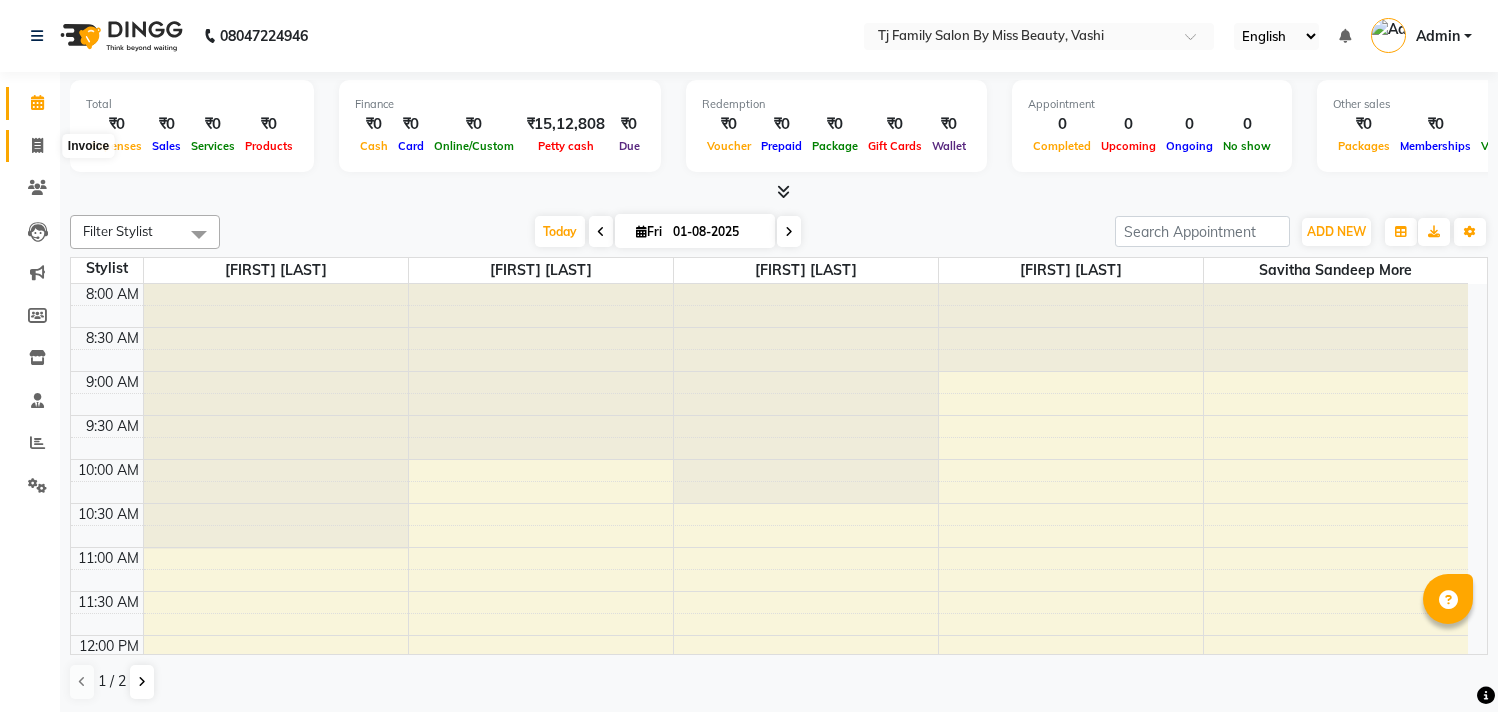 scroll, scrollTop: 0, scrollLeft: 0, axis: both 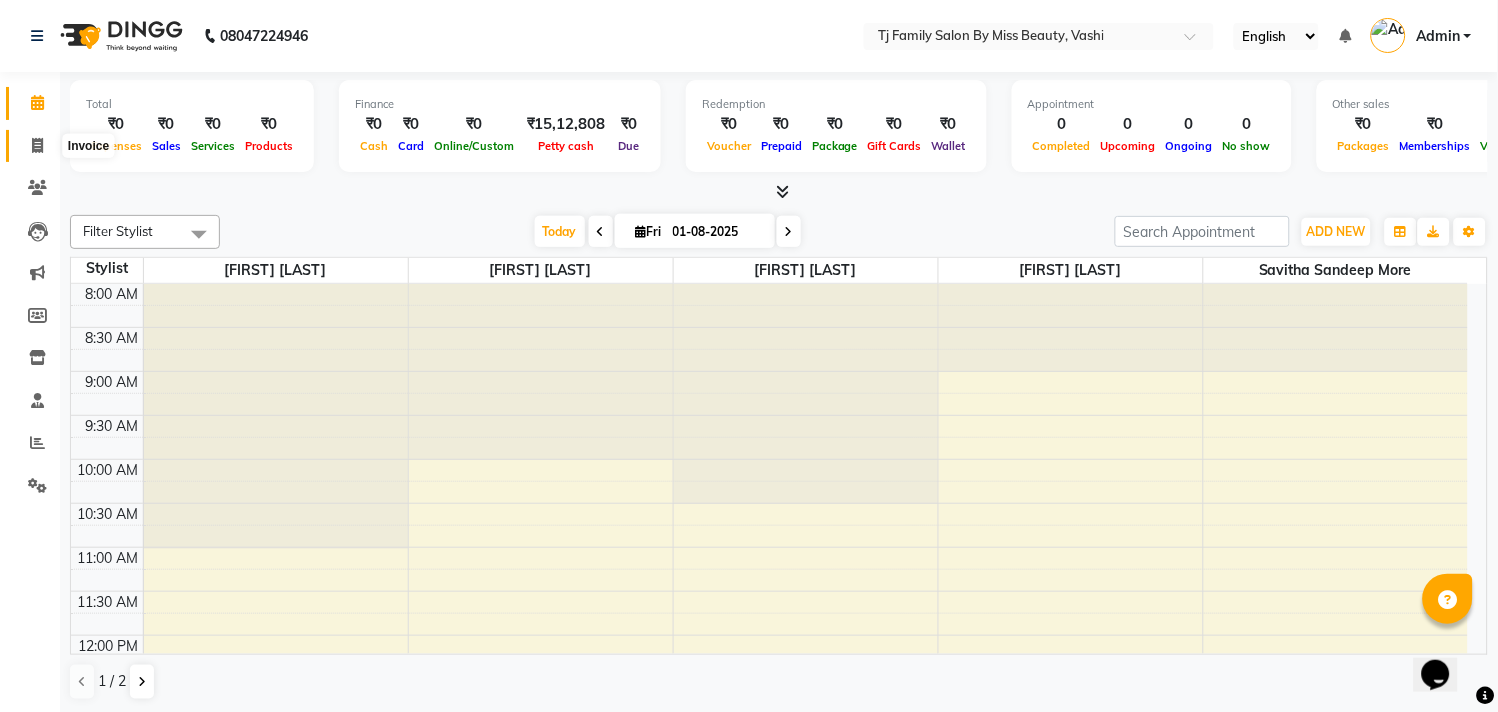 click 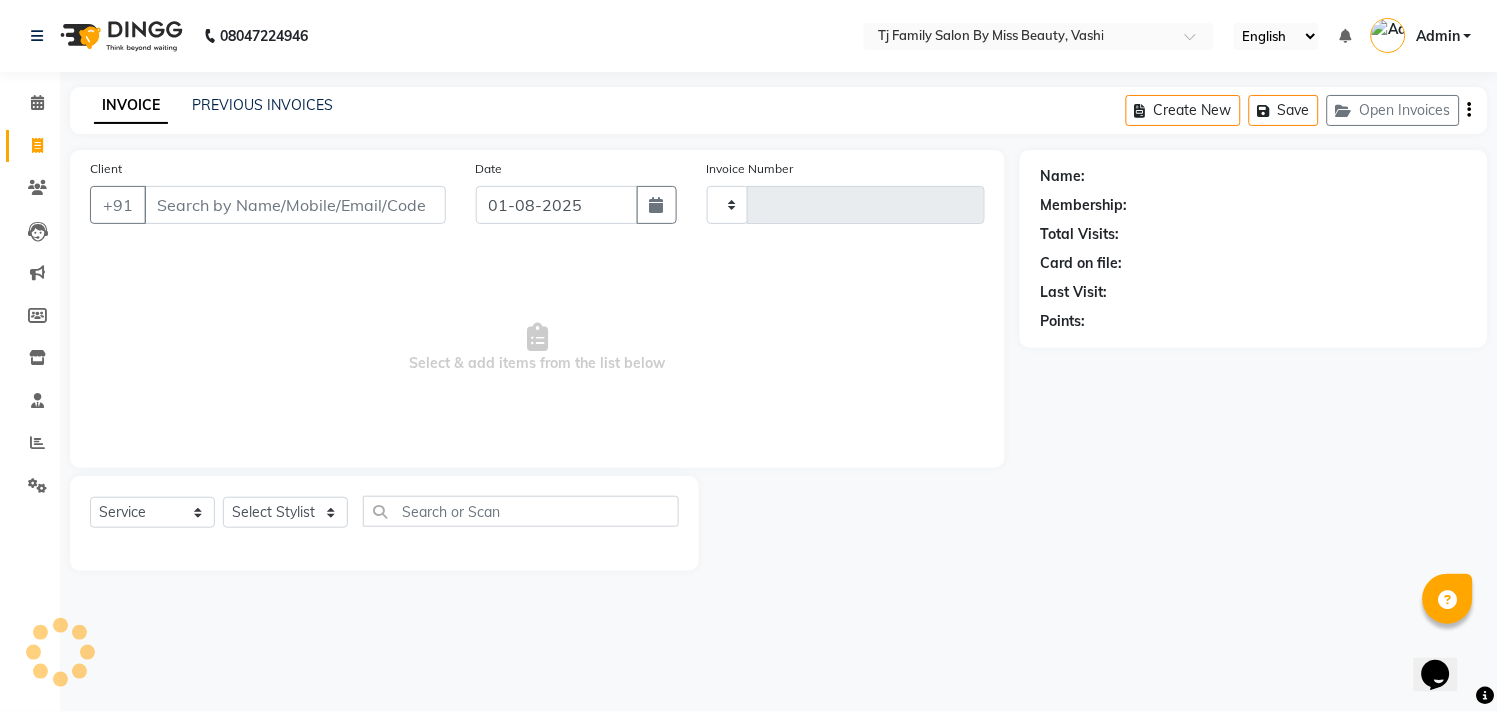 type on "1063" 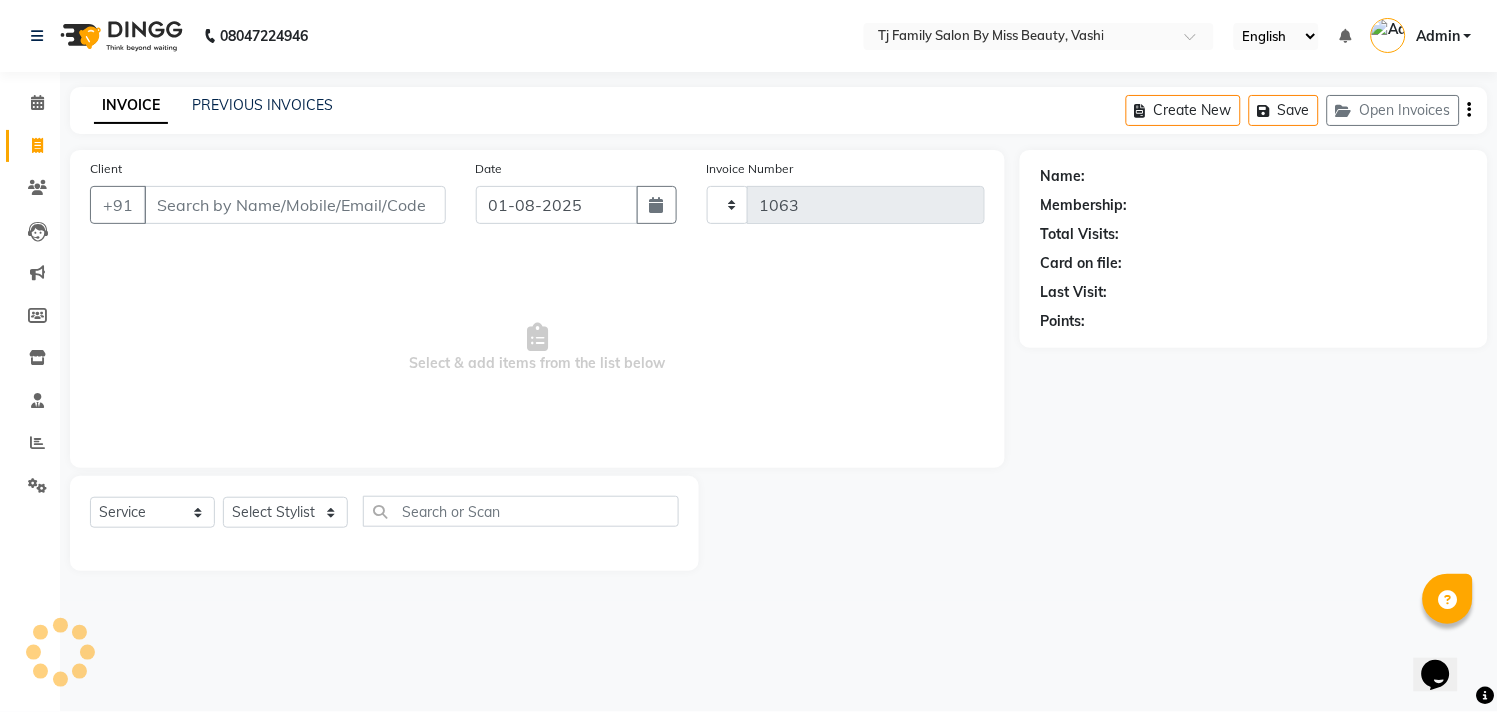 select on "703" 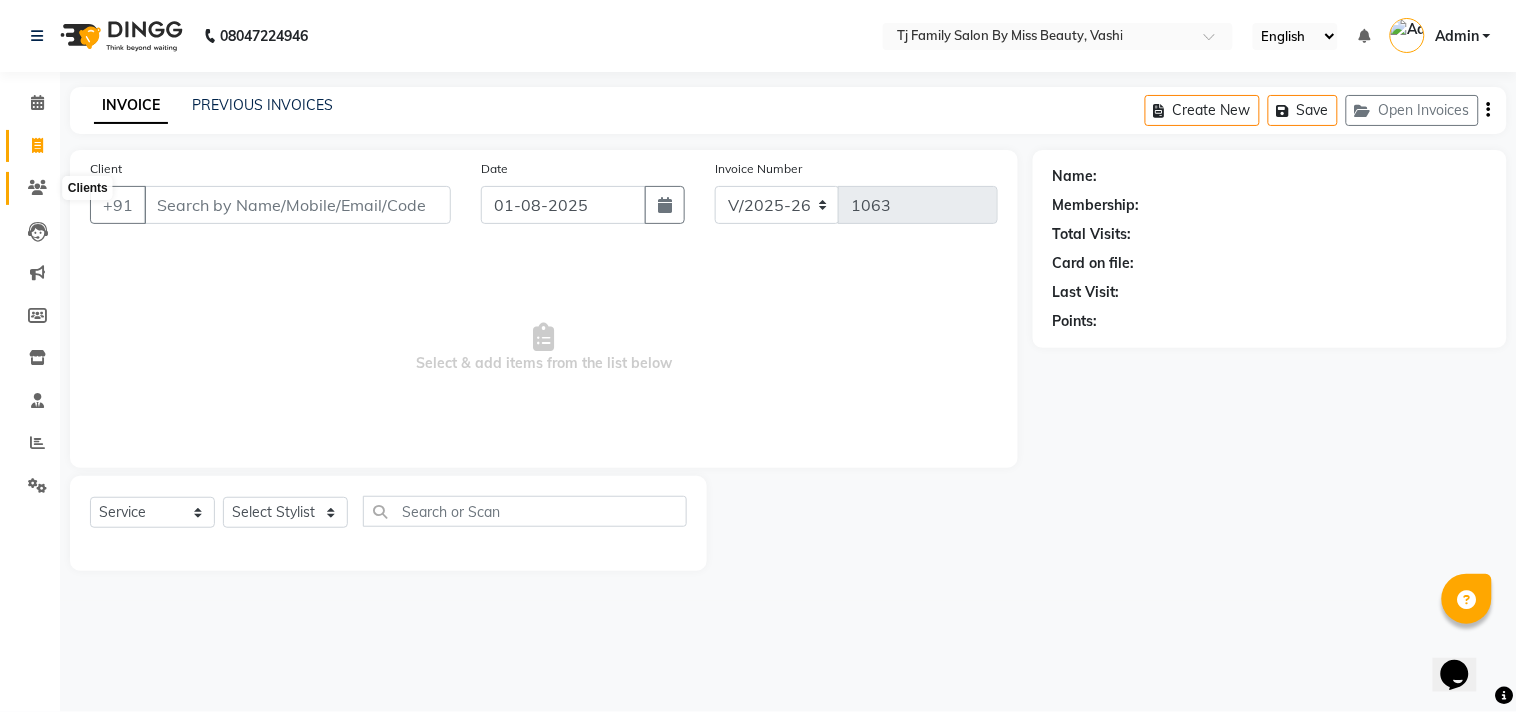 click 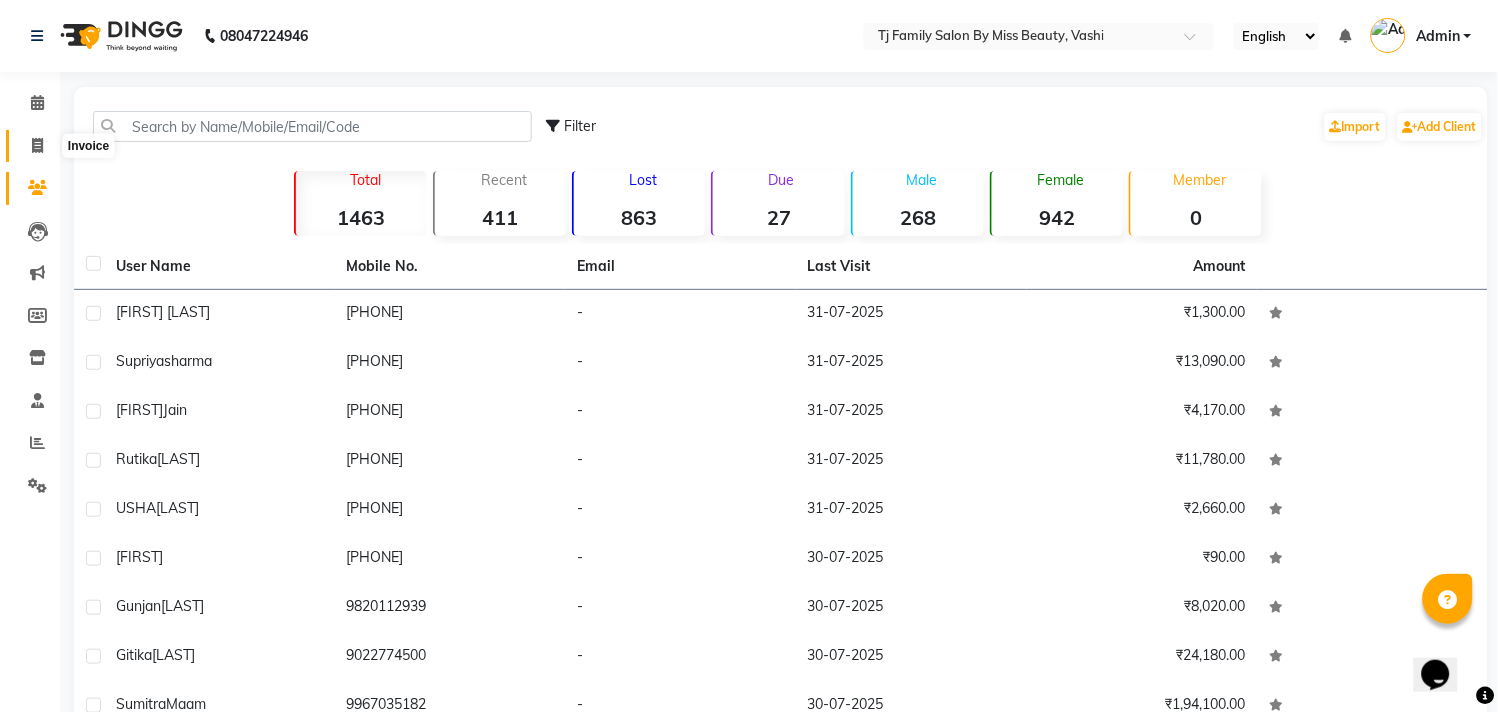 click 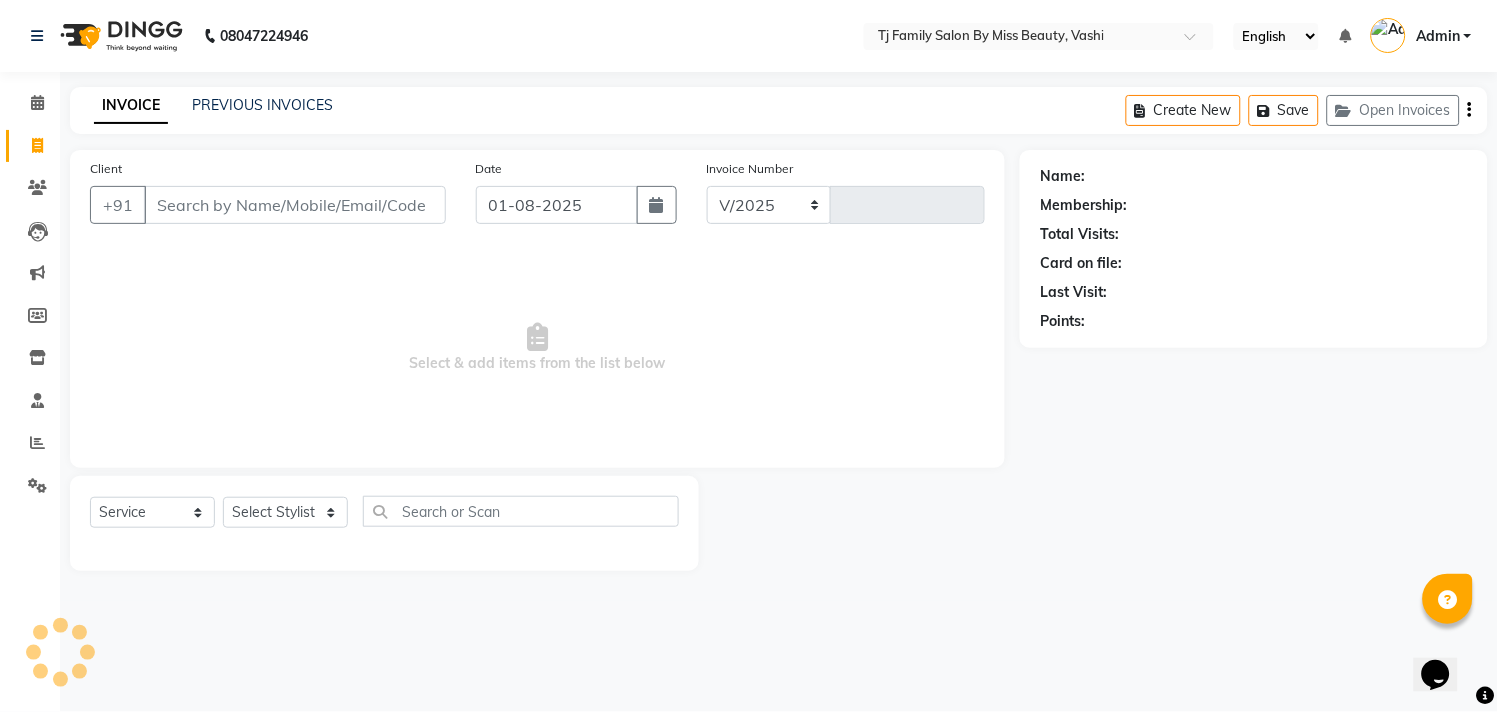 select on "703" 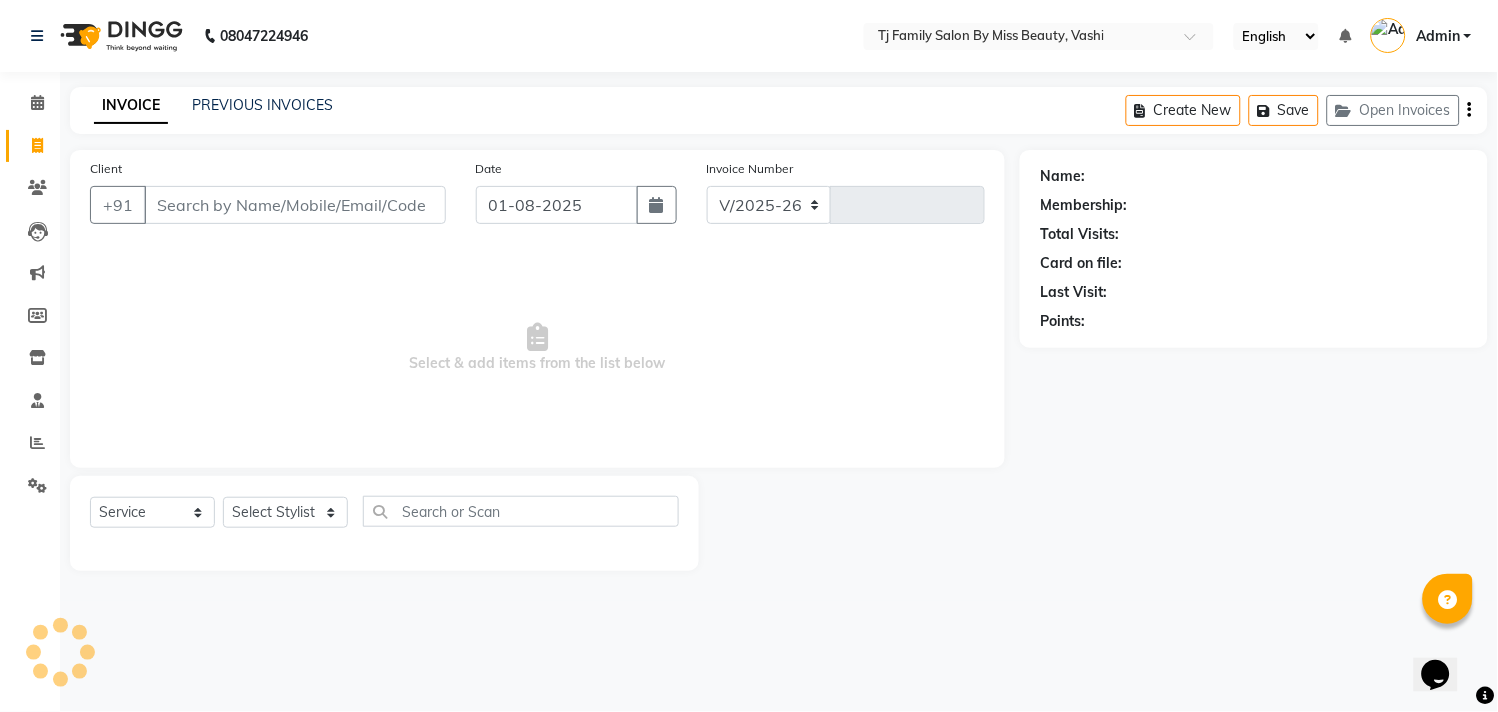 type on "1063" 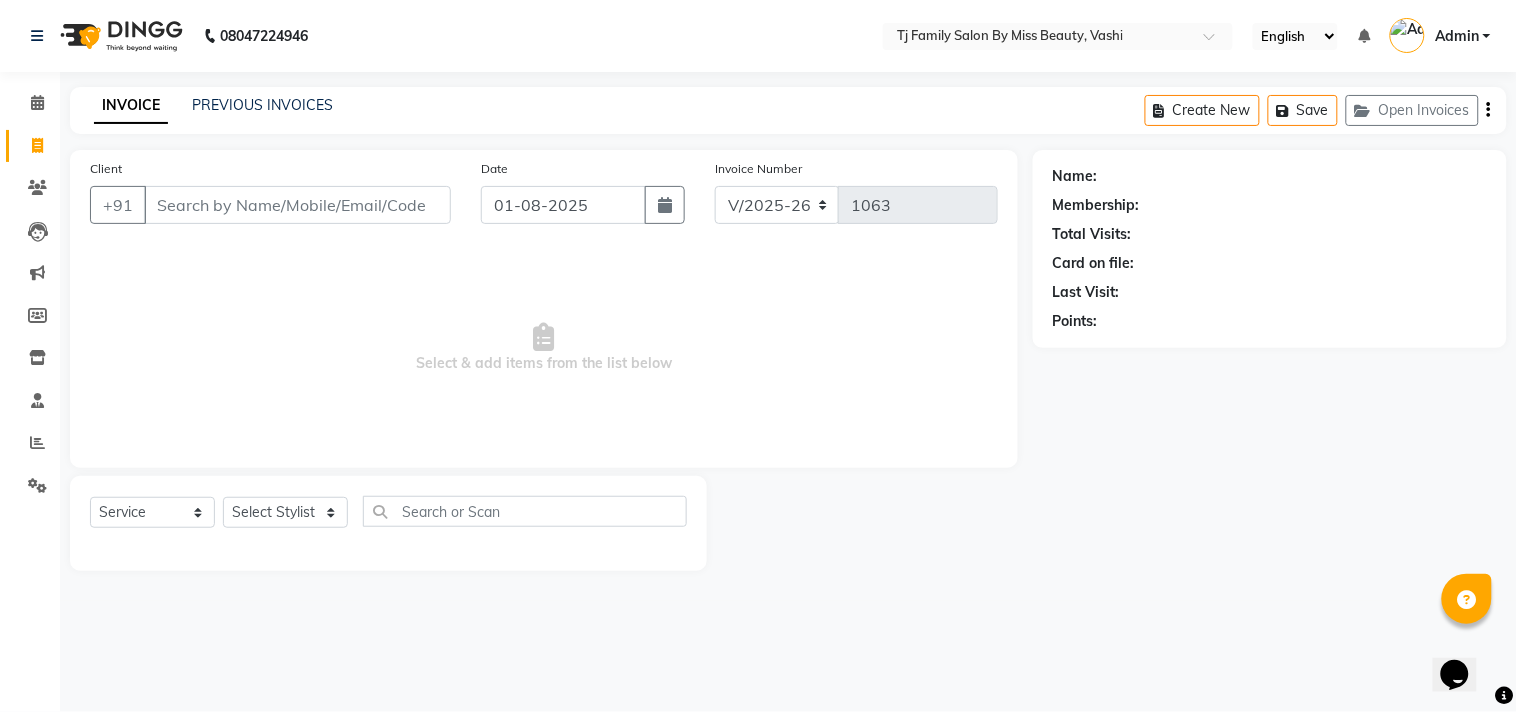 click on "Client" at bounding box center [297, 205] 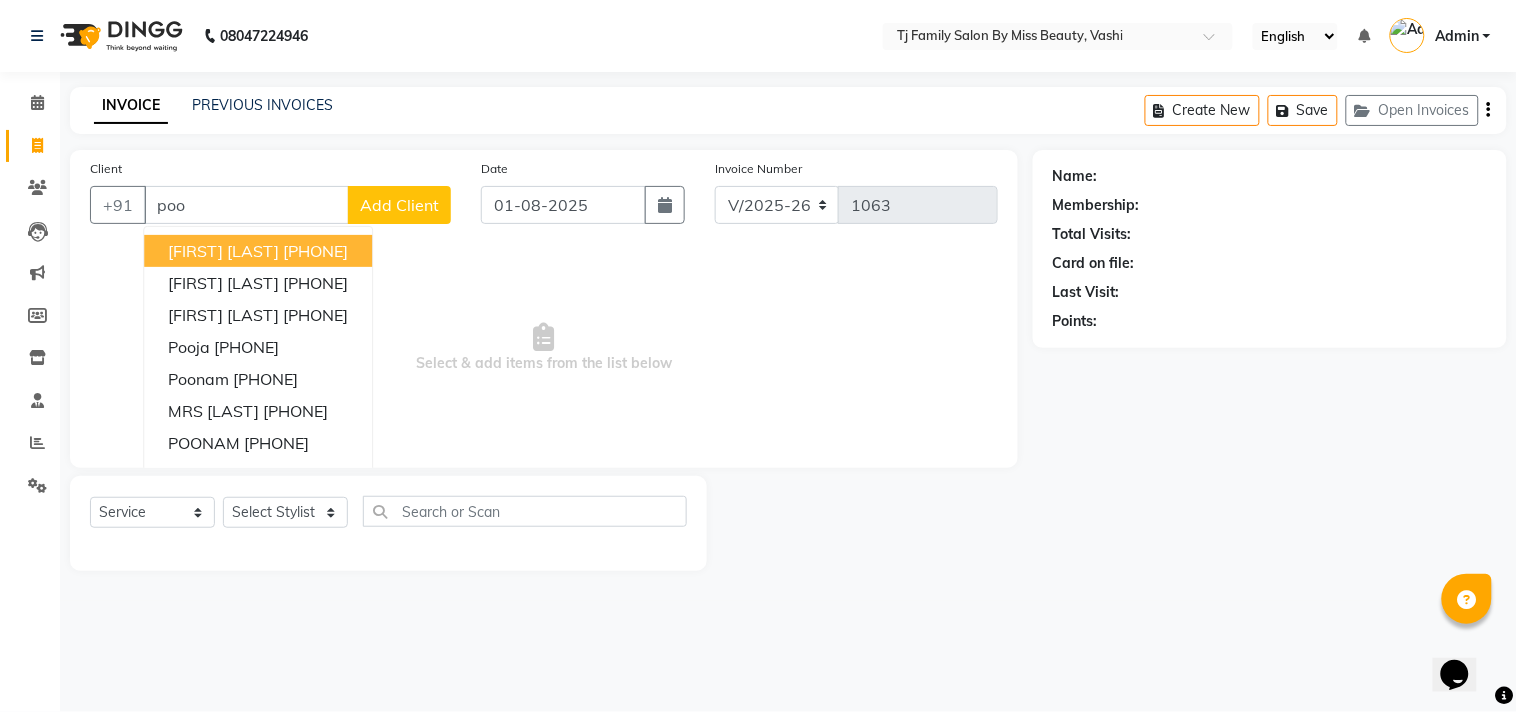 click on "[PHONE]" at bounding box center [315, 251] 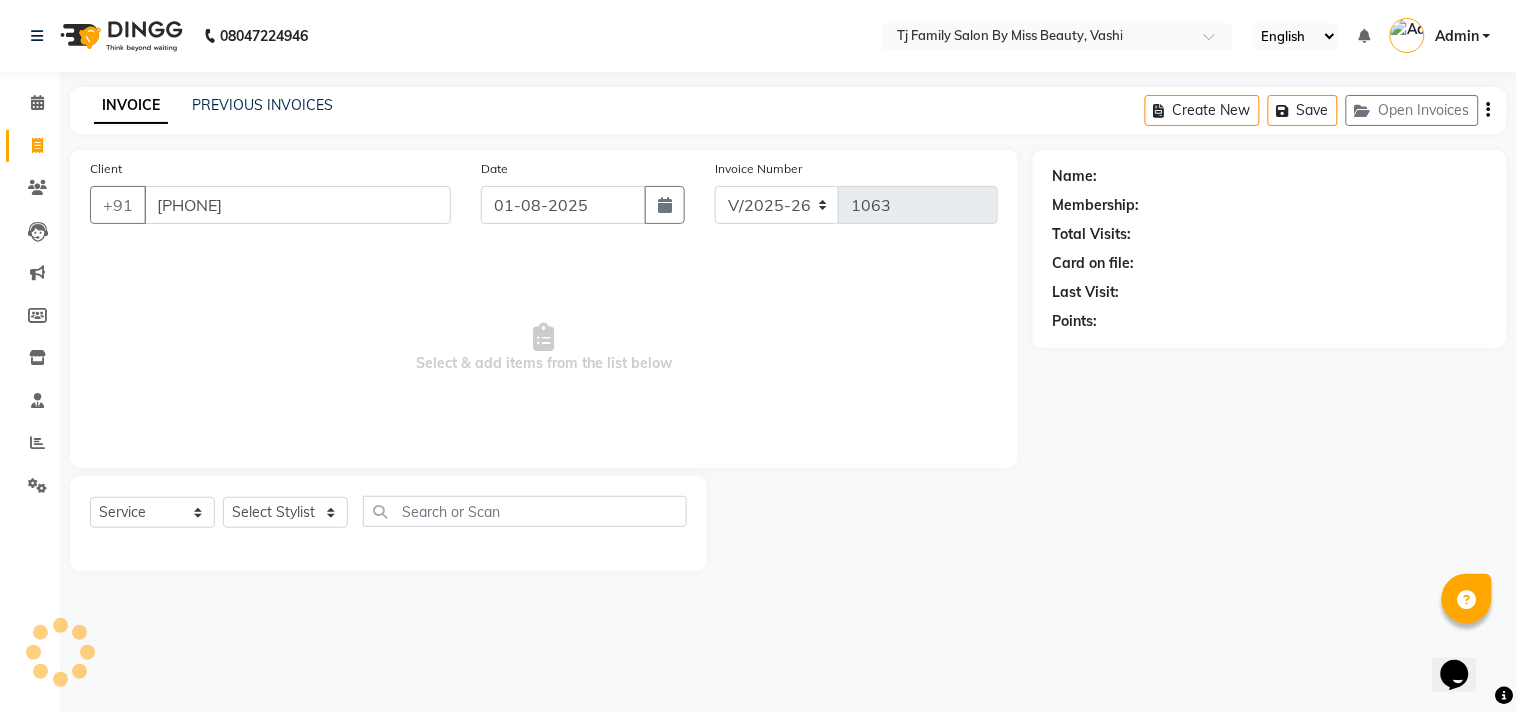 type on "[PHONE]" 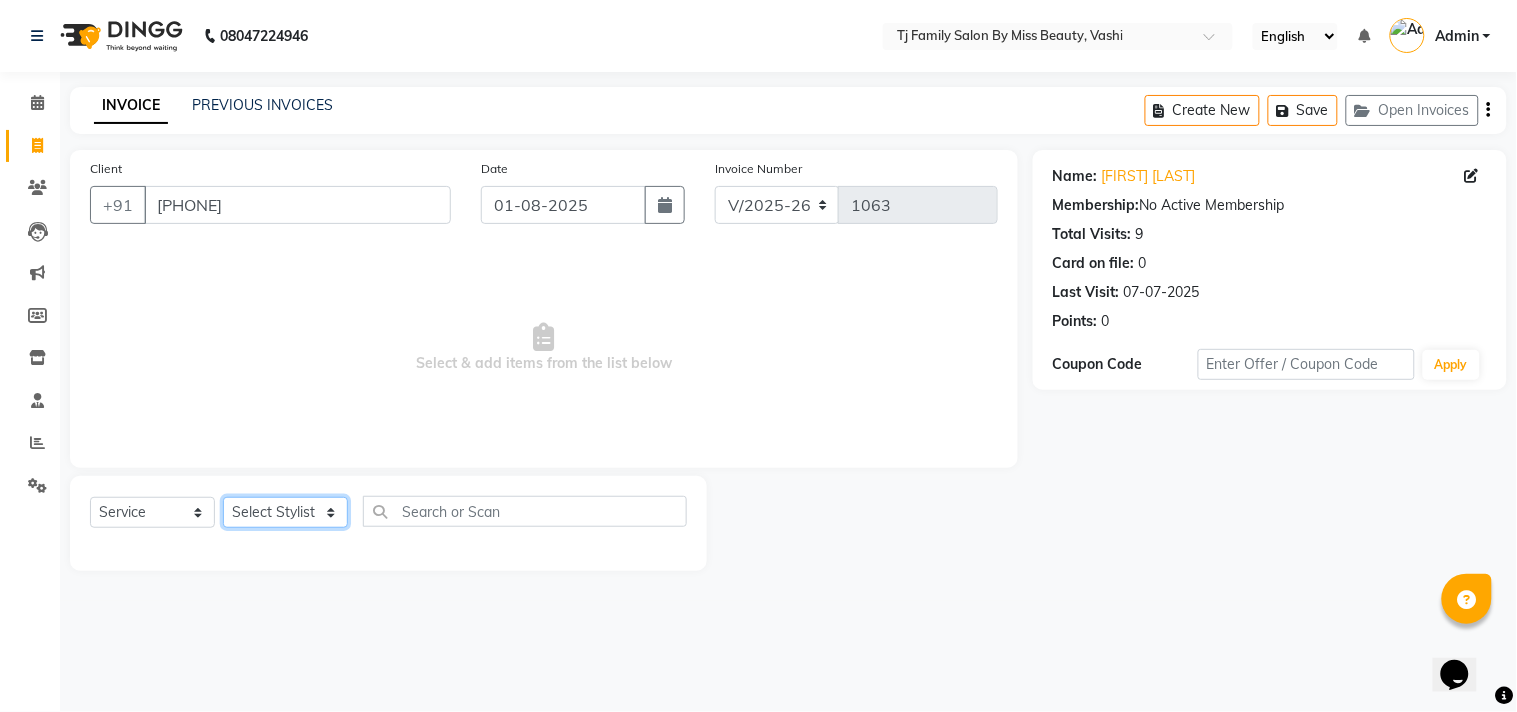 click on "Select Stylist [FIRST] [LAST] [FIRST] [LAST] [FIRST] [LAST] [FIRST] [LAST] [FIRST] [LAST] [FIRST]" 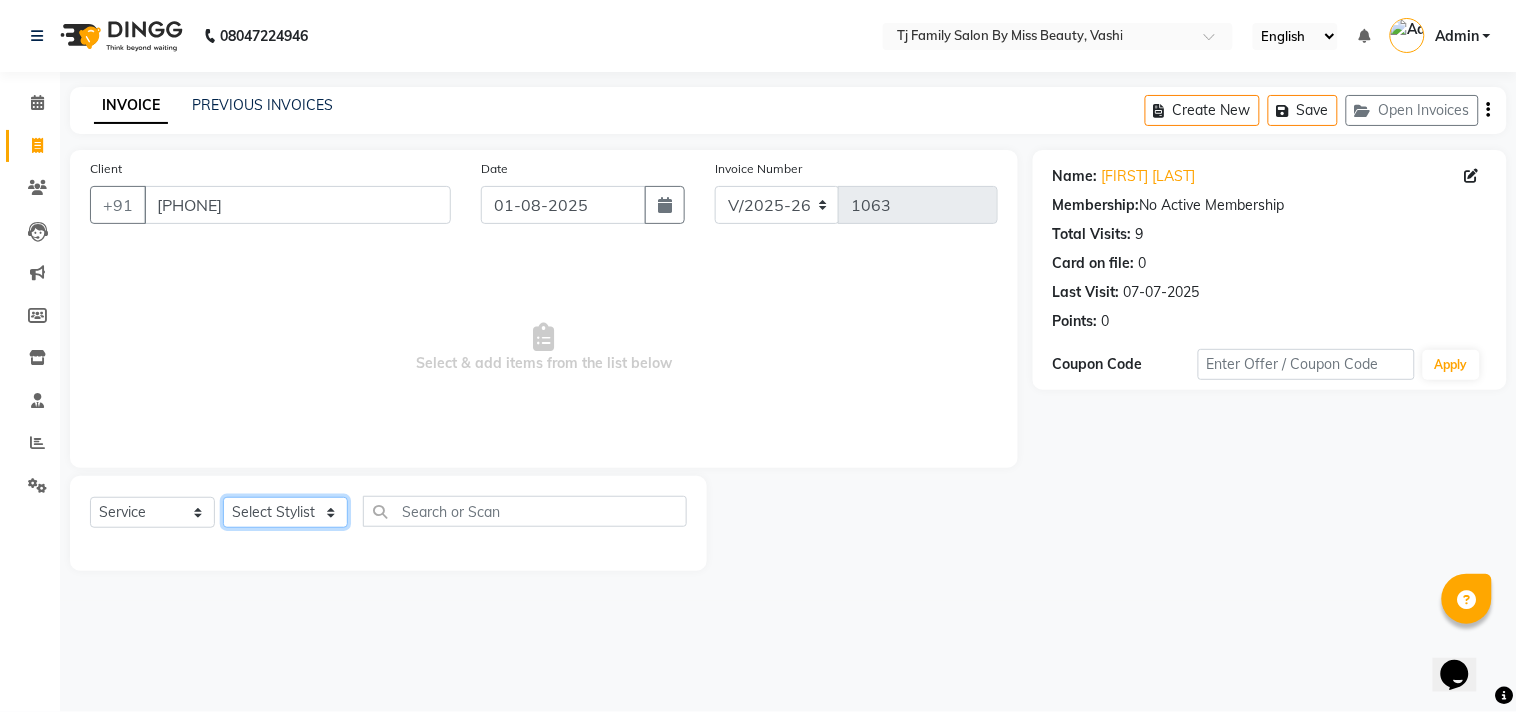 select on "31844" 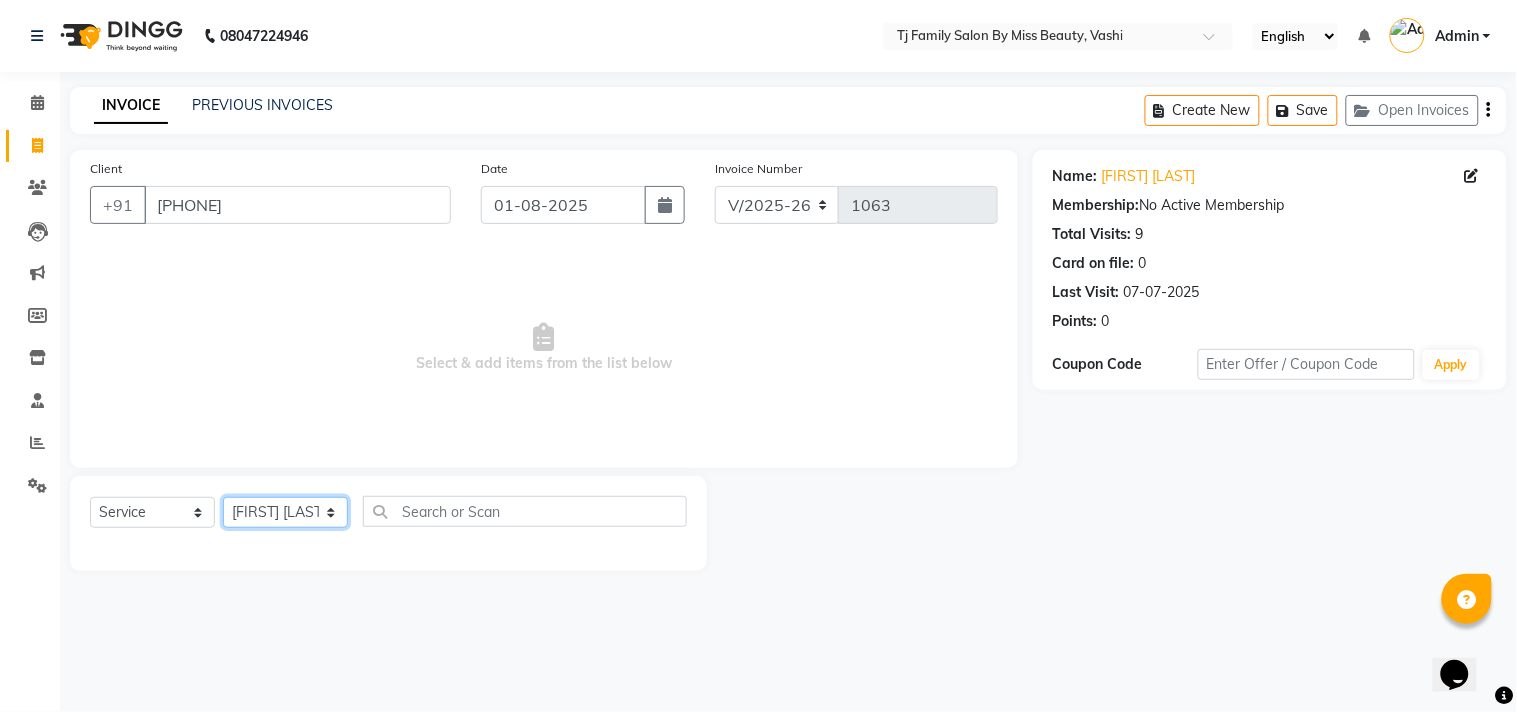 click on "Select Stylist [FIRST] [LAST] [FIRST] [LAST] [FIRST] [LAST] [FIRST] [LAST] [FIRST] [LAST] [FIRST]" 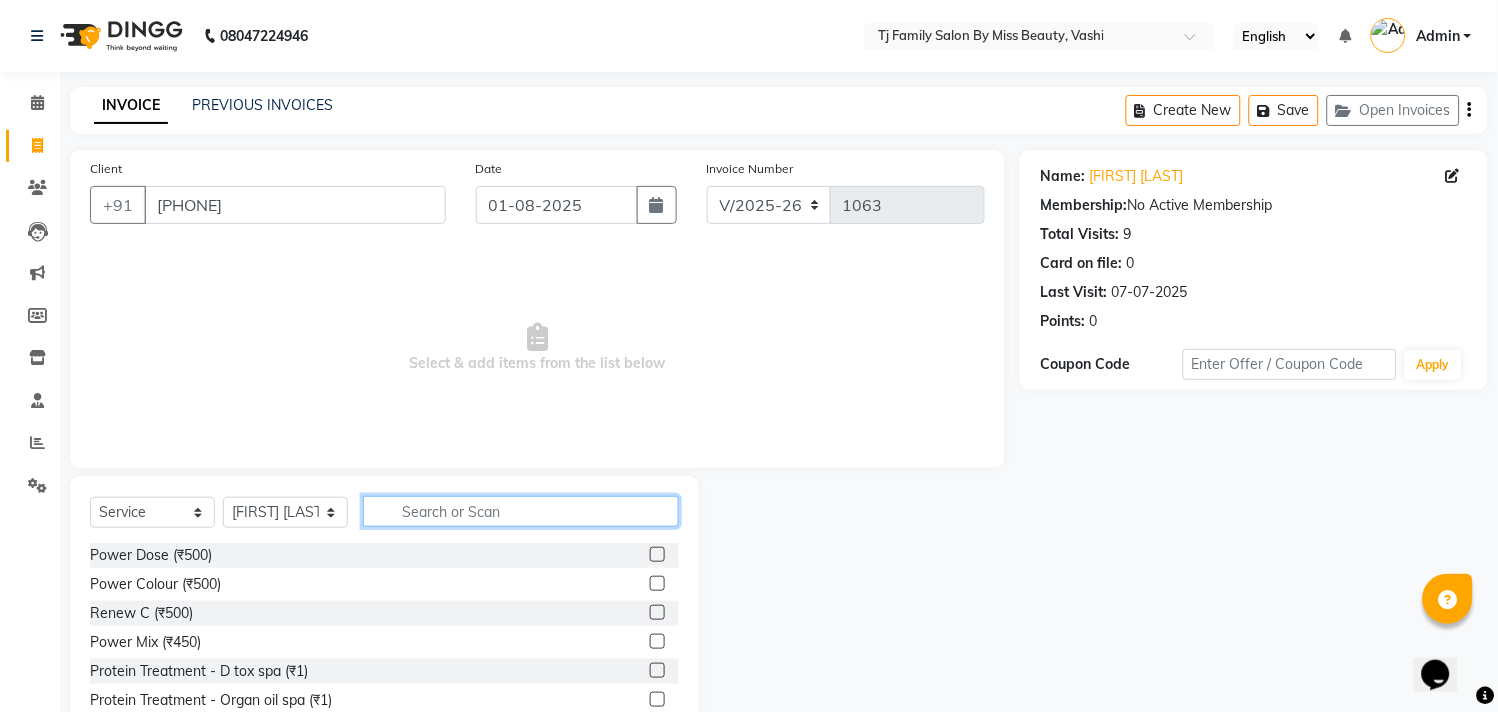 click 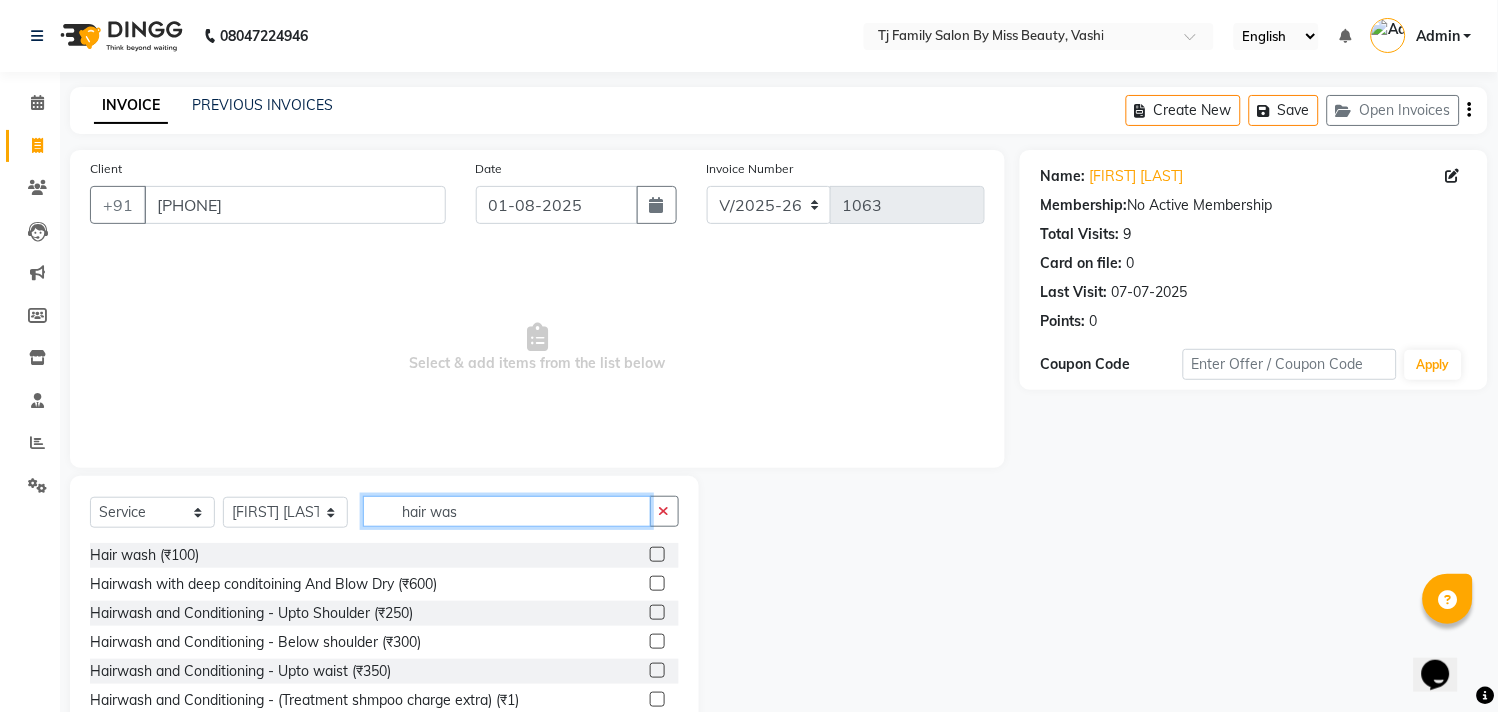 type on "hair was" 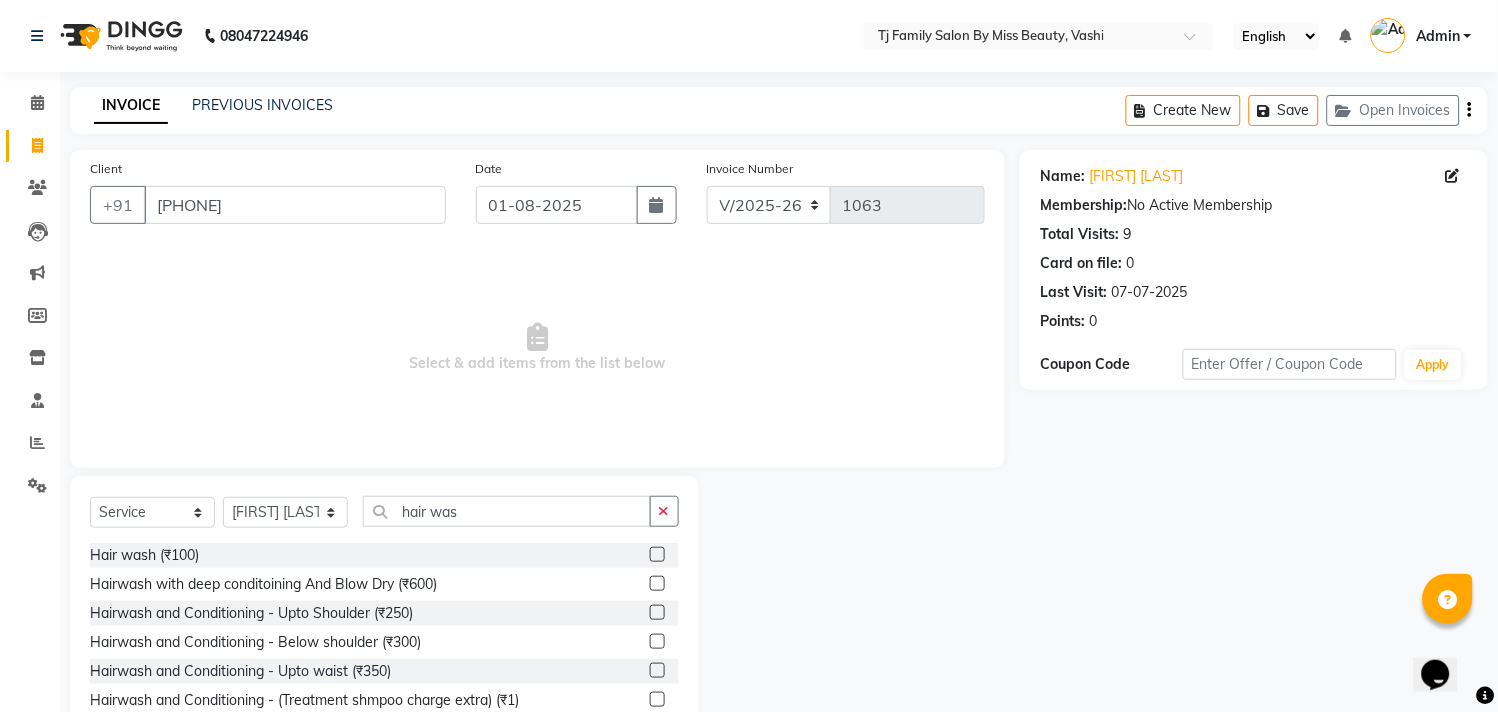 click 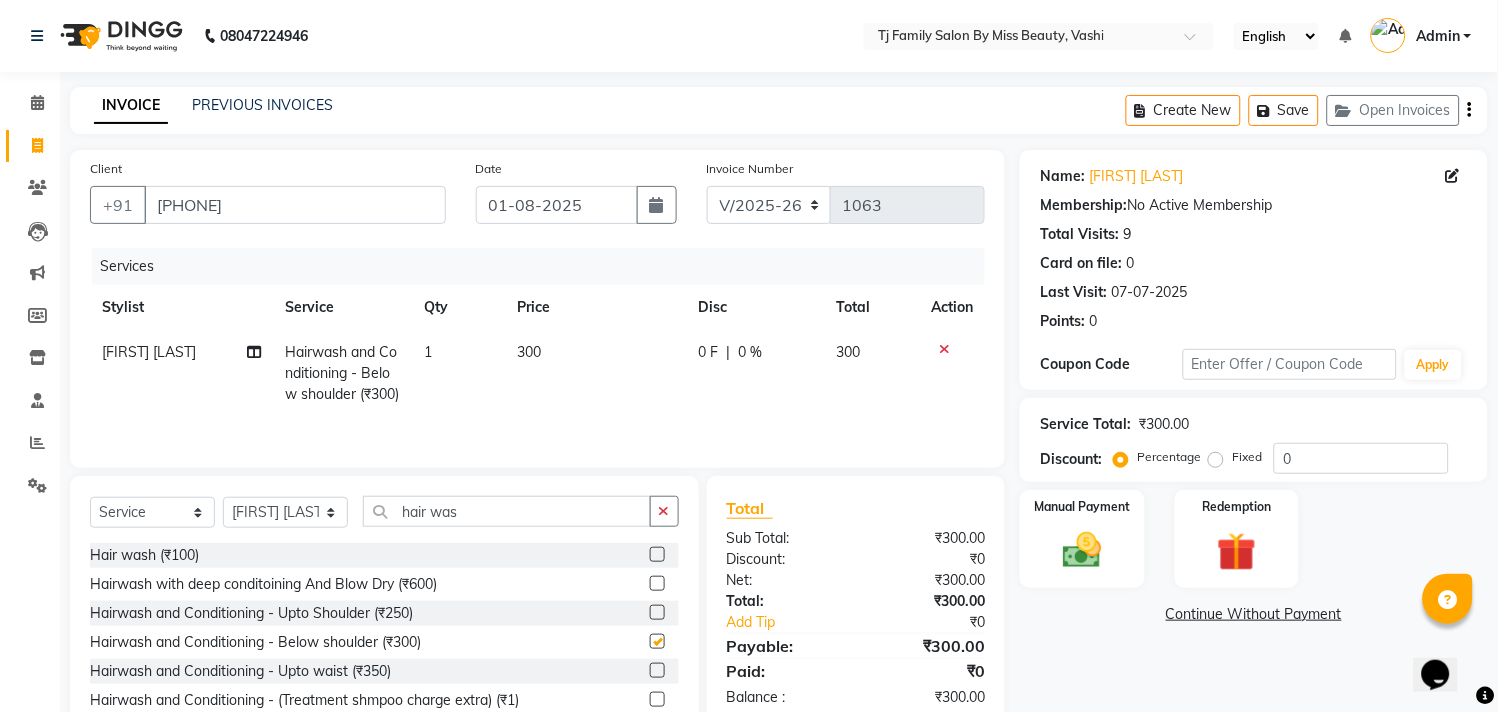 checkbox on "false" 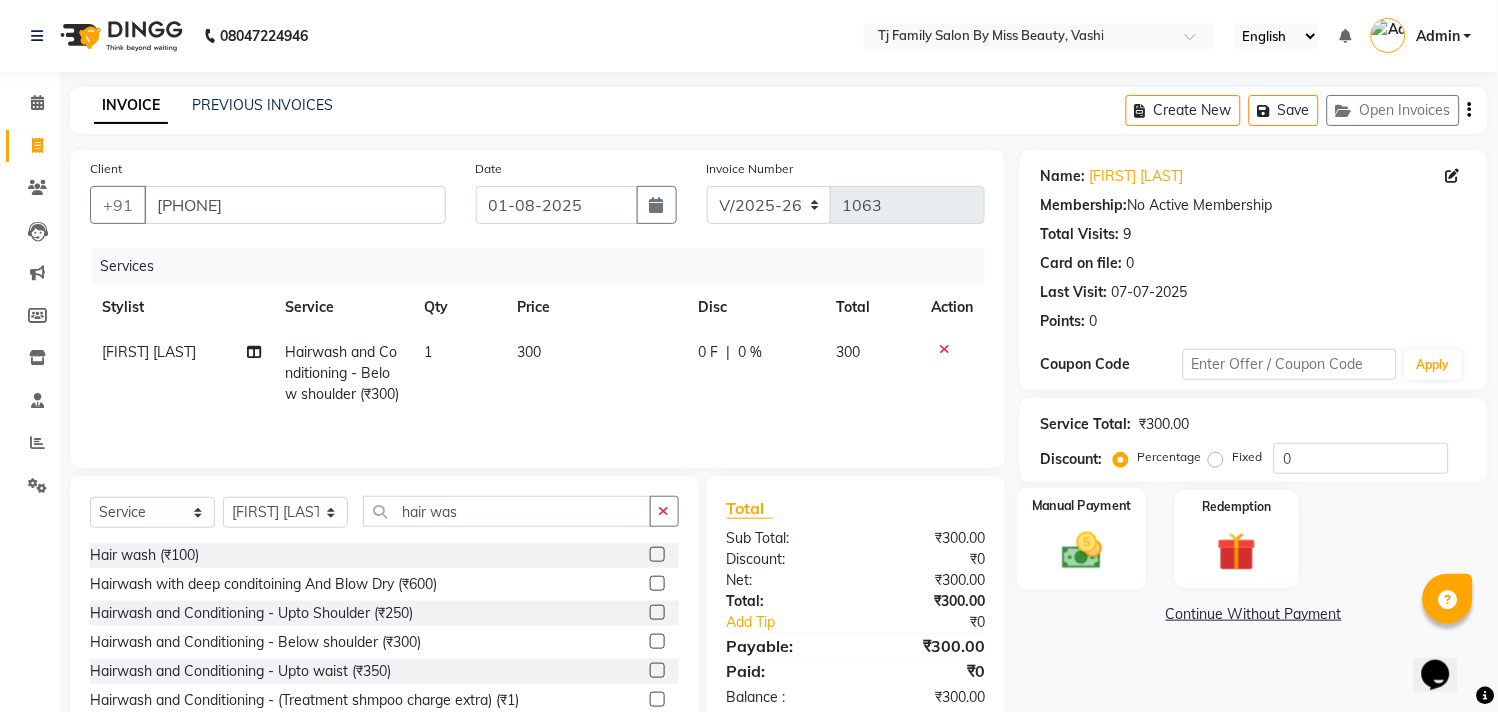click 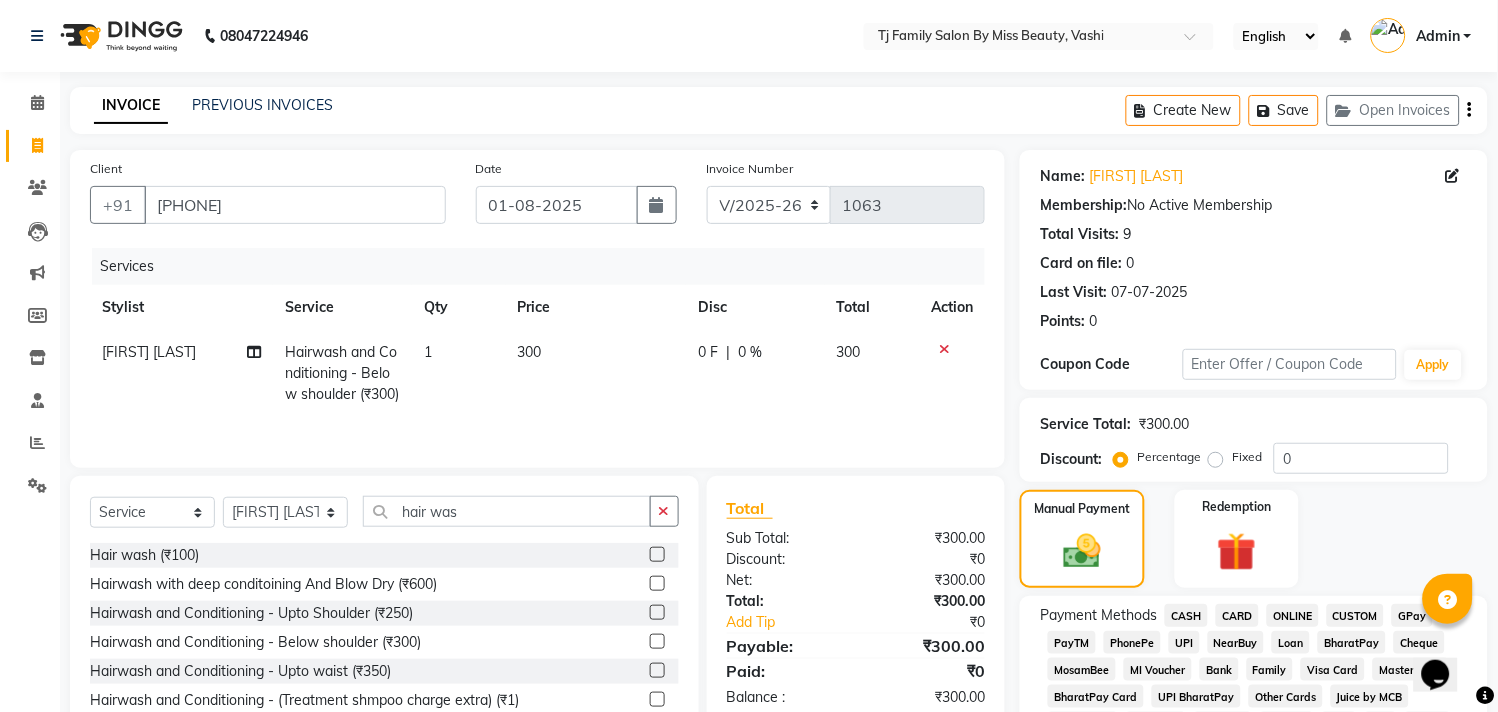 click on "CASH" 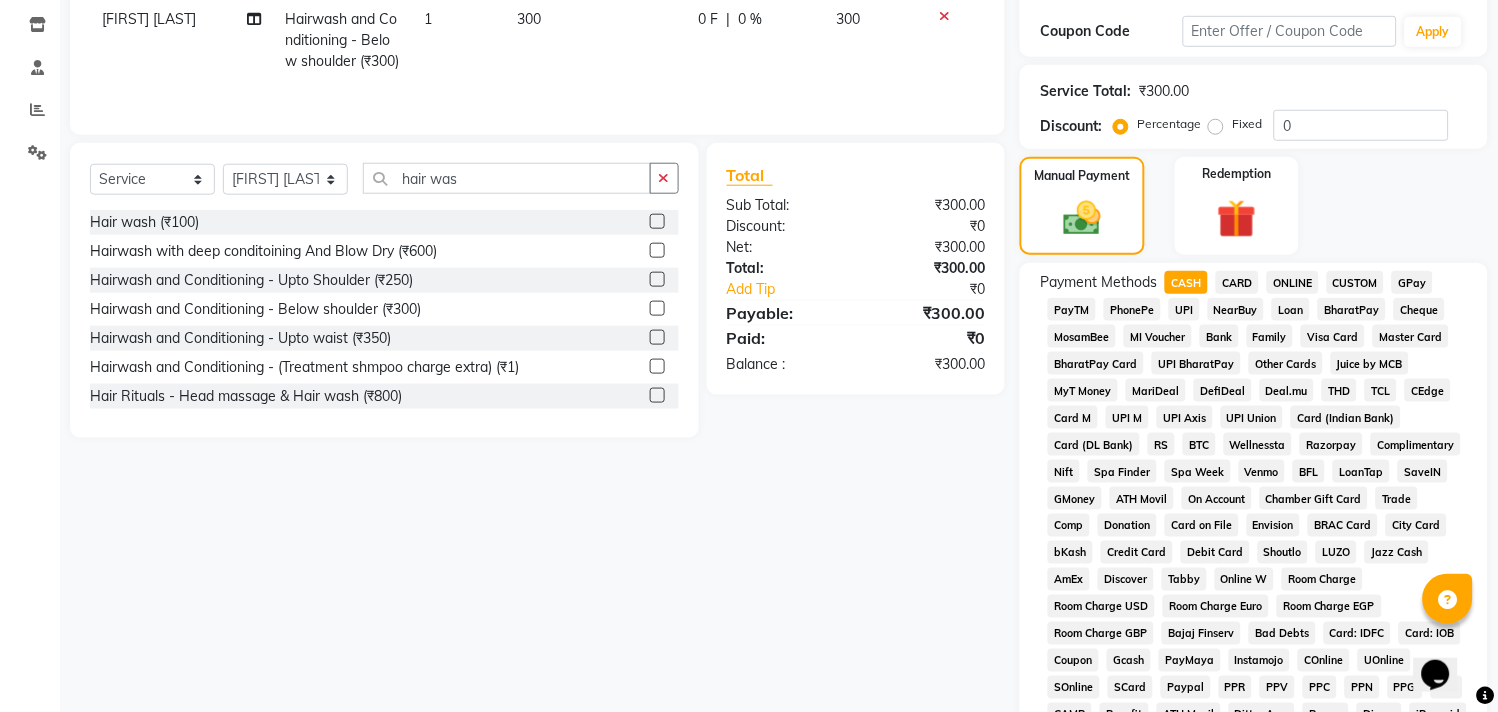 scroll, scrollTop: 666, scrollLeft: 0, axis: vertical 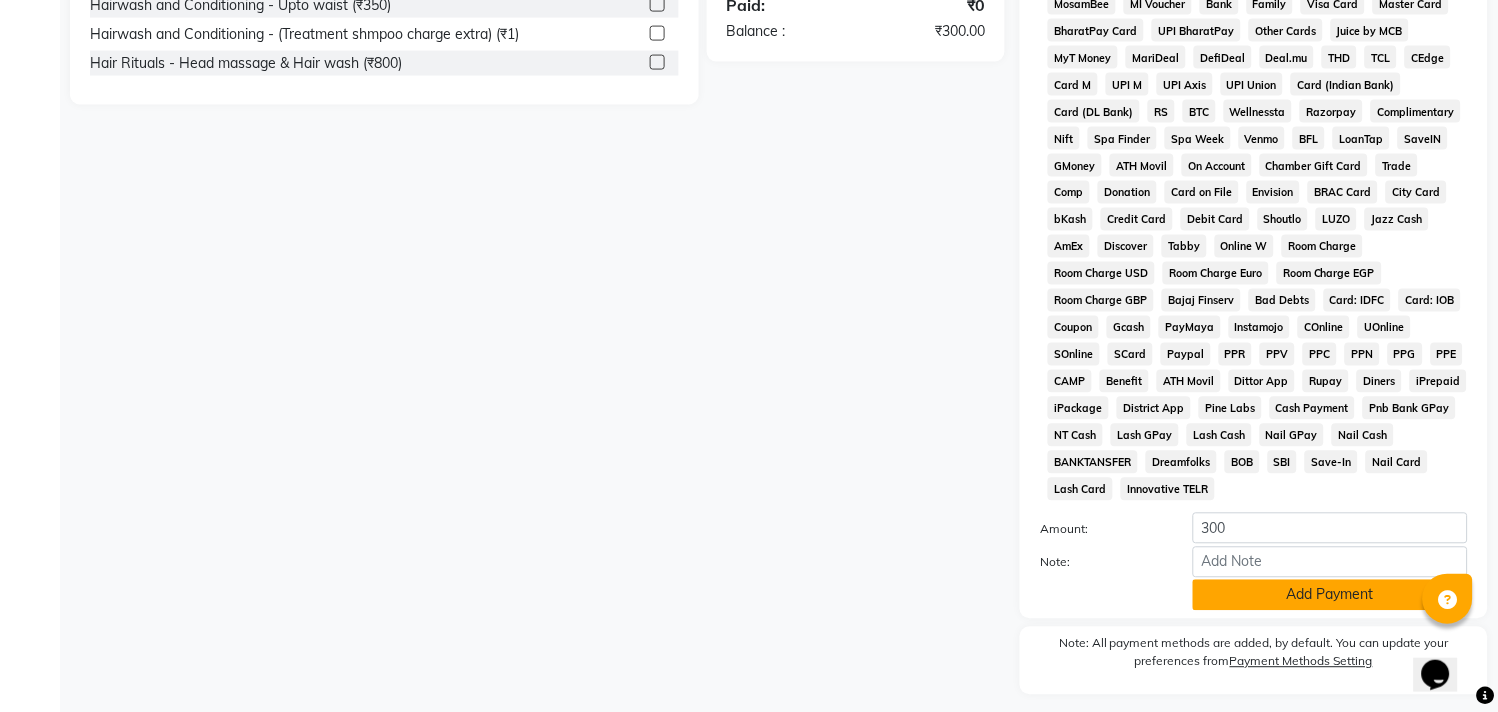 click on "Add Payment" 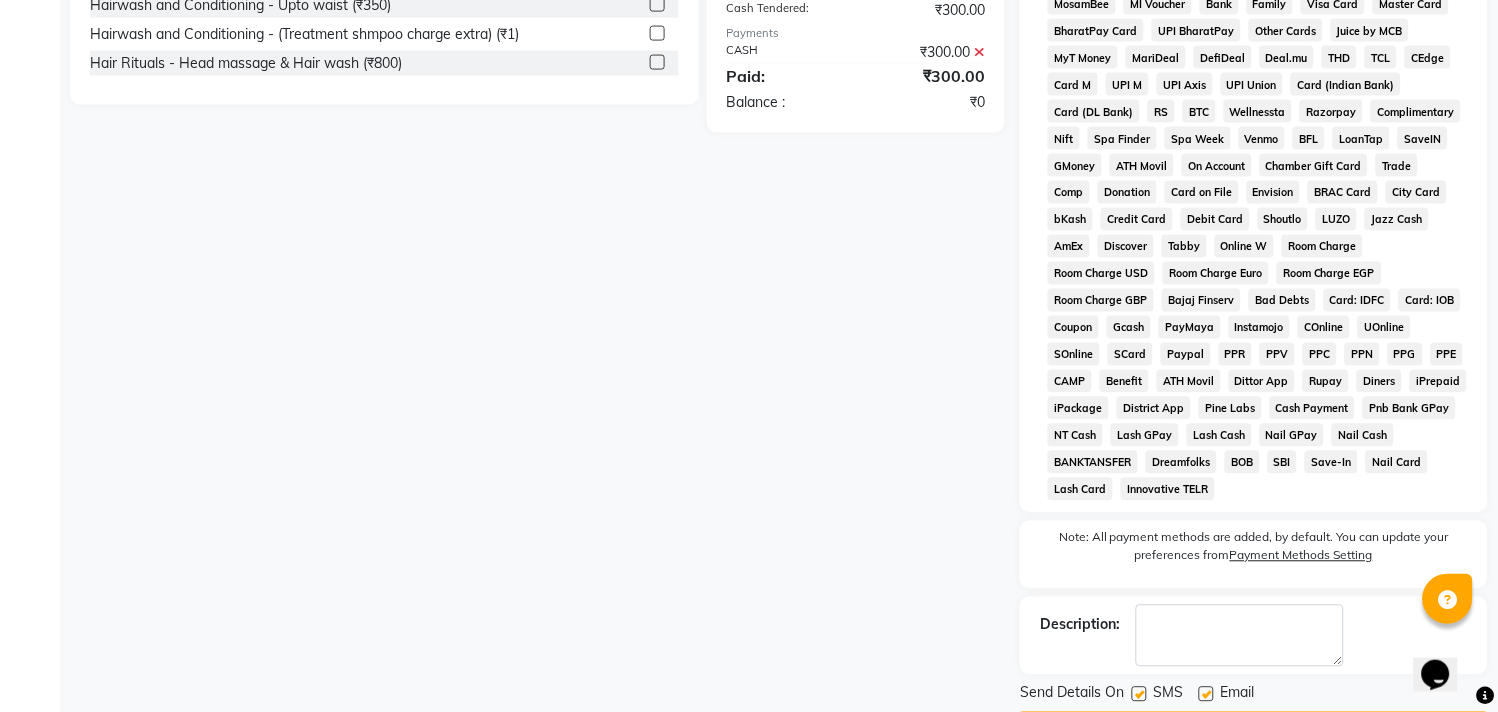 click on "Checkout" 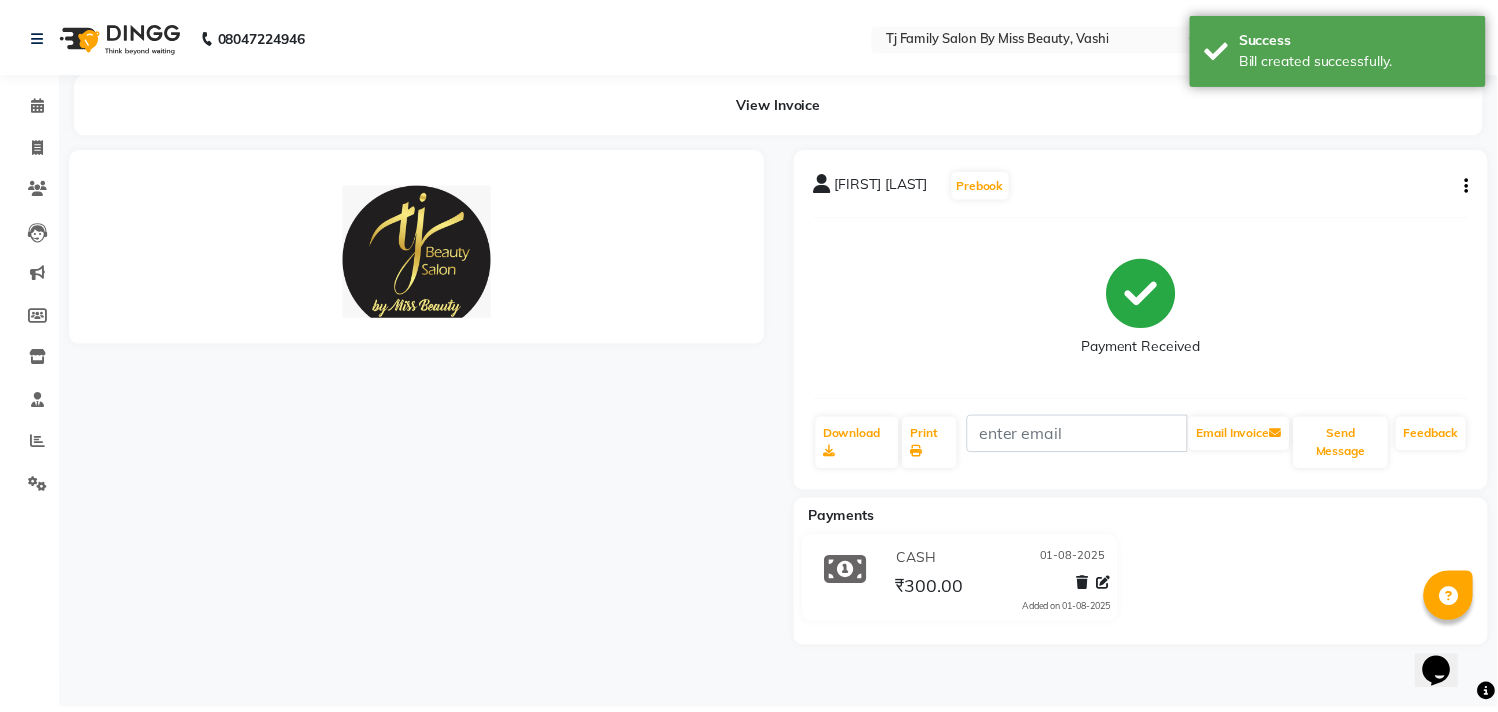 scroll, scrollTop: 0, scrollLeft: 0, axis: both 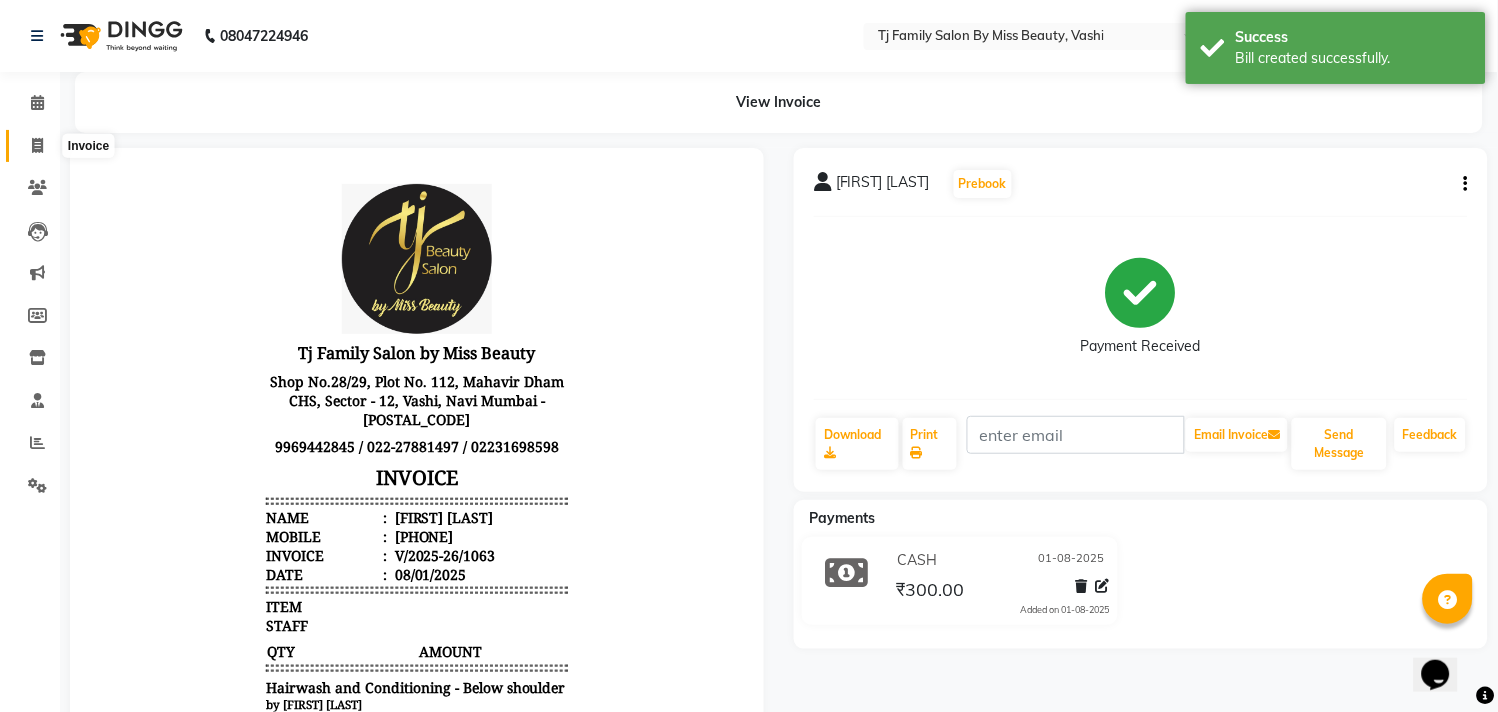 click 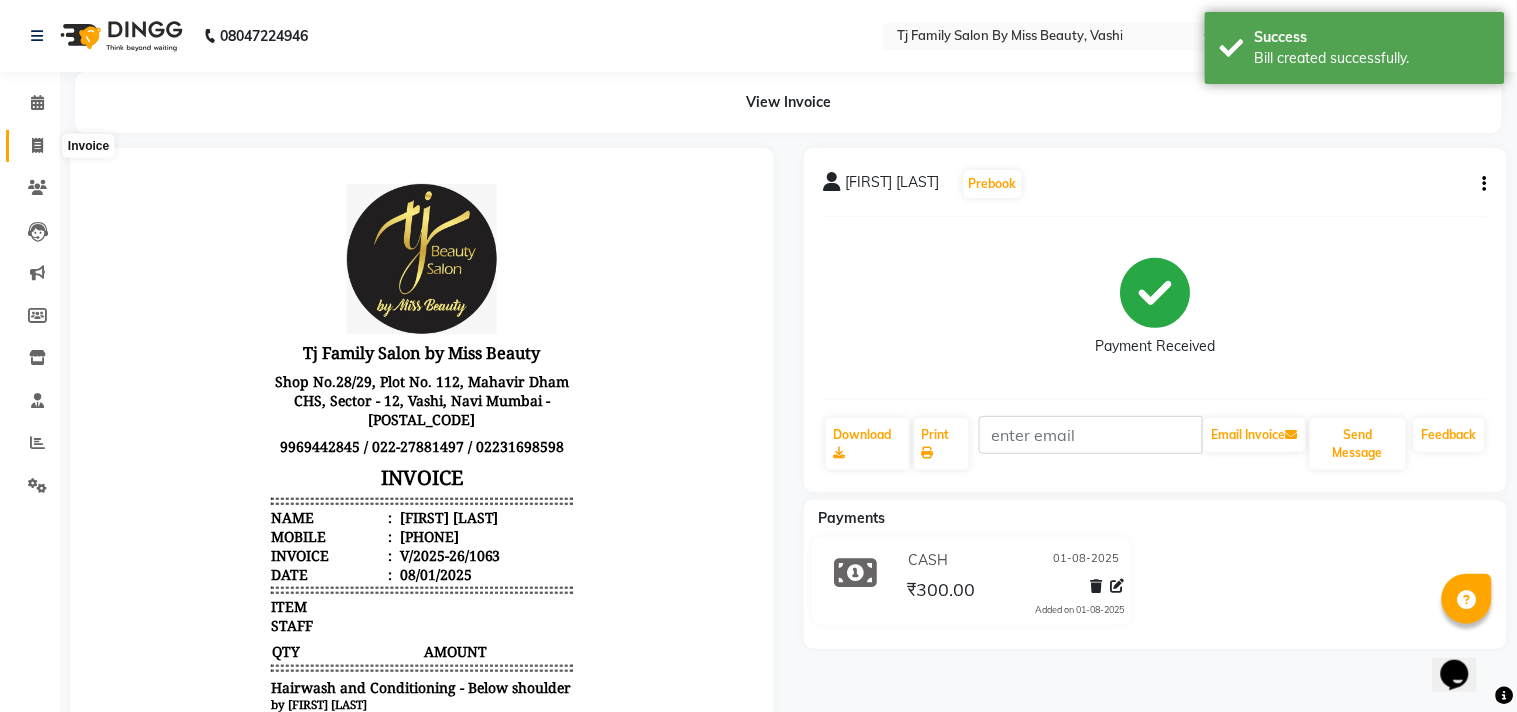 select on "service" 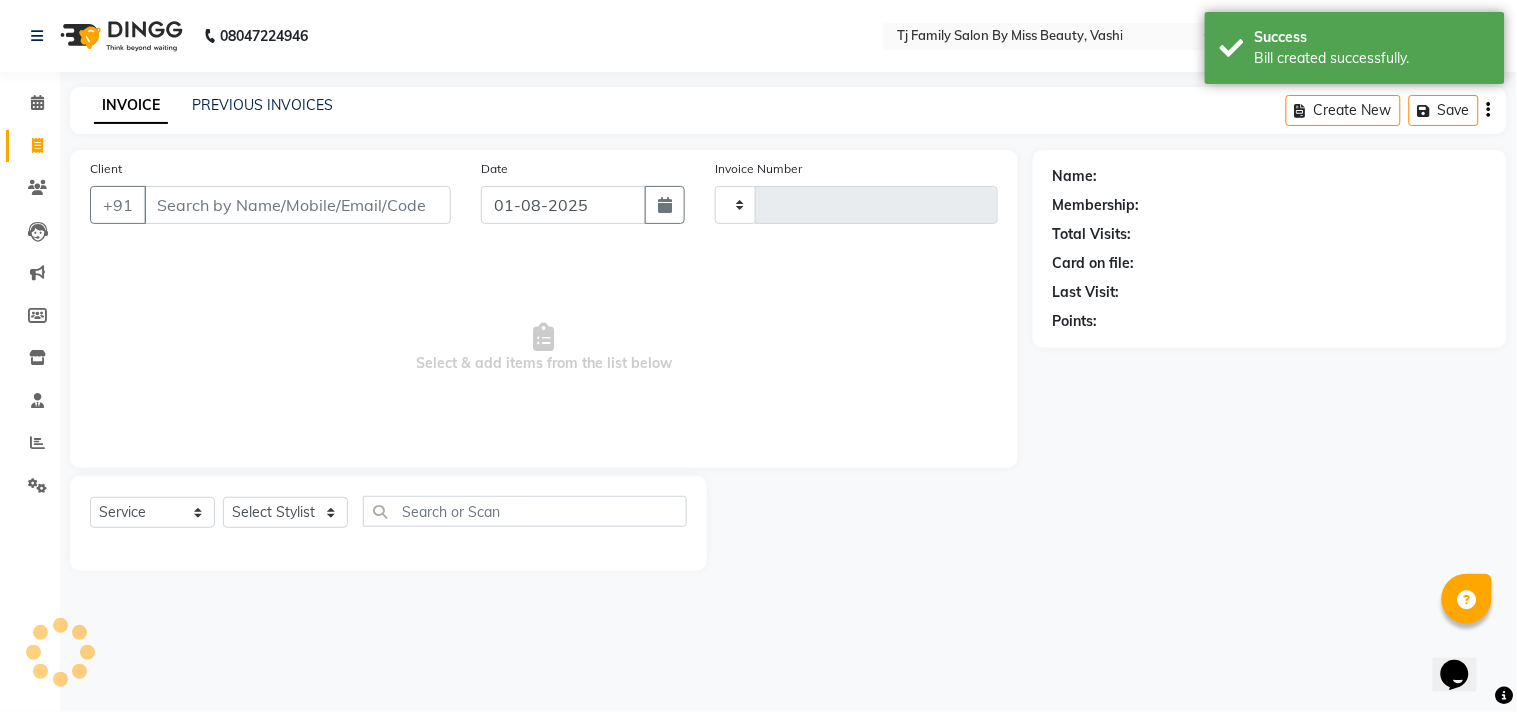 type on "1064" 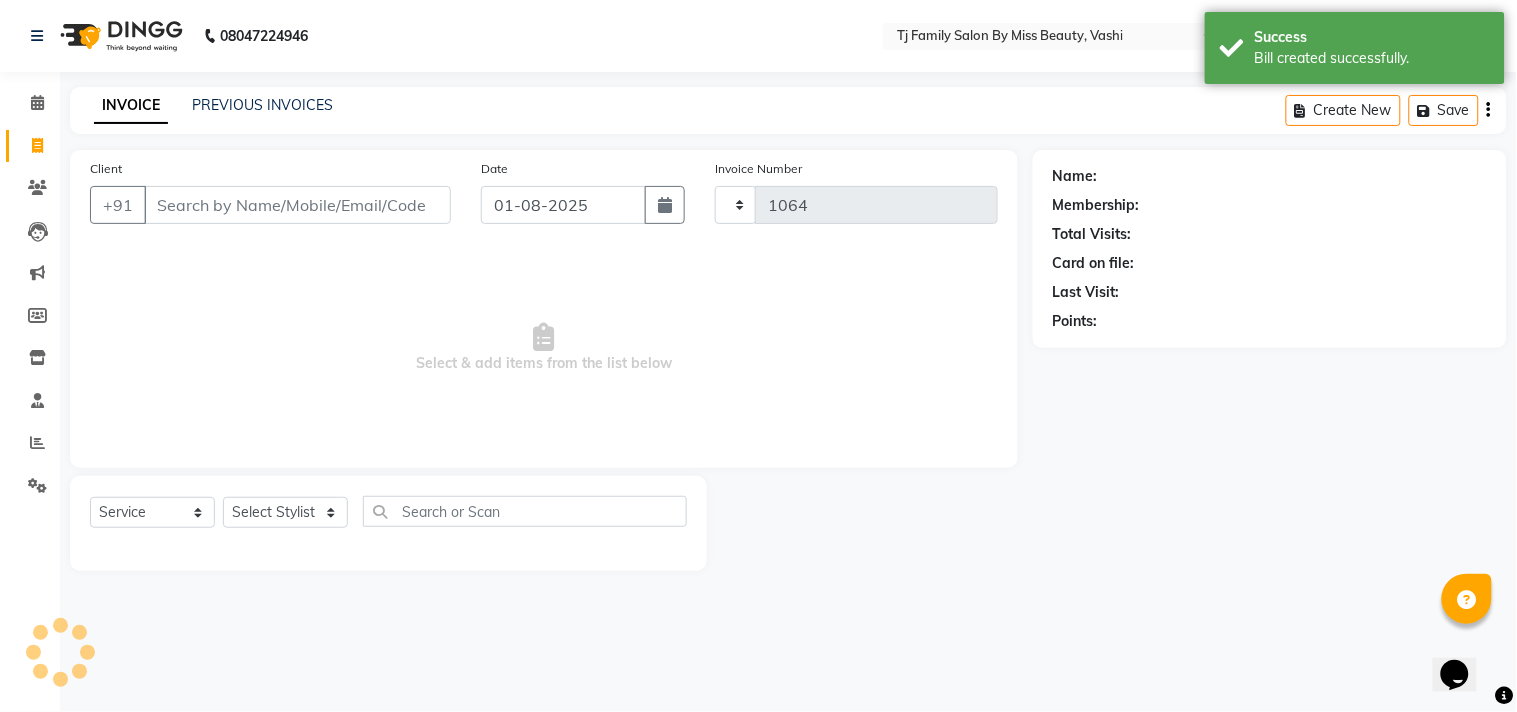 select on "703" 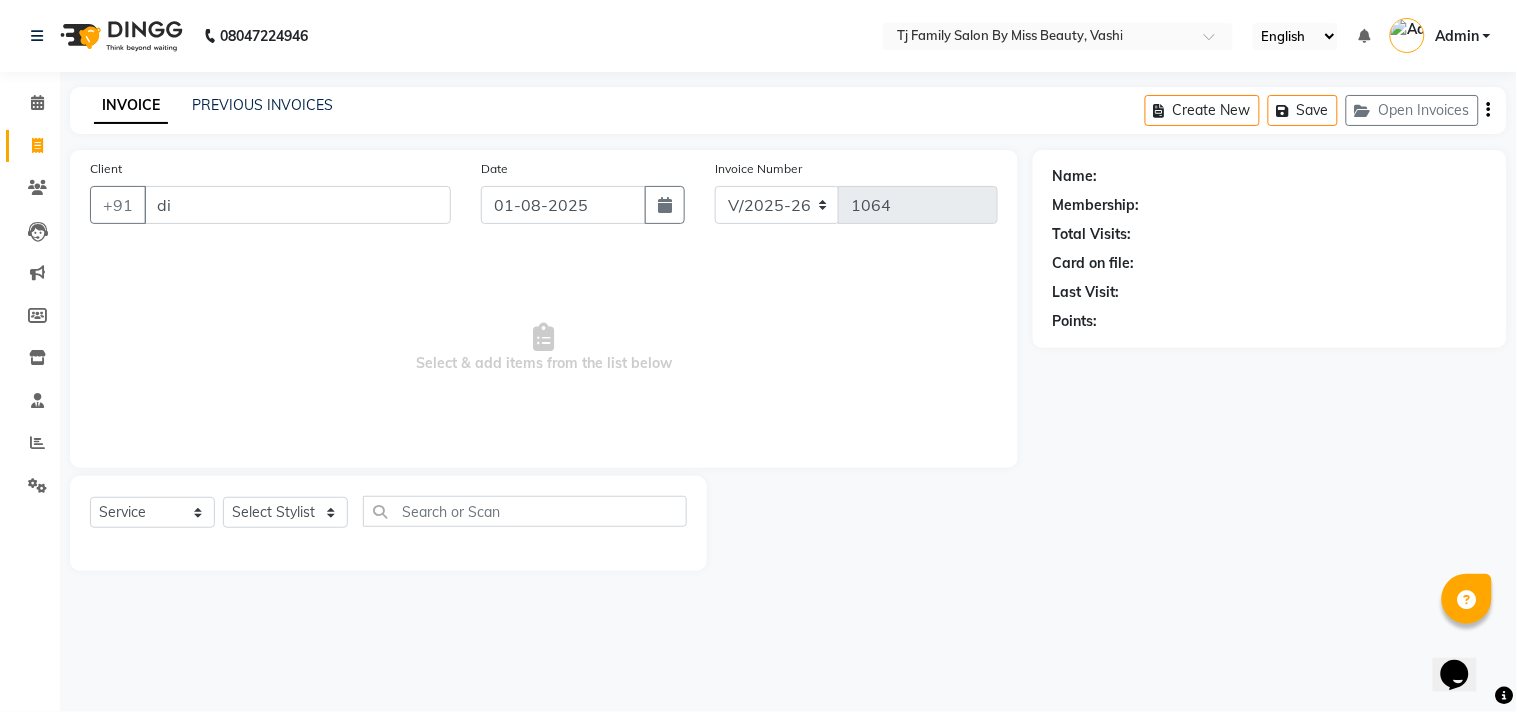 type on "d" 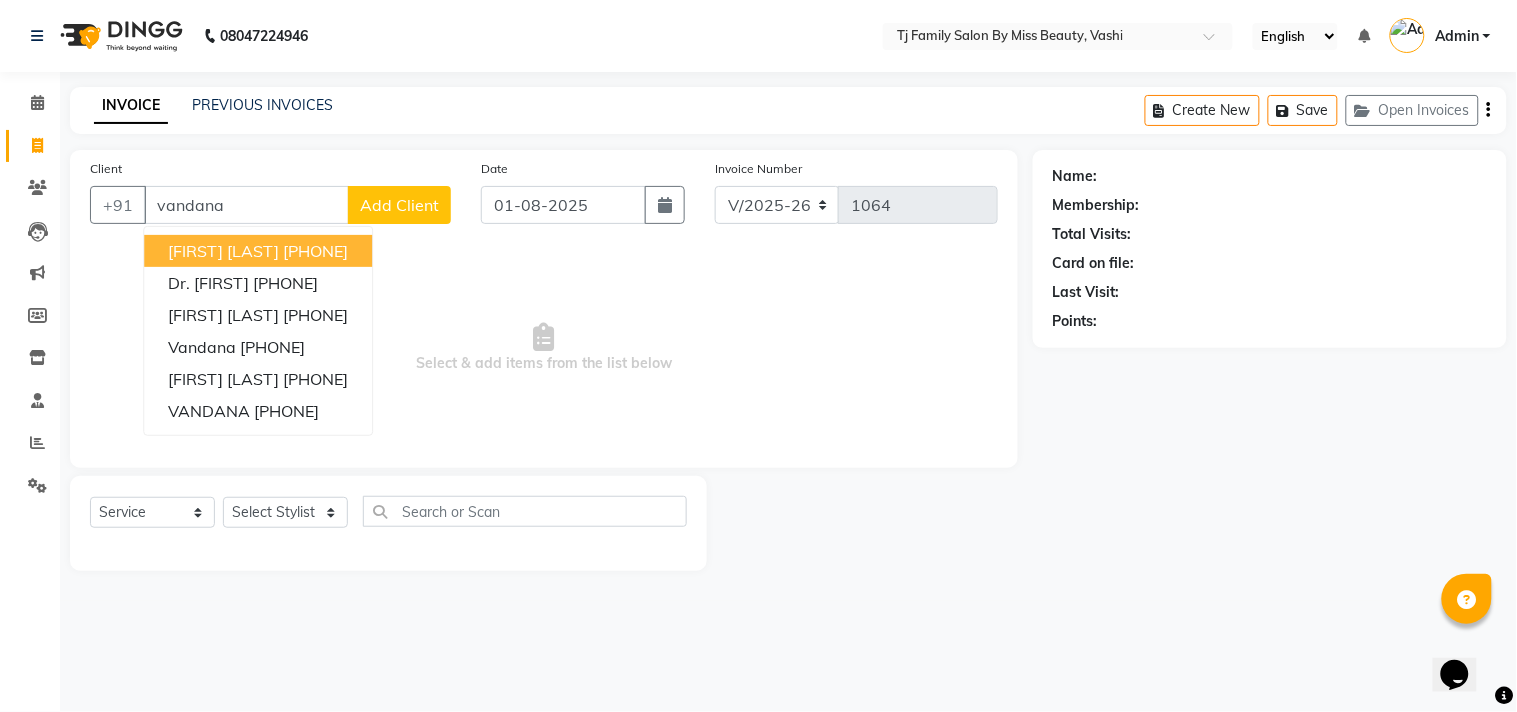 click on "[FIRST] [LAST]" at bounding box center (223, 251) 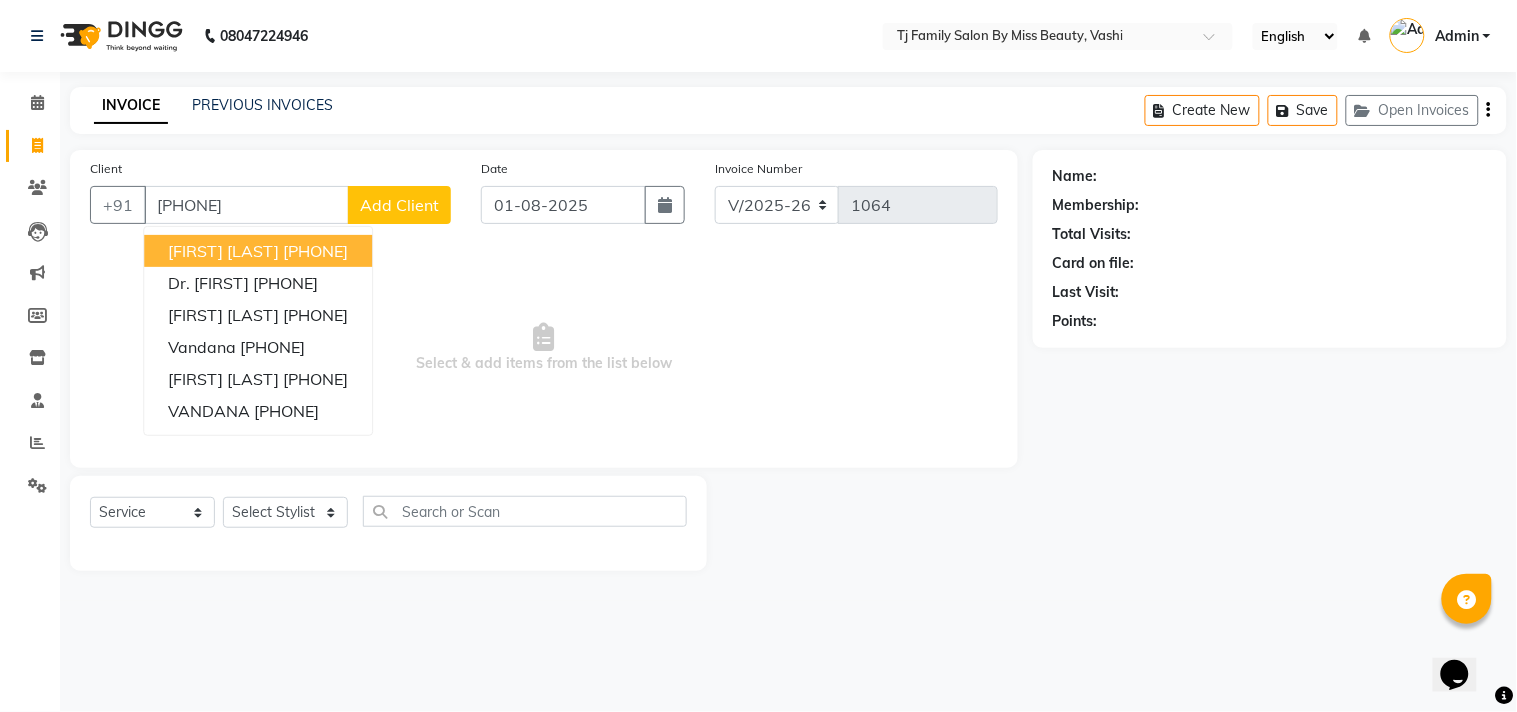 type on "[PHONE]" 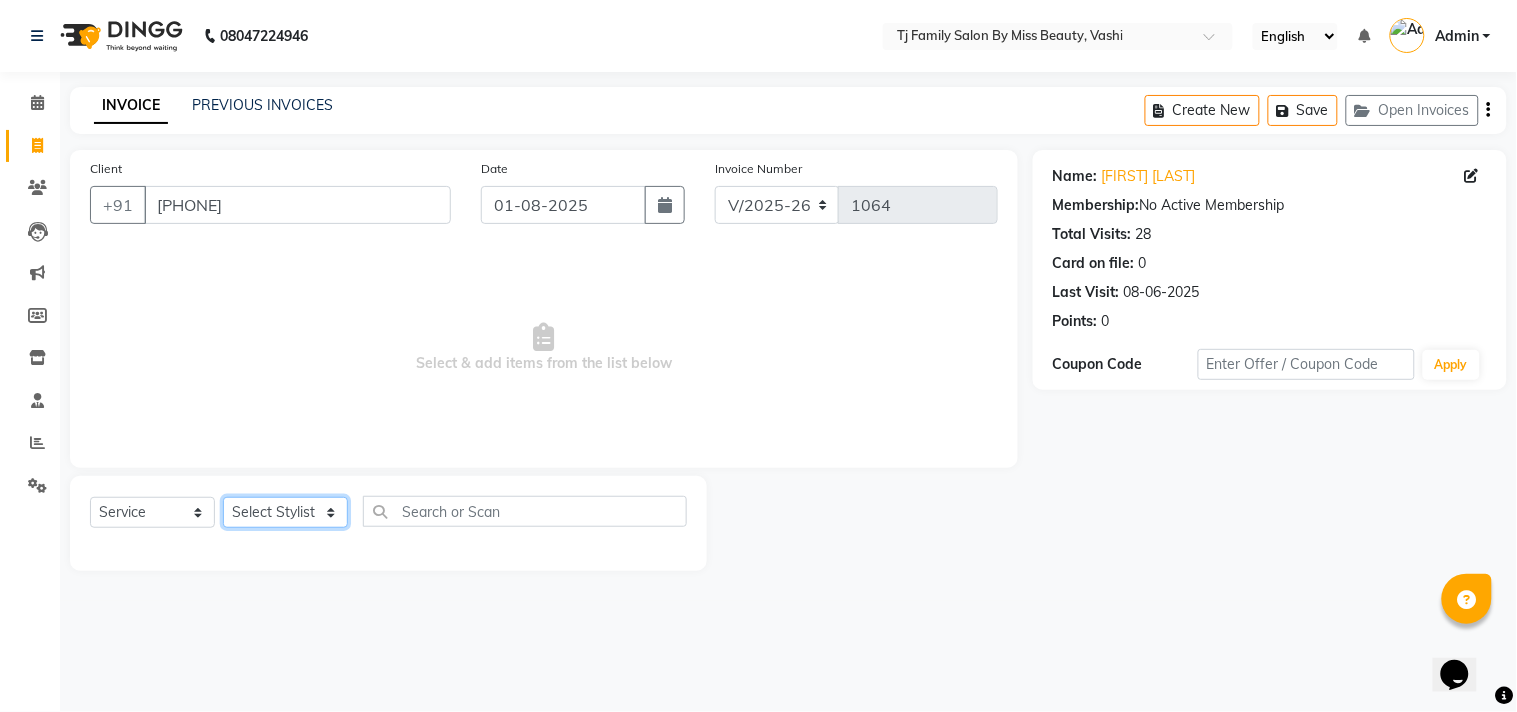 click on "Select Stylist [FIRST] [LAST] [FIRST] [LAST] [FIRST] [LAST] [FIRST] [LAST] [FIRST] [LAST] [FIRST]" 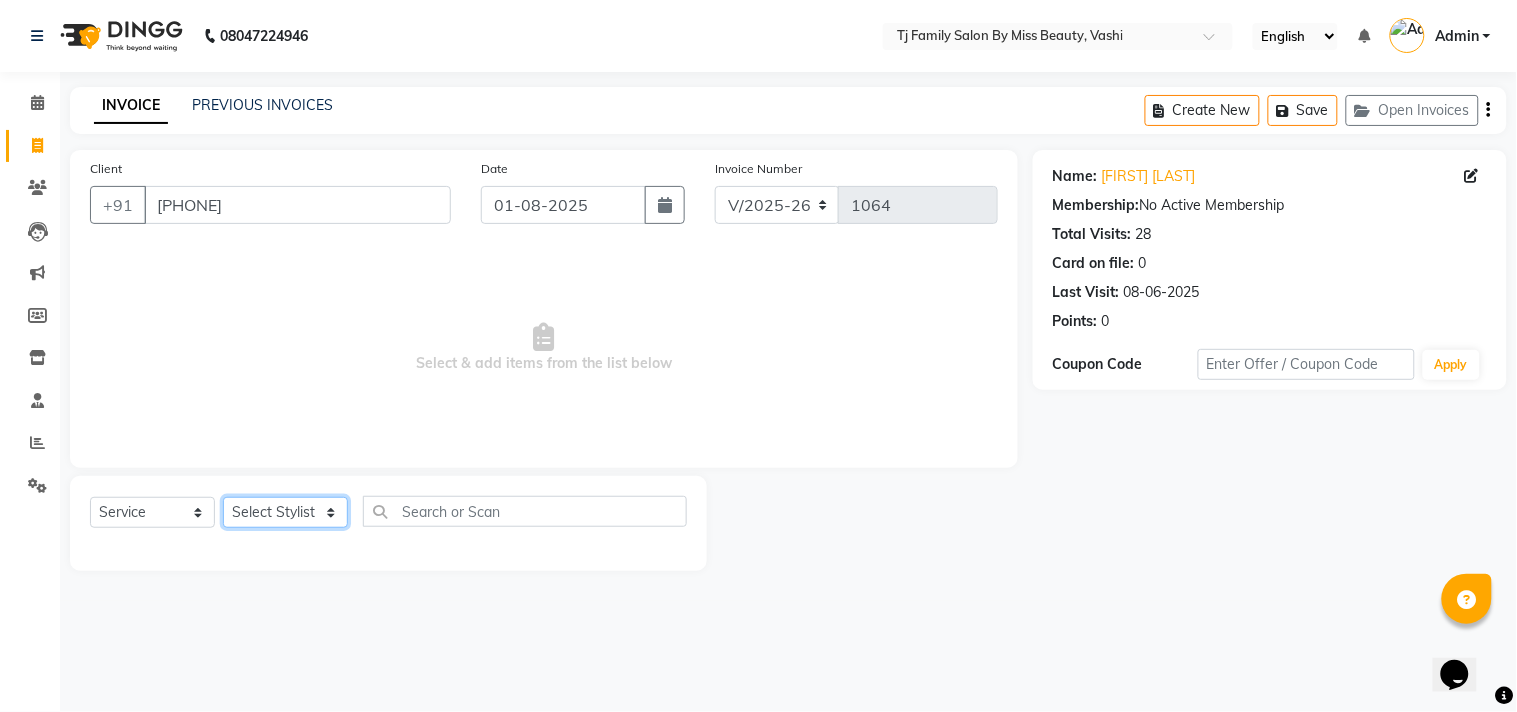 select on "31842" 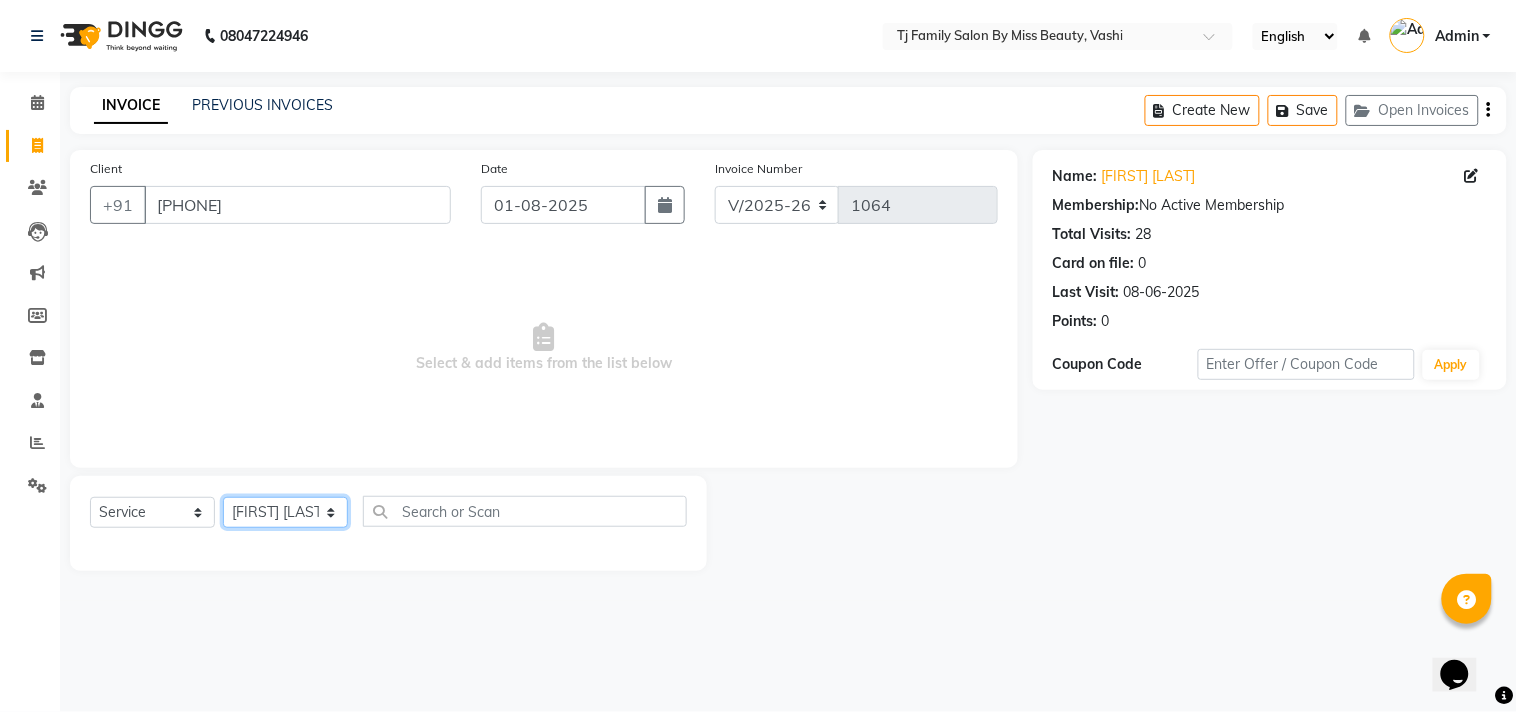click on "Select Stylist [FIRST] [LAST] [FIRST] [LAST] [FIRST] [LAST] [FIRST] [LAST] [FIRST] [LAST] [FIRST]" 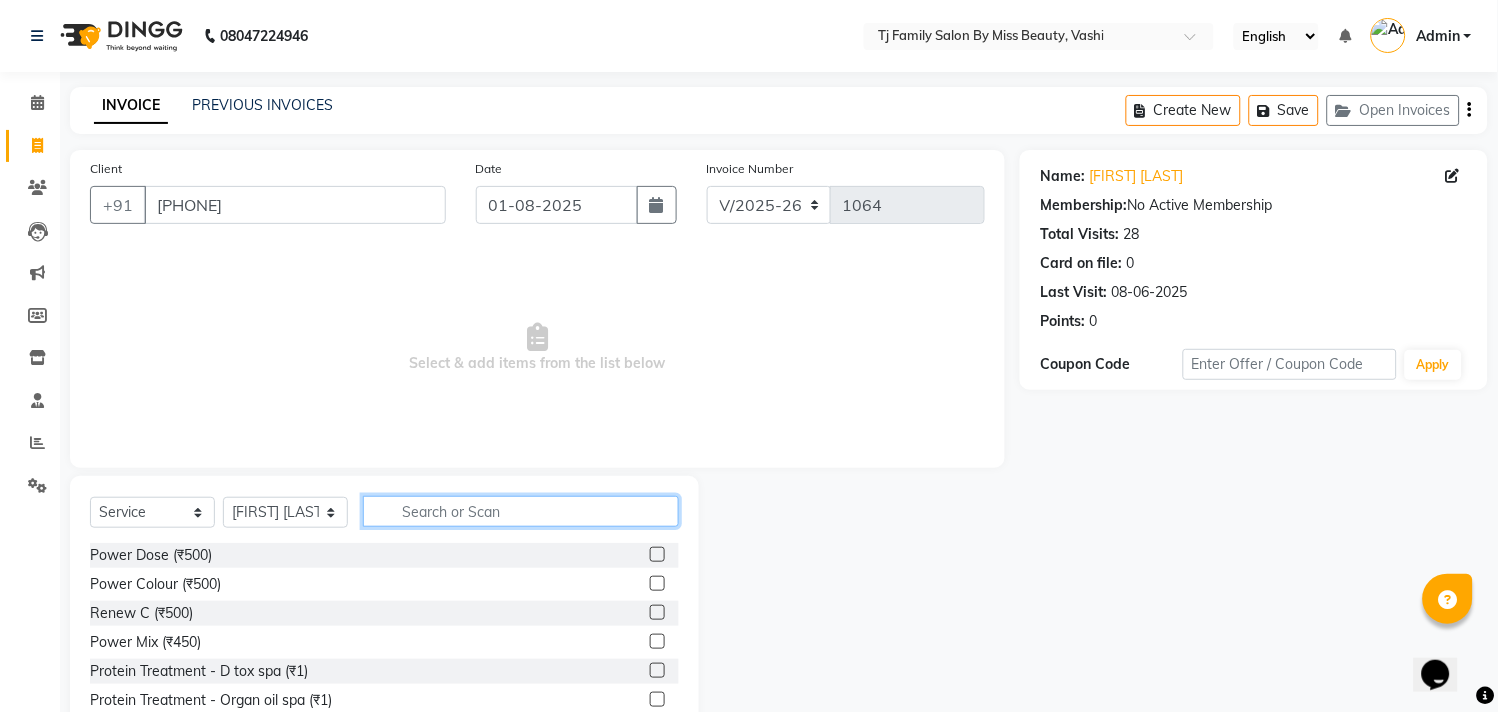 click 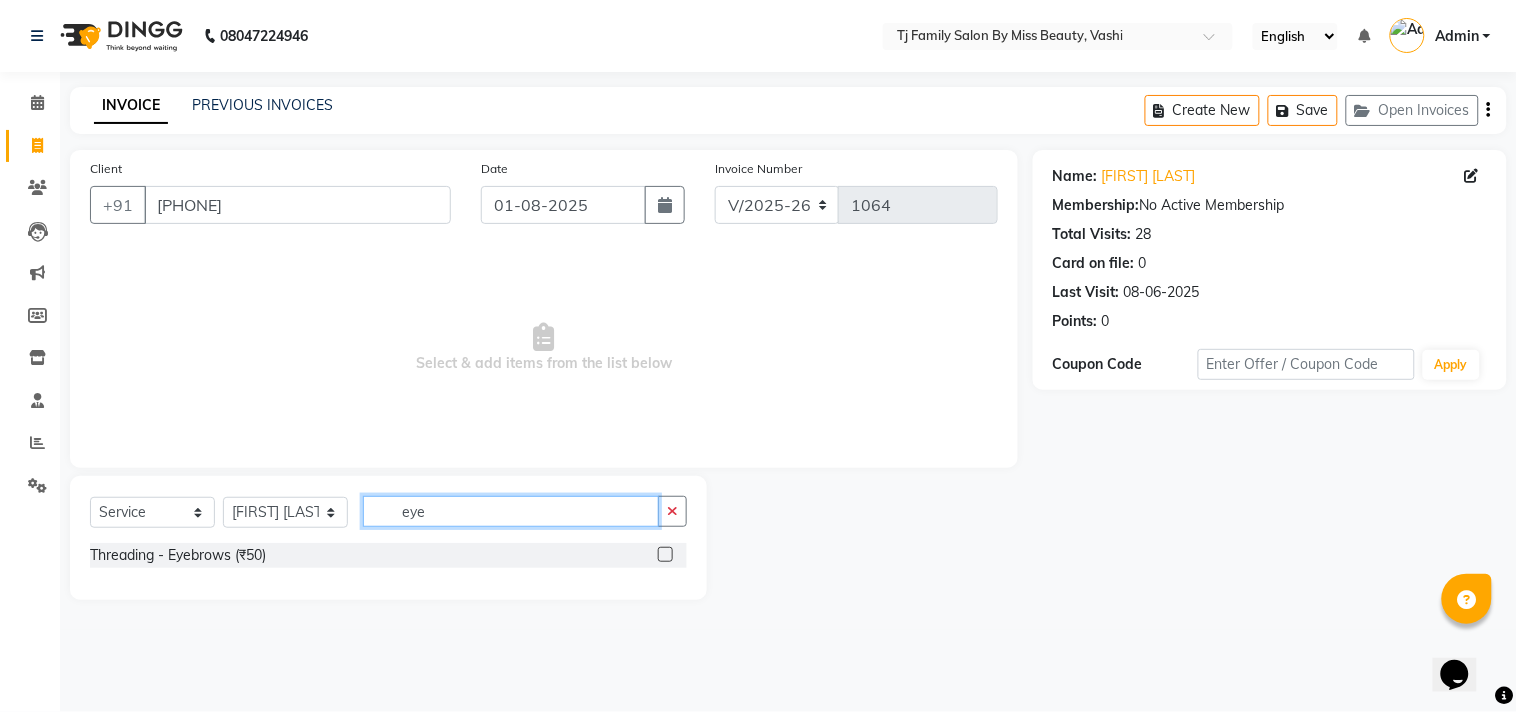 type on "eye" 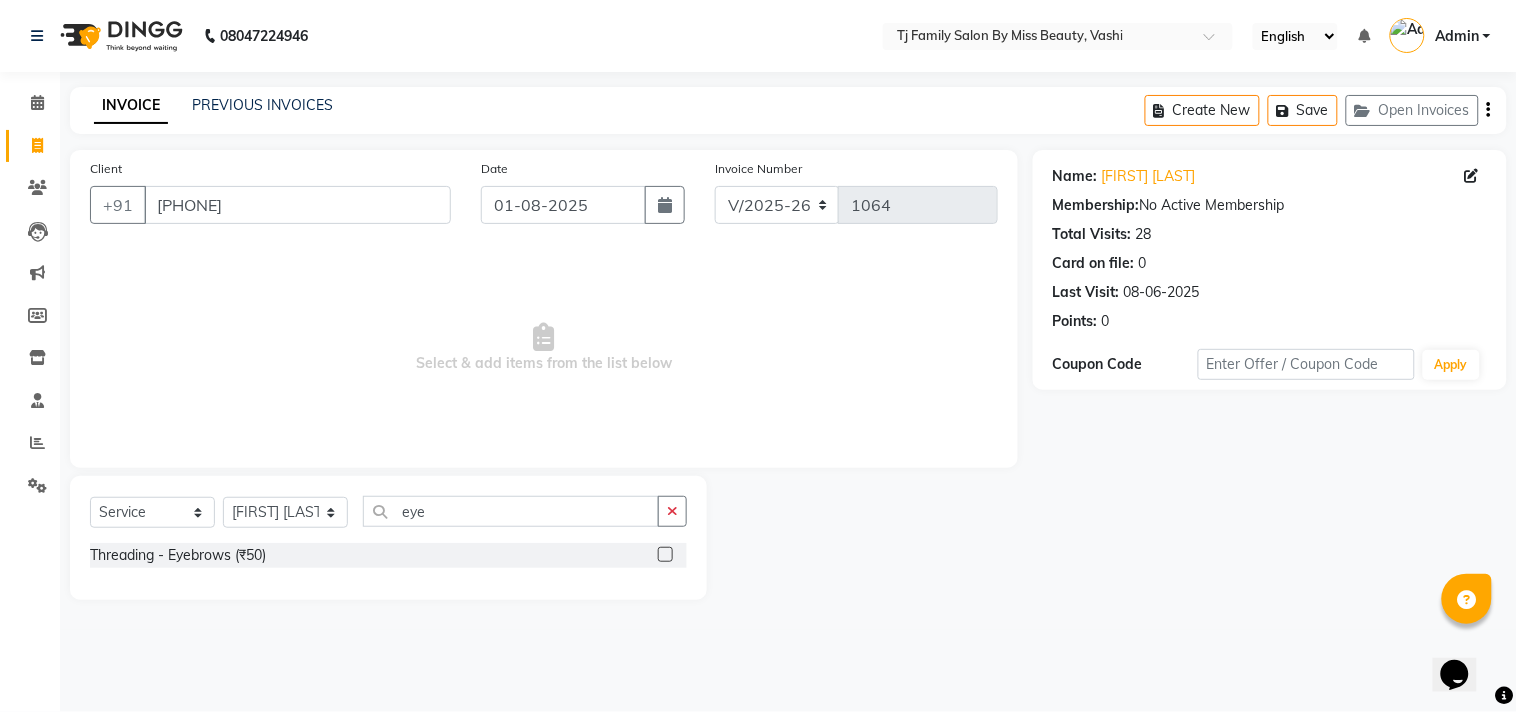 click 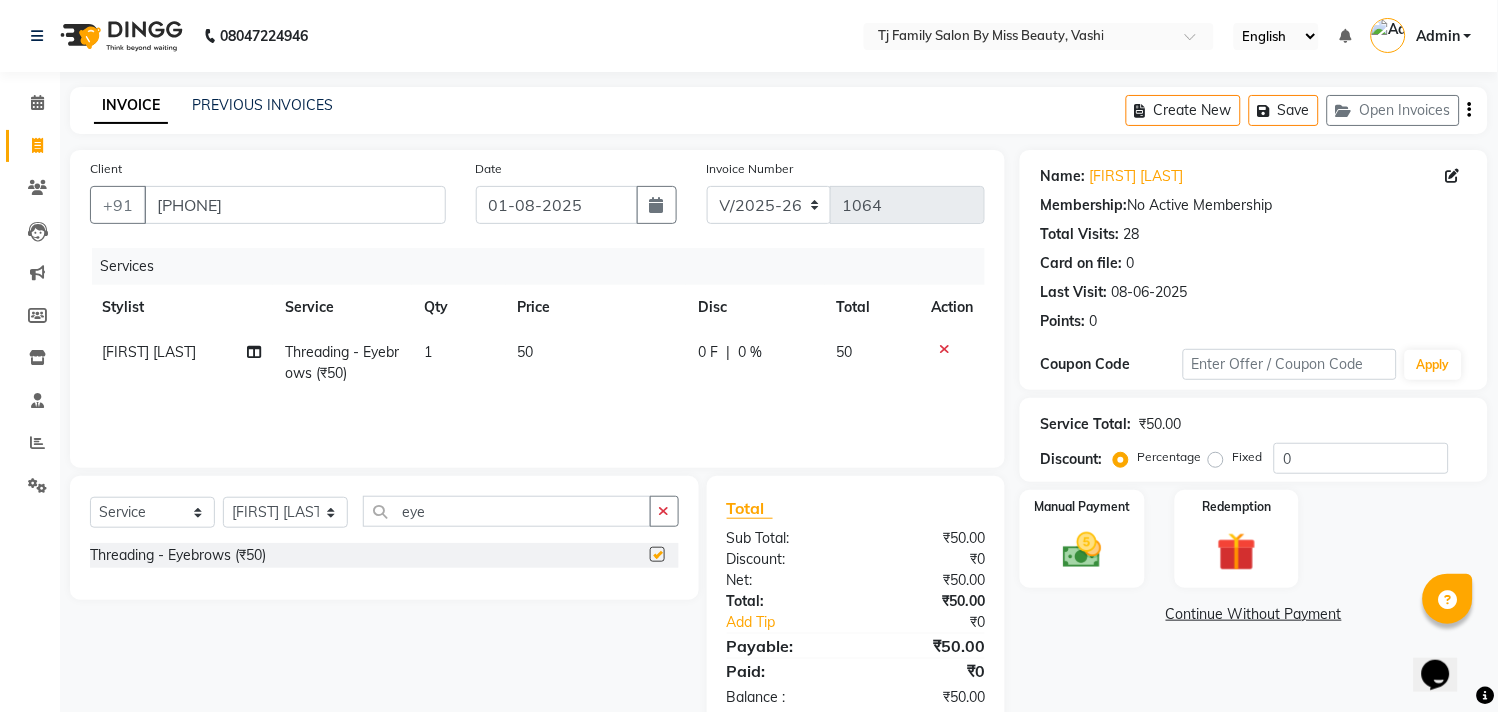 checkbox on "false" 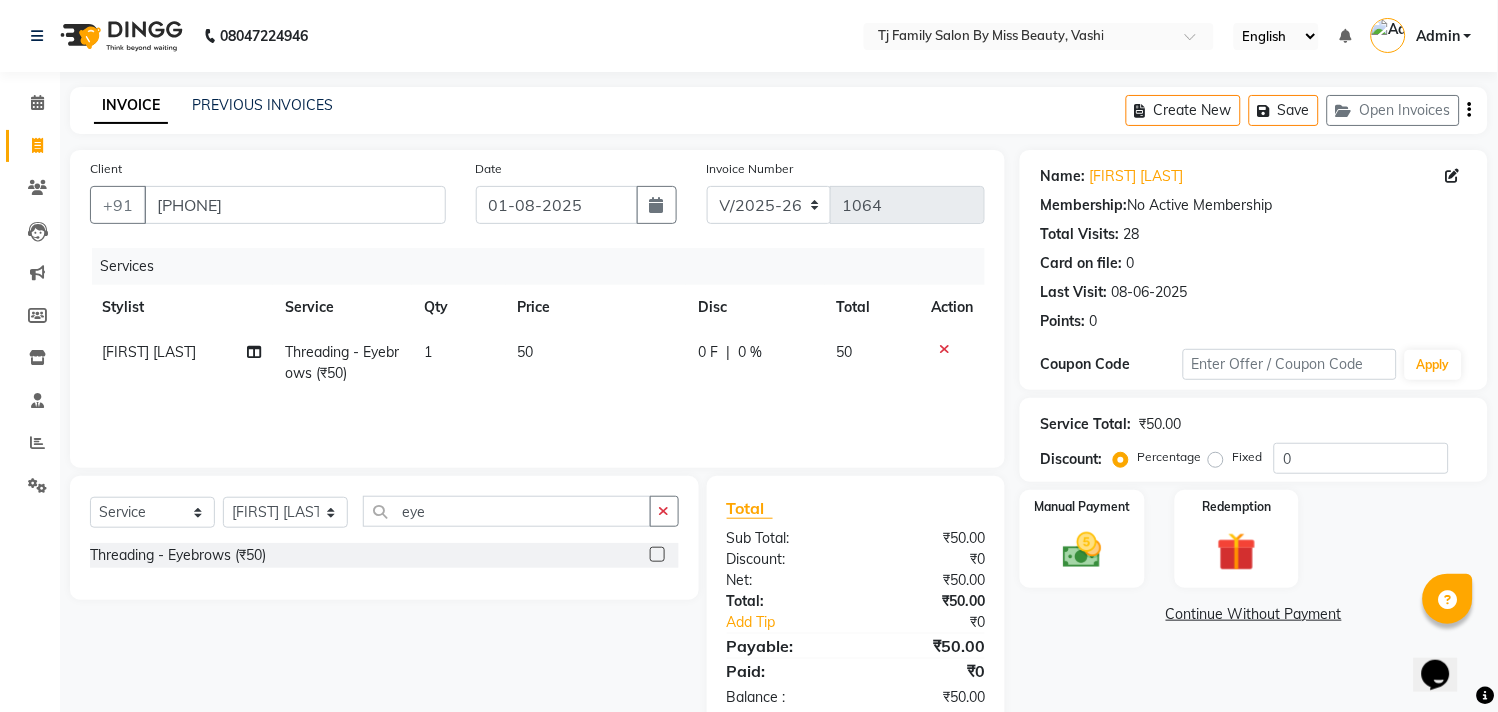 click on "50" 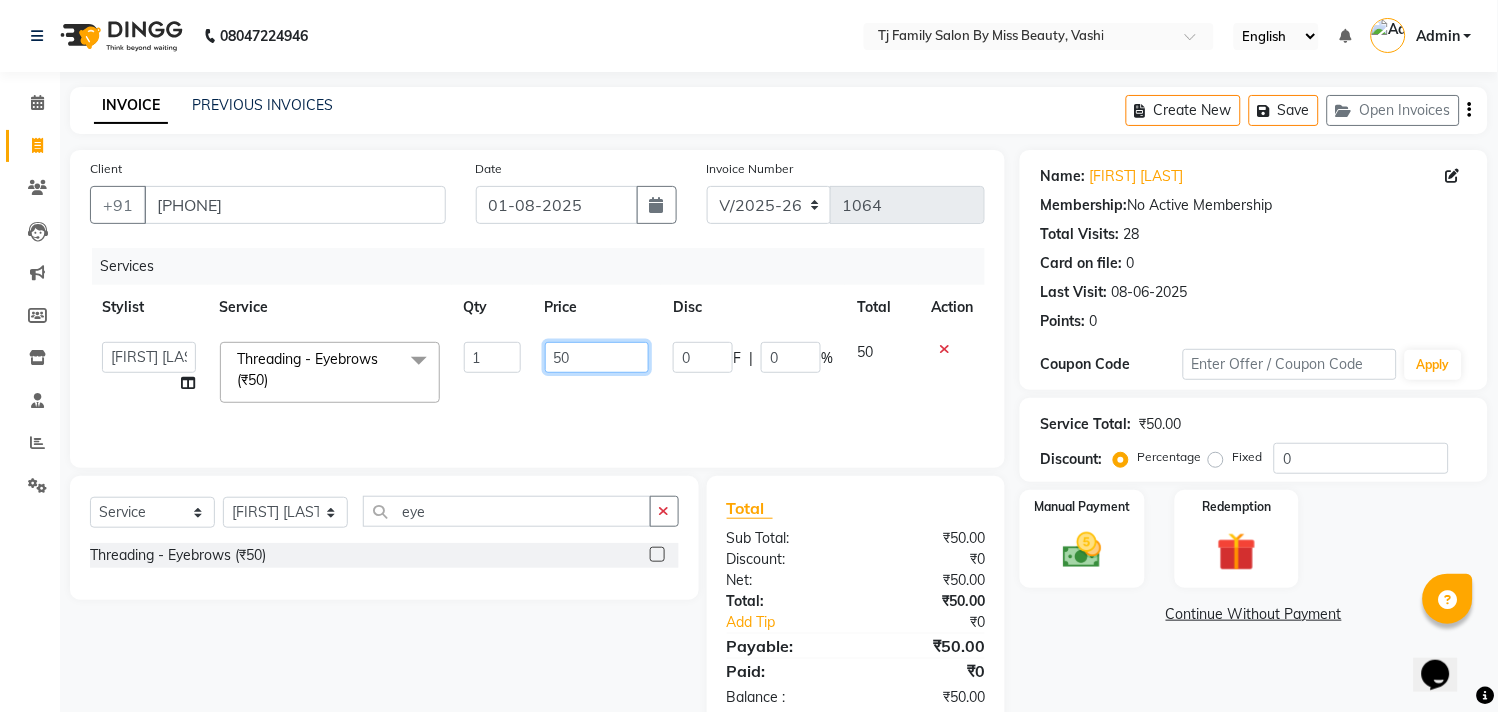 click on "50" 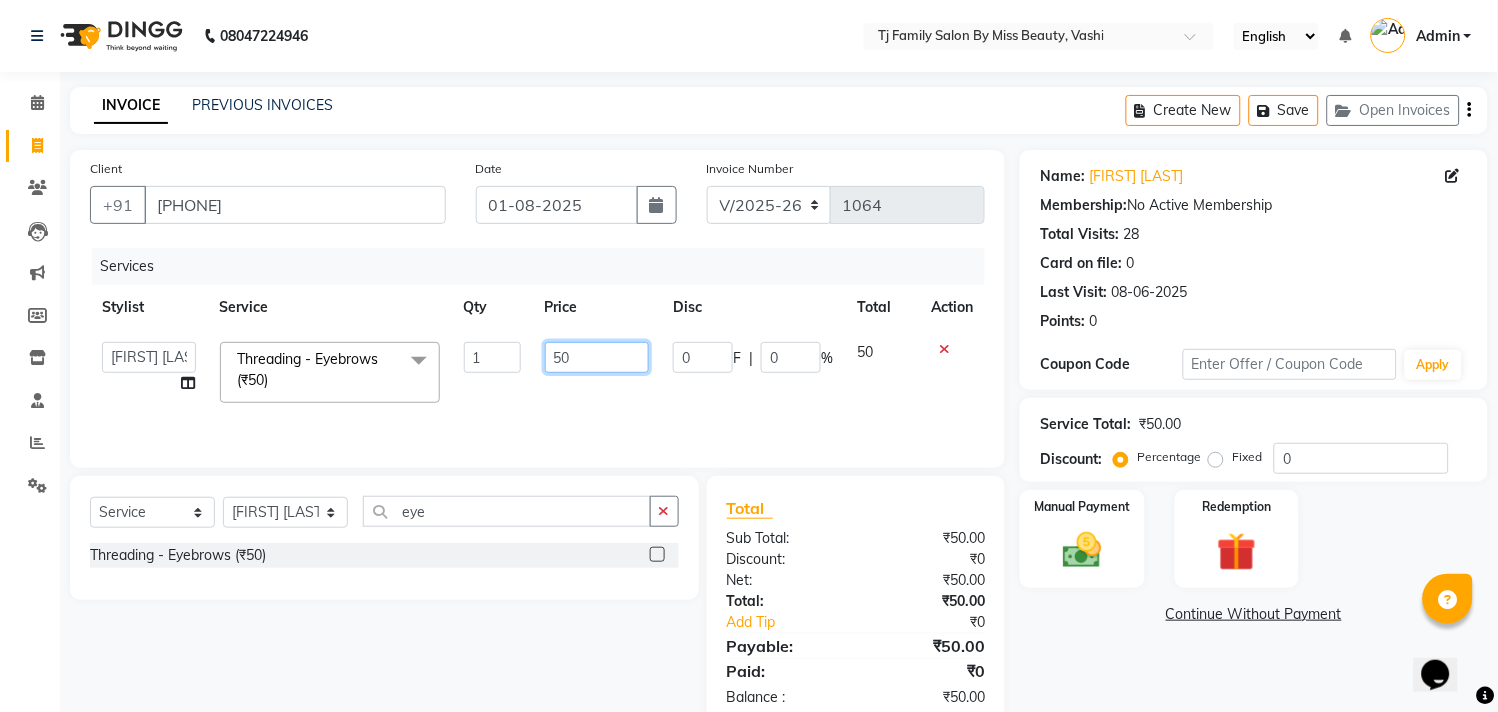 type on "5" 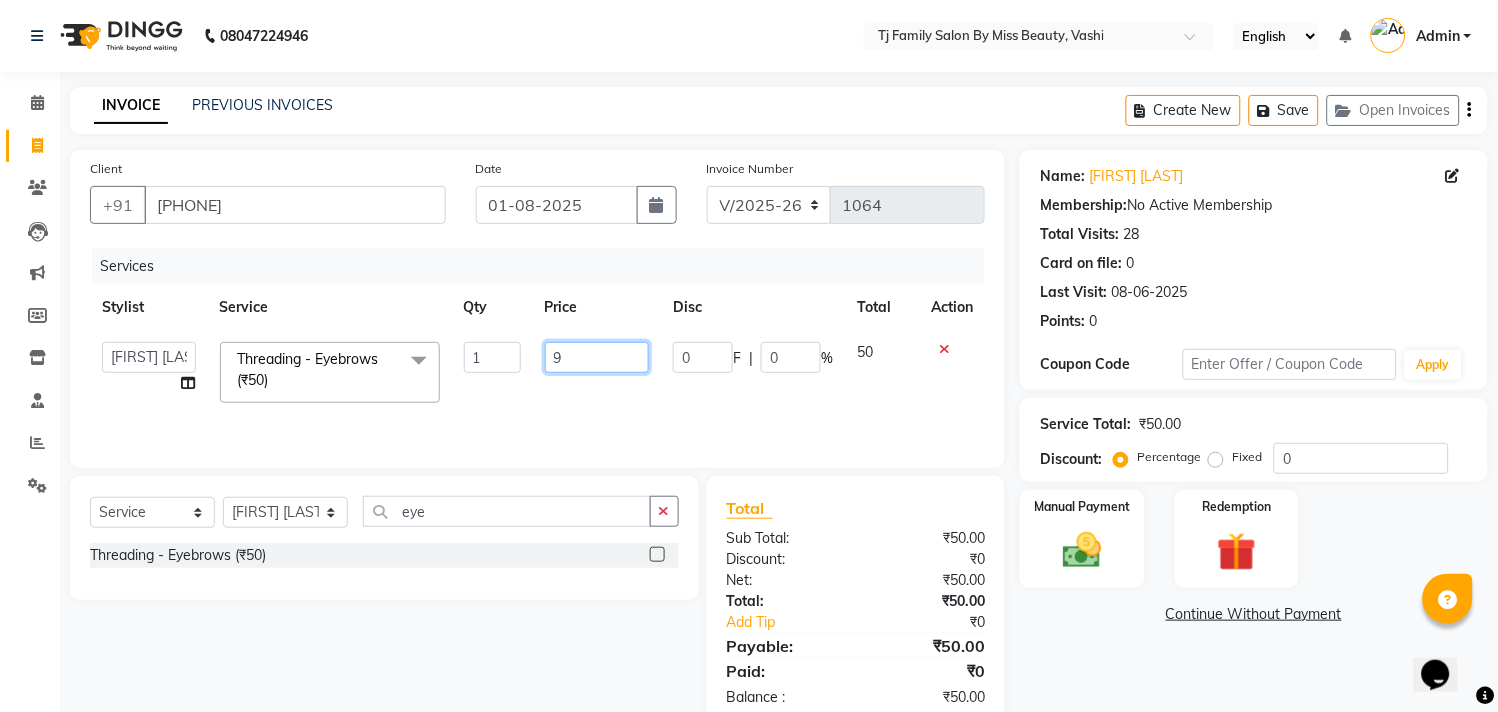 type on "90" 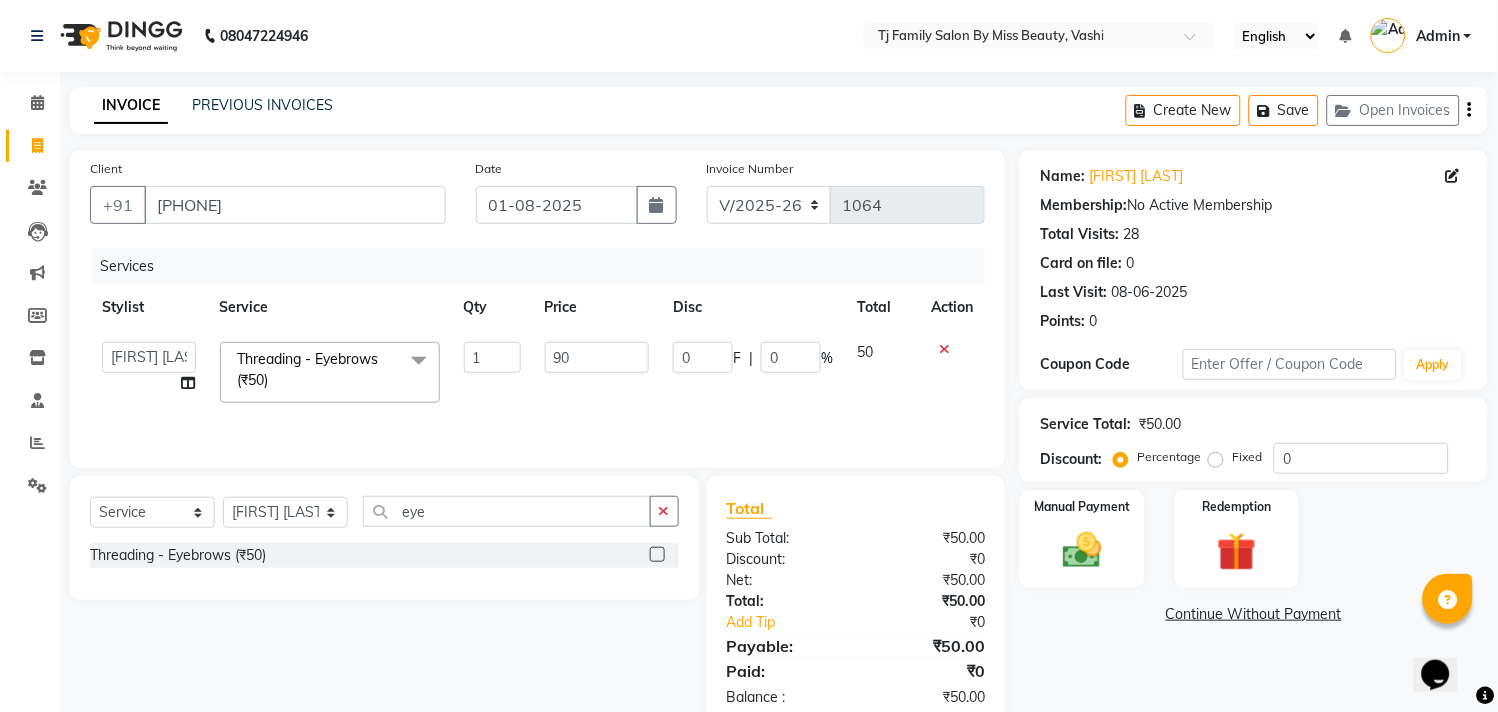 click on "50" 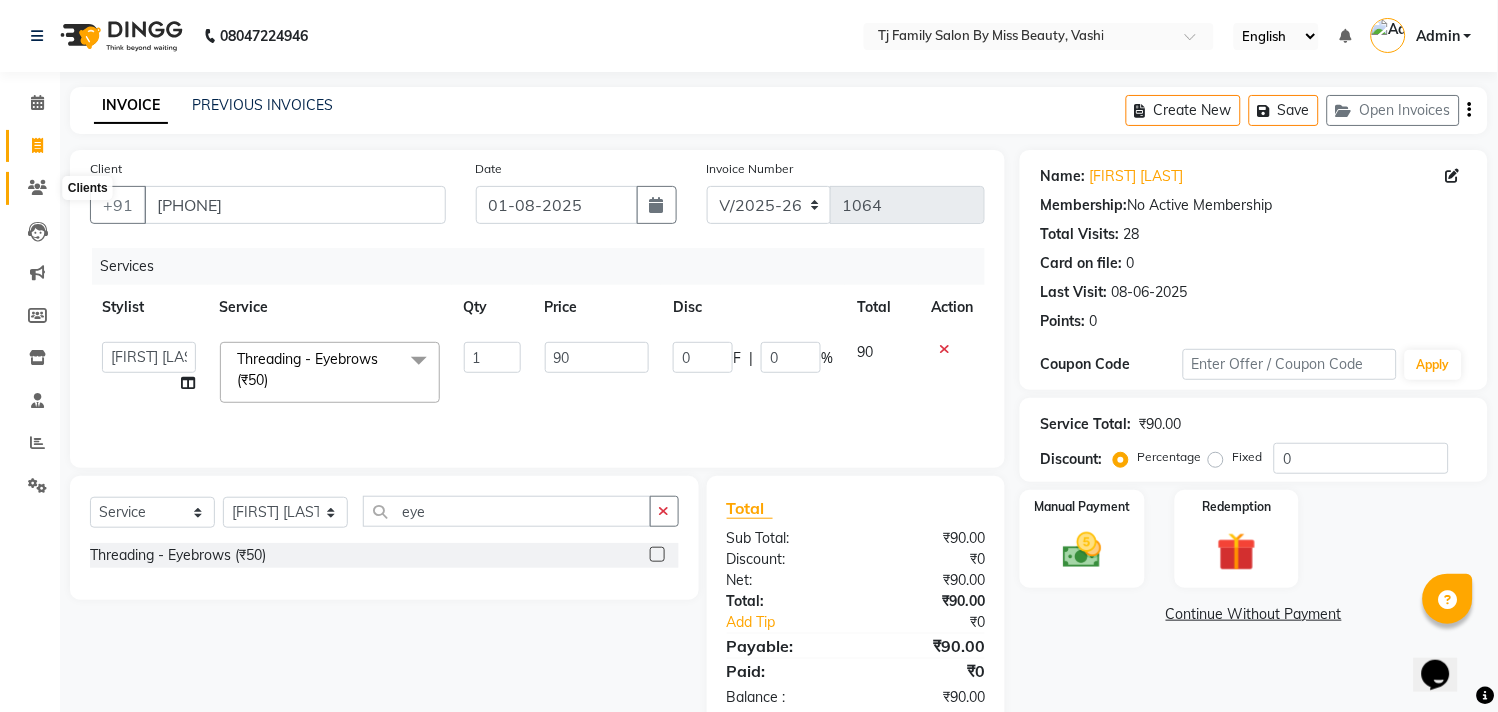click 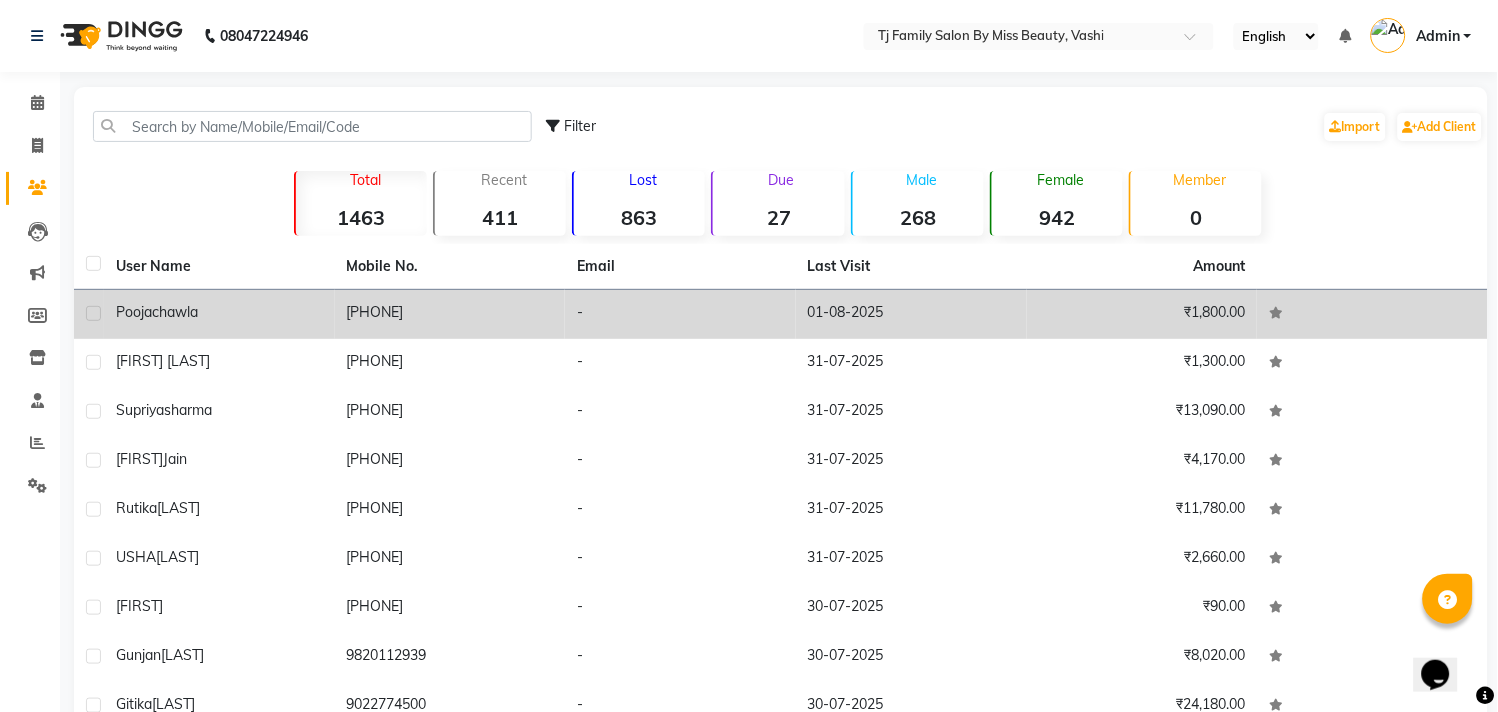 click on "pooja" 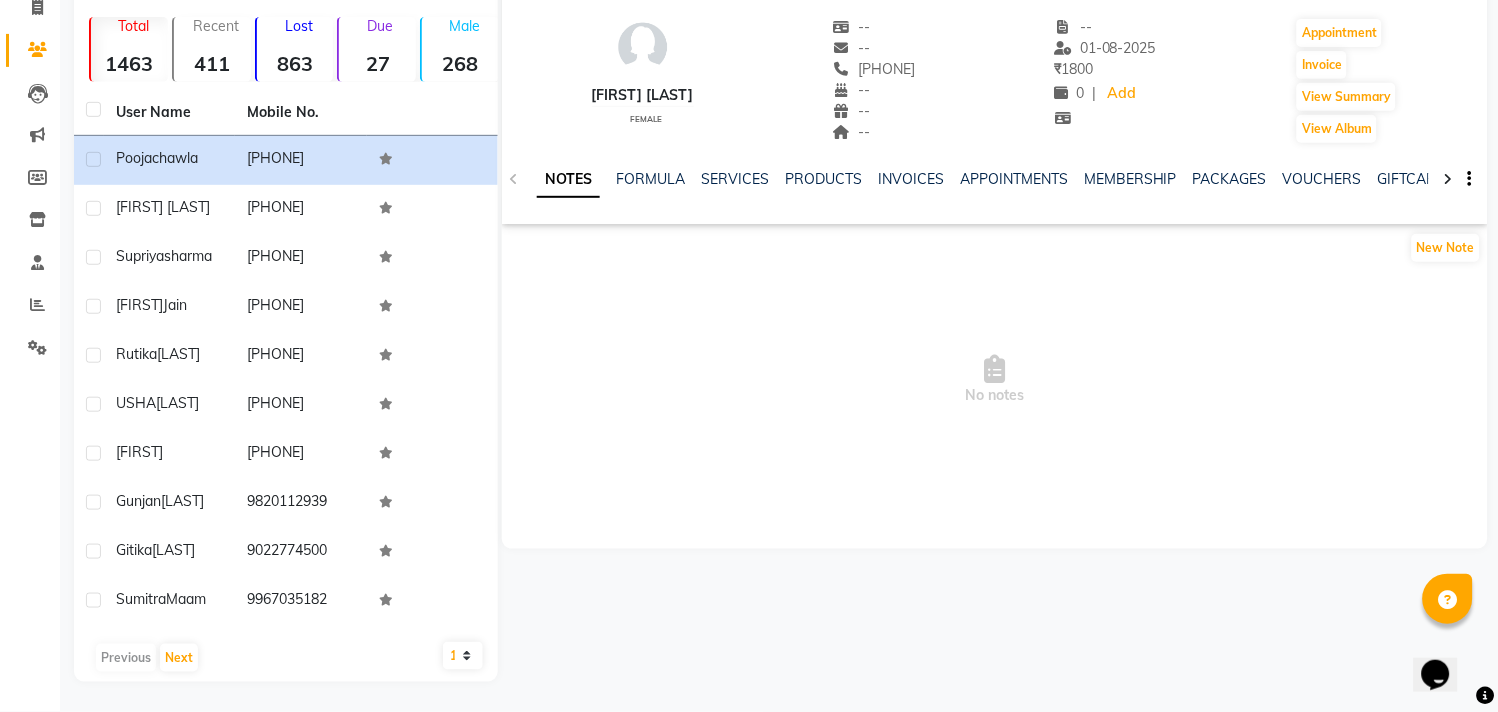 scroll, scrollTop: 43, scrollLeft: 0, axis: vertical 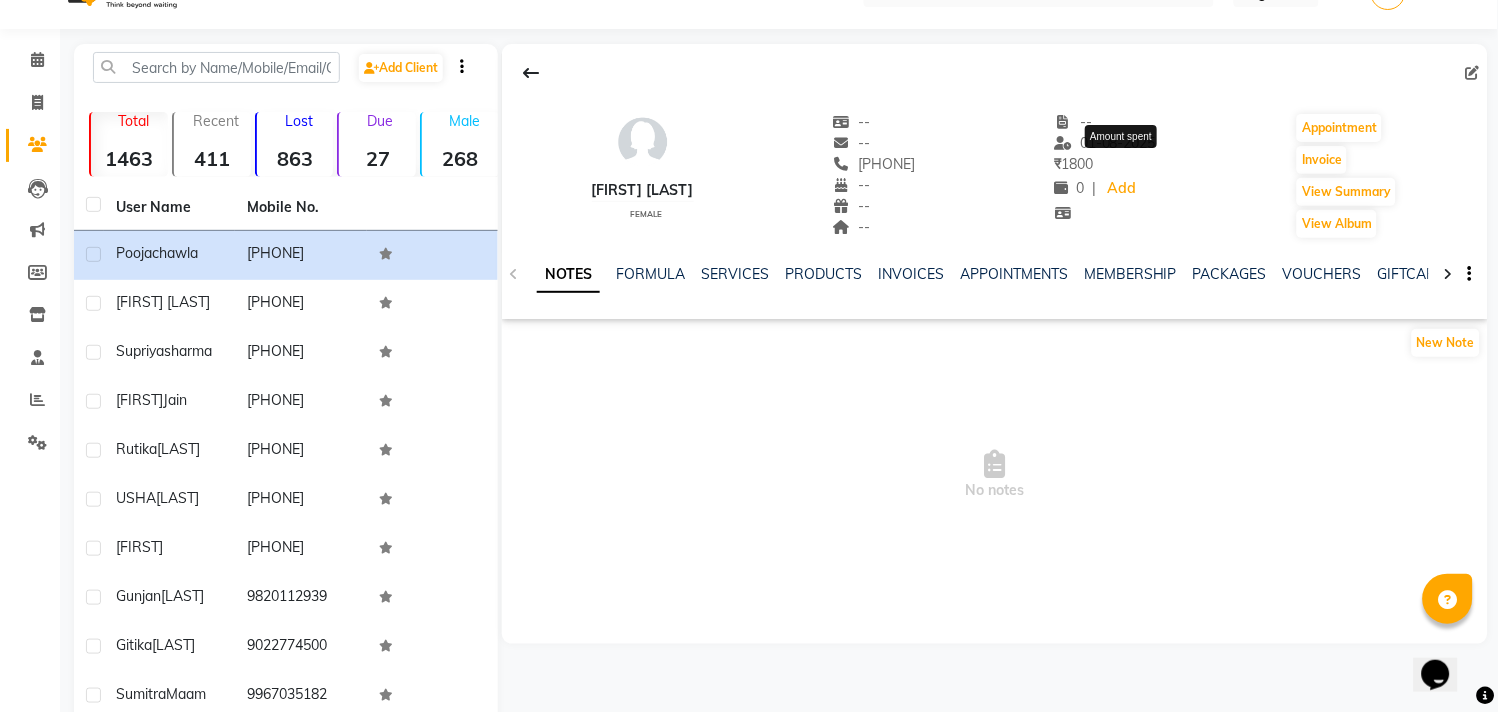 click on "₹    1800" 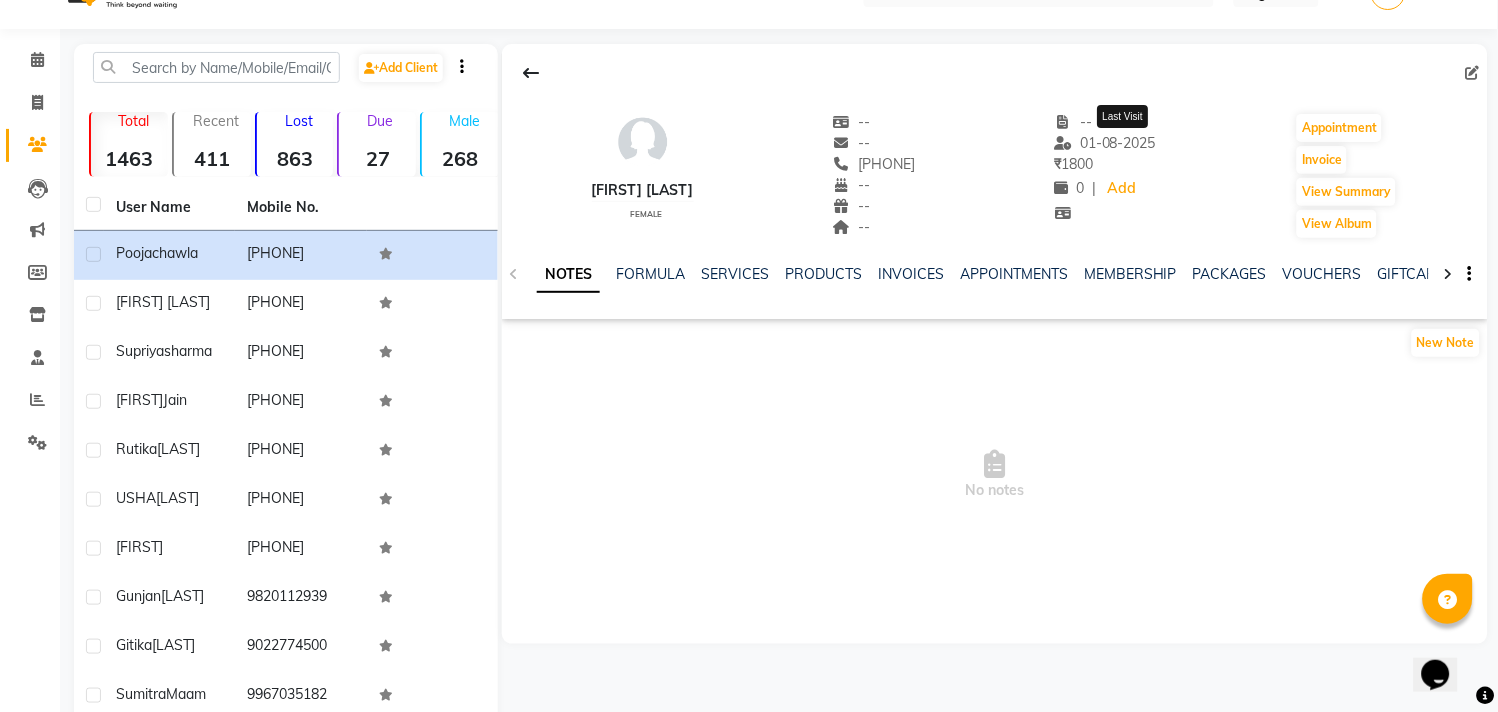 click on "01-08-2025" 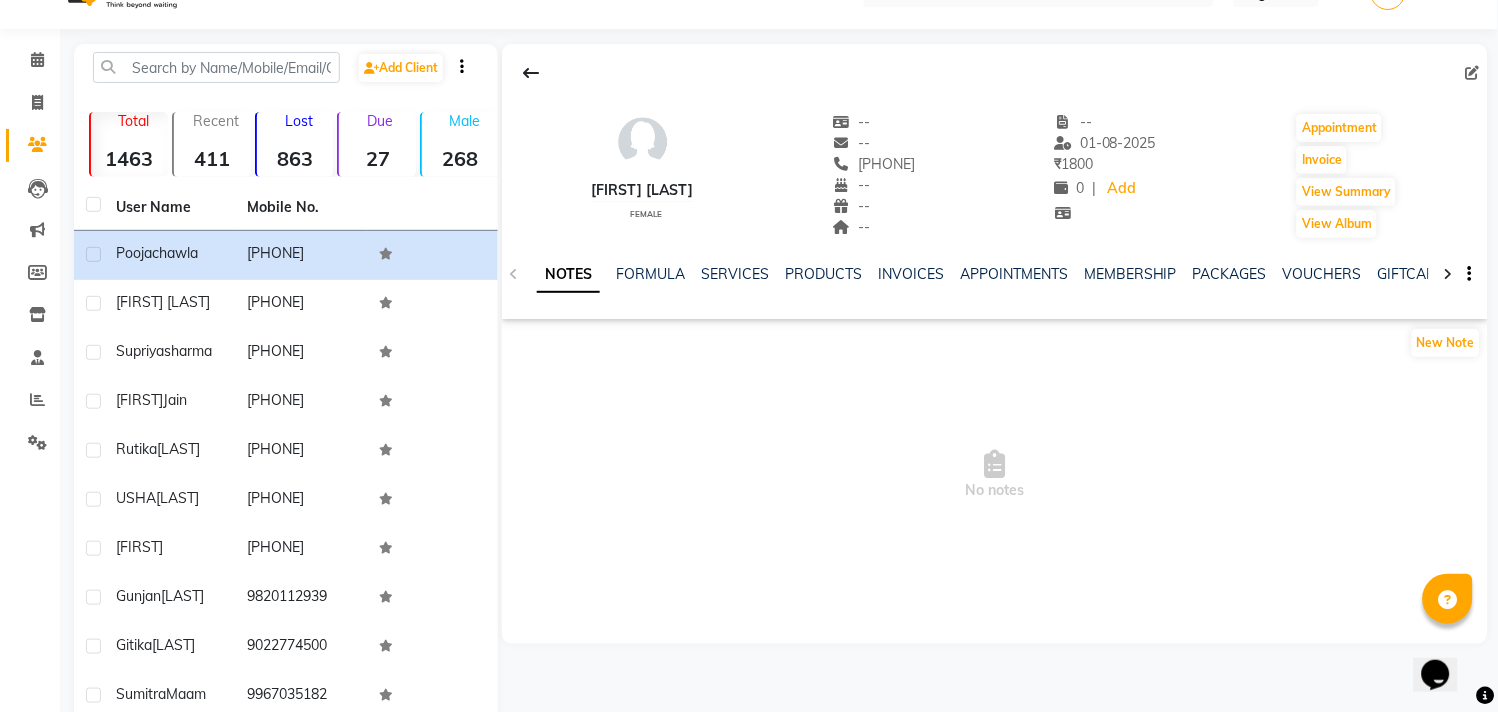 click 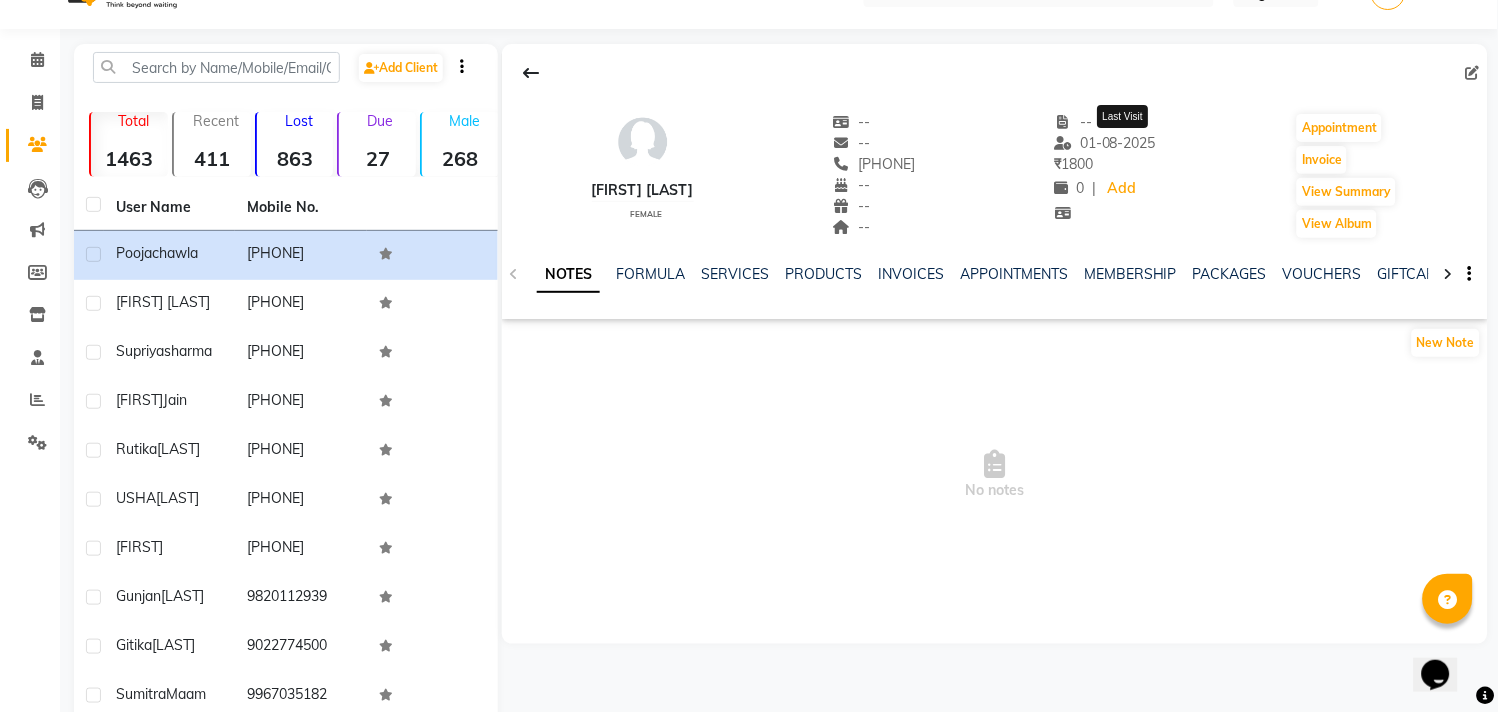 click on "01-08-2025" 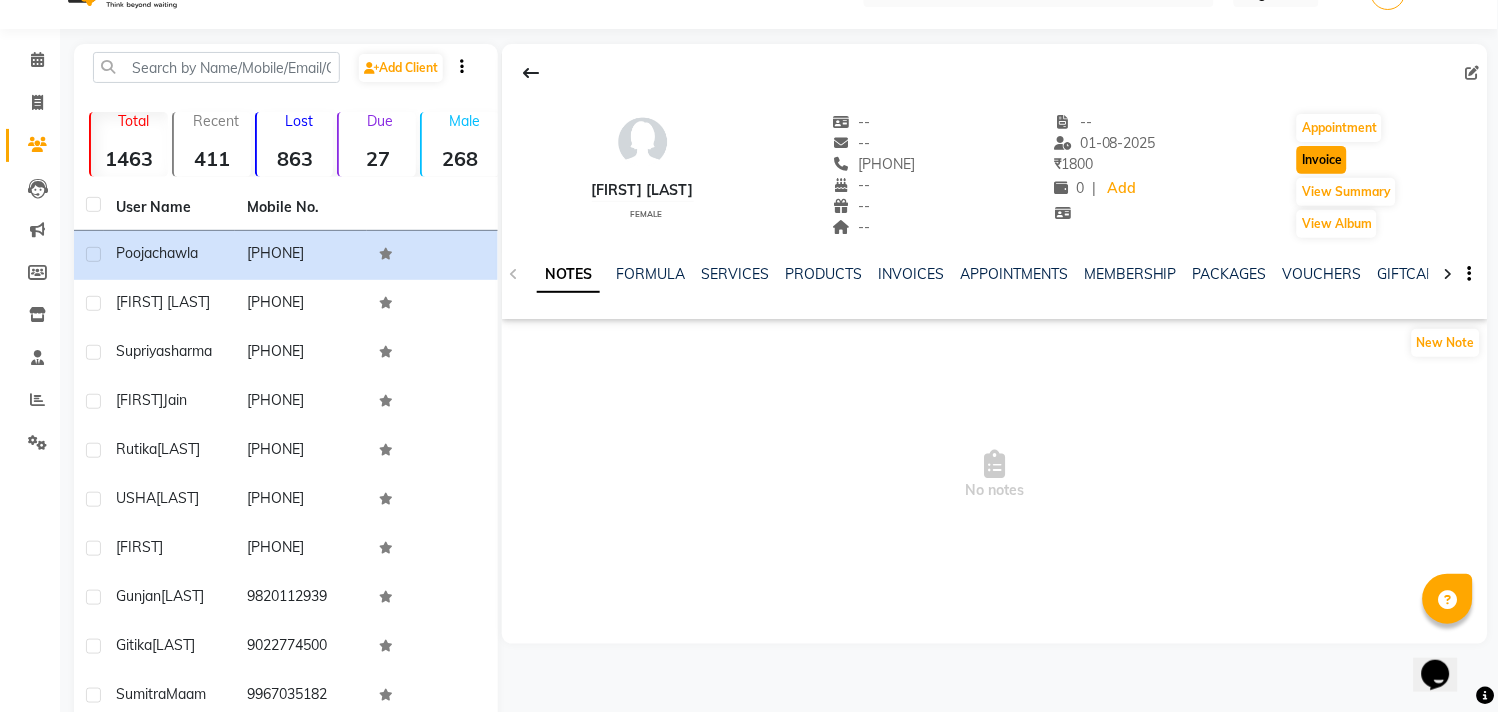 click on "Invoice" 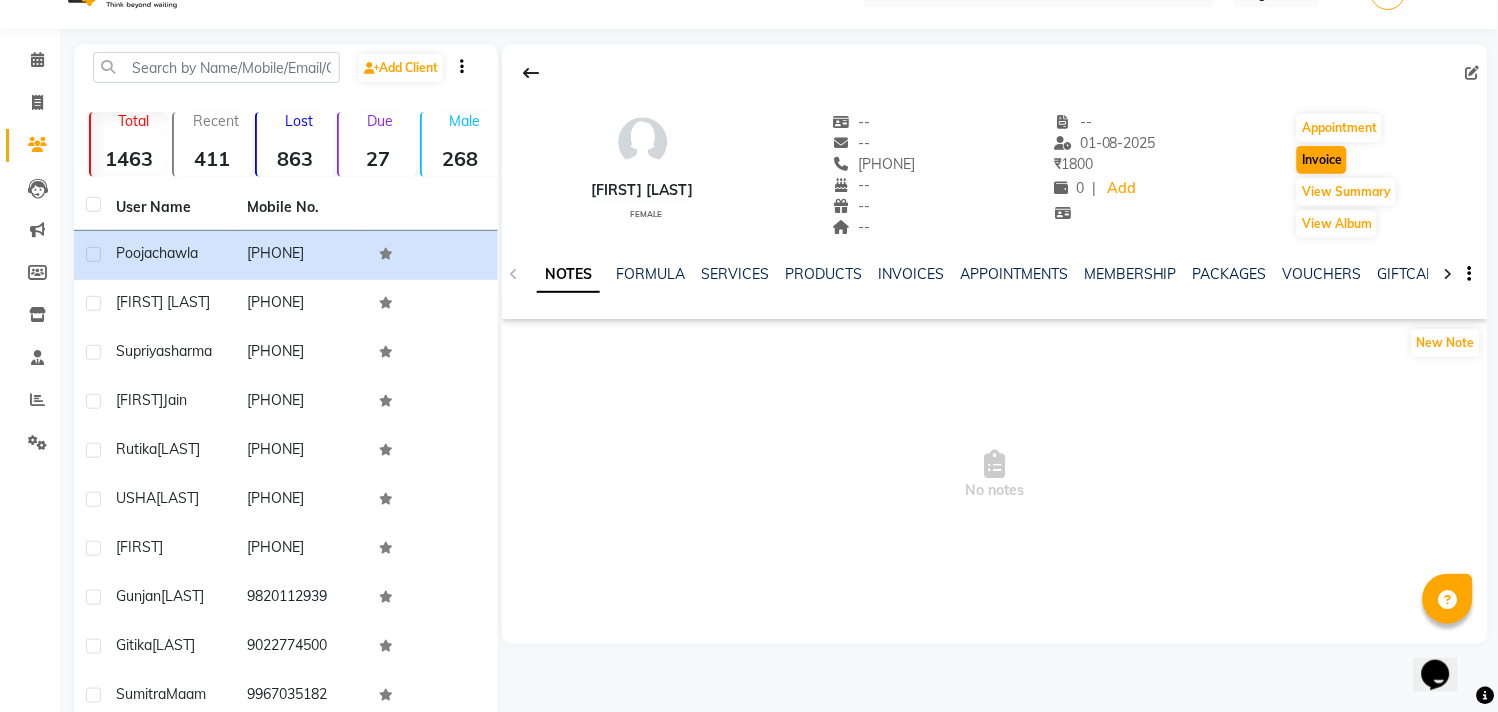 select on "service" 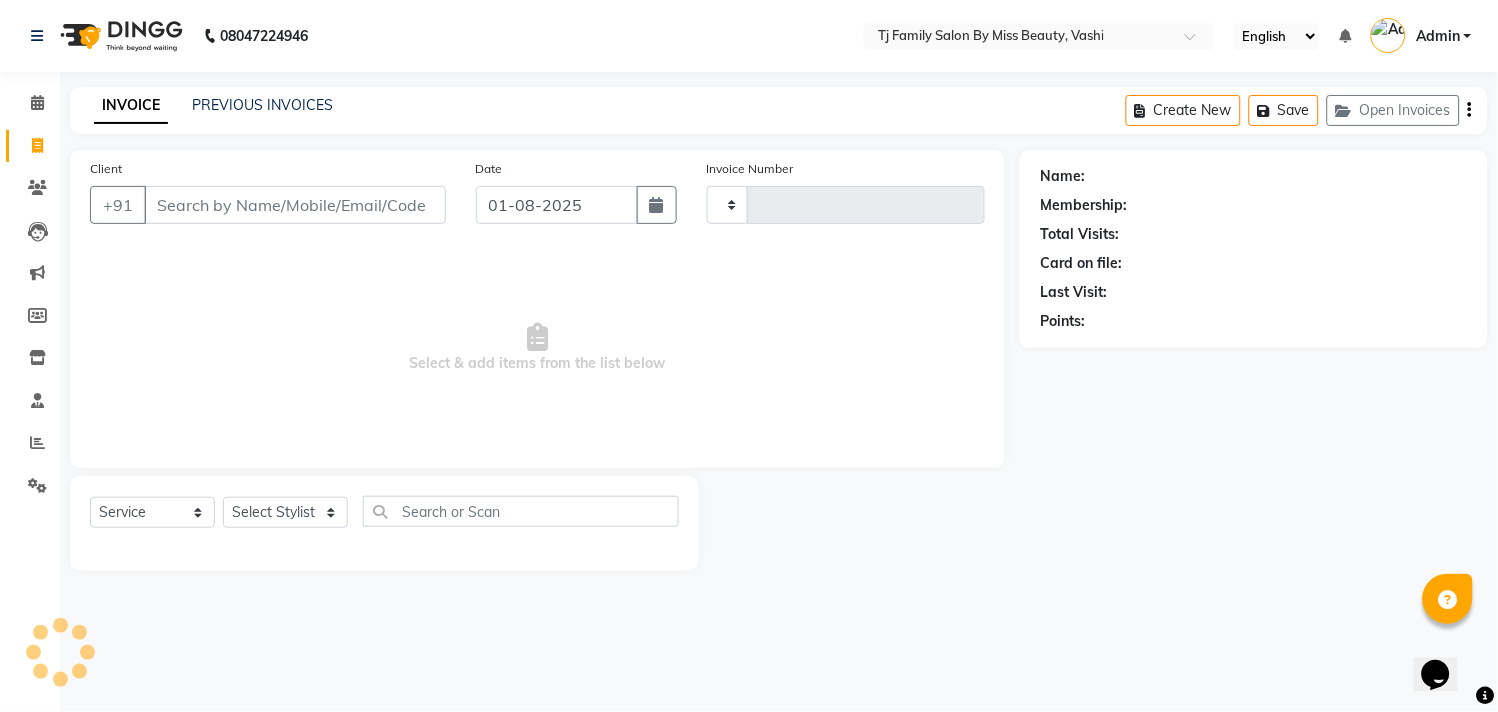 scroll, scrollTop: 0, scrollLeft: 0, axis: both 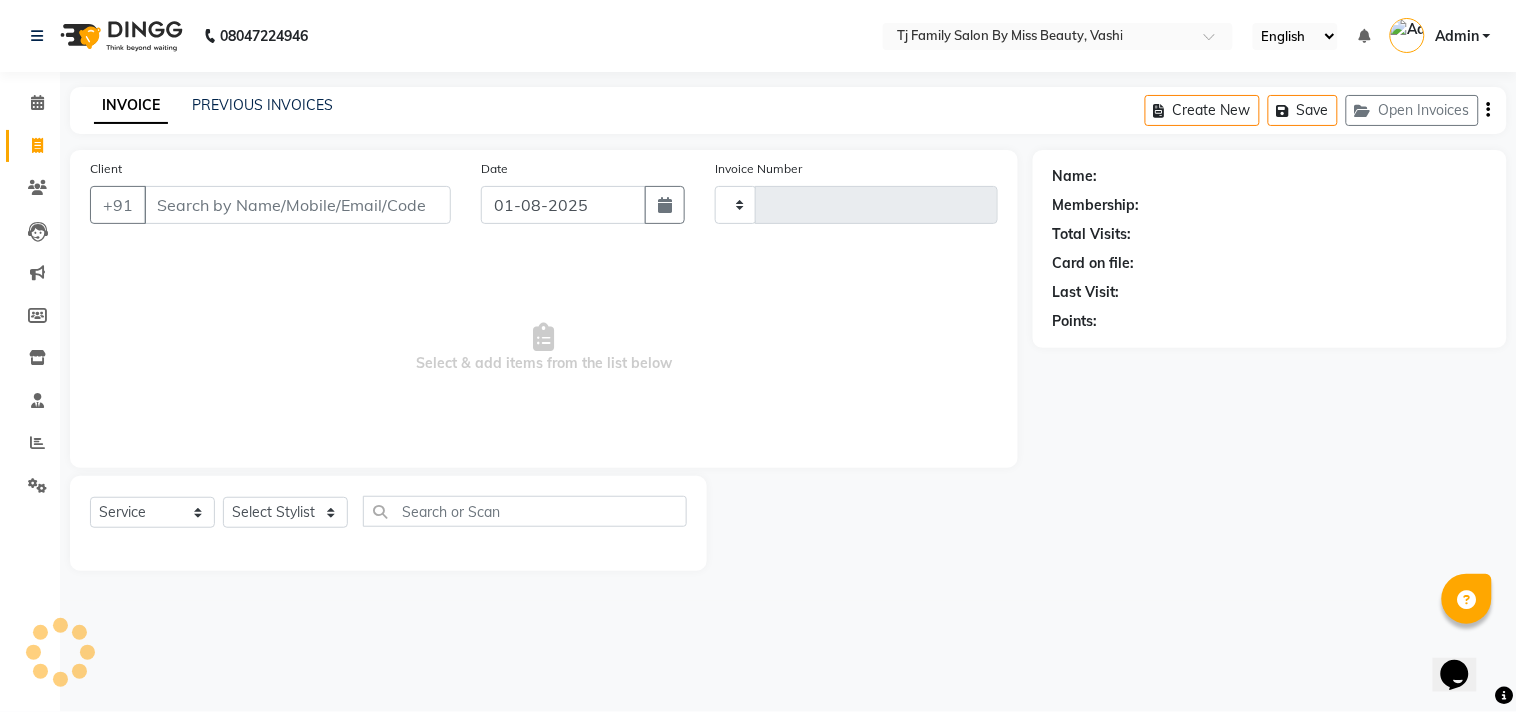 type on "1064" 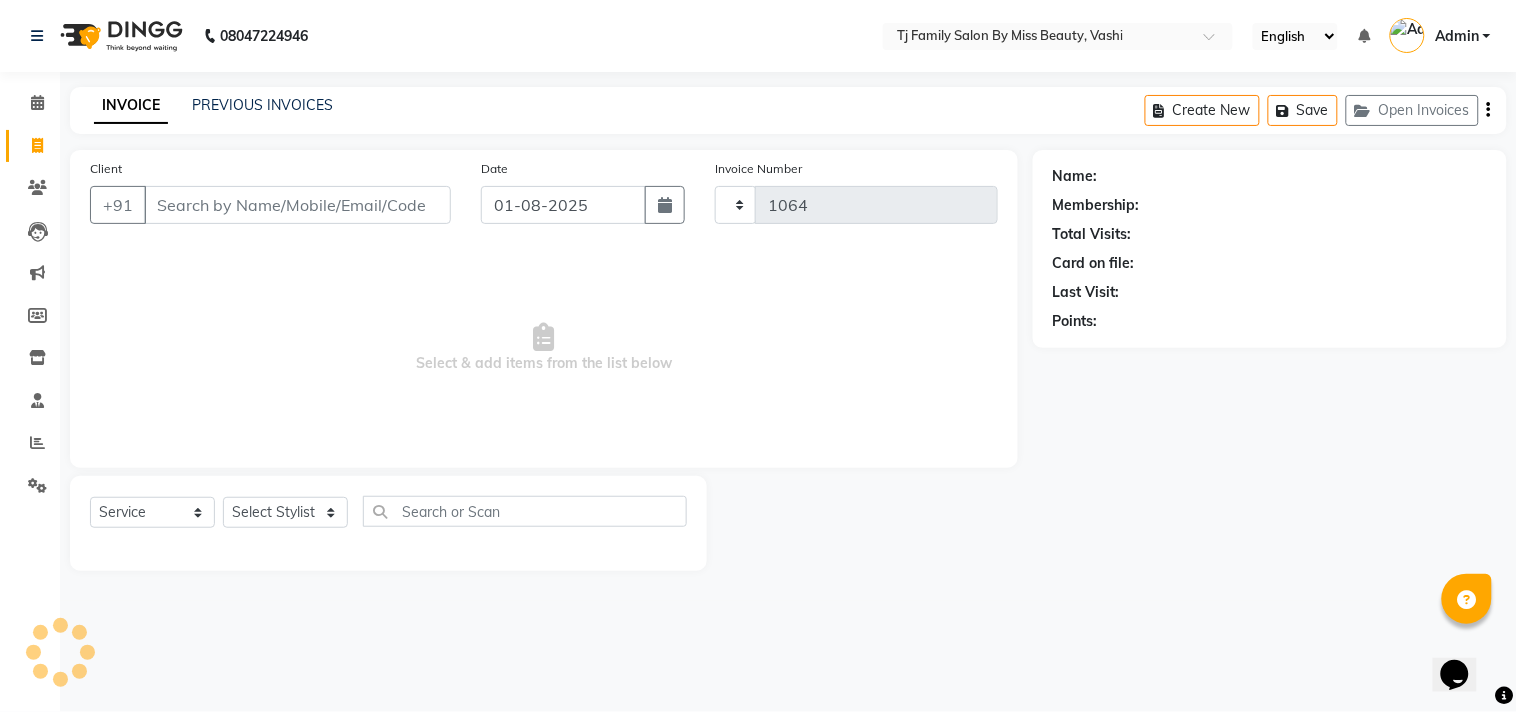 select on "703" 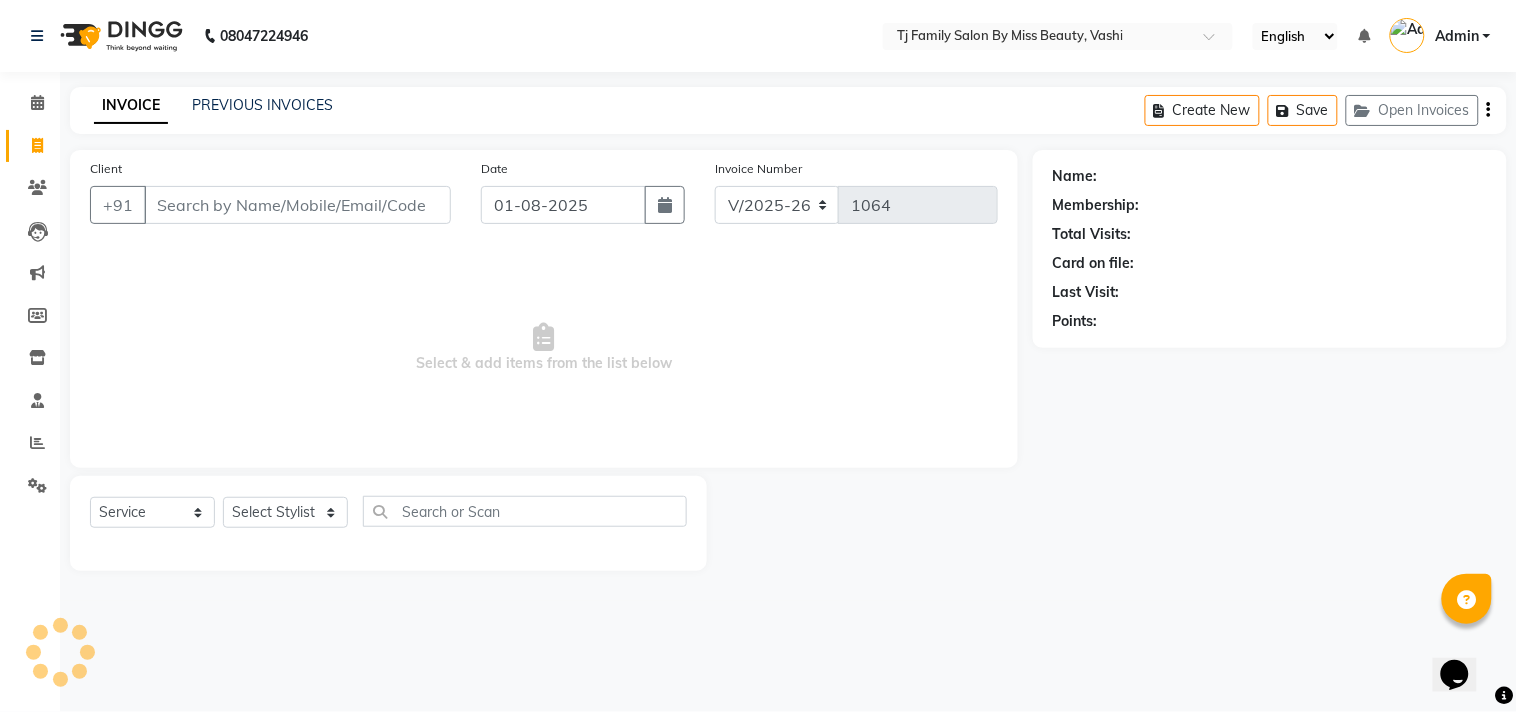 type on "[PHONE]" 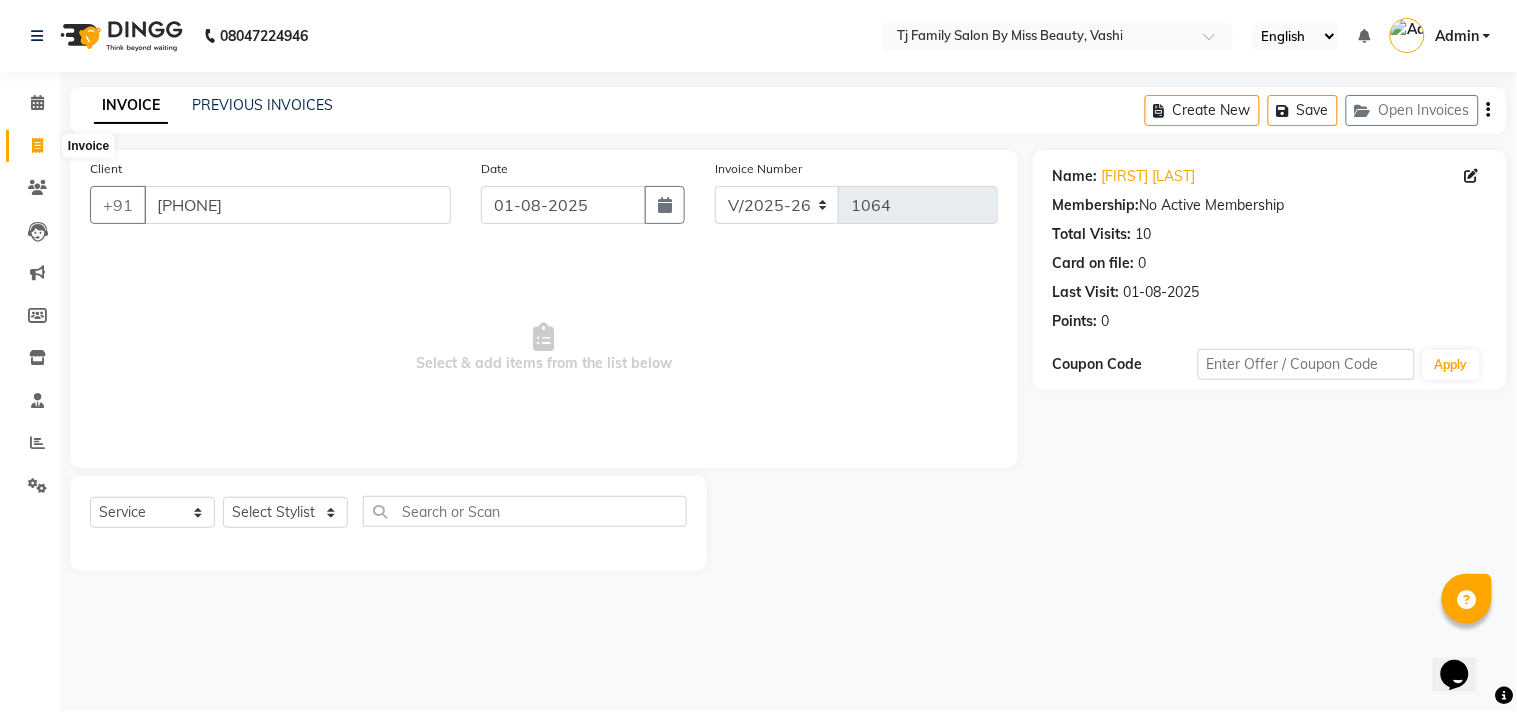 click 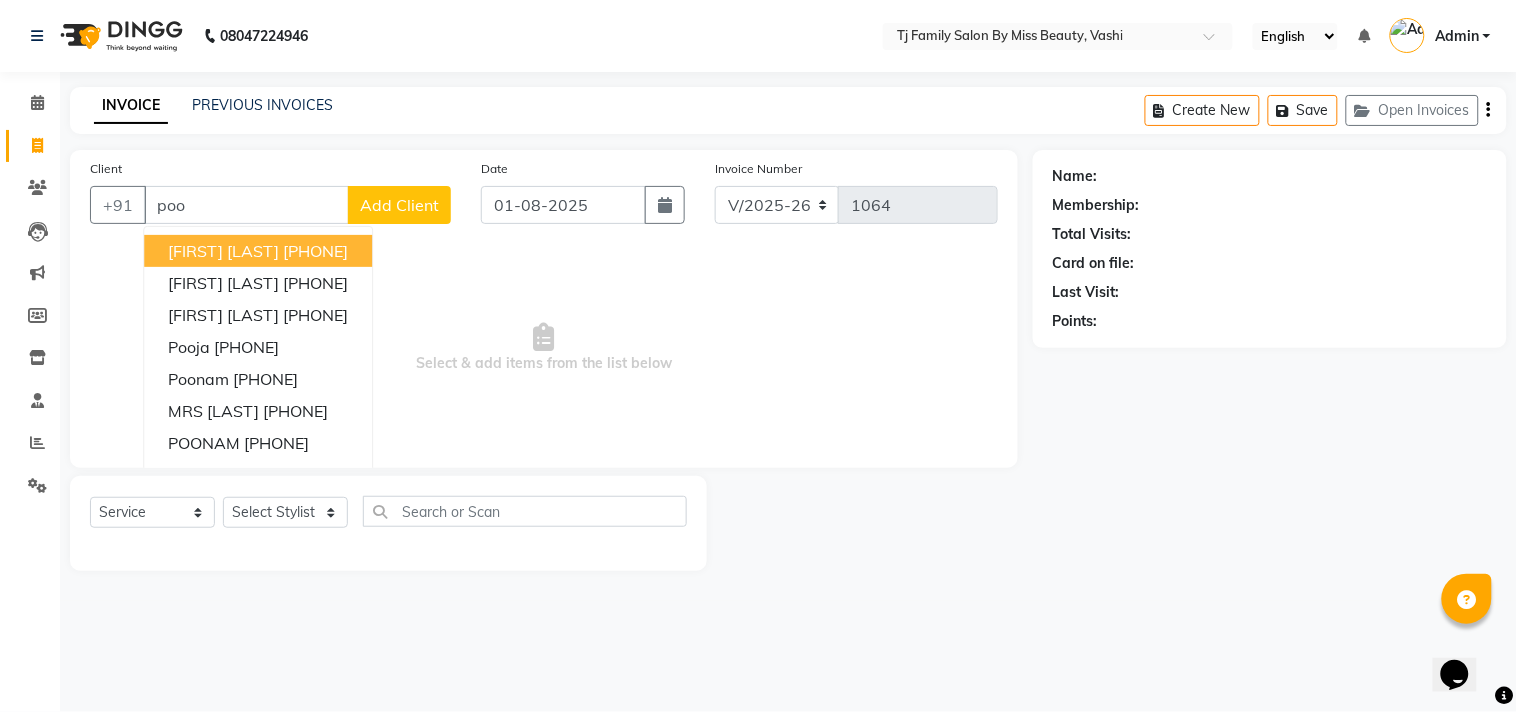 click on "[FIRST] [LAST]" at bounding box center [223, 251] 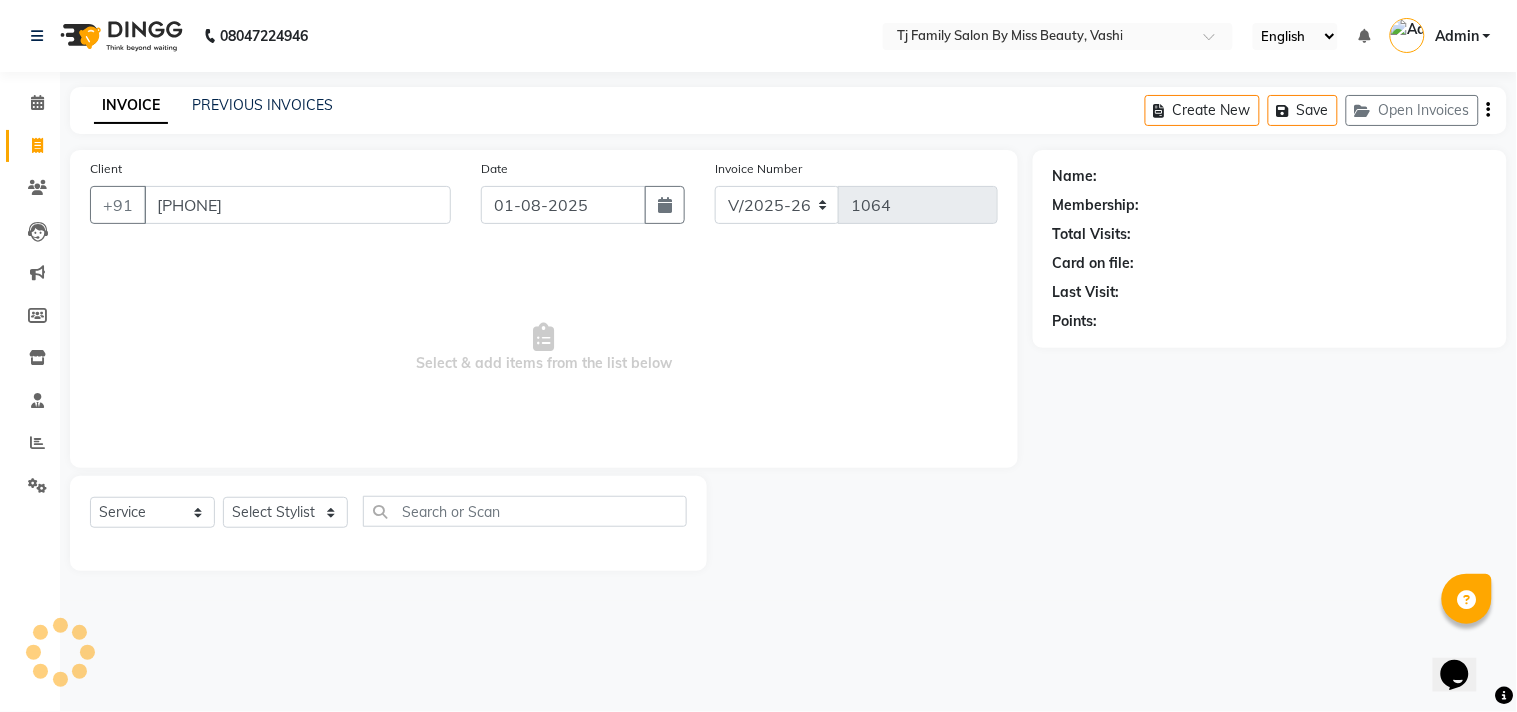 type on "[PHONE]" 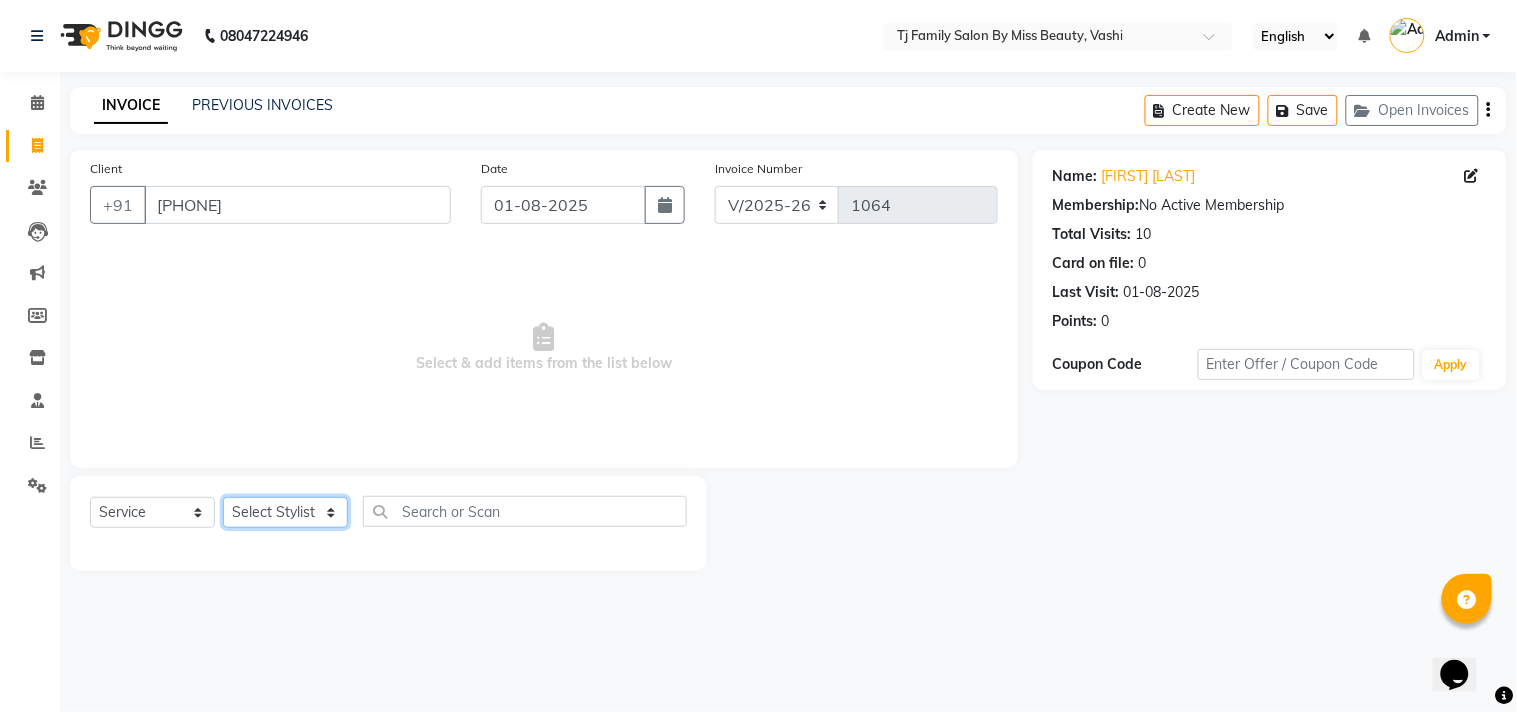 click on "Select Stylist [FIRST] [LAST] [FIRST] [LAST] [FIRST] [LAST] [FIRST] [LAST] [FIRST] [LAST] [FIRST]" 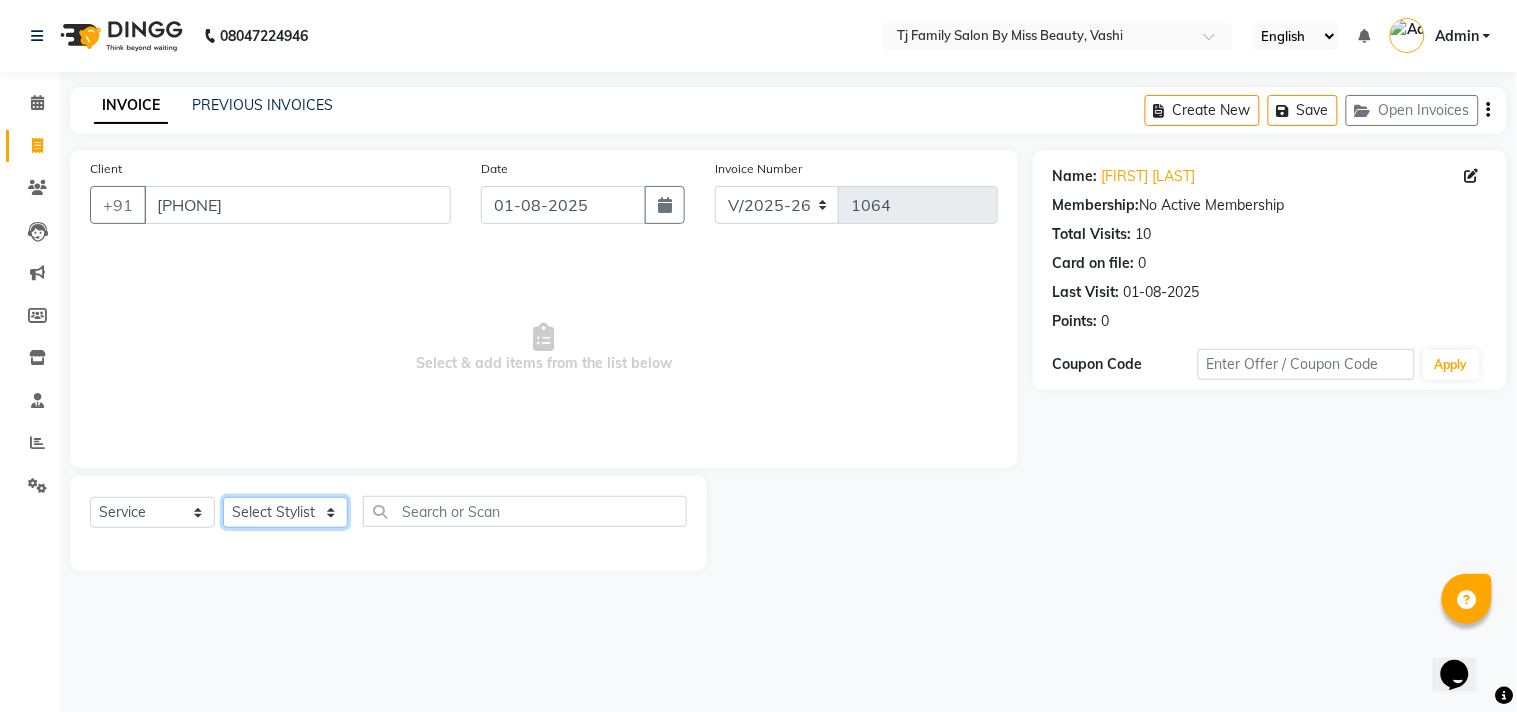 select on "10804" 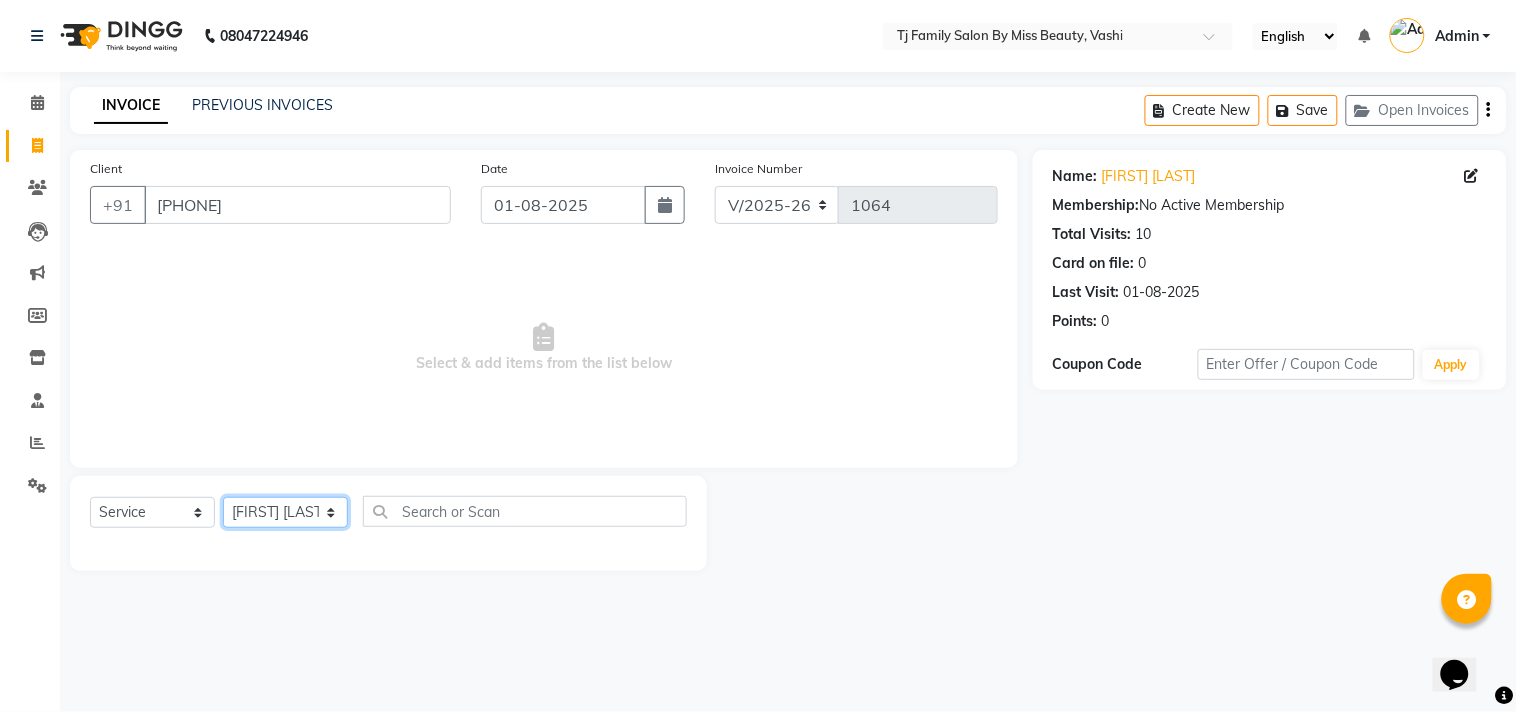 click on "Select Stylist [FIRST] [LAST] [FIRST] [LAST] [FIRST] [LAST] [FIRST] [LAST] [FIRST] [LAST] [FIRST]" 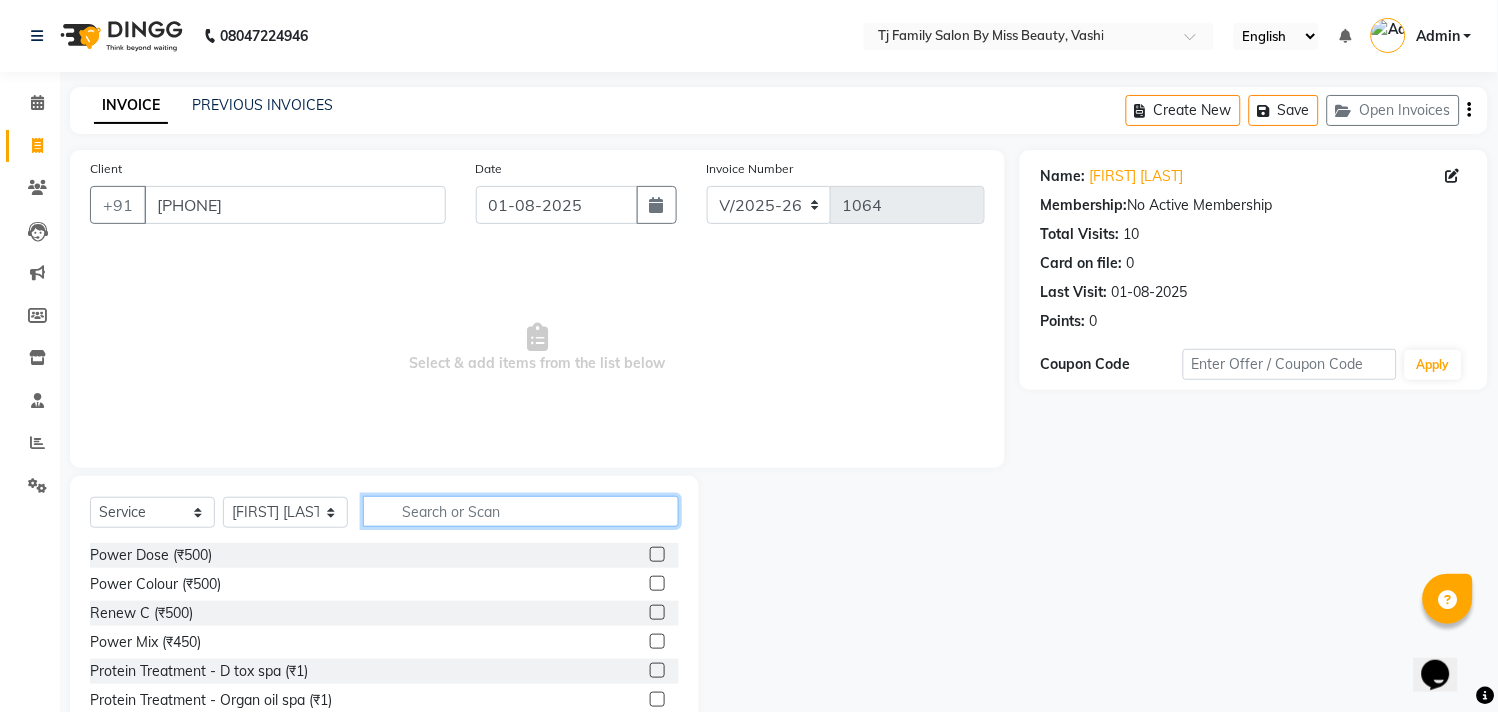 click 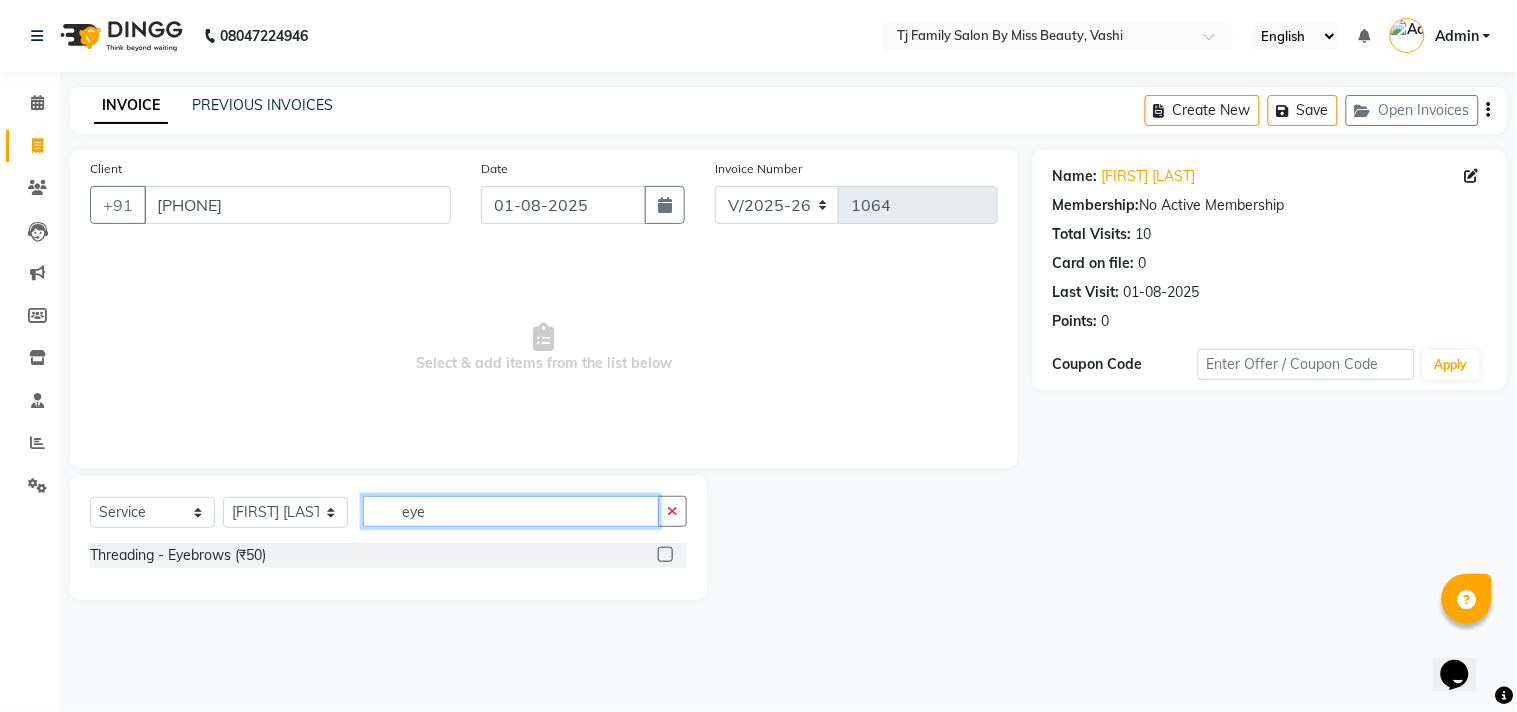 type on "eye" 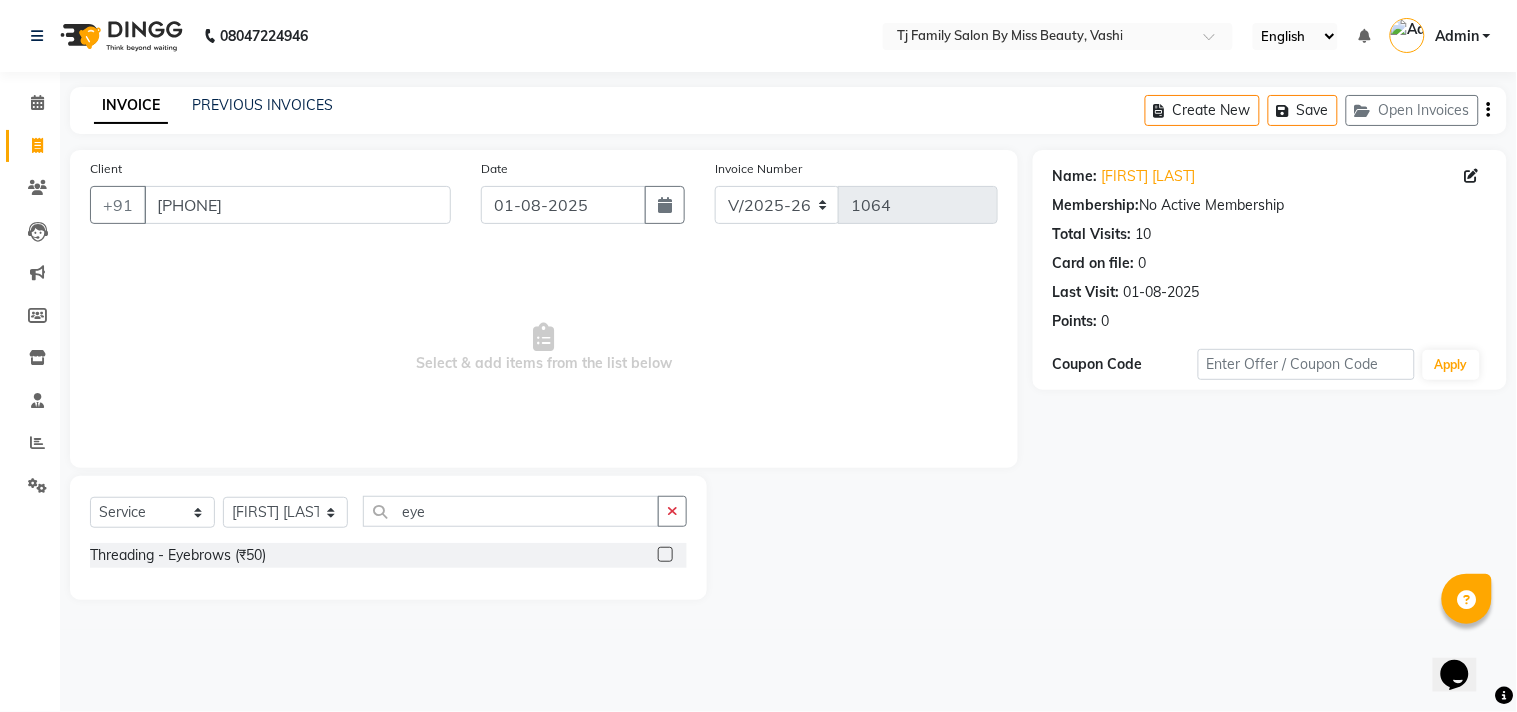 click 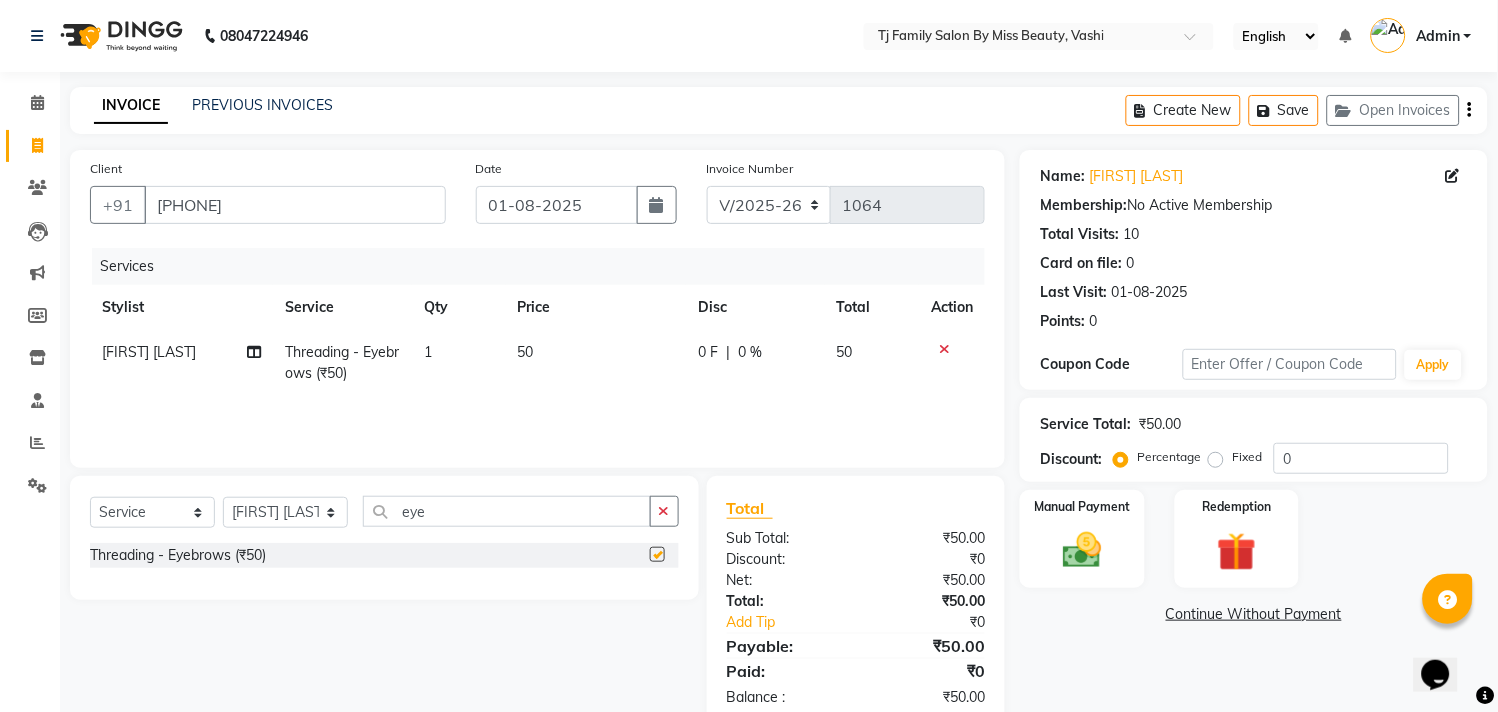 checkbox on "false" 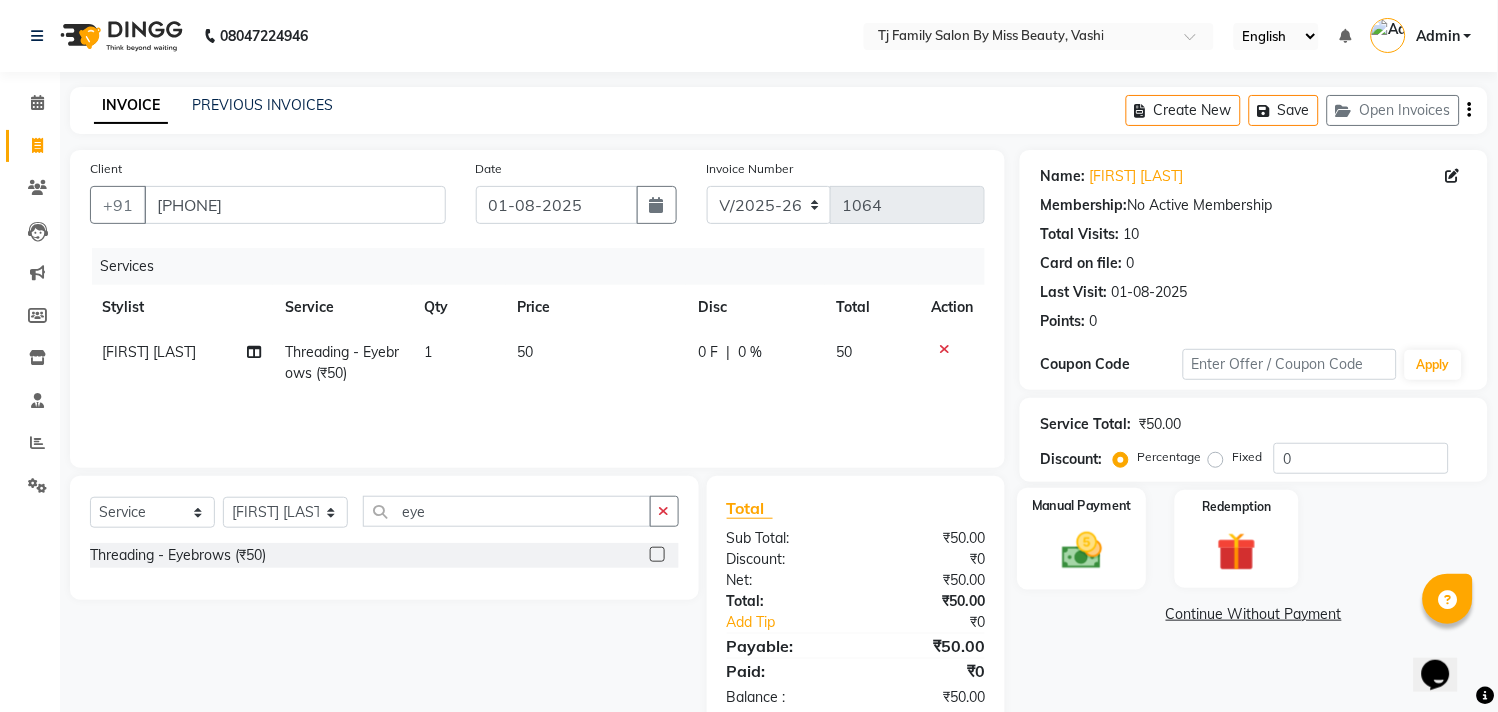 click 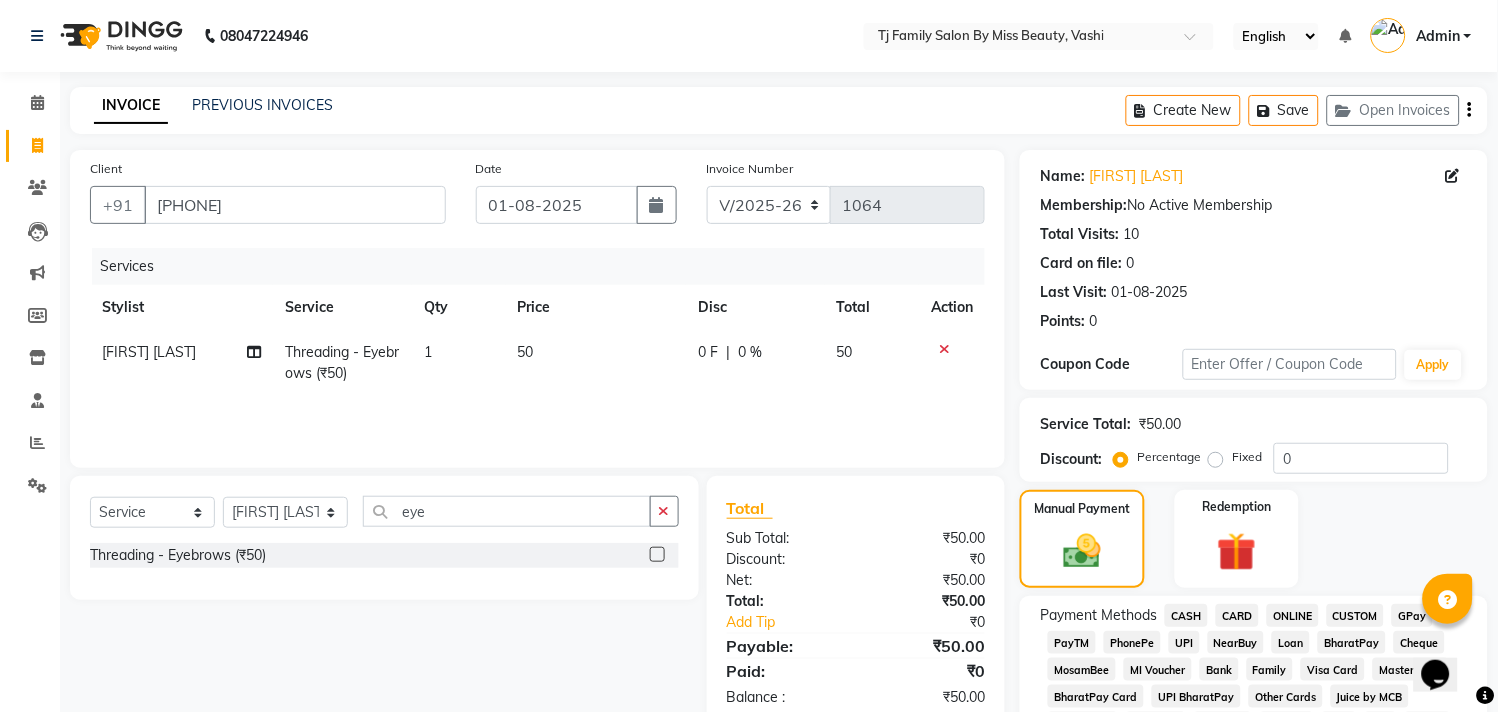 click on "CASH" 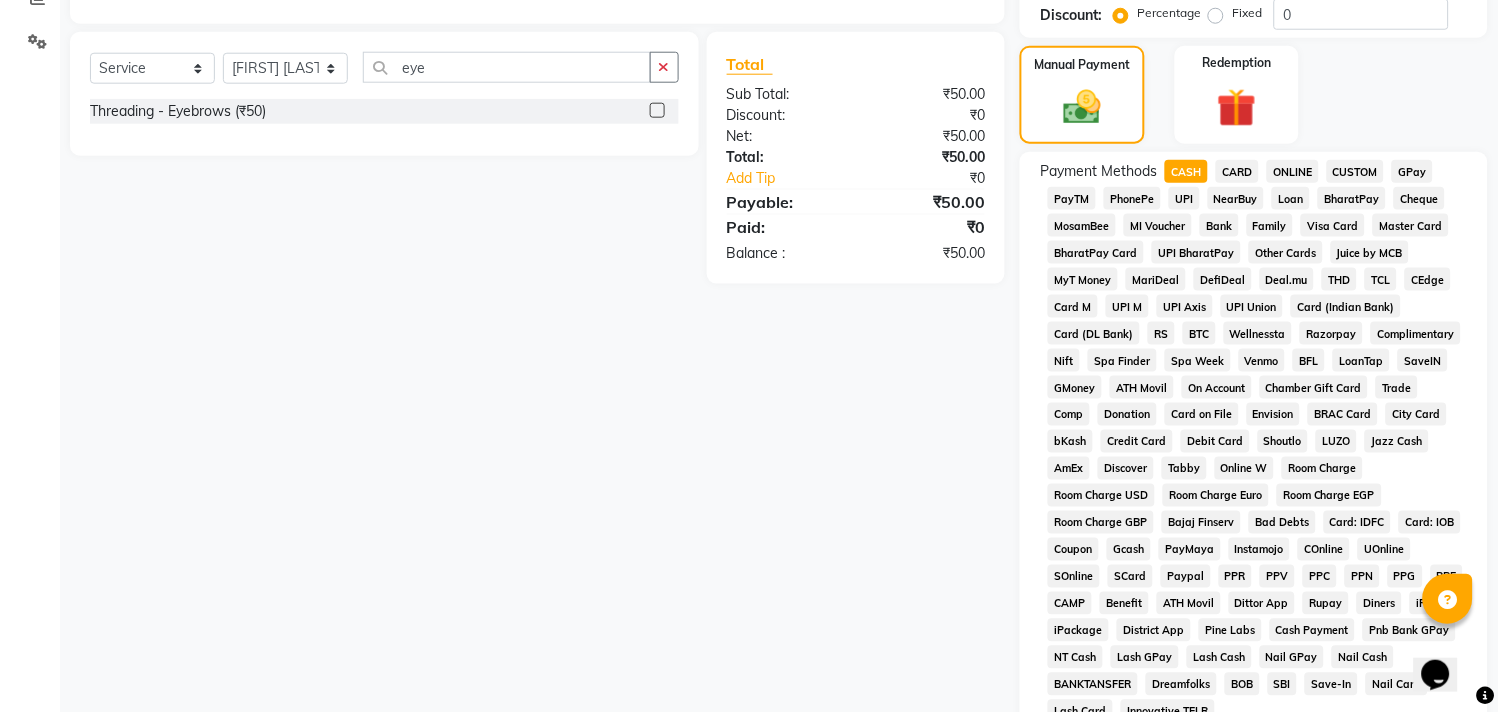 scroll, scrollTop: 698, scrollLeft: 0, axis: vertical 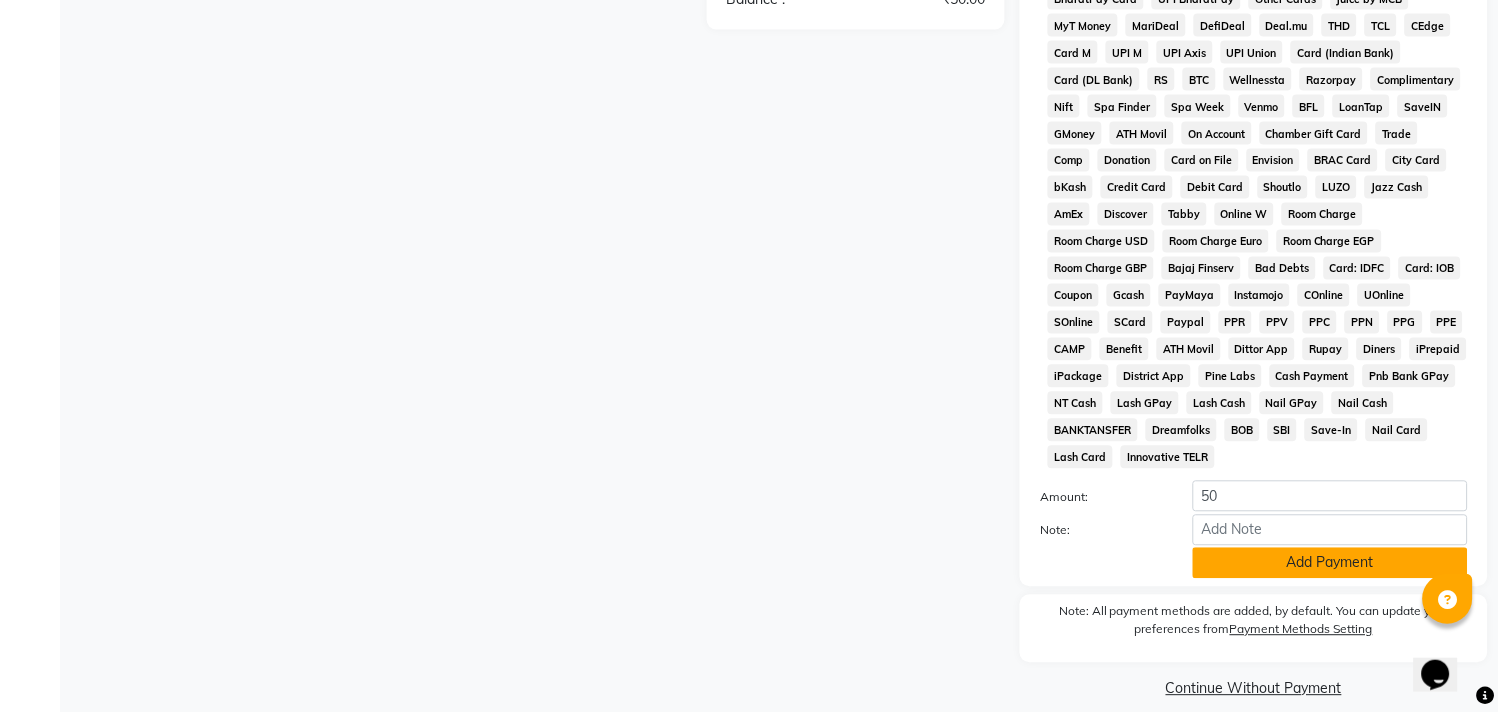 click on "Add Payment" 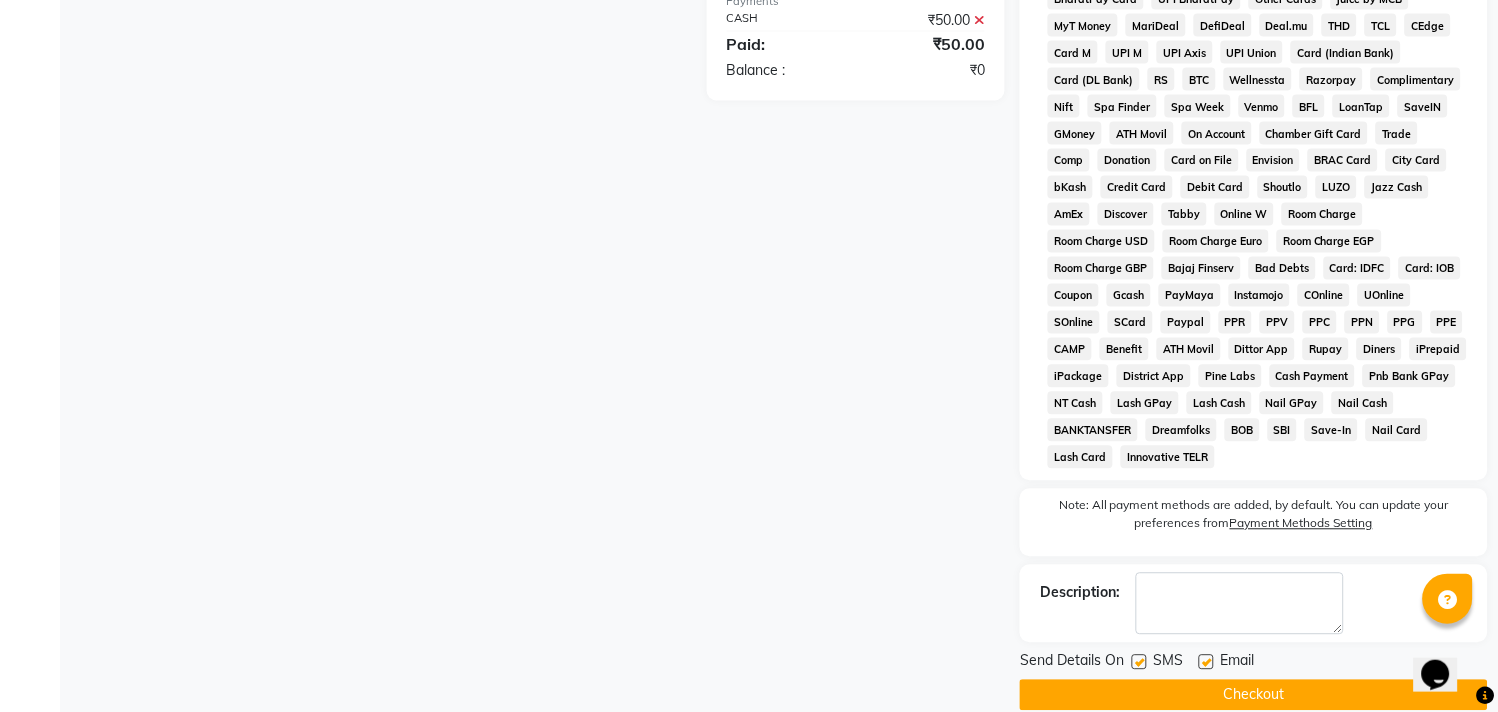 click on "Checkout" 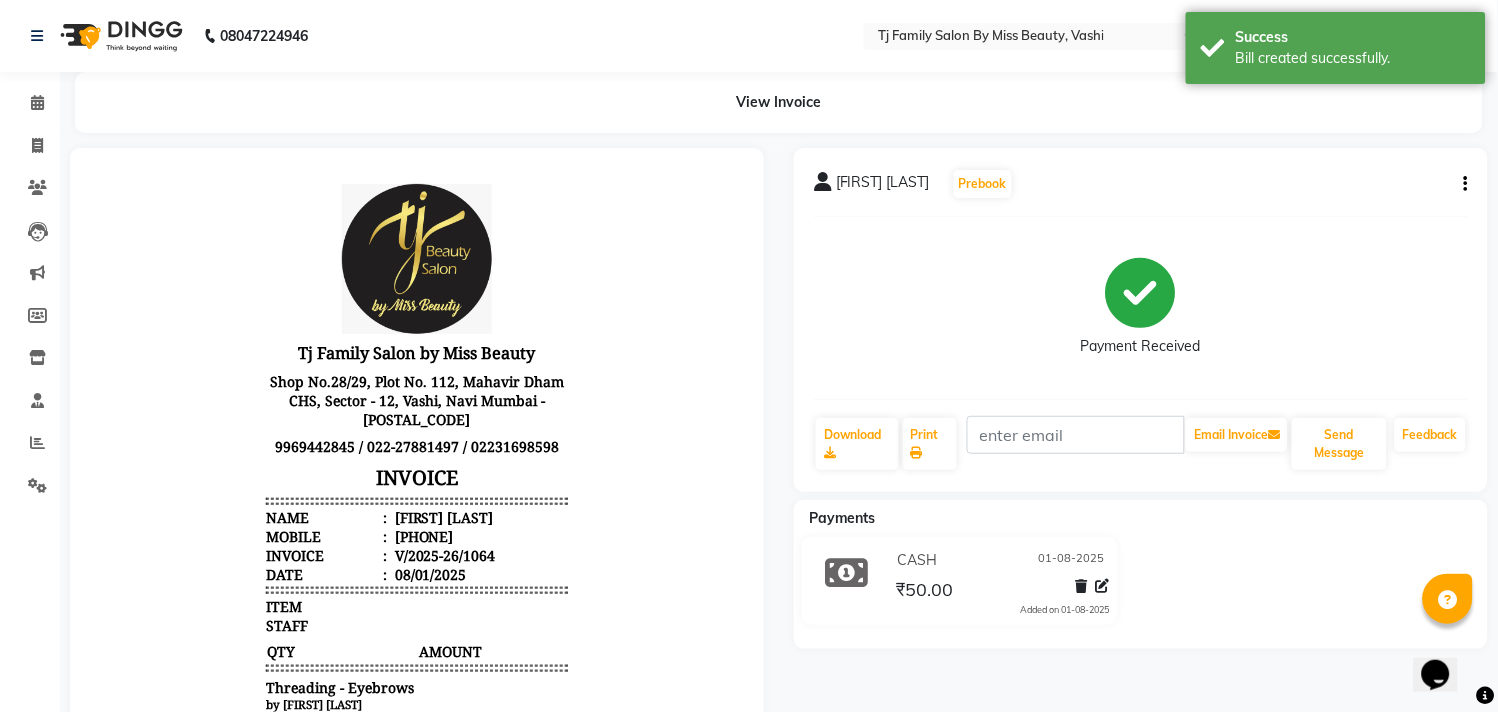scroll, scrollTop: 0, scrollLeft: 0, axis: both 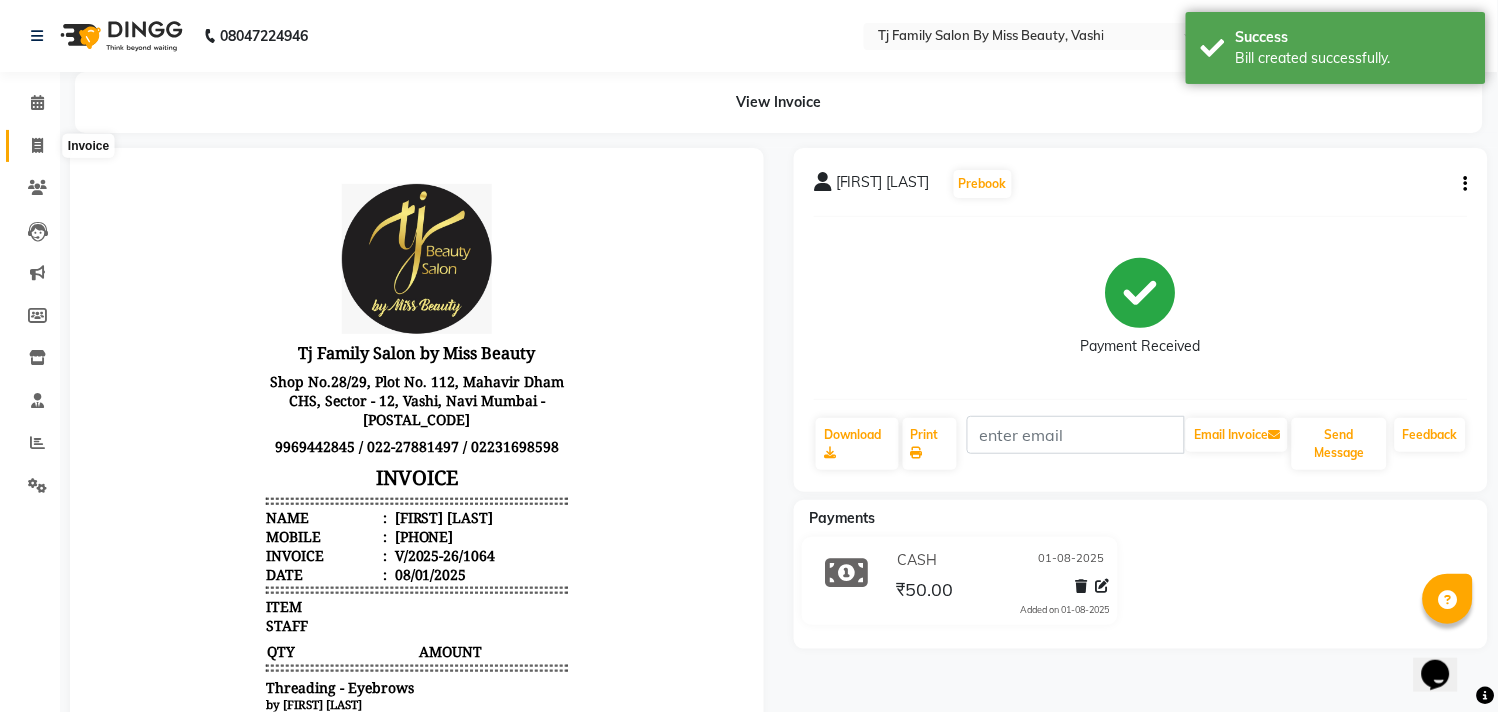 click 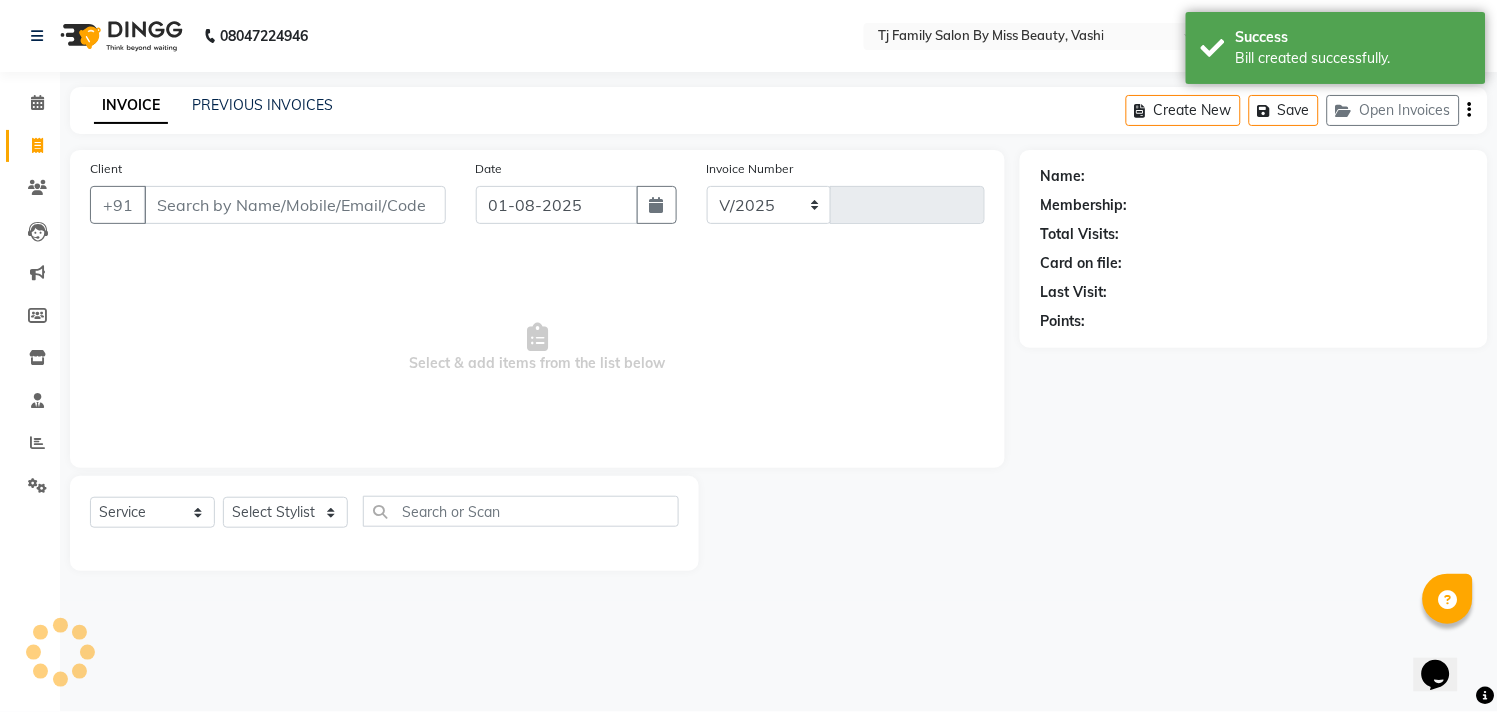 select on "703" 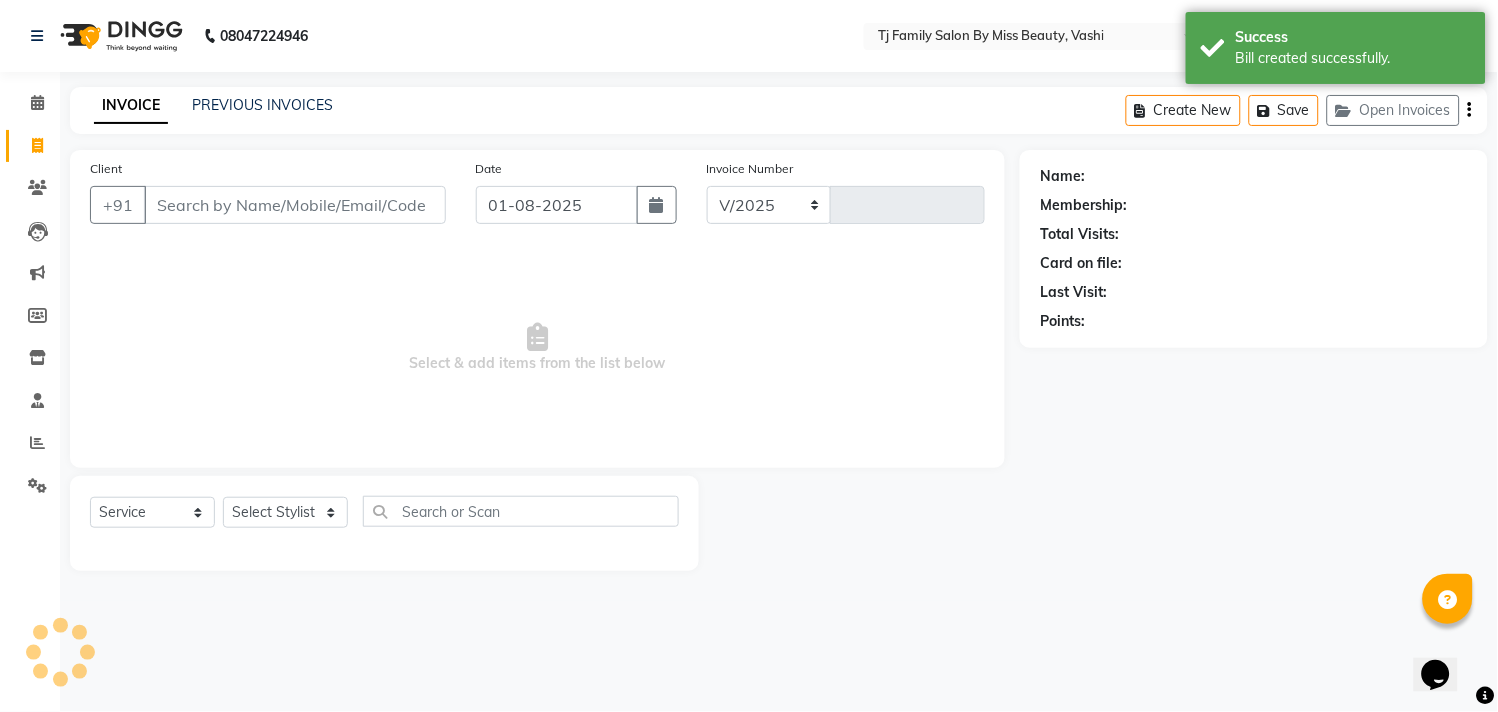 type on "1065" 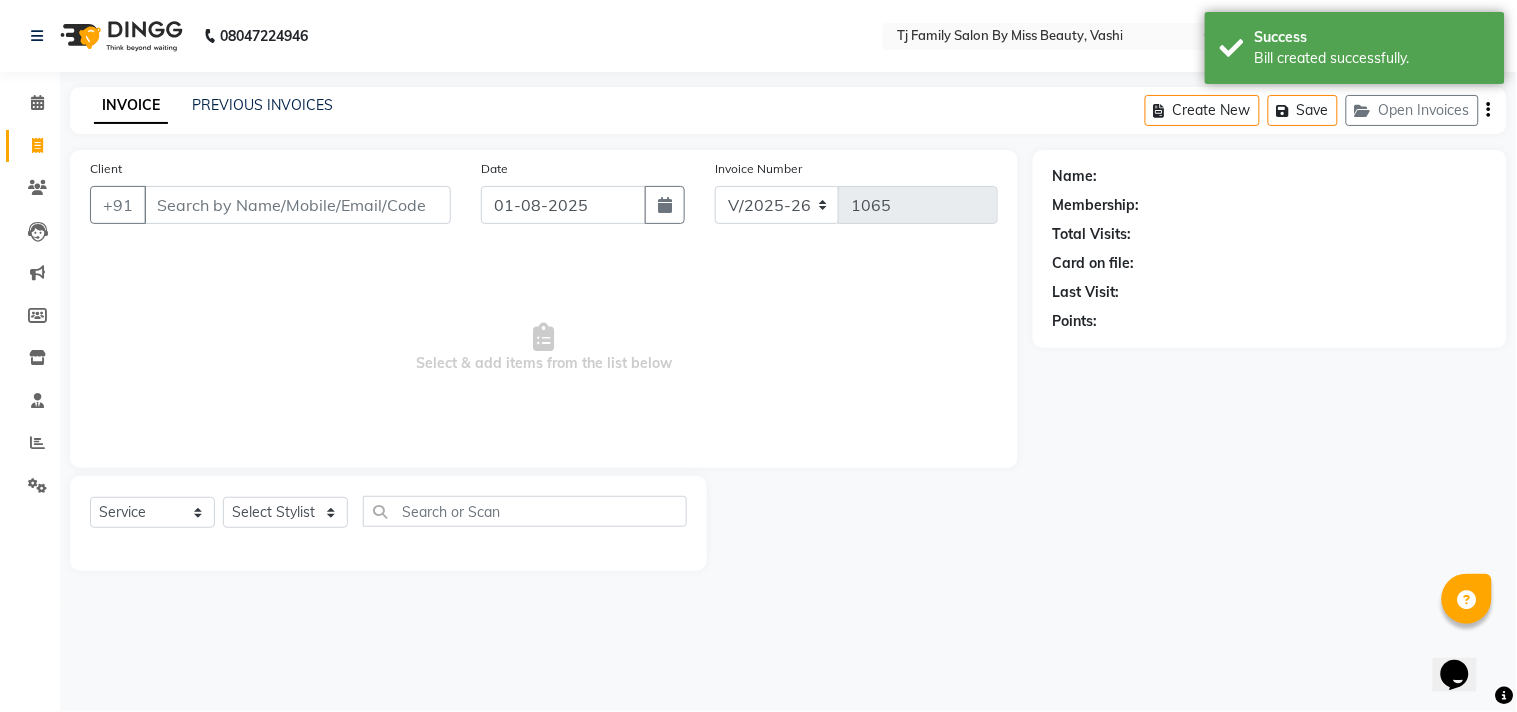 click on "Client" at bounding box center [297, 205] 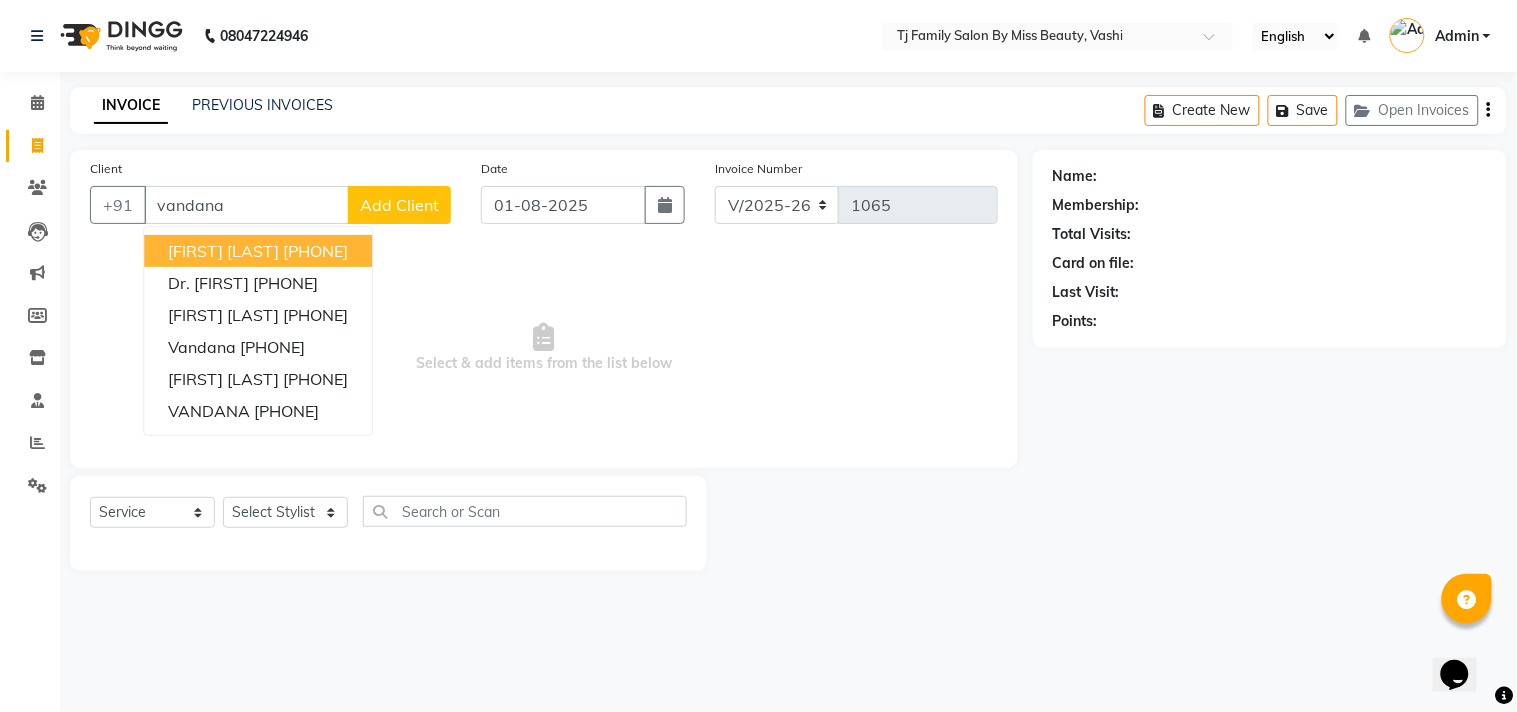 click on "[FIRST] [LAST] [PHONE] [FIRST] [LAST] [PHONE] [FIRST] [LAST] [PHONE] [FIRST] [PHONE] [FIRST] [LAST] [PHONE]" at bounding box center (258, 331) 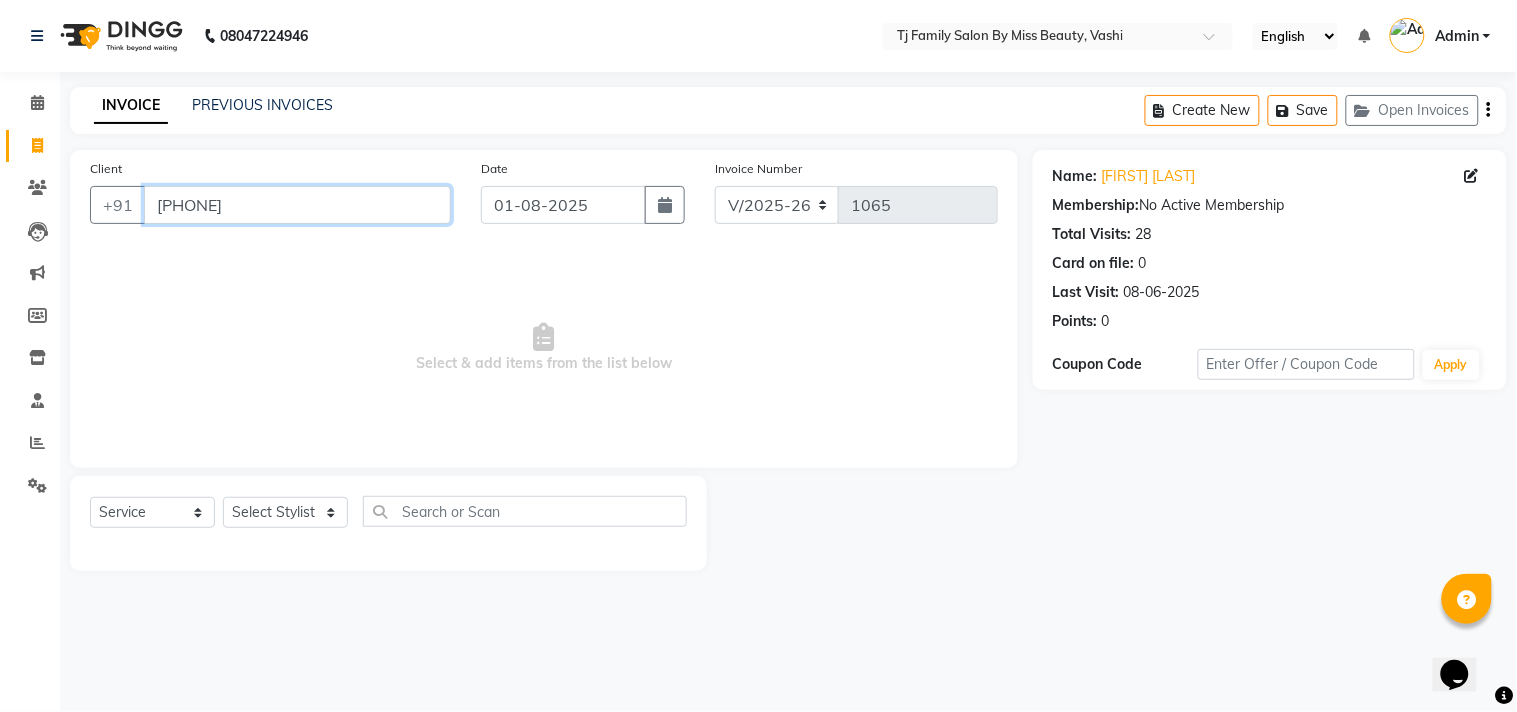 click on "[PHONE]" at bounding box center [297, 205] 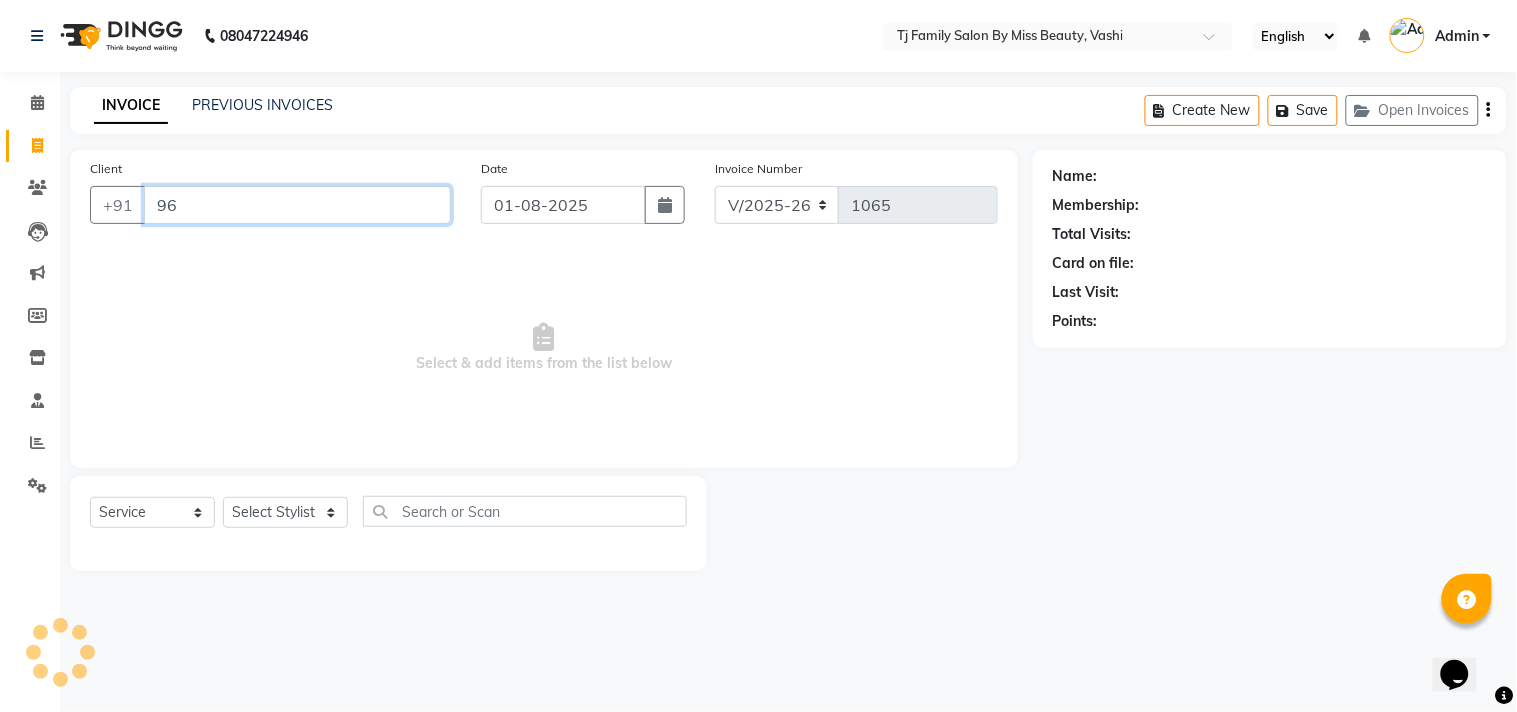 type on "9" 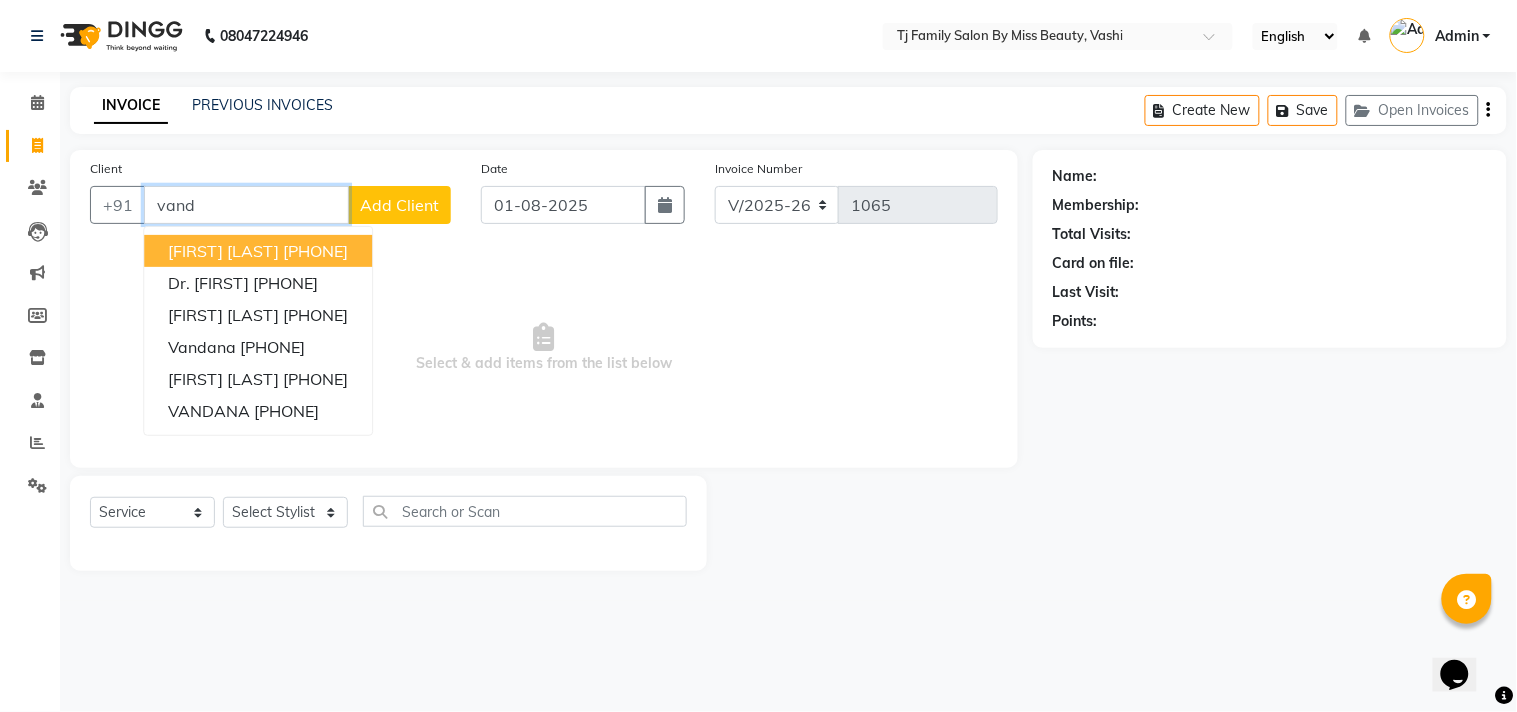 click on "[PHONE]" at bounding box center (315, 251) 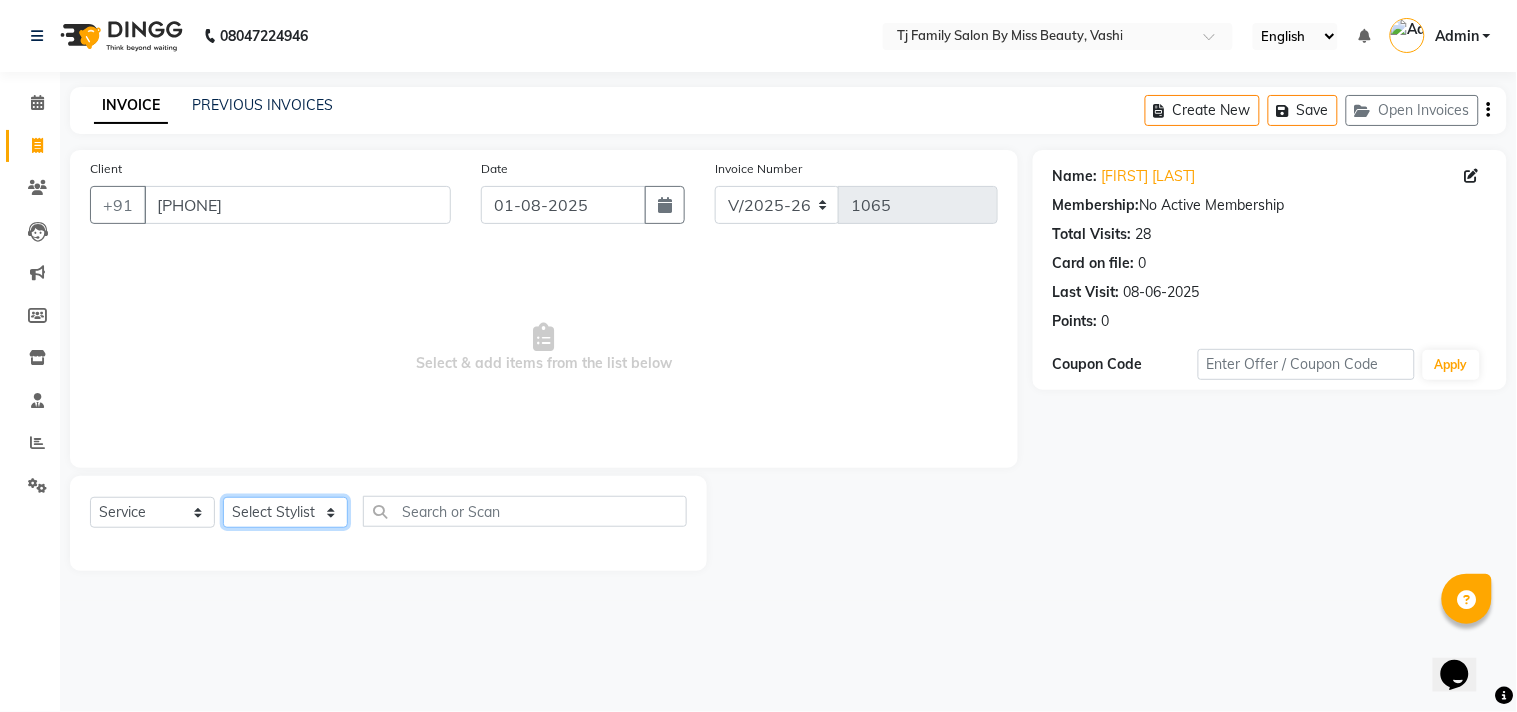 click on "Select Stylist [FIRST] [LAST] [FIRST] [LAST] [FIRST] [LAST] [FIRST] [LAST] [FIRST] [LAST] [FIRST]" 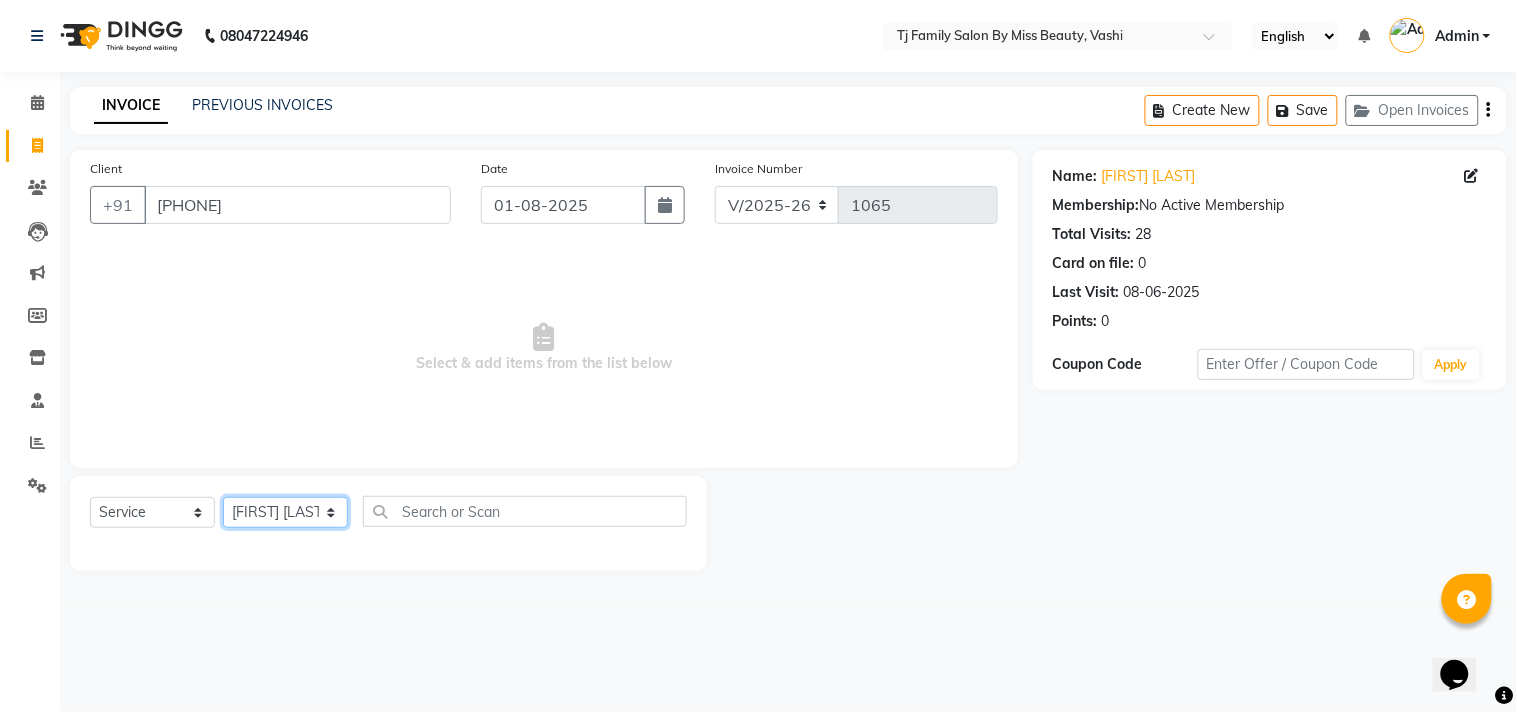 click on "Select Stylist [FIRST] [LAST] [FIRST] [LAST] [FIRST] [LAST] [FIRST] [LAST] [FIRST] [LAST] [FIRST]" 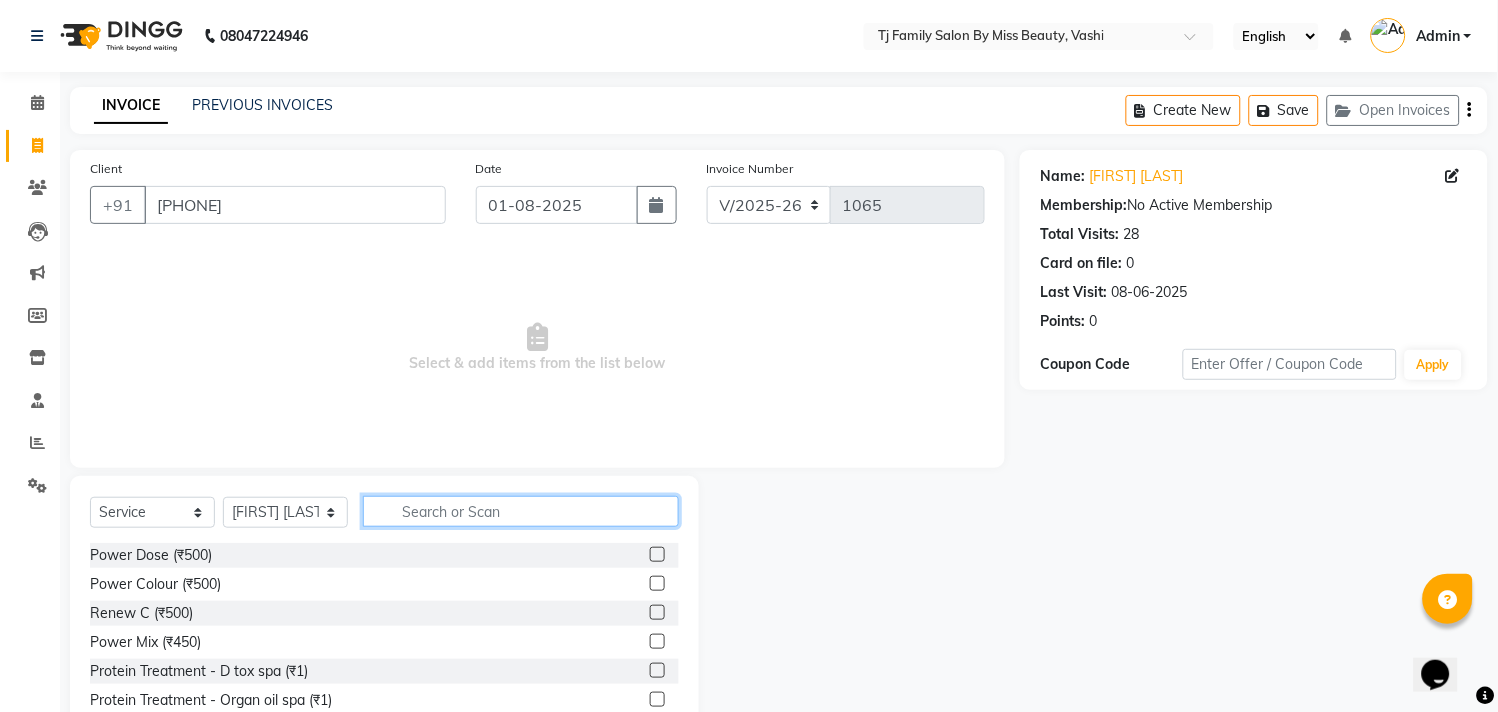 click 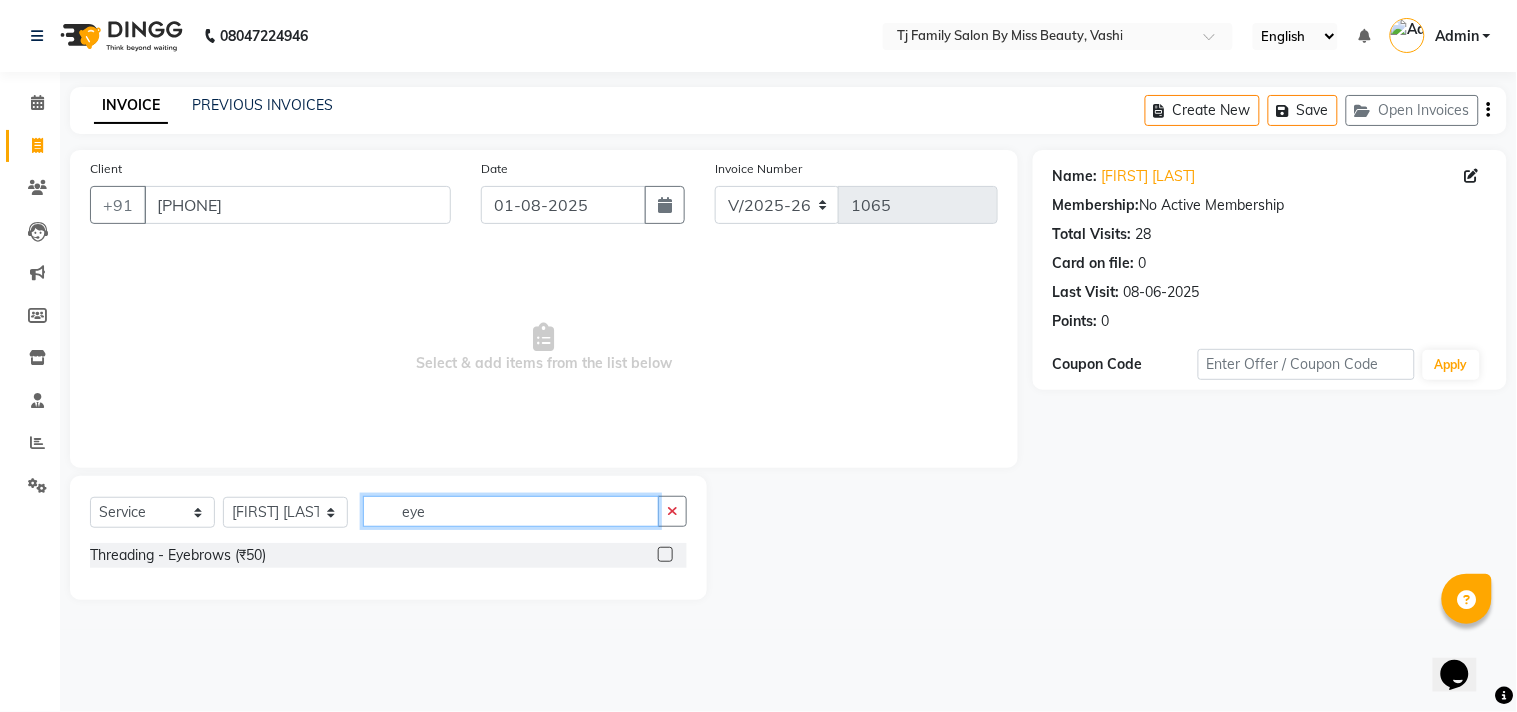 type on "eye" 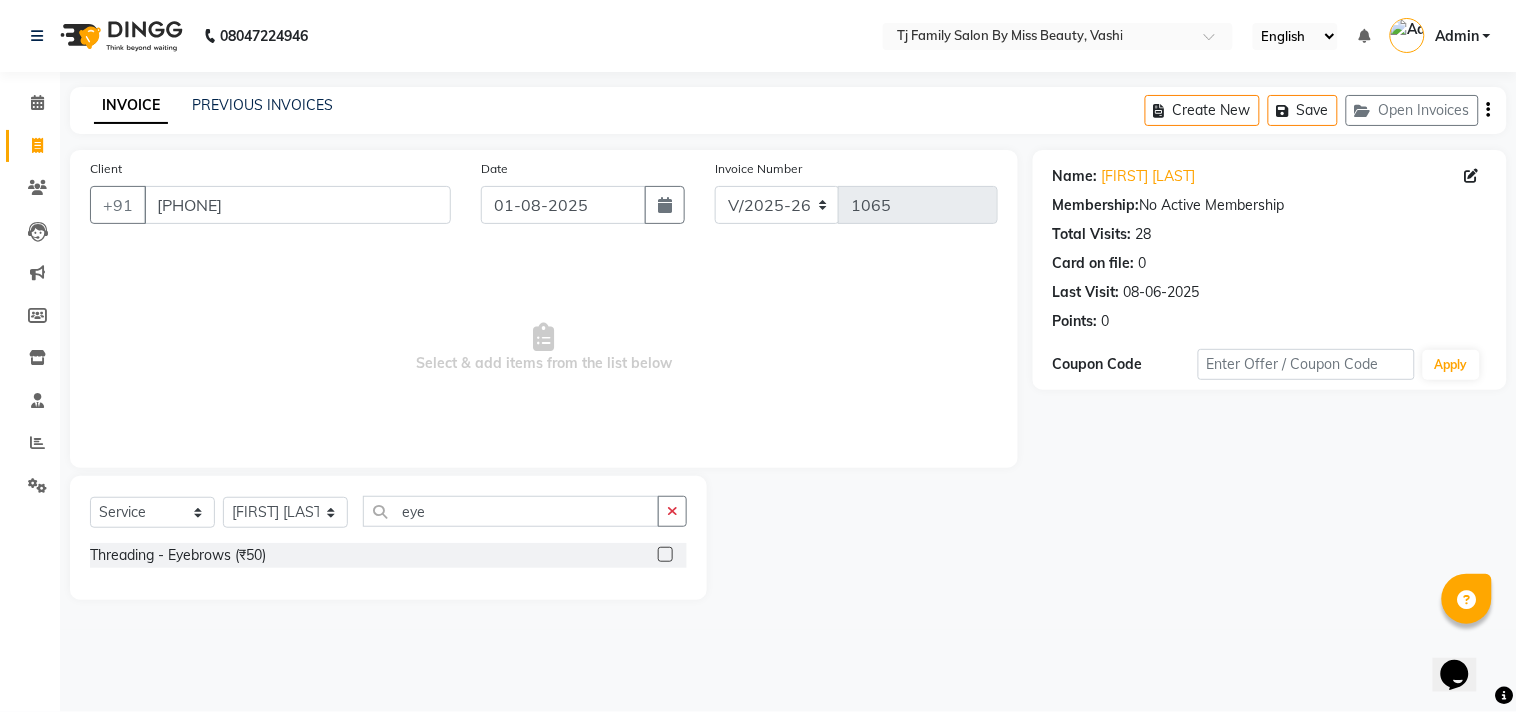 click 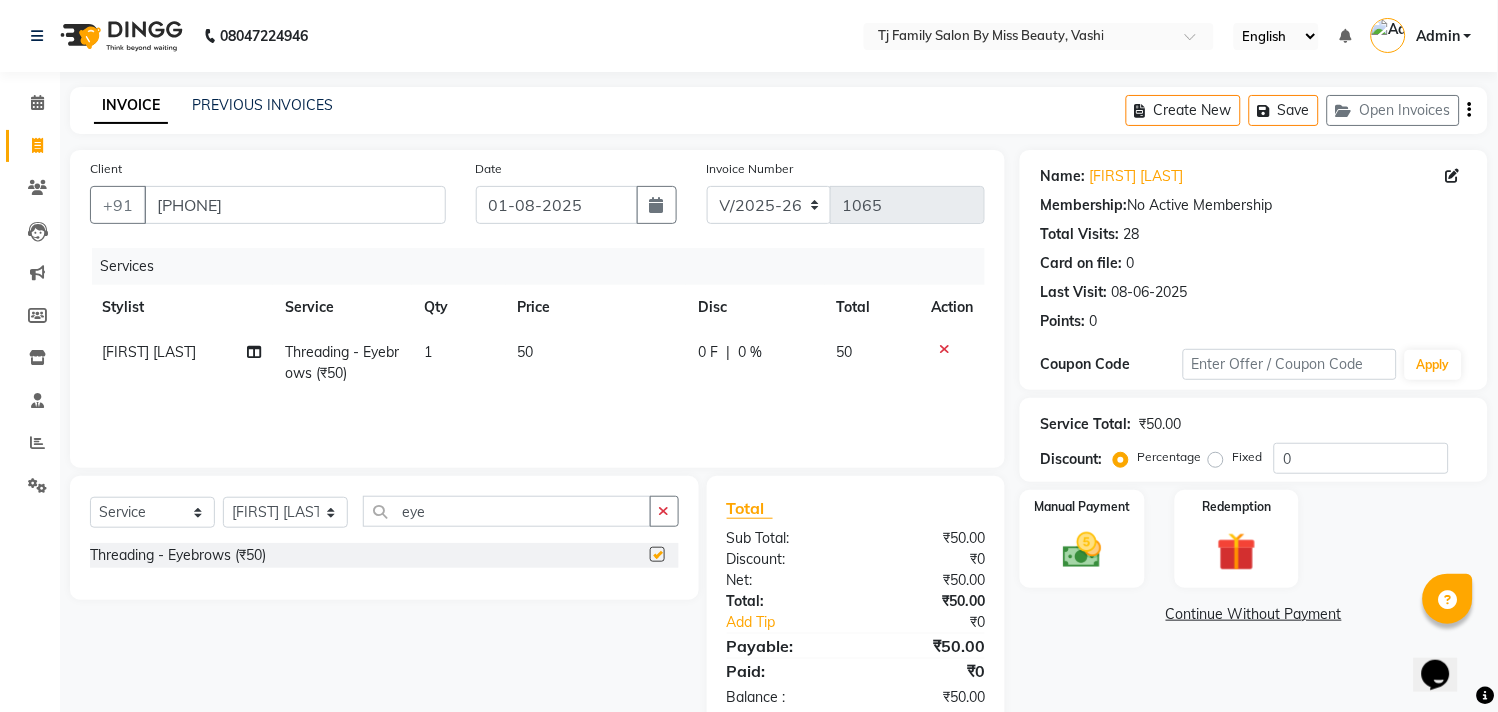 checkbox on "false" 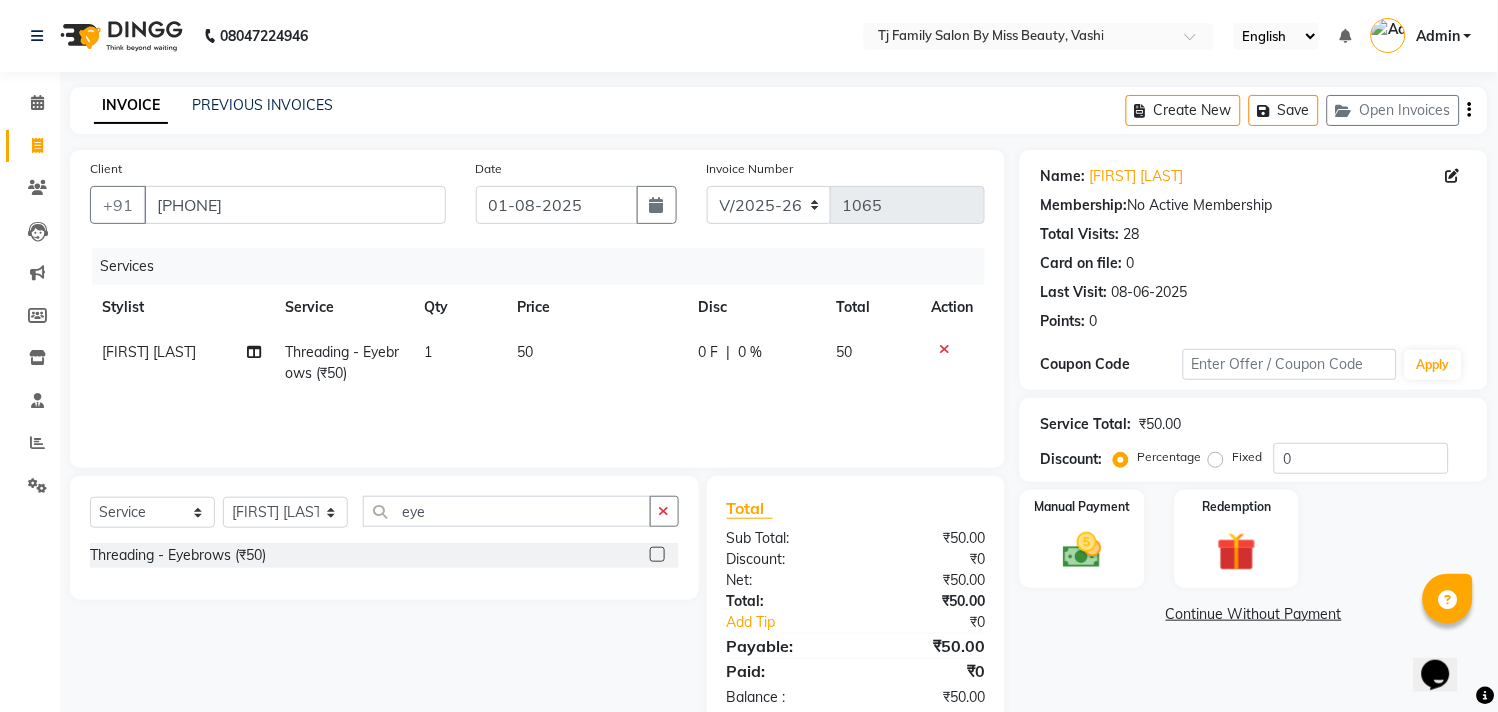 click on "50" 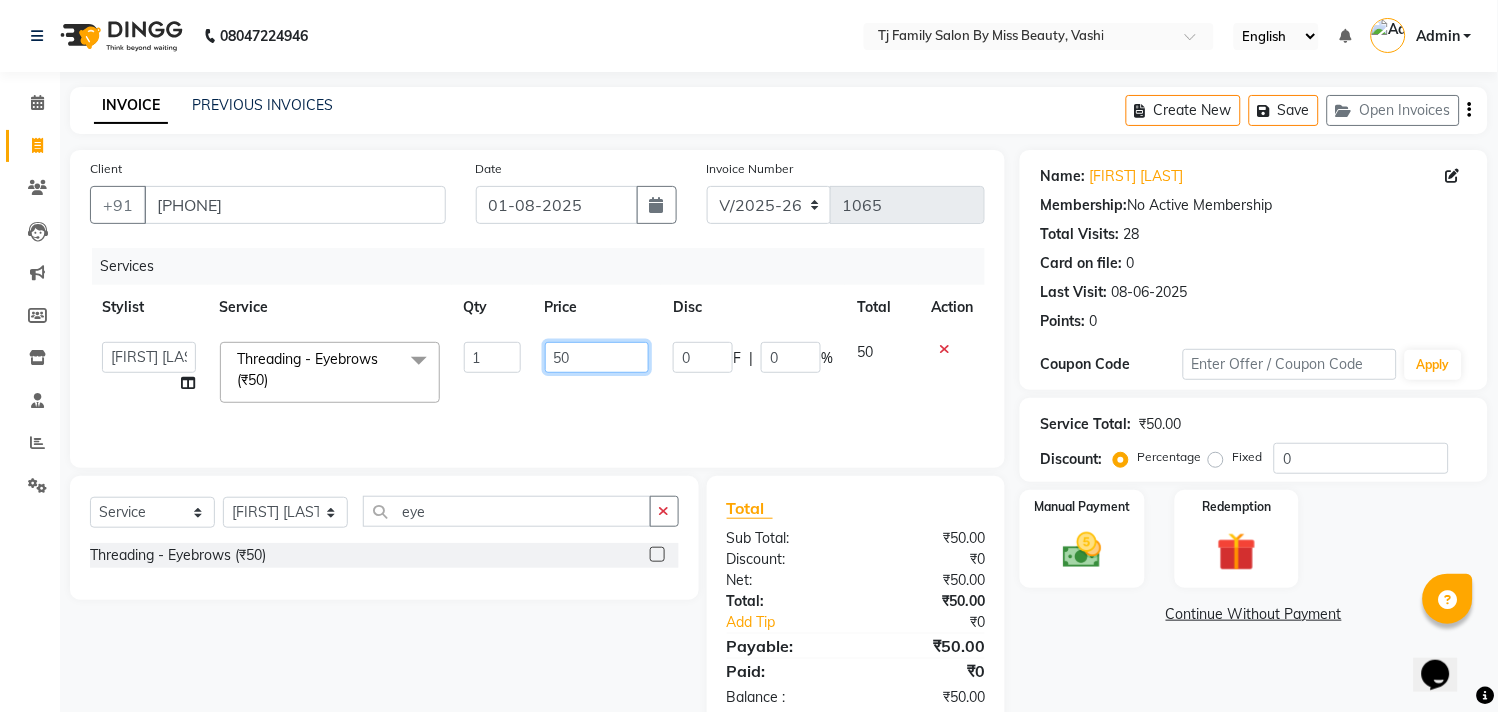 click on "50" 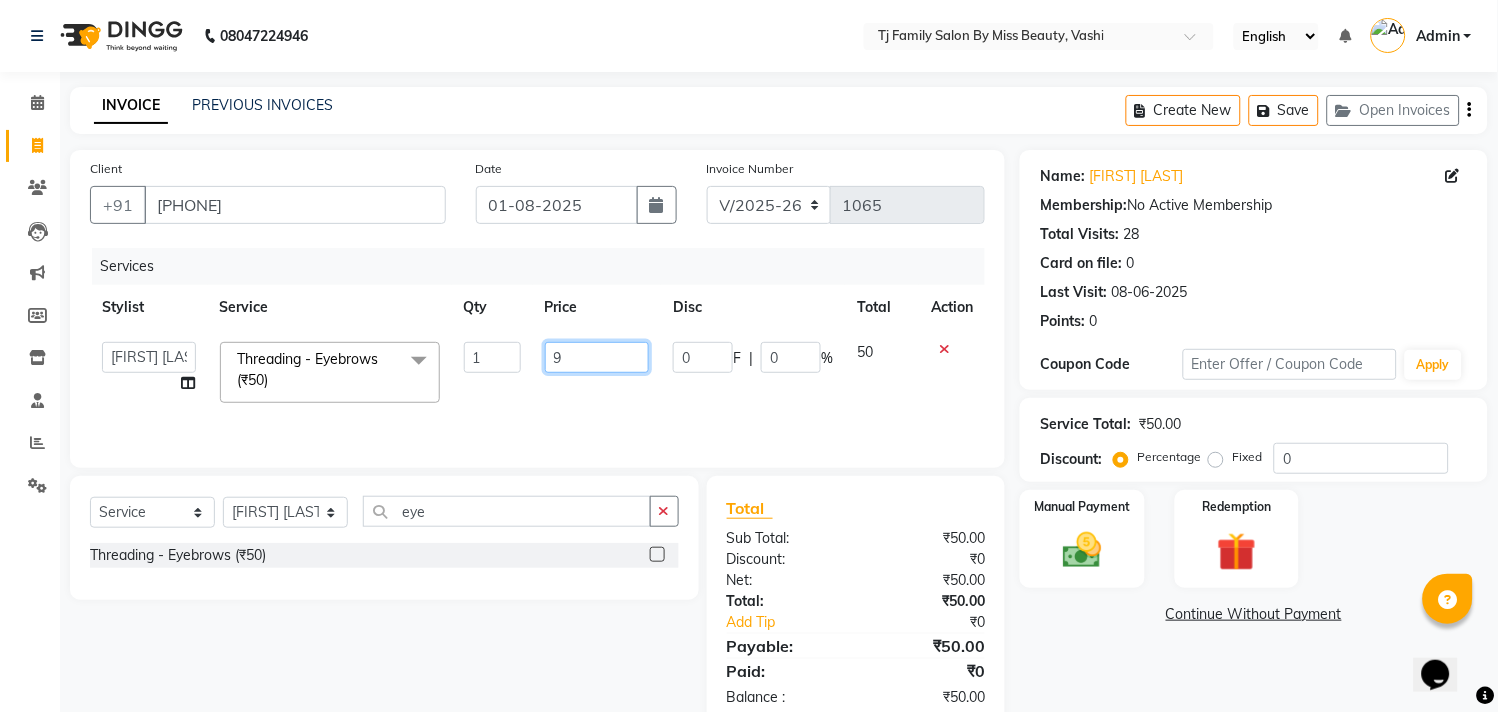 type on "90" 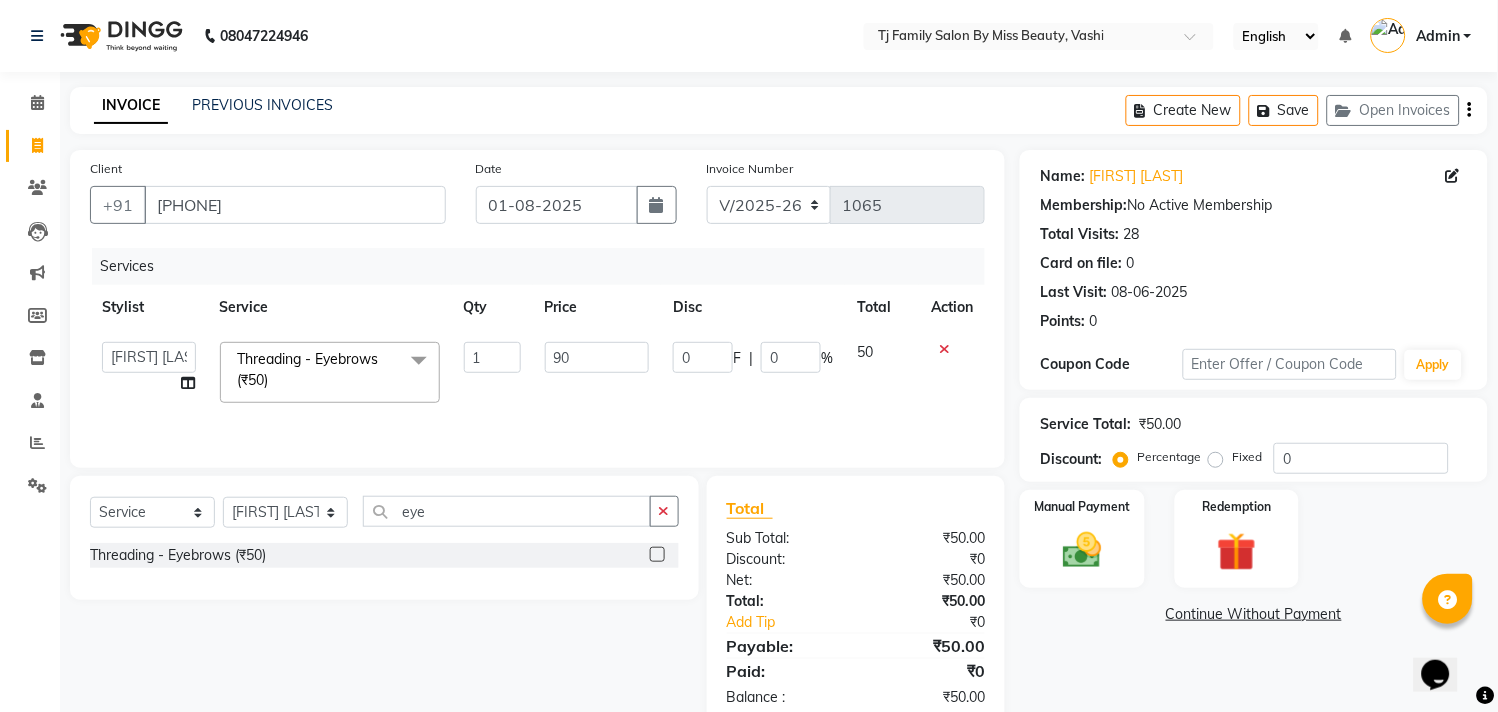 click on "50" 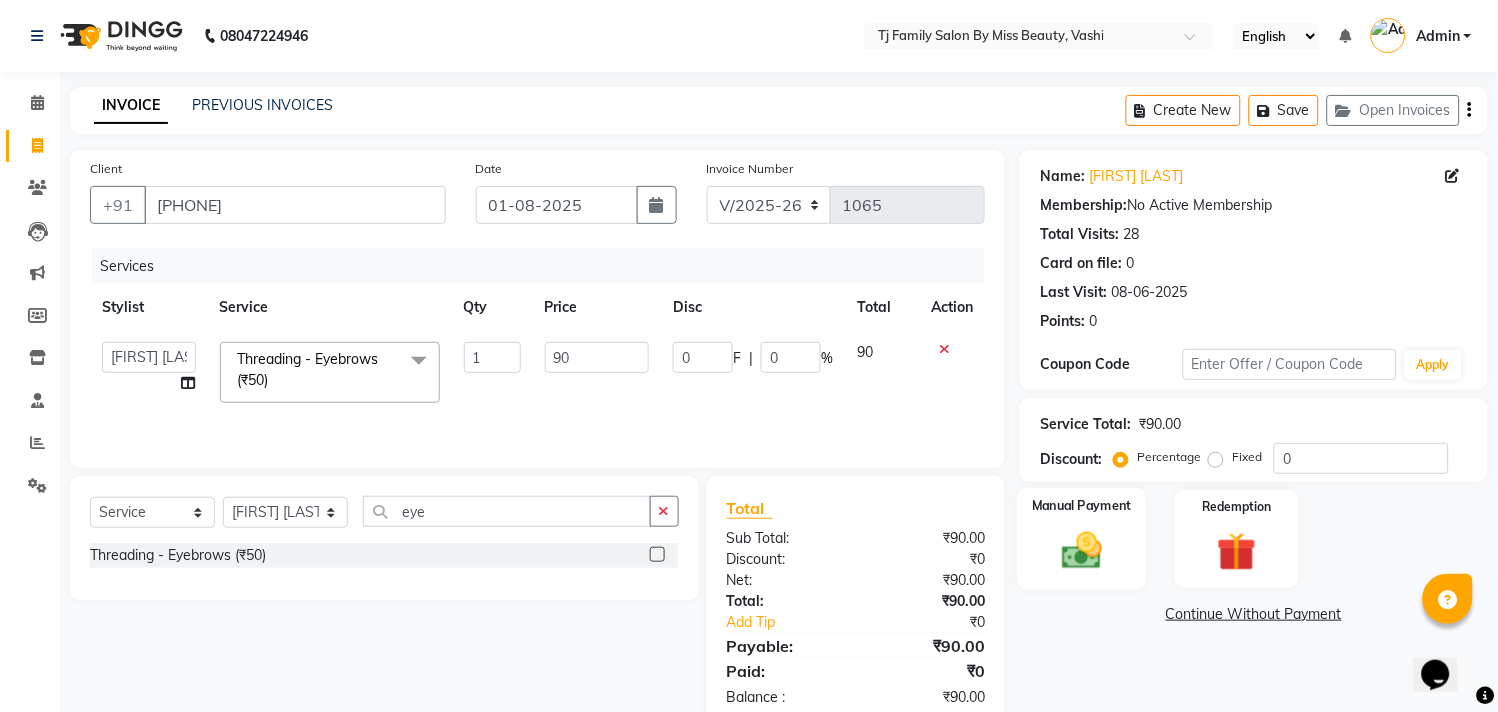 click on "Manual Payment" 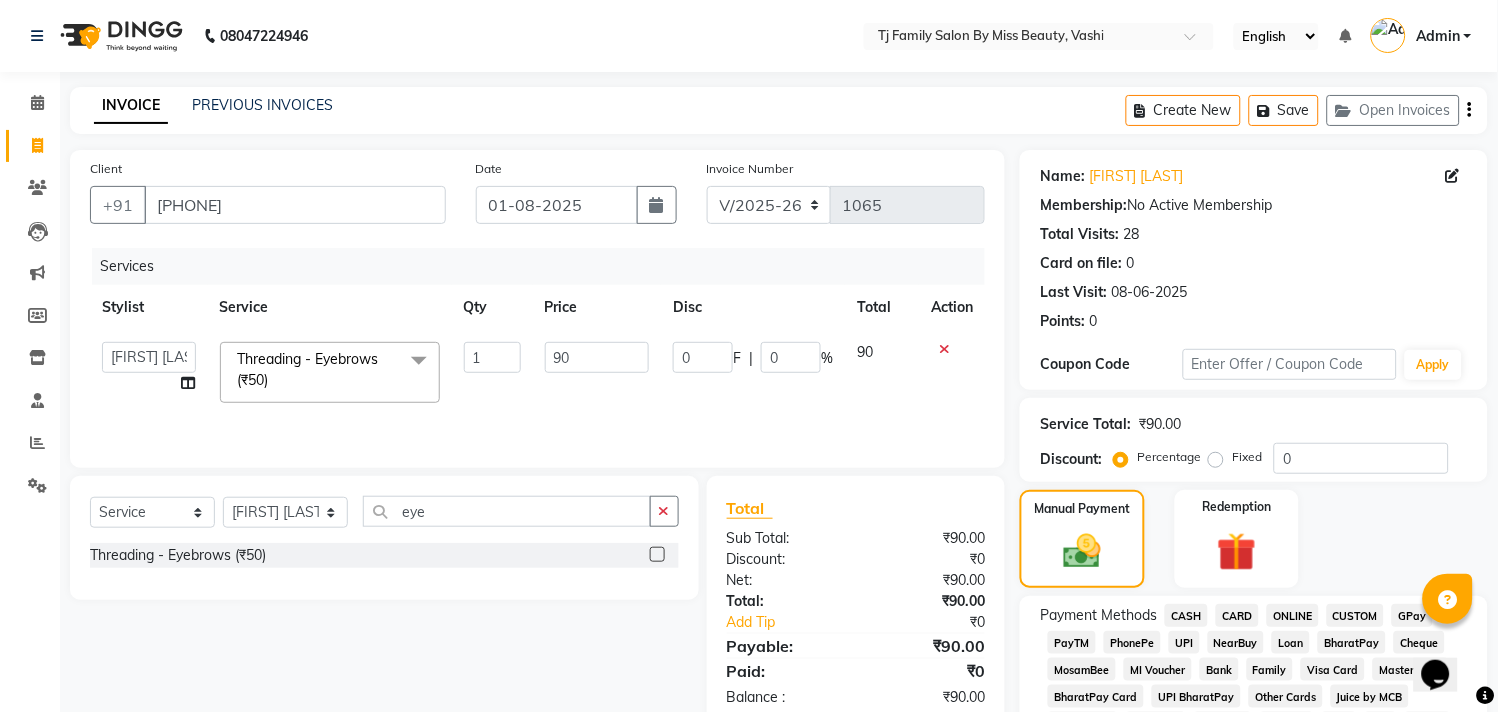 click on "CASH" 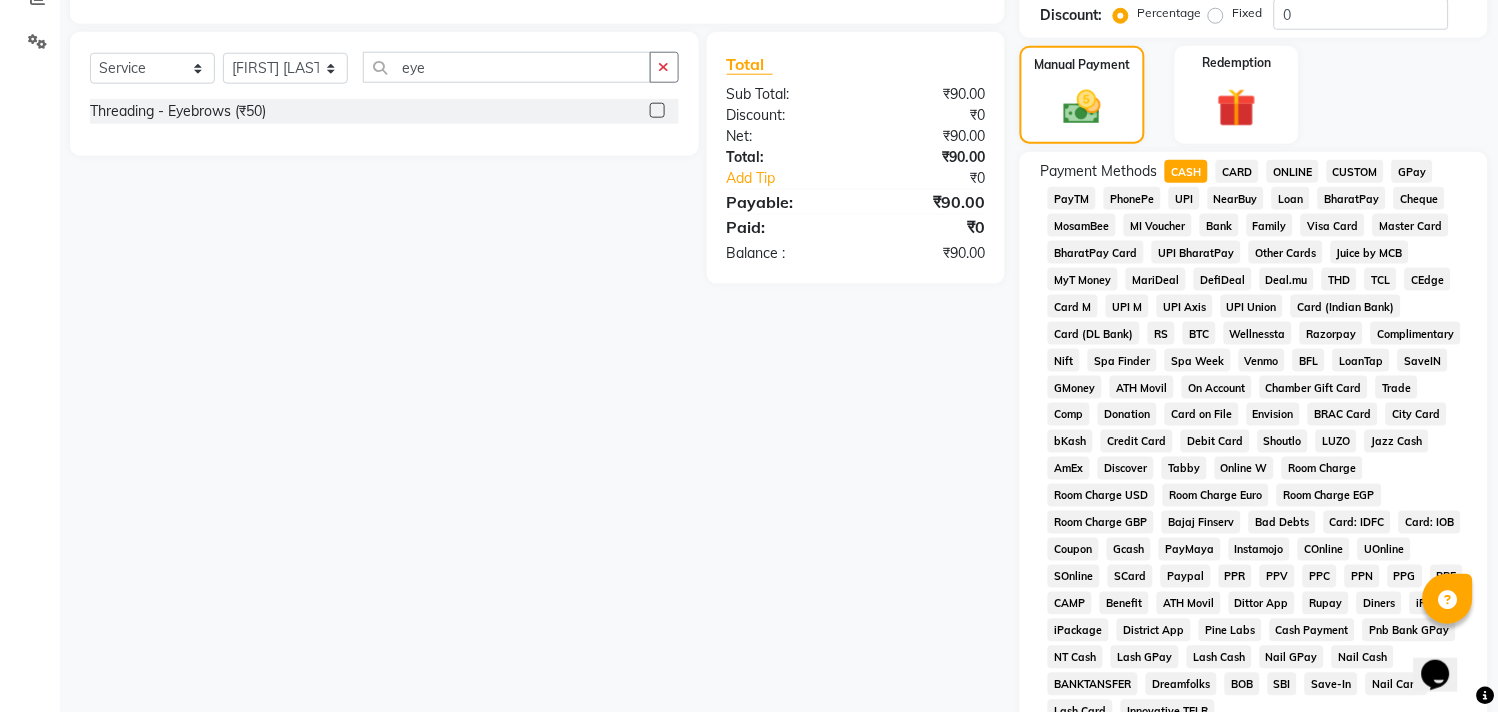 scroll, scrollTop: 698, scrollLeft: 0, axis: vertical 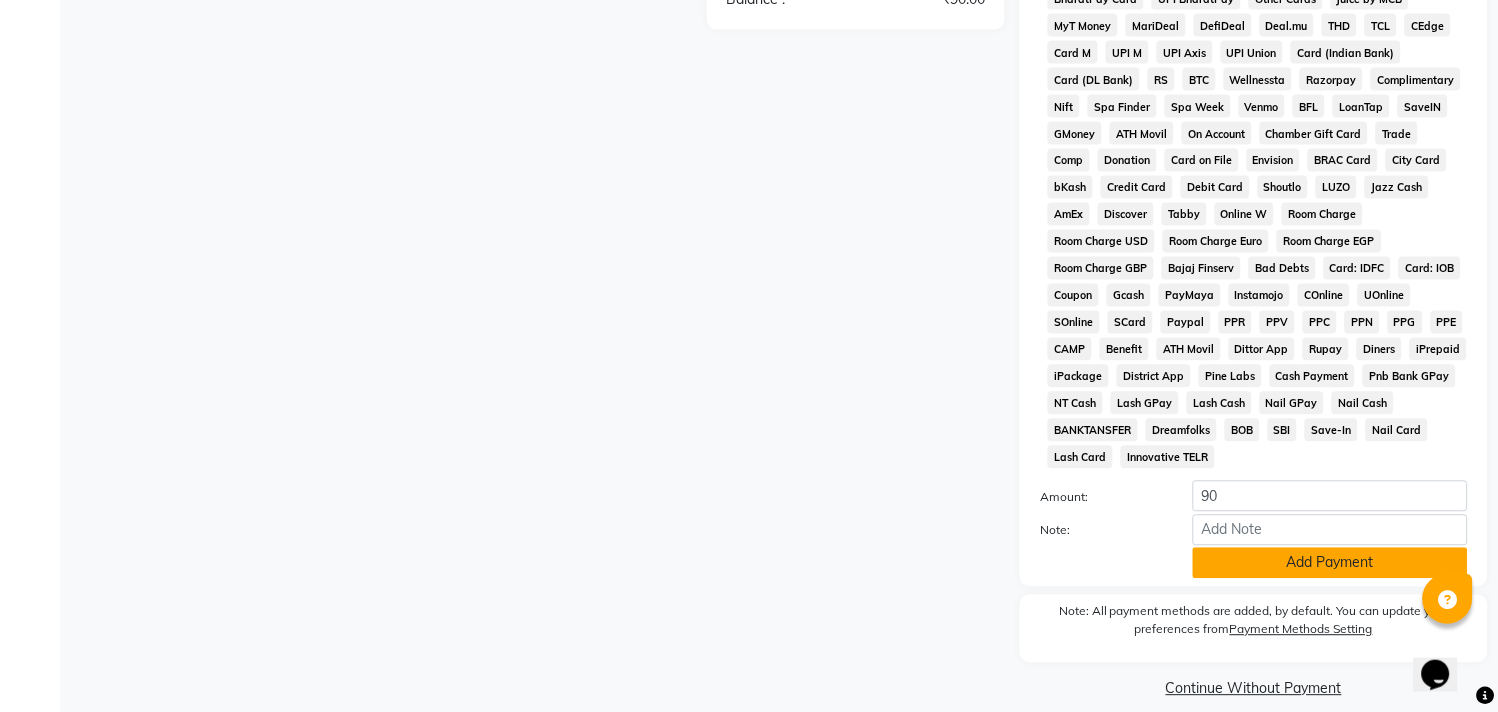 click on "Add Payment" 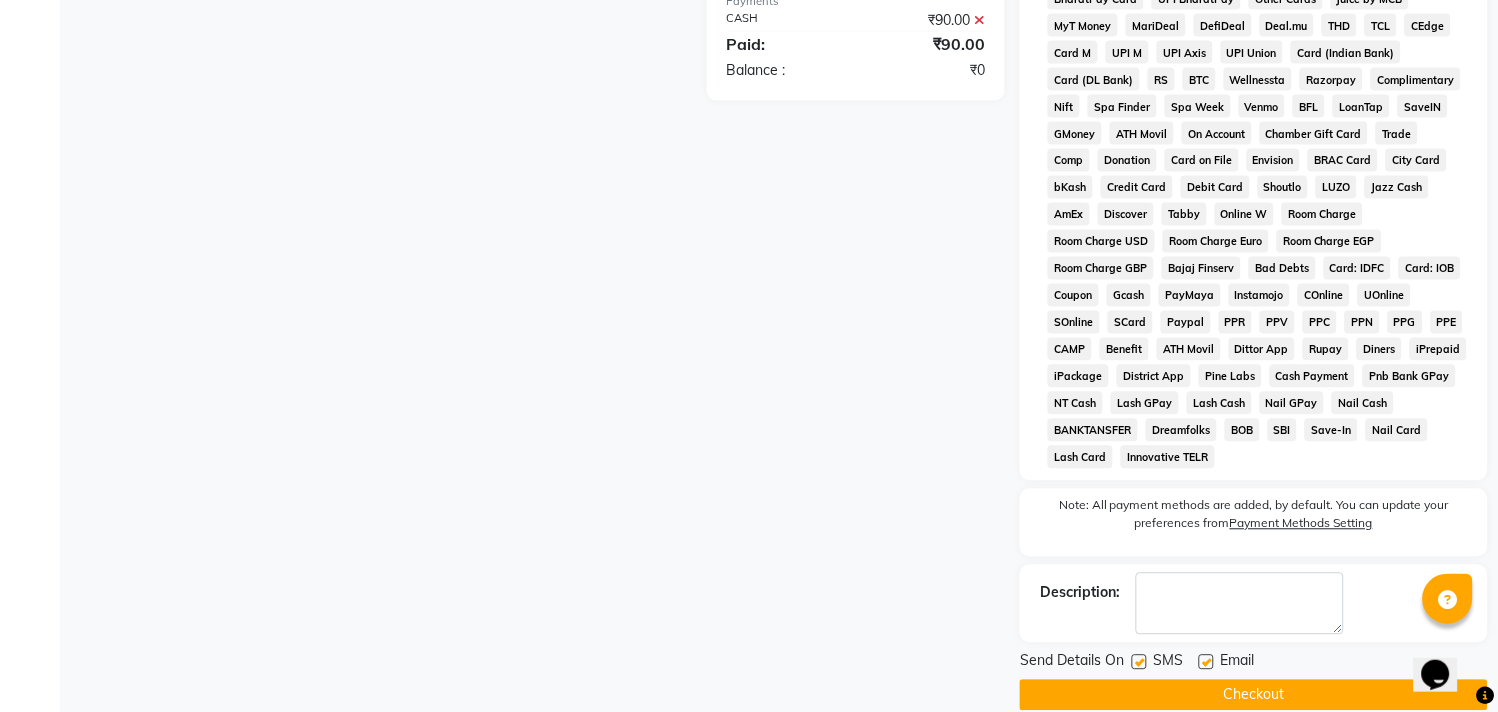click on "Checkout" 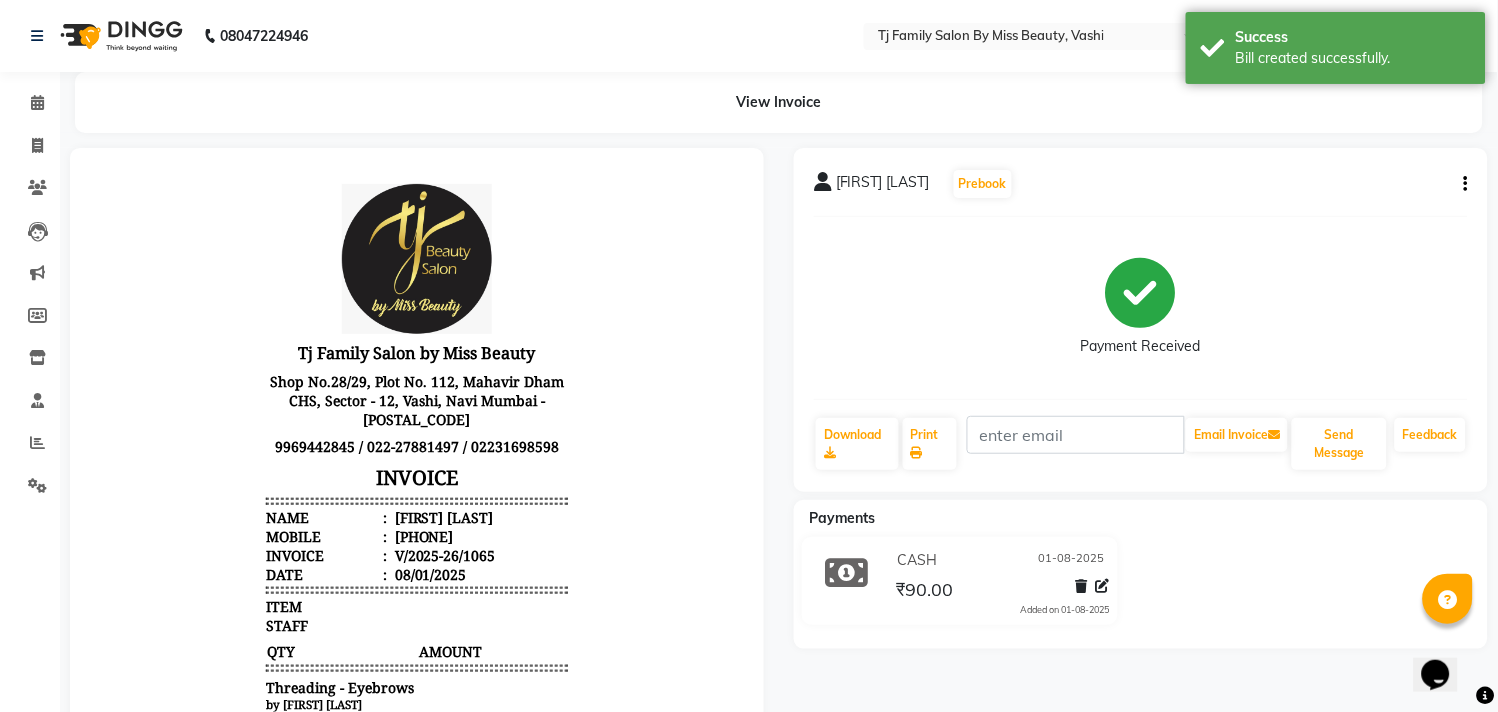 scroll, scrollTop: 0, scrollLeft: 0, axis: both 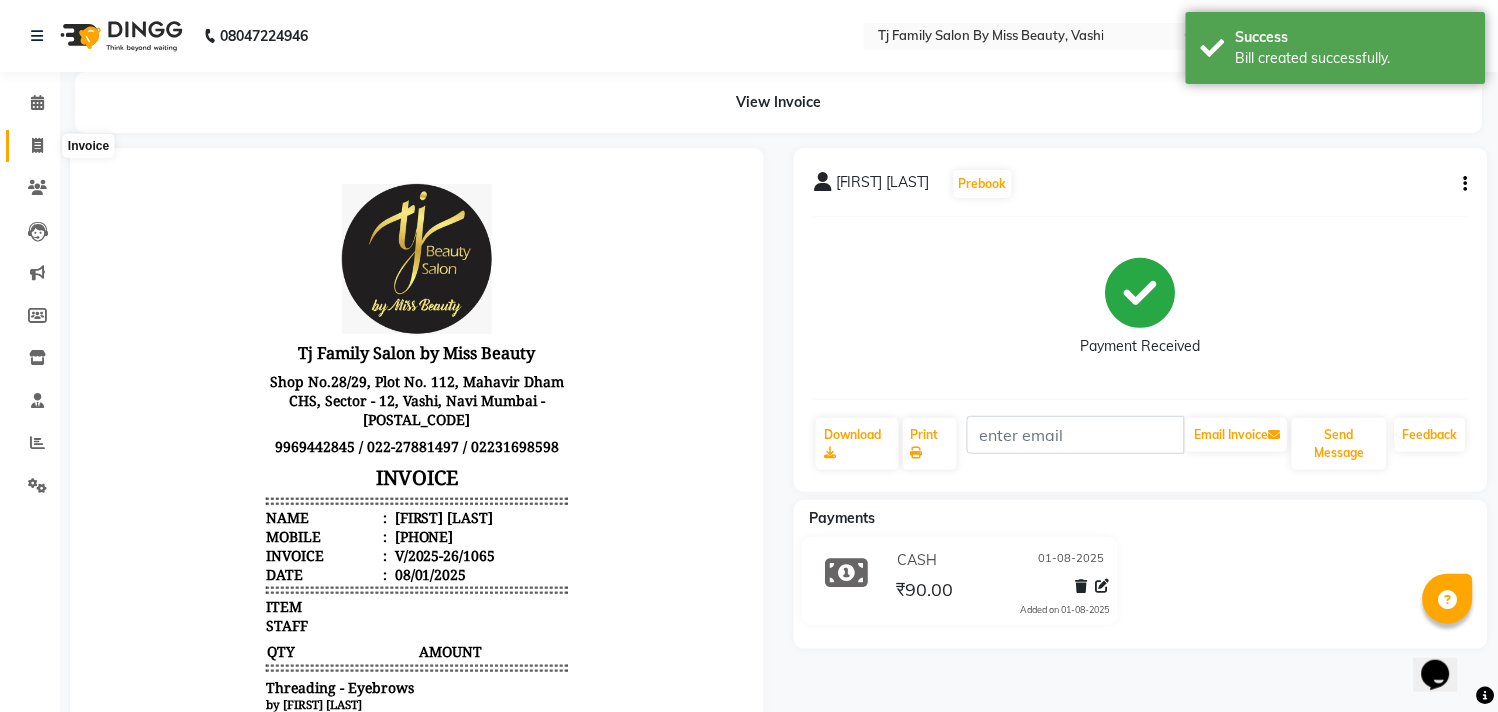 click 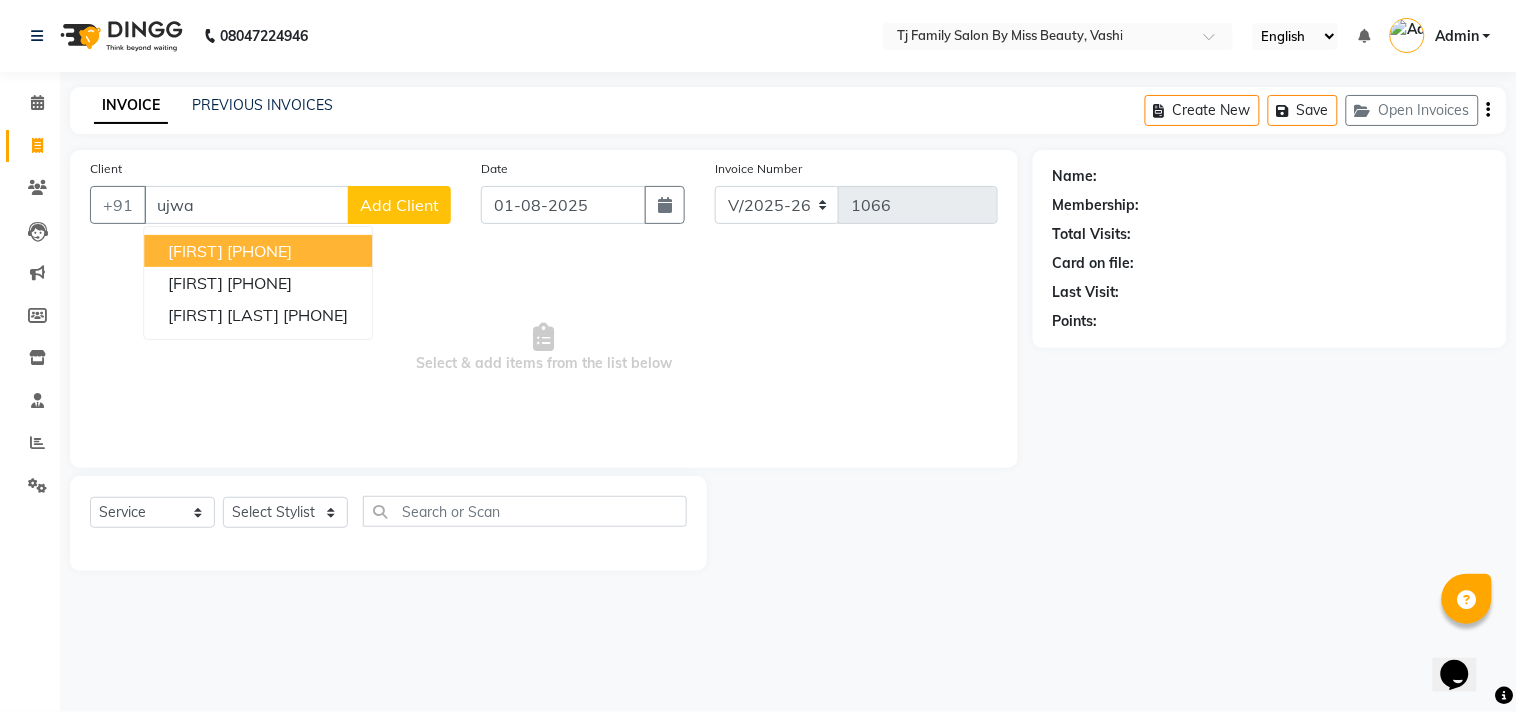 click on "[PHONE]" at bounding box center [259, 251] 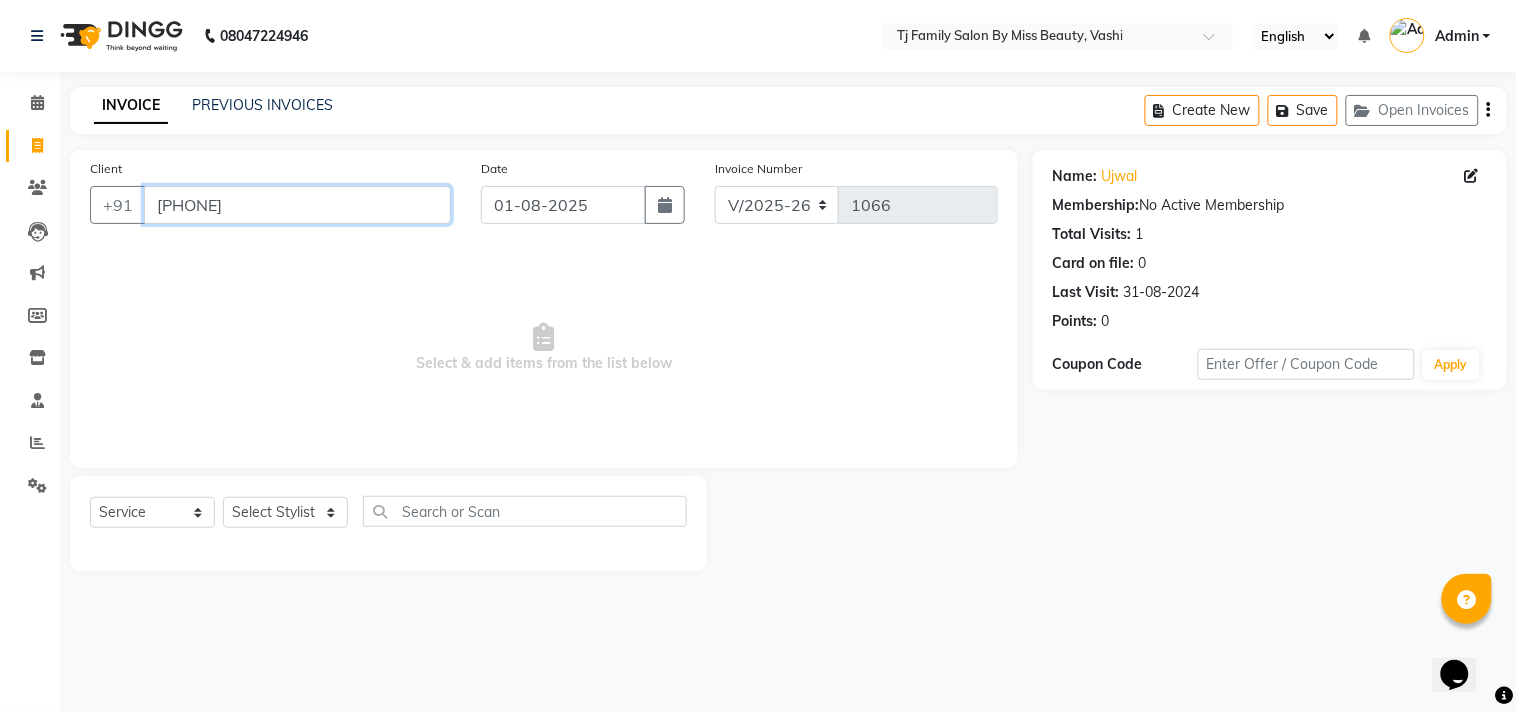 click on "[PHONE]" at bounding box center [297, 205] 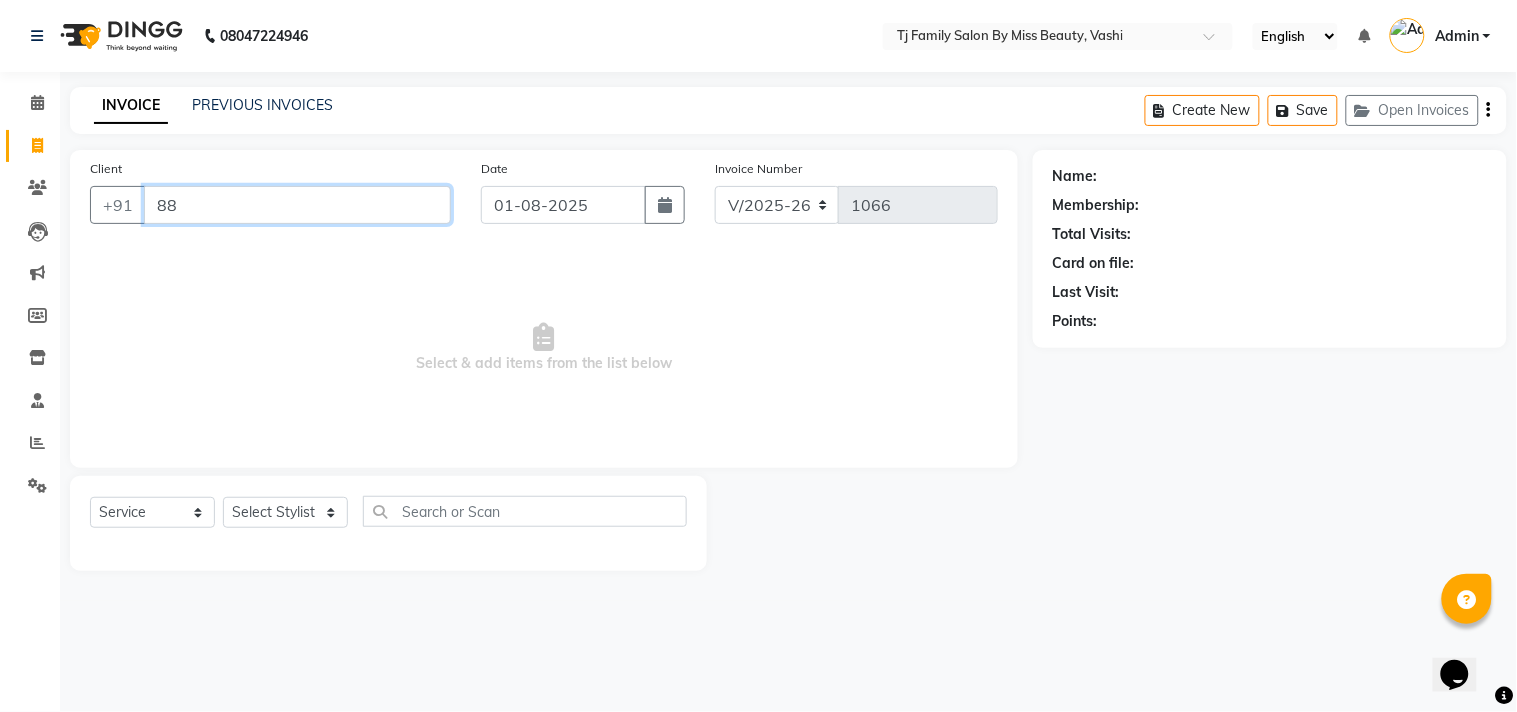 type on "8" 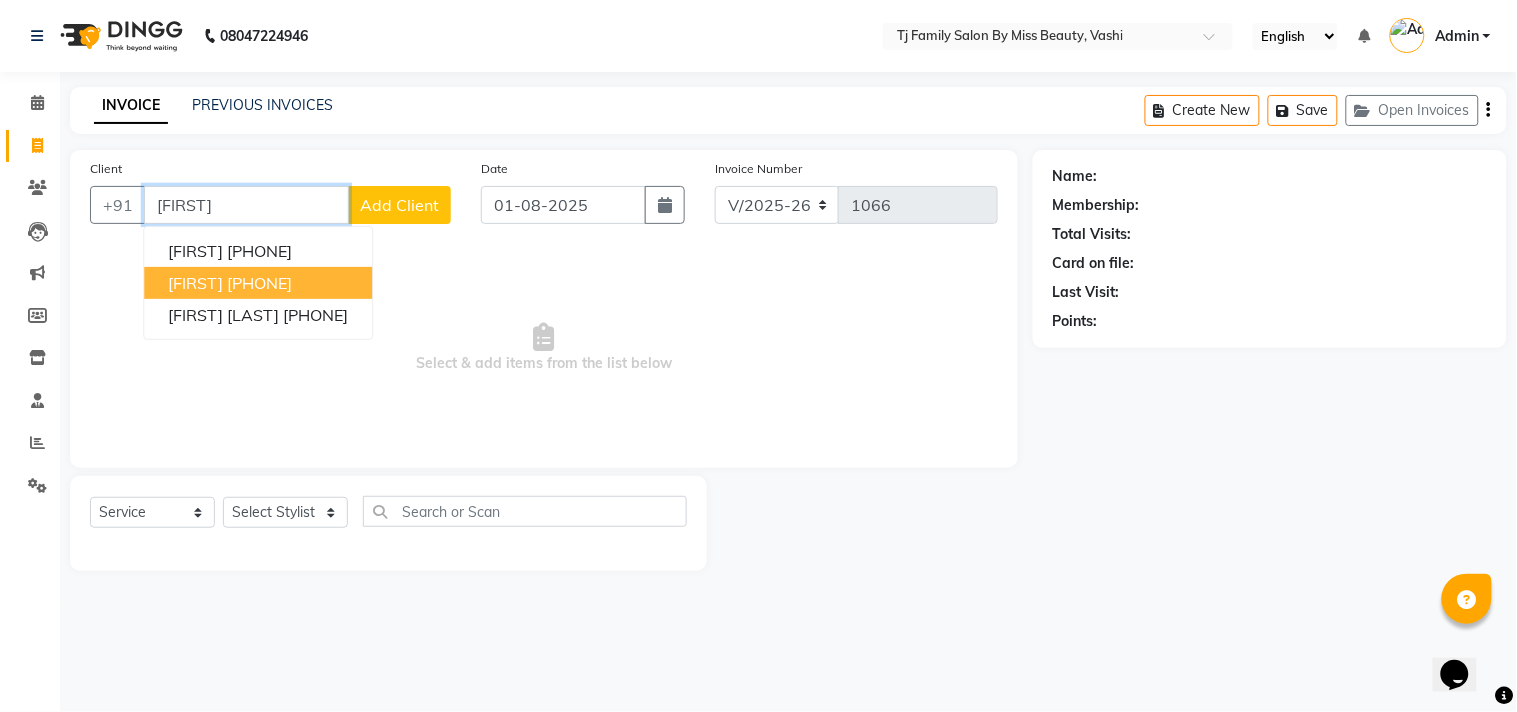 click on "[PHONE]" at bounding box center [259, 283] 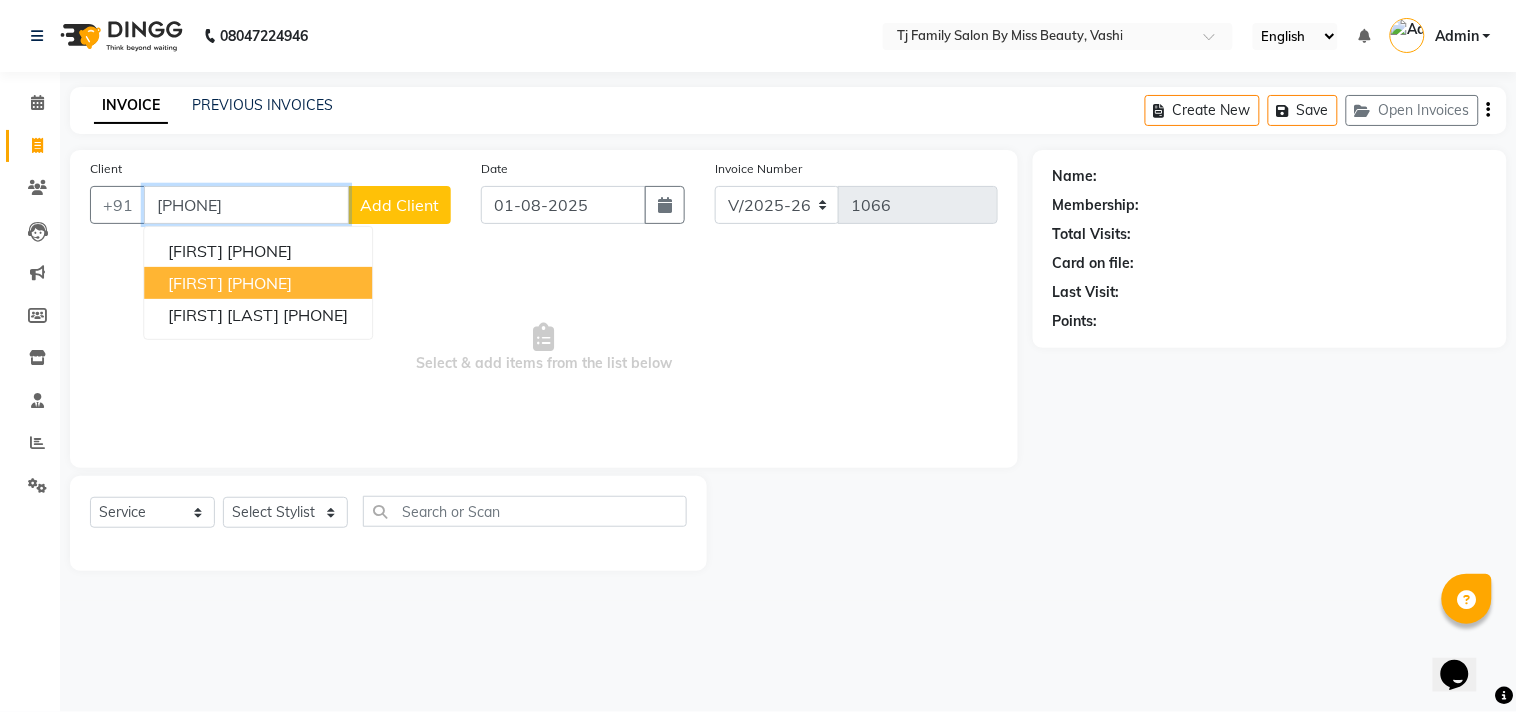 type on "[PHONE]" 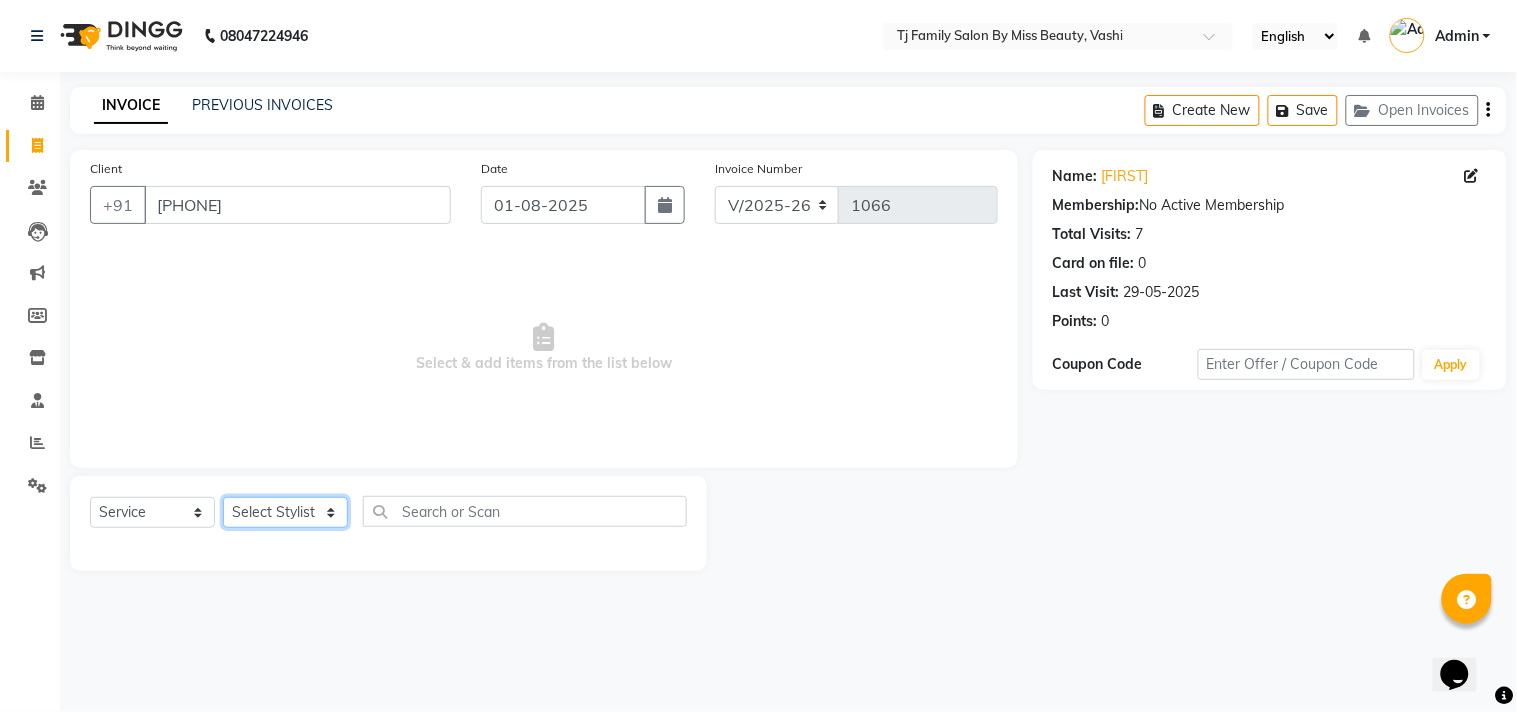click on "Select Stylist [FIRST] [LAST] [FIRST] [LAST] [FIRST] [LAST] [FIRST] [LAST] [FIRST] [LAST] [FIRST]" 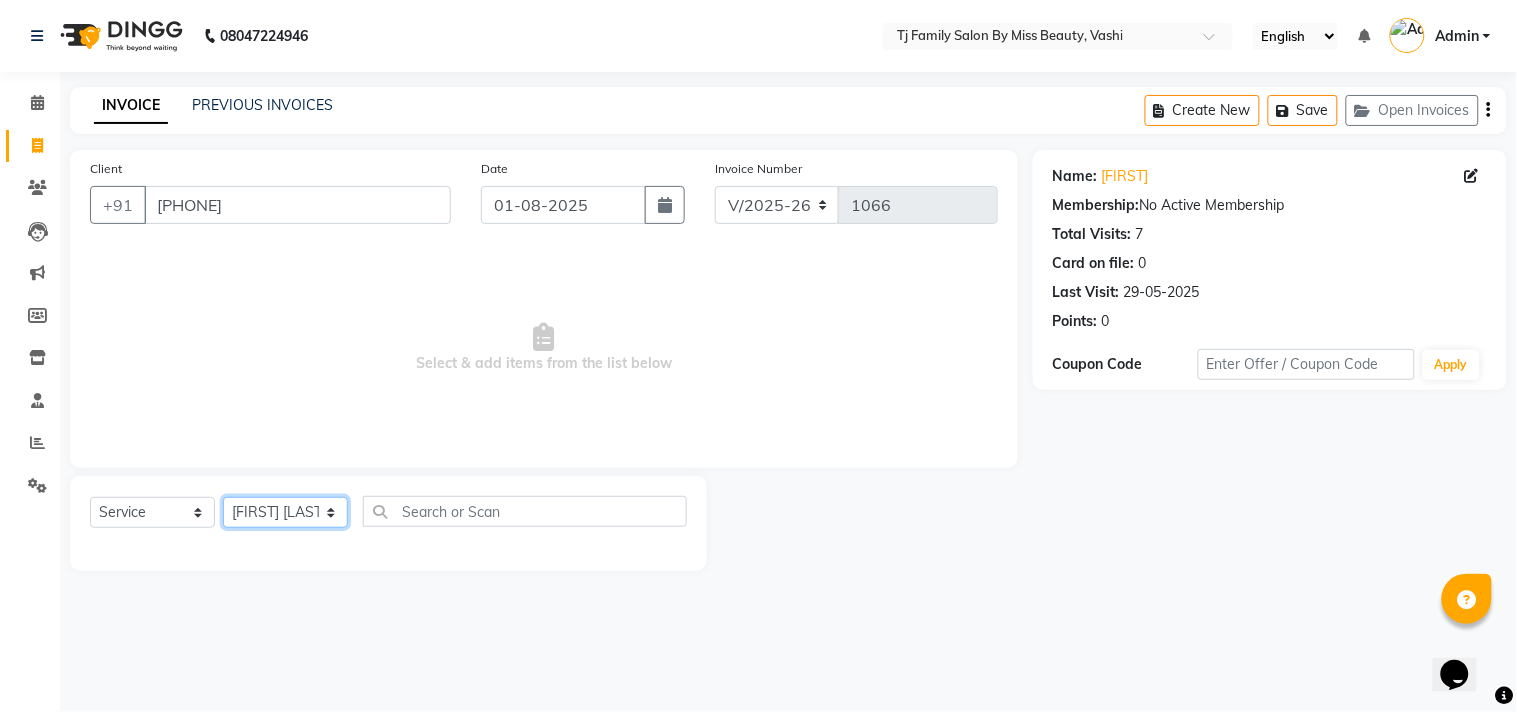 click on "Select Stylist [FIRST] [LAST] [FIRST] [LAST] [FIRST] [LAST] [FIRST] [LAST] [FIRST] [LAST] [FIRST]" 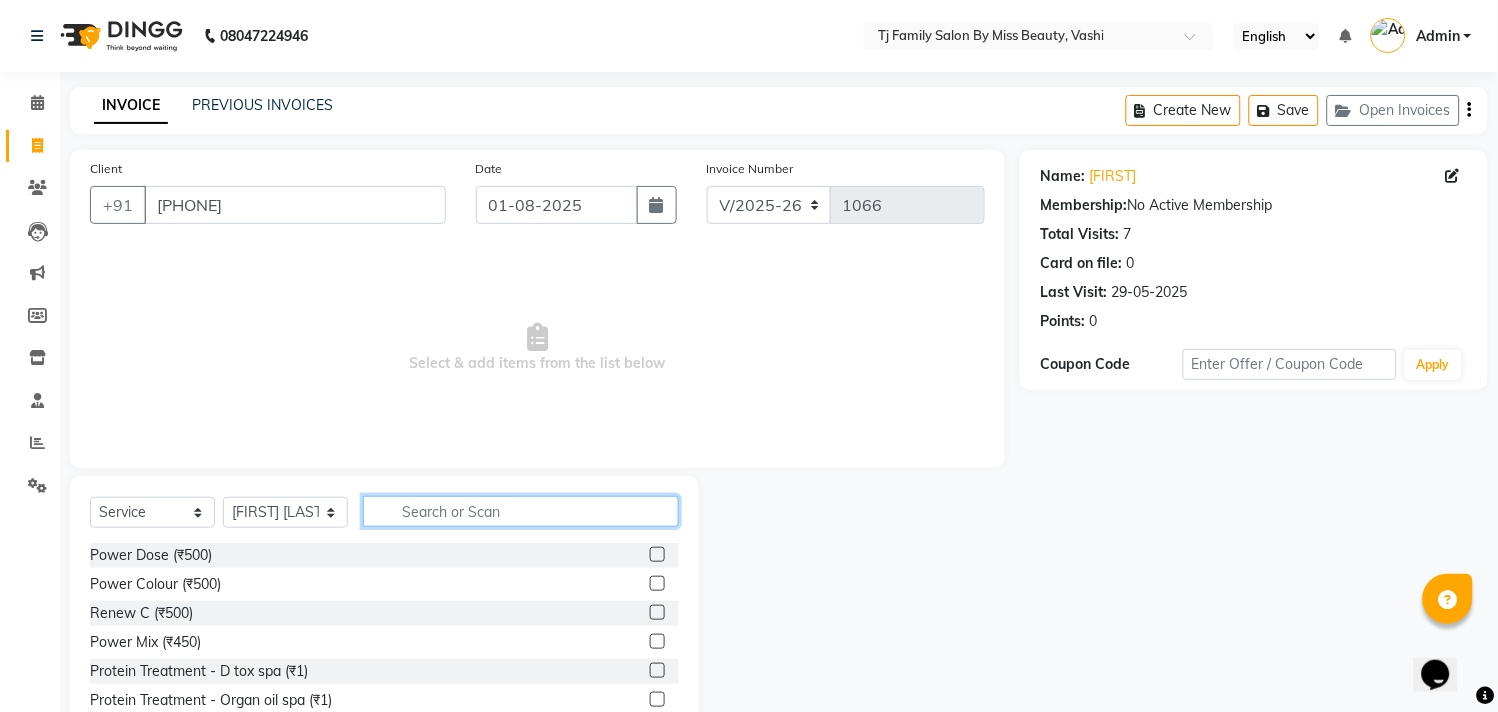 click 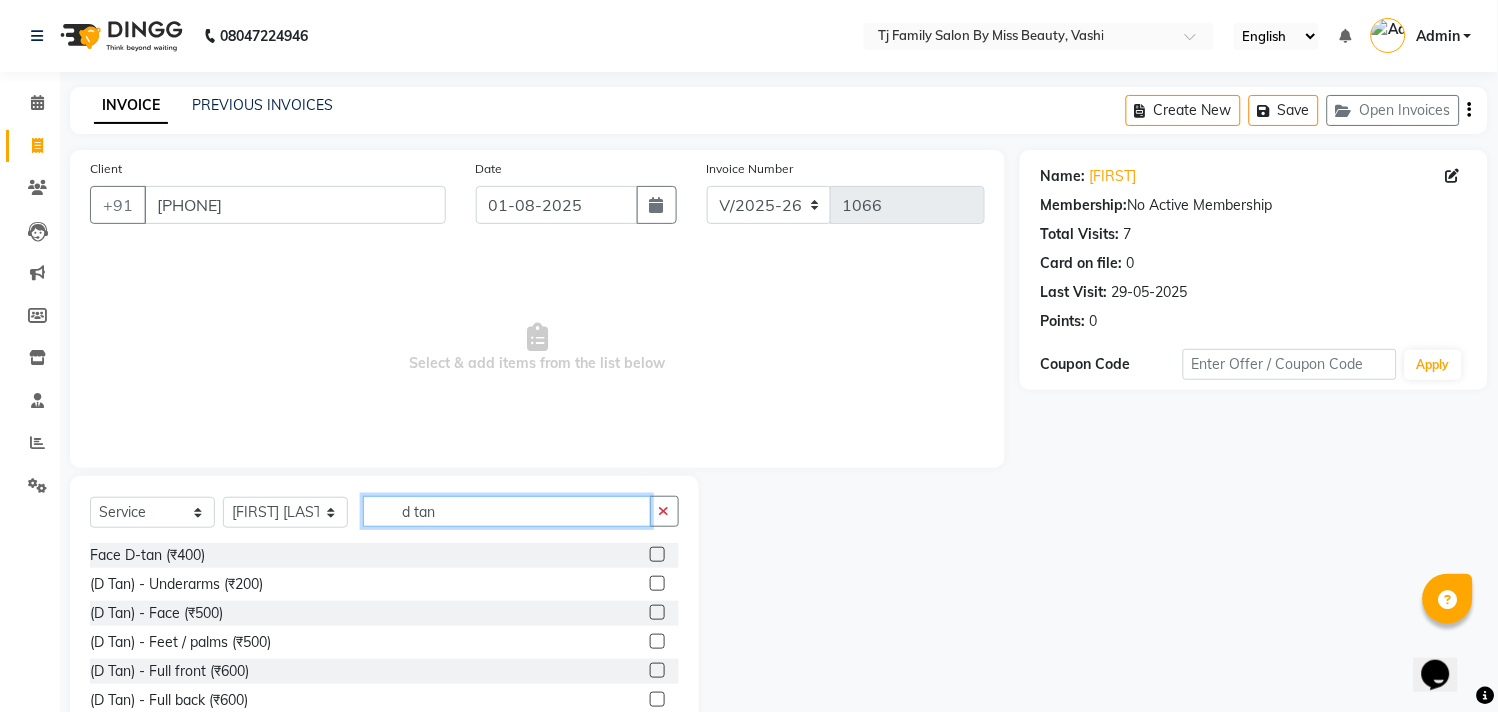 type on "d tan" 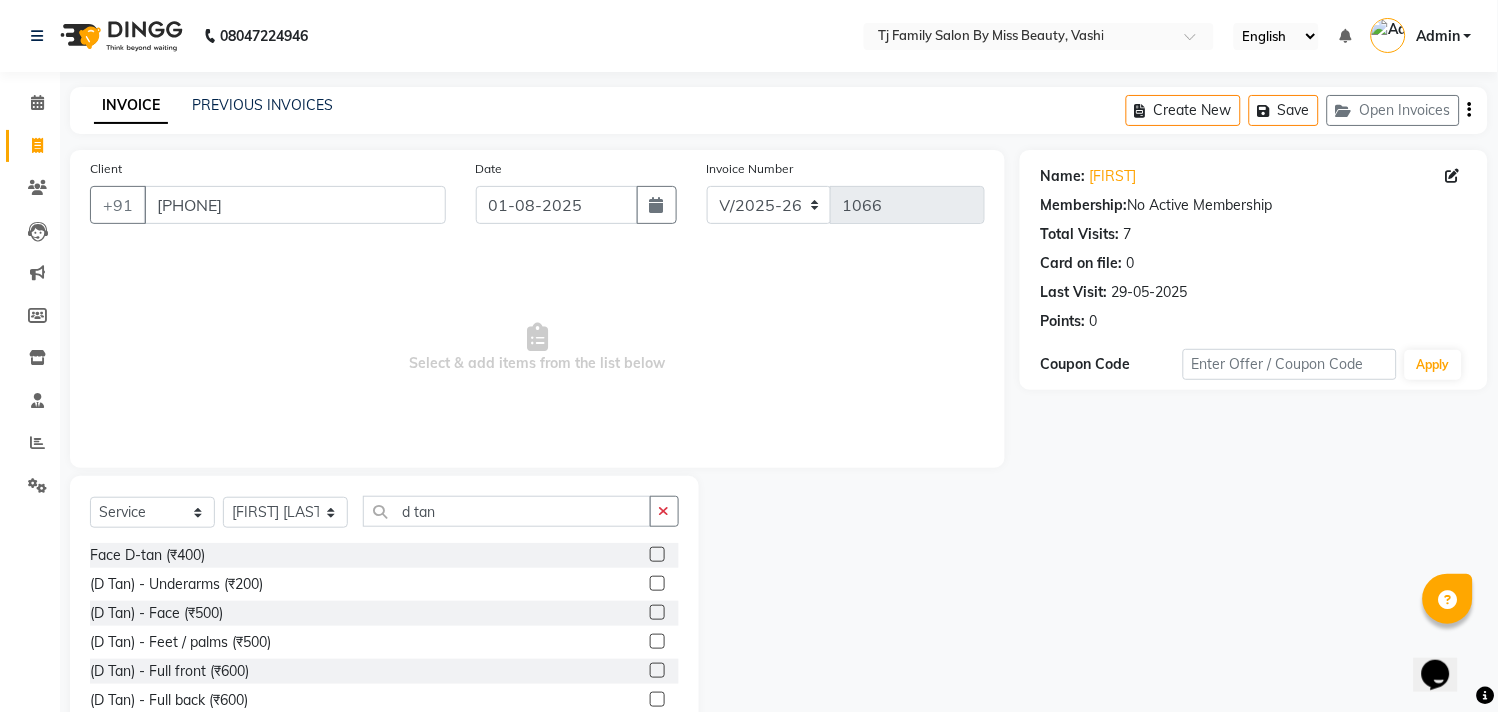 click 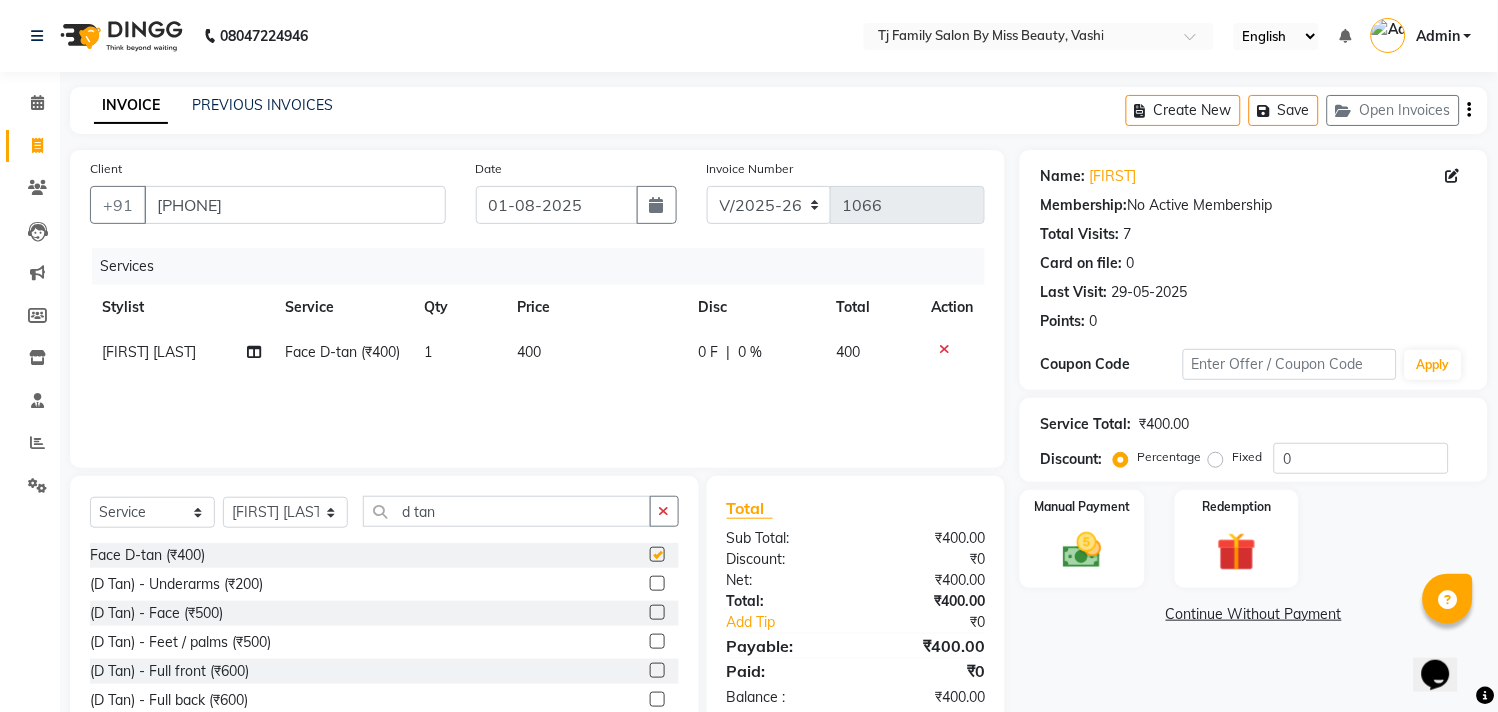 checkbox on "false" 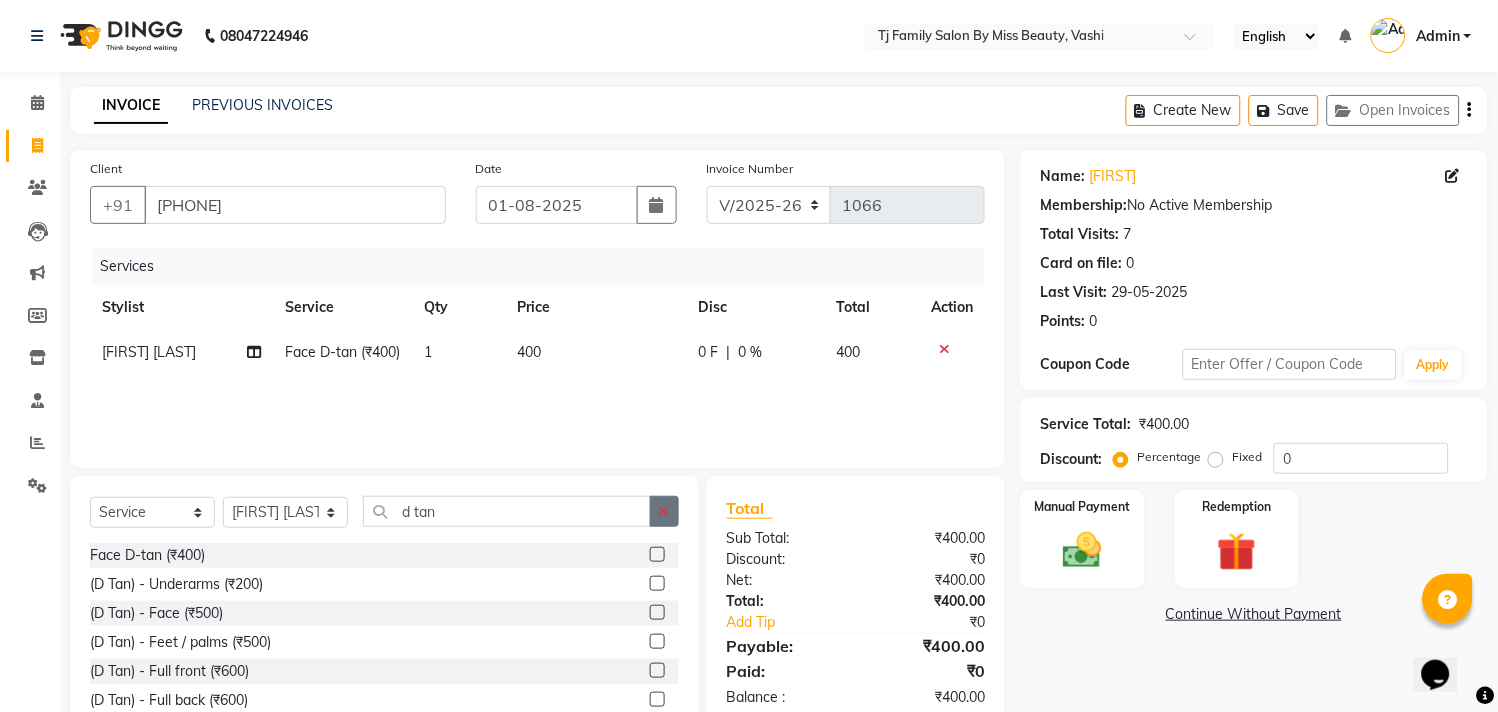 click 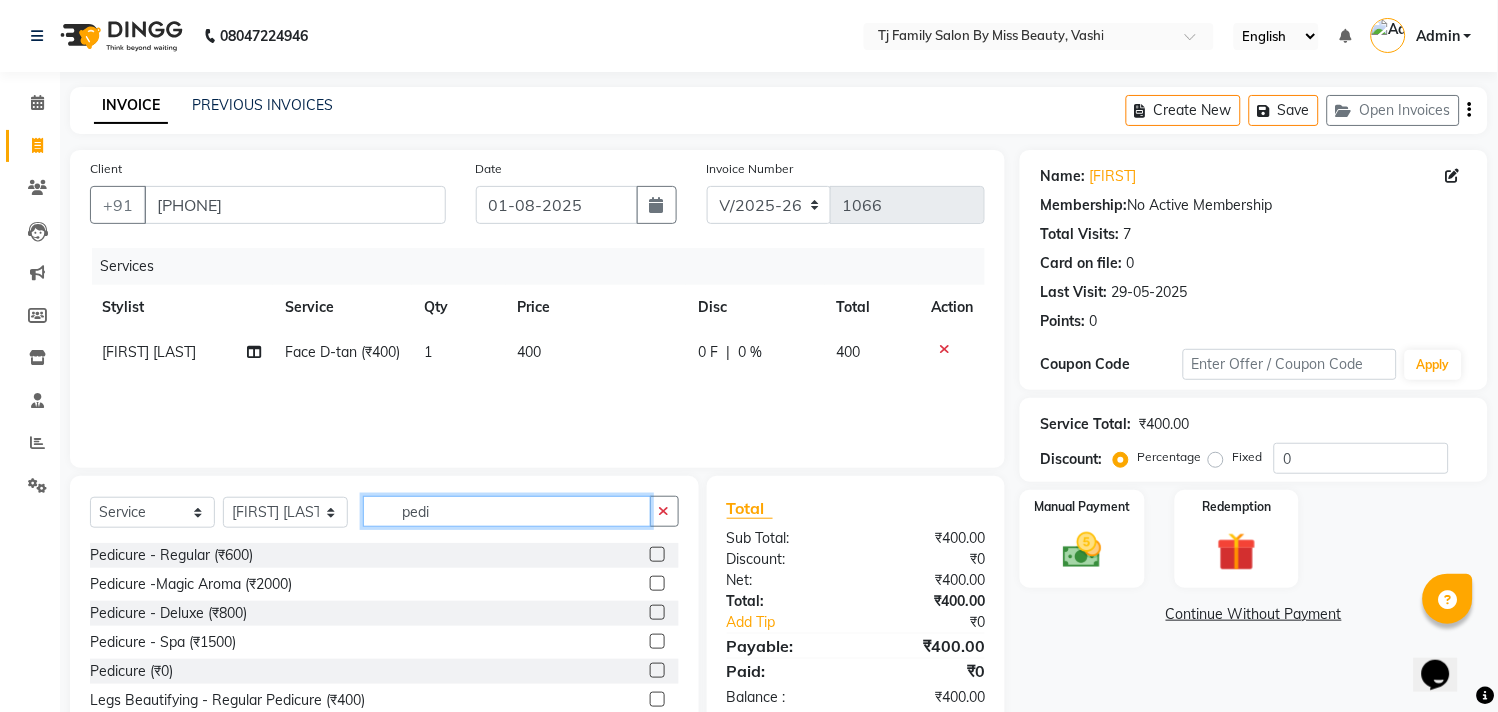 type on "pedi" 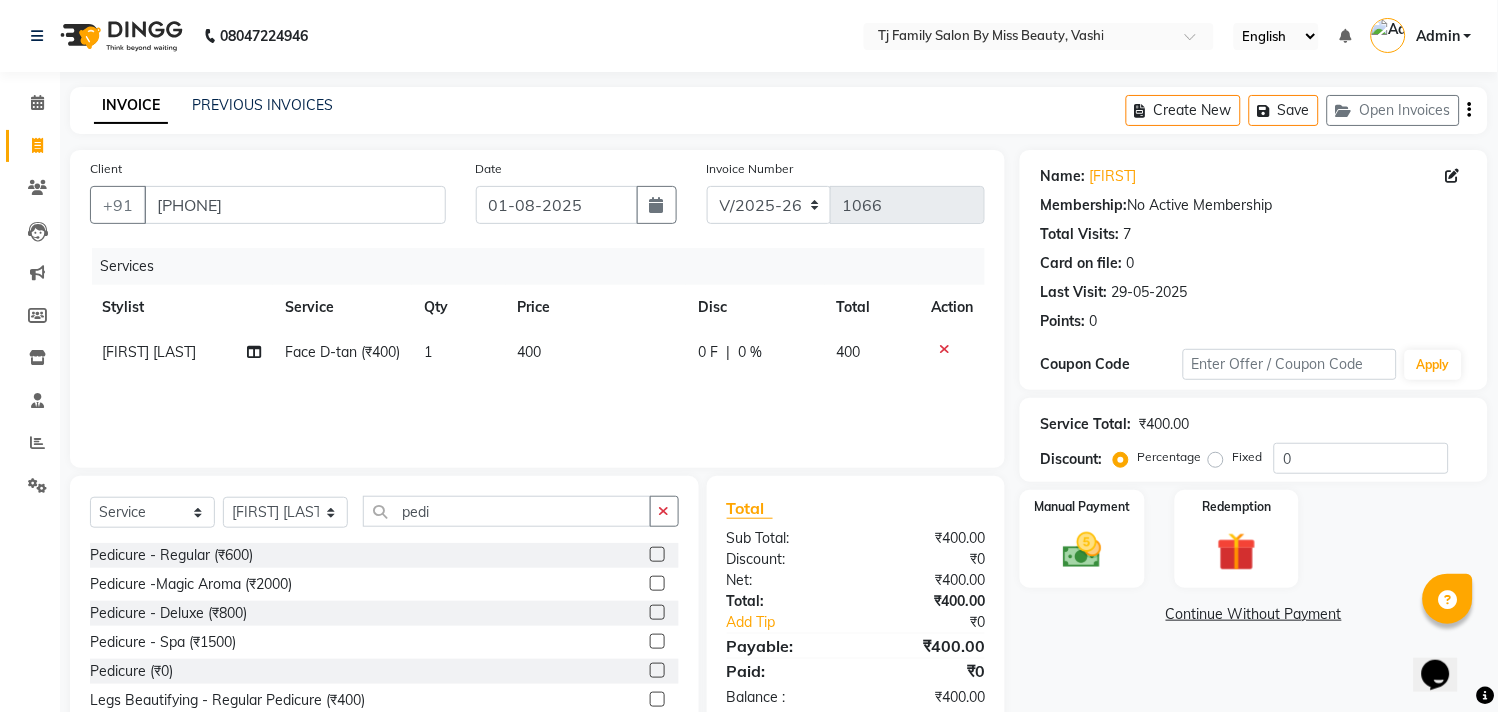 click 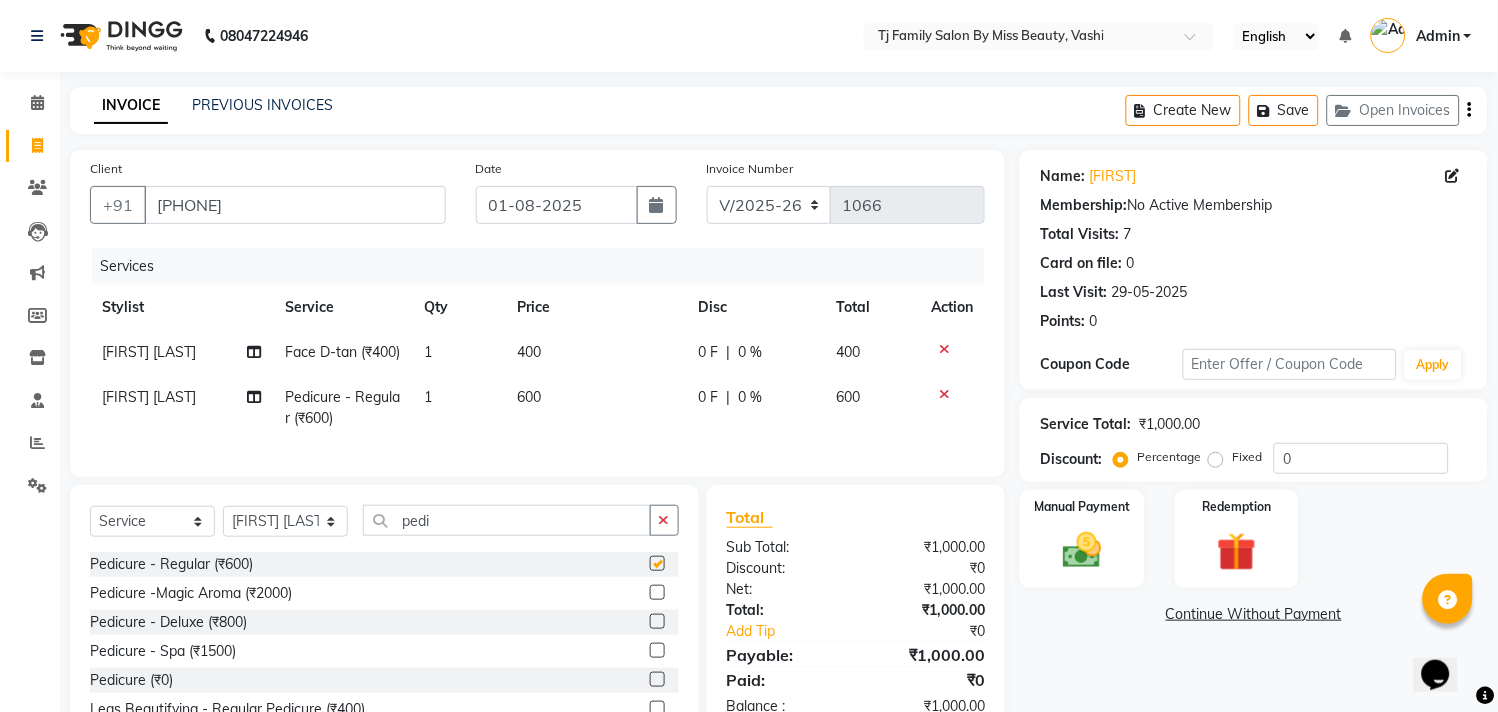 checkbox on "false" 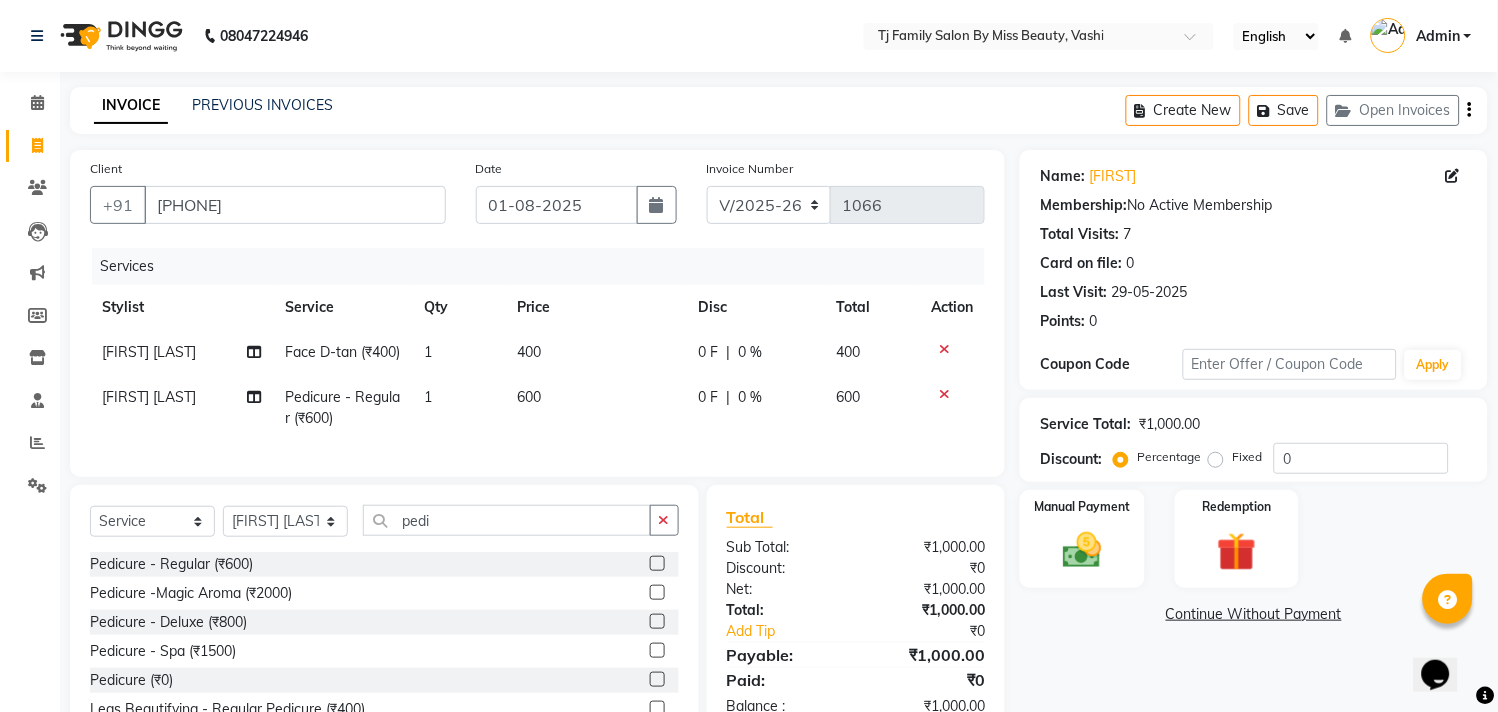 click 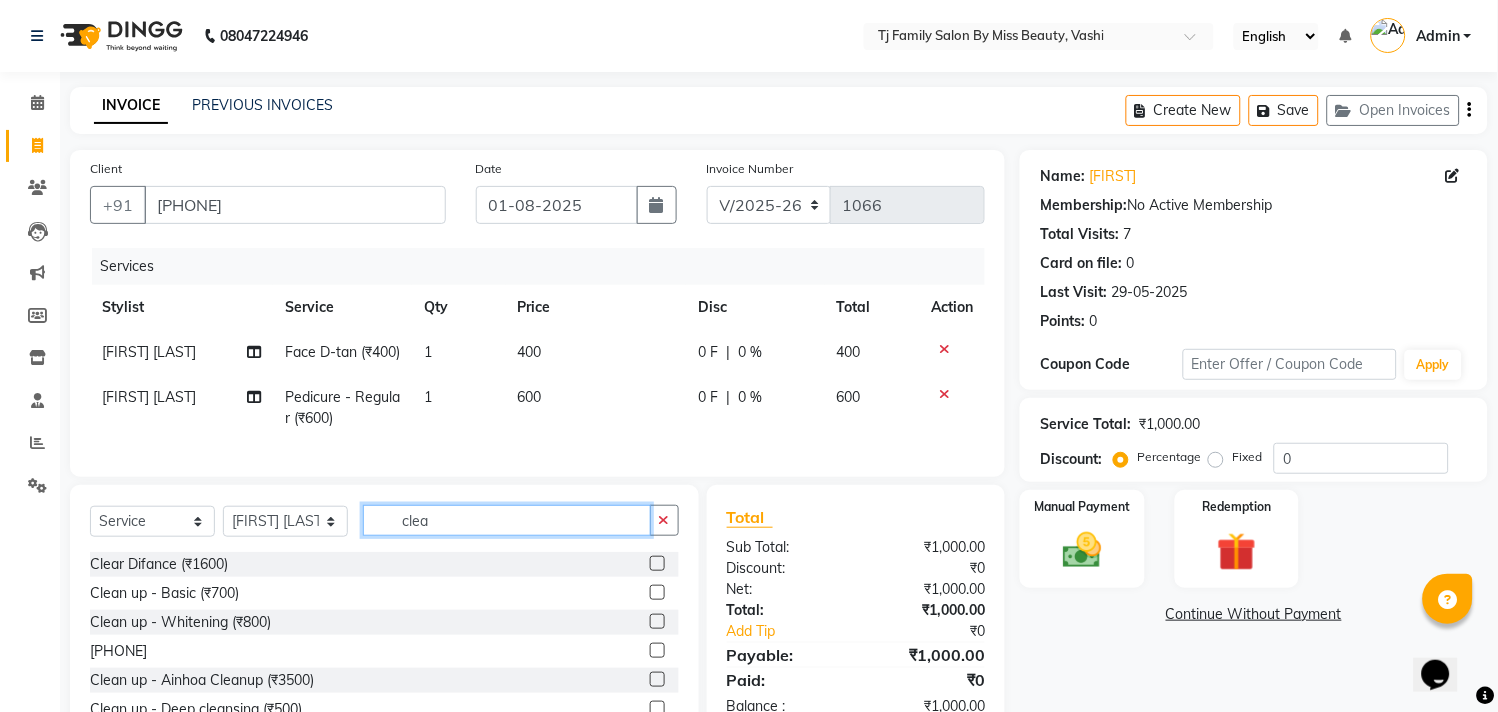 type on "clea" 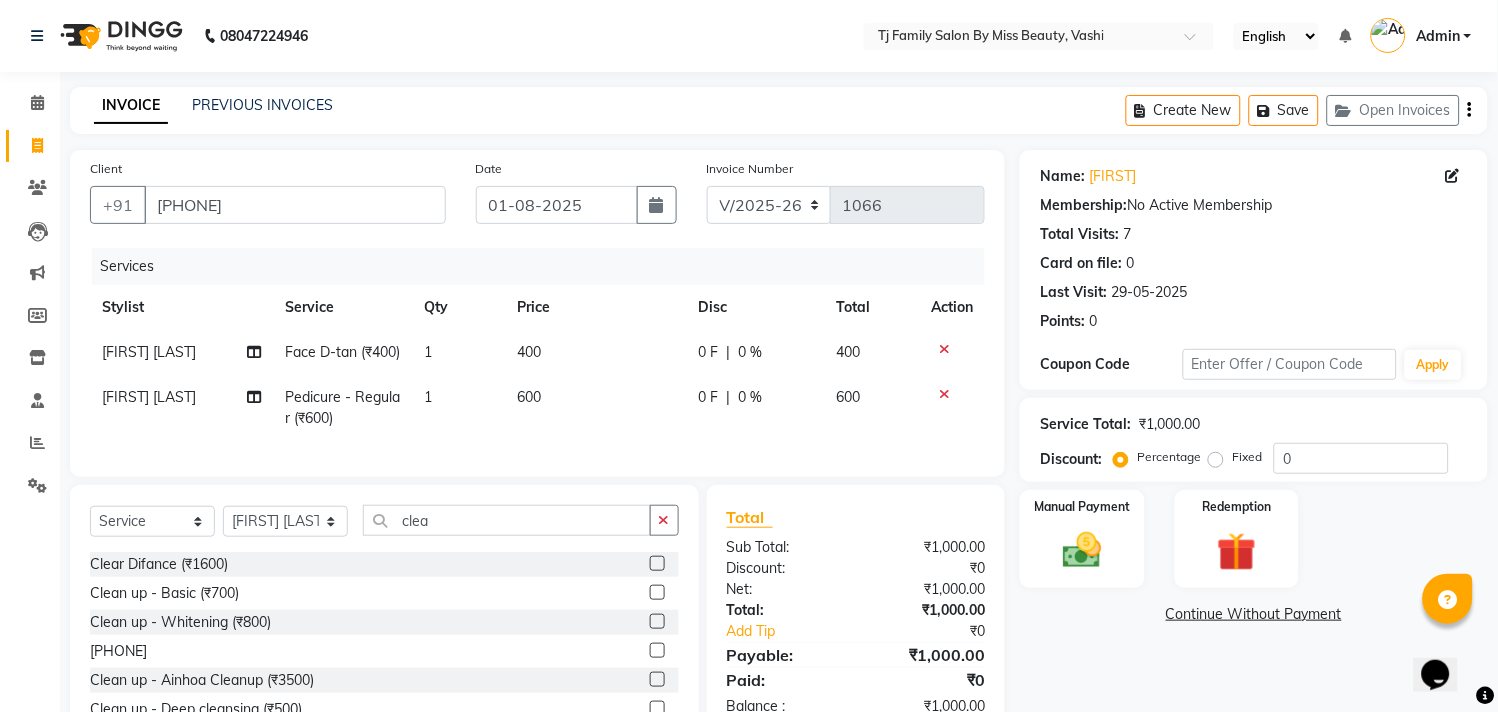 click 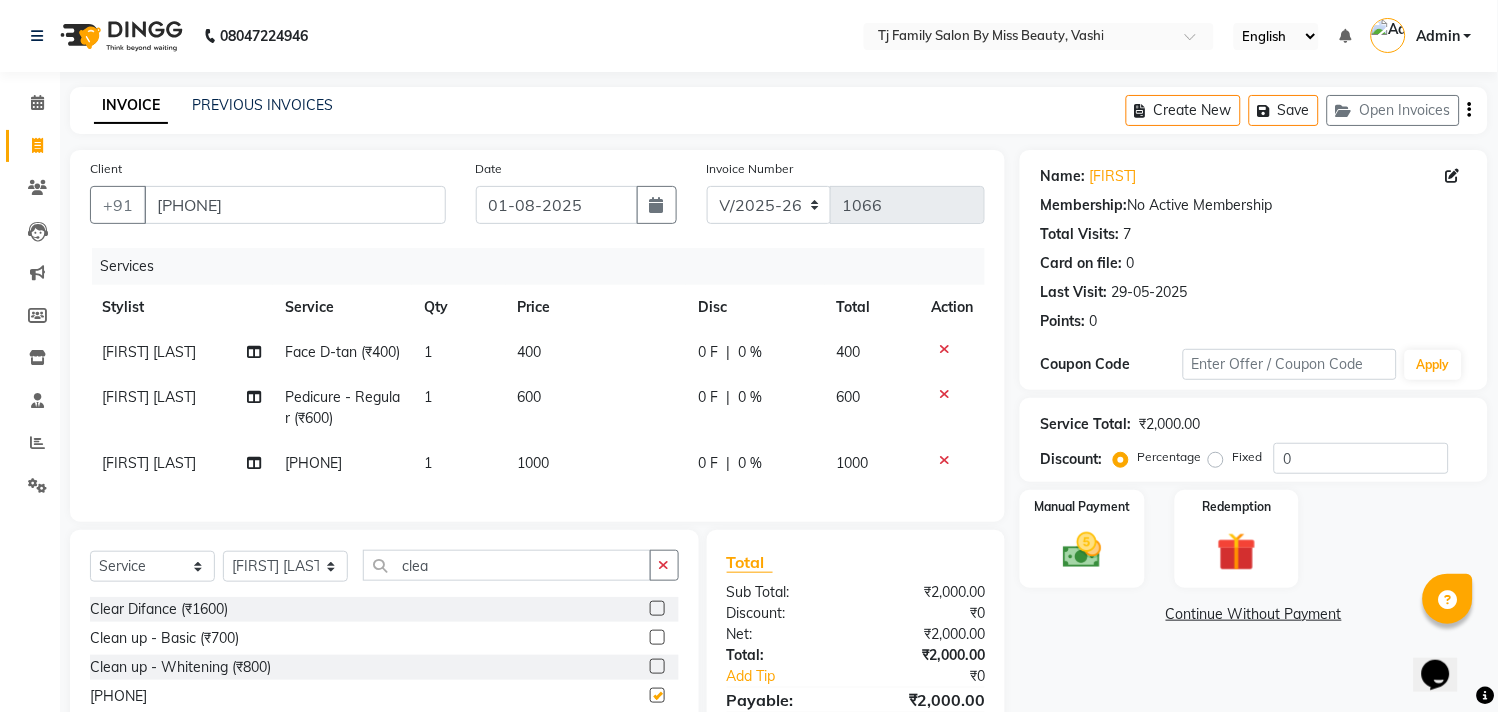 checkbox on "false" 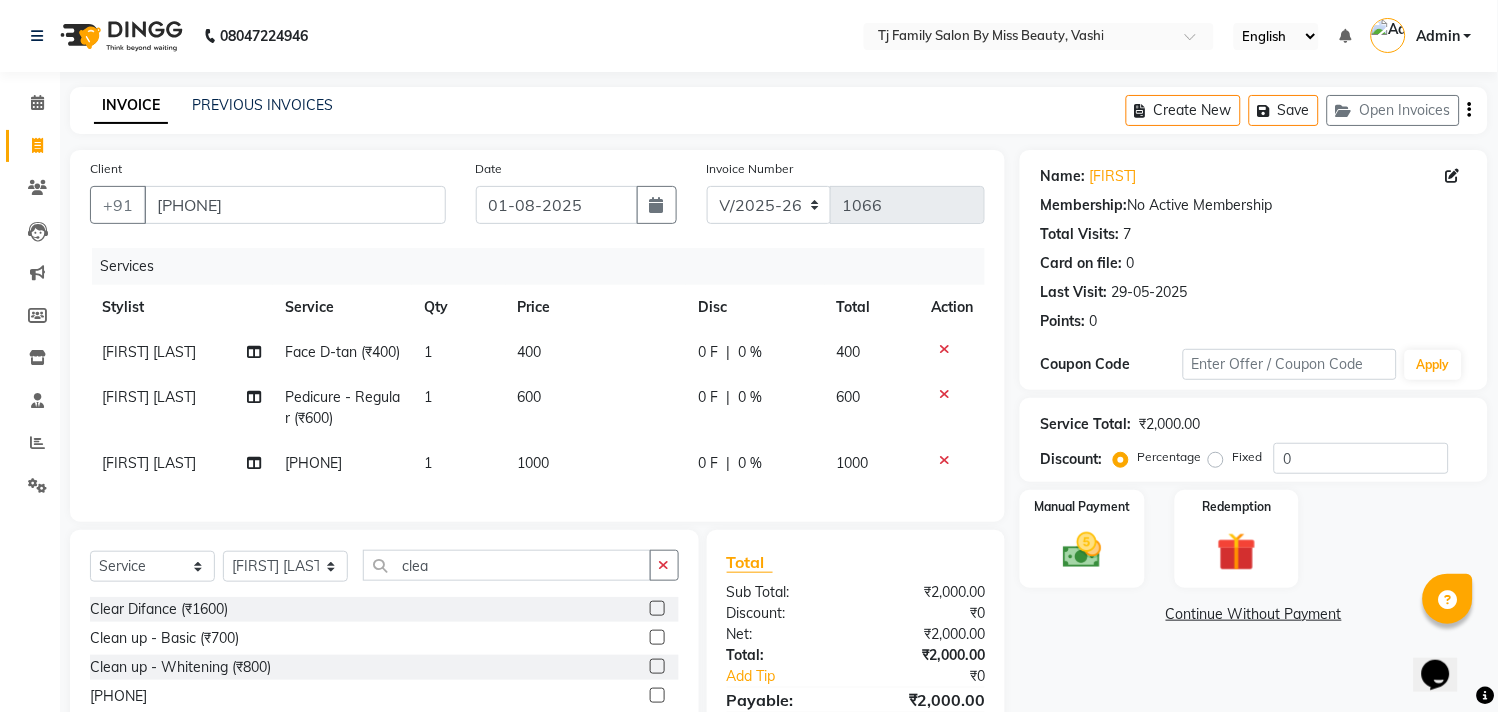 click on "400" 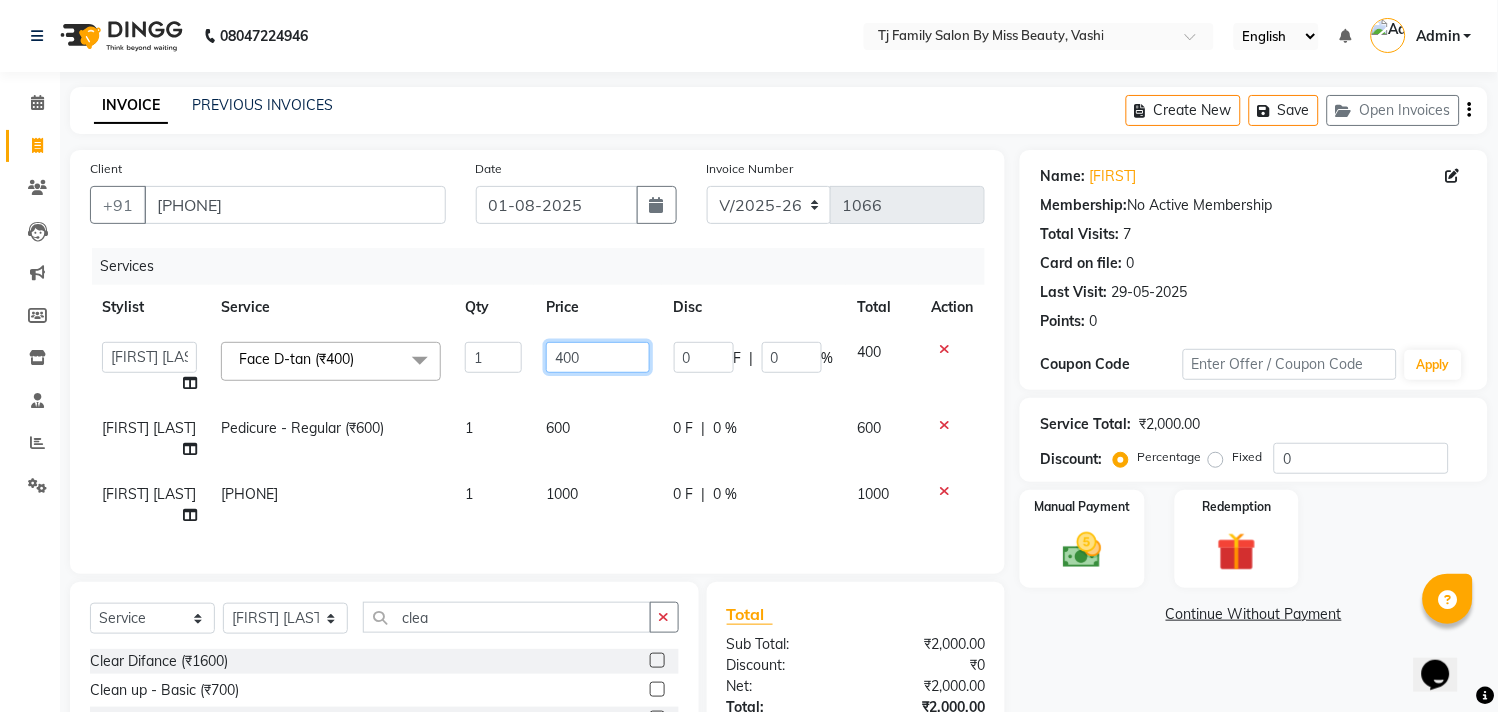 click on "400" 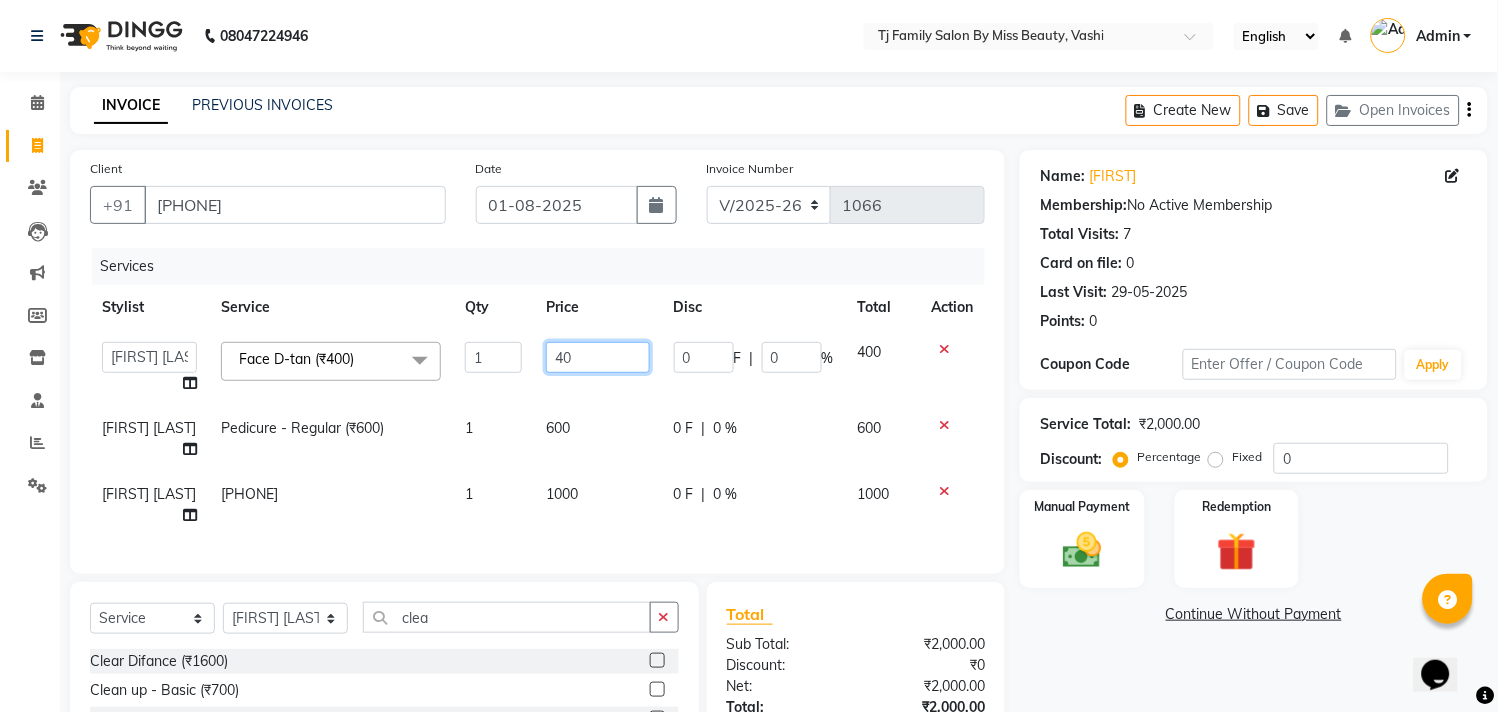 type on "4" 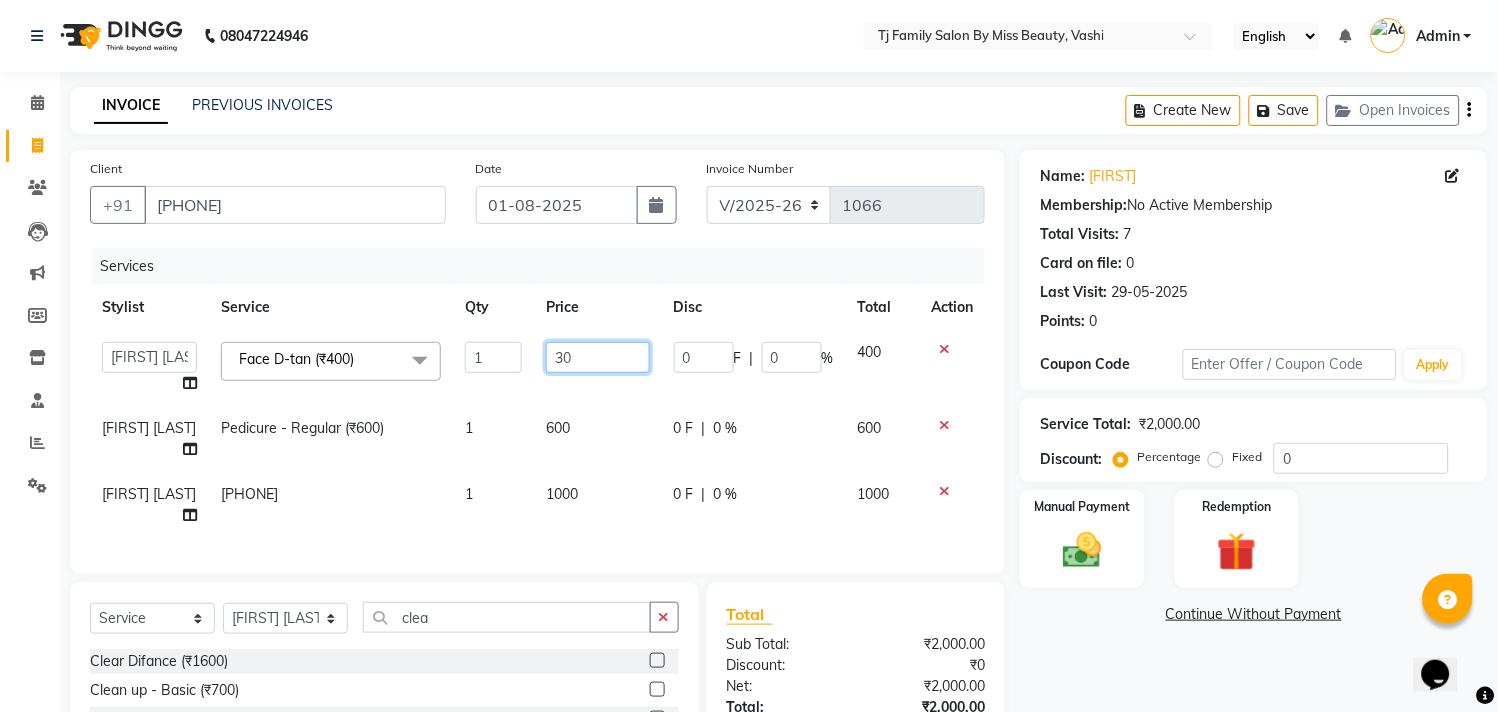 type on "300" 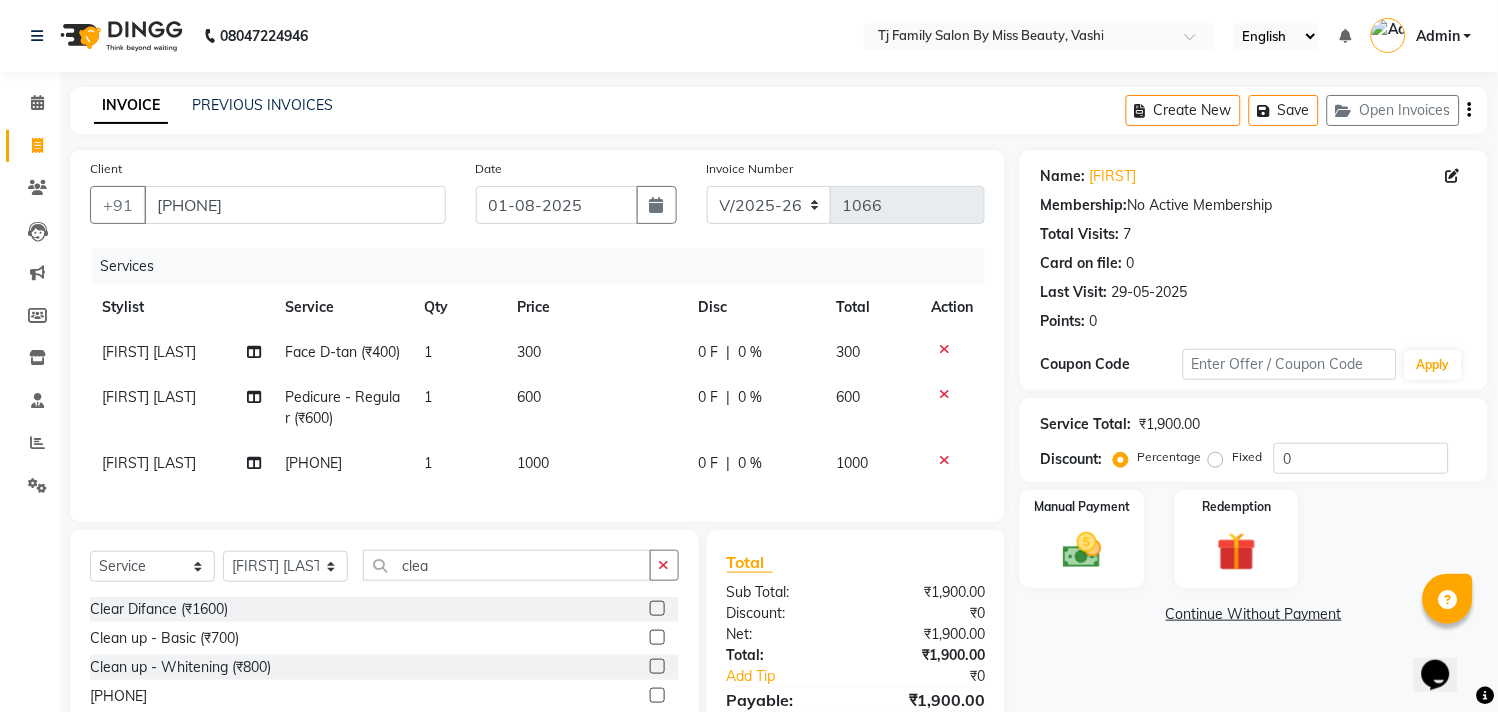 click on "300" 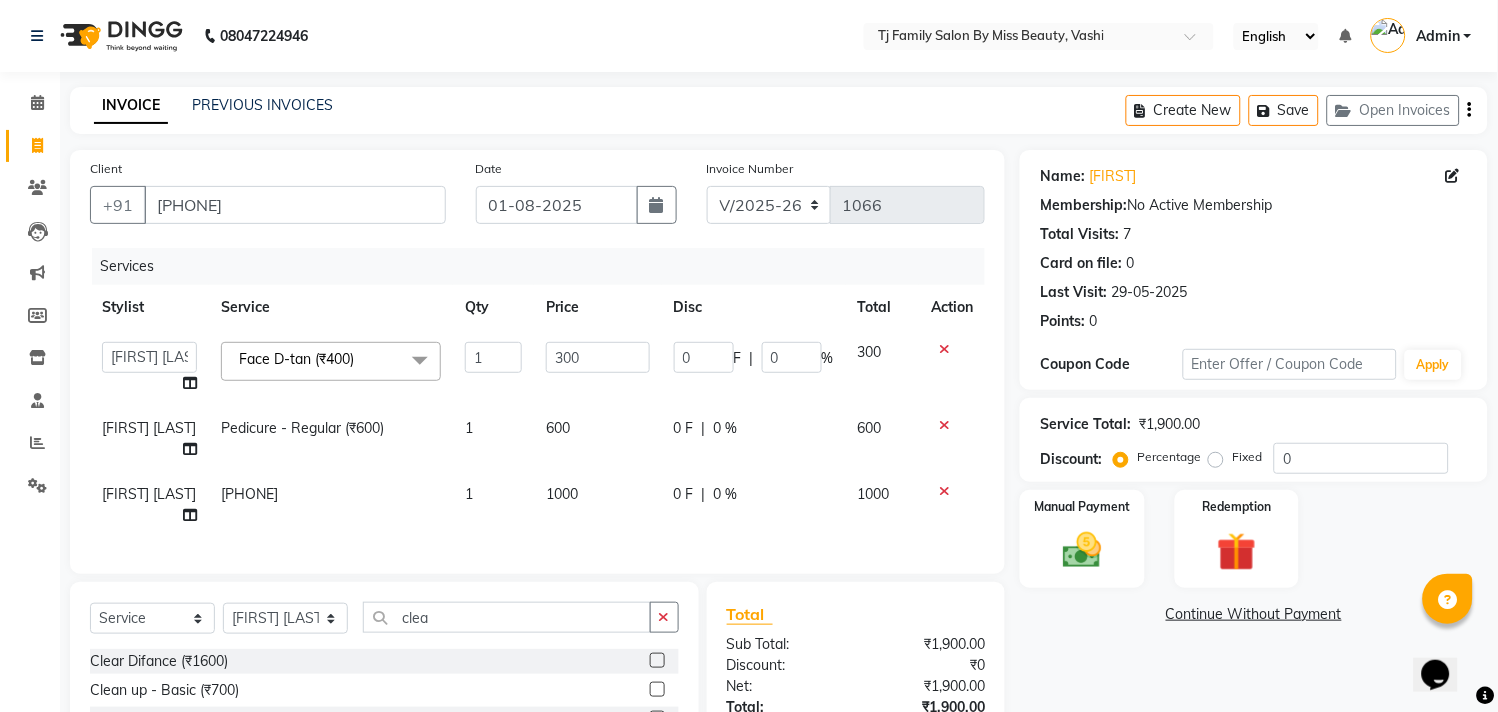 click on "600" 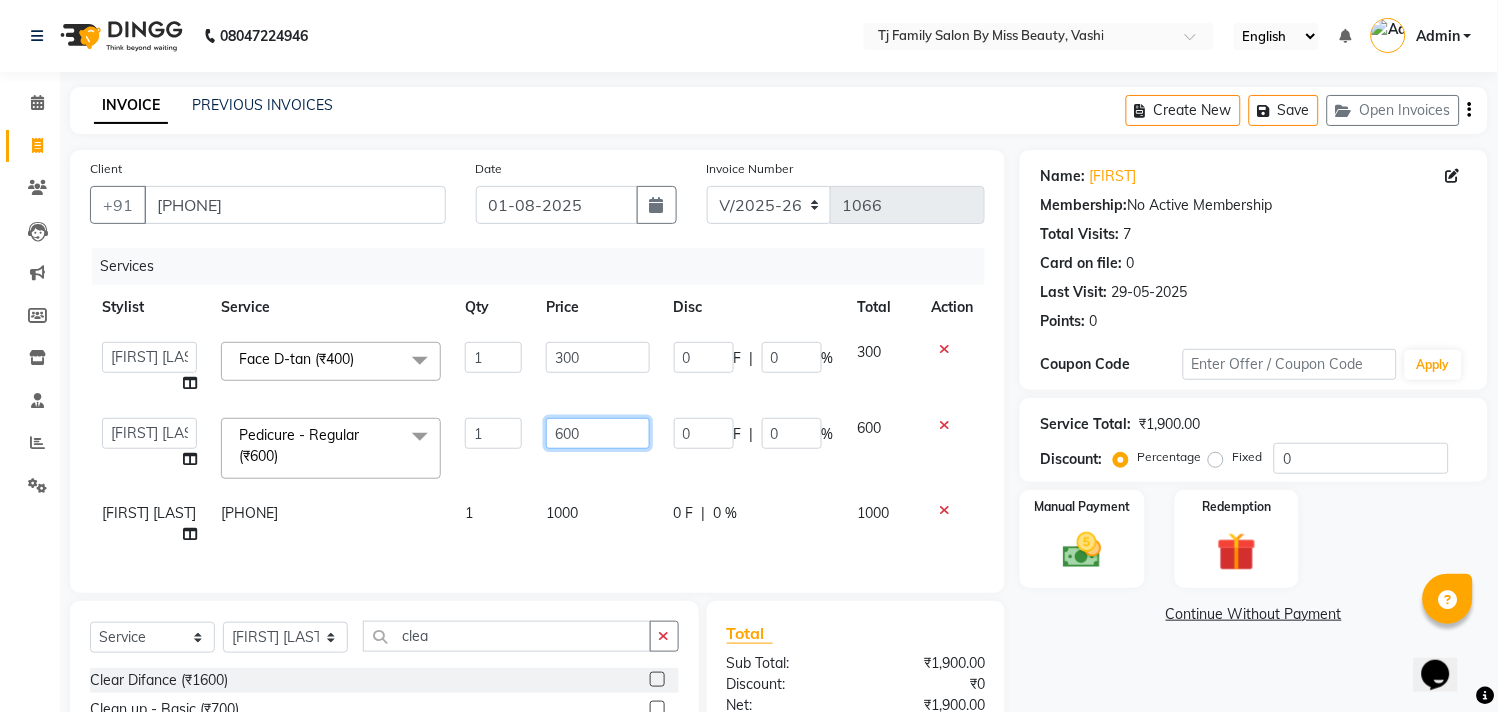 click on "600" 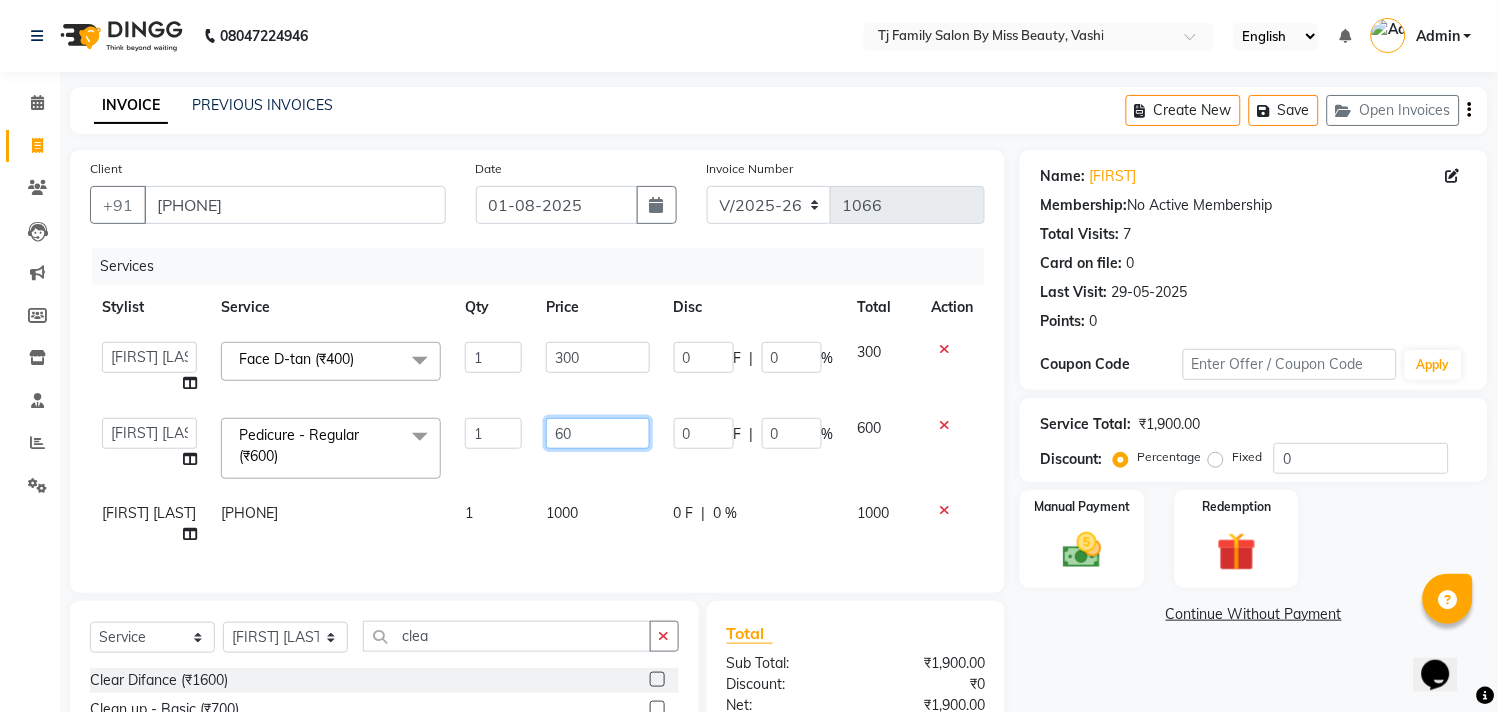 type on "6" 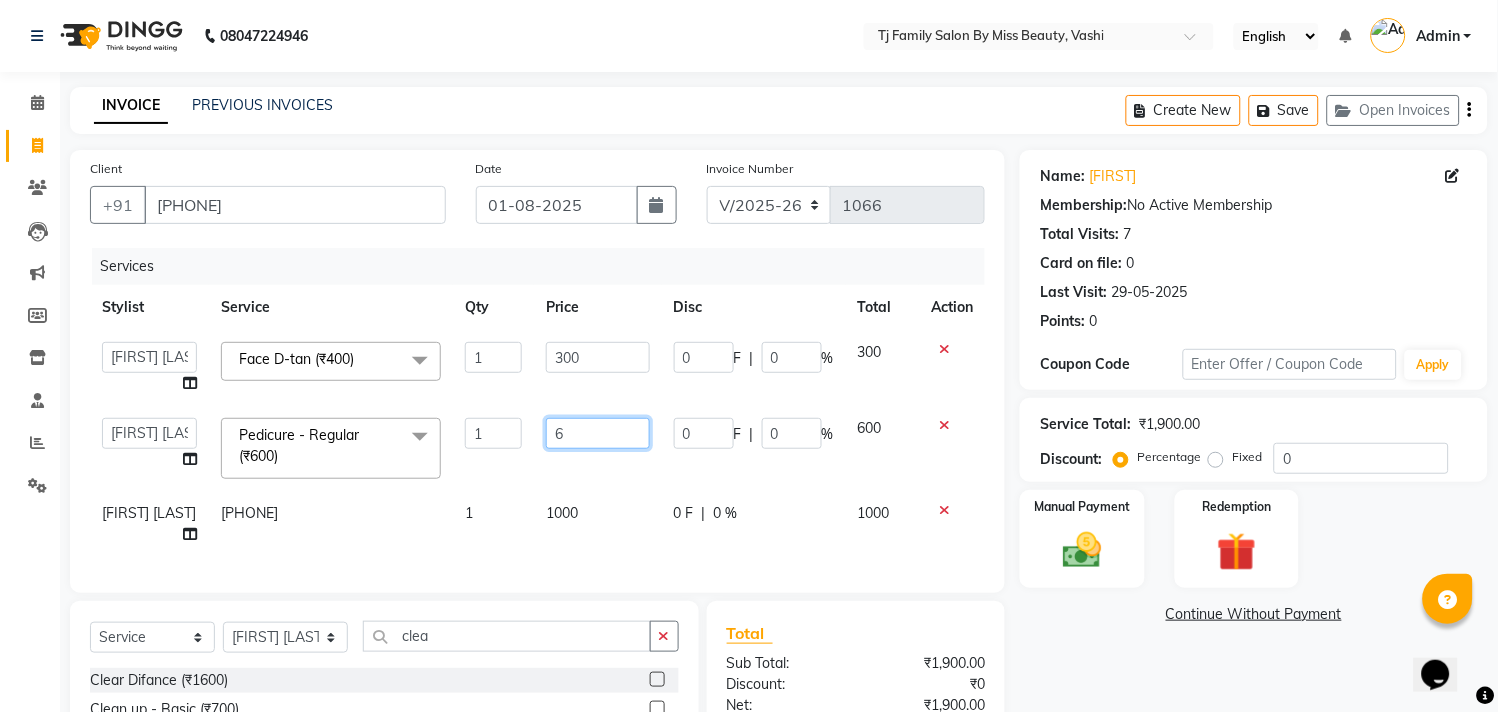 type 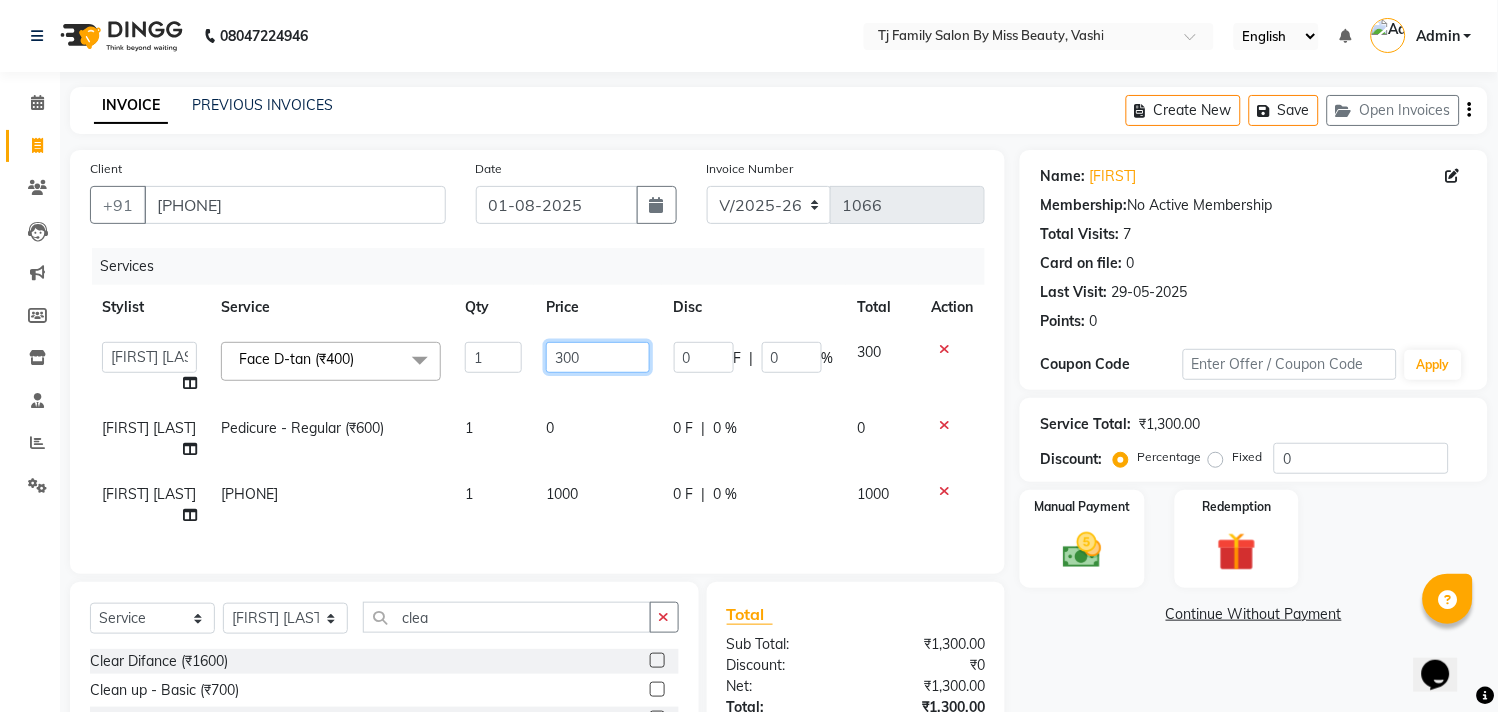 click on "300" 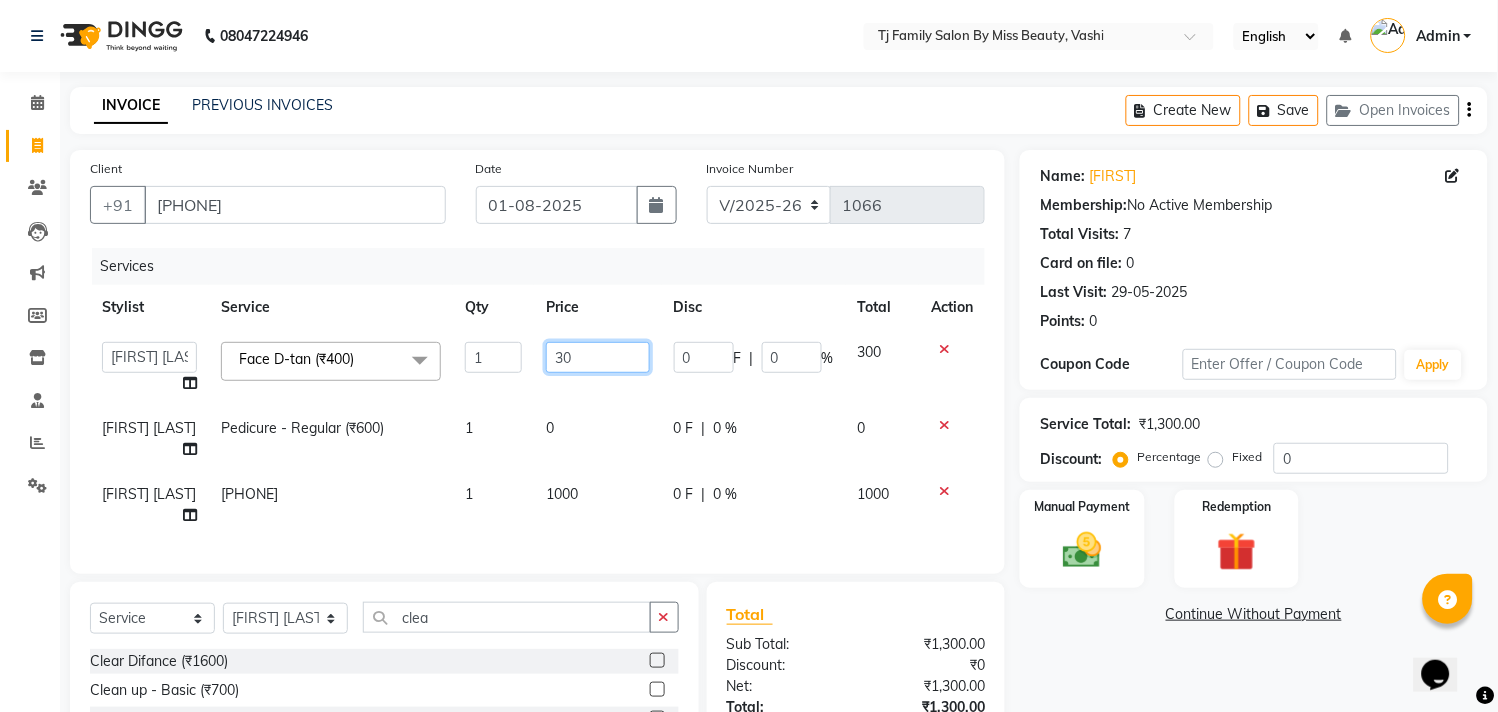 type on "3" 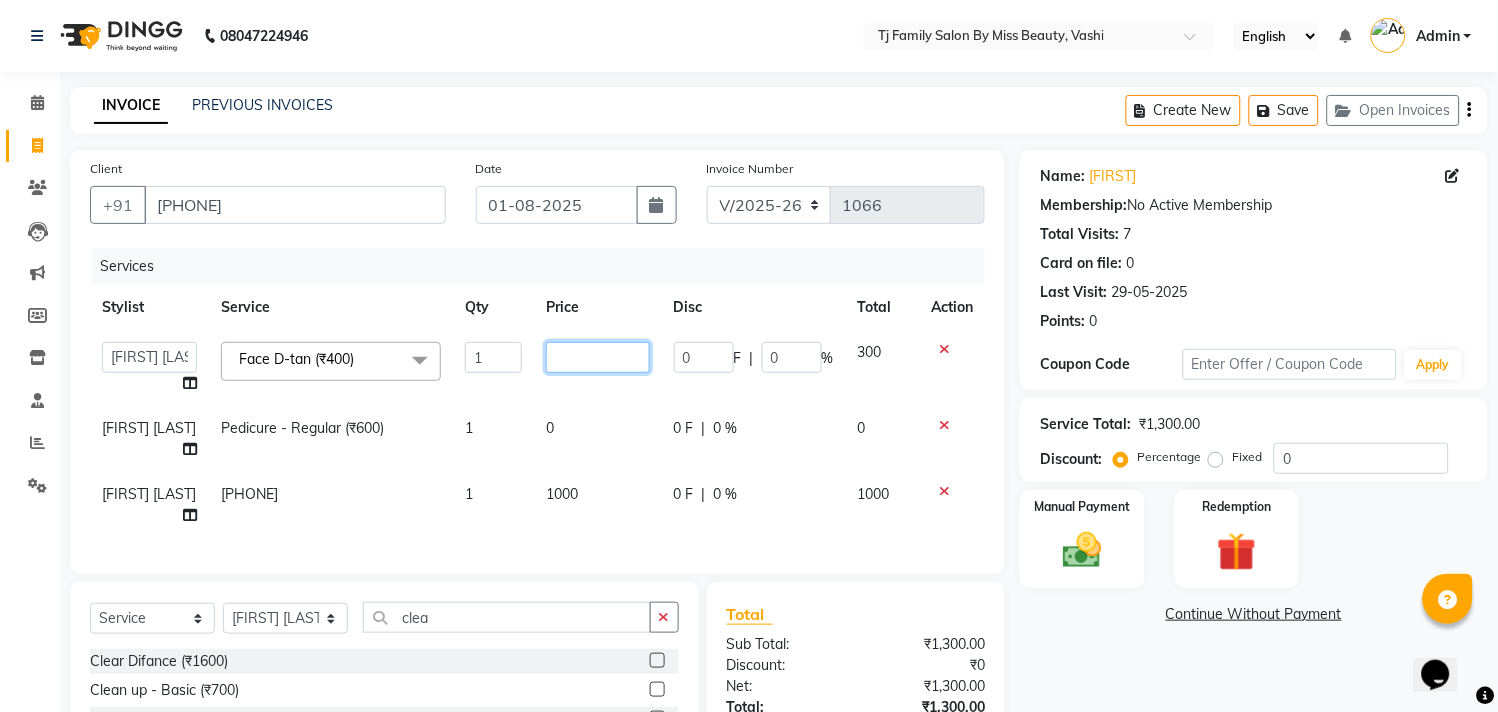 type on "3" 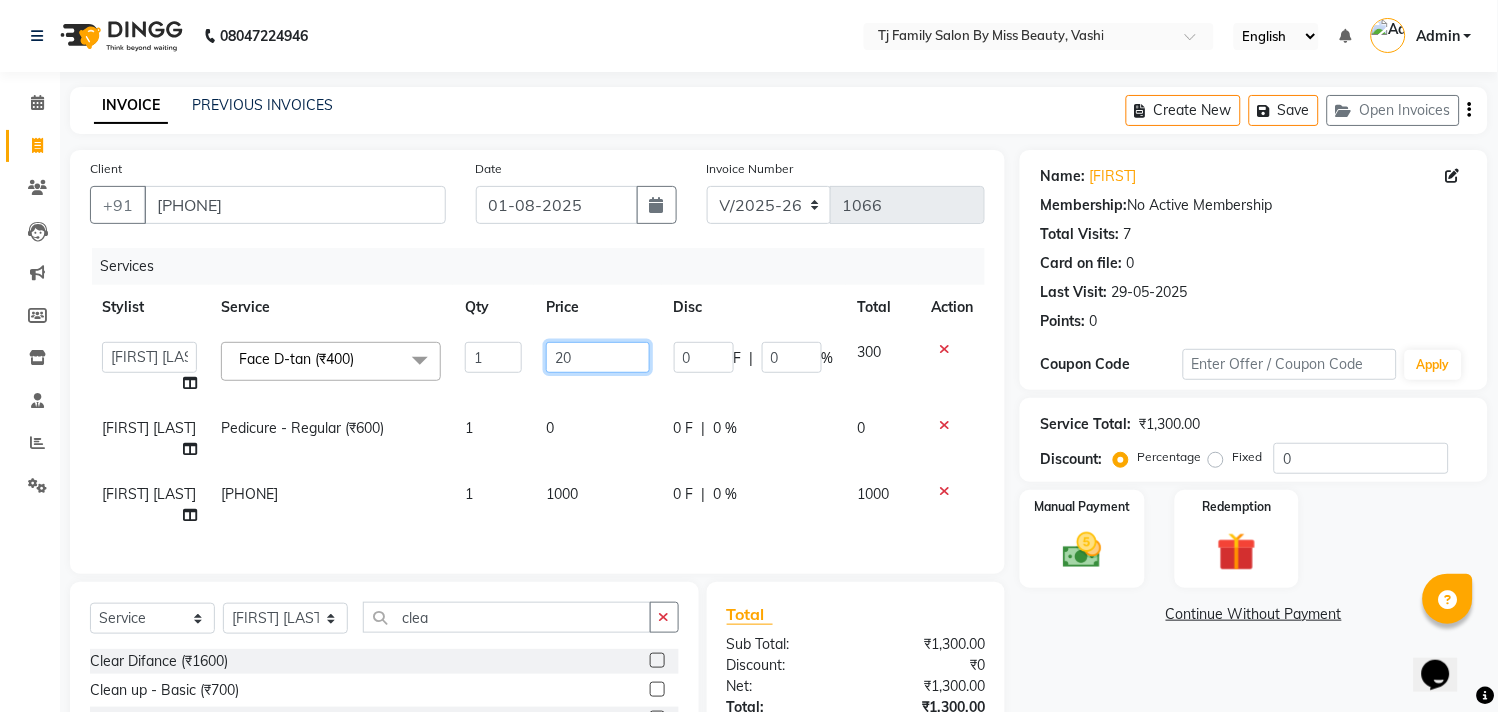 type on "200" 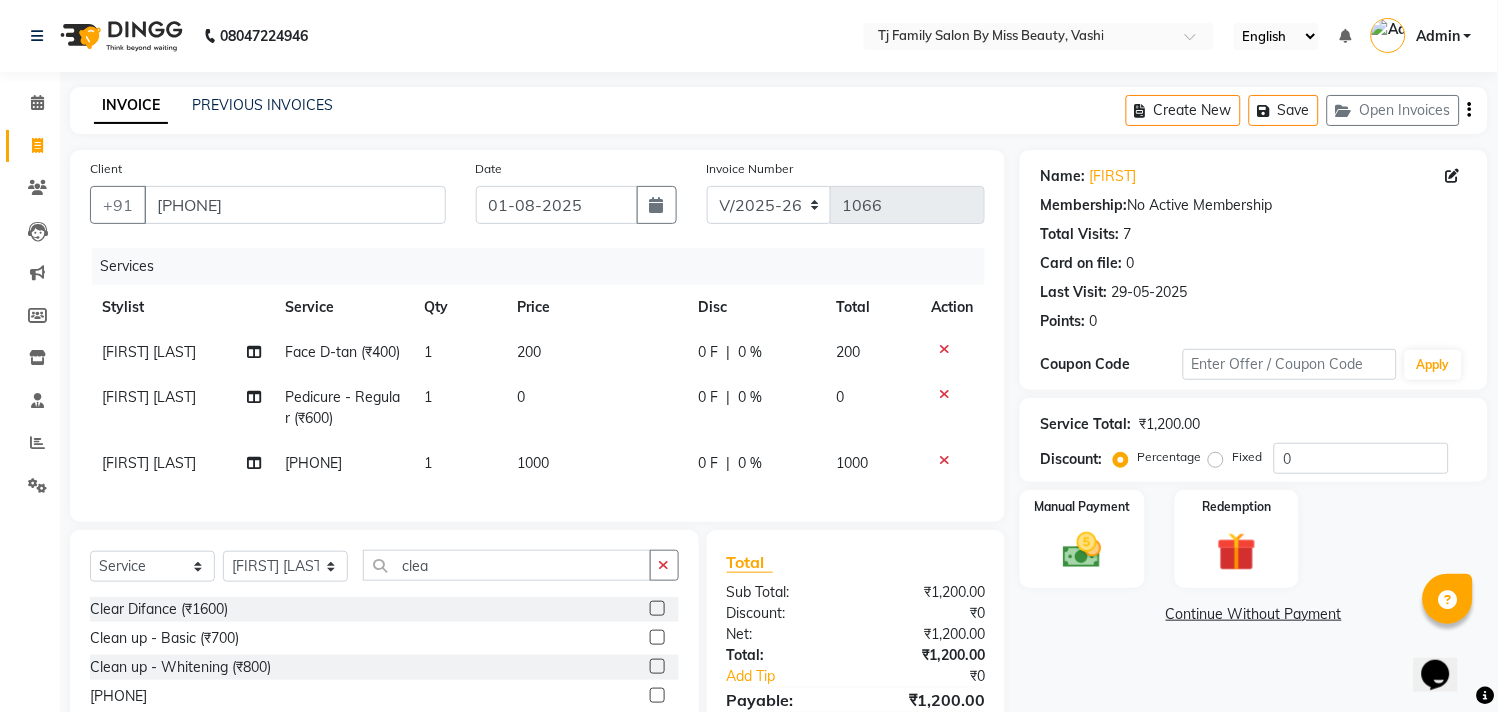 click on "200" 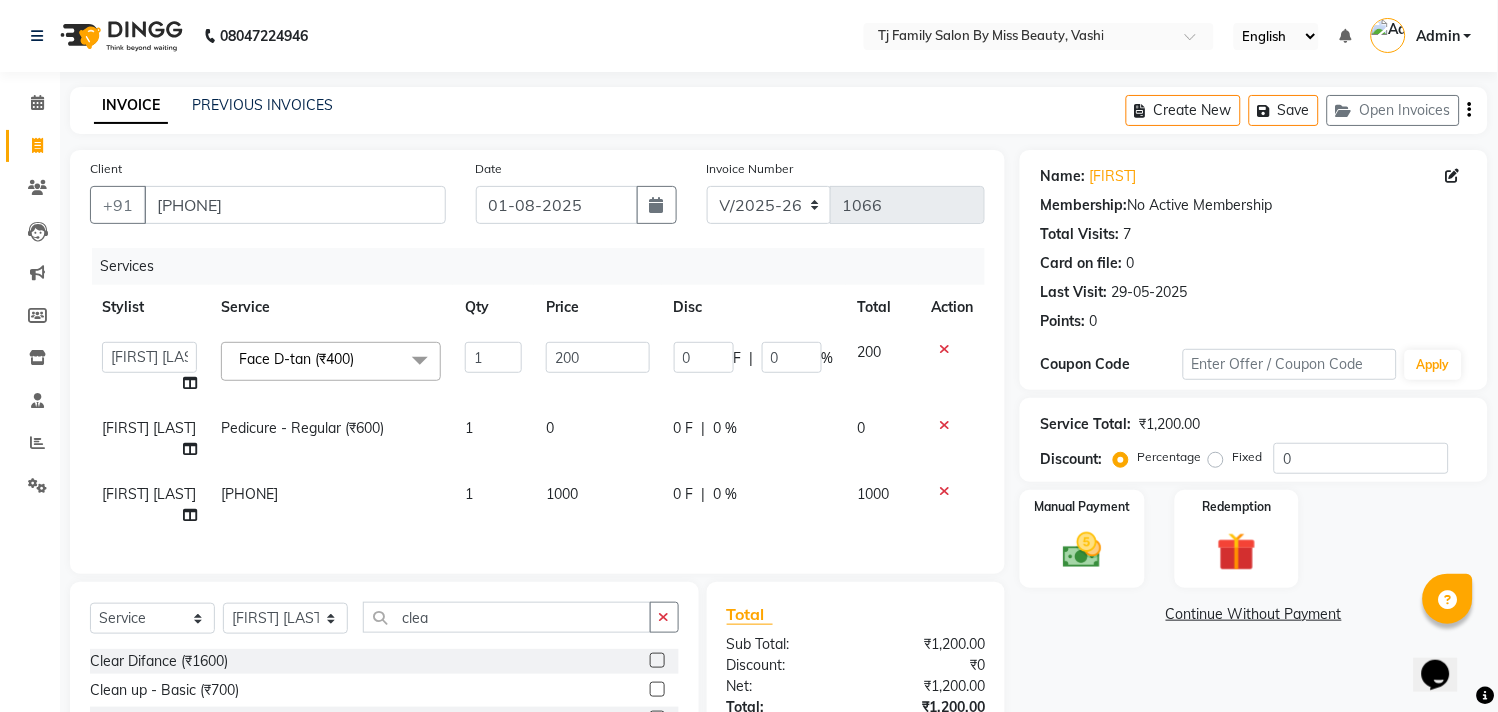 click on "0" 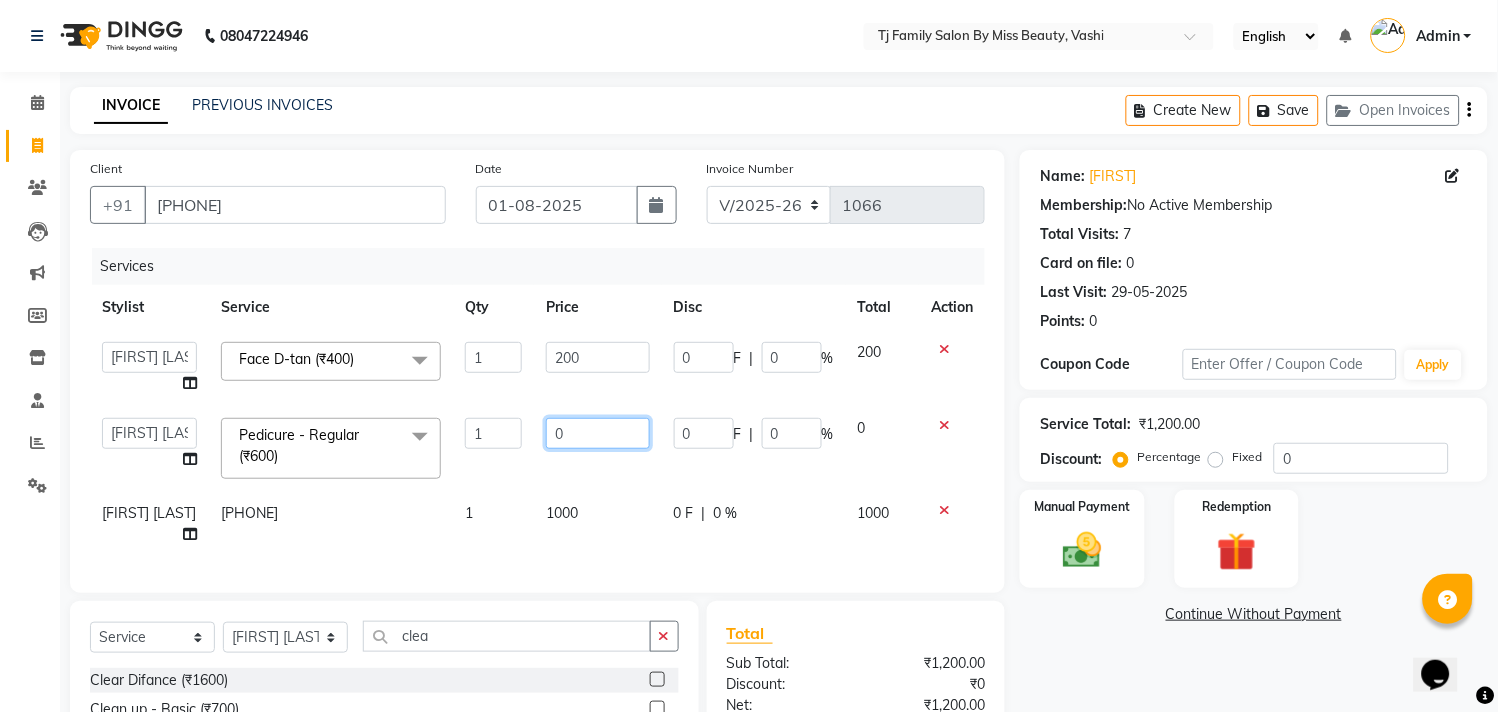 click on "0" 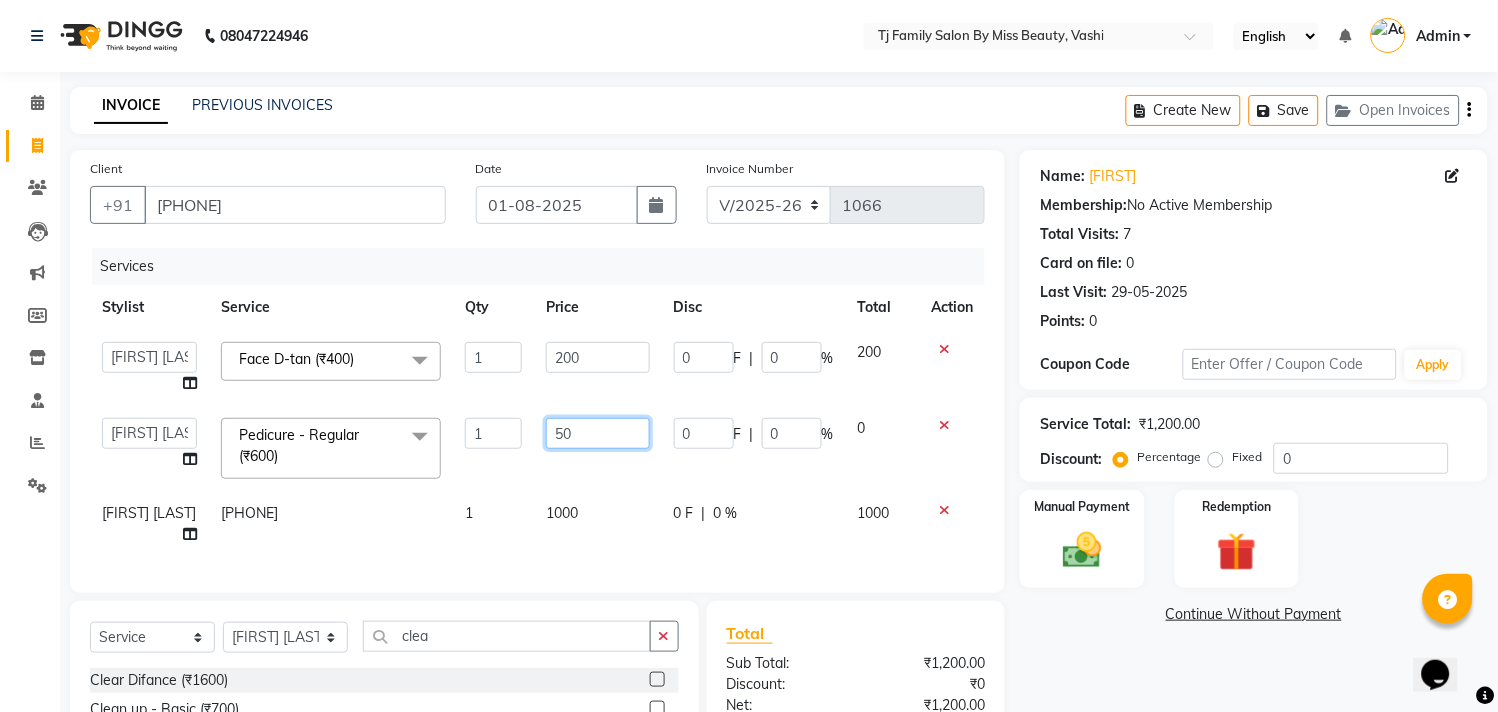 type on "500" 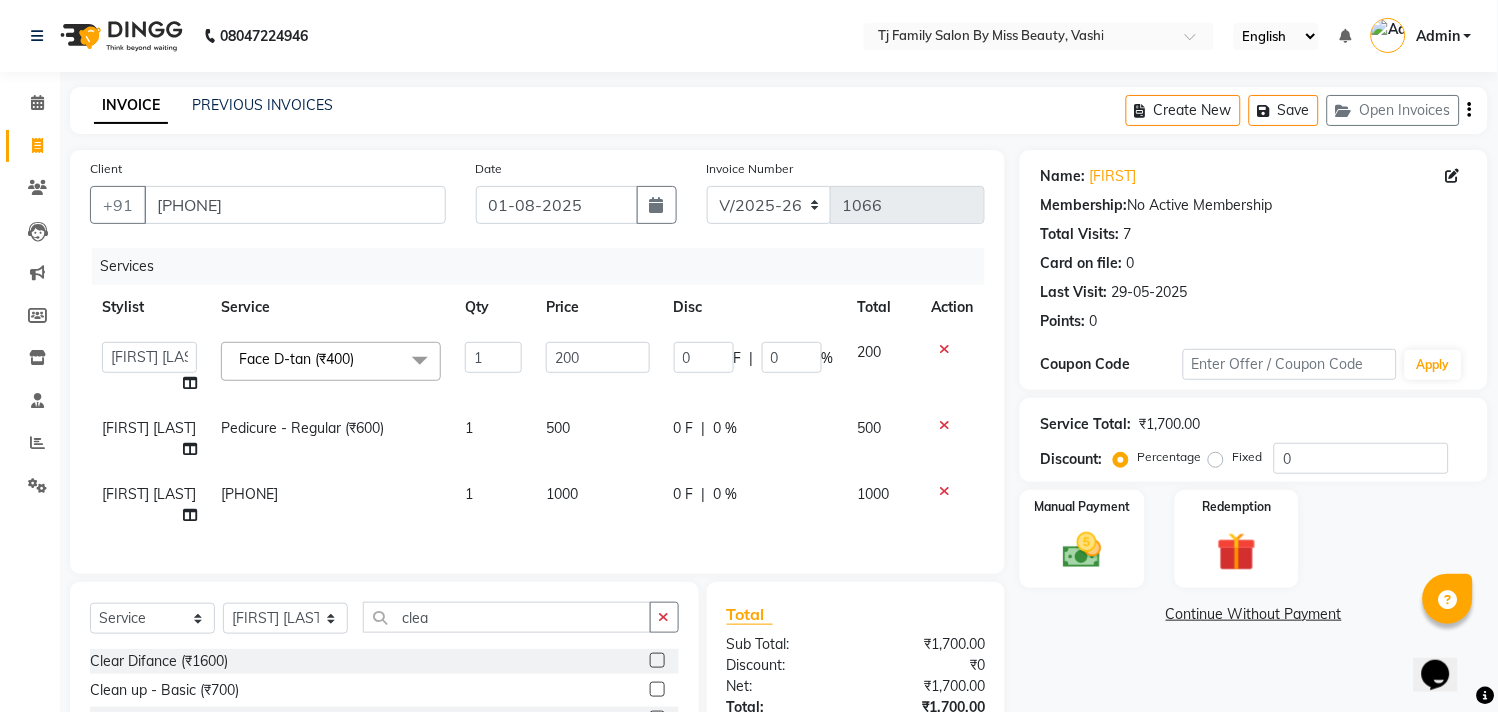 click on "500" 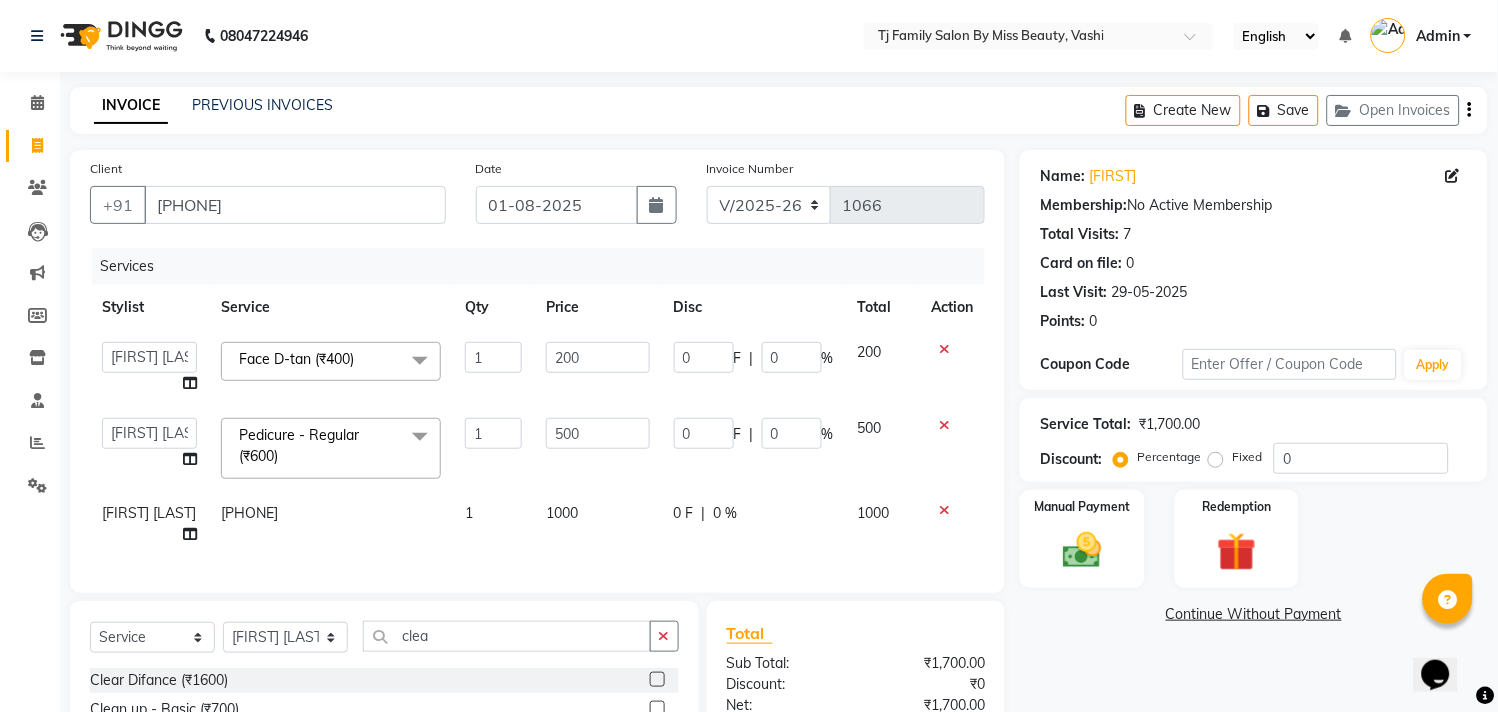 click on "1000" 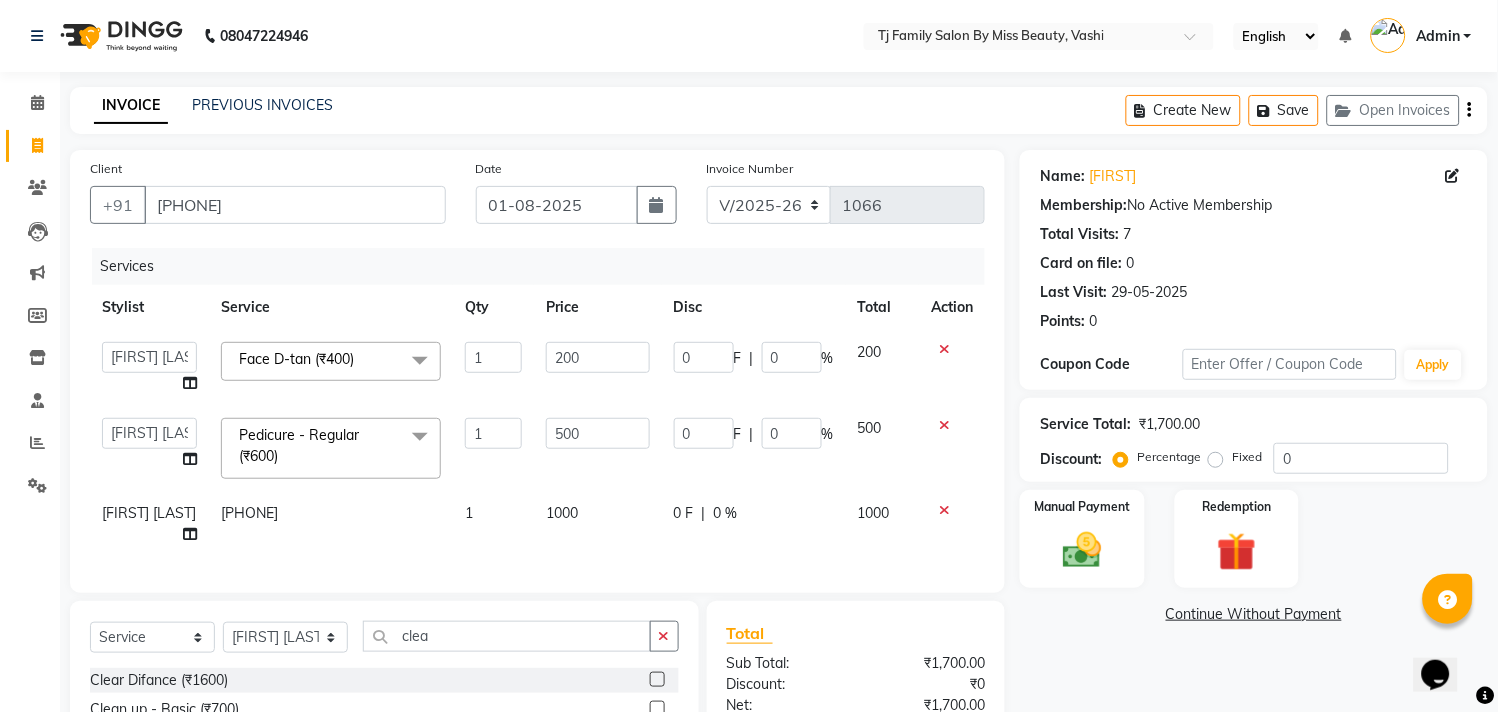 select on "31842" 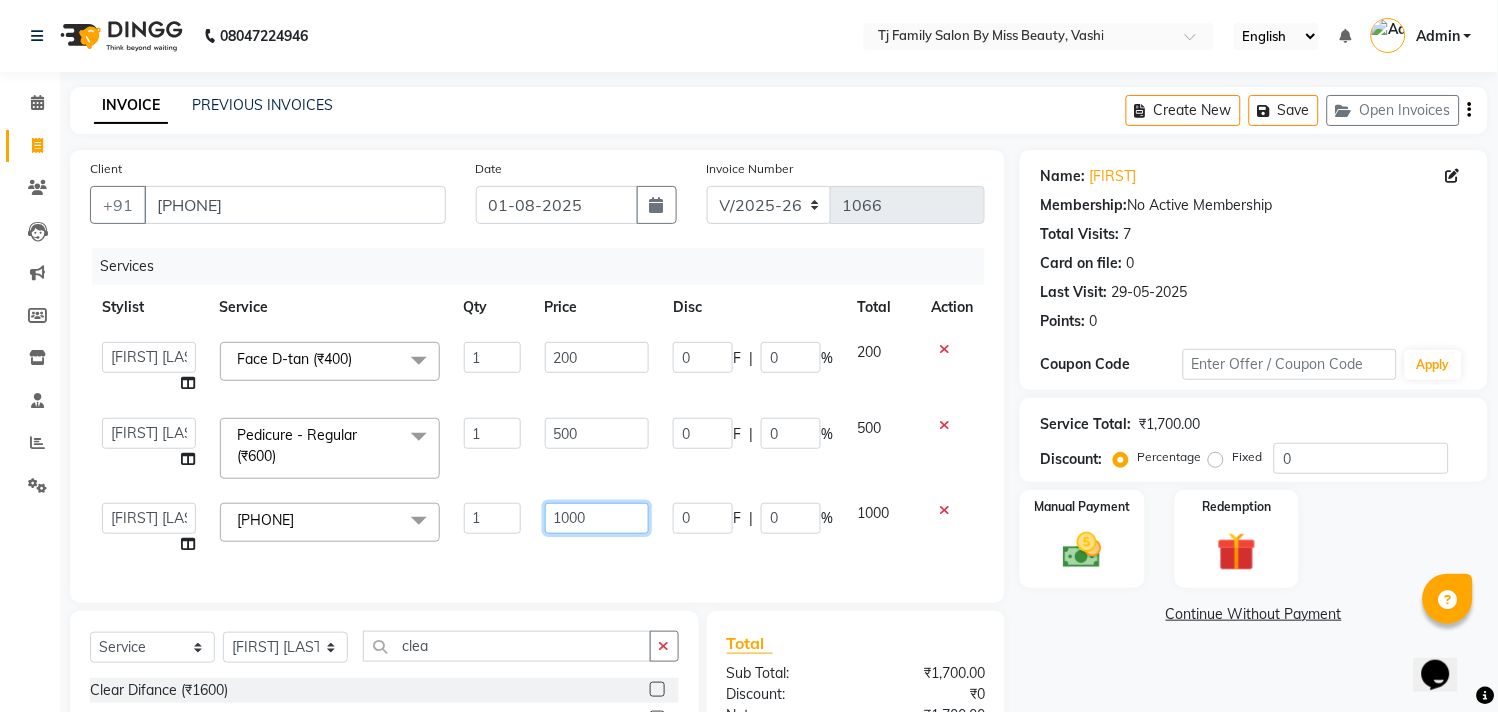 click on "1000" 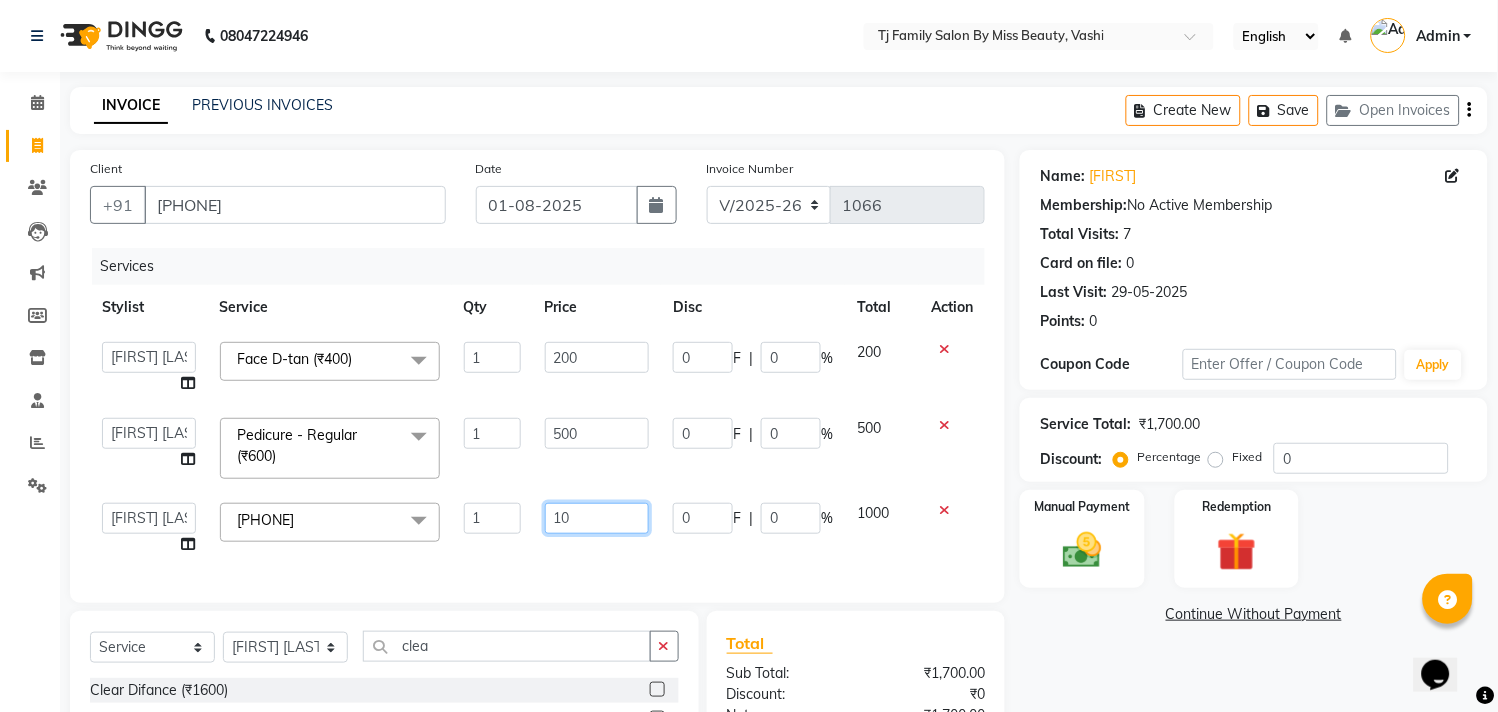 type on "1" 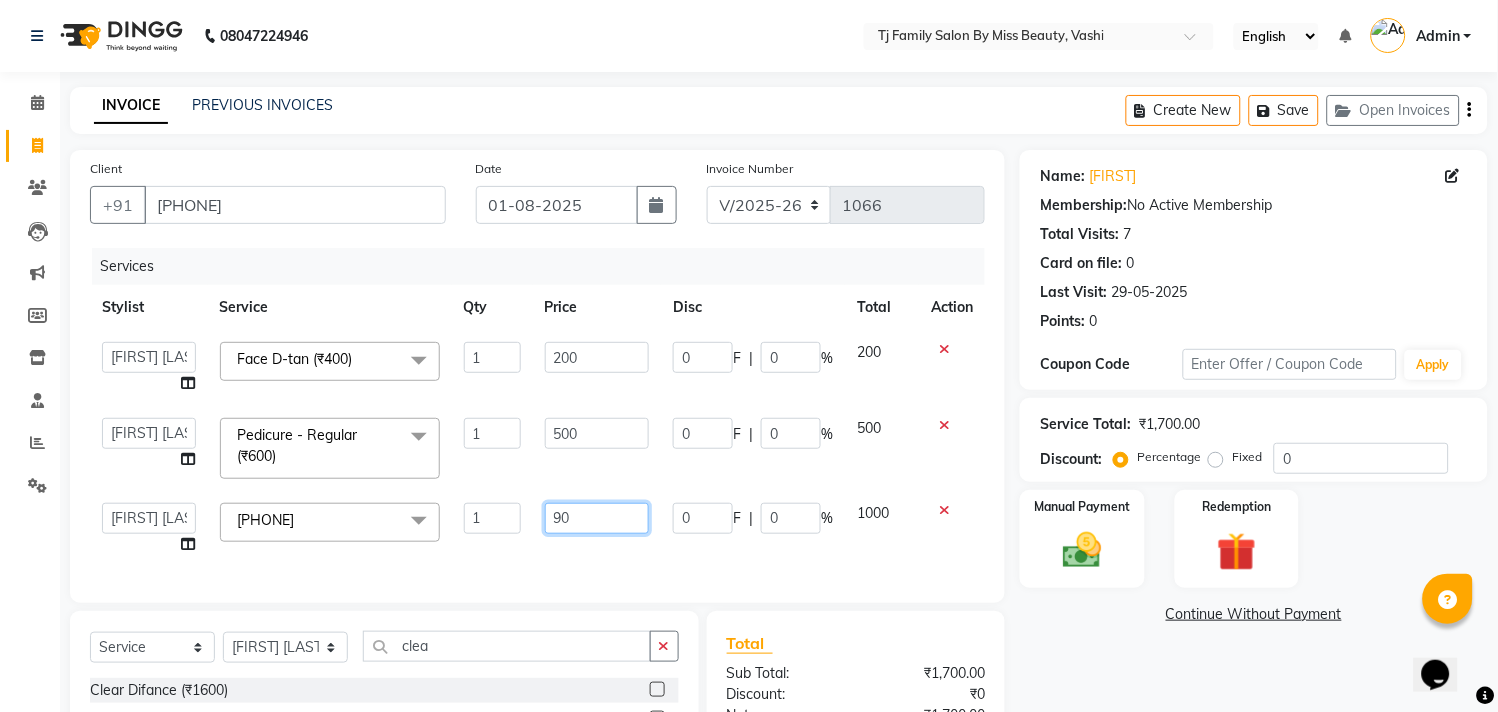 type on "900" 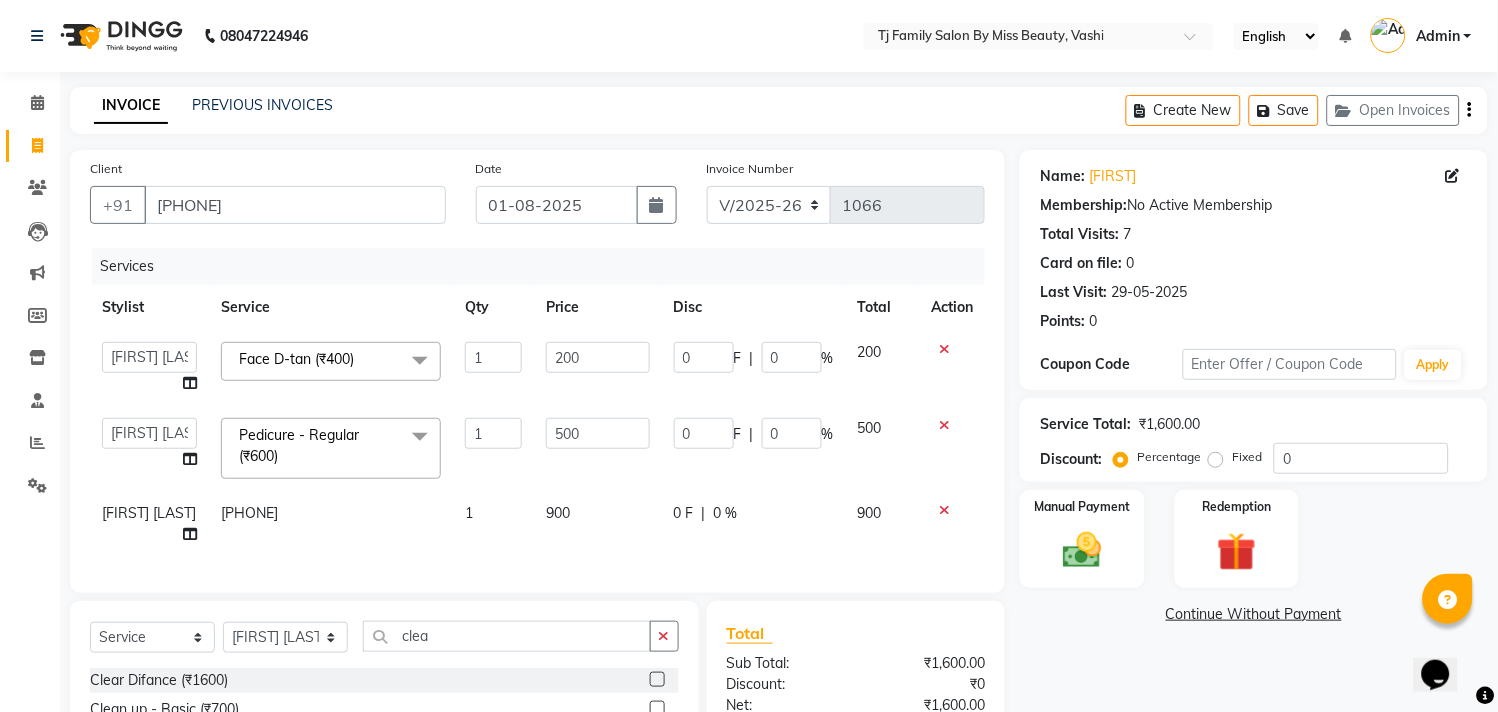 click on "900" 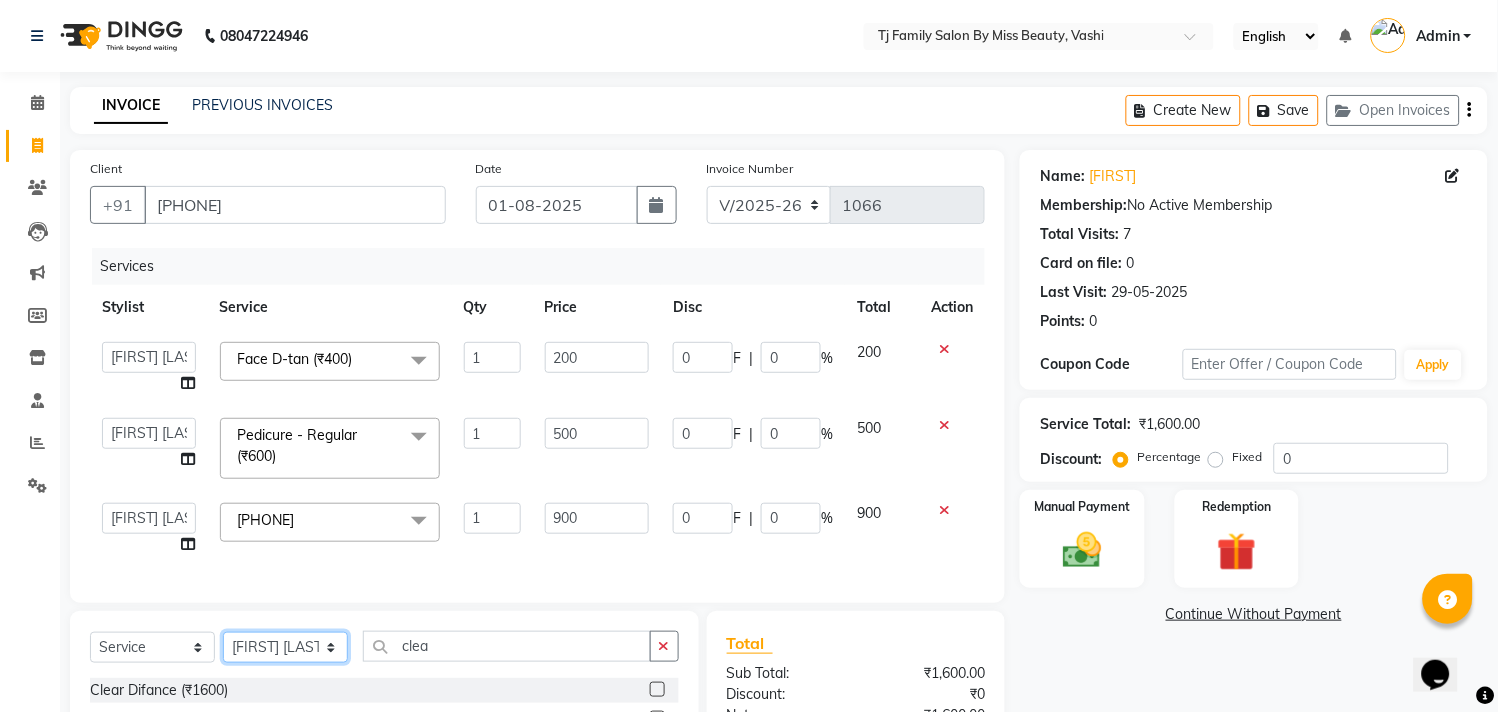 click on "Select Stylist [FIRST] [LAST] [FIRST] [LAST] [FIRST] [LAST] [FIRST] [LAST] [FIRST] [LAST] [FIRST]" 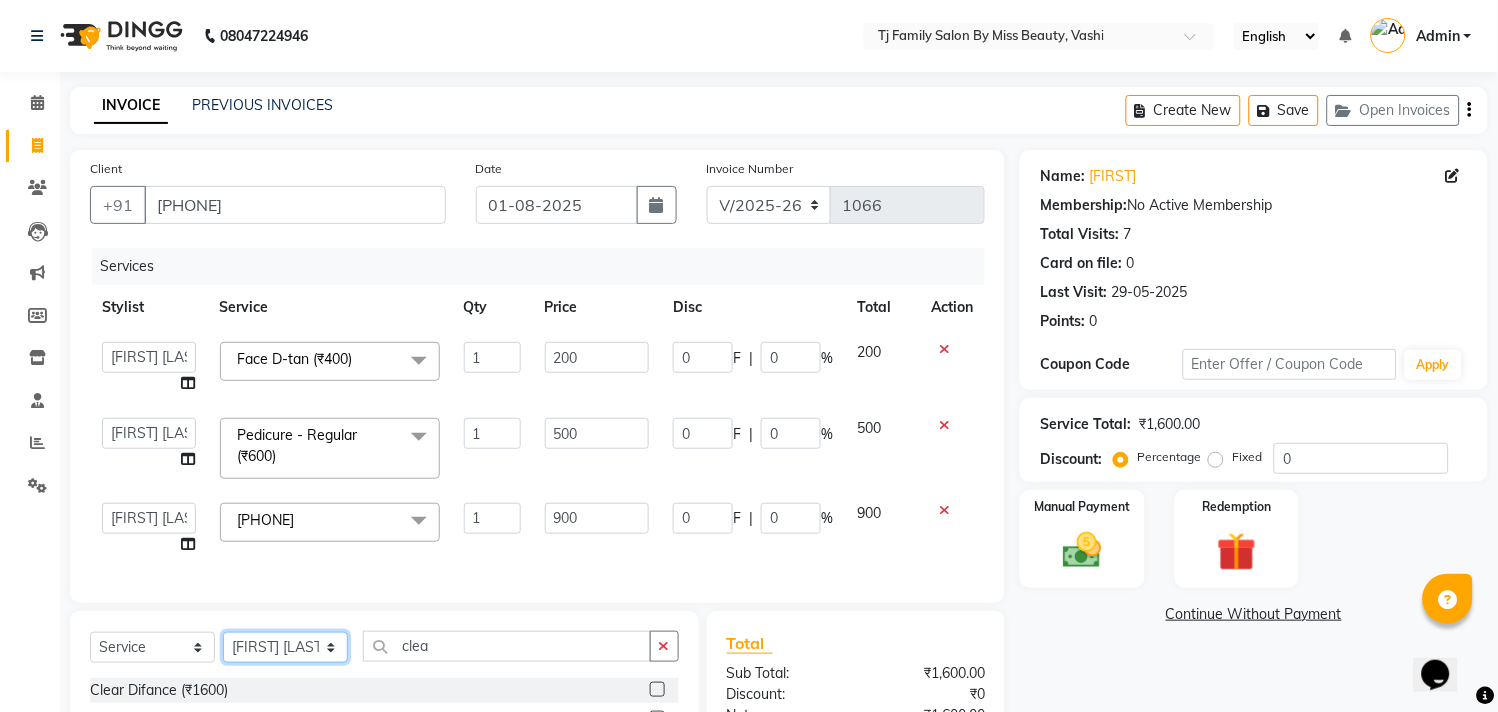 select on "10804" 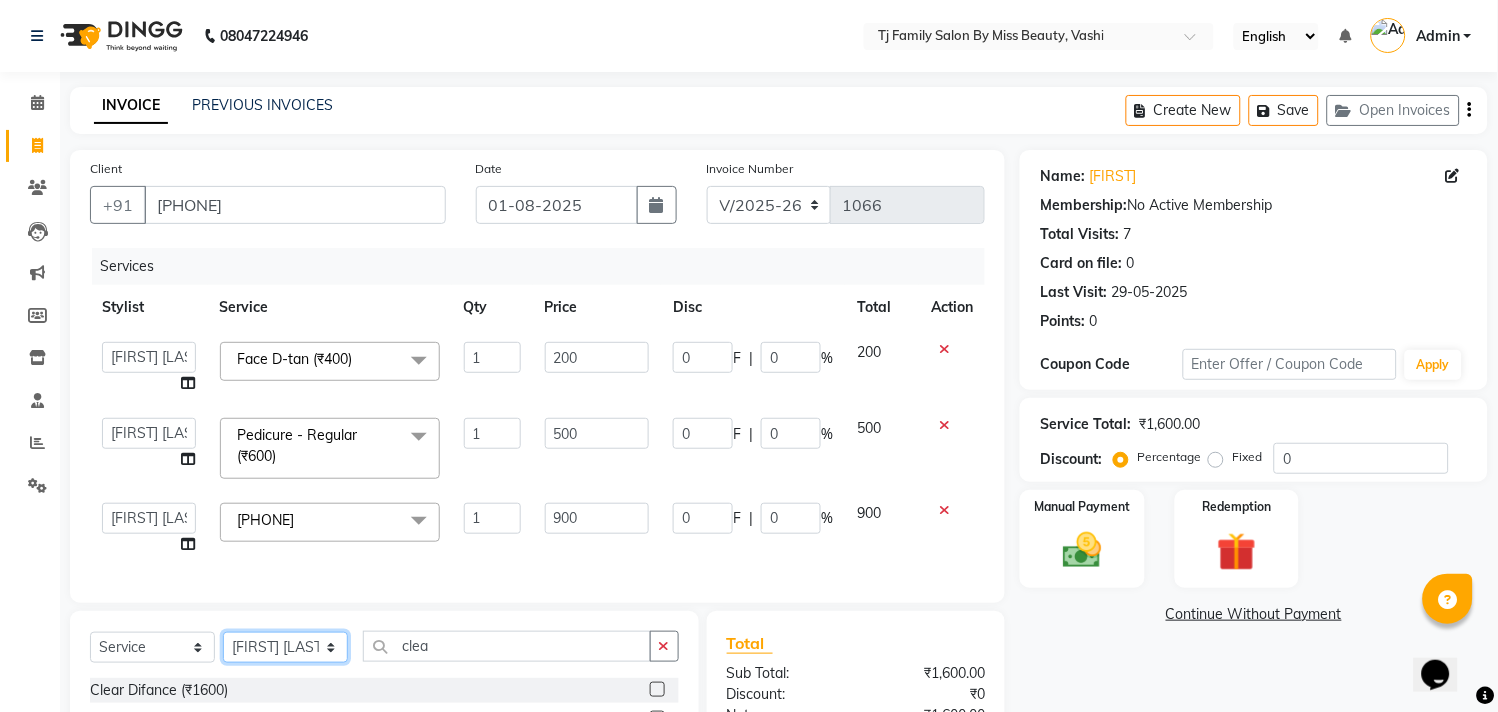 click on "Select Stylist [FIRST] [LAST] [FIRST] [LAST] [FIRST] [LAST] [FIRST] [LAST] [FIRST] [LAST] [FIRST]" 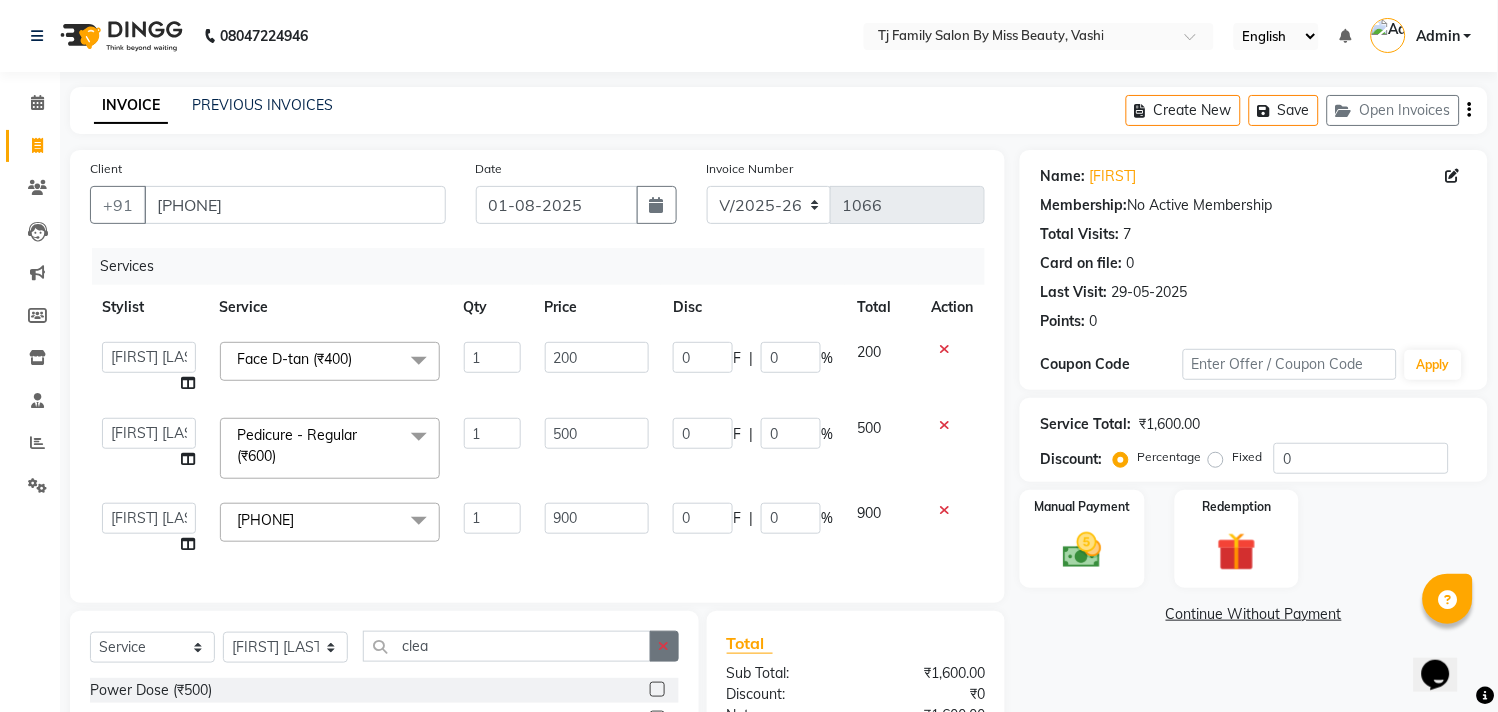 click 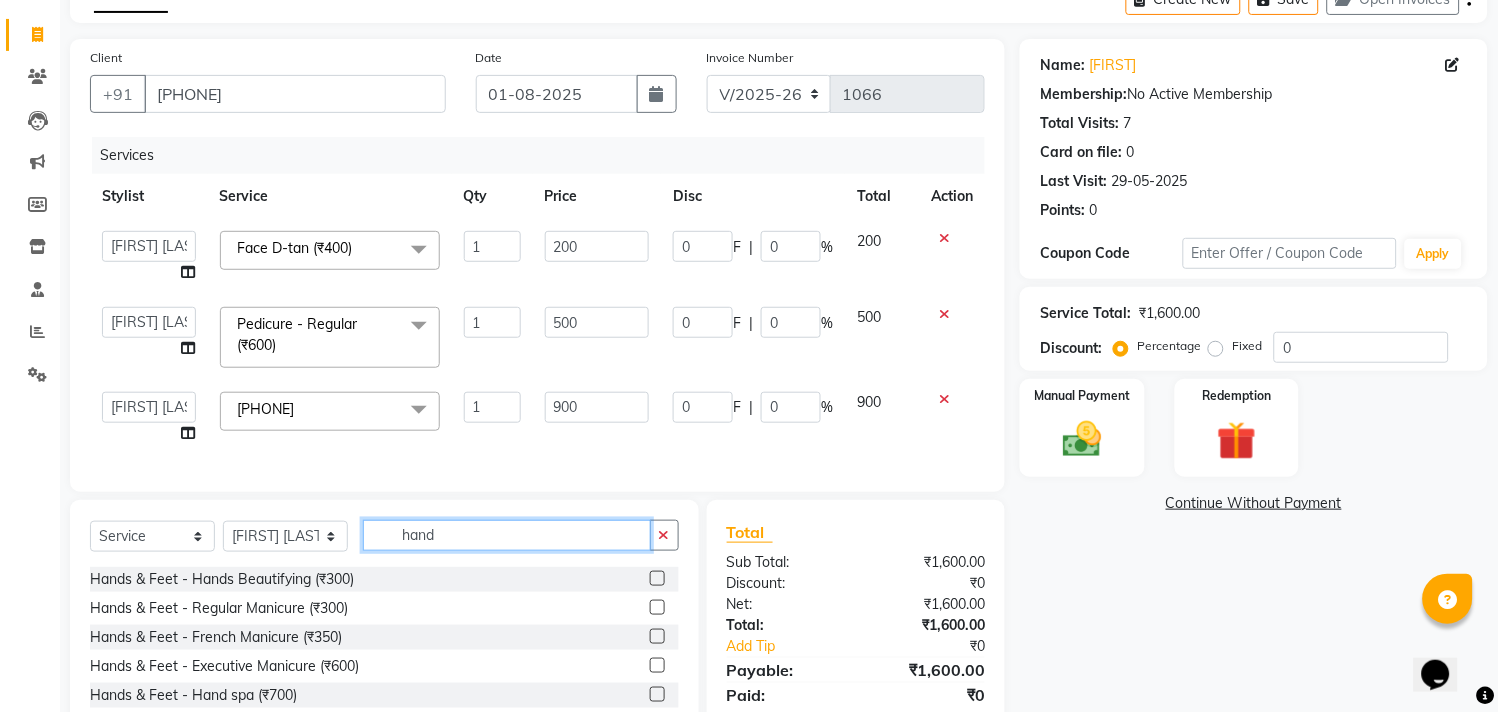 scroll, scrollTop: 222, scrollLeft: 0, axis: vertical 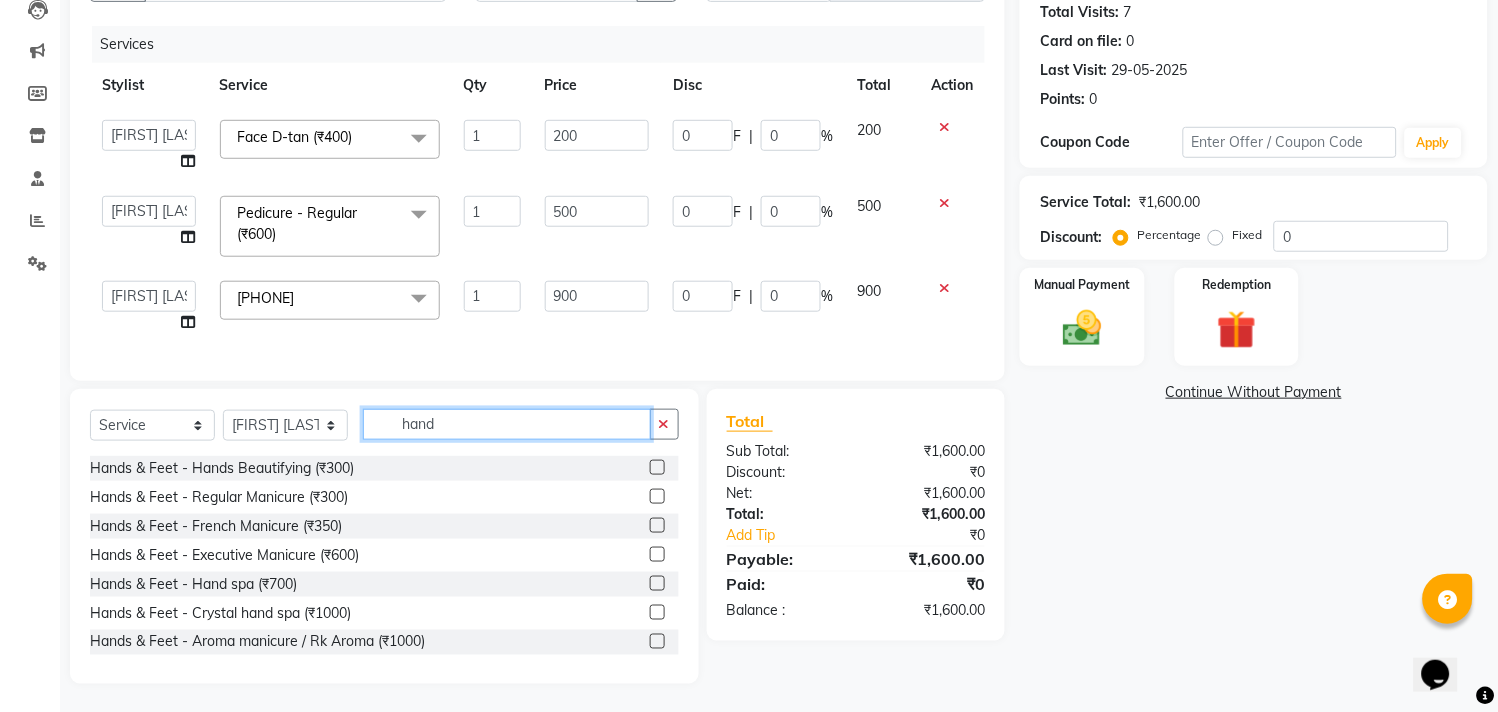 type on "hand" 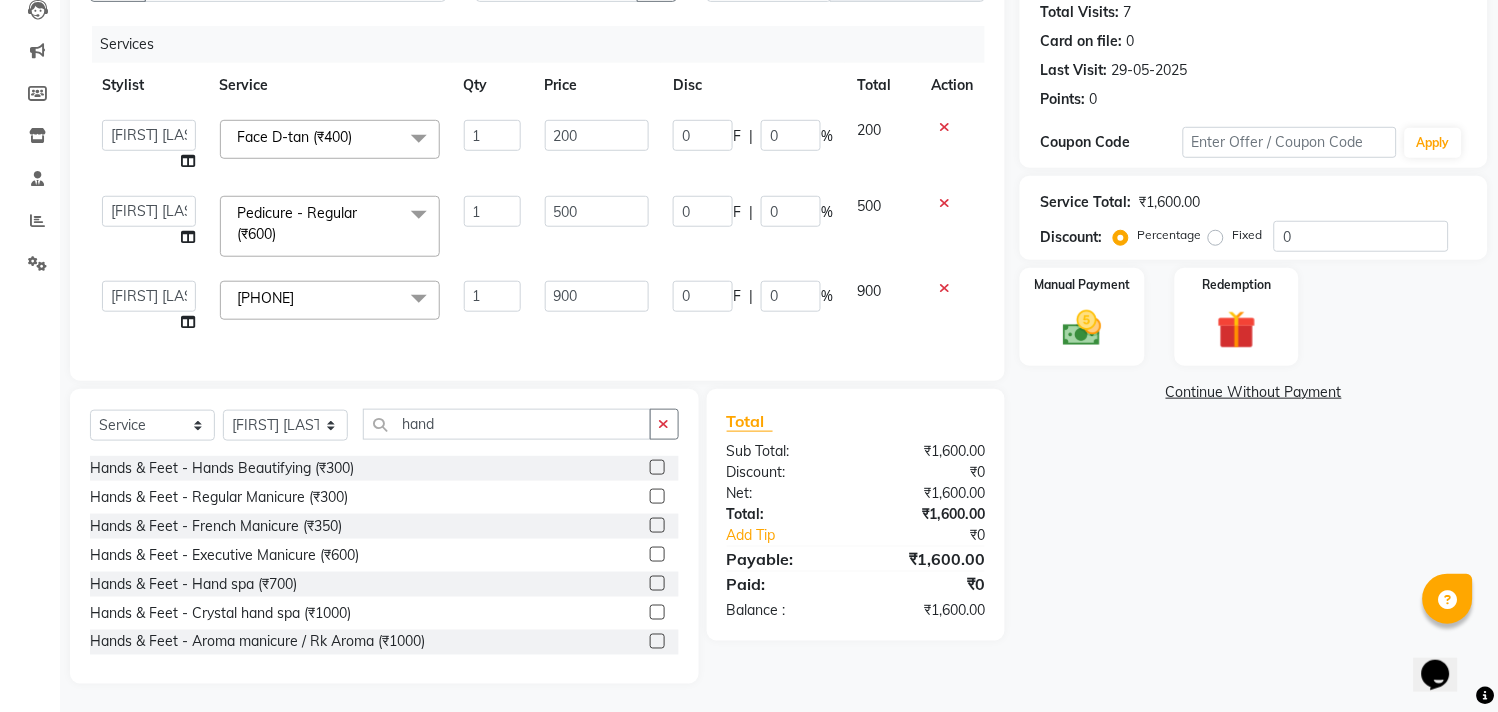 click 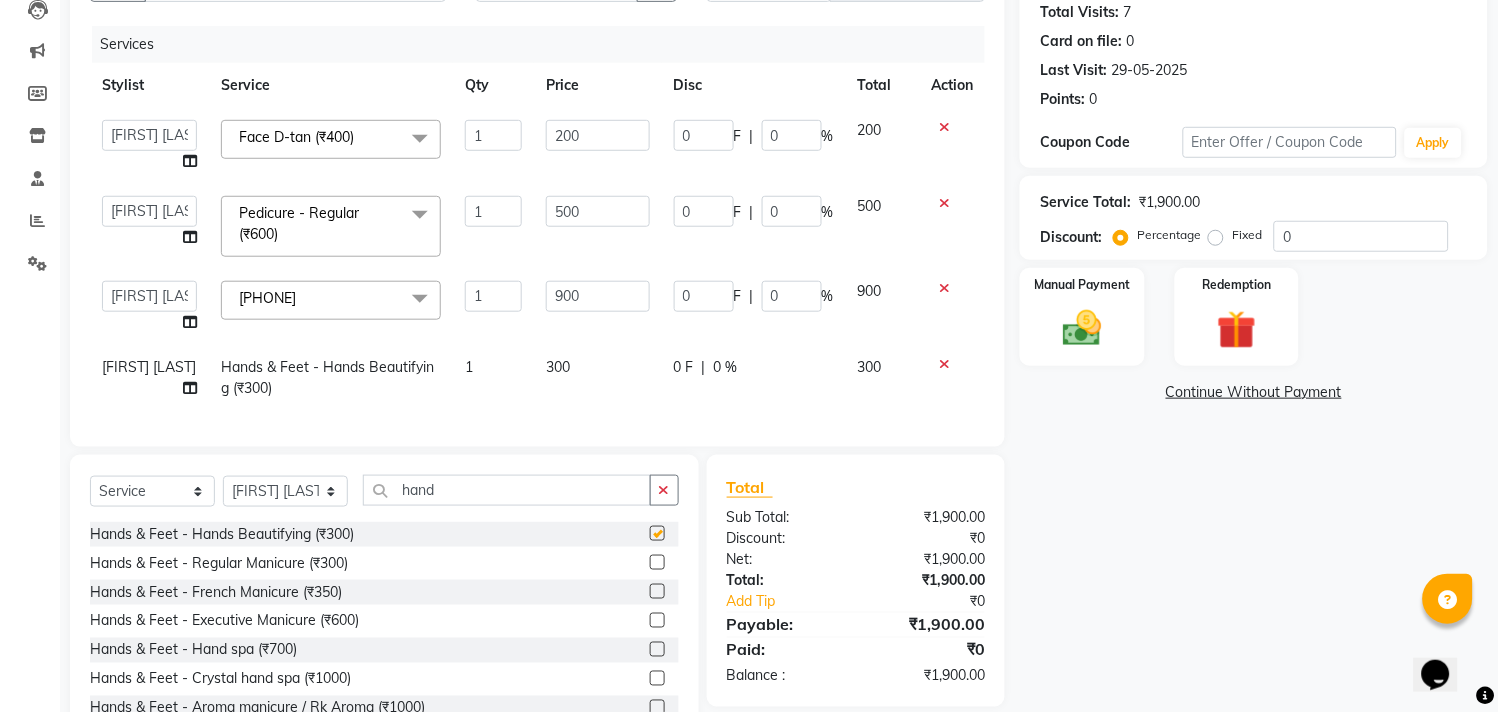 checkbox on "false" 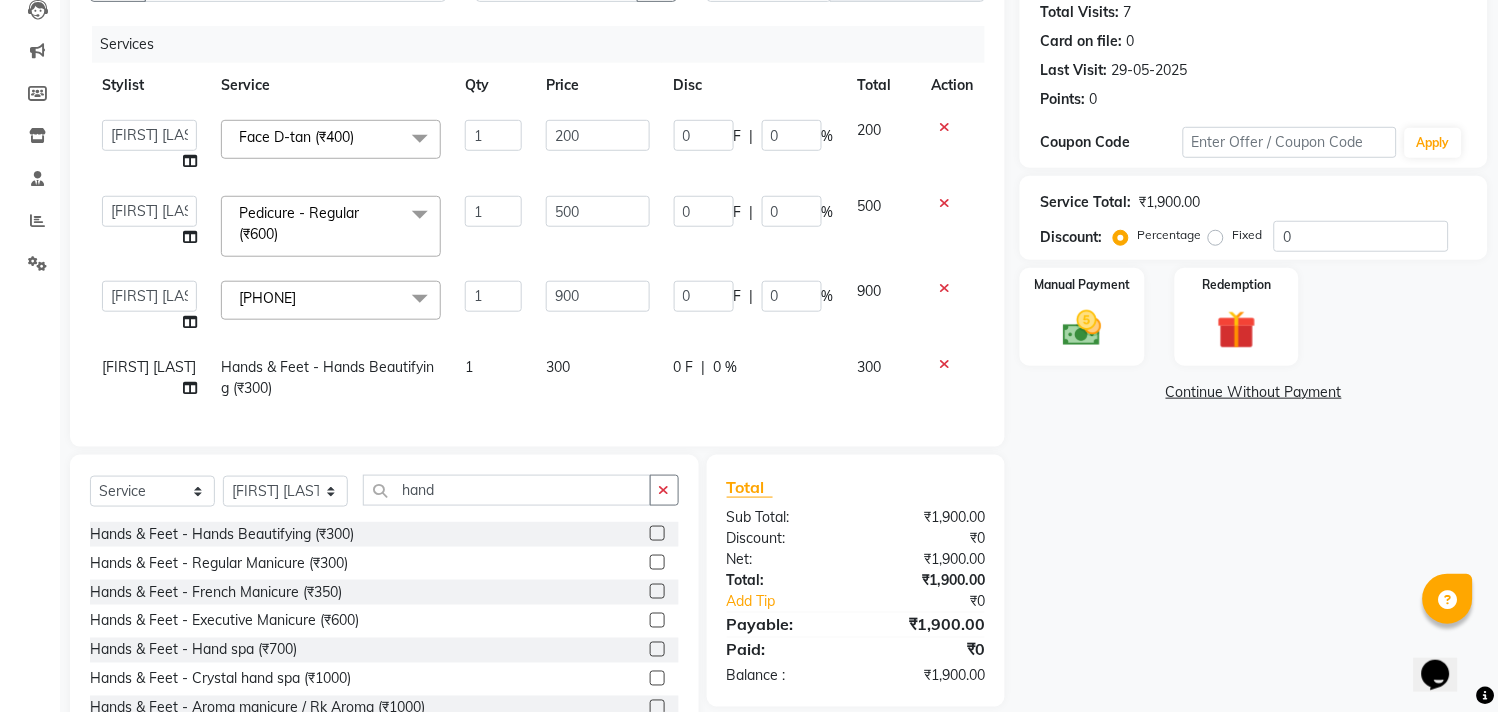 click on "300" 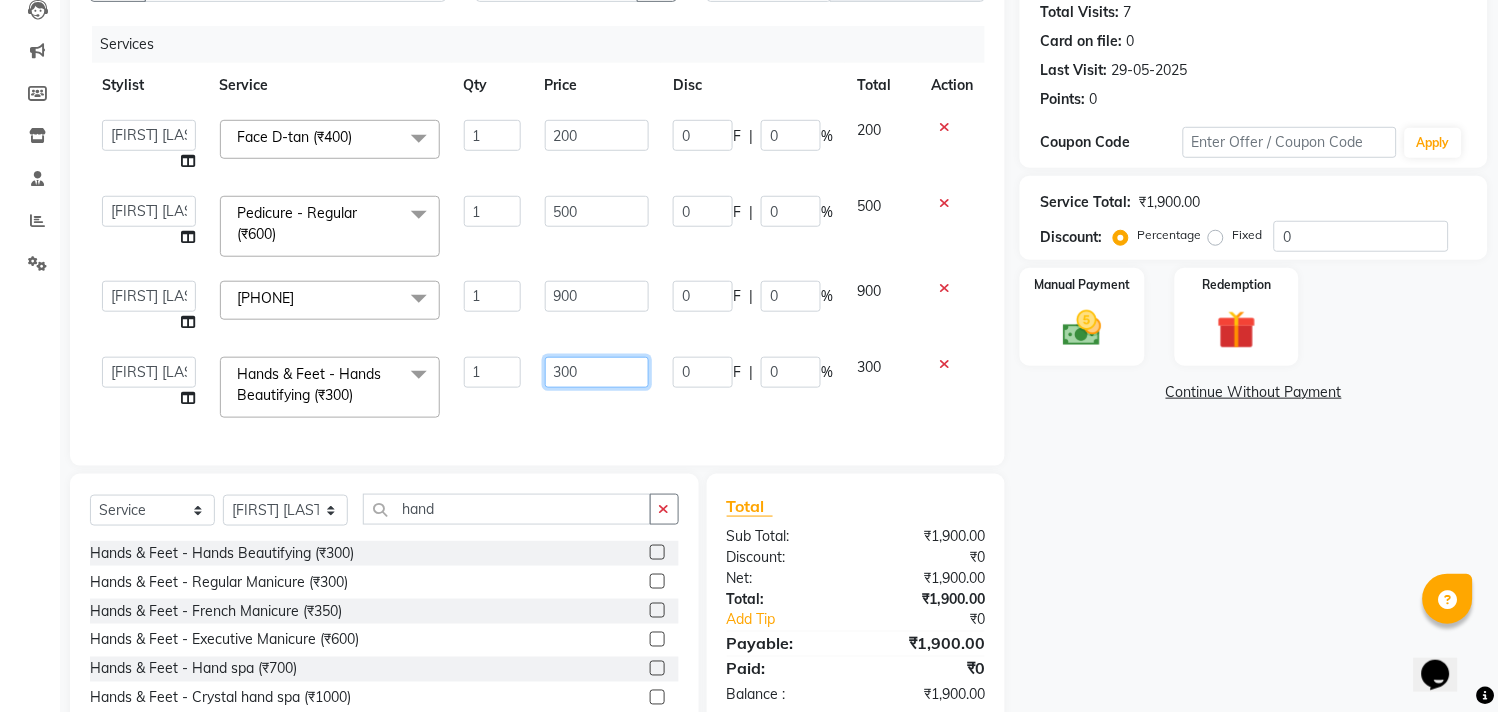 click on "300" 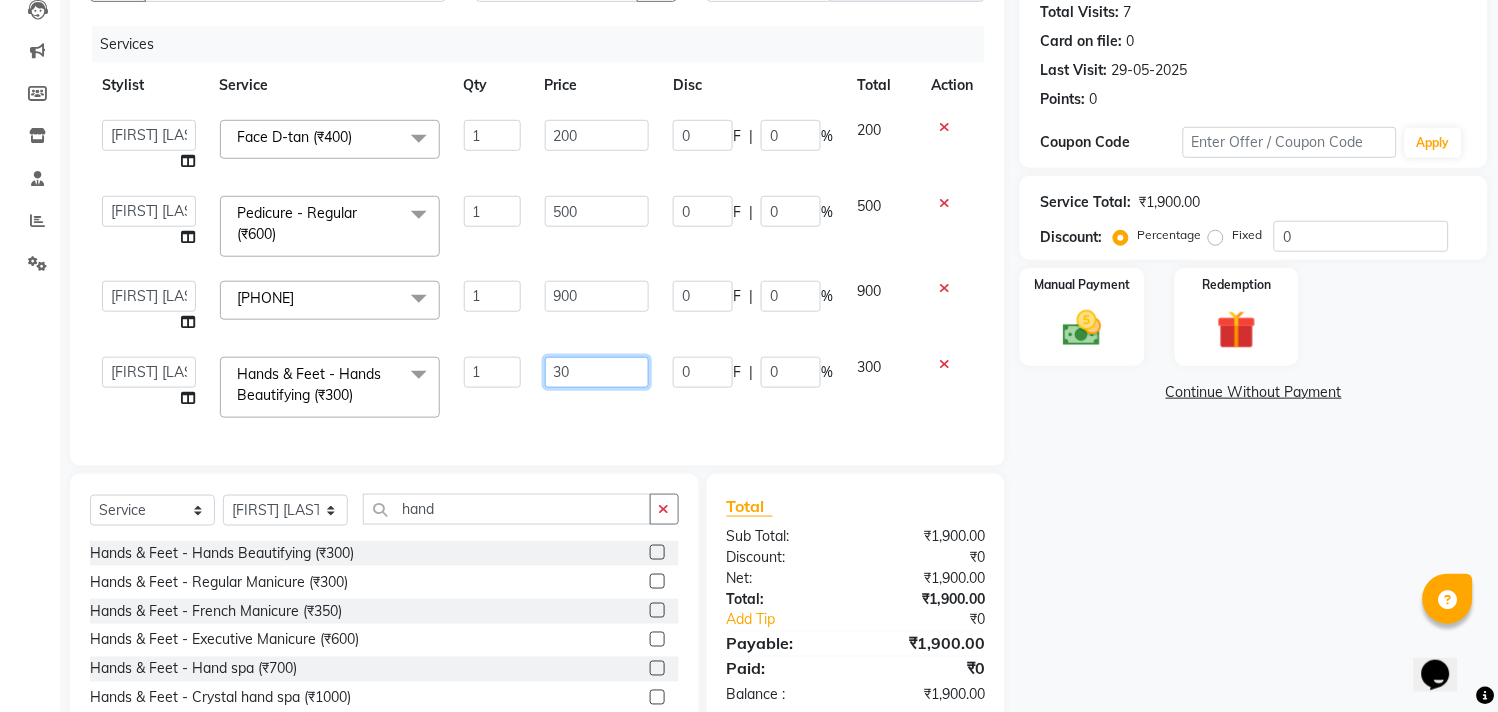 type on "3" 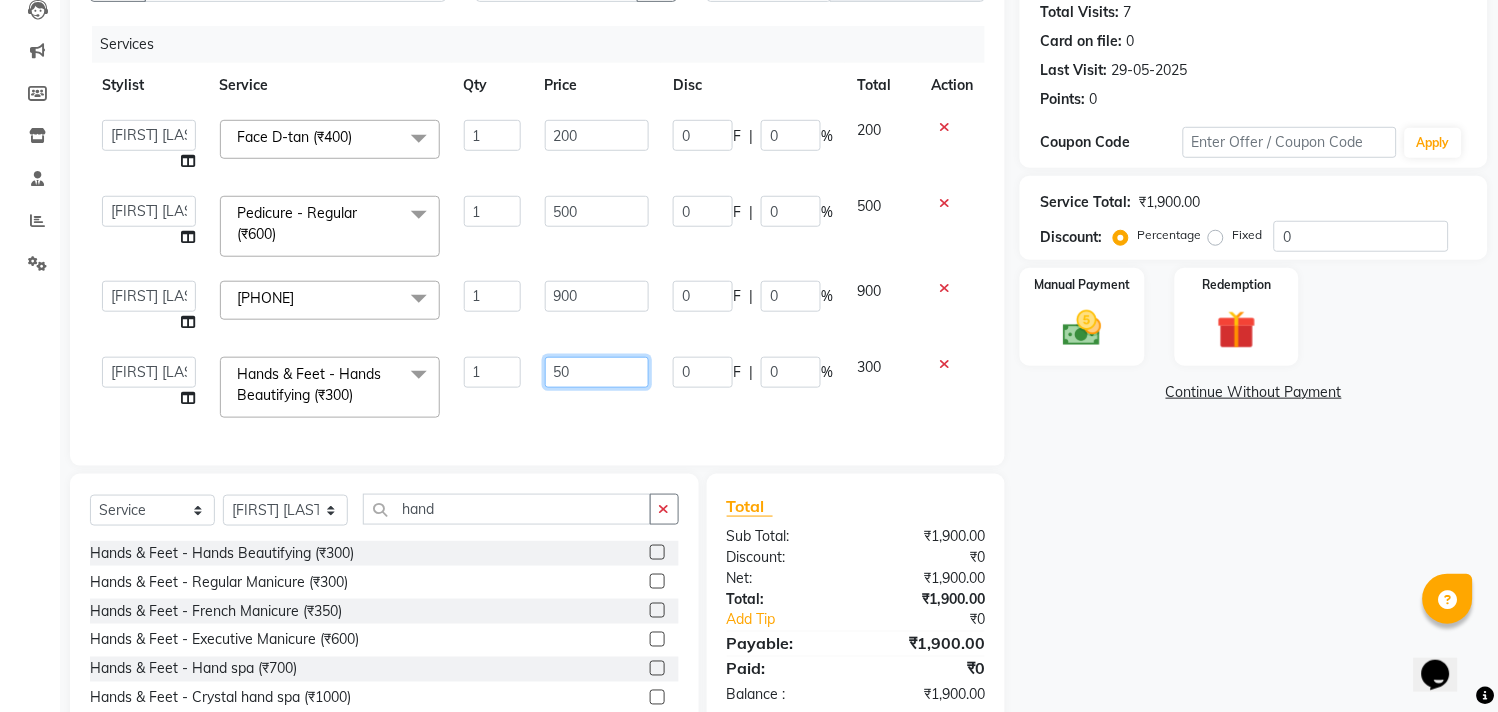 type on "500" 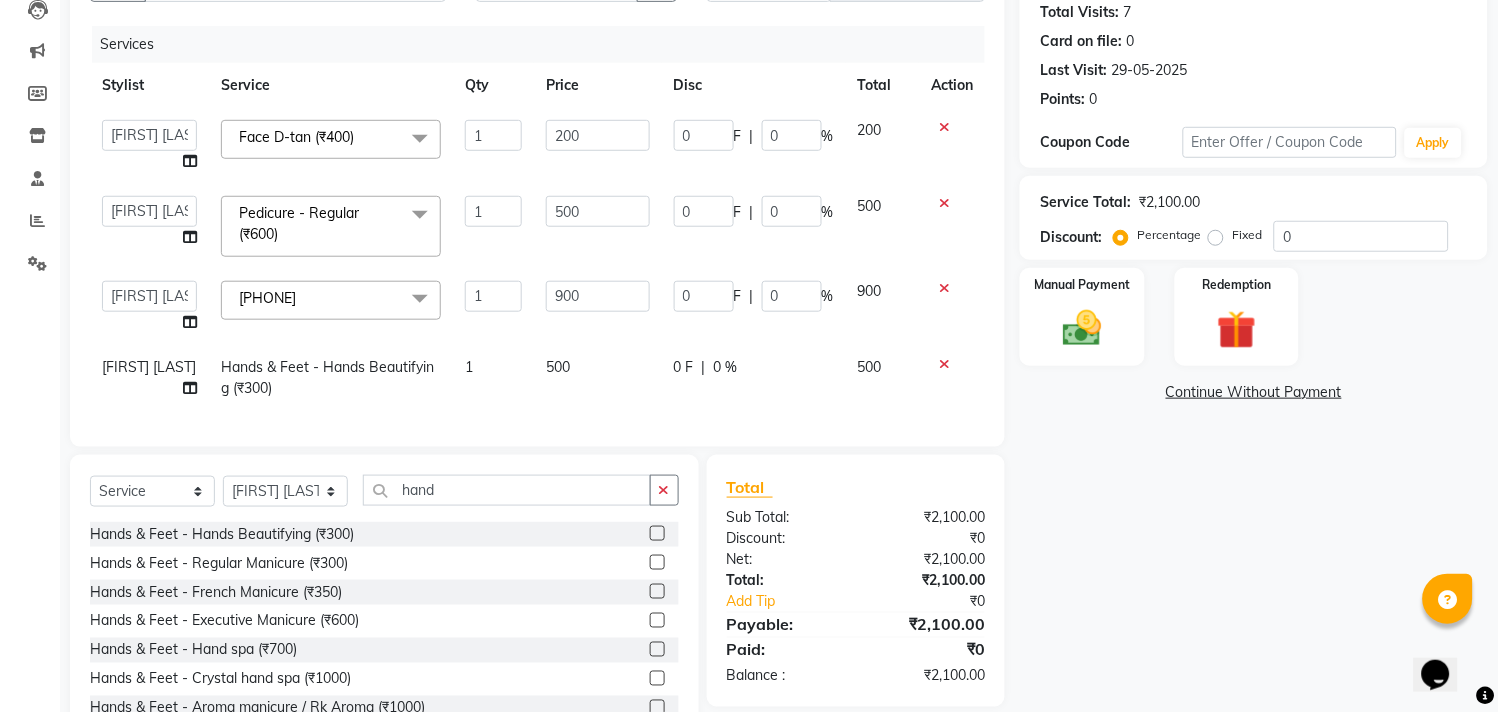 click on "500" 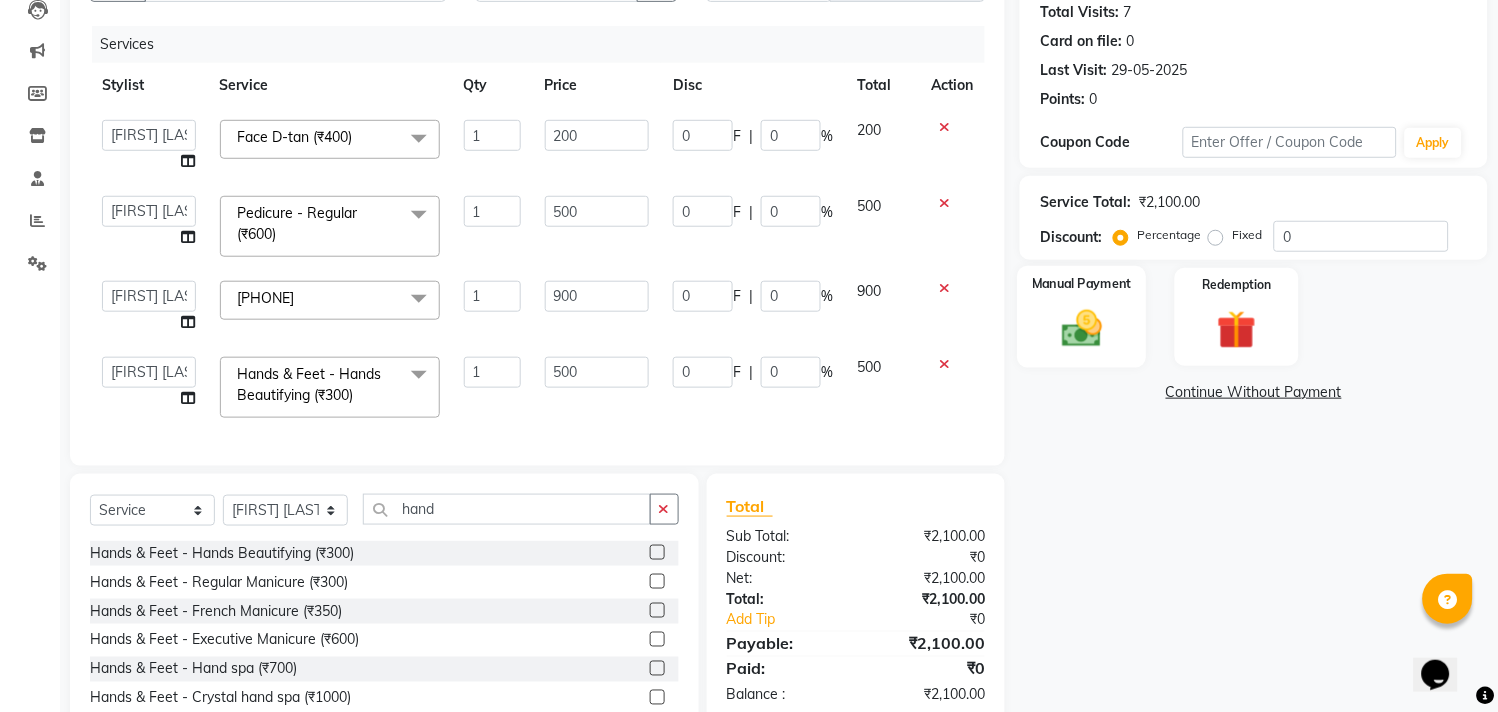 click 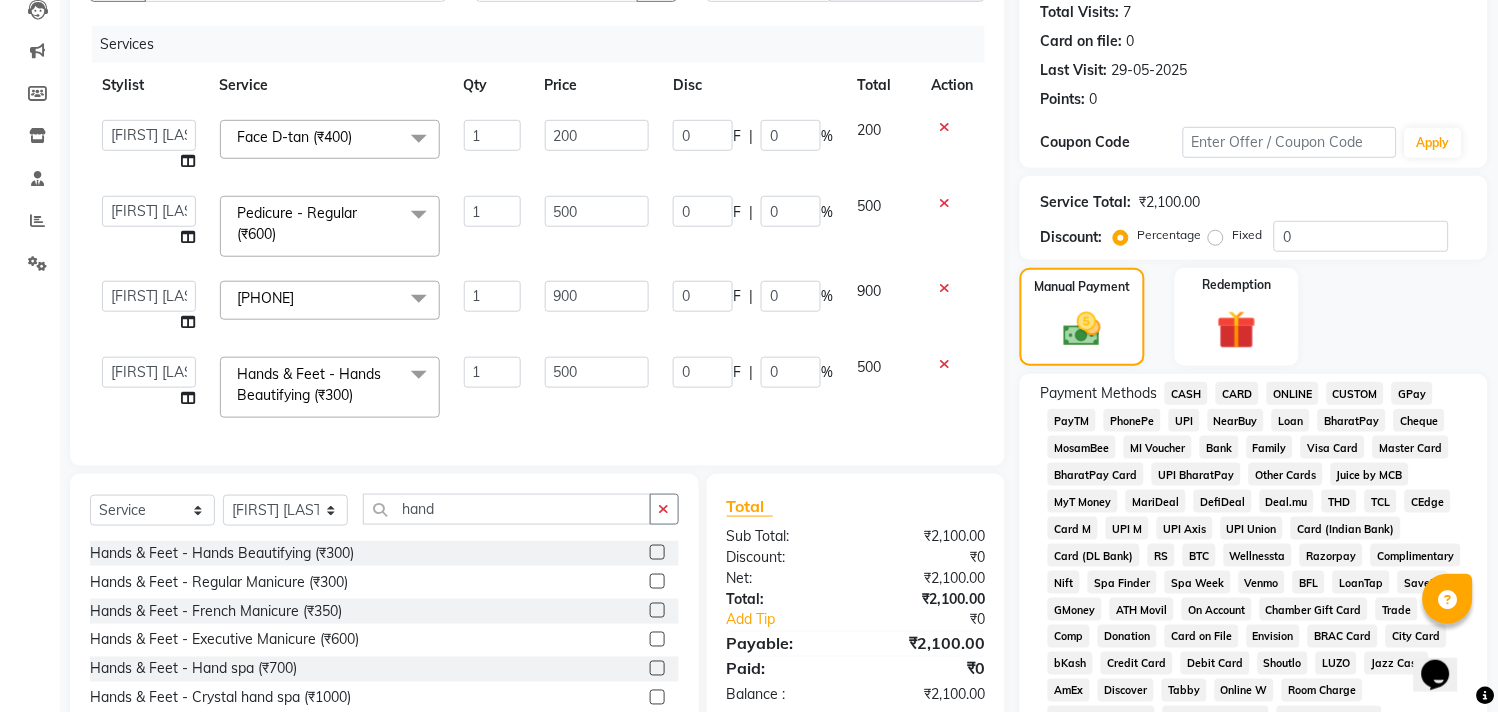 click on "ONLINE" 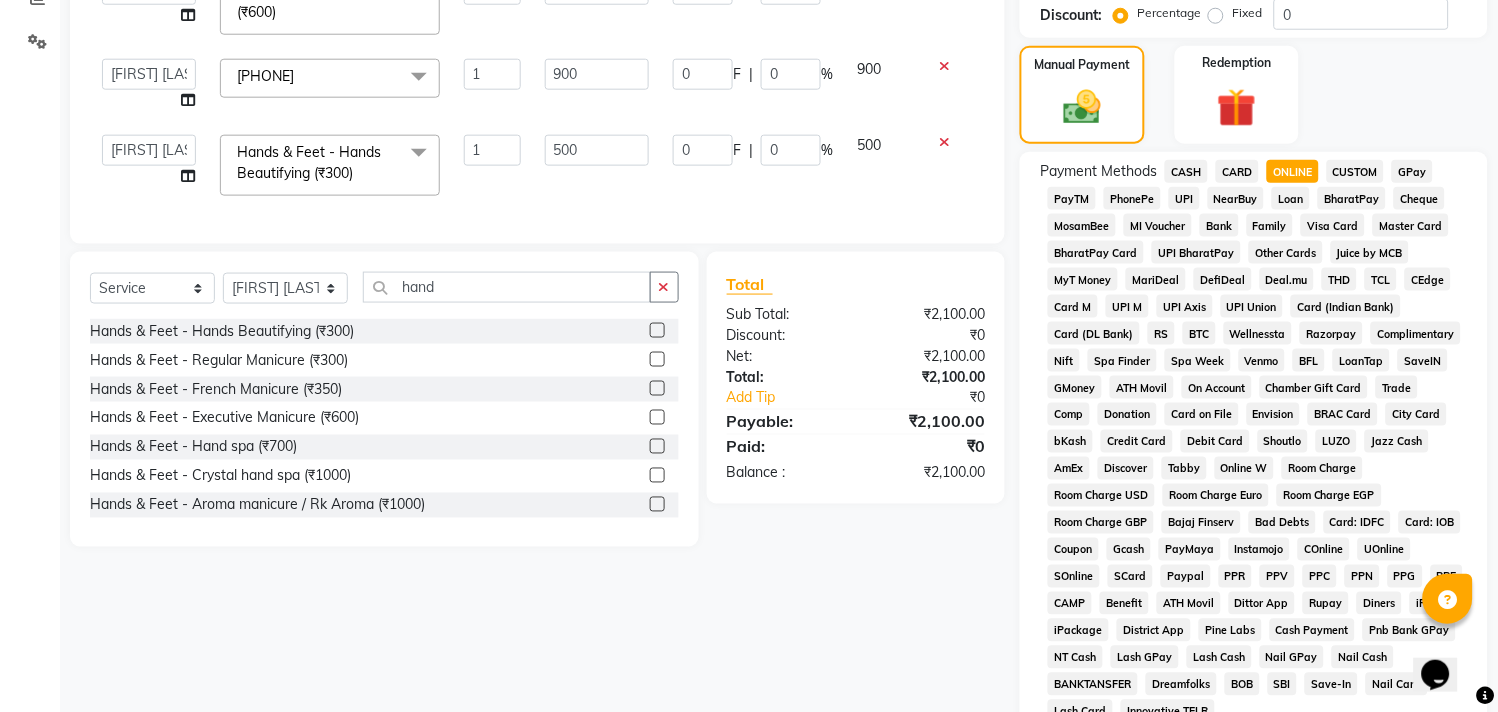 scroll, scrollTop: 698, scrollLeft: 0, axis: vertical 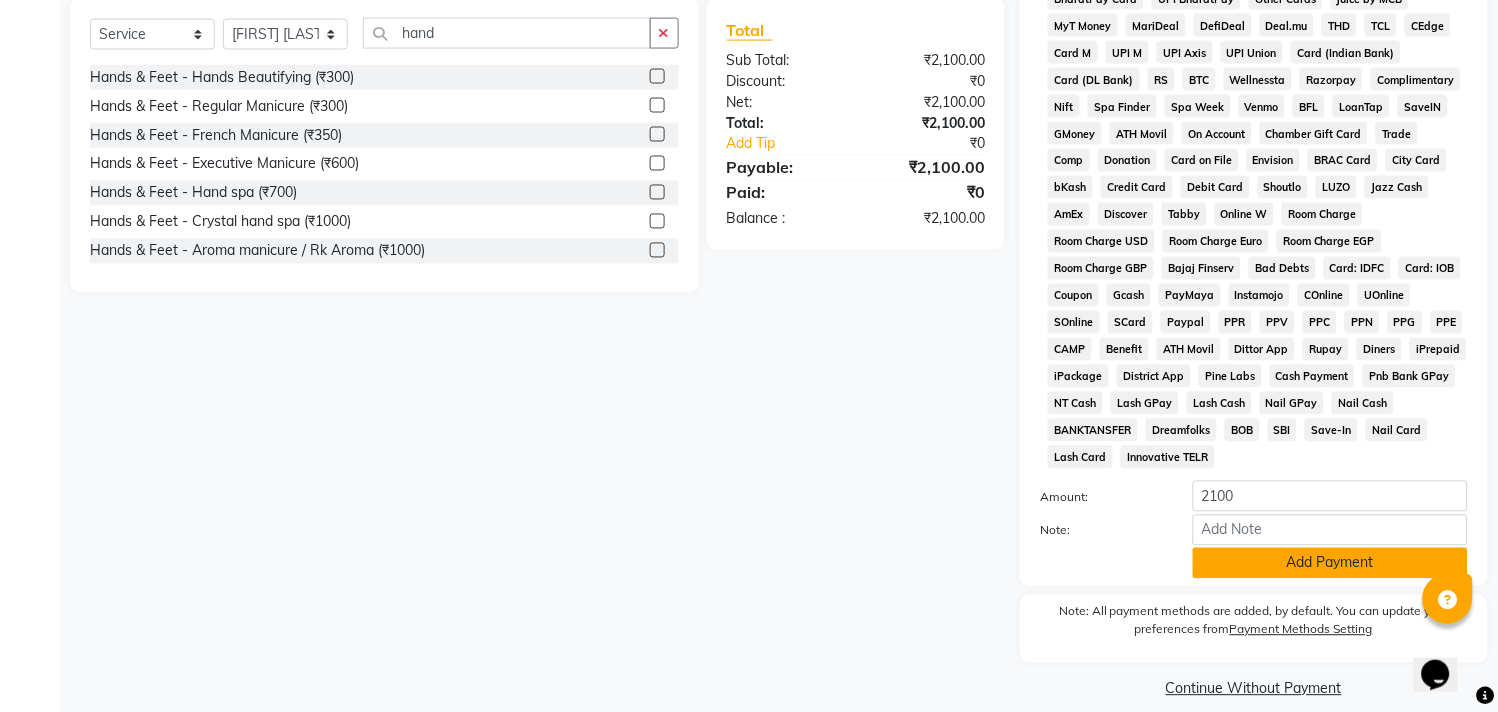 click on "Add Payment" 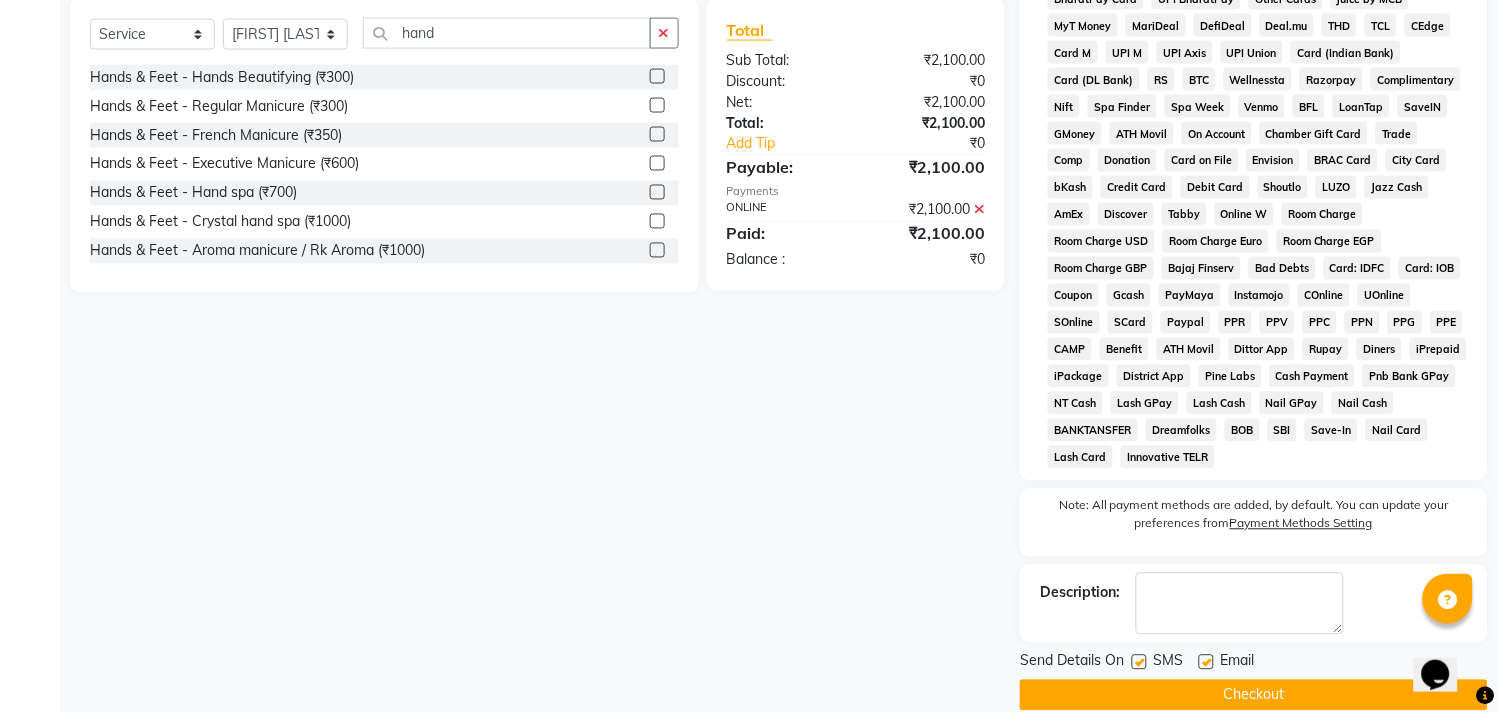 click on "Checkout" 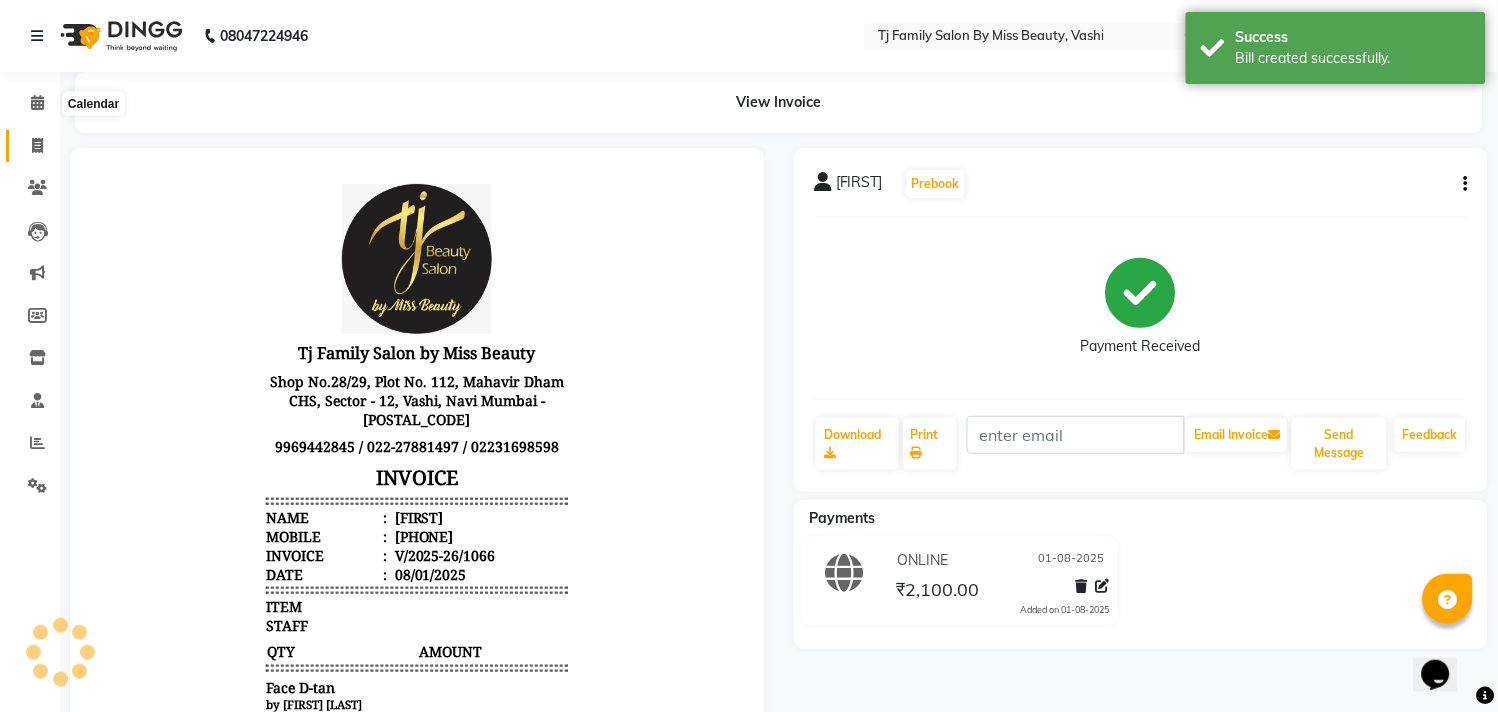 scroll, scrollTop: 0, scrollLeft: 0, axis: both 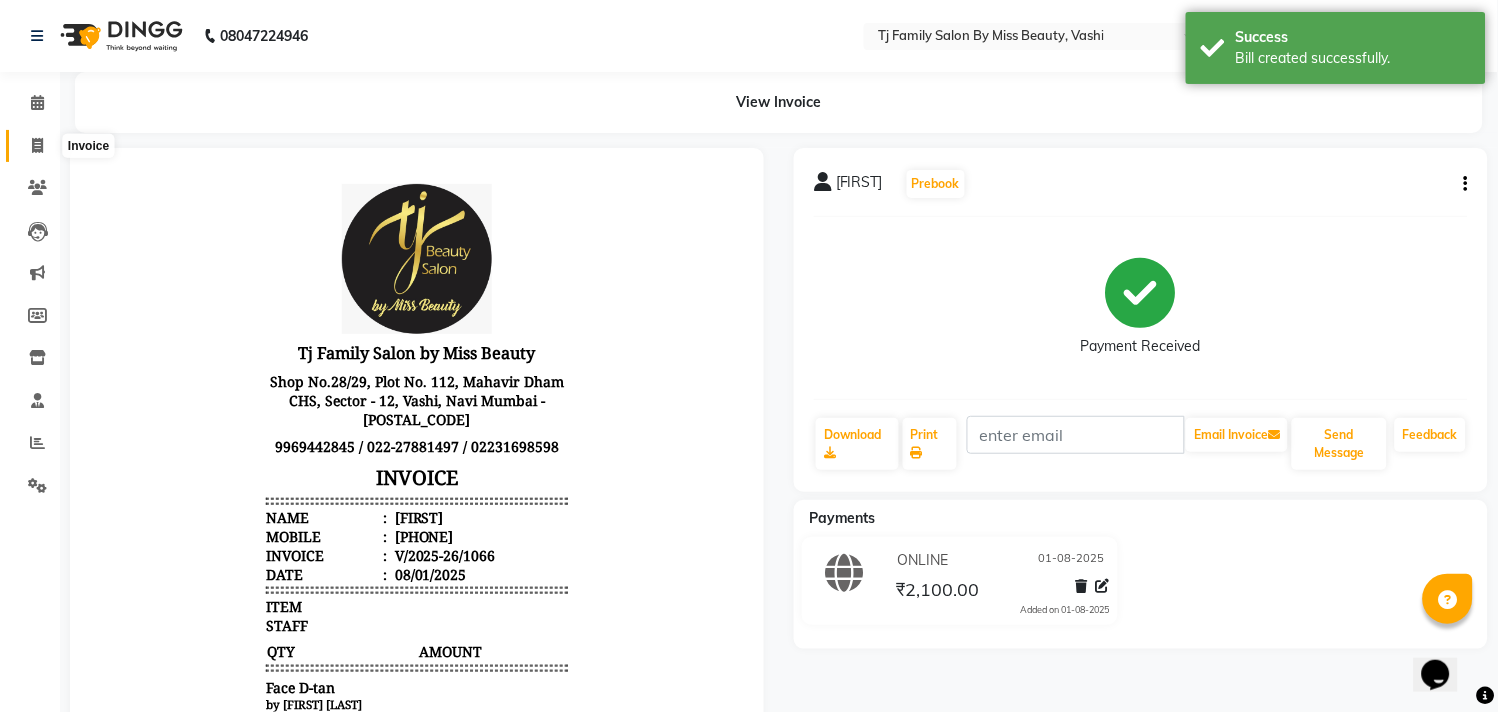 click 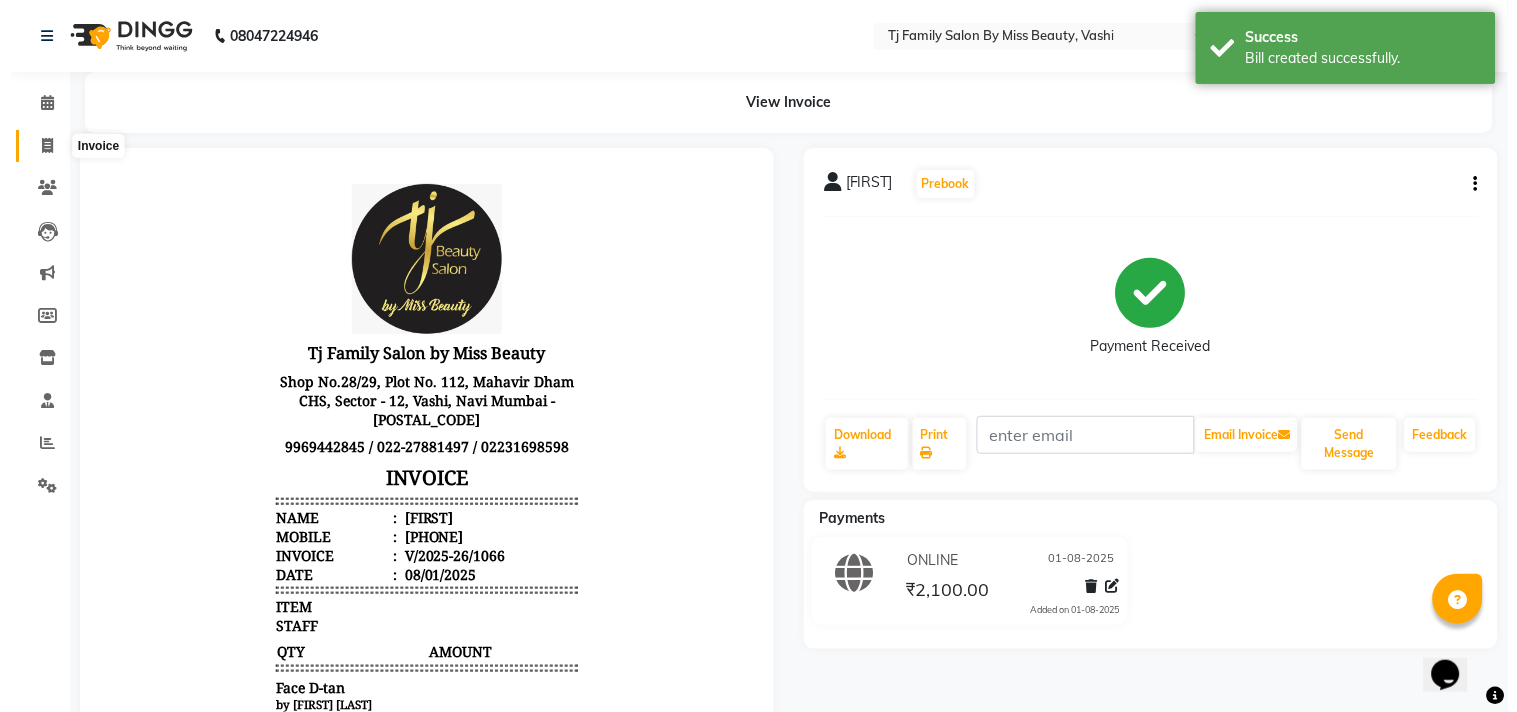 select on "703" 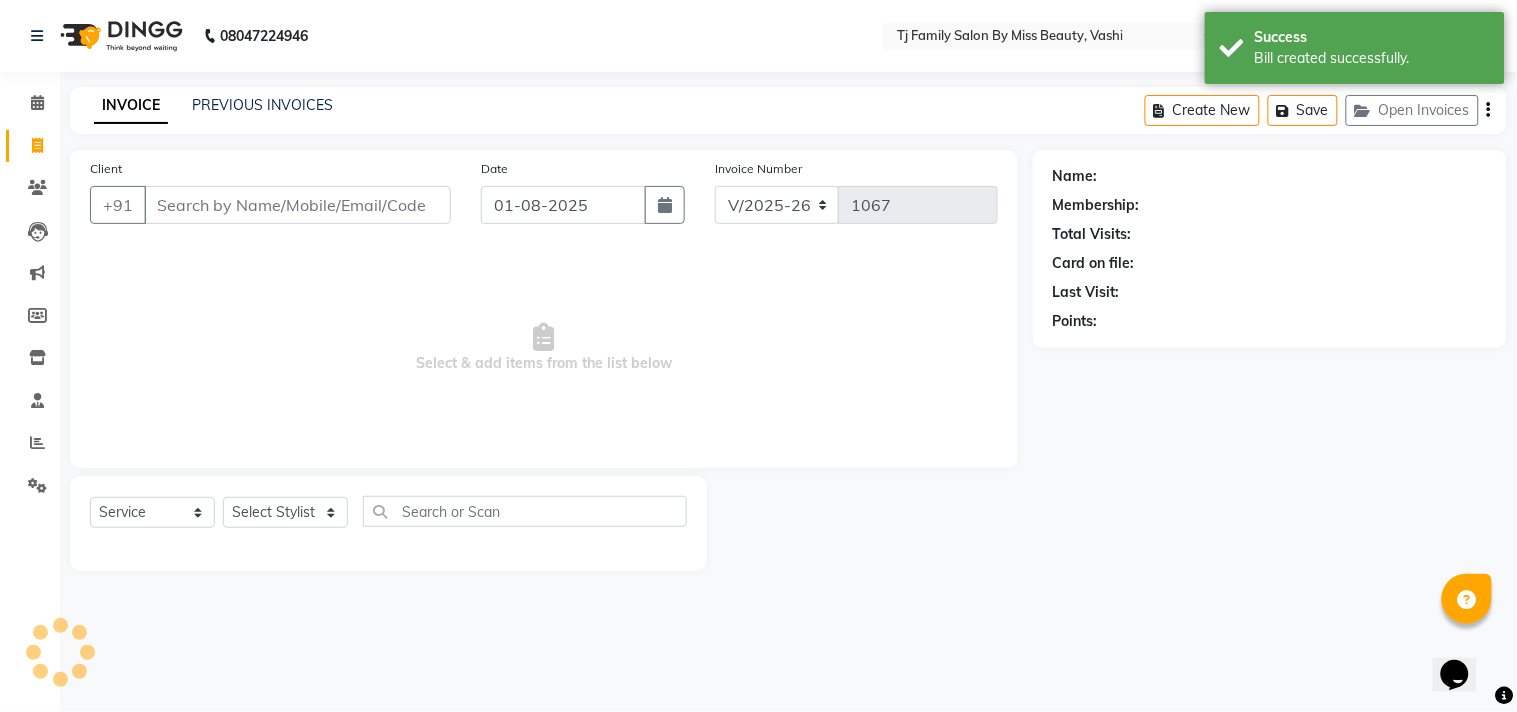 click on "Client" at bounding box center [297, 205] 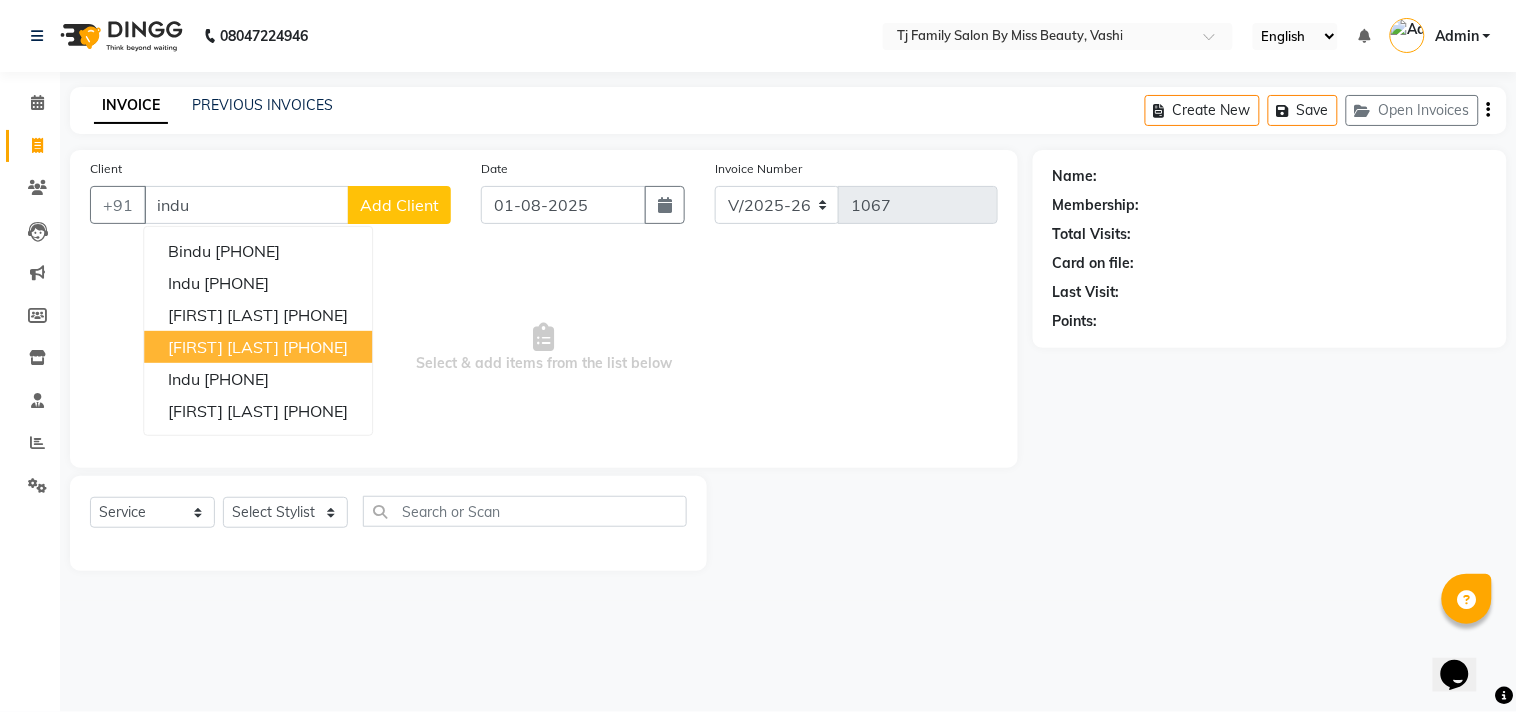click on "[PHONE]" at bounding box center [315, 347] 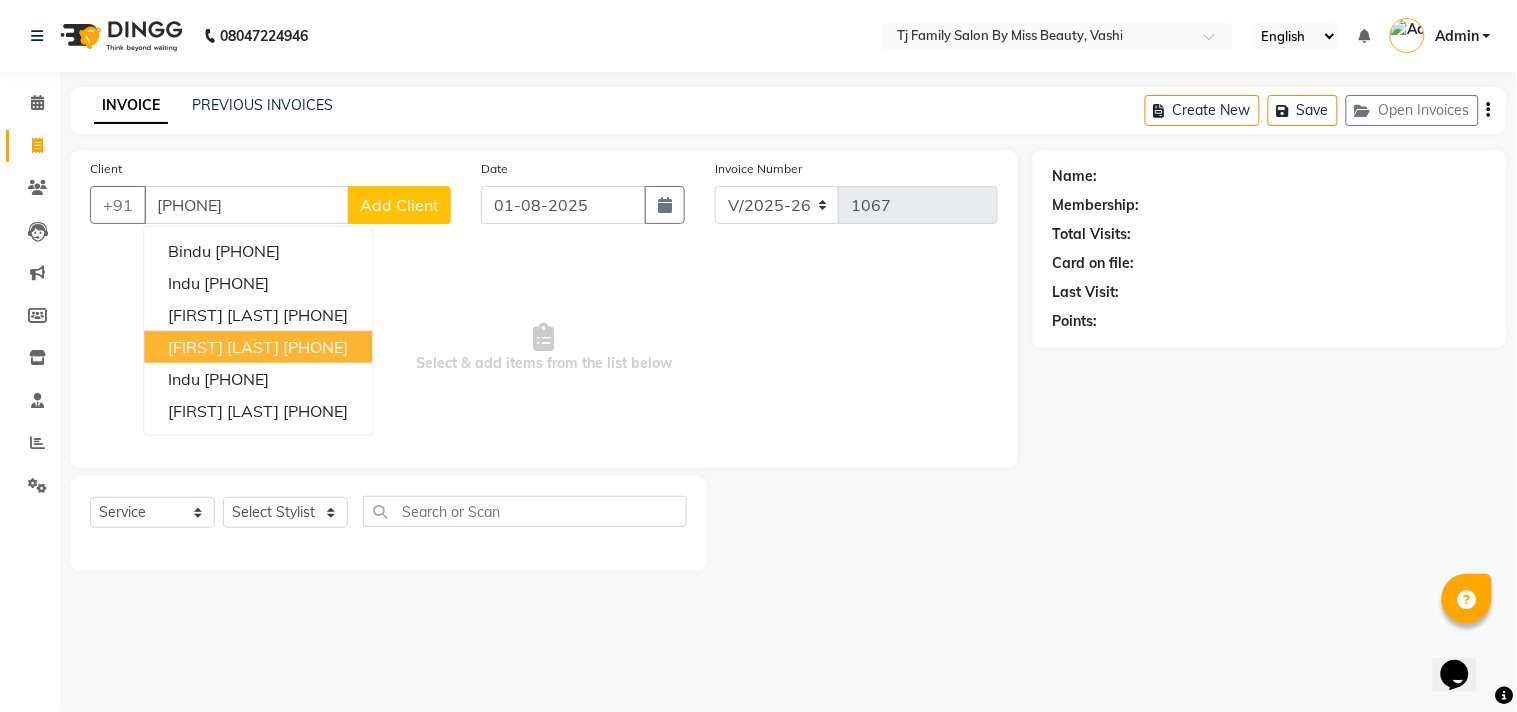 type on "[PHONE]" 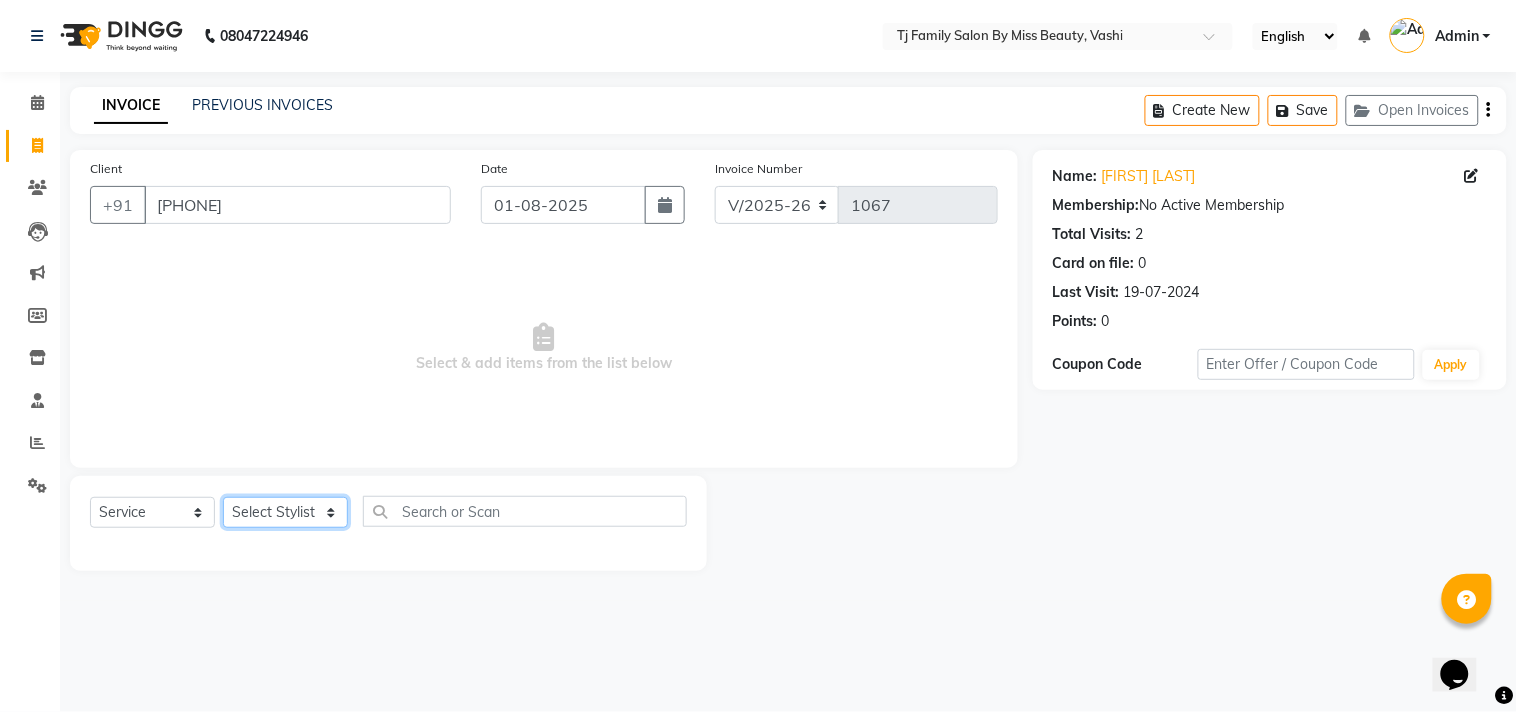 click on "Select Stylist [FIRST] [LAST] [FIRST] [LAST] [FIRST] [LAST] [FIRST] [LAST] [FIRST] [LAST] [FIRST]" 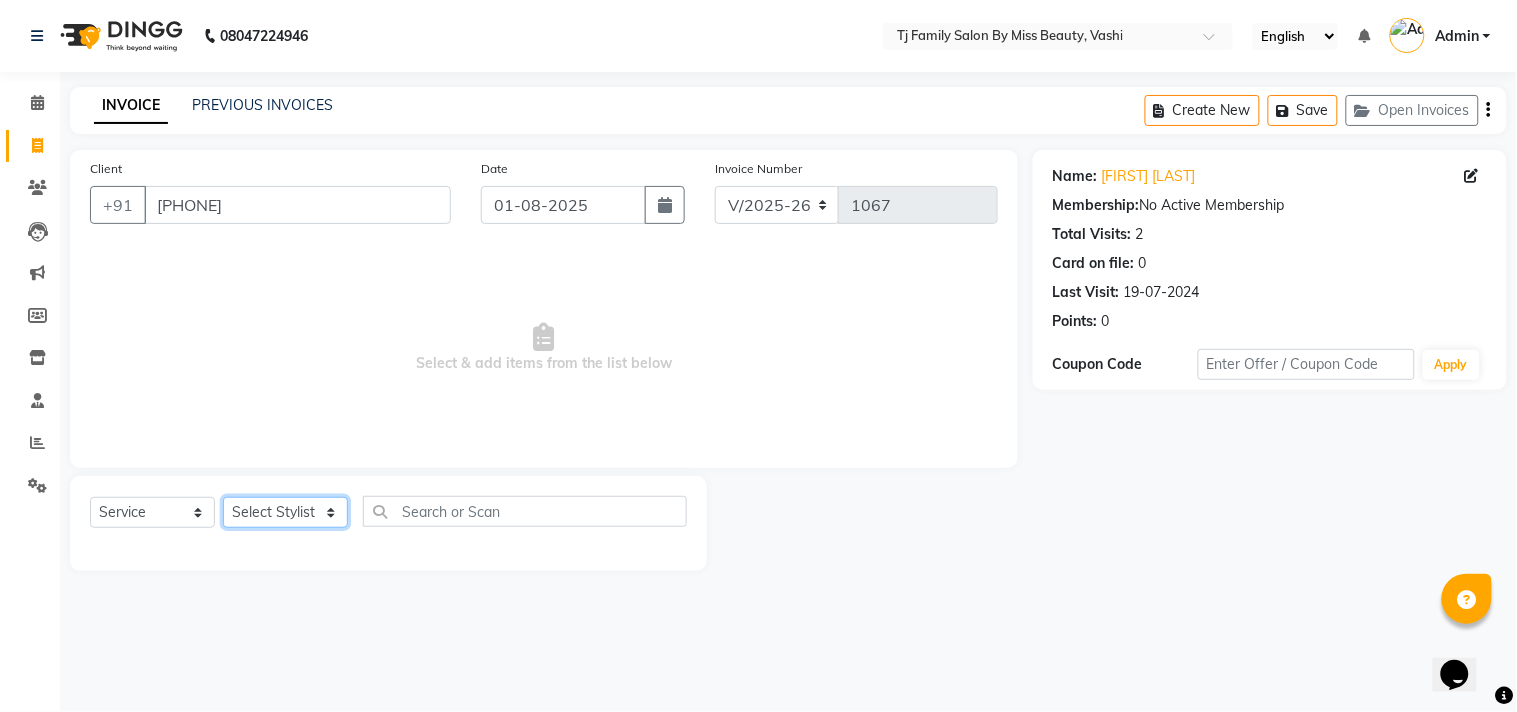 select on "83441" 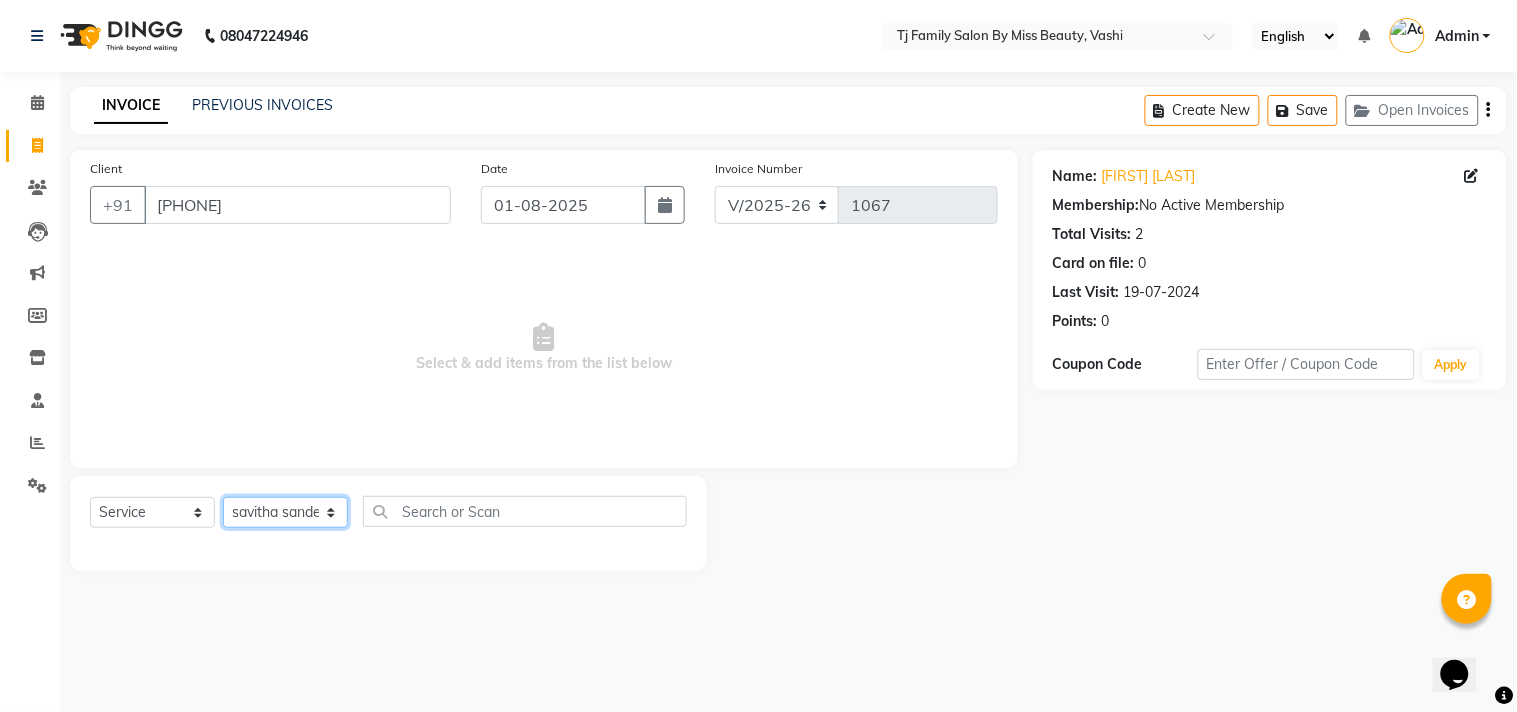 click on "Select Stylist [FIRST] [LAST] [FIRST] [LAST] [FIRST] [LAST] [FIRST] [LAST] [FIRST] [LAST] [FIRST]" 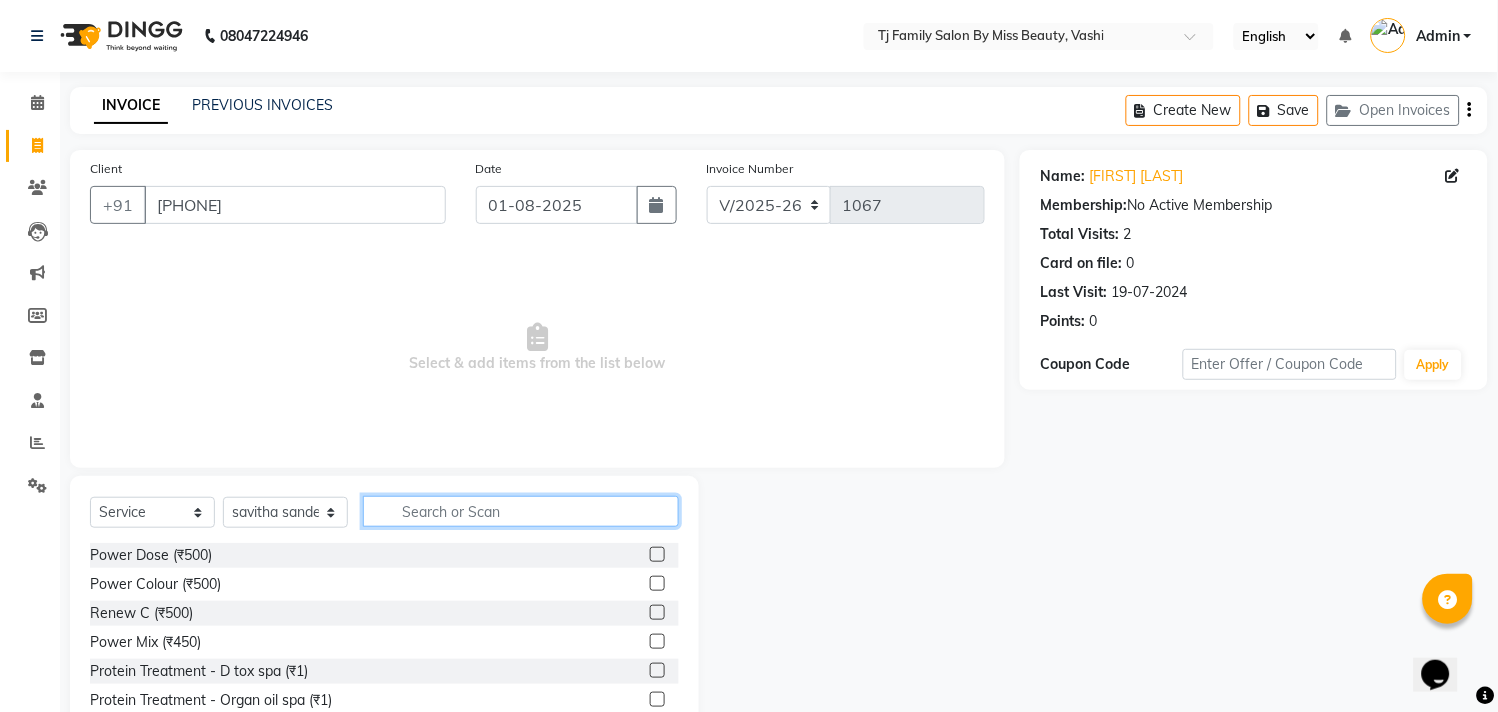 click 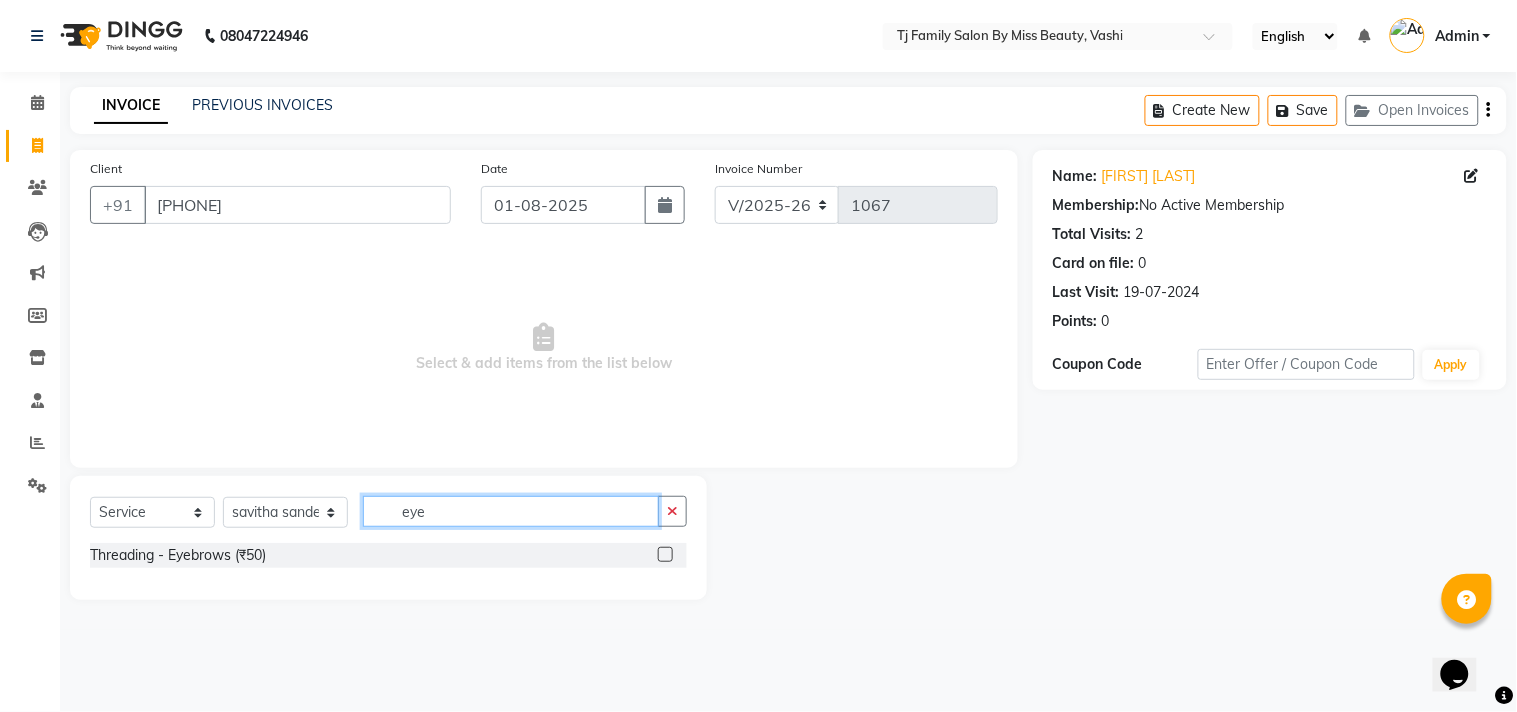 type on "eye" 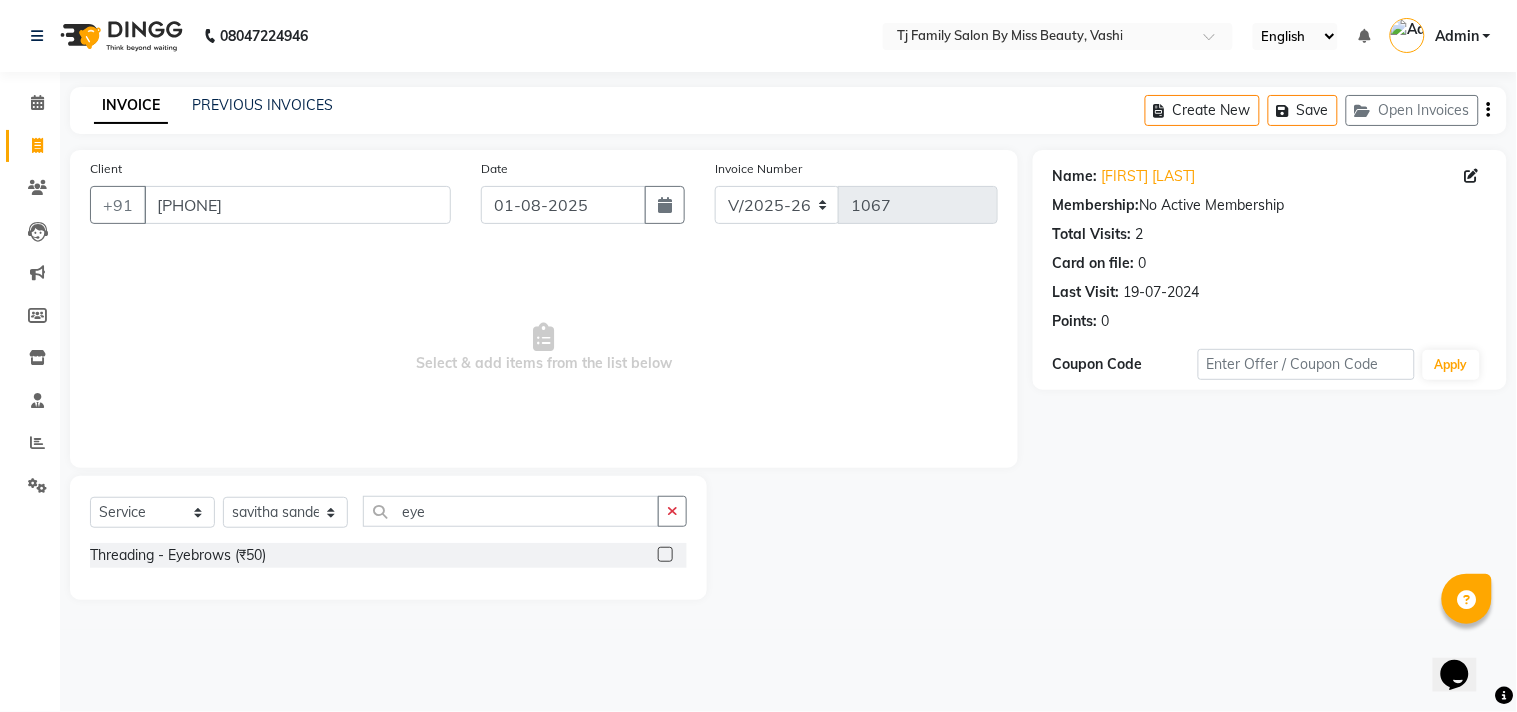 click 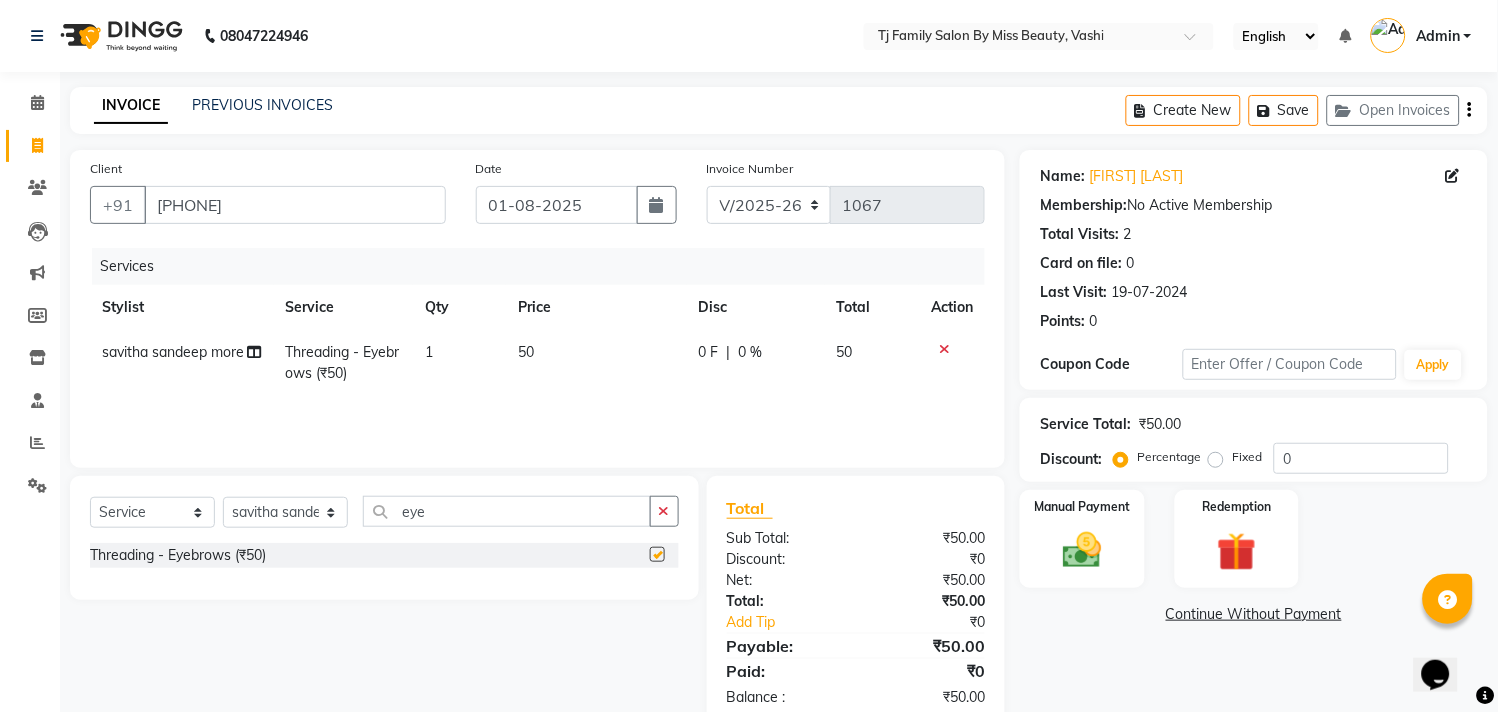 checkbox on "false" 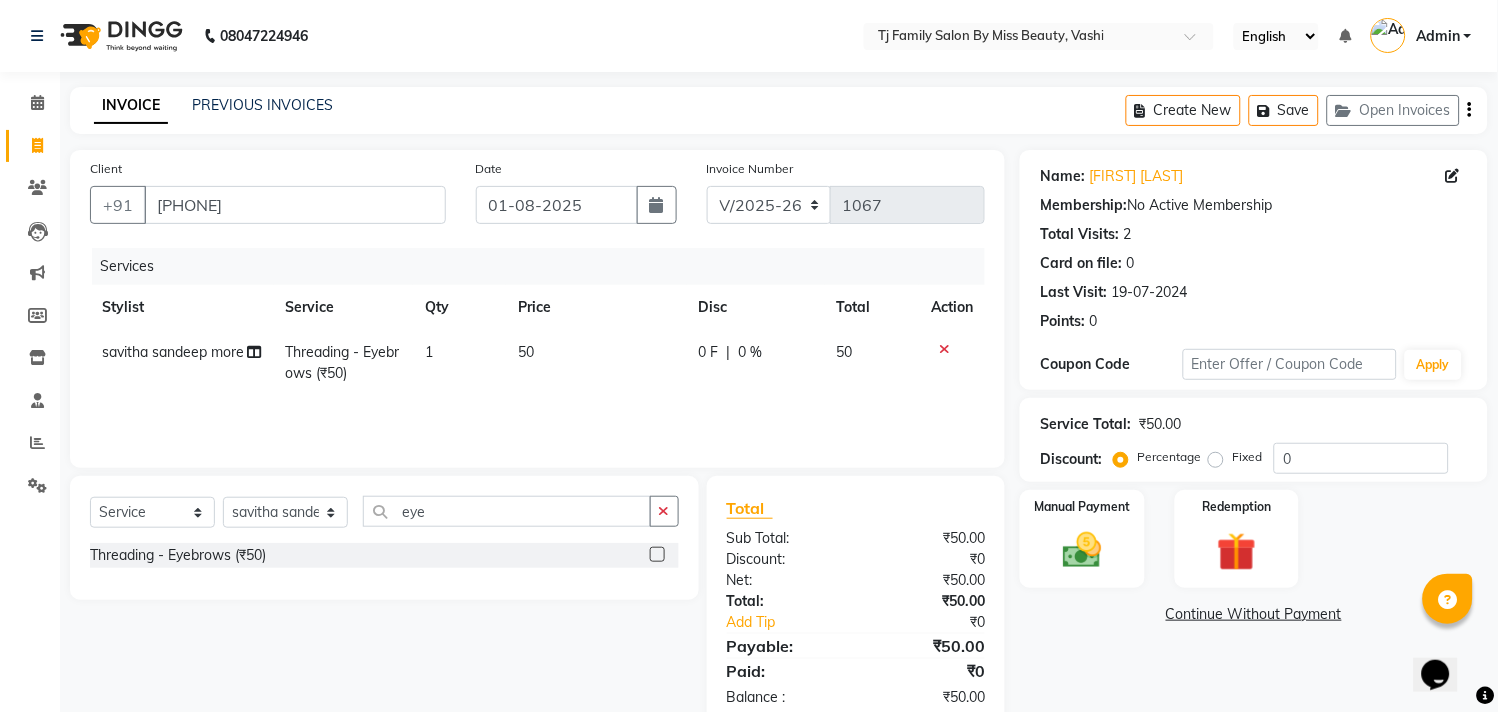 click on "50" 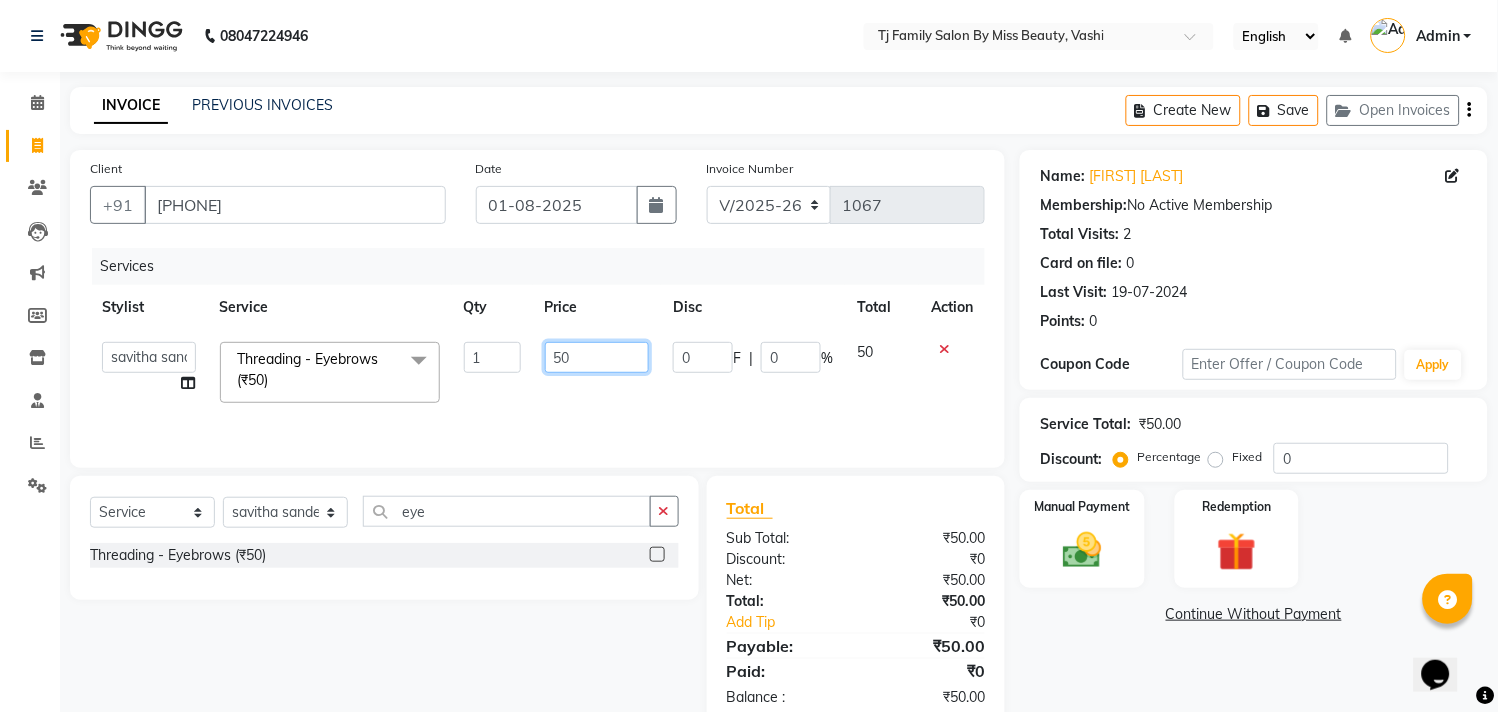click on "50" 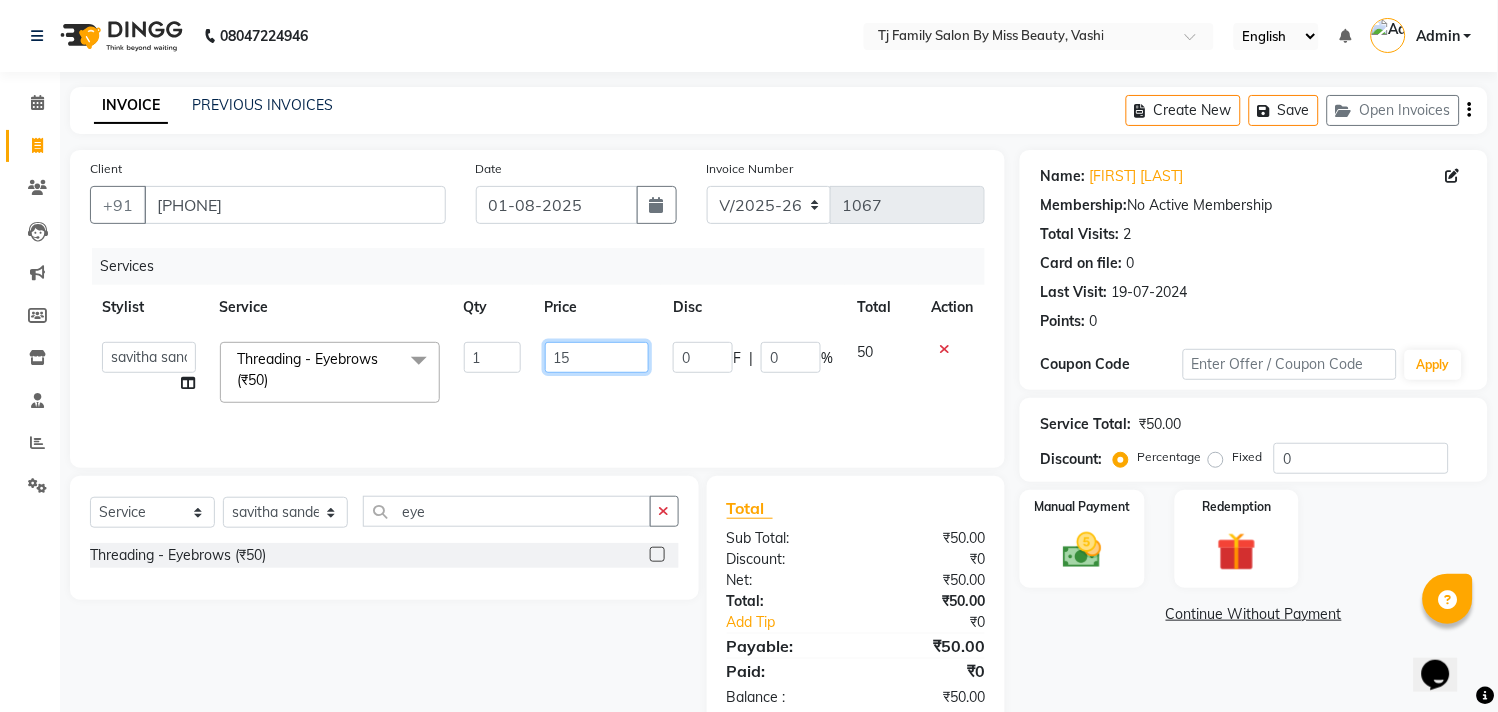 type on "150" 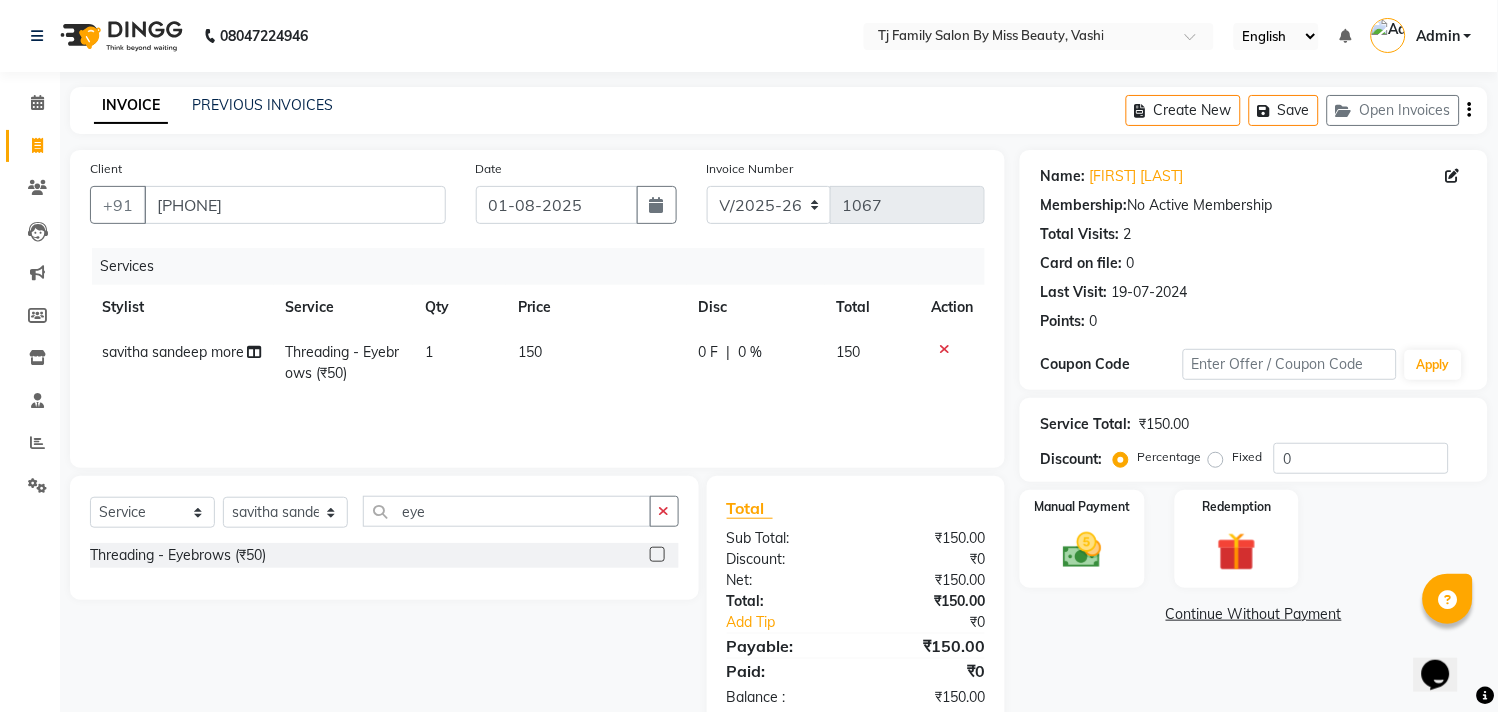 click 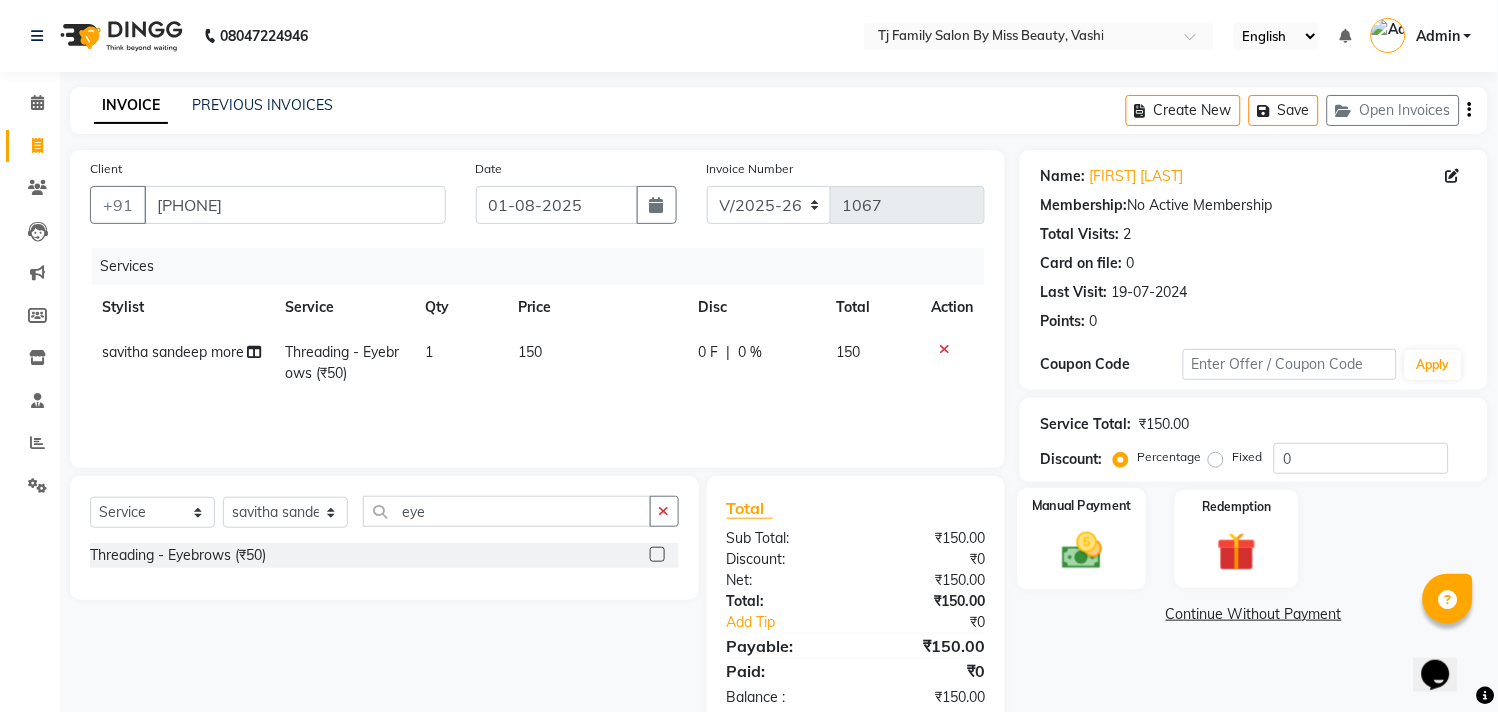click 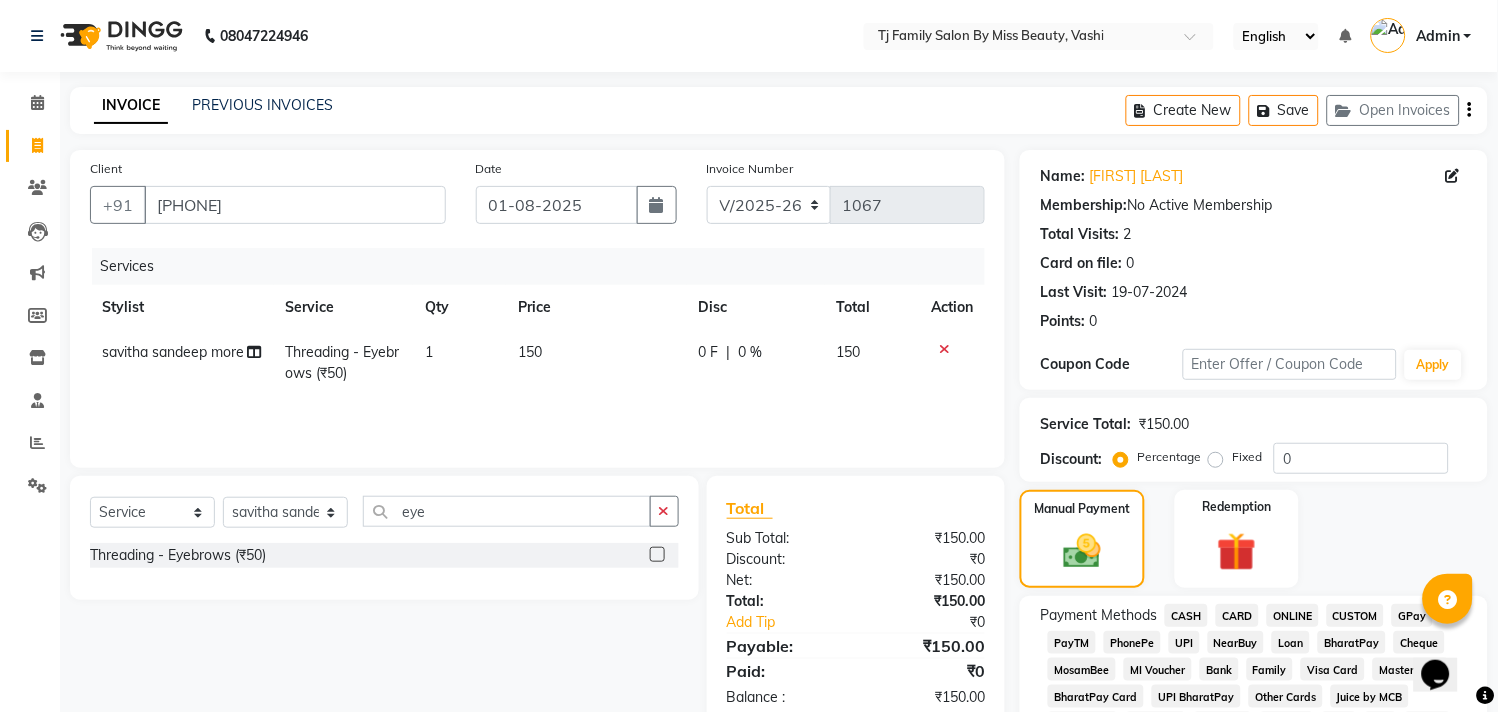 click on "ONLINE" 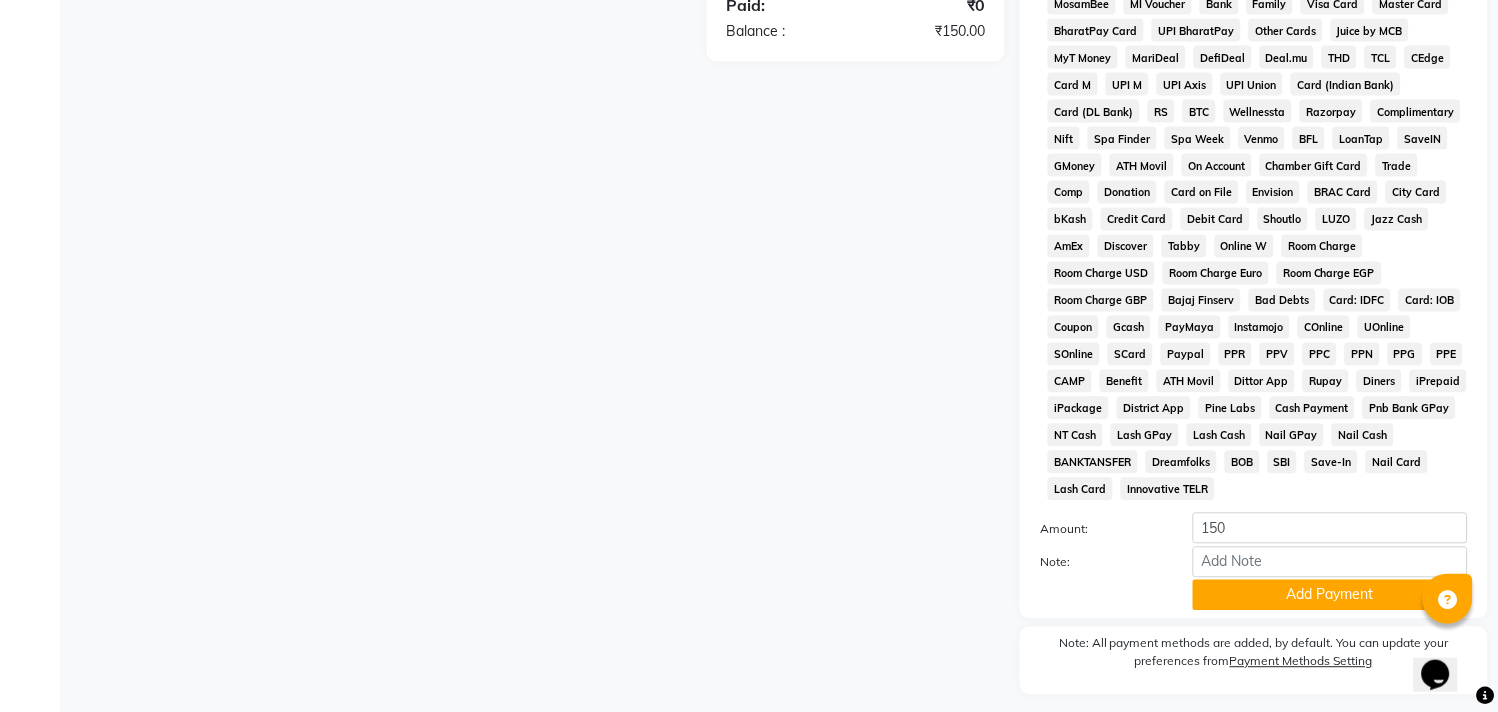 scroll, scrollTop: 698, scrollLeft: 0, axis: vertical 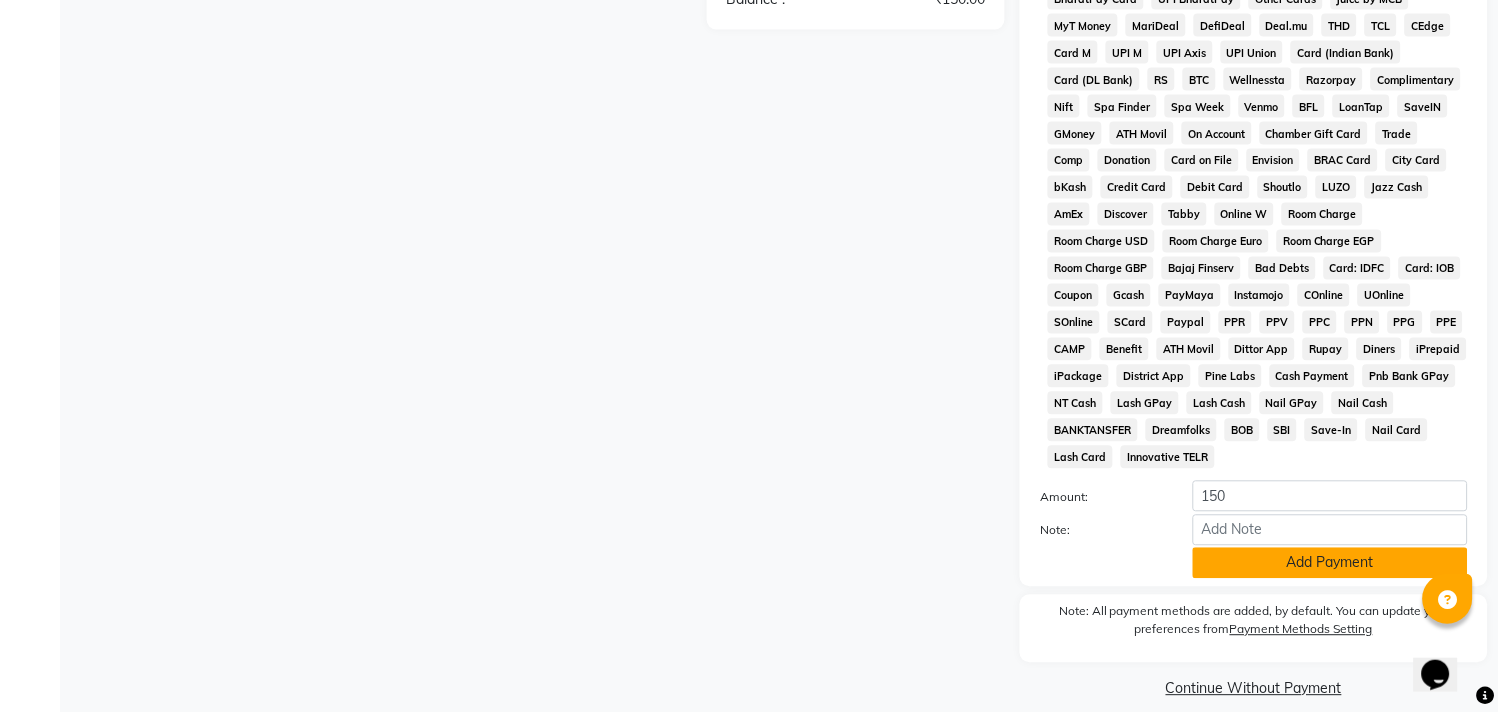 click on "Add Payment" 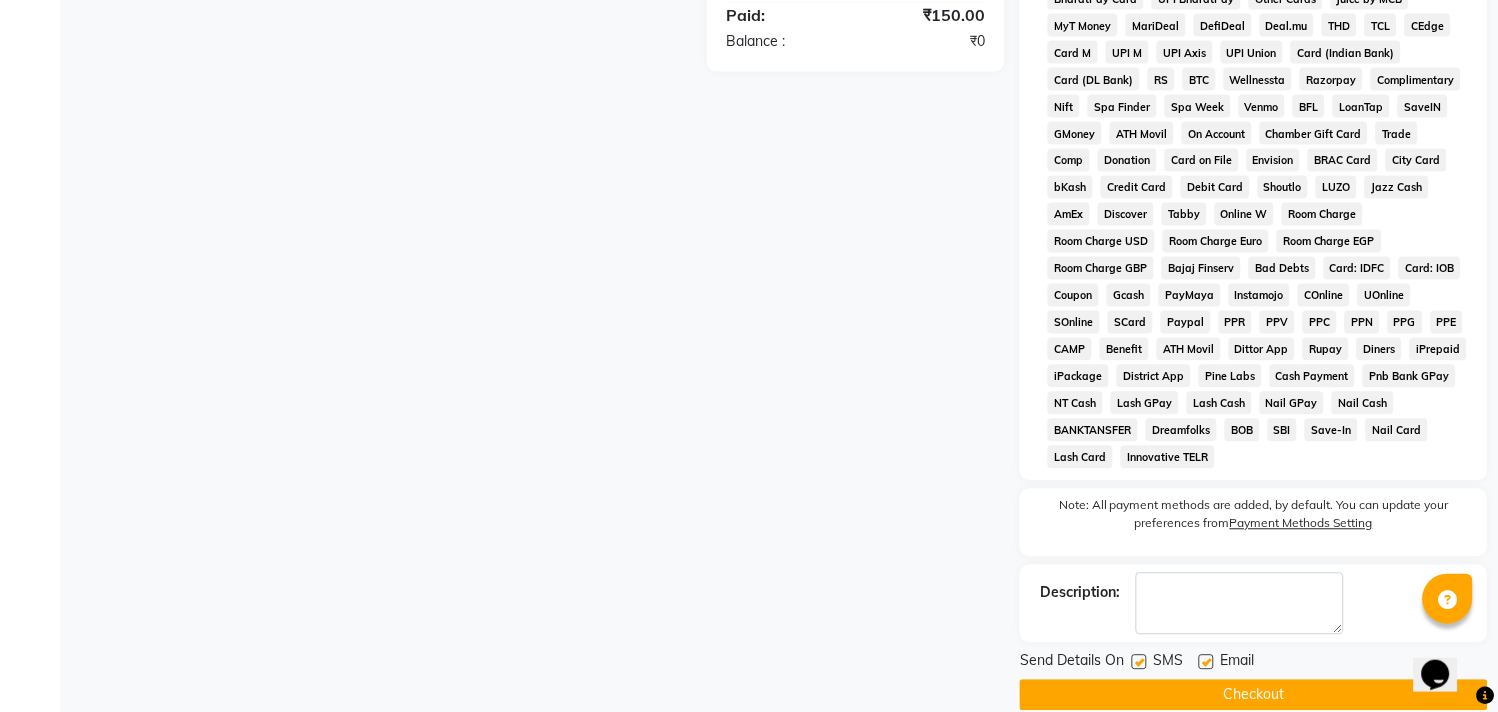 click on "Checkout" 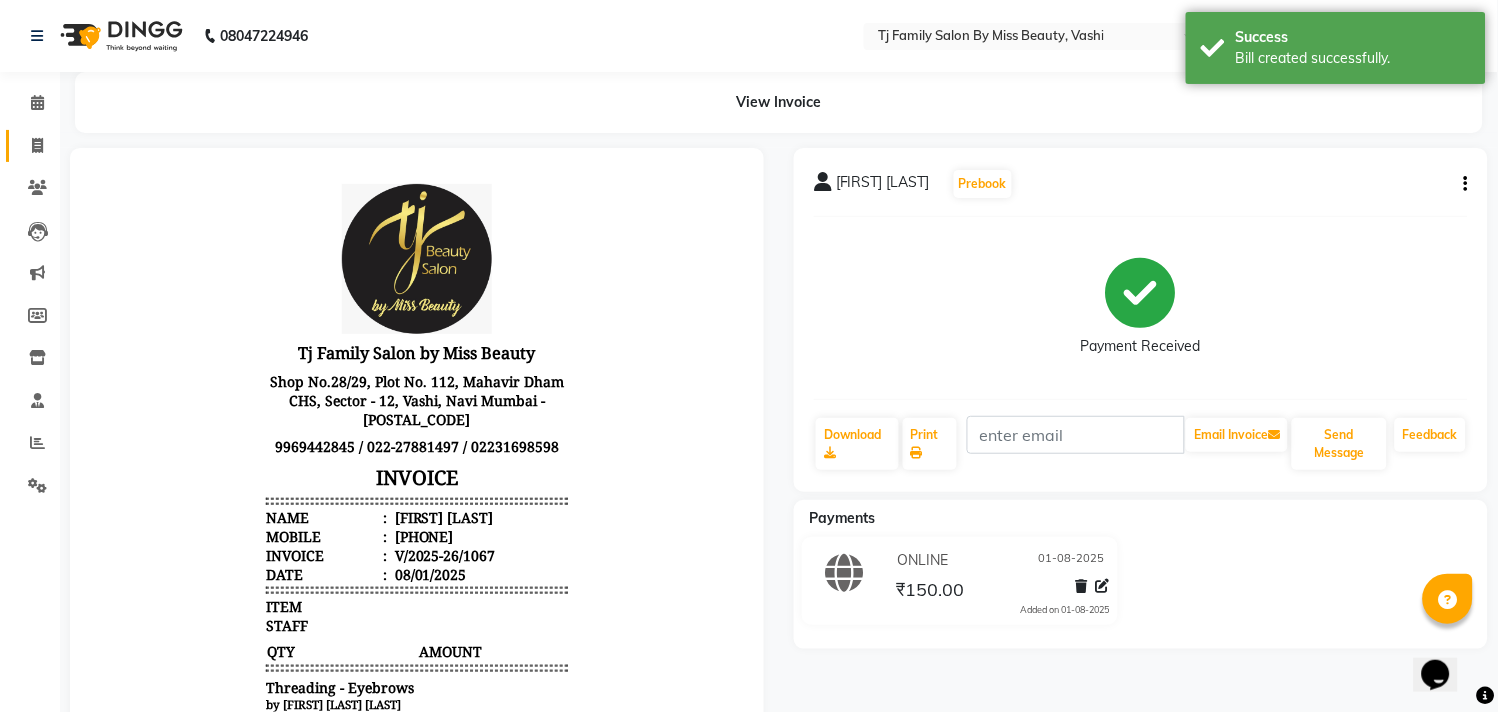 scroll, scrollTop: 0, scrollLeft: 0, axis: both 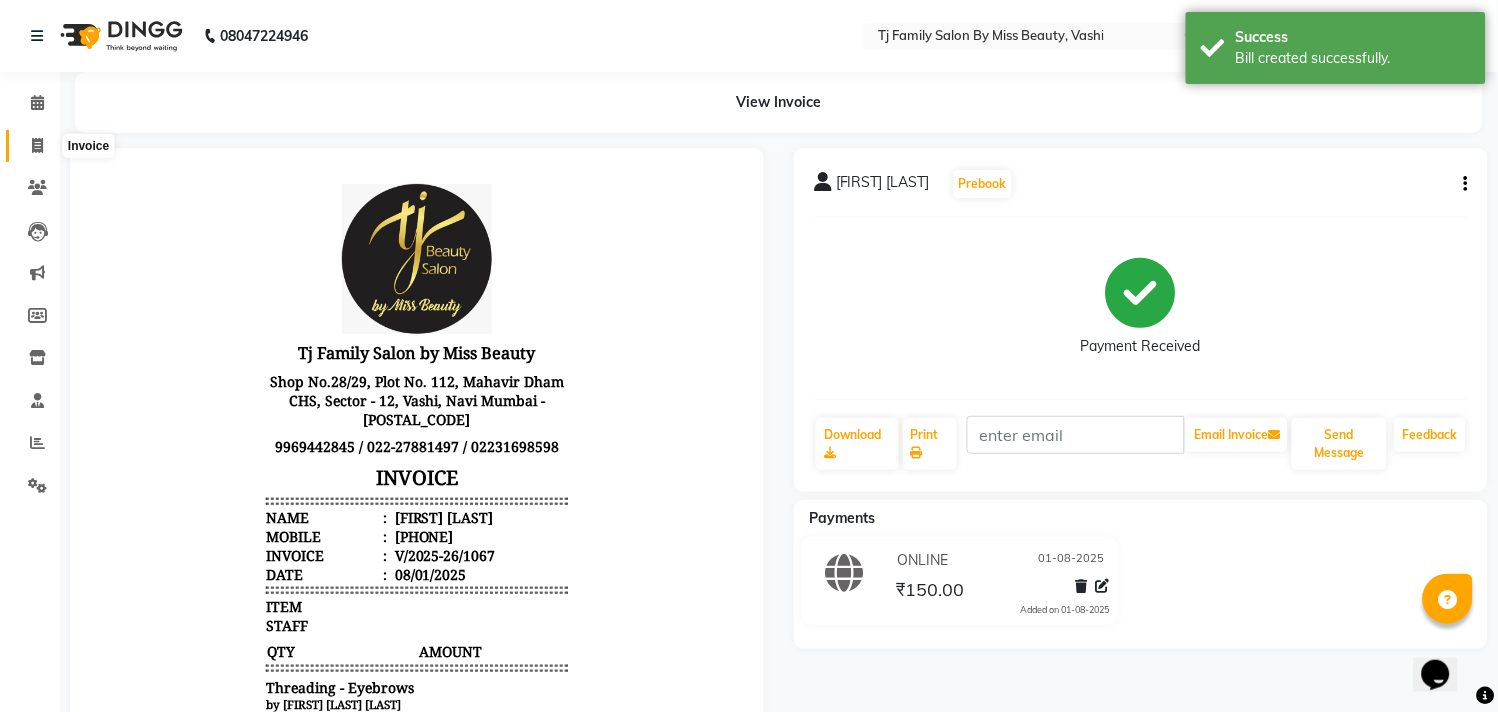 click 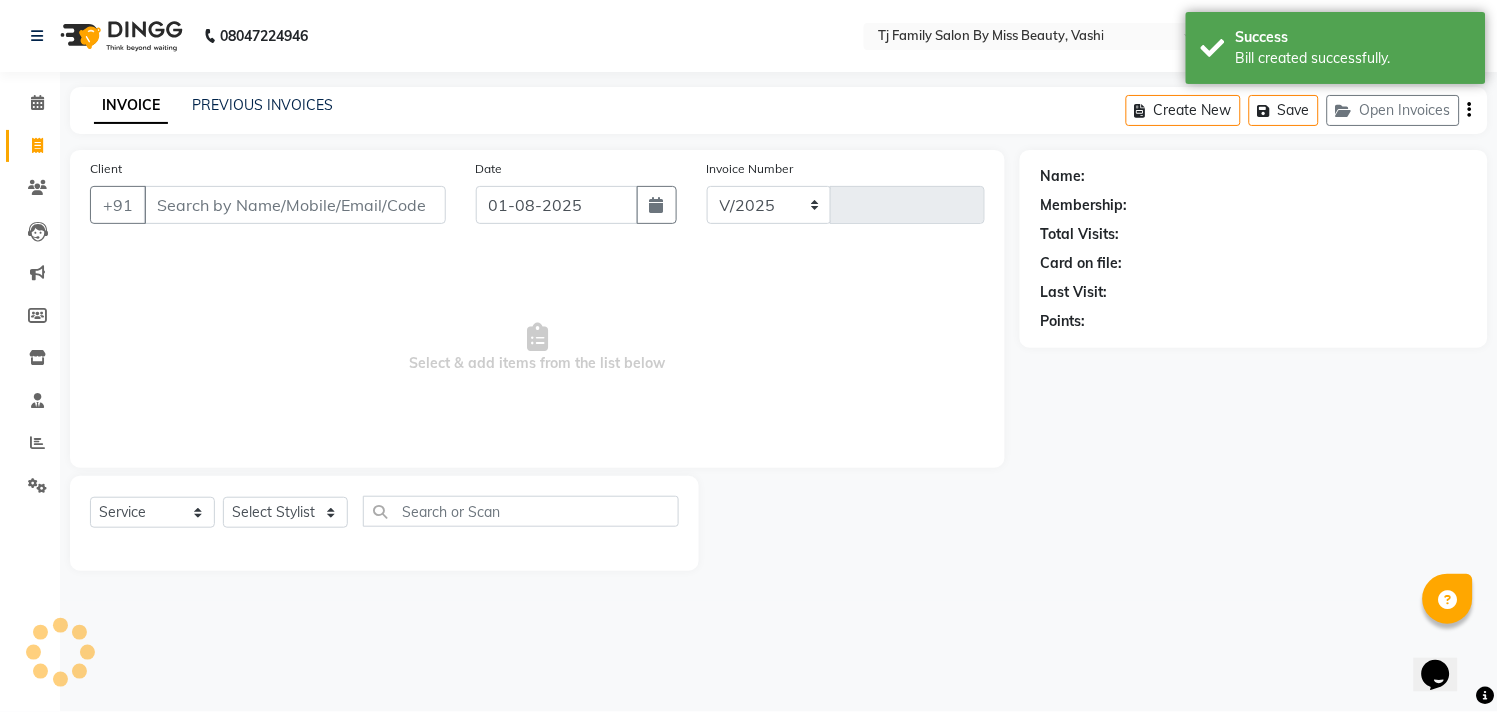 select on "703" 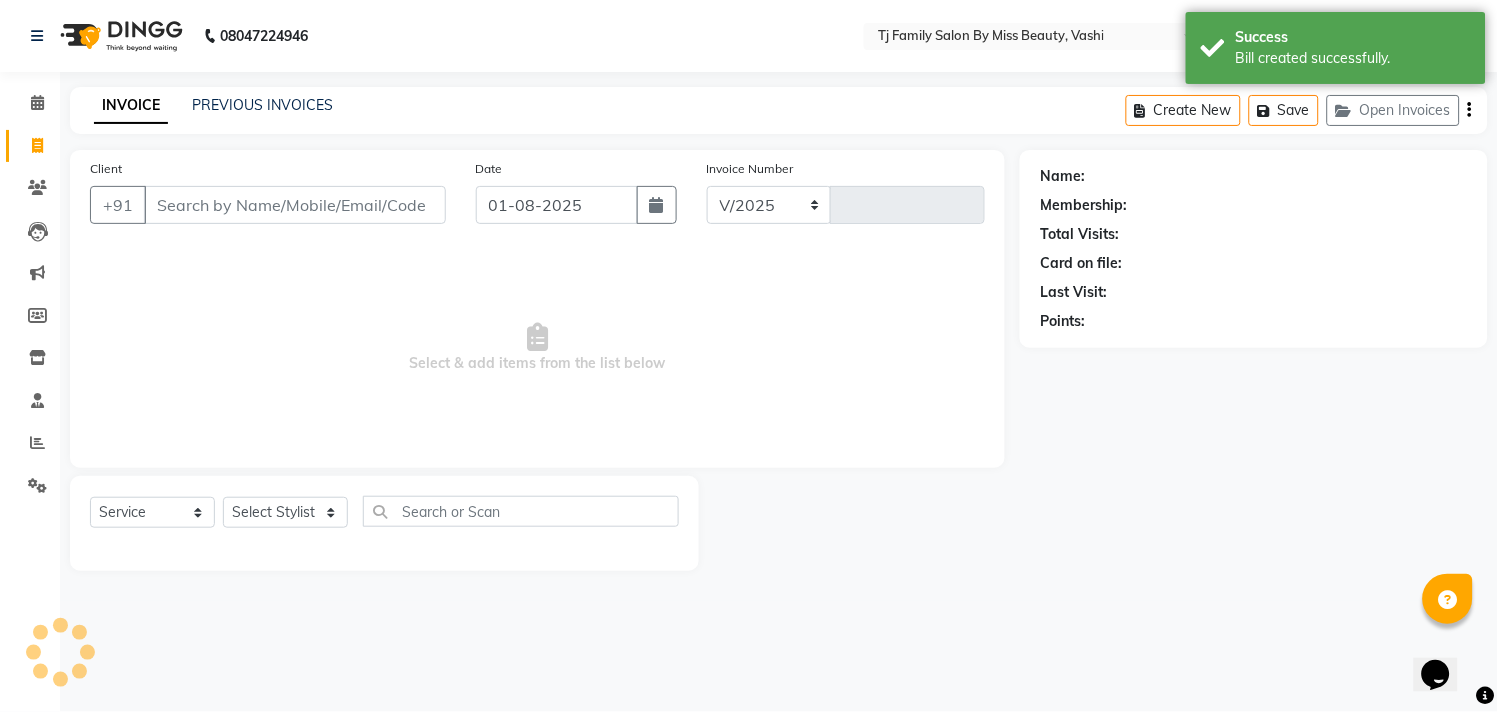 type on "1068" 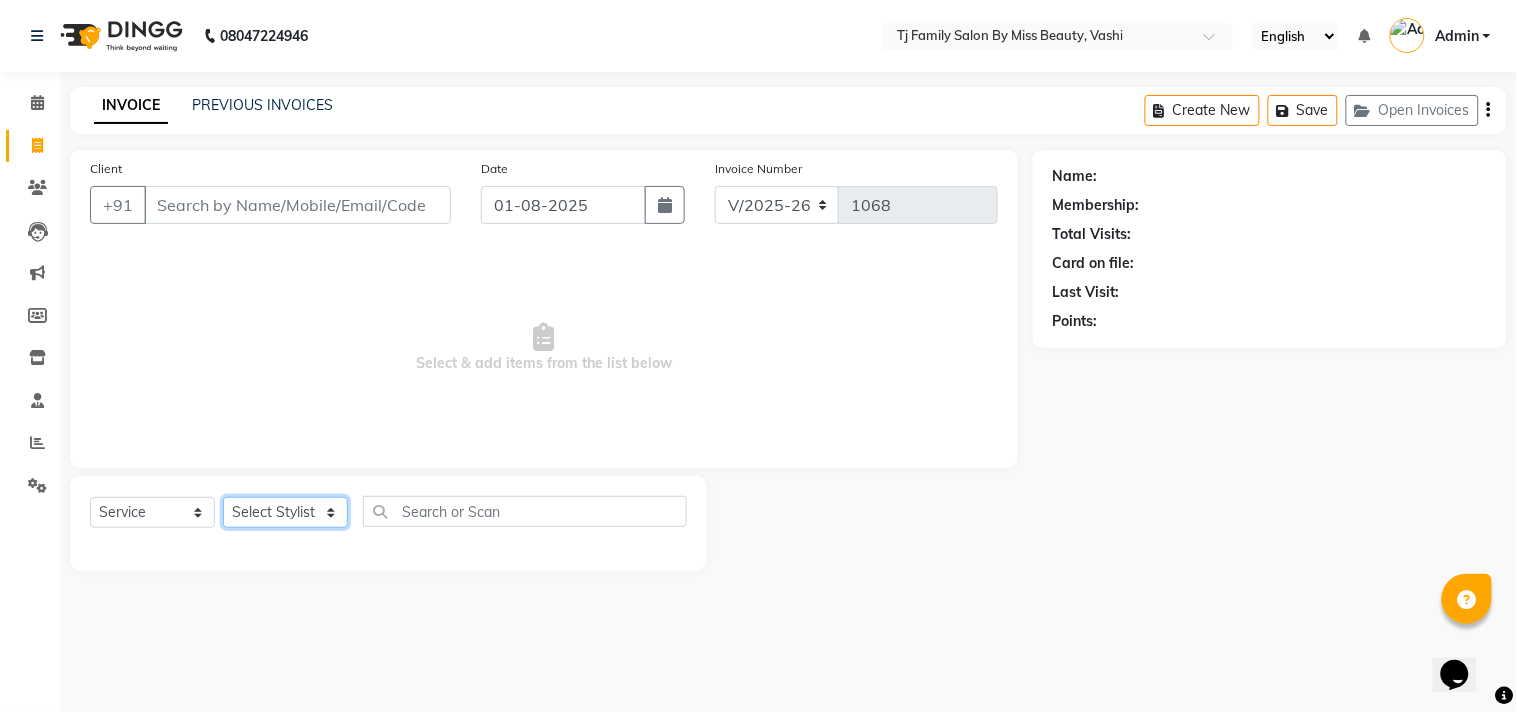 click on "Select Stylist [FIRST] [LAST] [FIRST] [LAST] [FIRST] [LAST] [FIRST] [LAST] [FIRST] [LAST] [FIRST]" 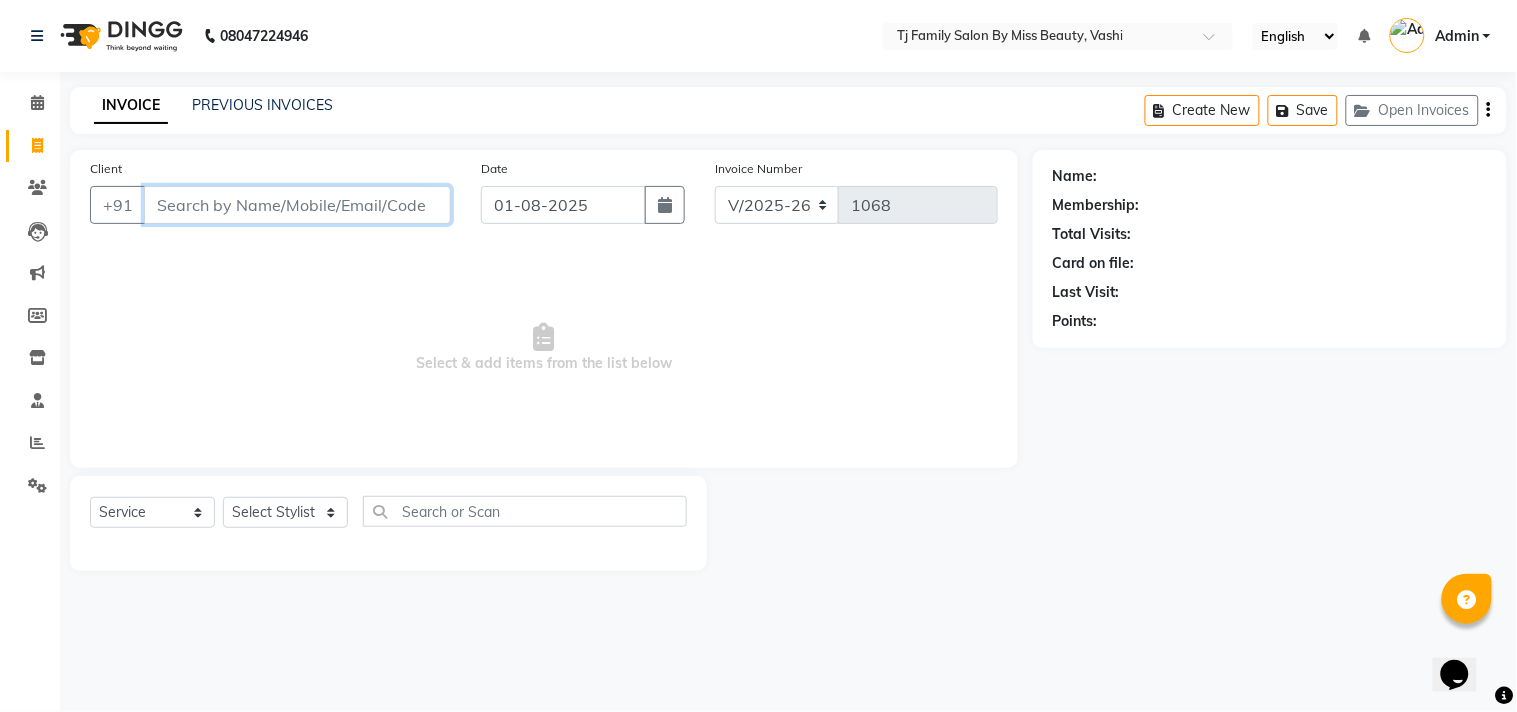 click on "Client" at bounding box center [297, 205] 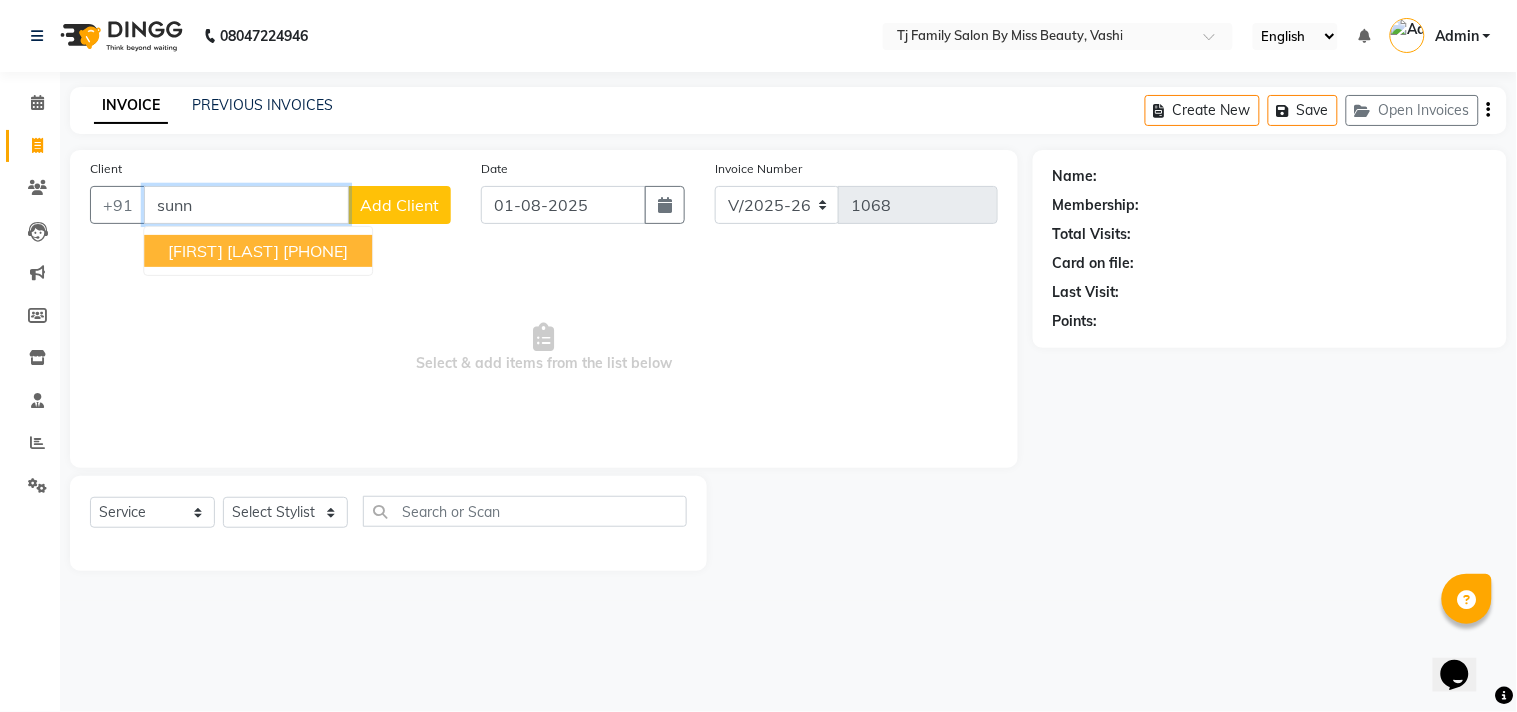 click on "[FIRST] [LAST] [PHONE]" at bounding box center (258, 251) 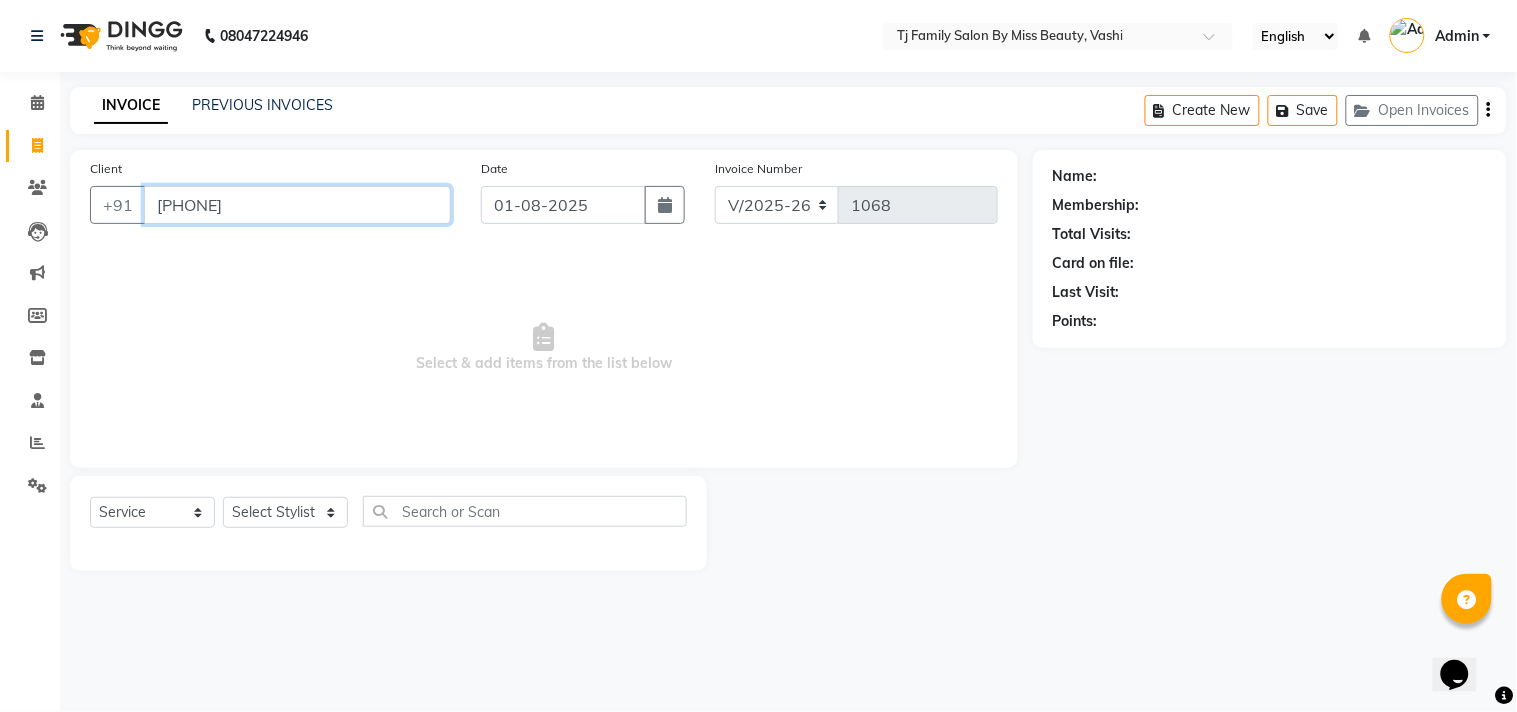 type on "[PHONE]" 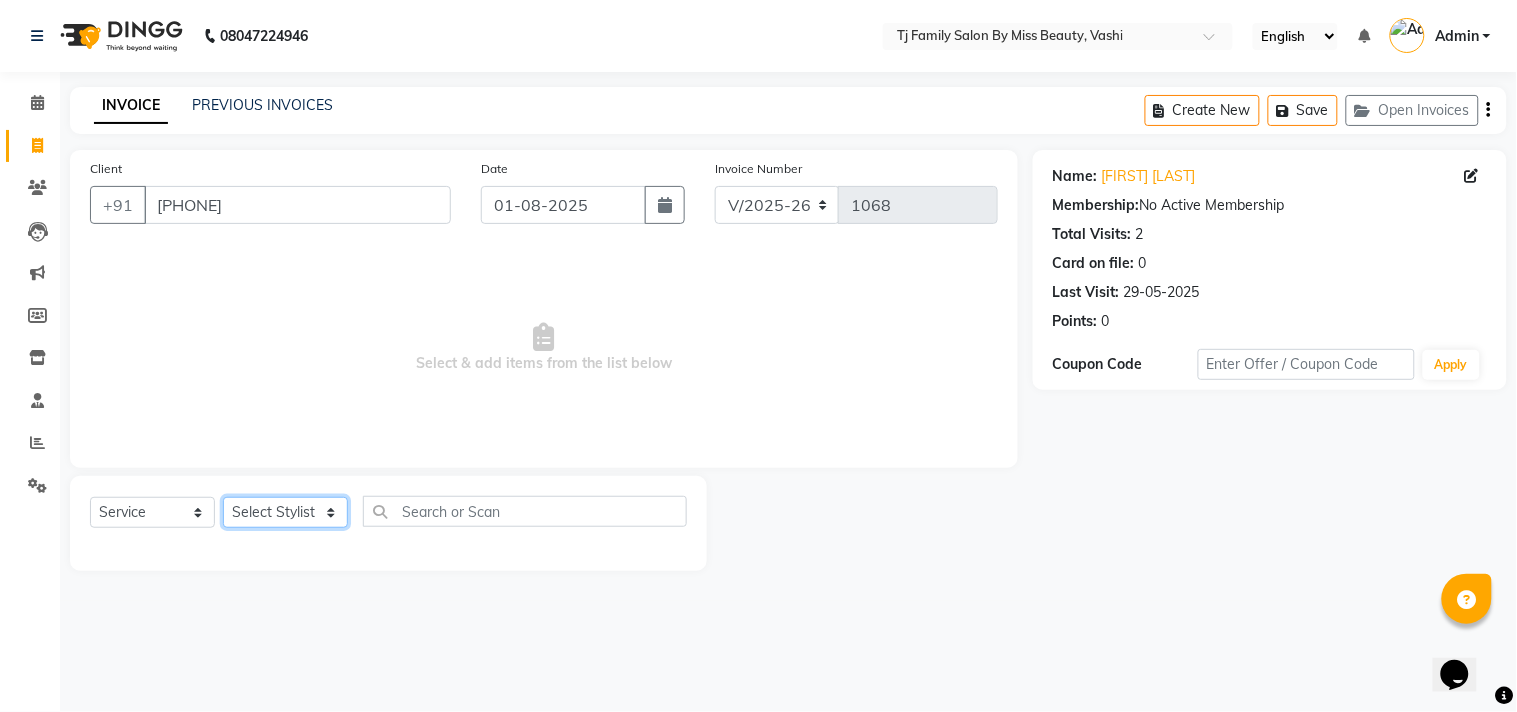 click on "Select Stylist [FIRST] [LAST] [FIRST] [LAST] [FIRST] [LAST] [FIRST] [LAST] [FIRST] [LAST] [FIRST]" 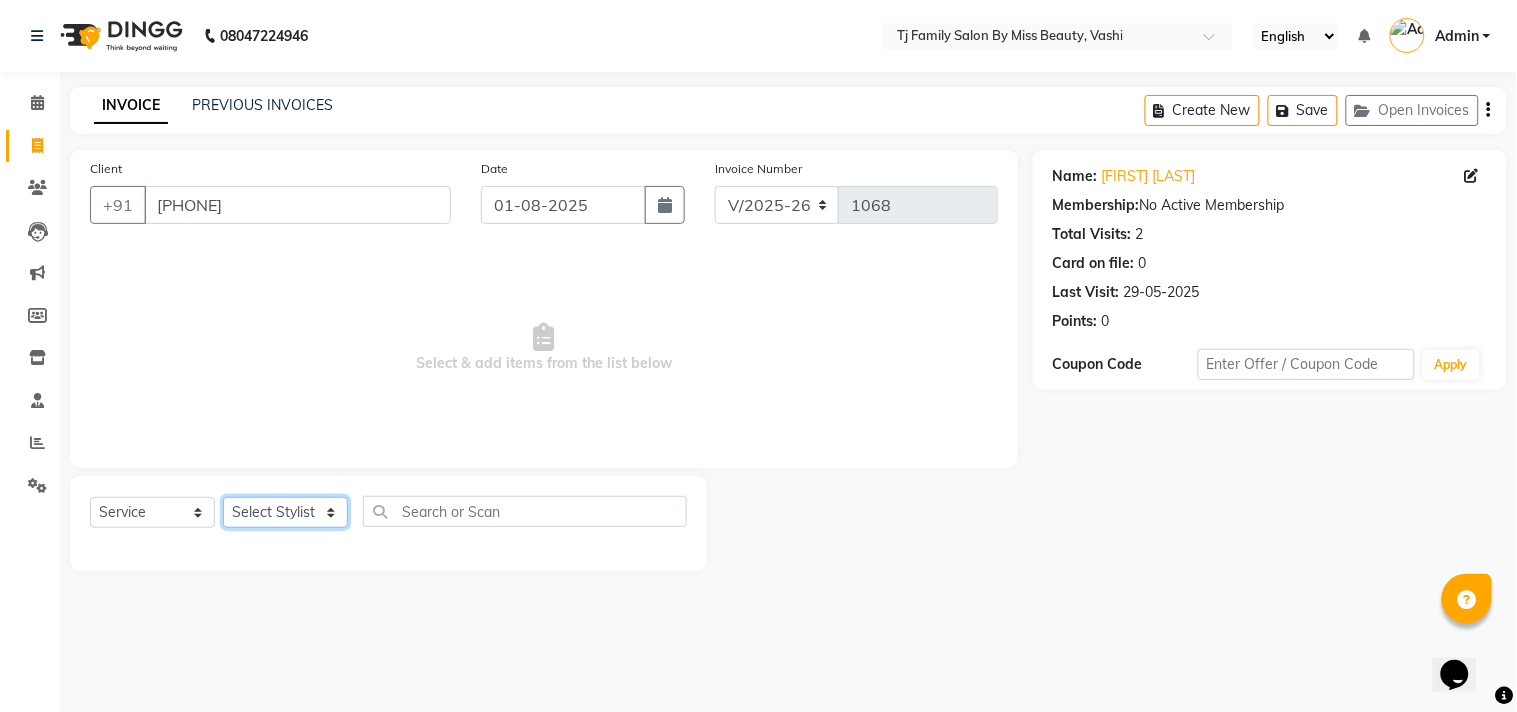 select on "31844" 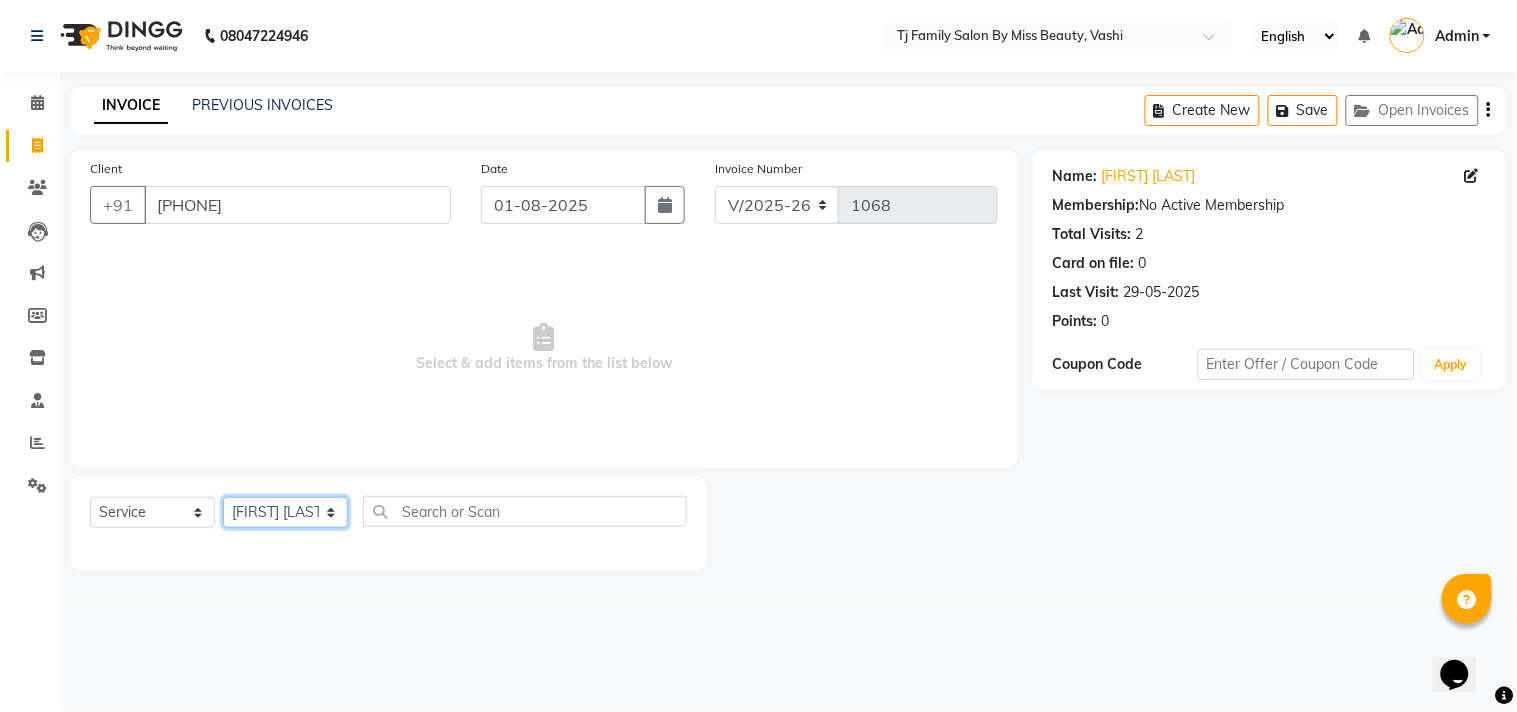 click on "Select Stylist [FIRST] [LAST] [FIRST] [LAST] [FIRST] [LAST] [FIRST] [LAST] [FIRST] [LAST] [FIRST]" 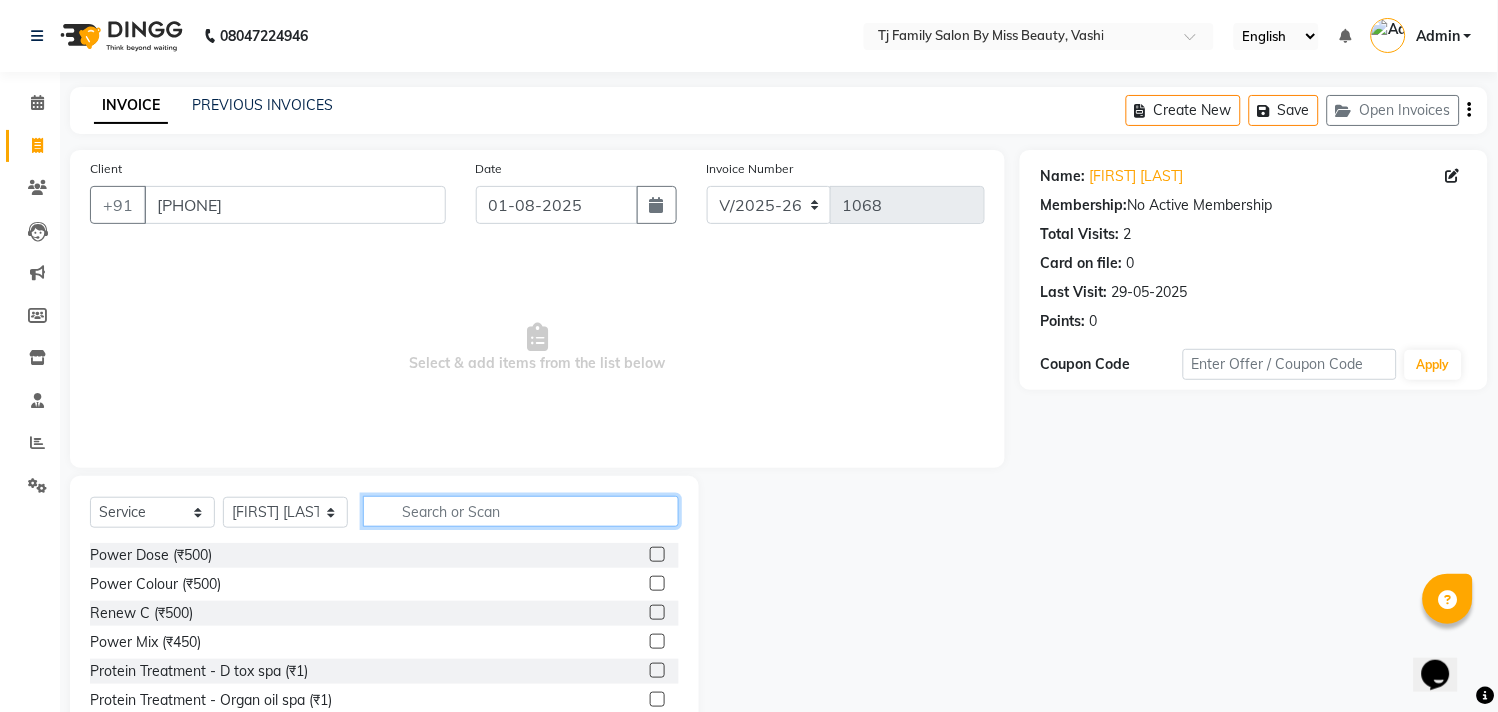 click 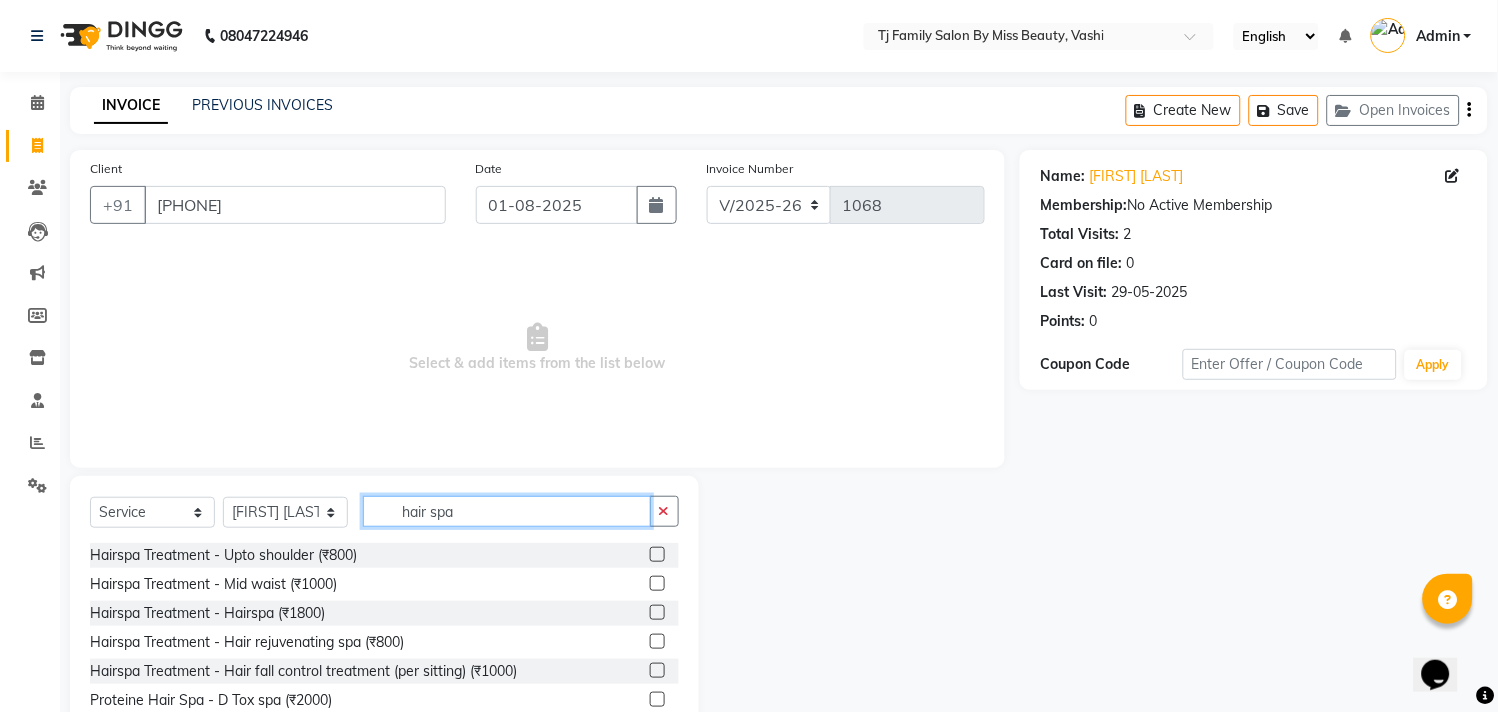 type on "hair spa" 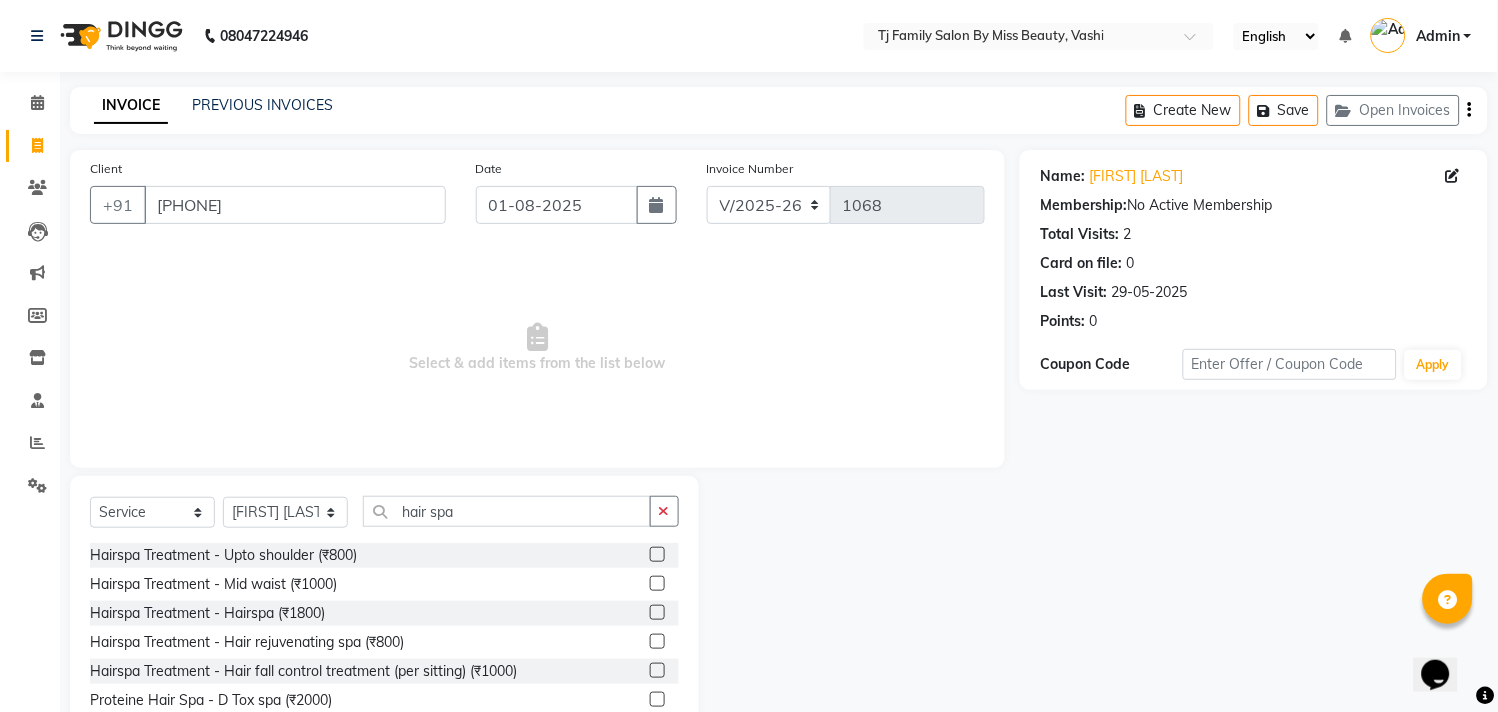 click 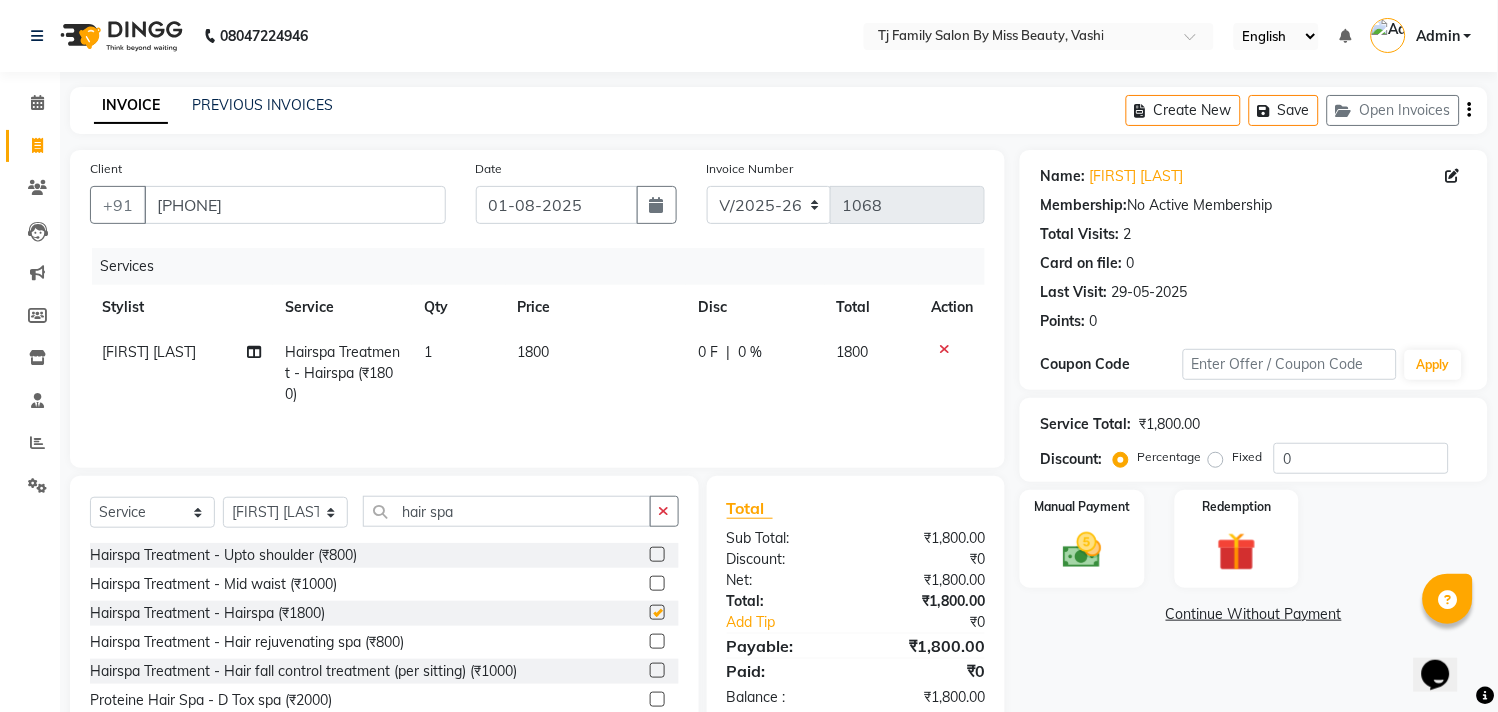 checkbox on "false" 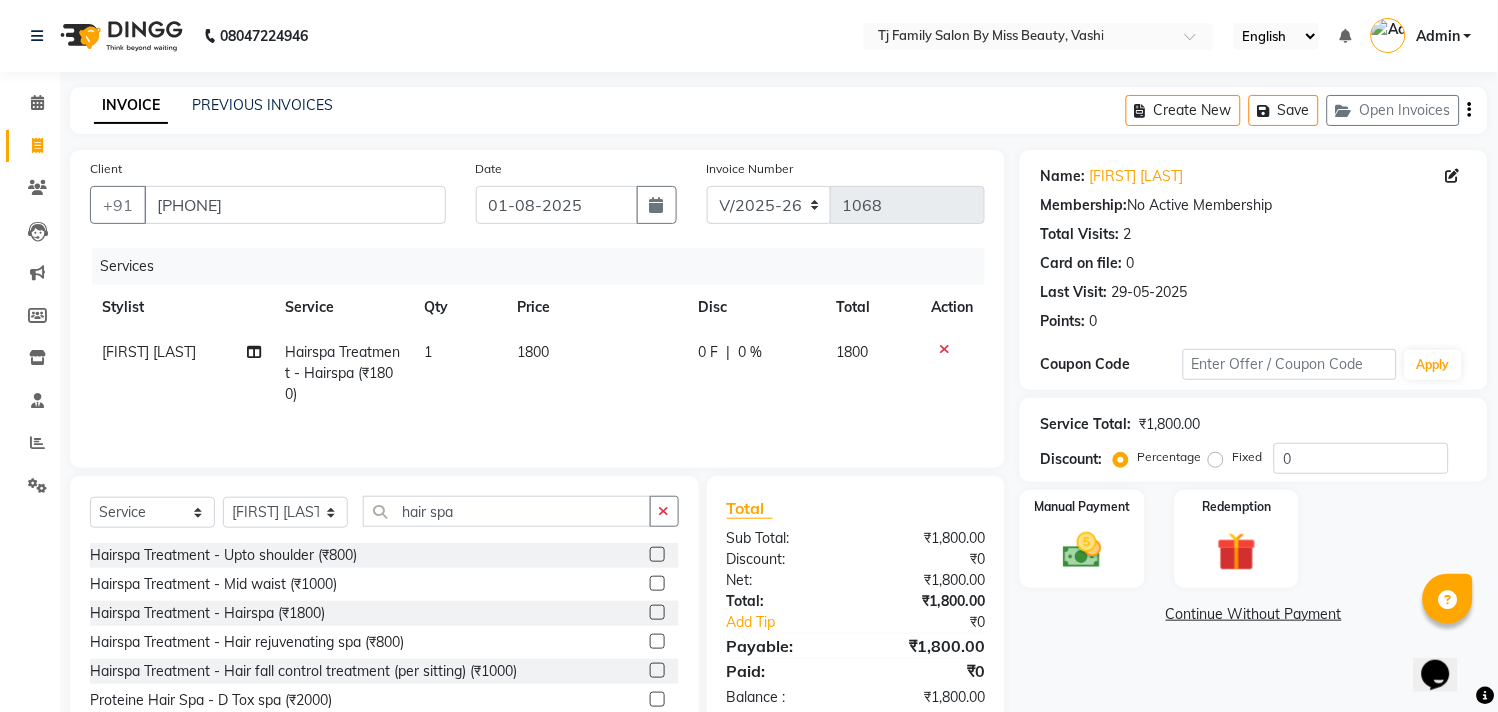 click on "1800" 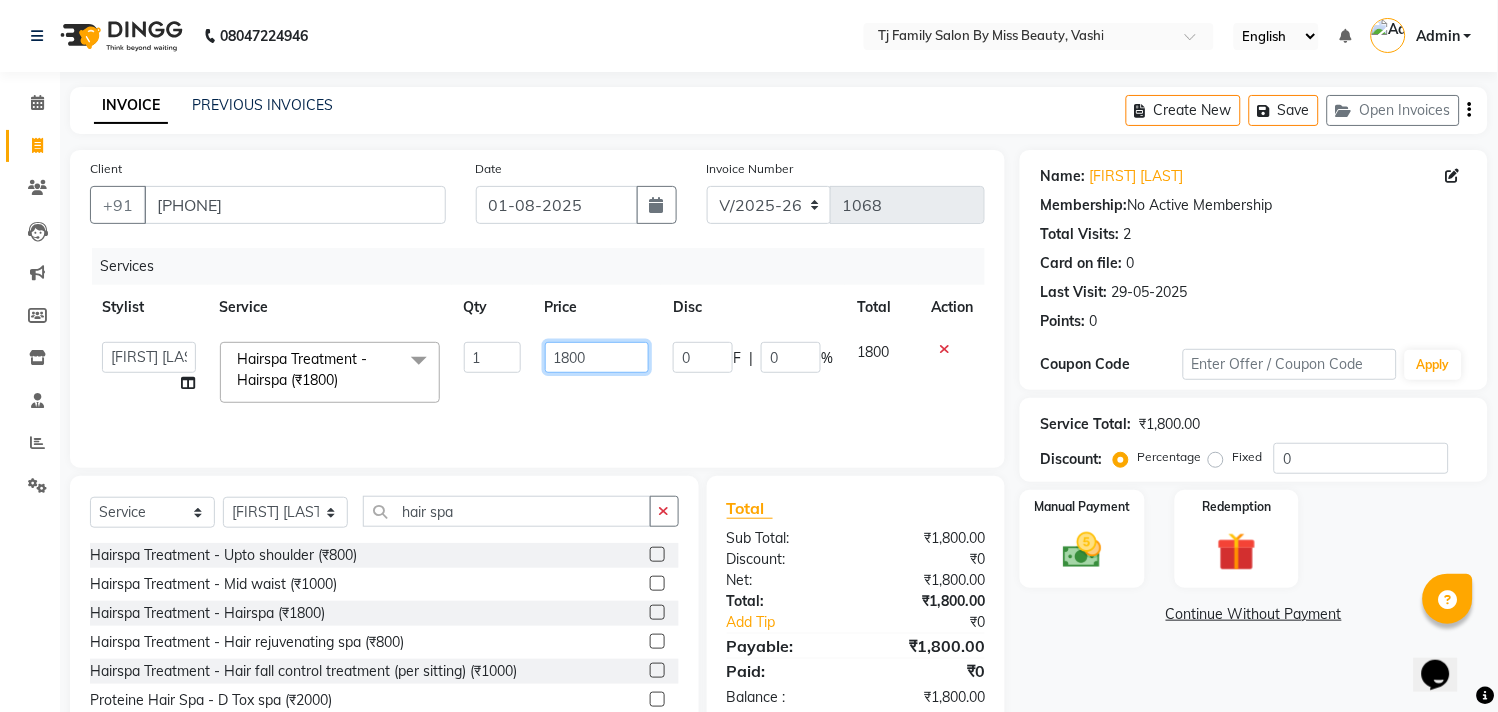 click on "1800" 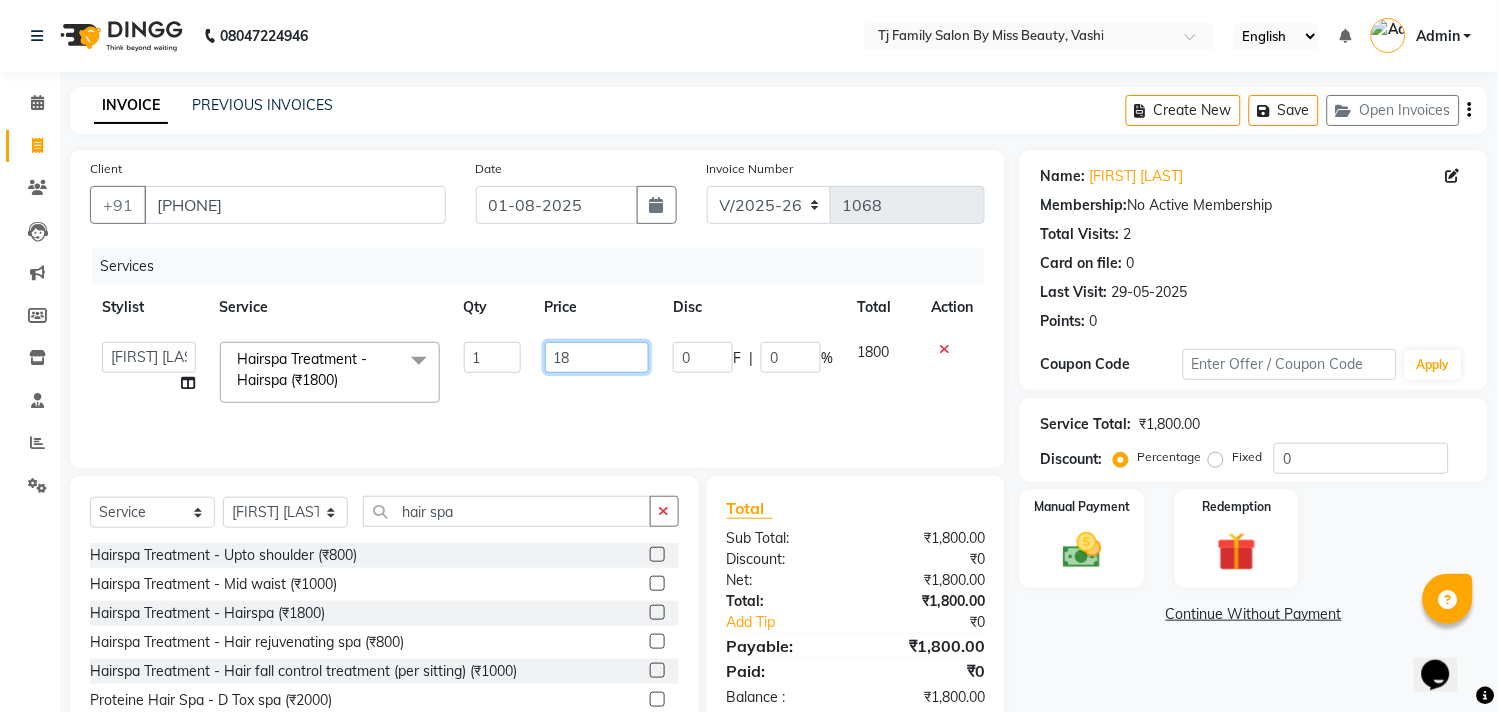 type on "1" 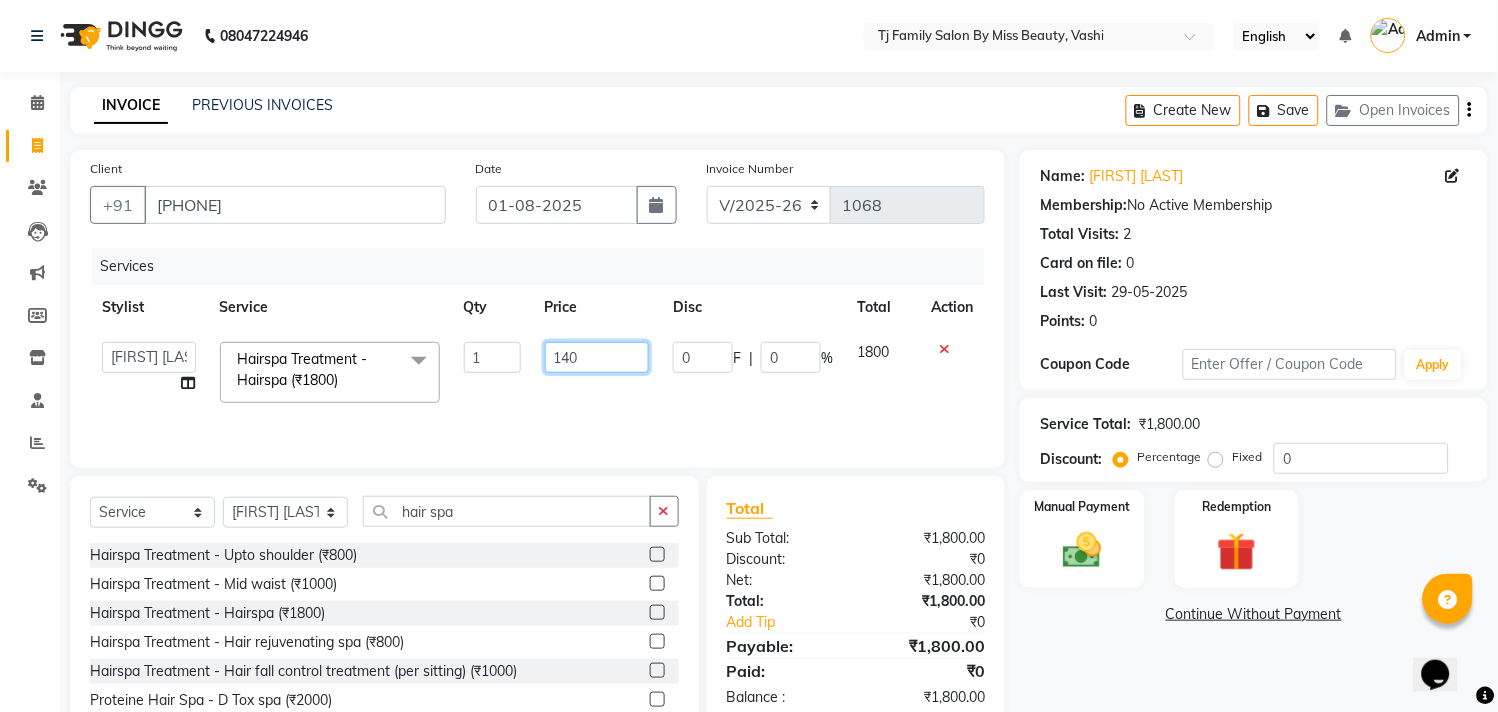 type on "1400" 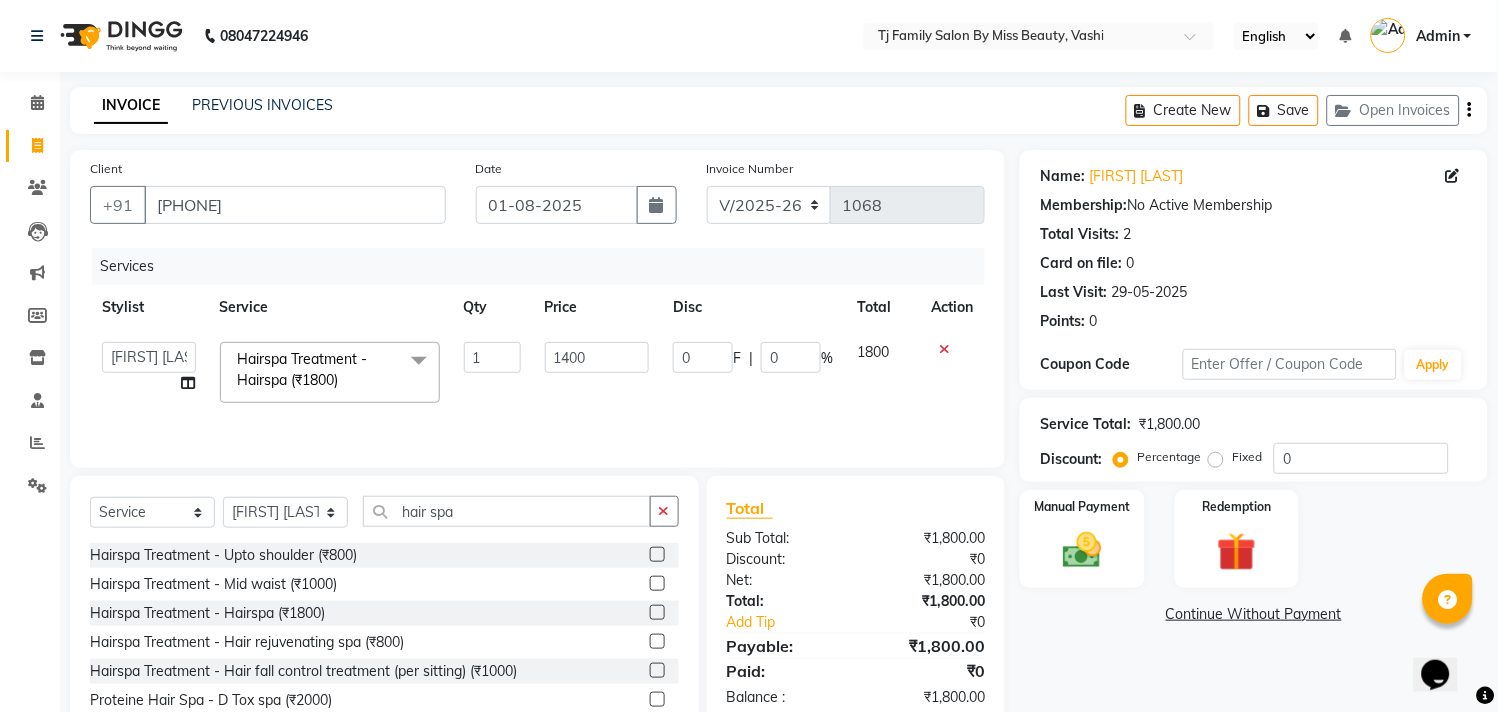 click on "1800" 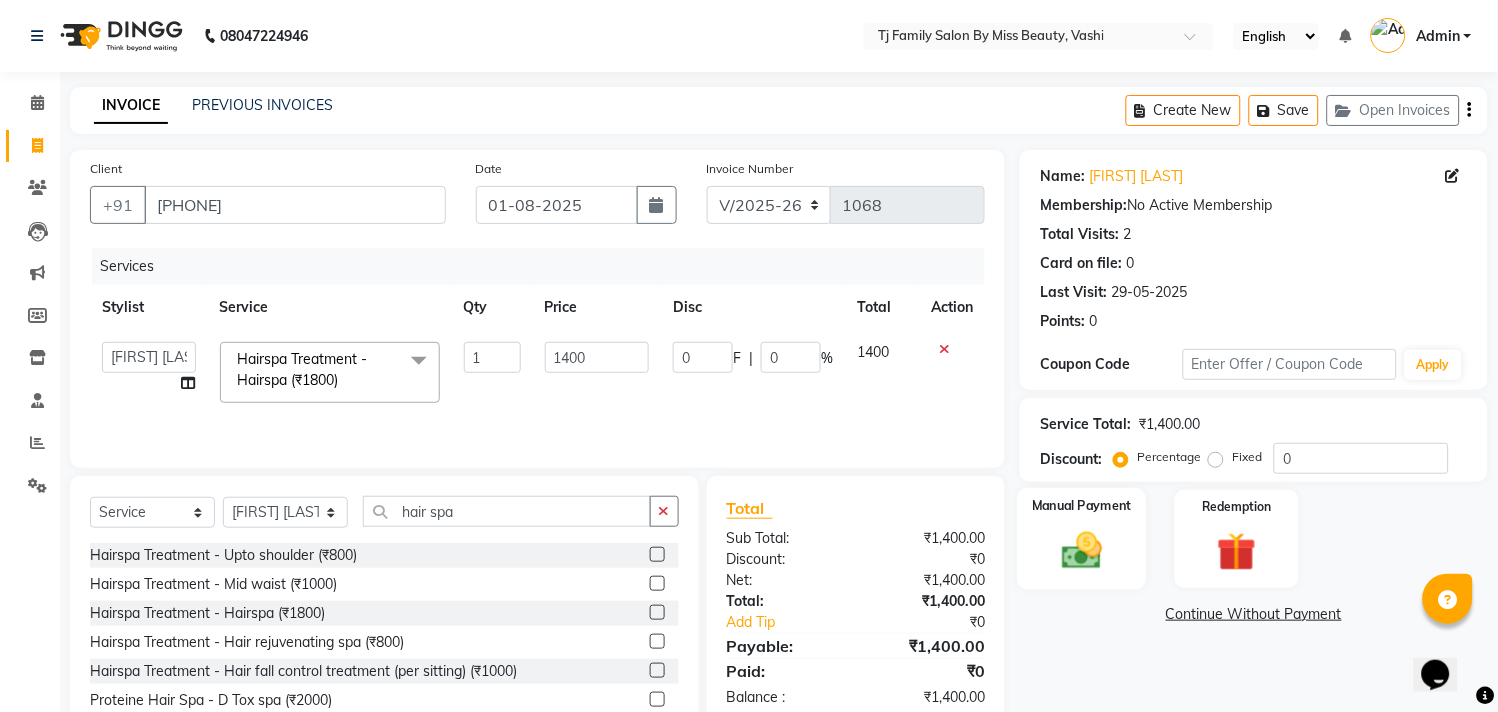 click 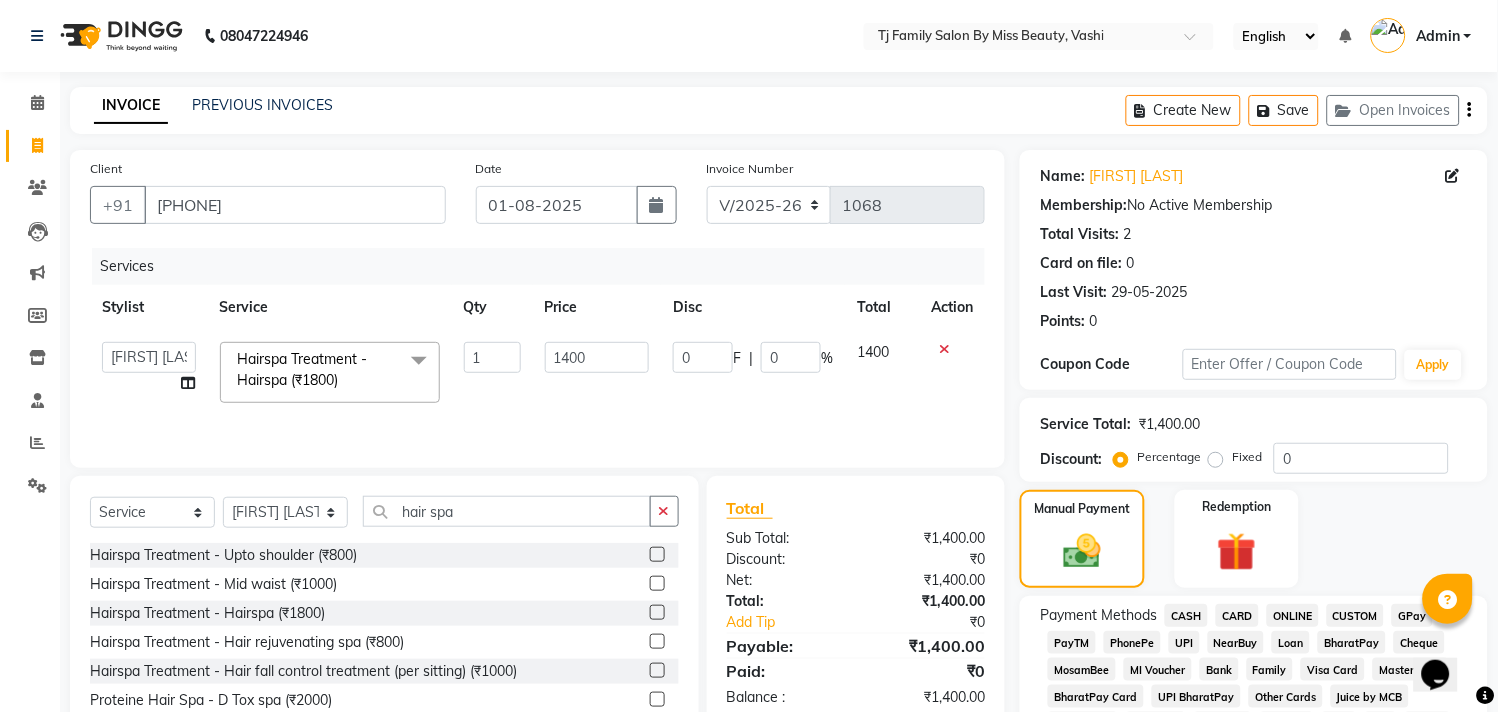 click on "CASH" 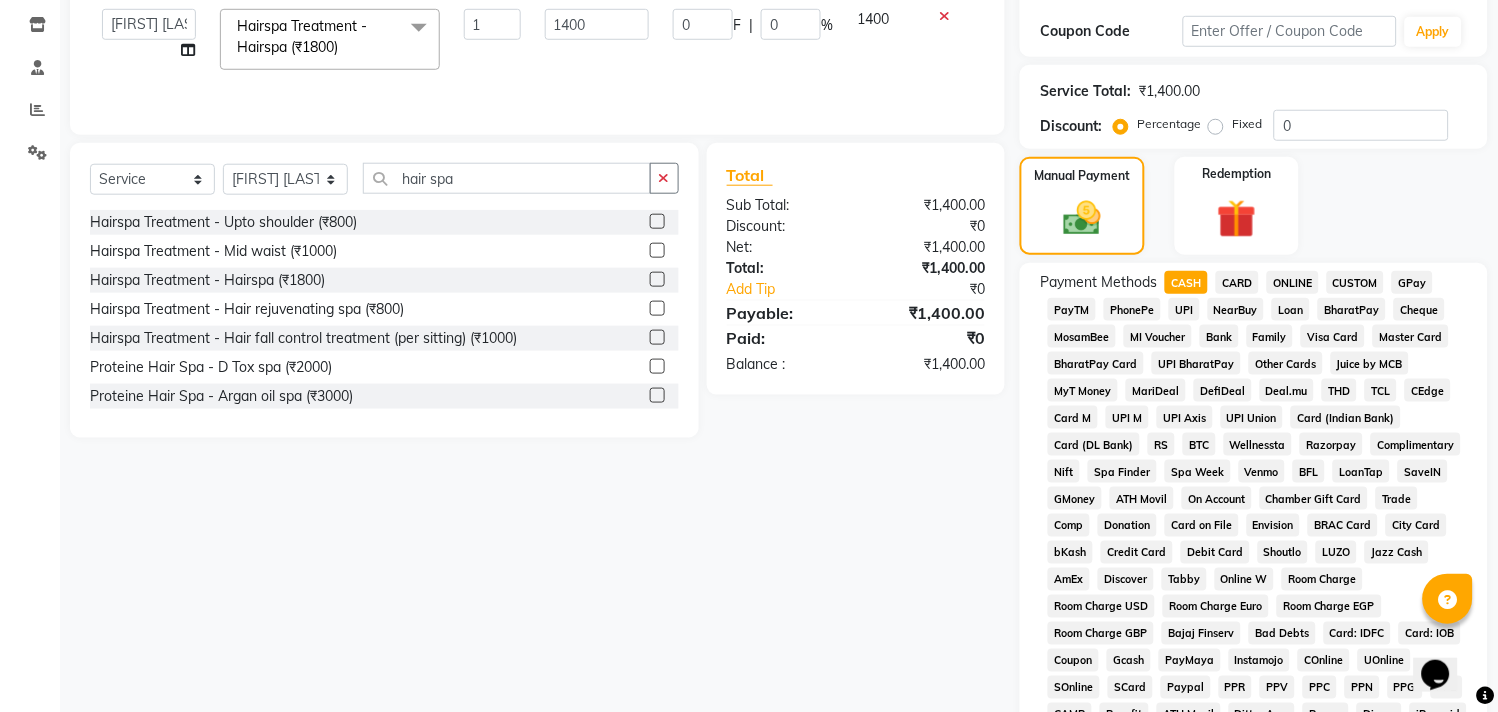 scroll, scrollTop: 555, scrollLeft: 0, axis: vertical 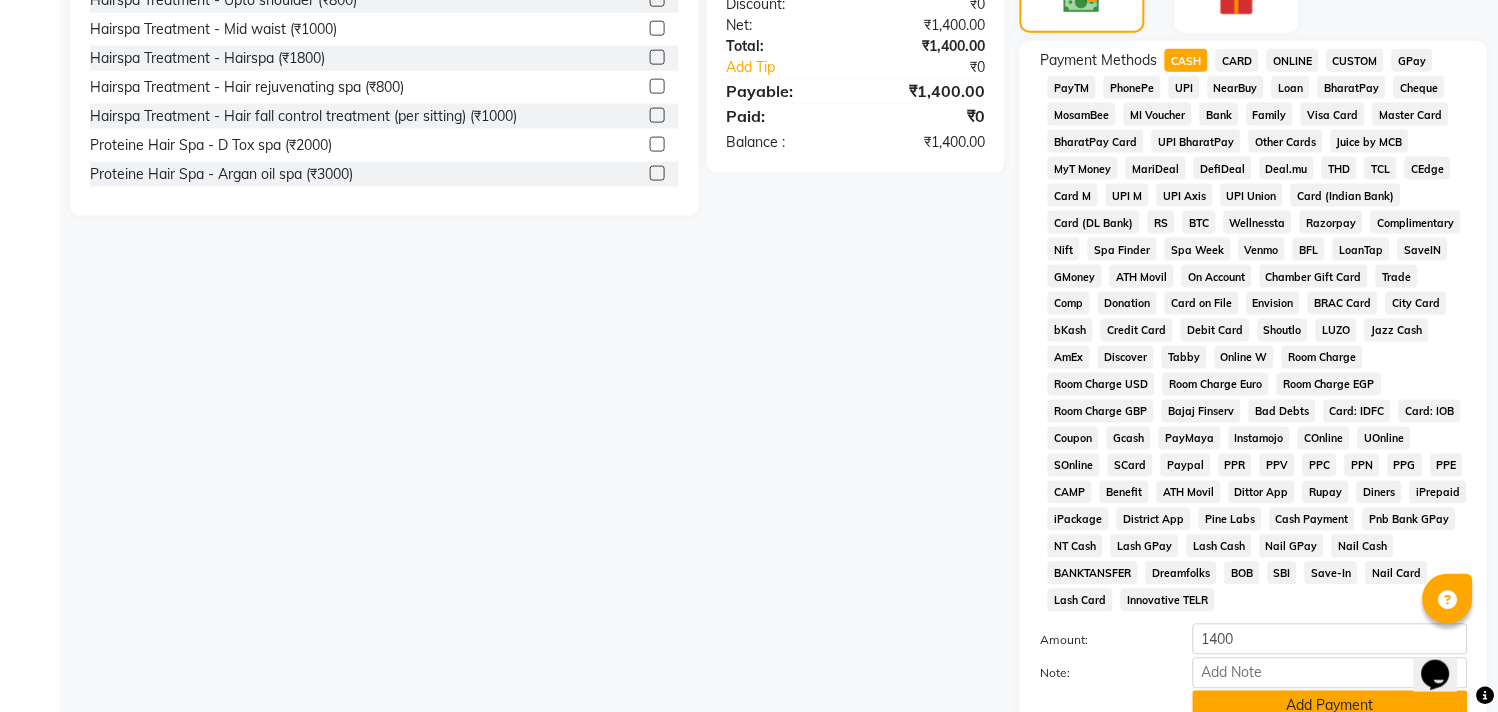 click on "Add Payment" 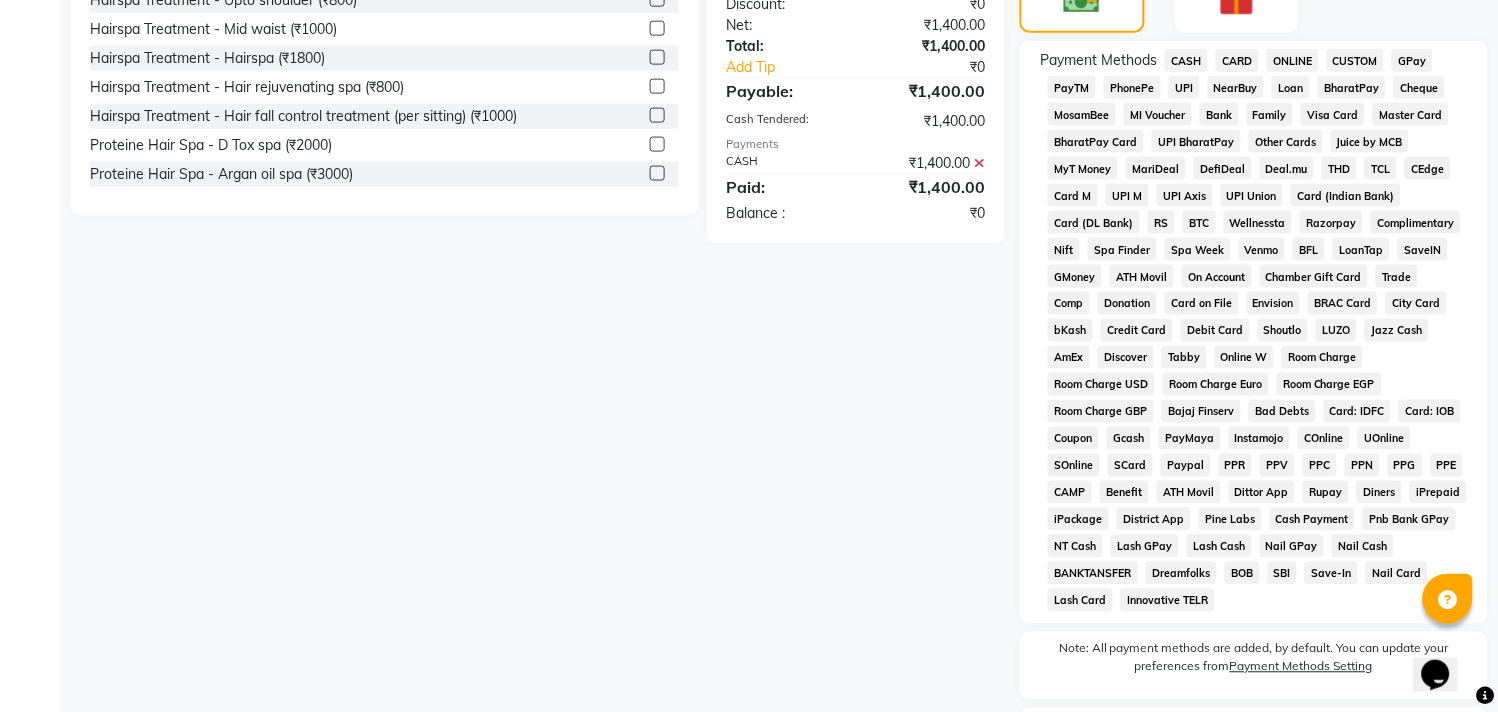 scroll, scrollTop: 705, scrollLeft: 0, axis: vertical 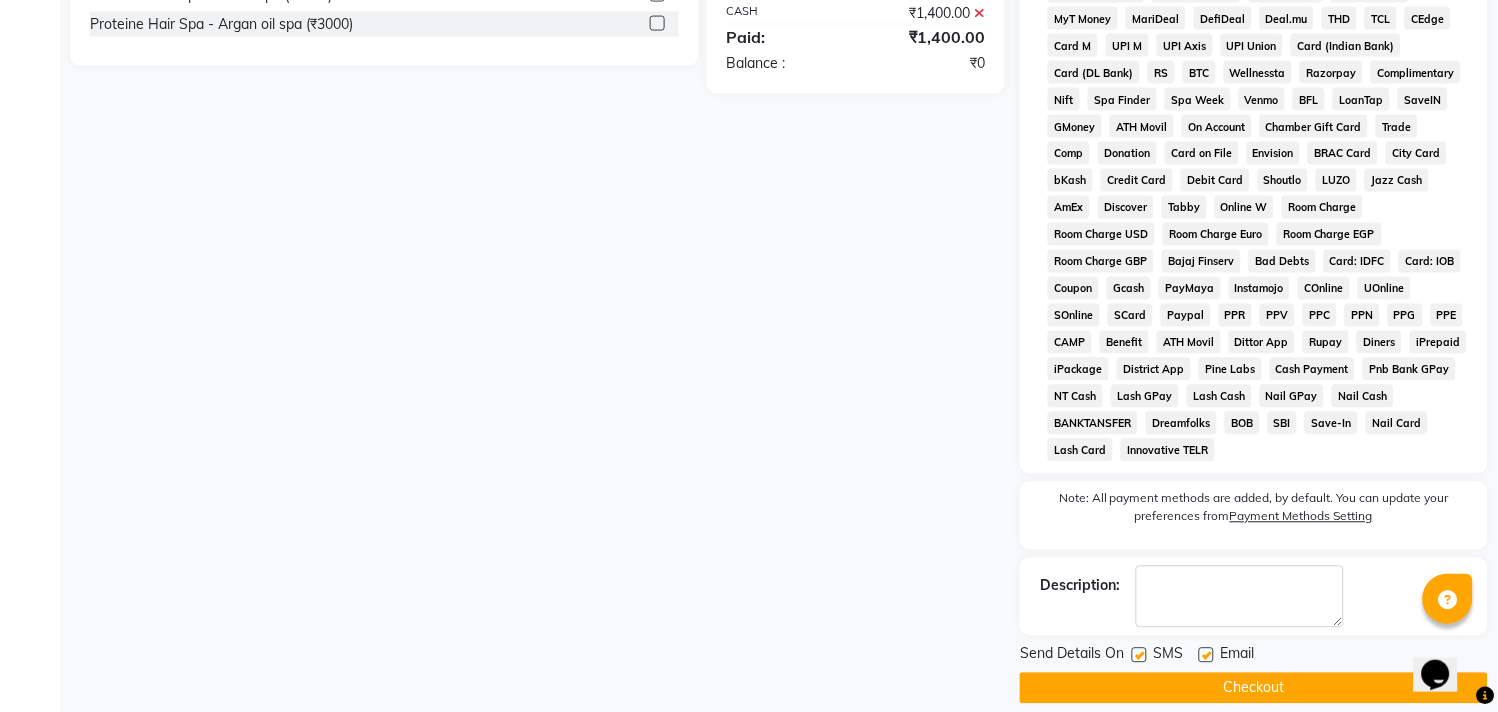 click on "Checkout" 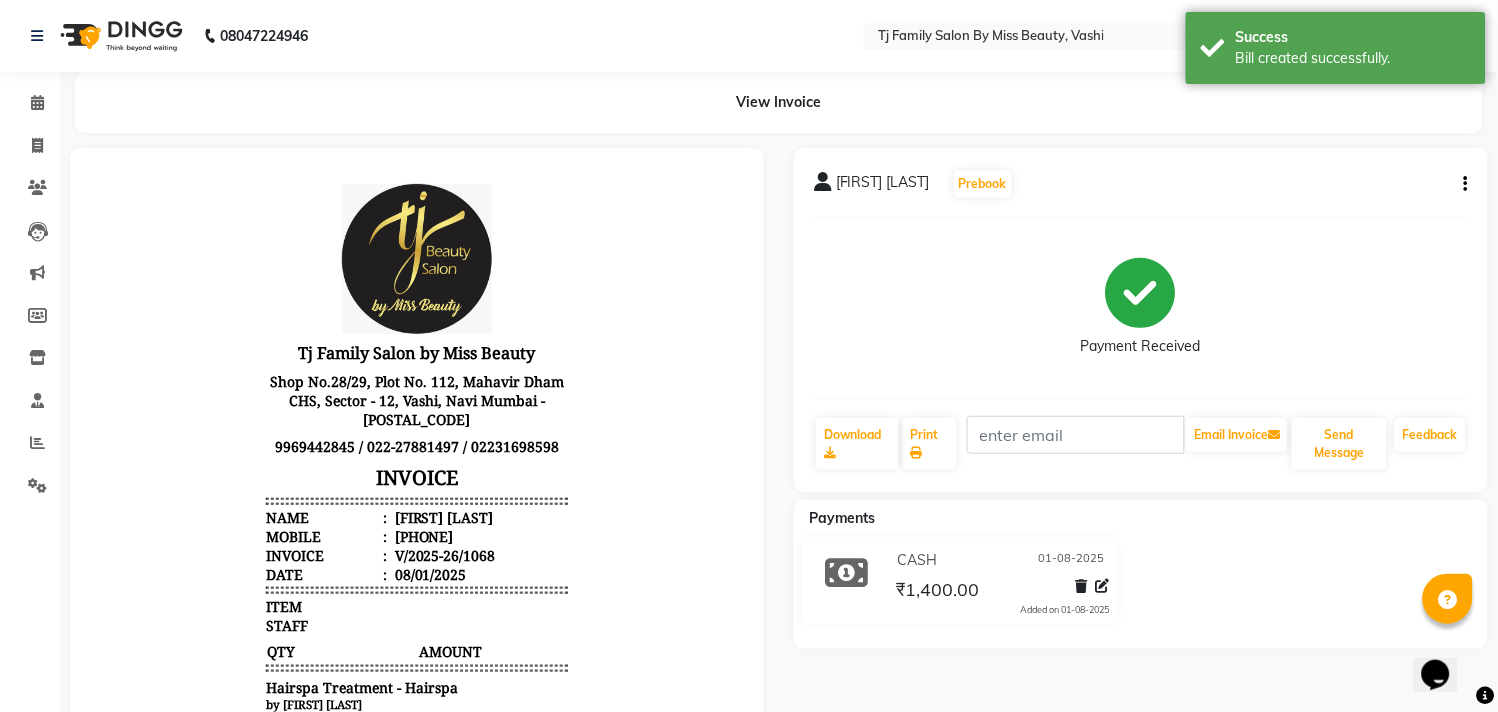 scroll, scrollTop: 0, scrollLeft: 0, axis: both 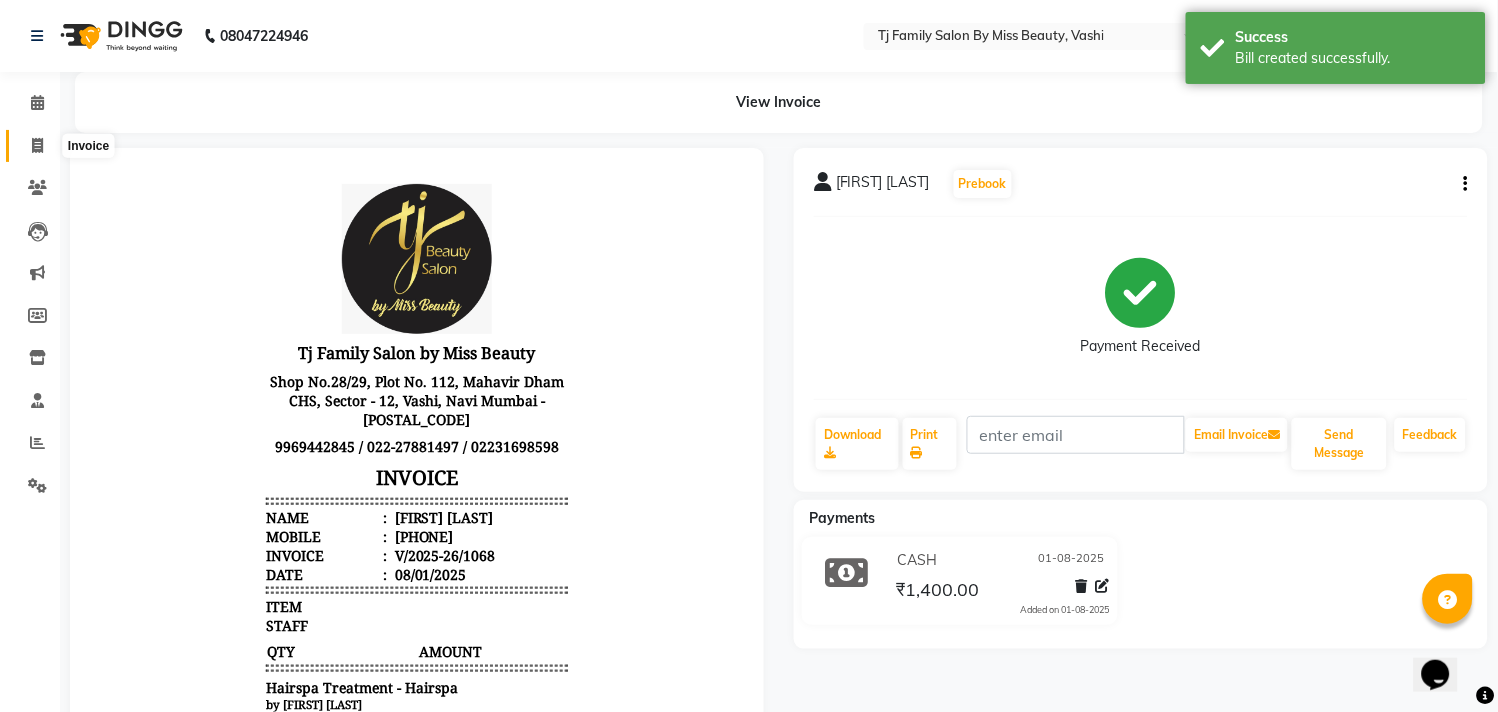 click 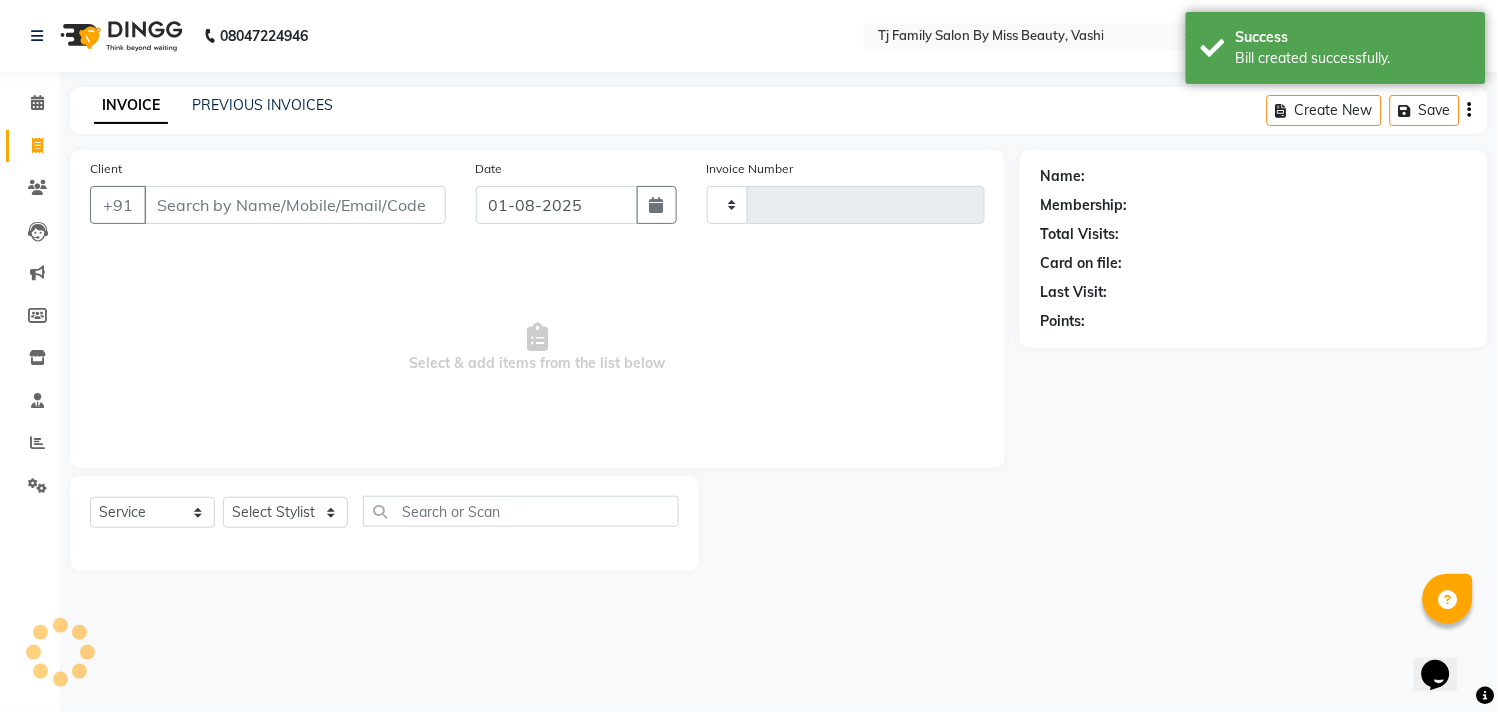 type on "1069" 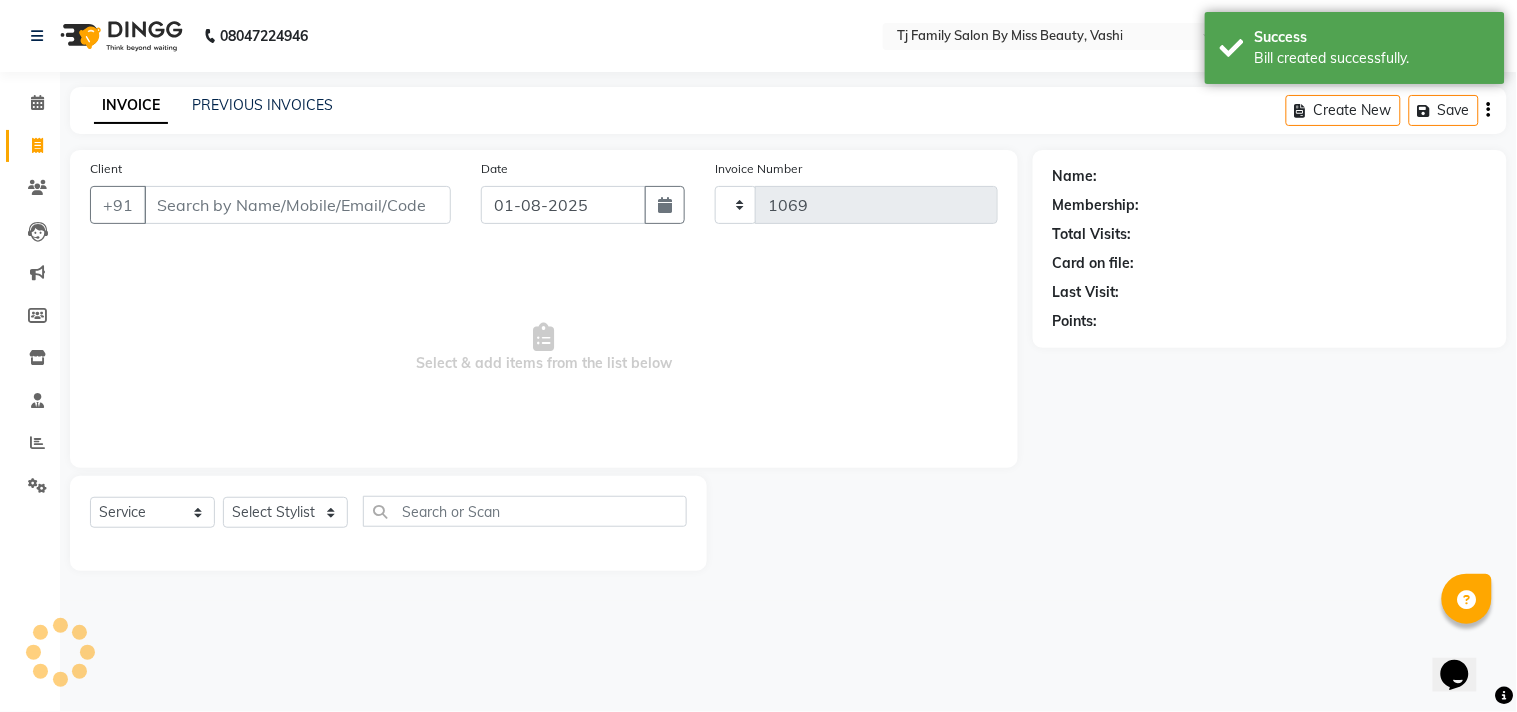select on "703" 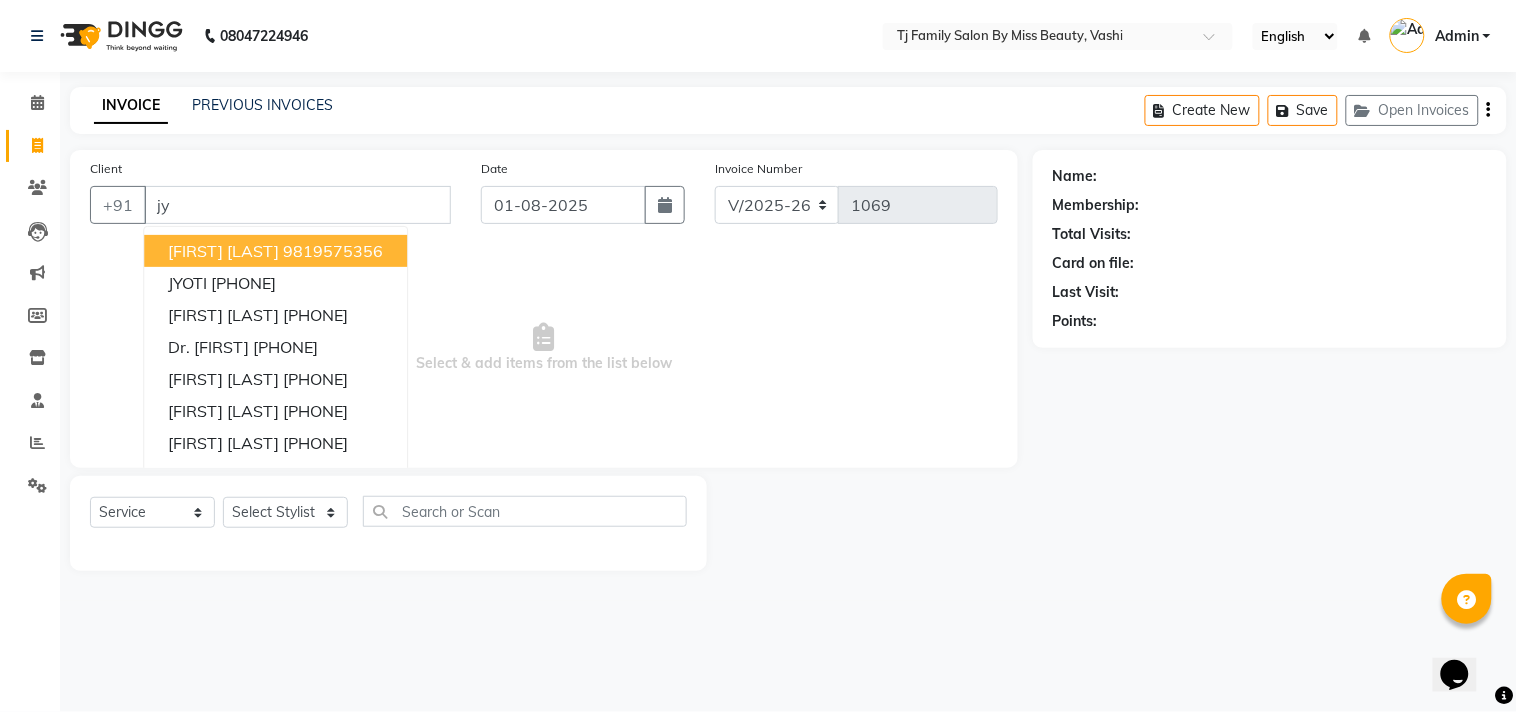 type on "j" 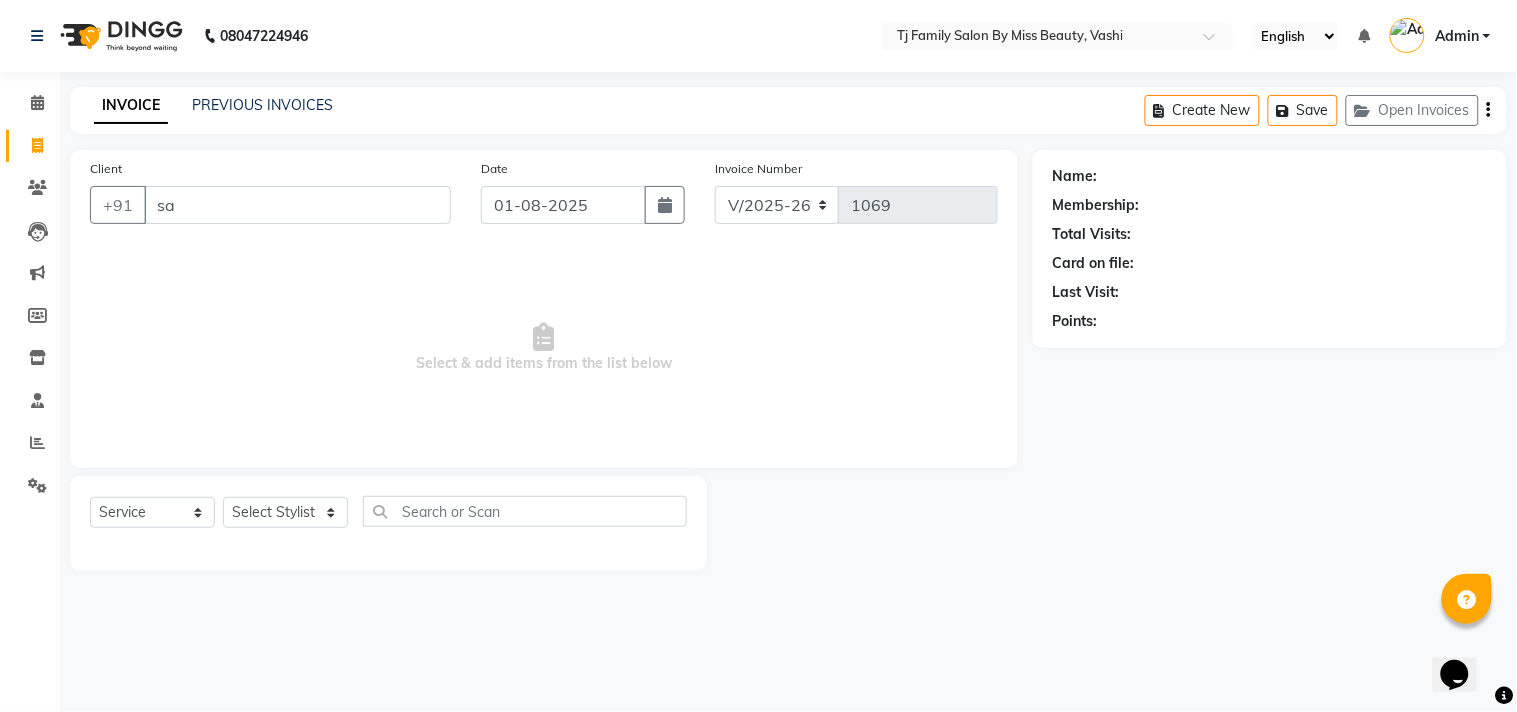 type on "s" 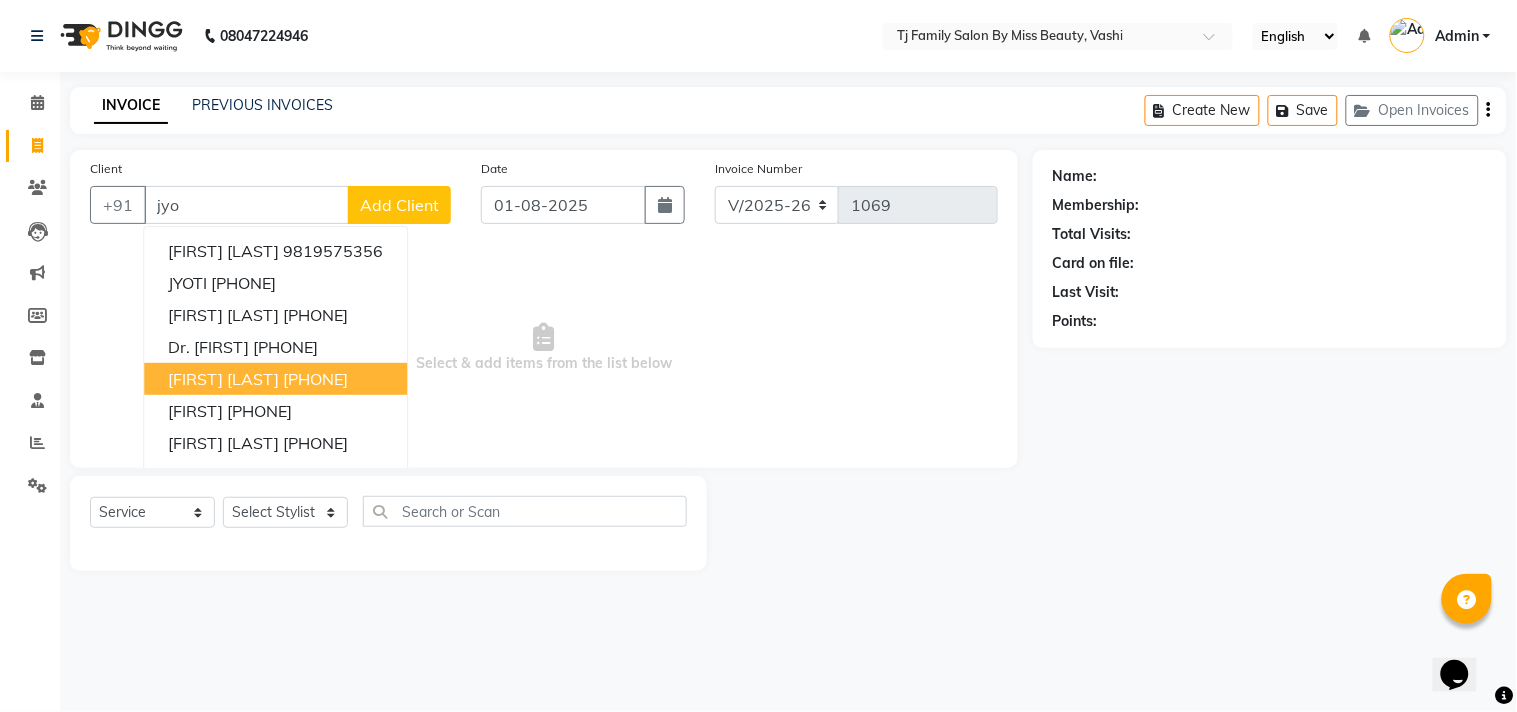 click on "[FIRST] [LAST]" at bounding box center [223, 379] 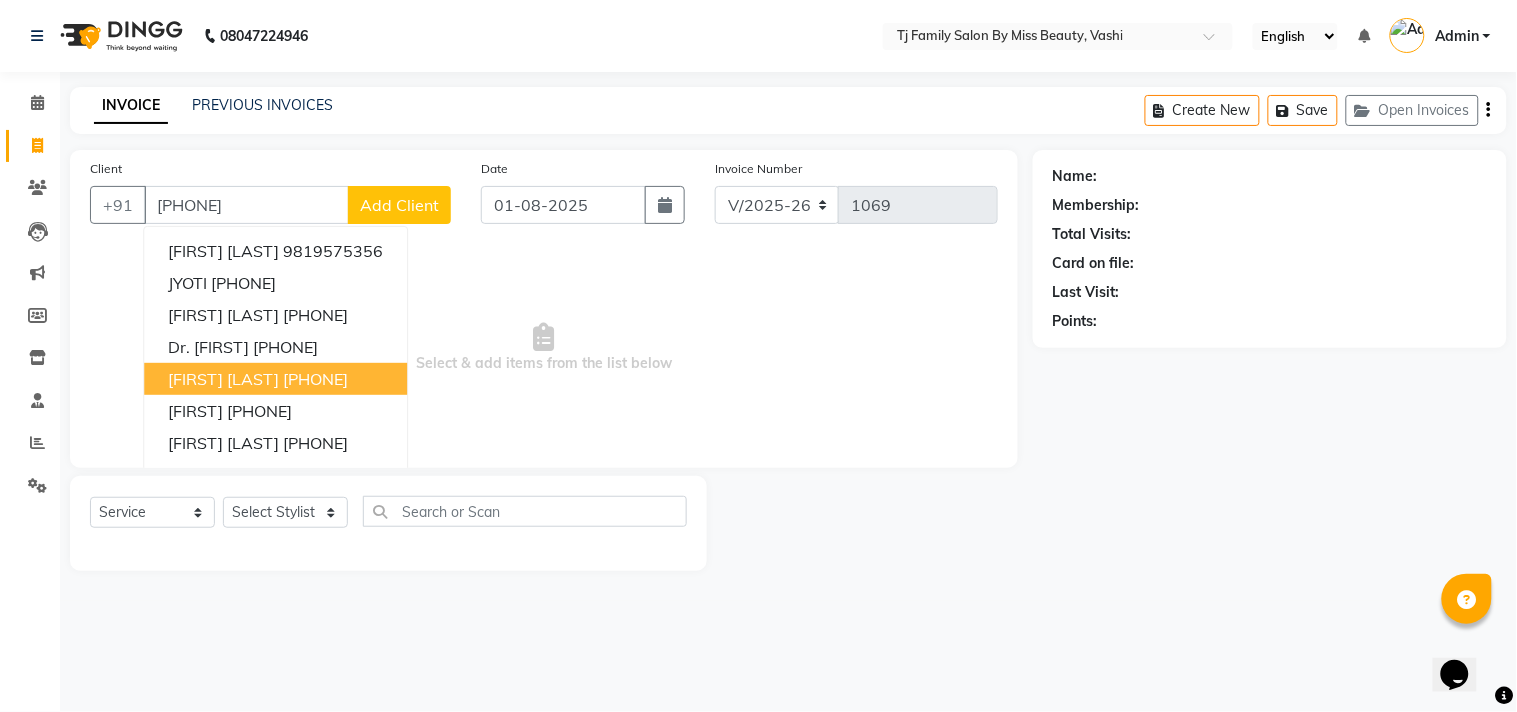 type on "[PHONE]" 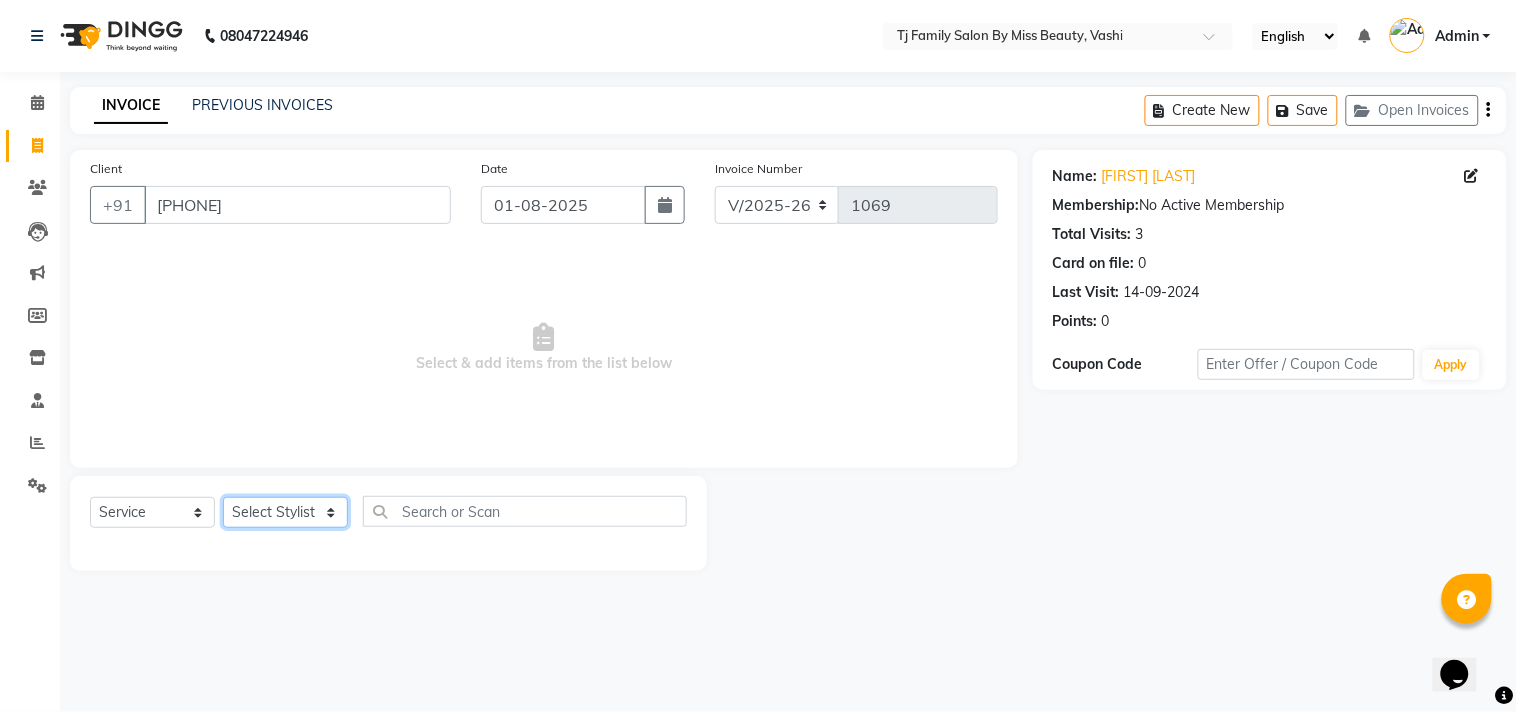 click on "Select Stylist [FIRST] [LAST] [FIRST] [LAST] [FIRST] [LAST] [FIRST] [LAST] [FIRST] [LAST] [FIRST]" 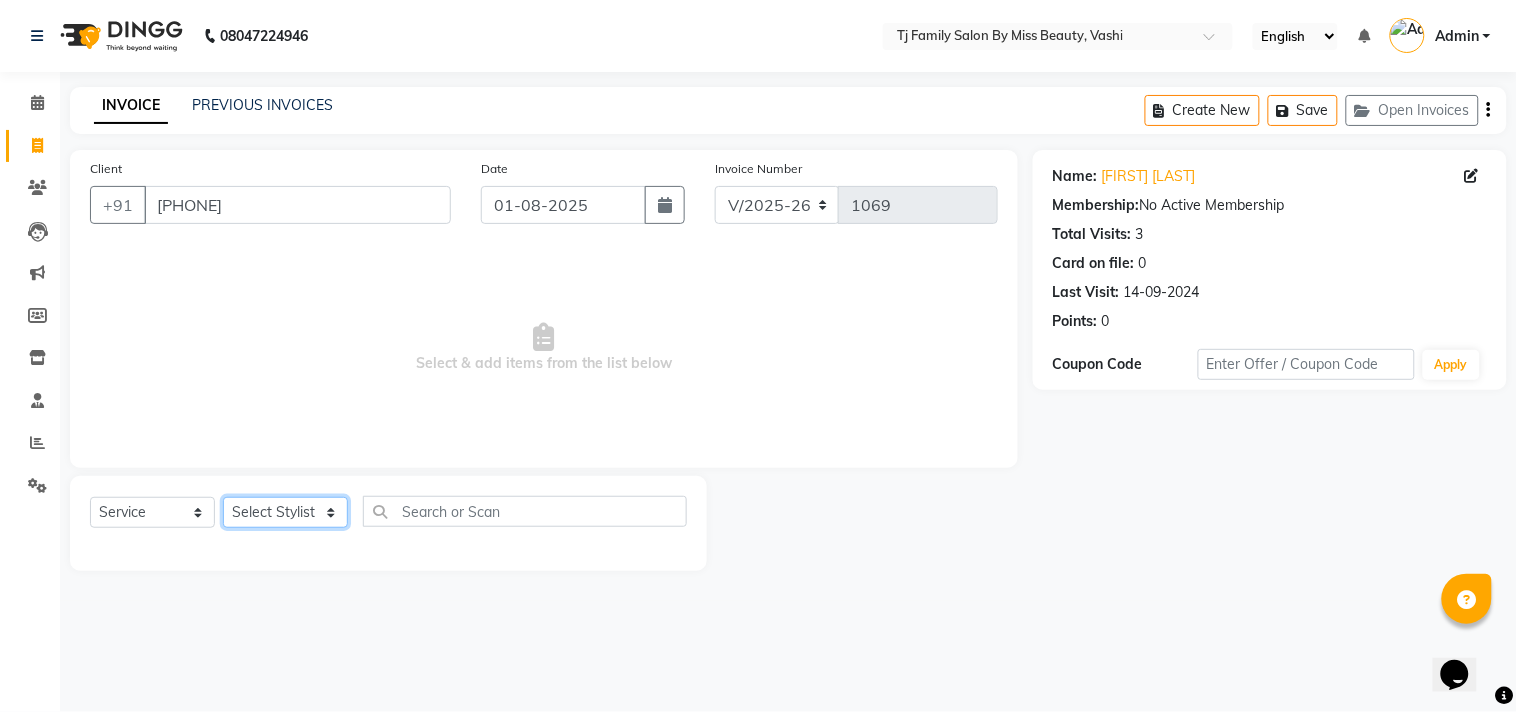 select on "10804" 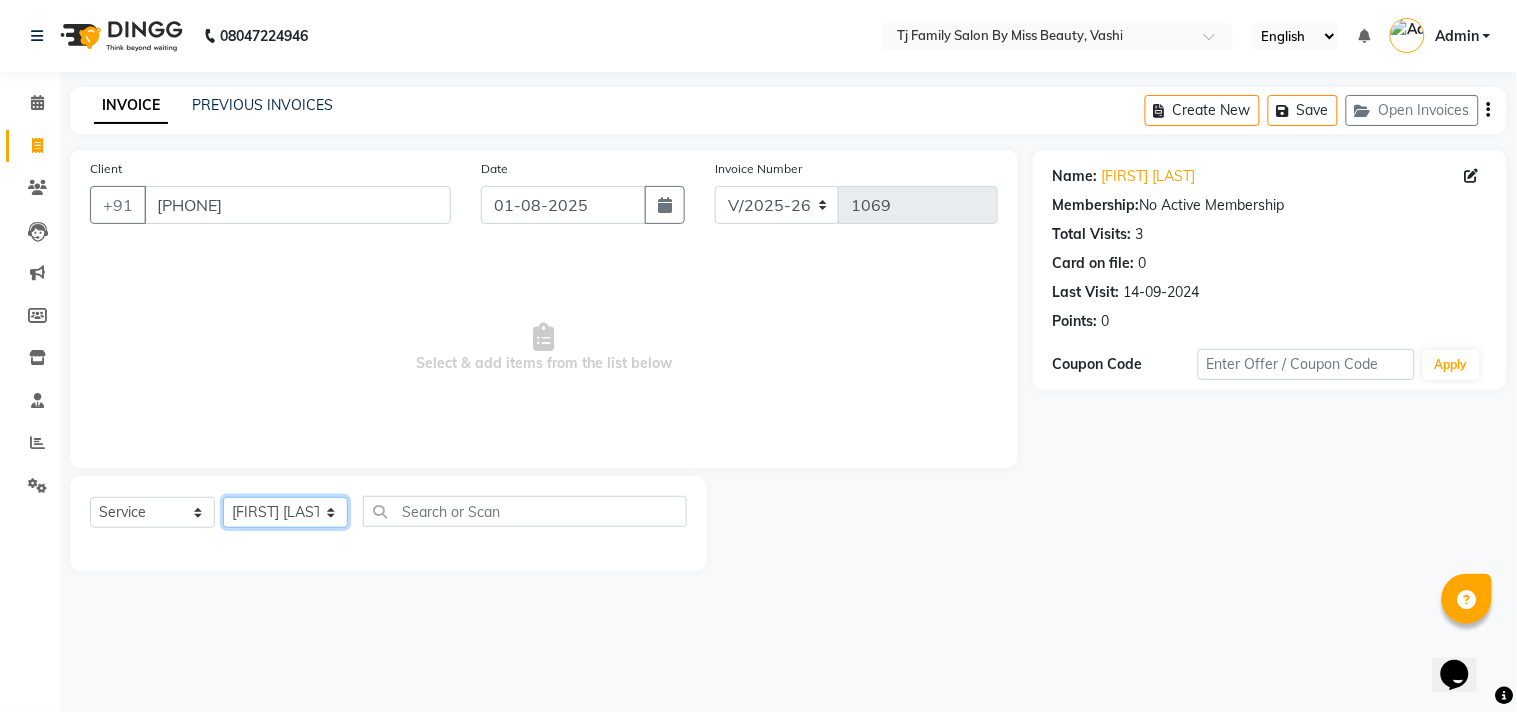 click on "Select Stylist [FIRST] [LAST] [FIRST] [LAST] [FIRST] [LAST] [FIRST] [LAST] [FIRST] [LAST] [FIRST]" 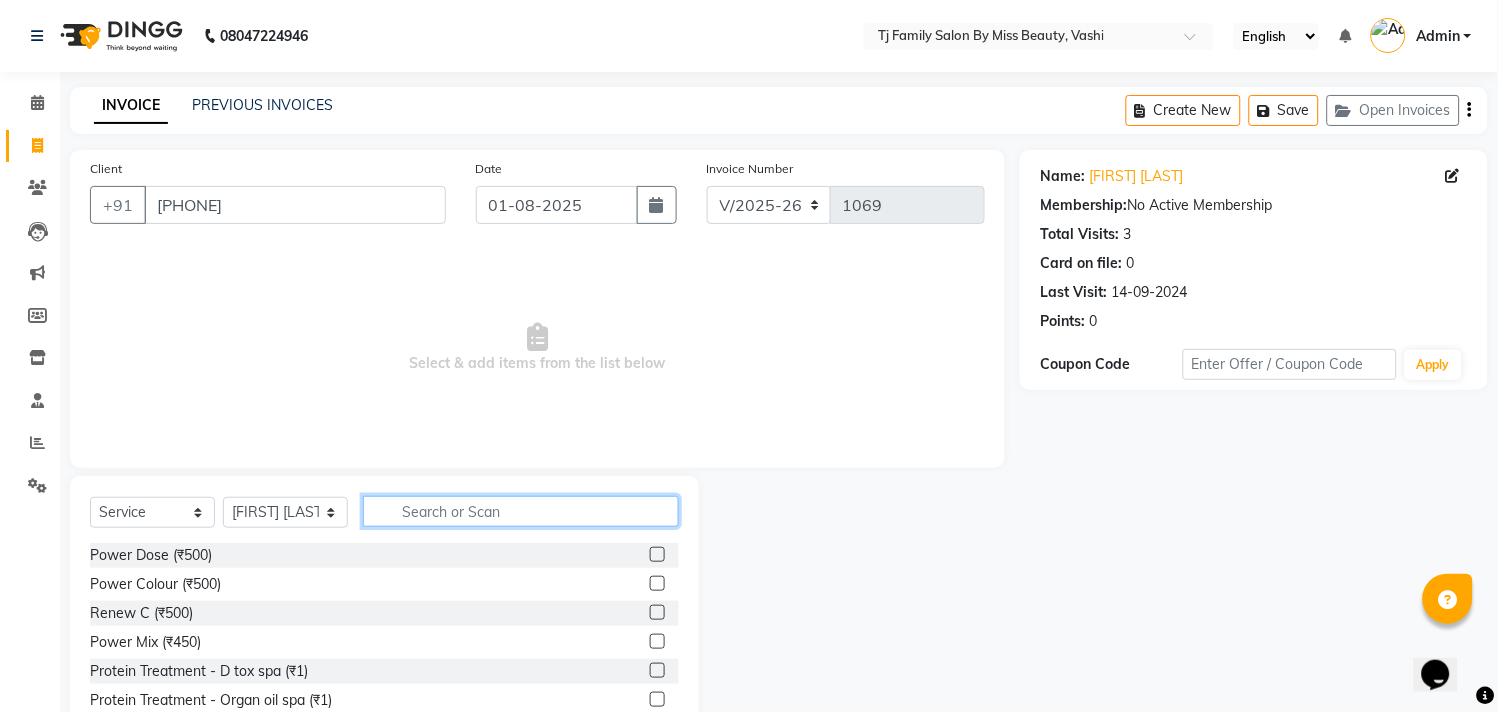click 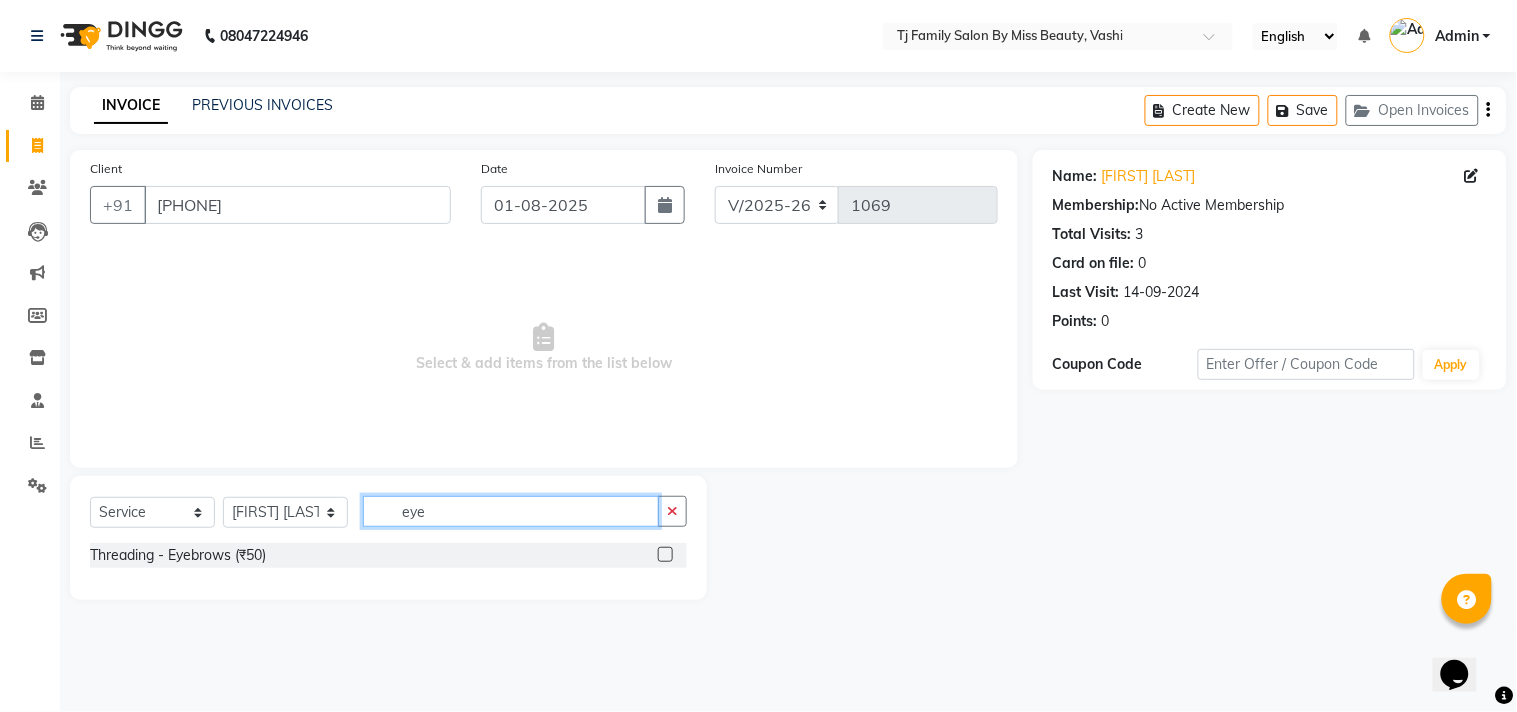 type on "eye" 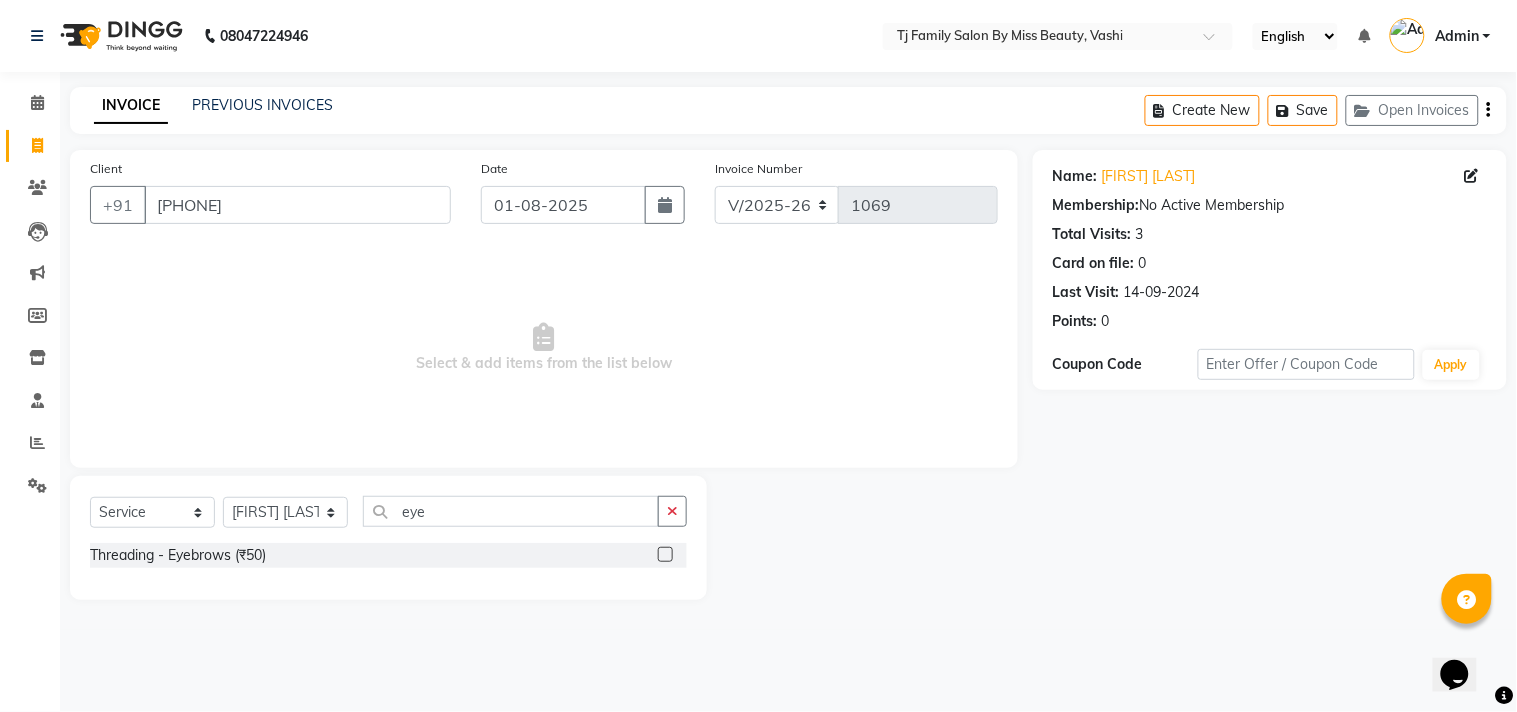 click 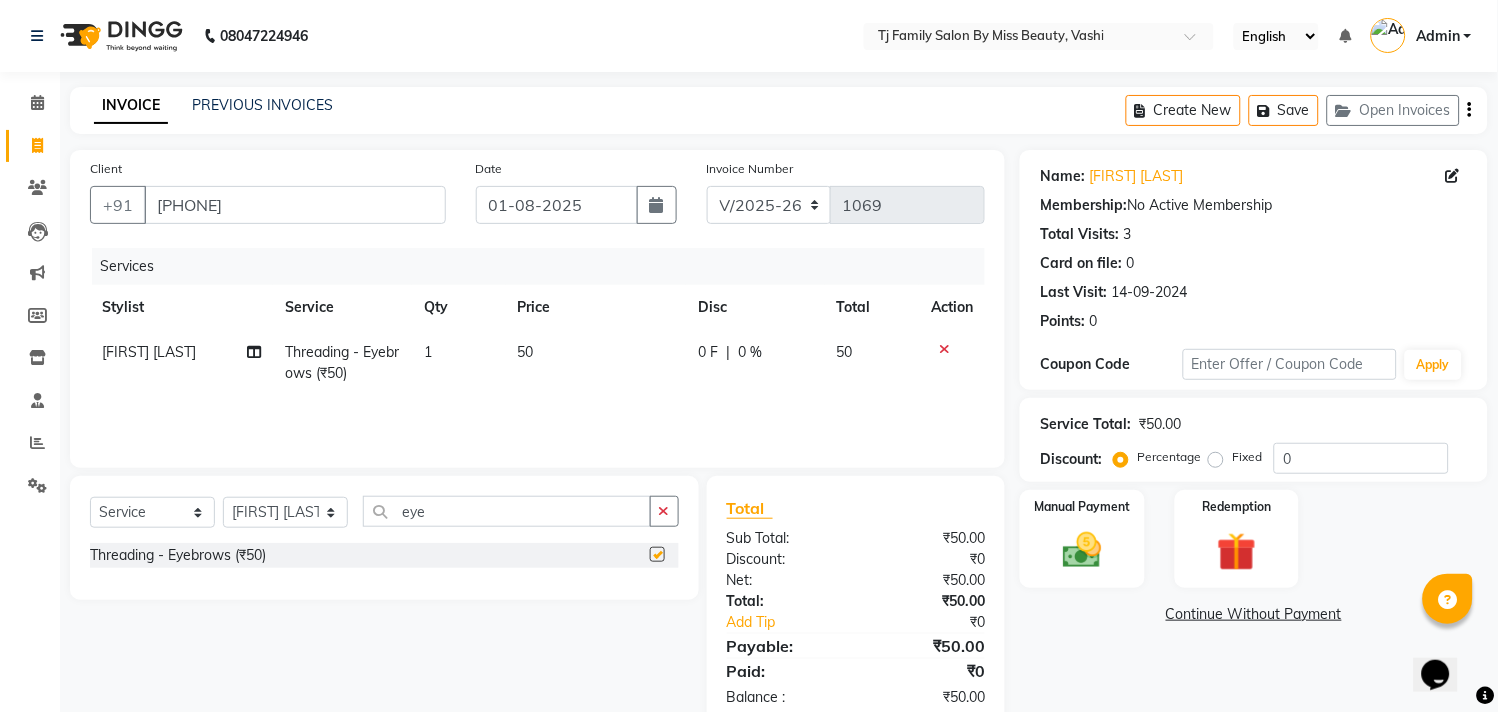 checkbox on "false" 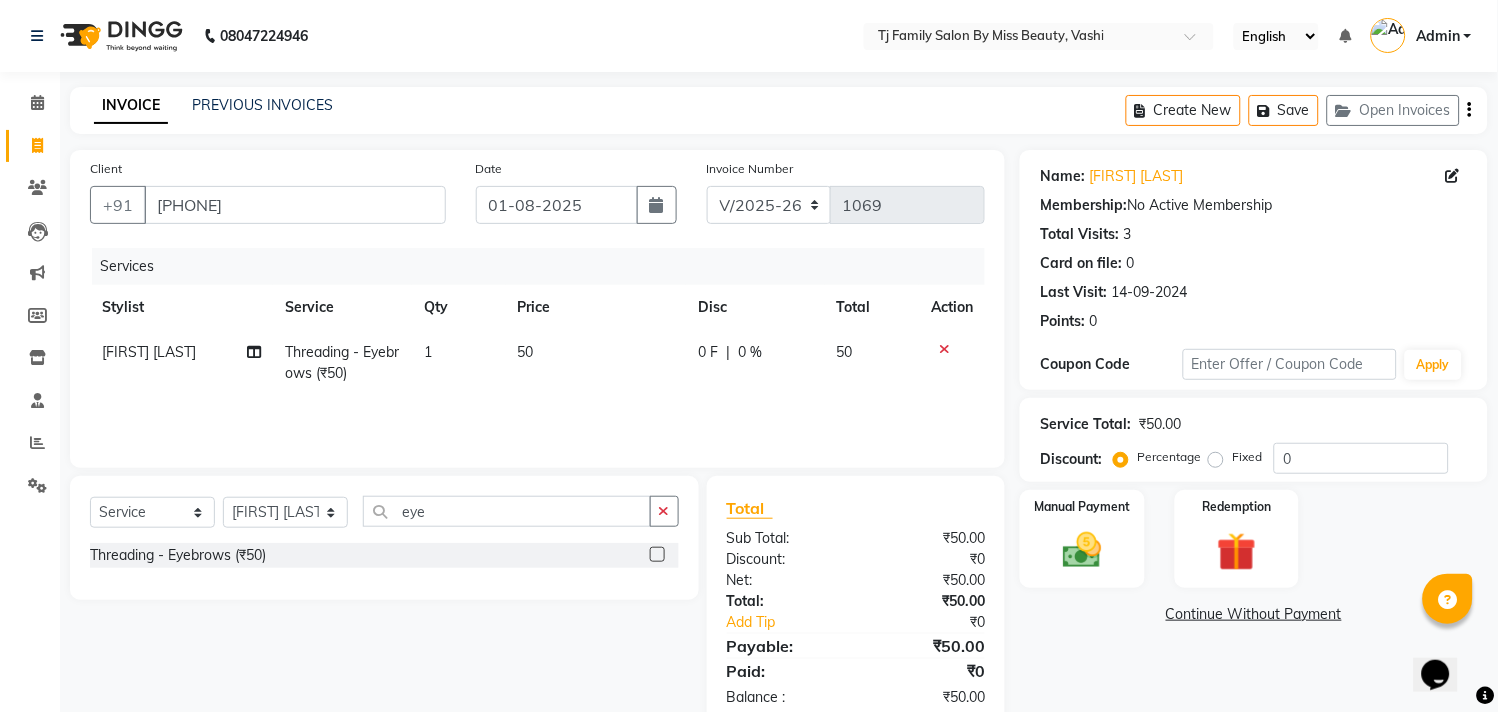 click on "50" 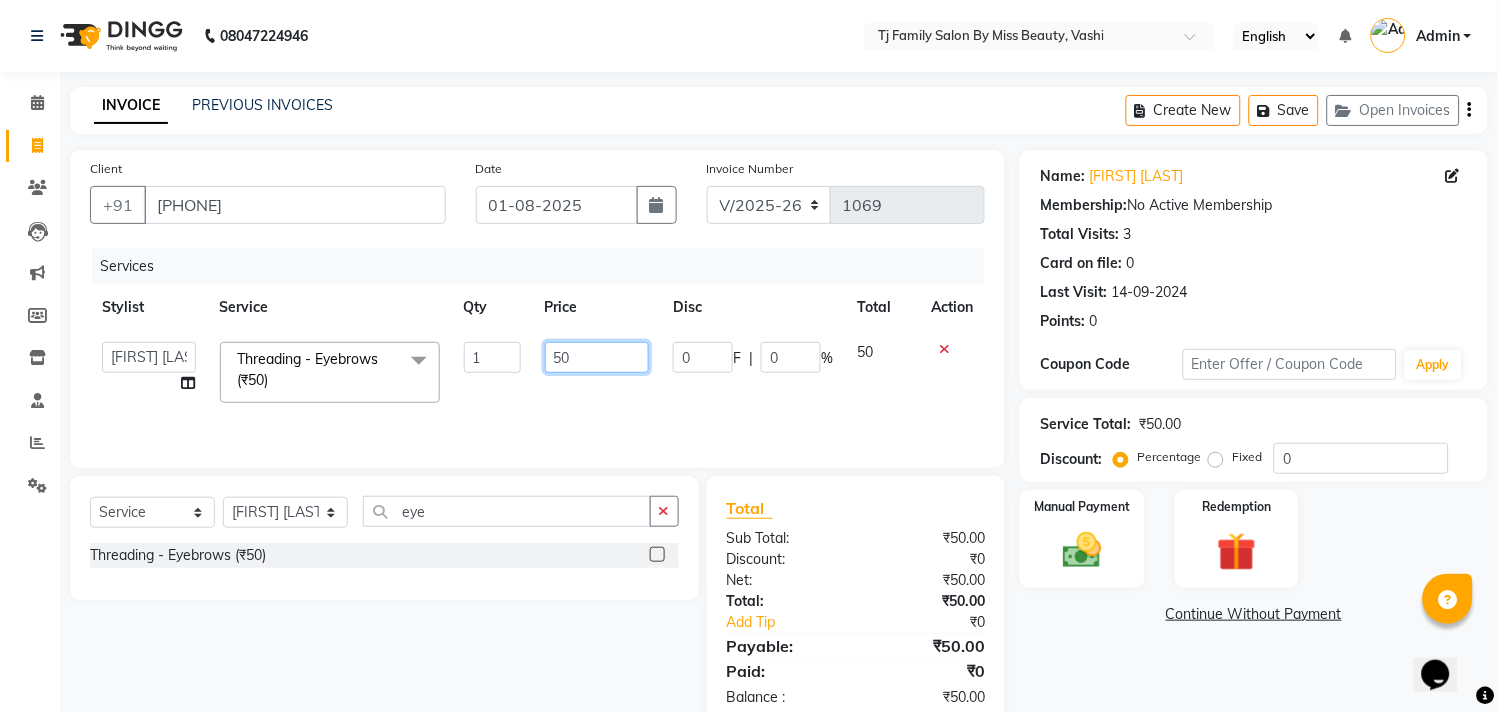 click on "50" 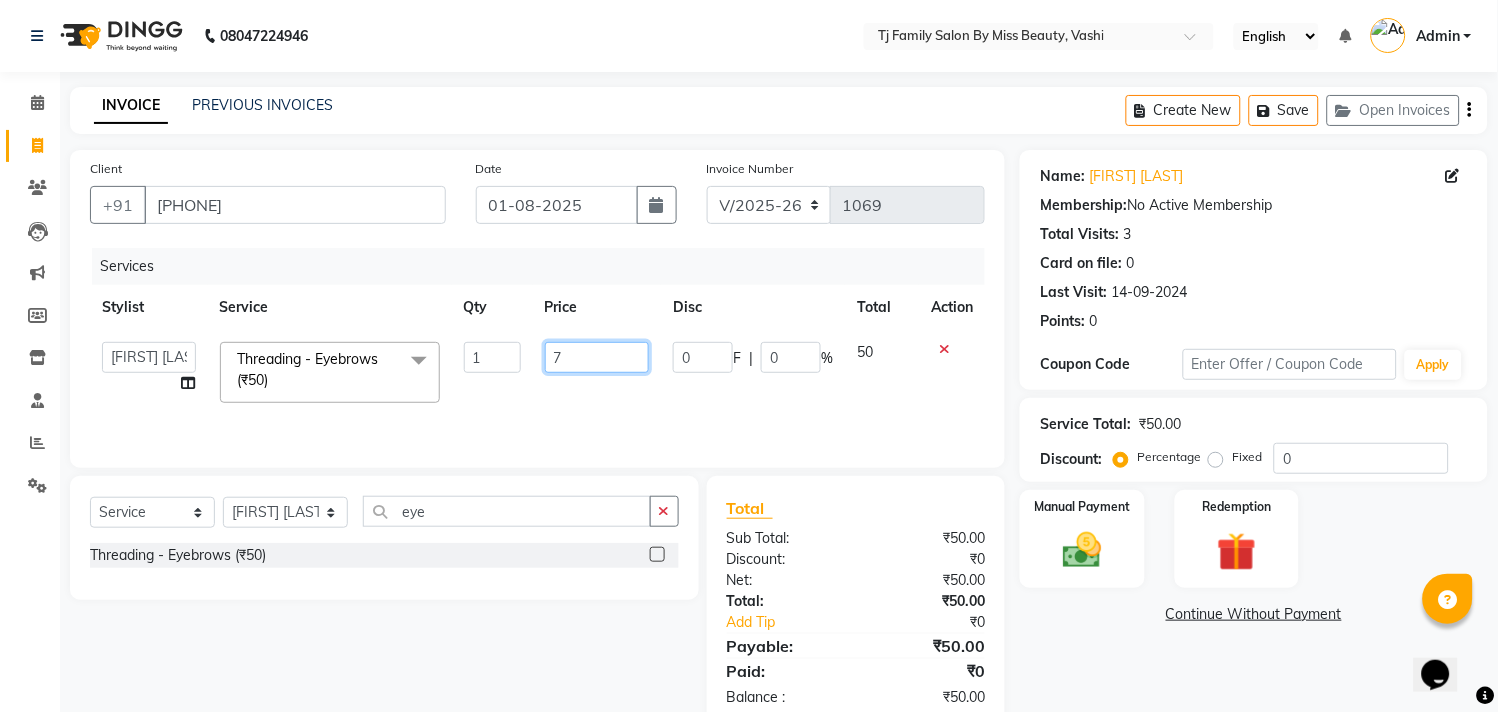 type on "70" 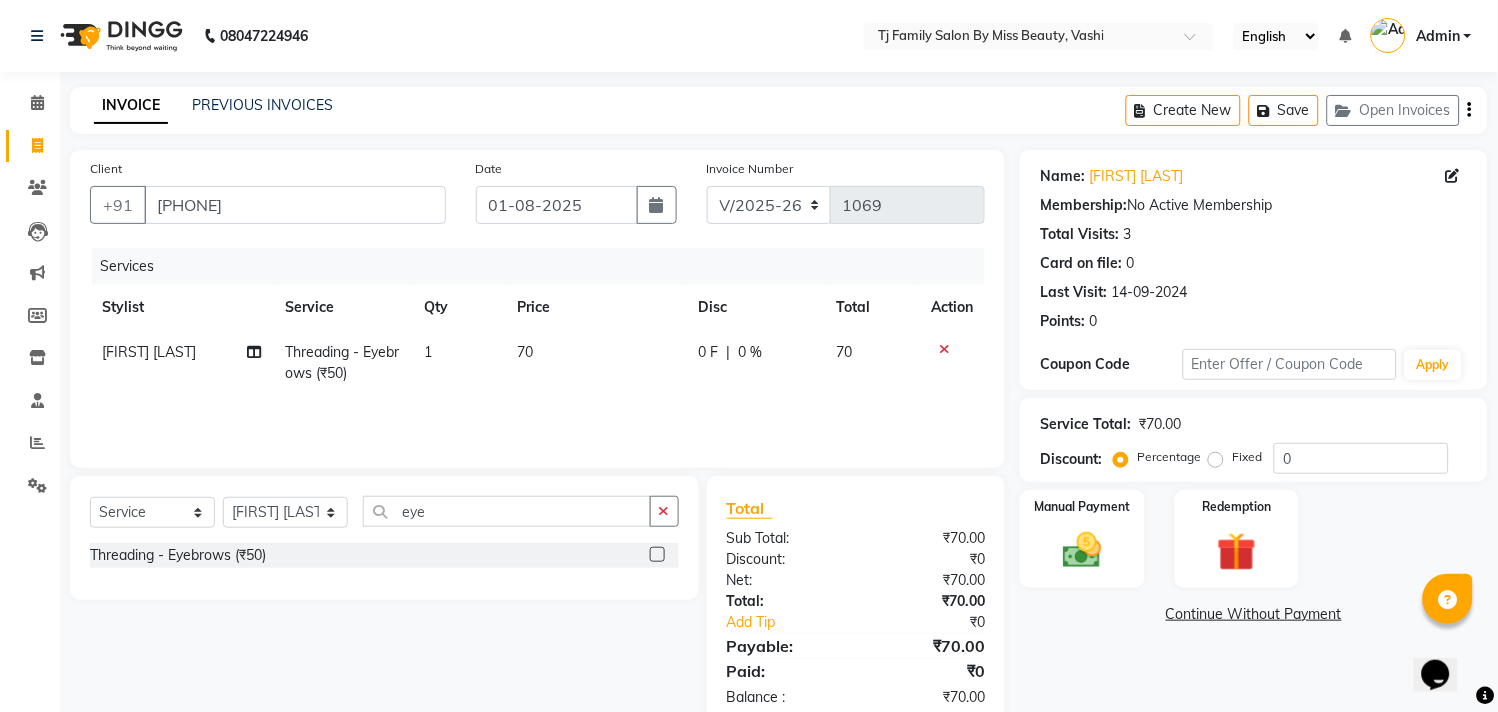 click on "70" 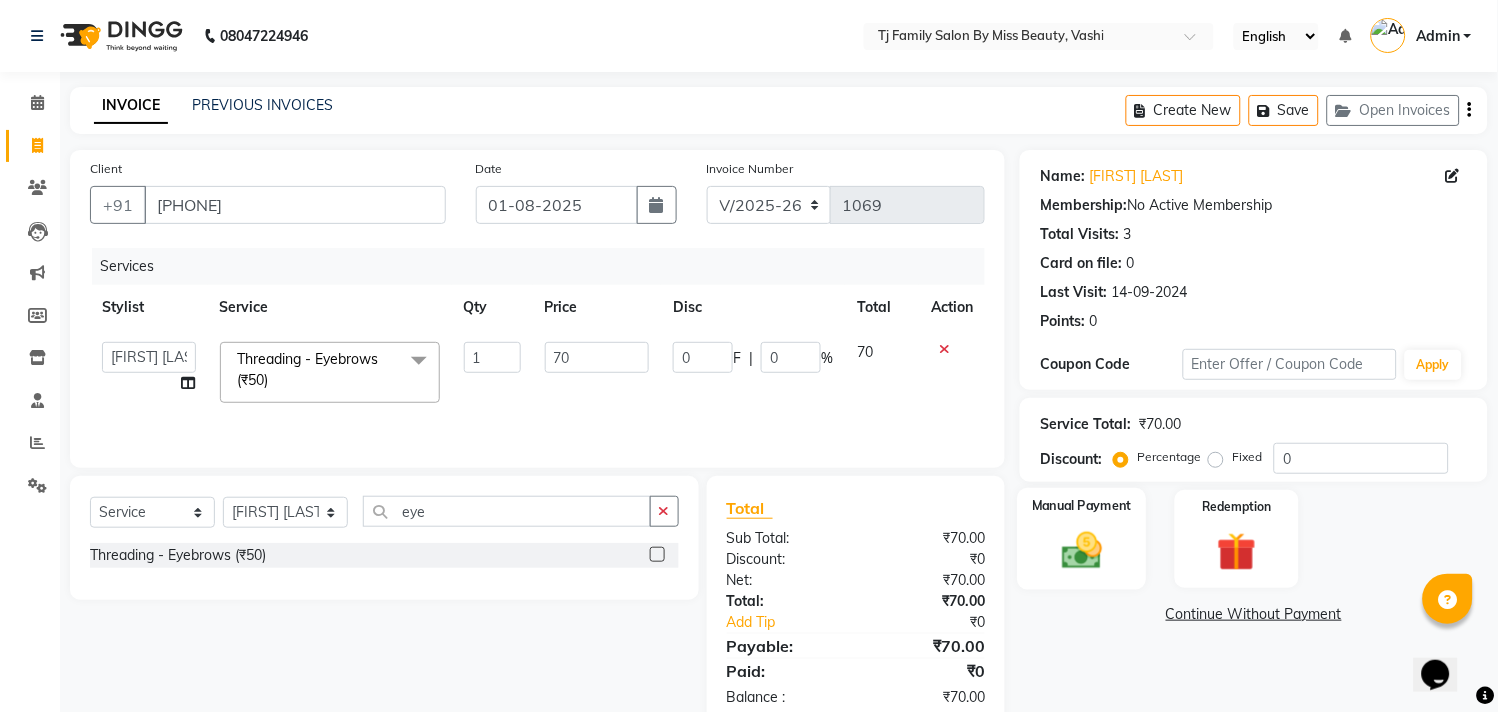 click 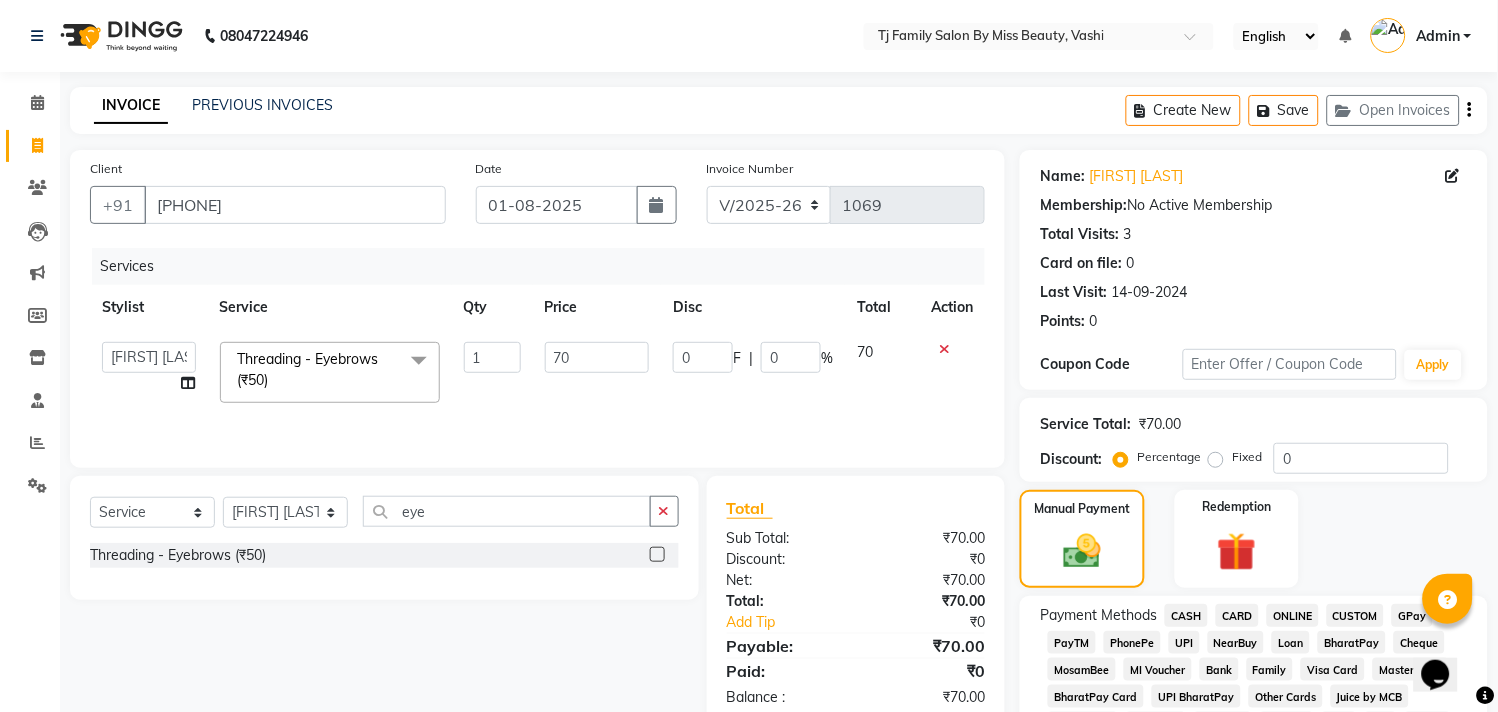 click on "CASH" 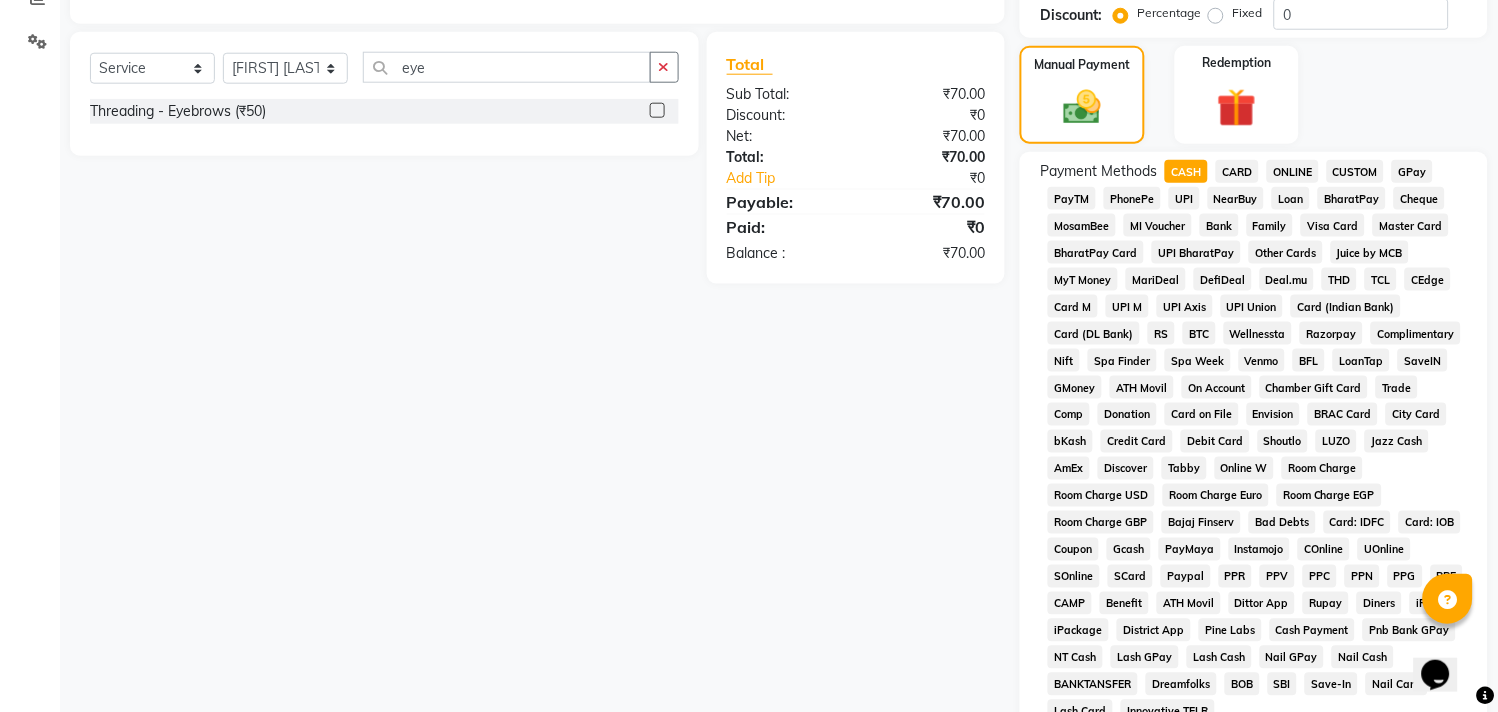 scroll, scrollTop: 666, scrollLeft: 0, axis: vertical 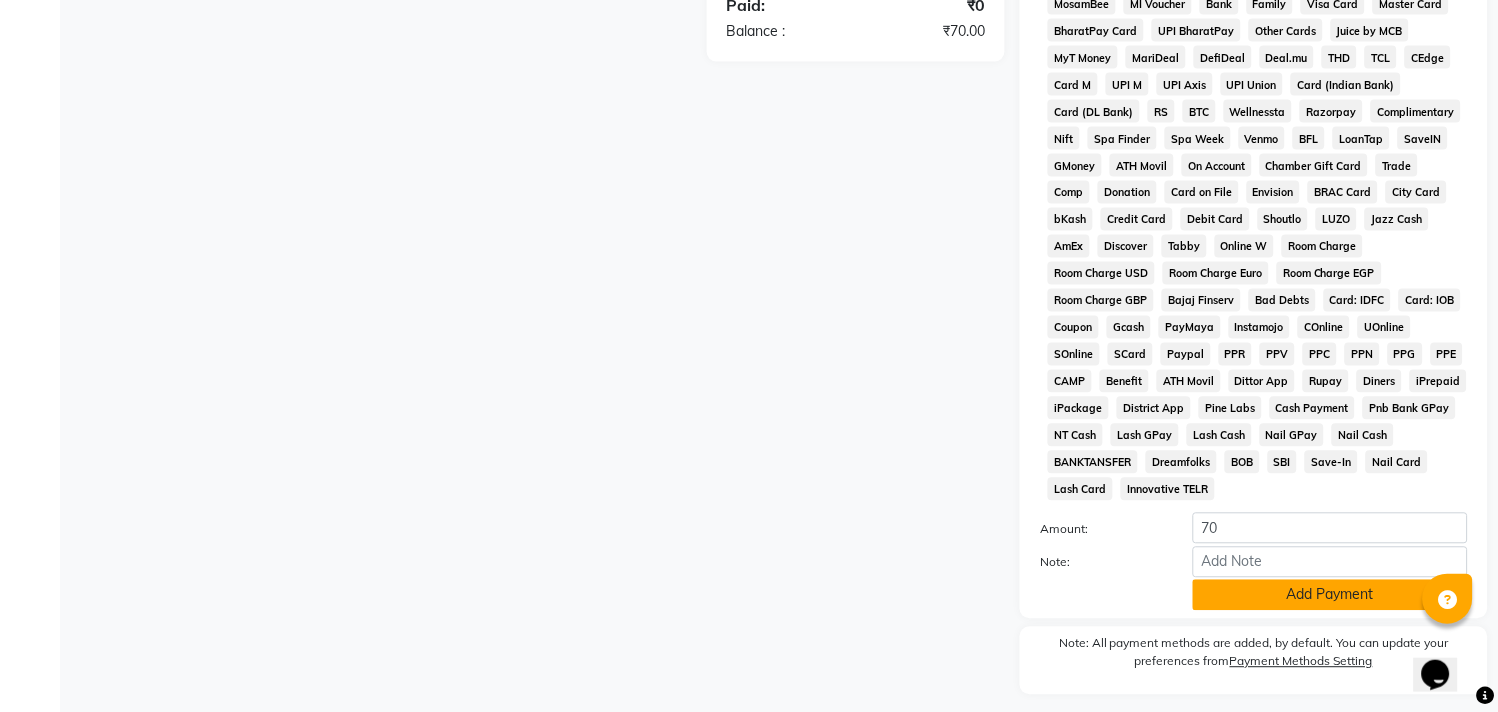 click on "Add Payment" 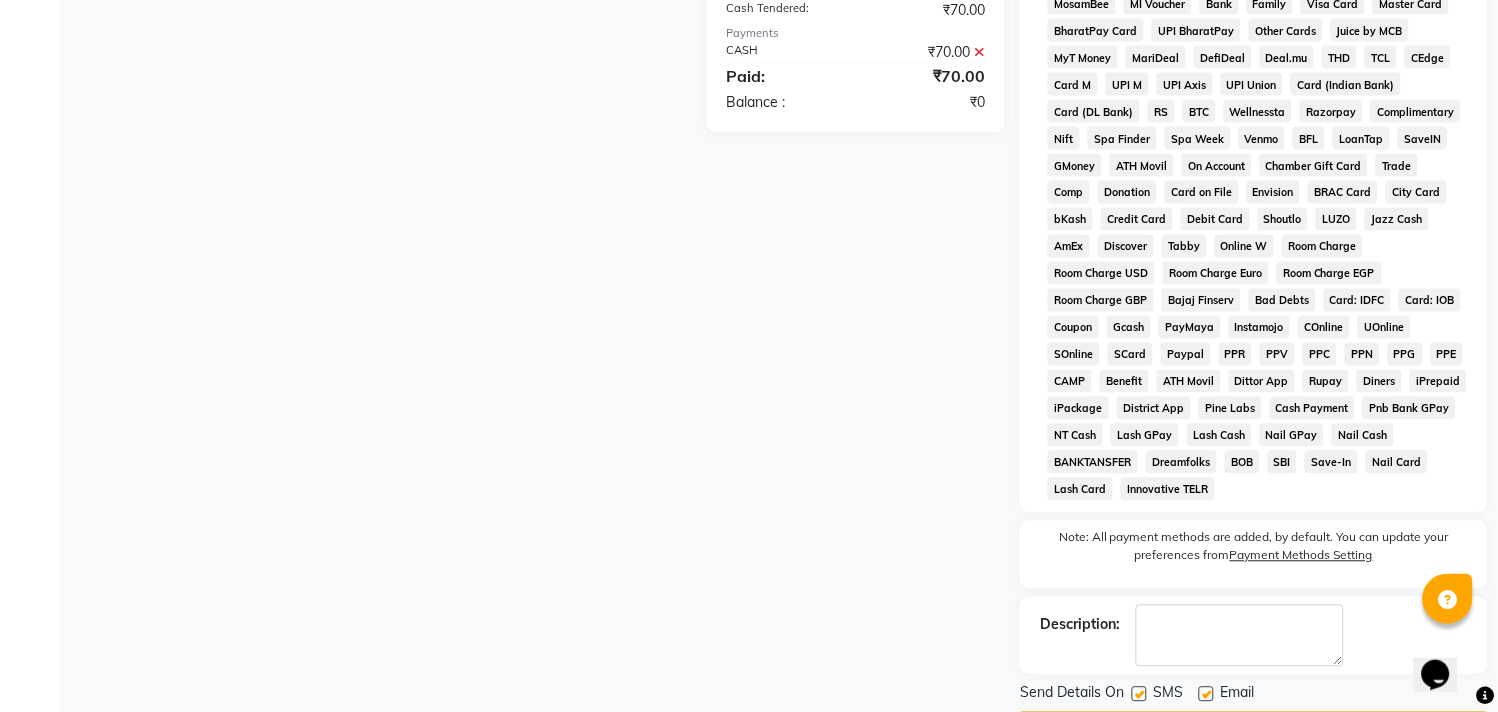 click on "Checkout" 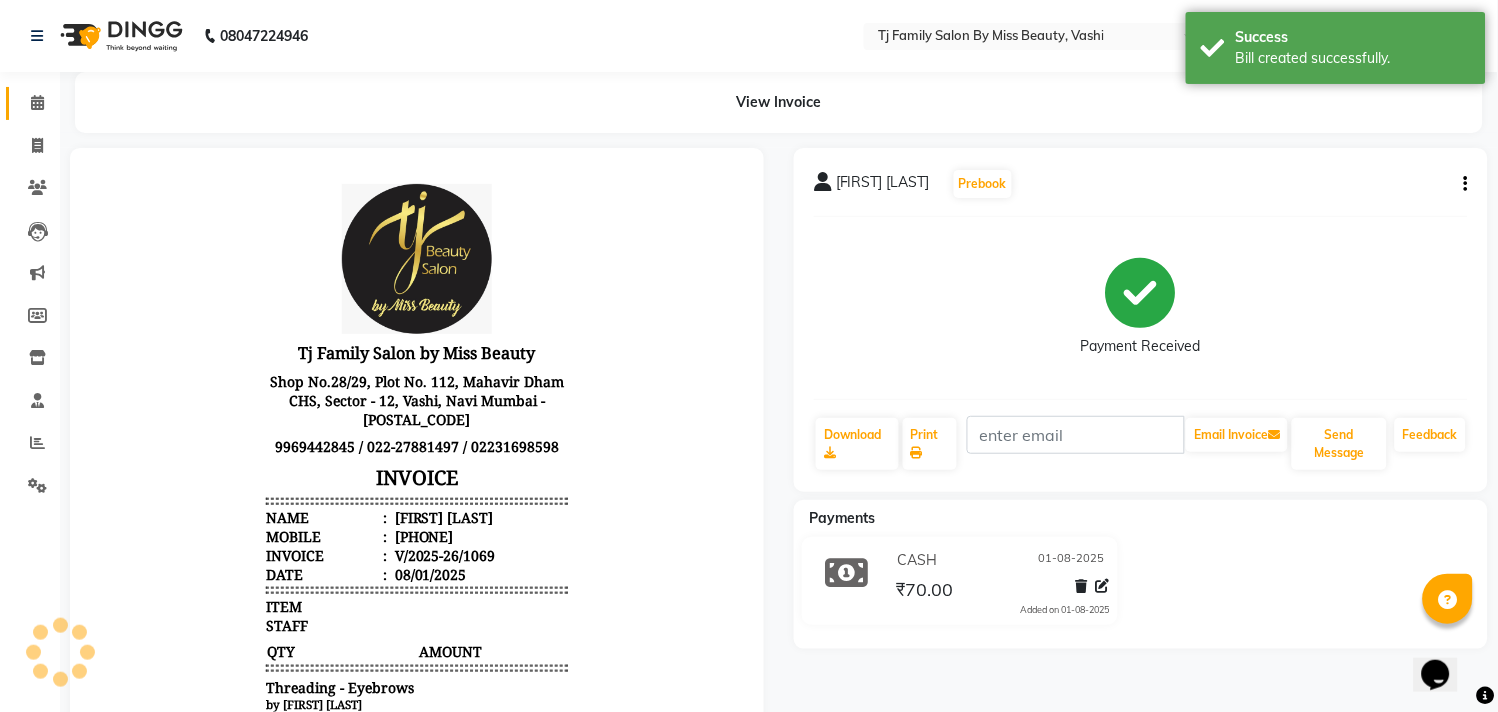 scroll, scrollTop: 0, scrollLeft: 0, axis: both 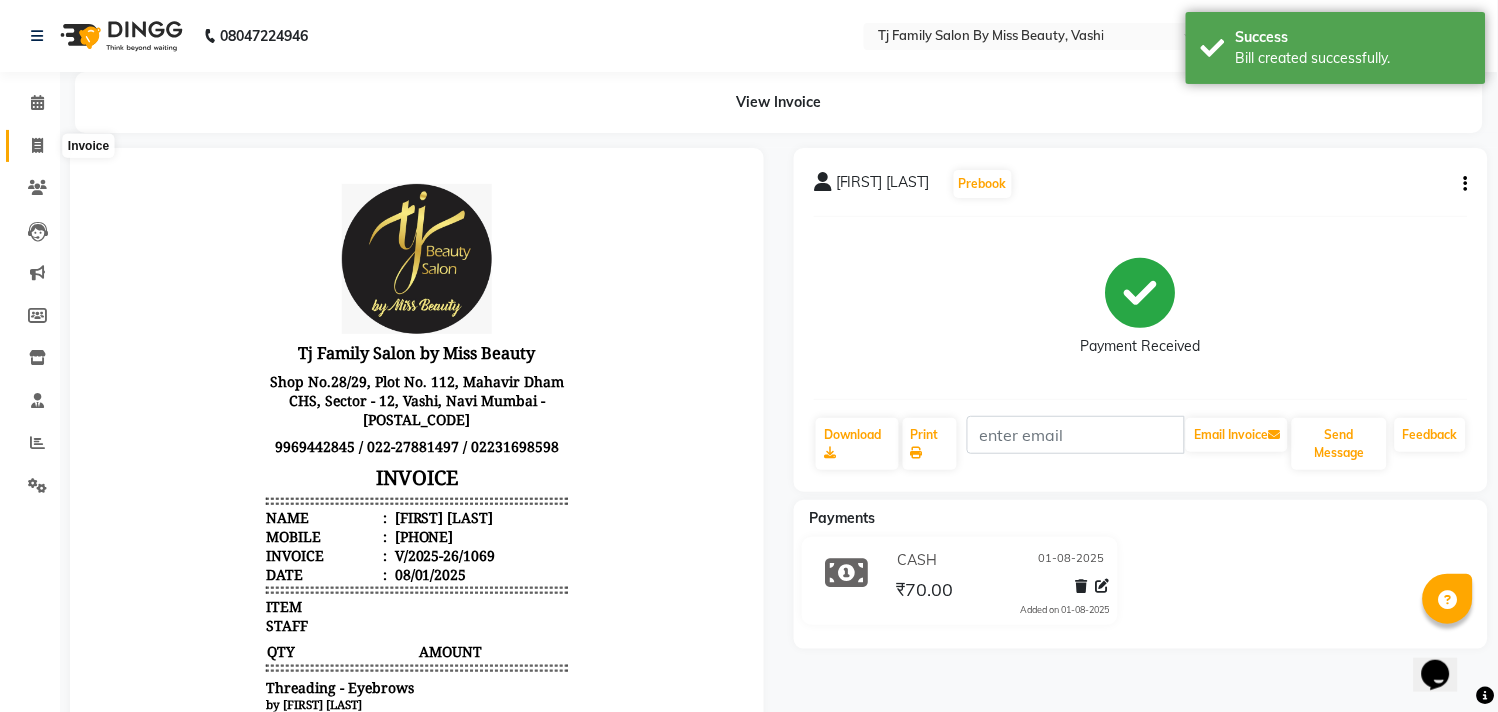 click 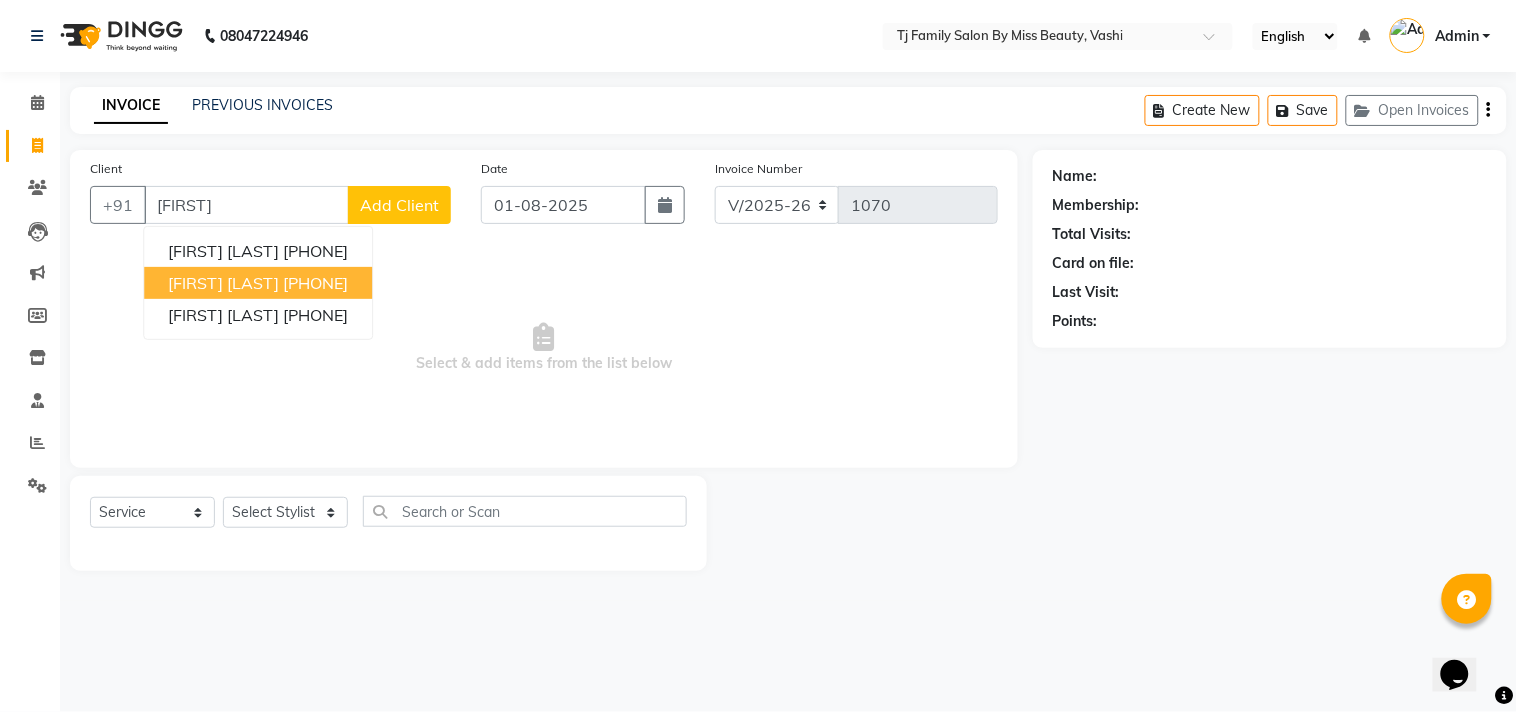click on "[FIRST] [LAST]" at bounding box center [223, 283] 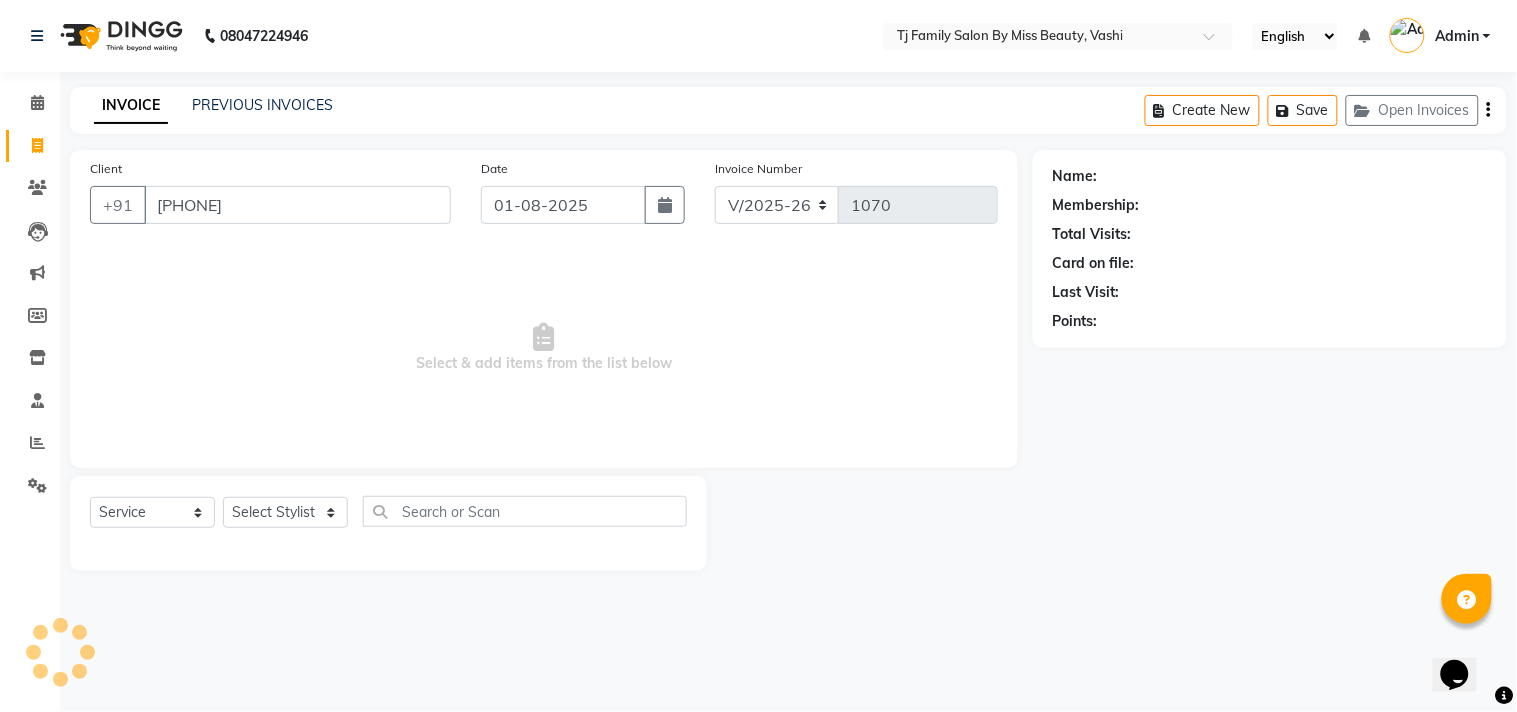 type on "[PHONE]" 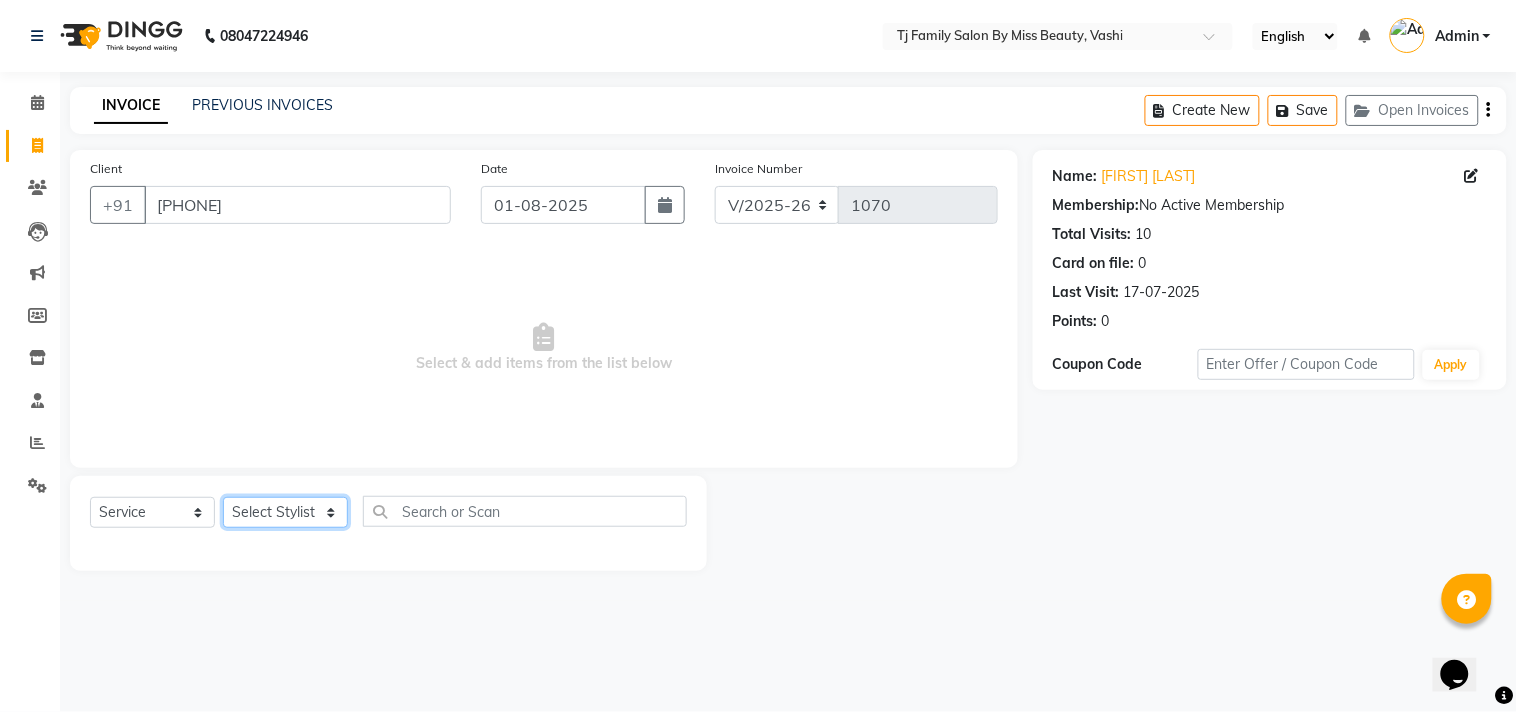 click on "Select Stylist [FIRST] [LAST] [FIRST] [LAST] [FIRST] [LAST] [FIRST] [LAST] [FIRST] [LAST] [FIRST]" 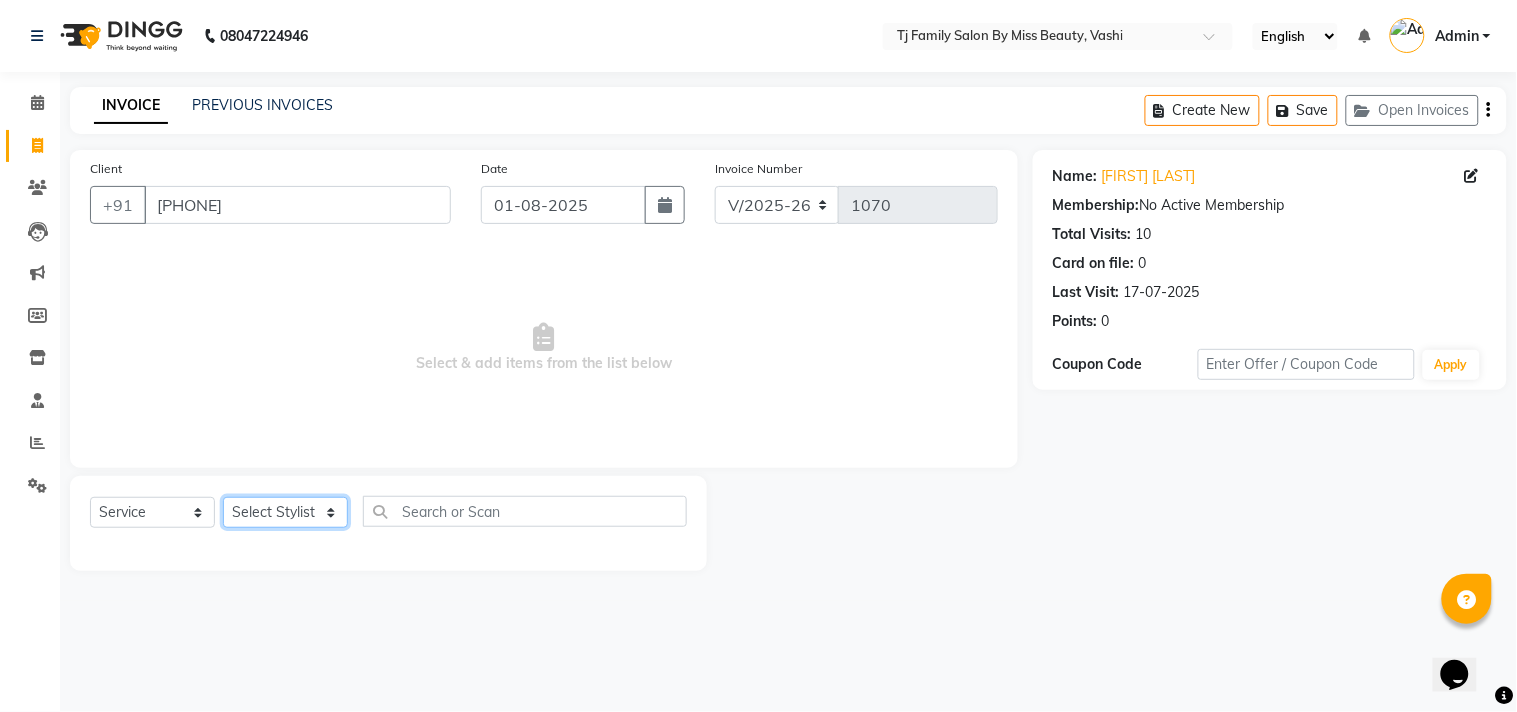 select on "31842" 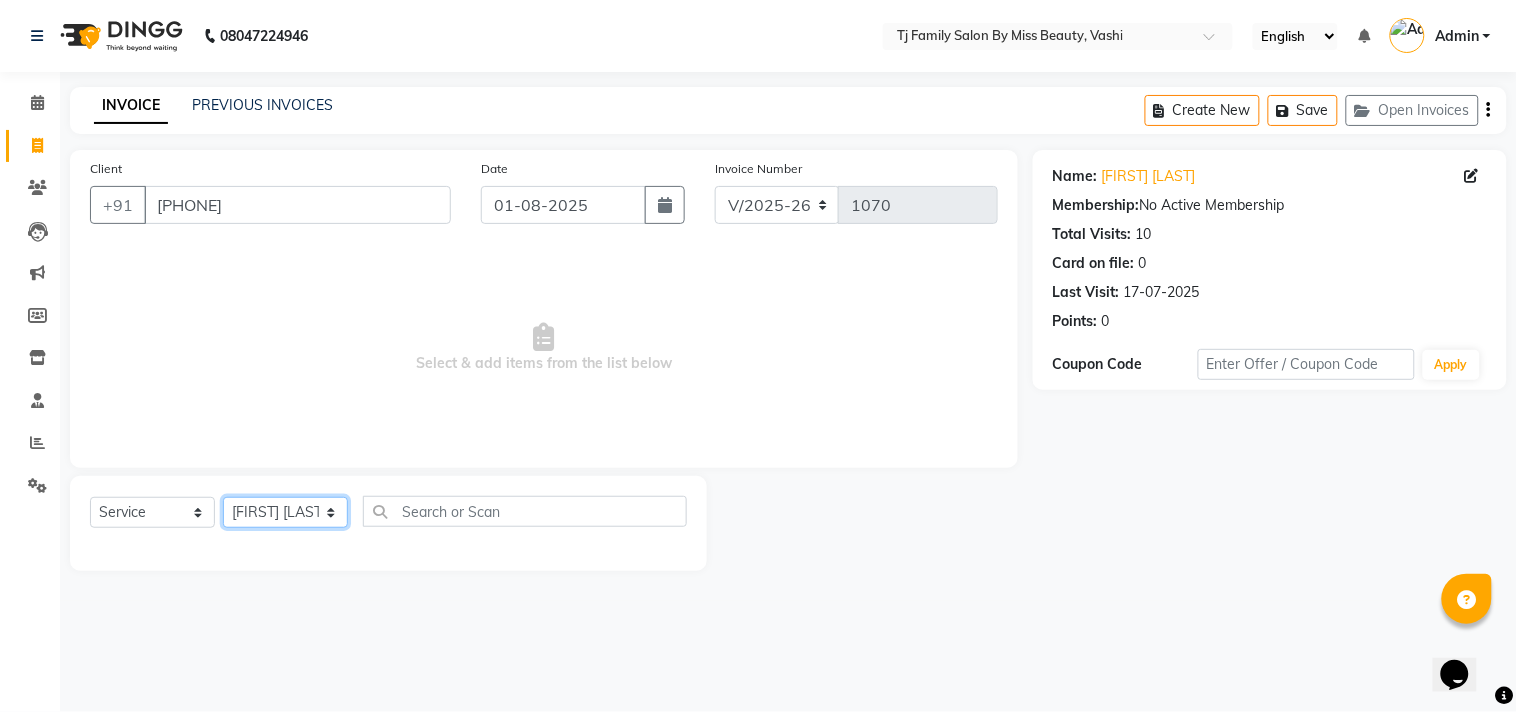 click on "Select Stylist [FIRST] [LAST] [FIRST] [LAST] [FIRST] [LAST] [FIRST] [LAST] [FIRST] [LAST] [FIRST]" 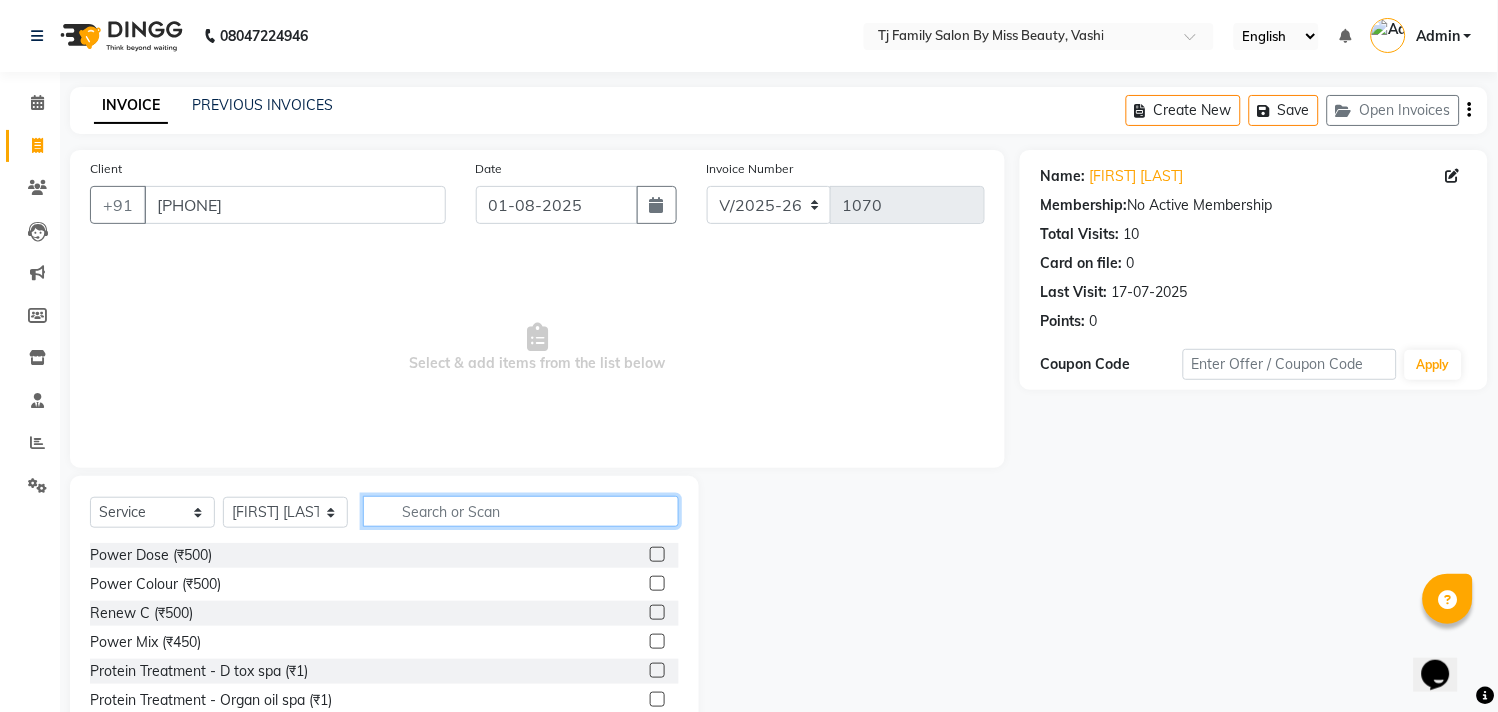 click 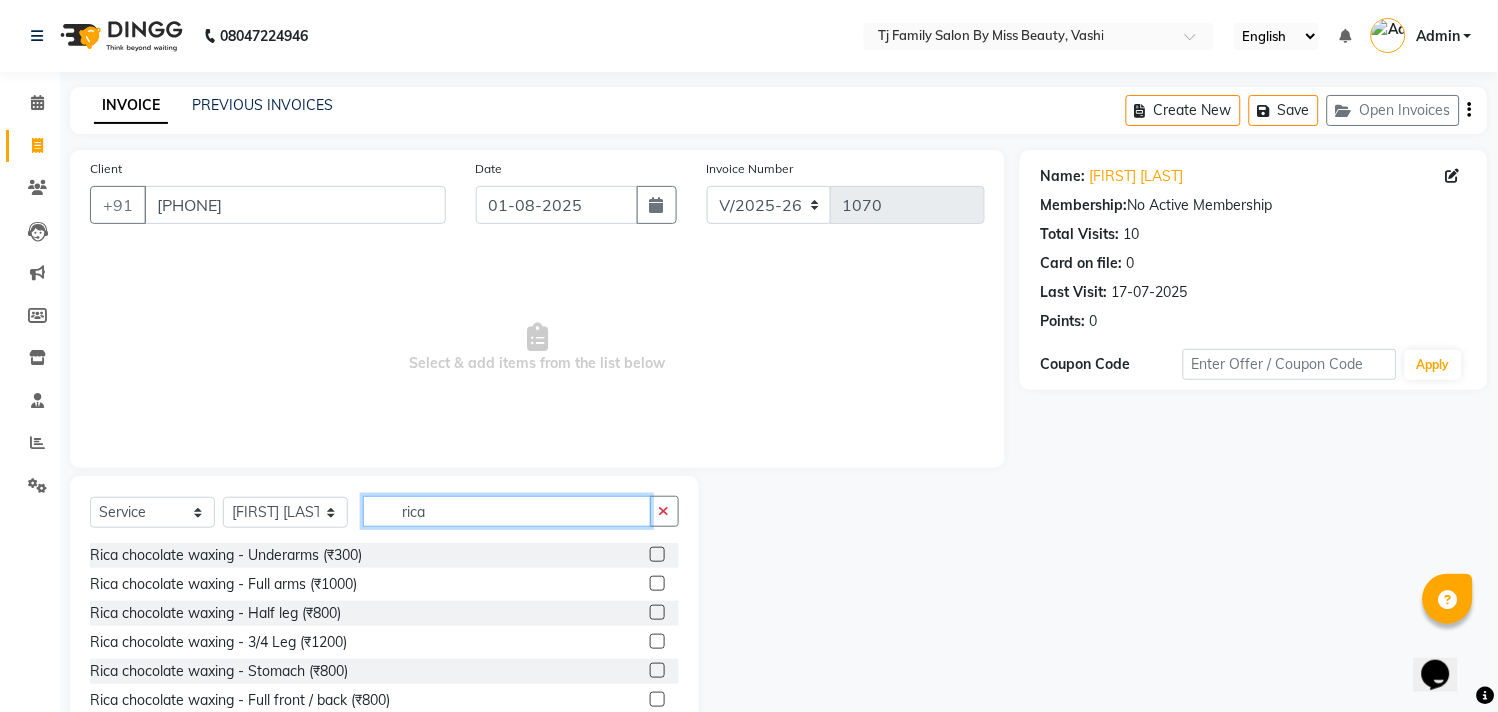 type on "rica" 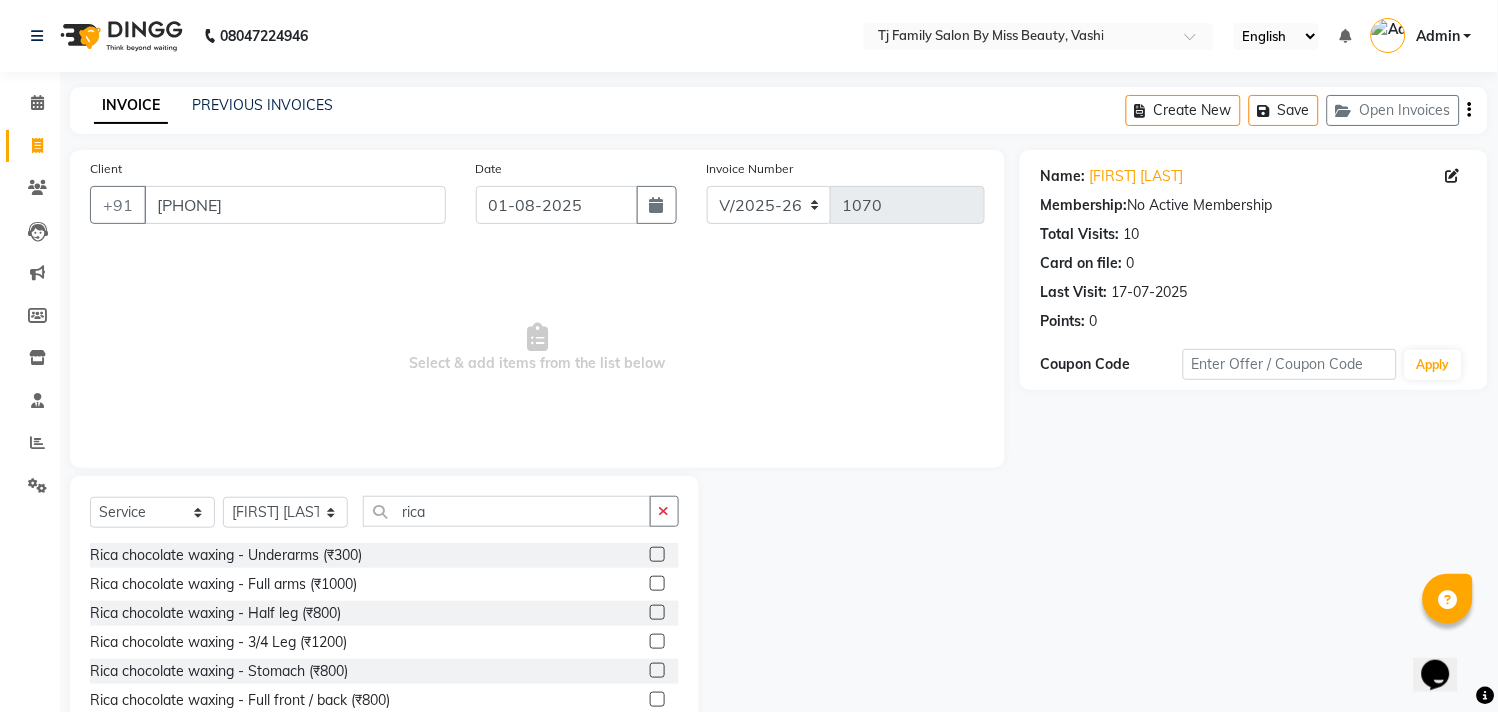 click 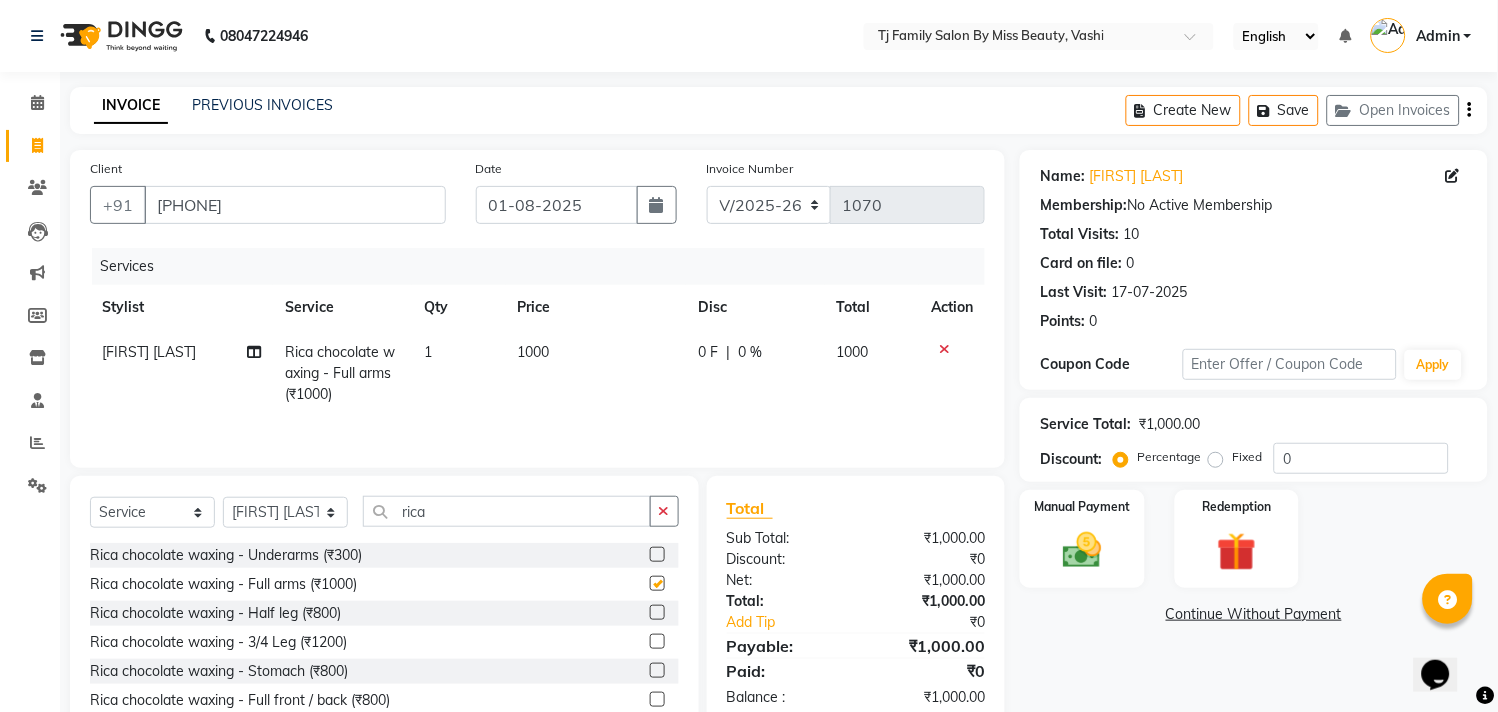 checkbox on "false" 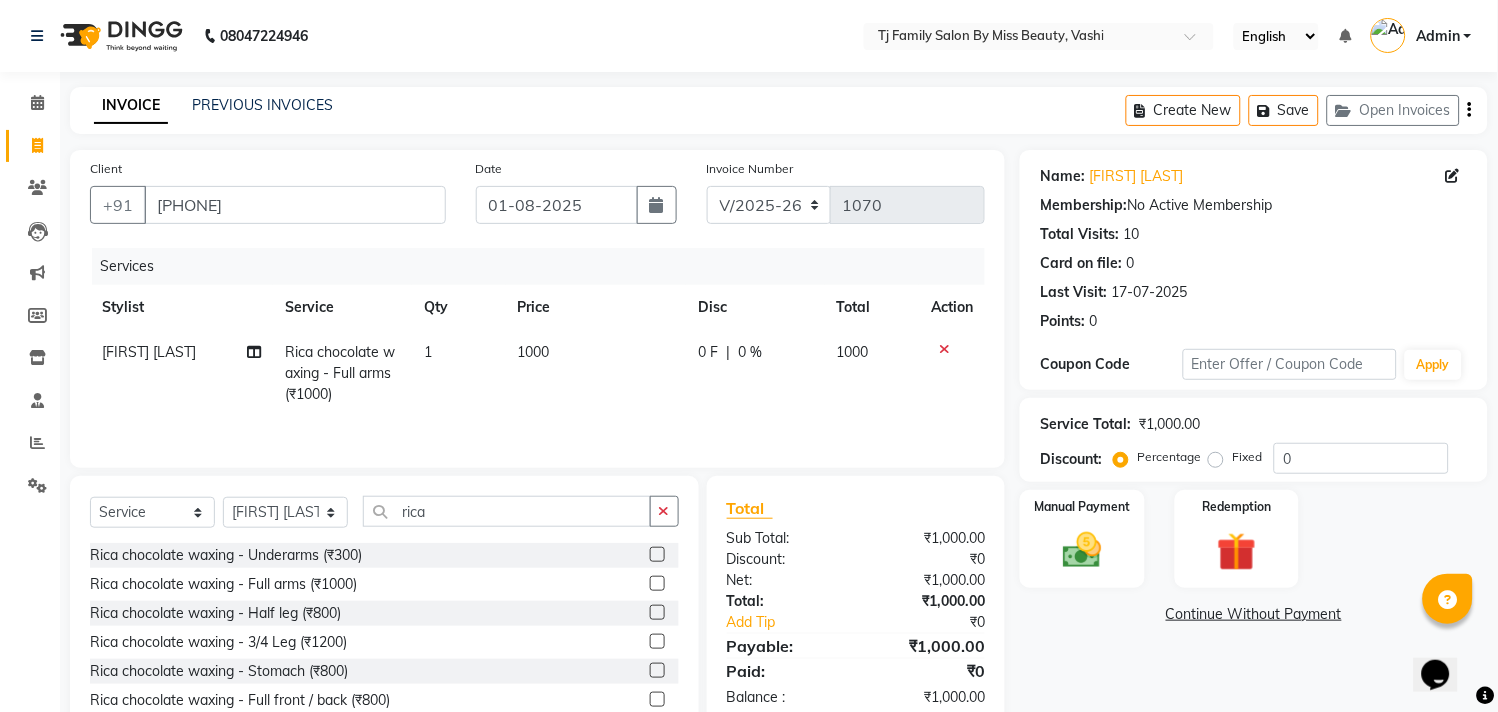 click on "1000" 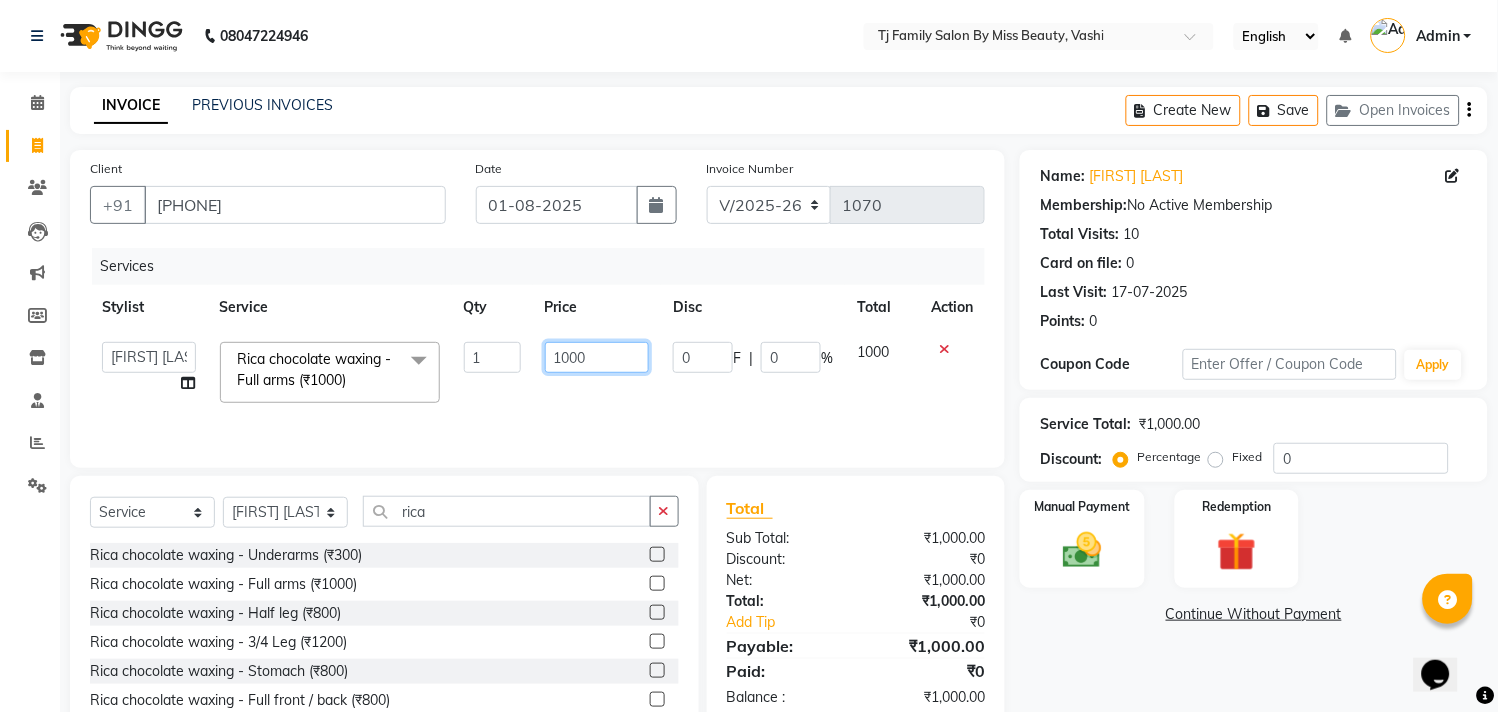 click on "1000" 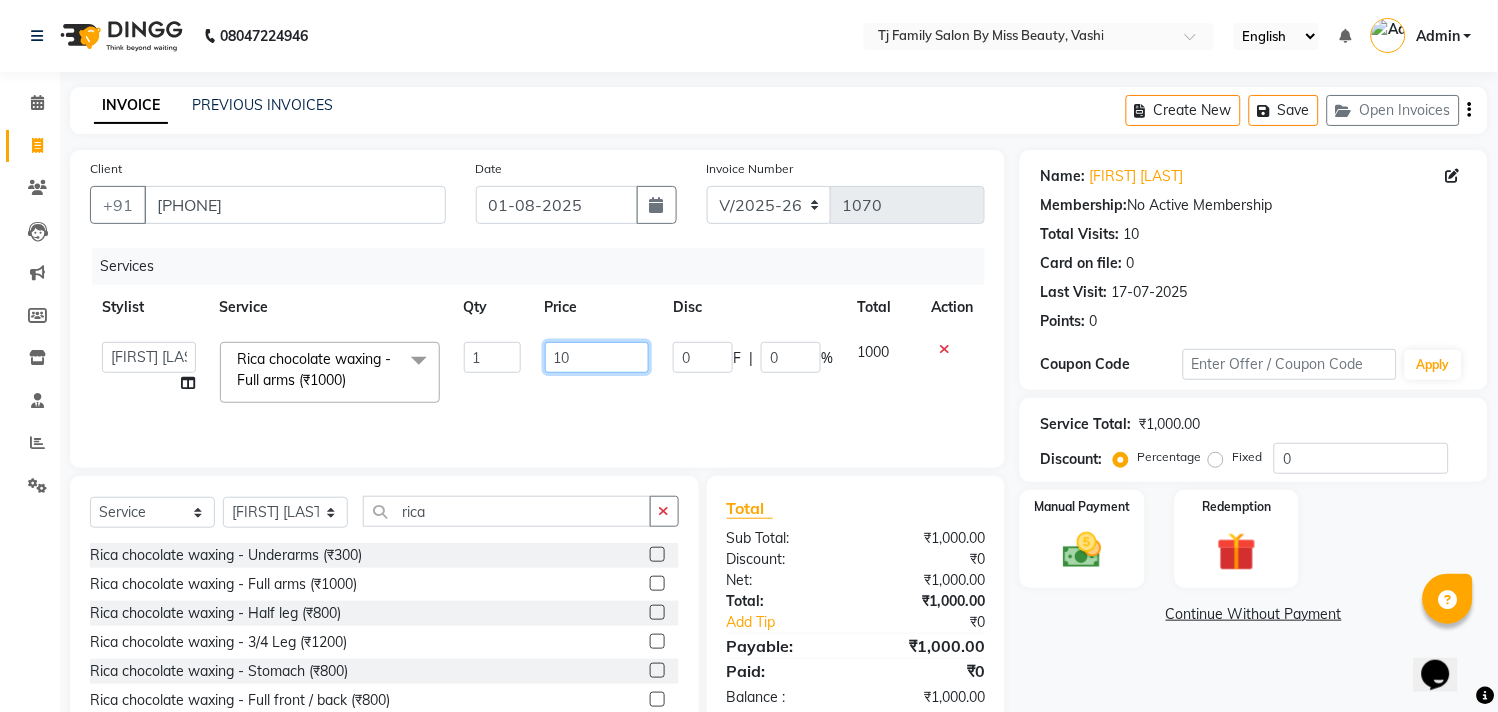 type on "1" 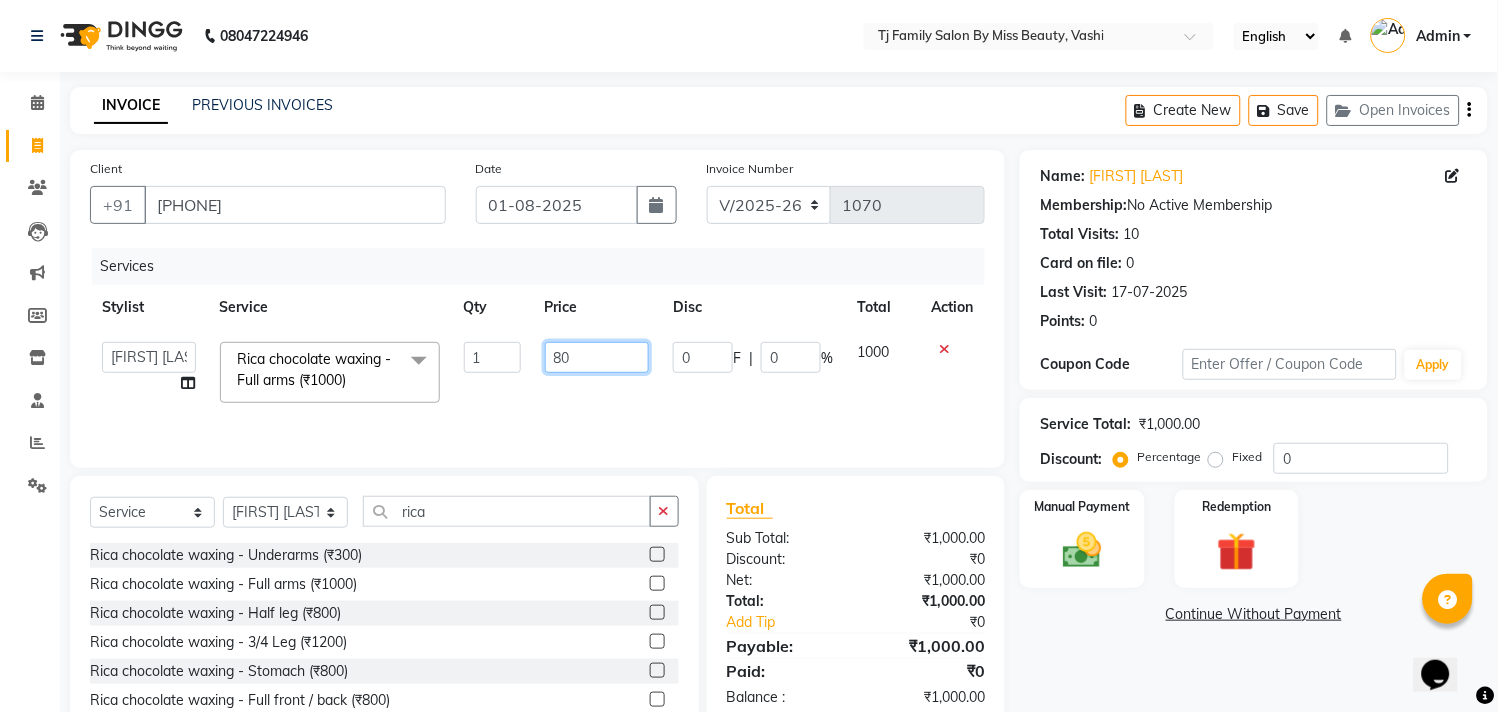 type on "800" 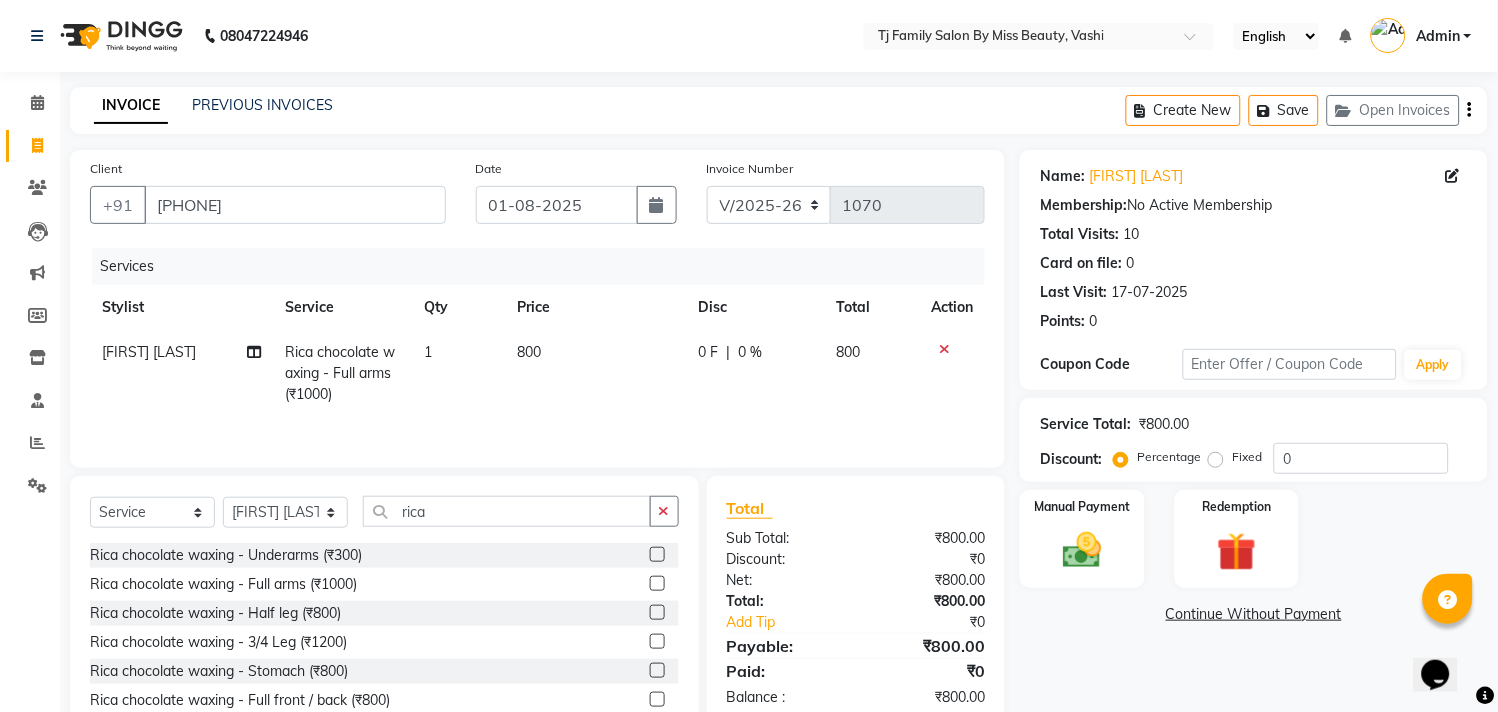 click on "800" 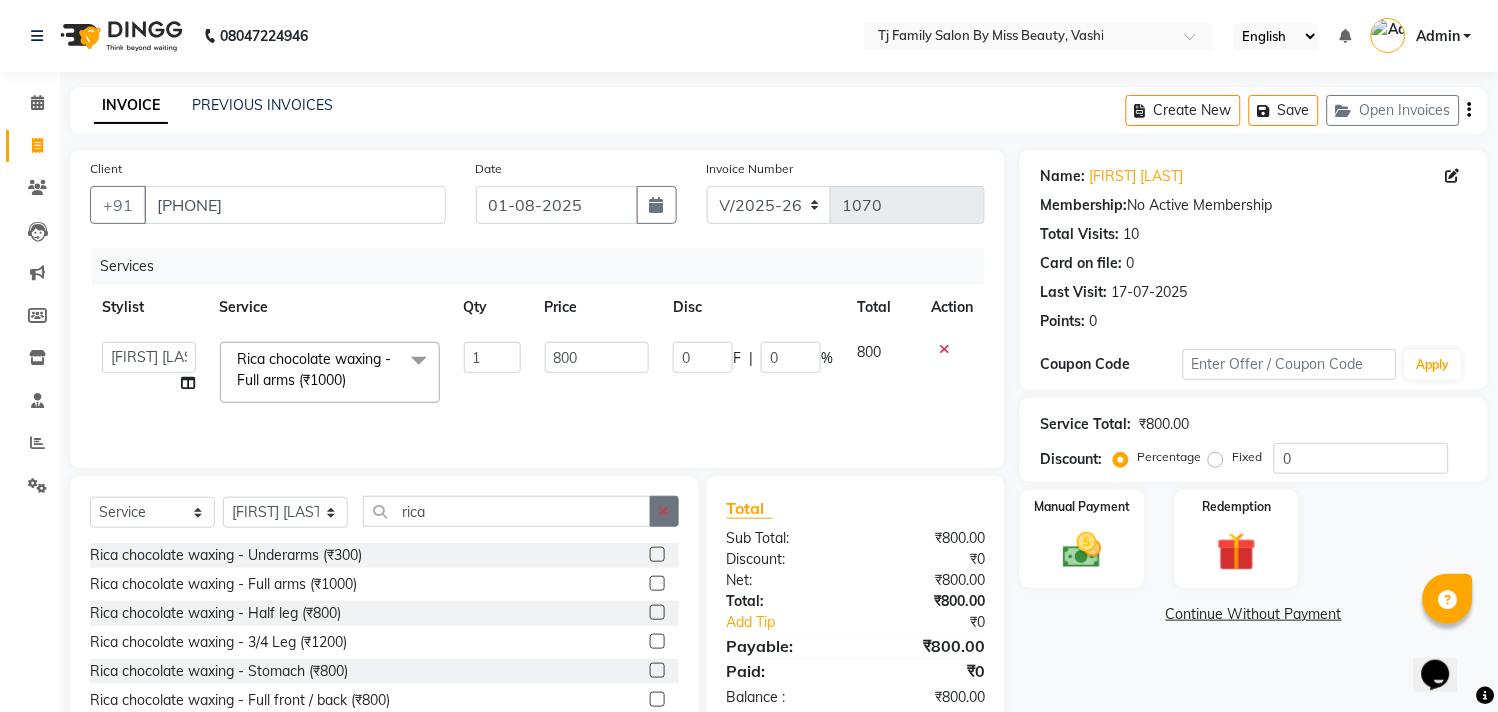 click 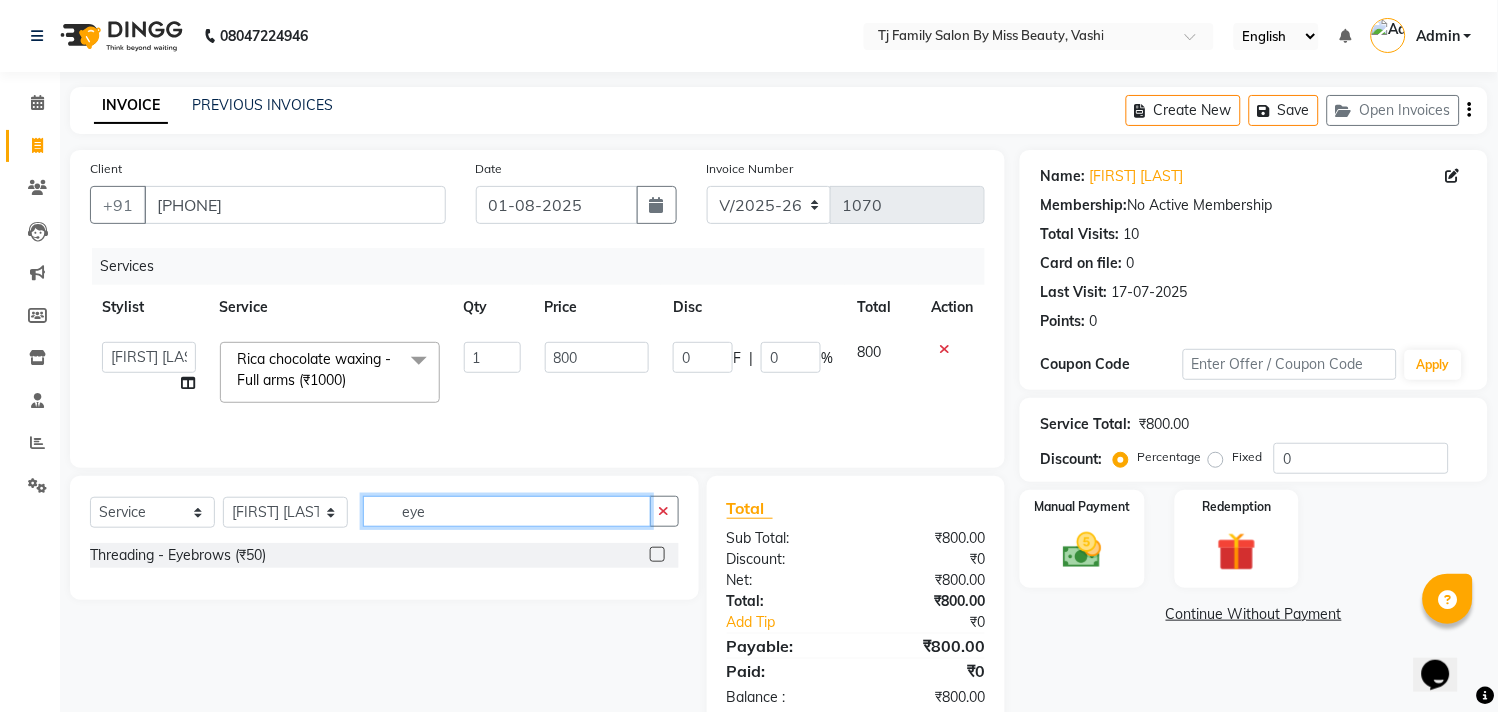 type on "eye" 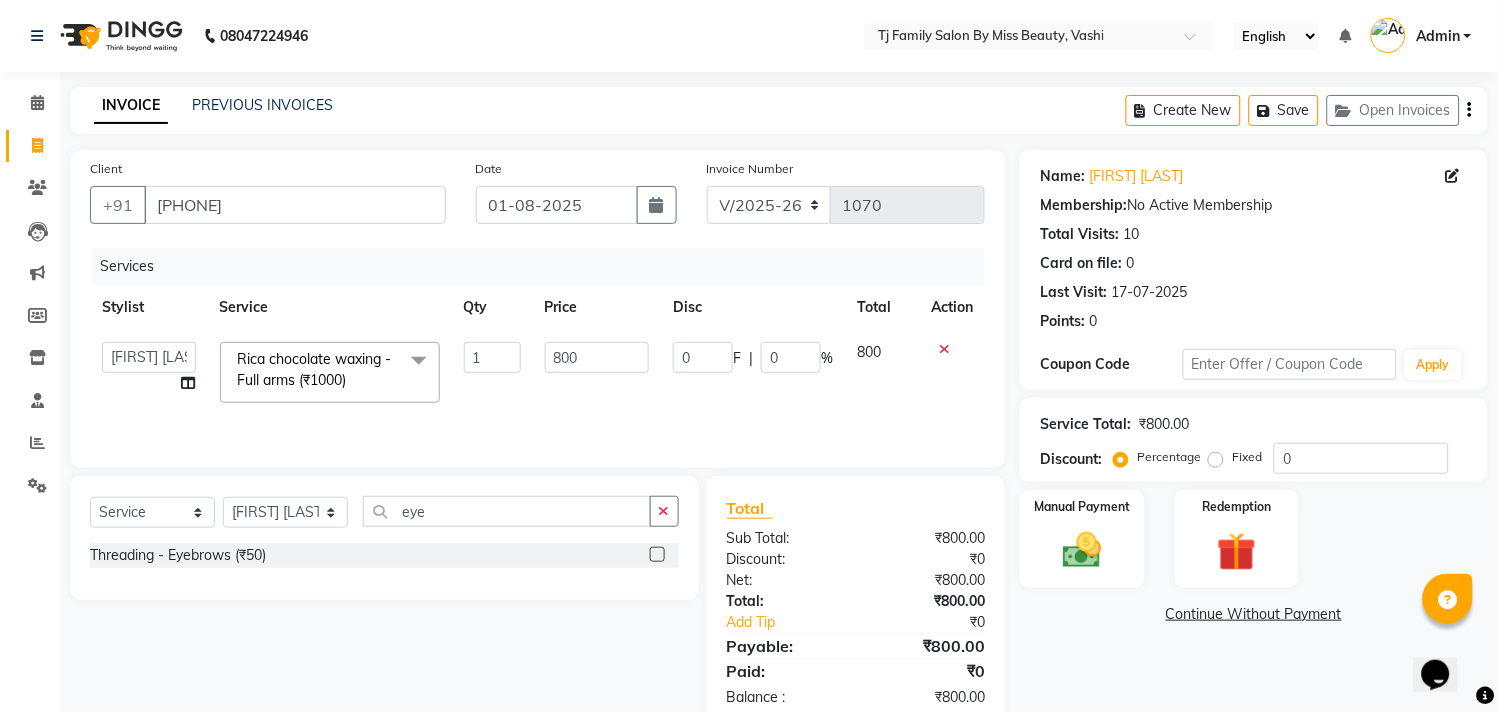 click 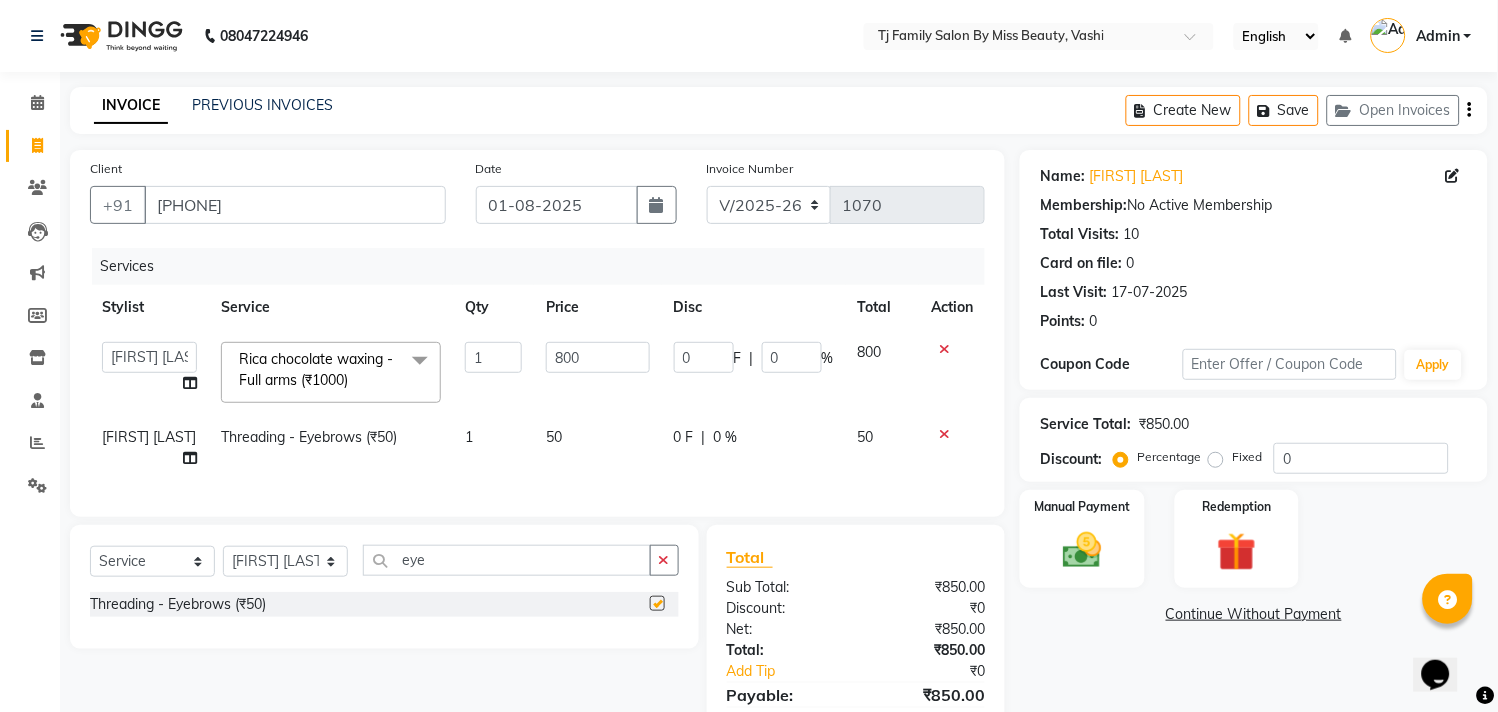 checkbox on "false" 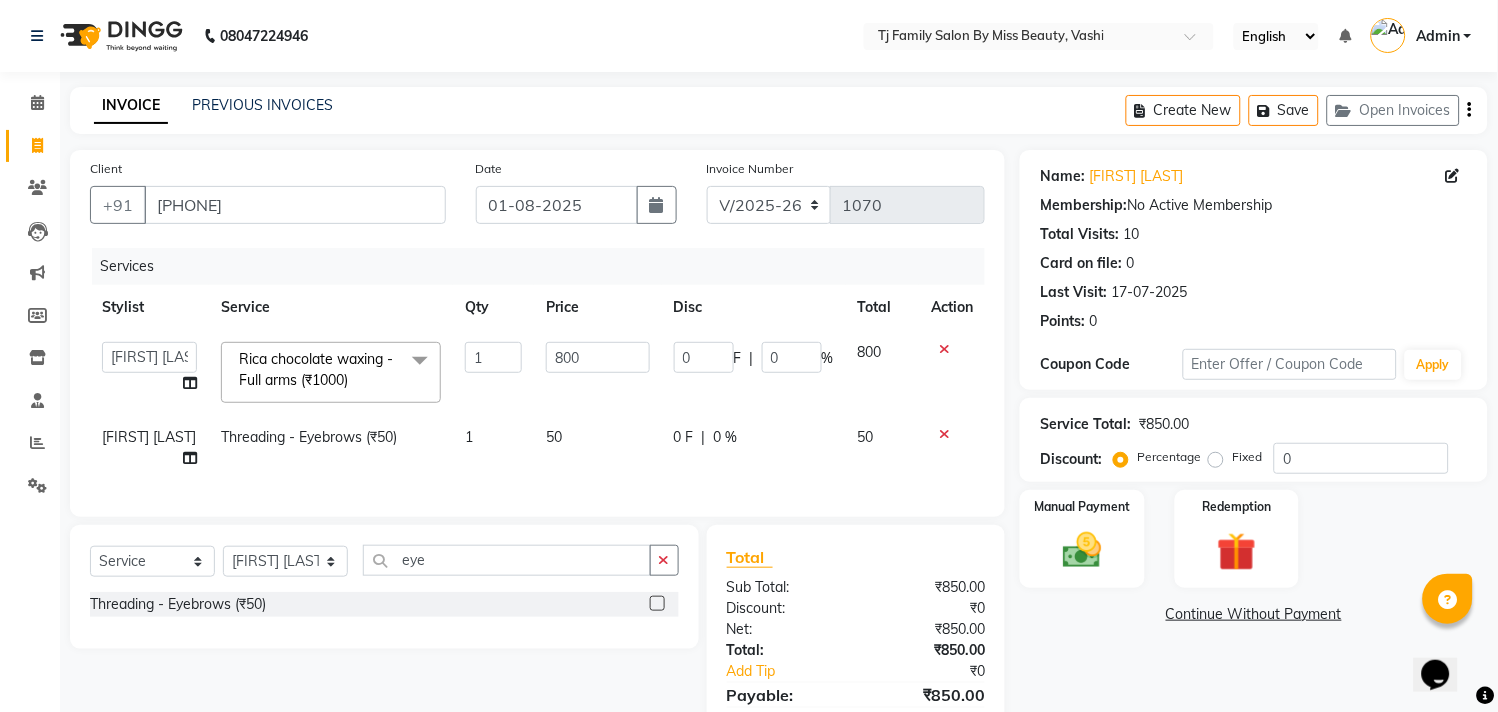click on "50" 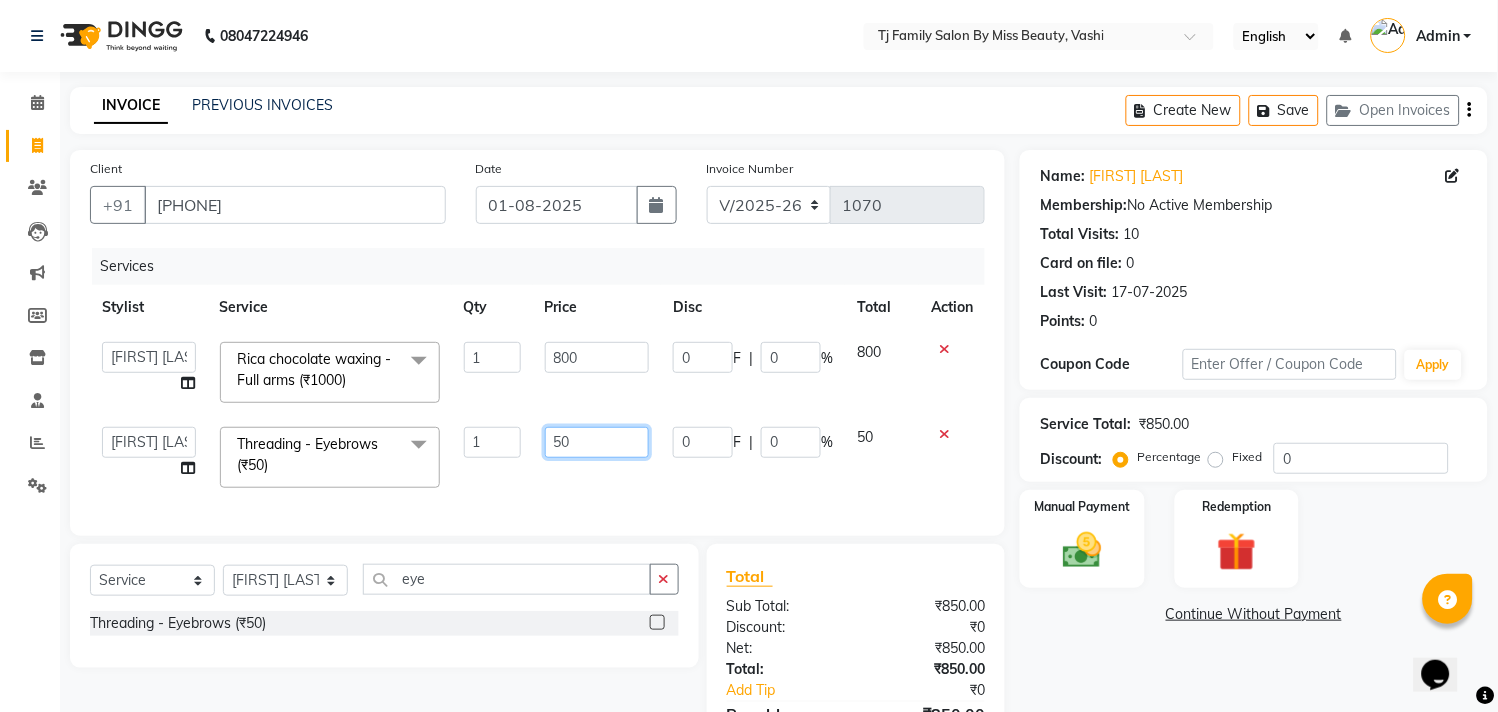 click on "50" 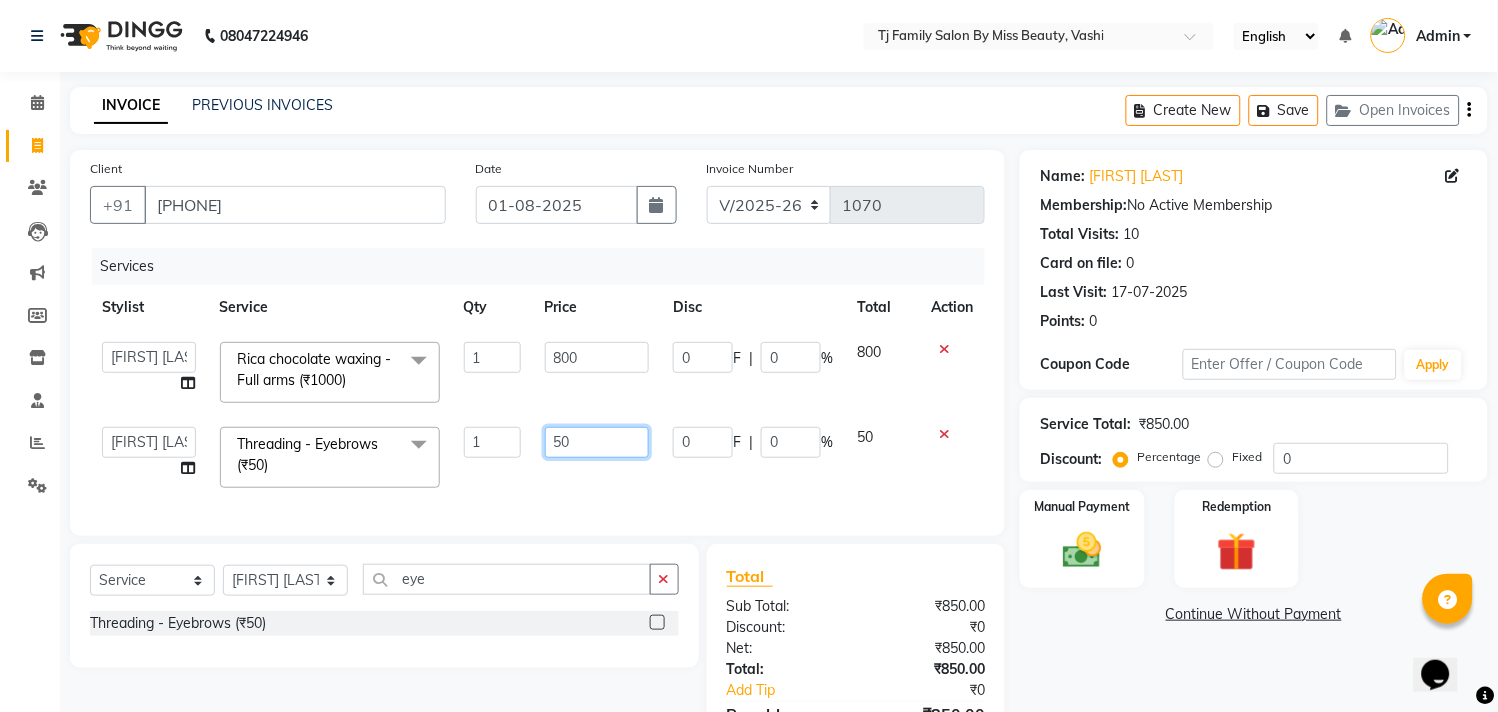 type on "5" 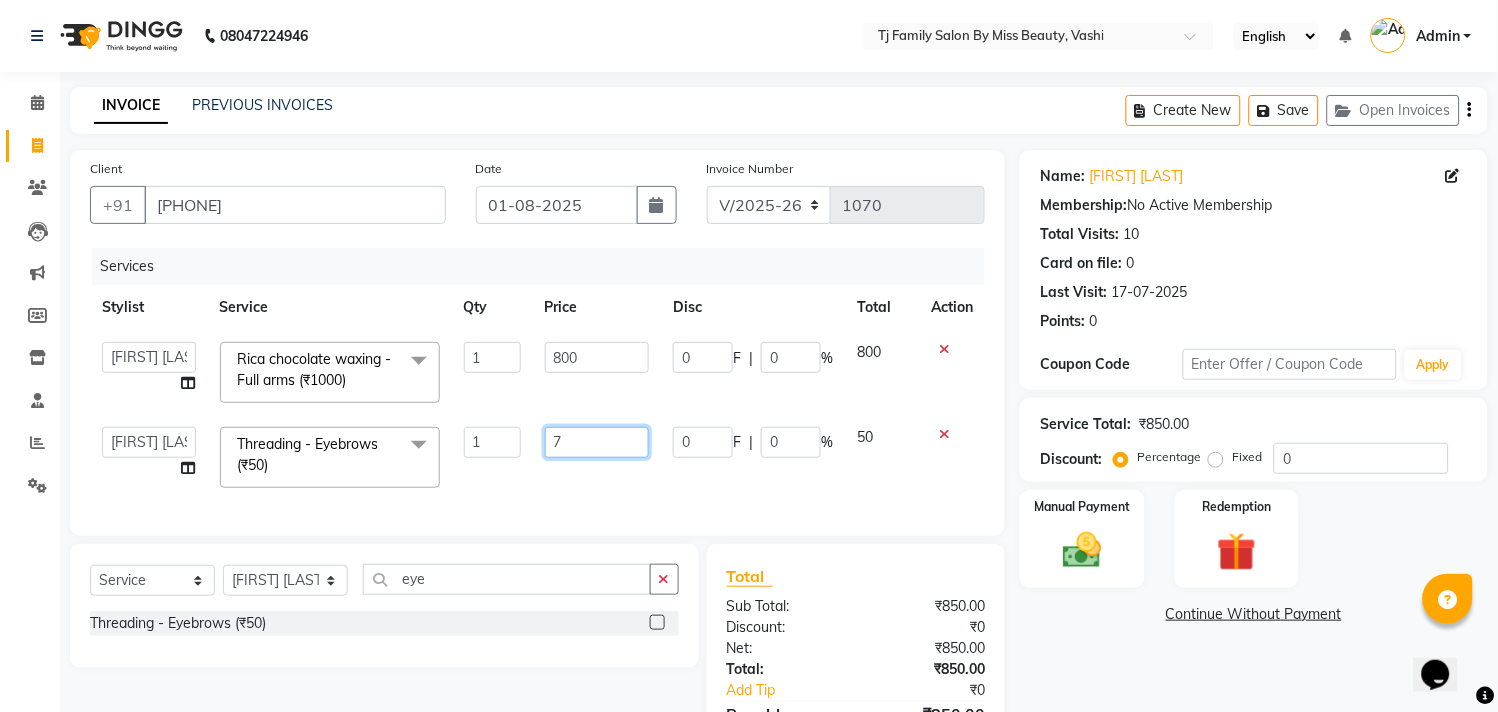 type on "70" 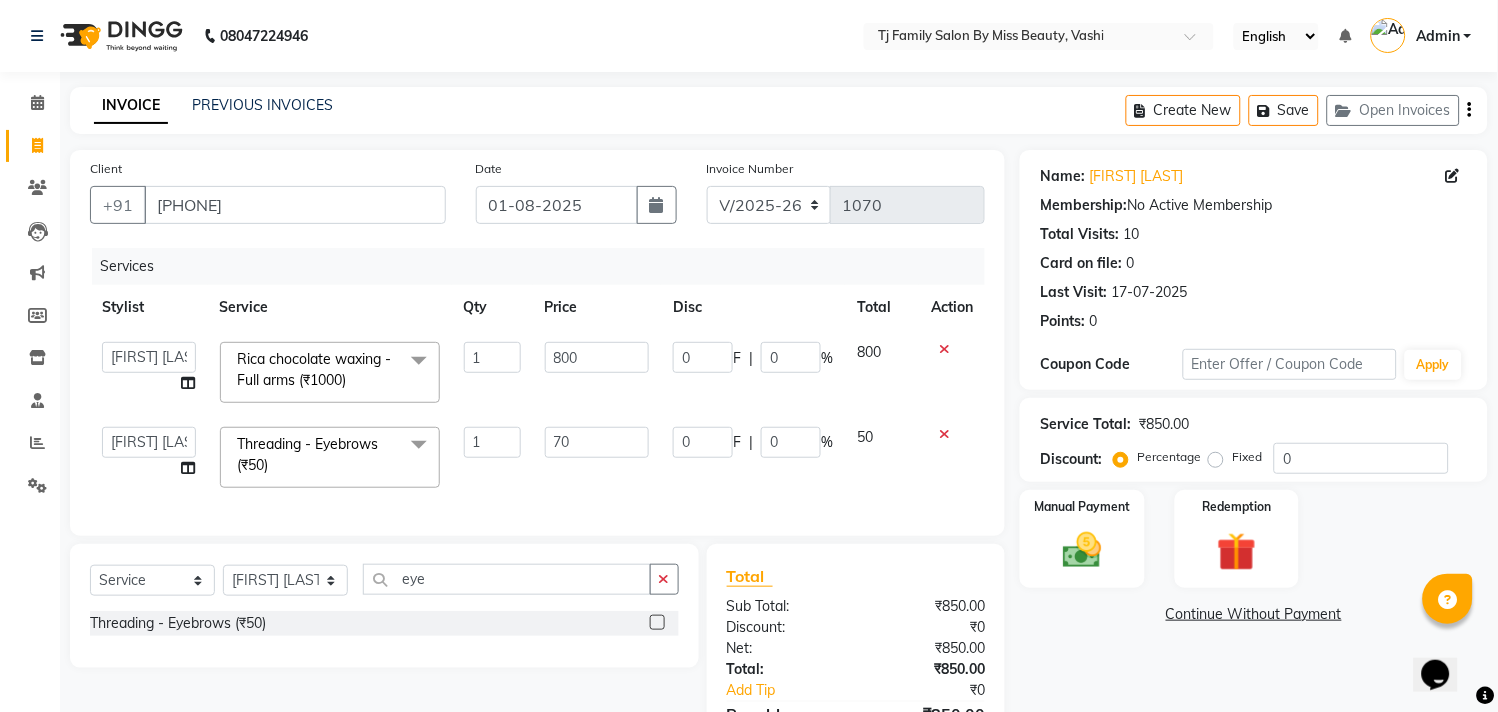 click on "50" 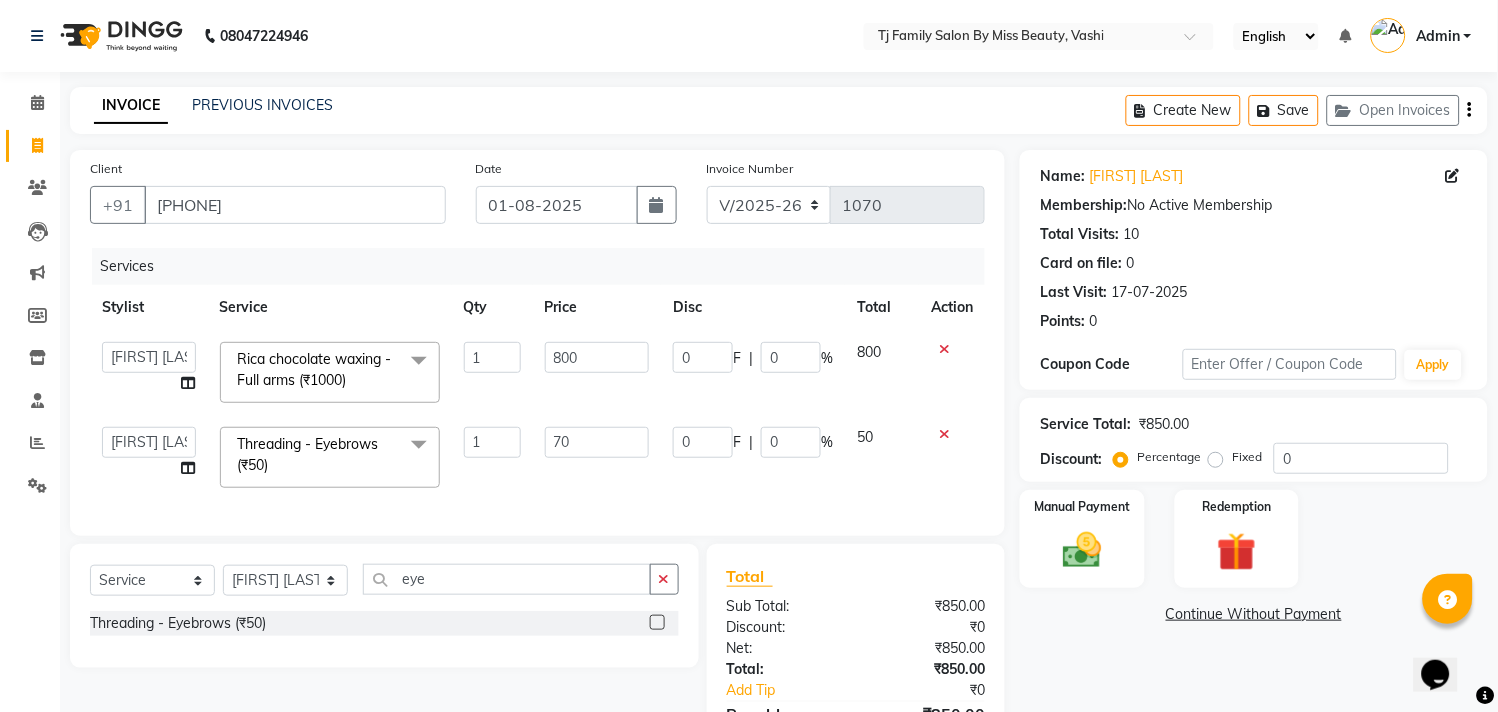 select on "31842" 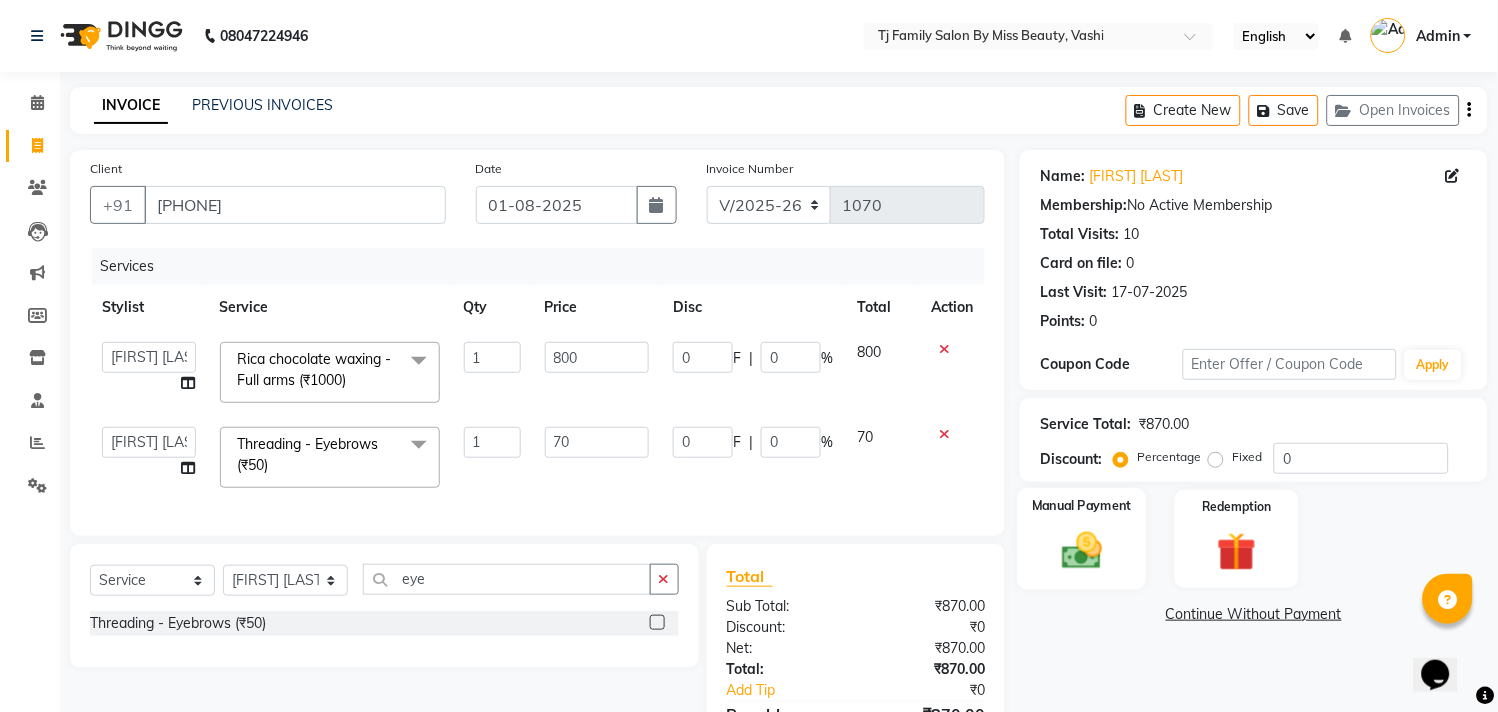click on "Manual Payment" 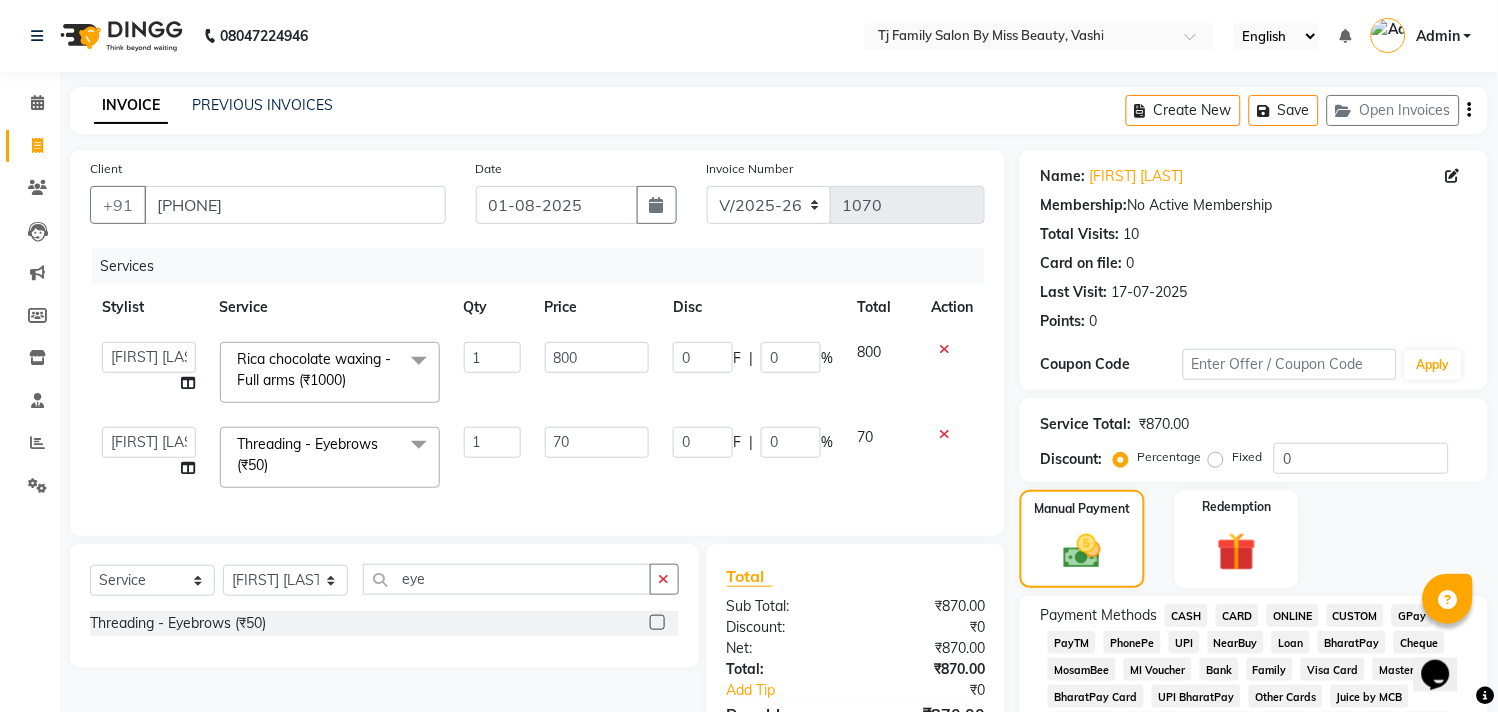 click on "ONLINE" 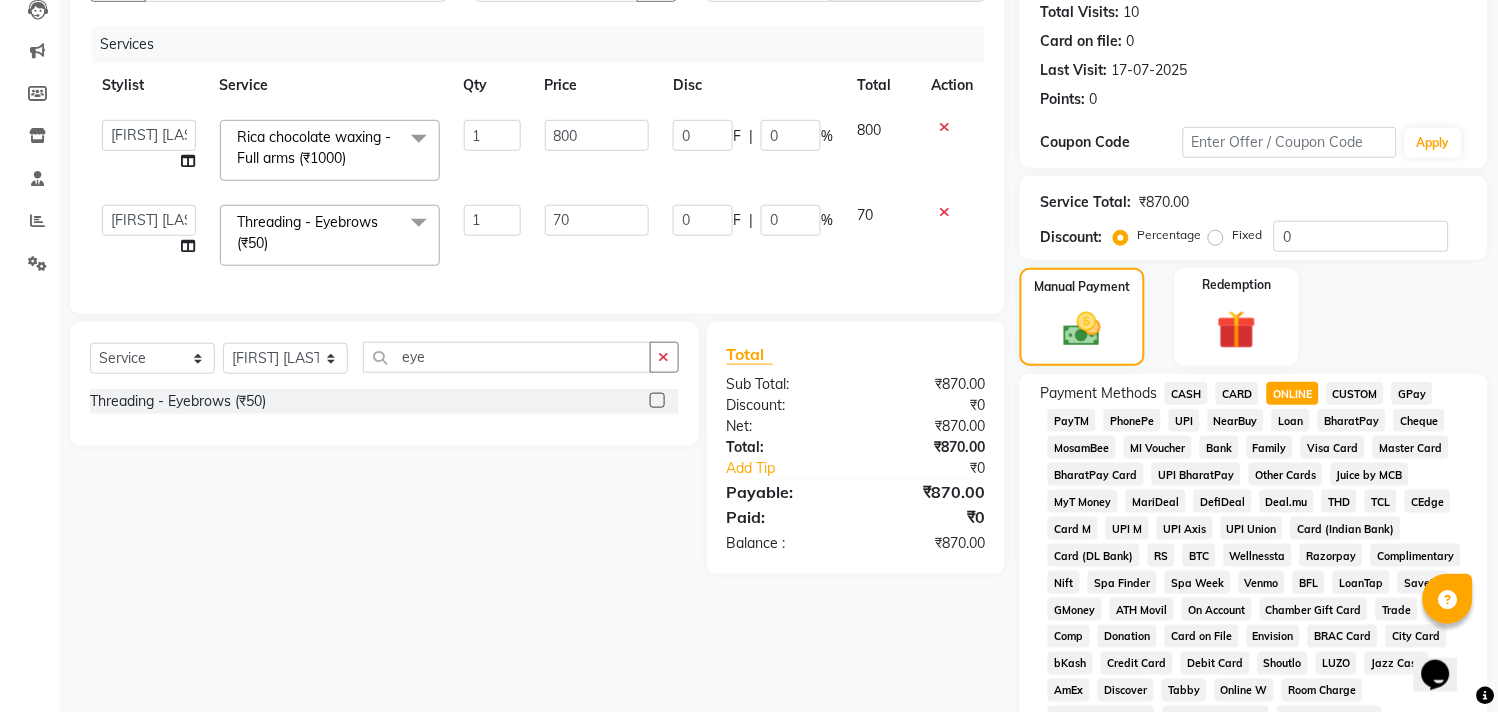 scroll, scrollTop: 666, scrollLeft: 0, axis: vertical 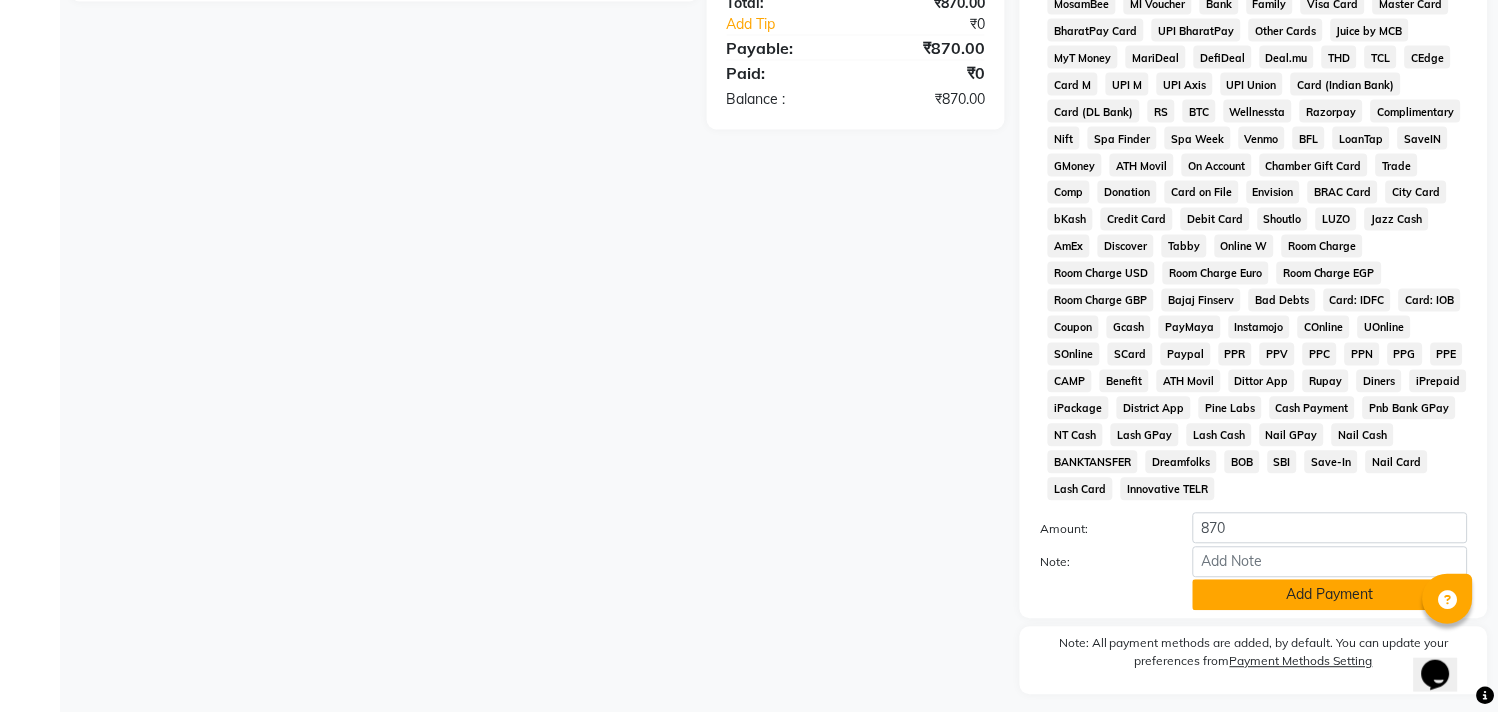 click on "Add Payment" 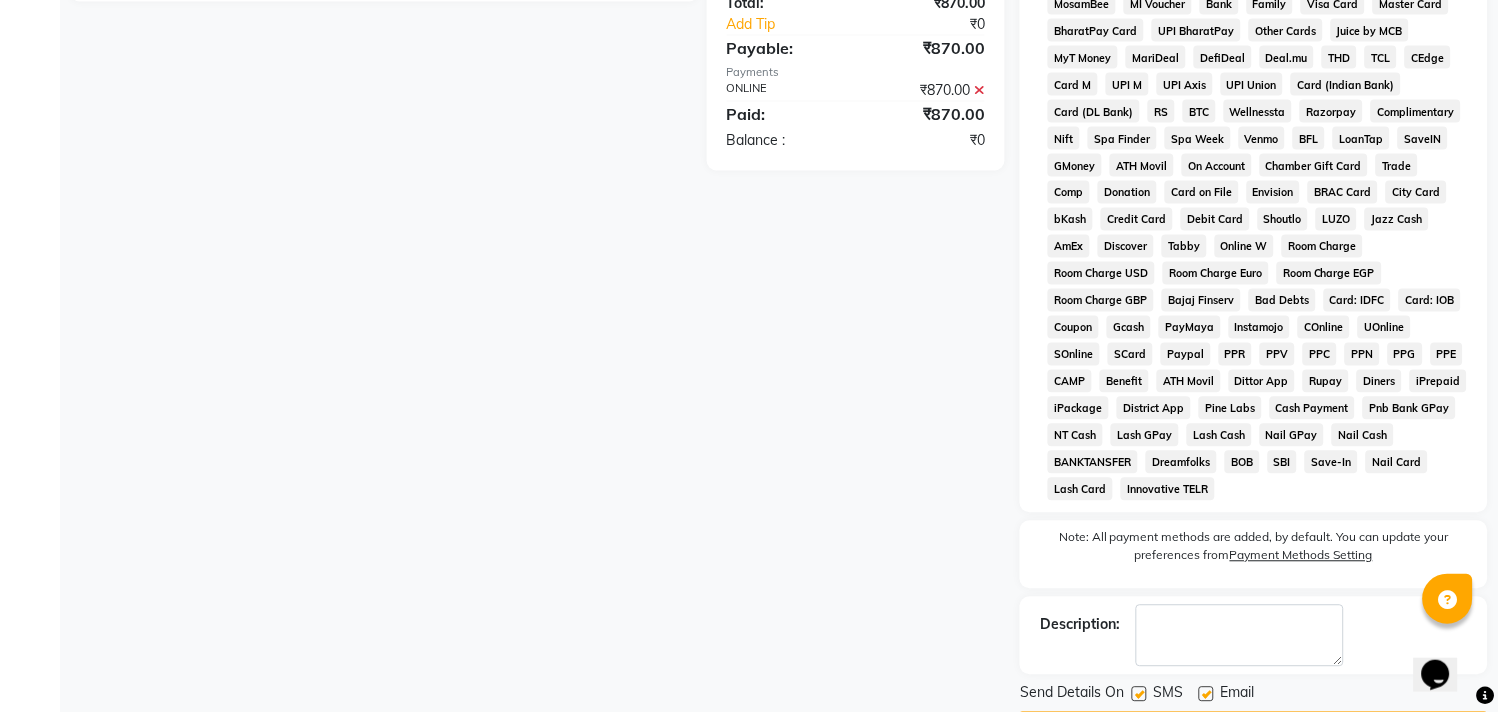 click on "Checkout" 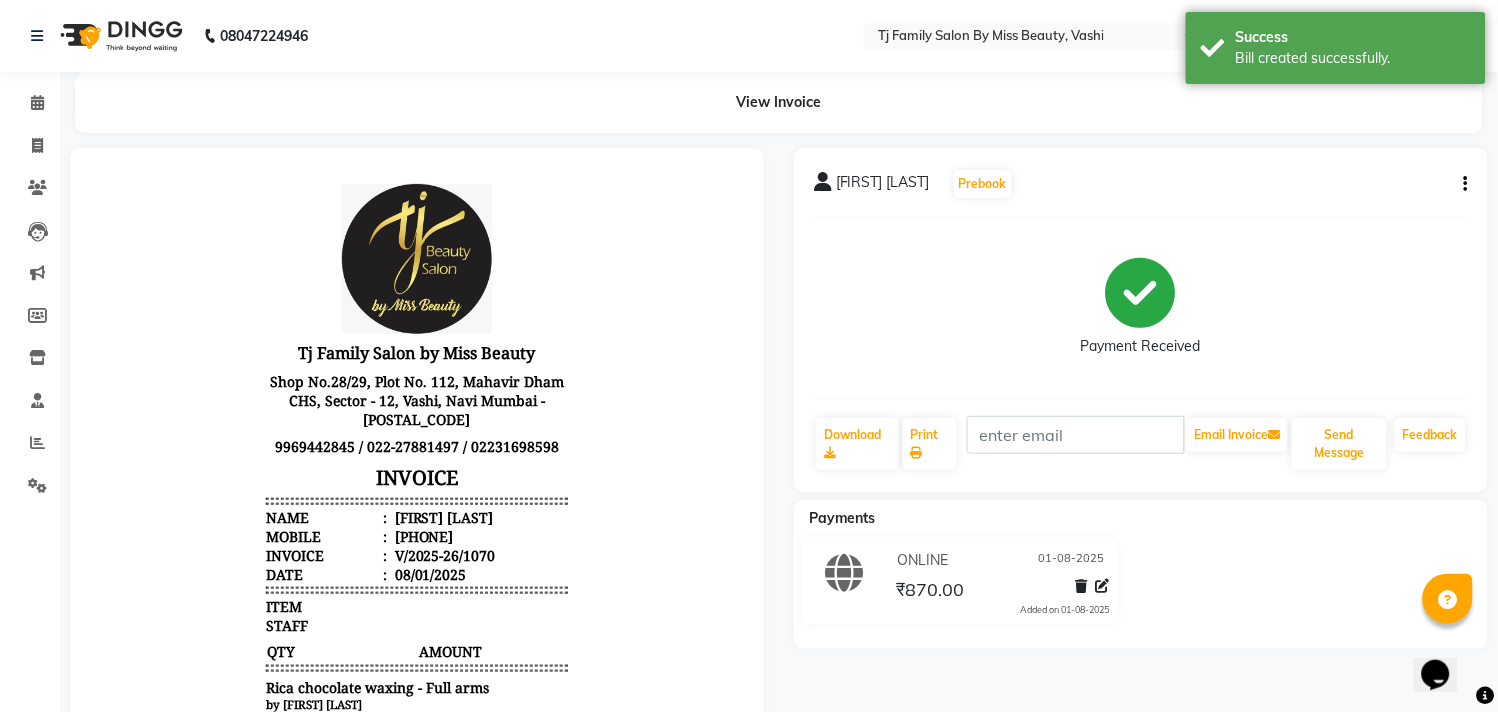 scroll, scrollTop: 0, scrollLeft: 0, axis: both 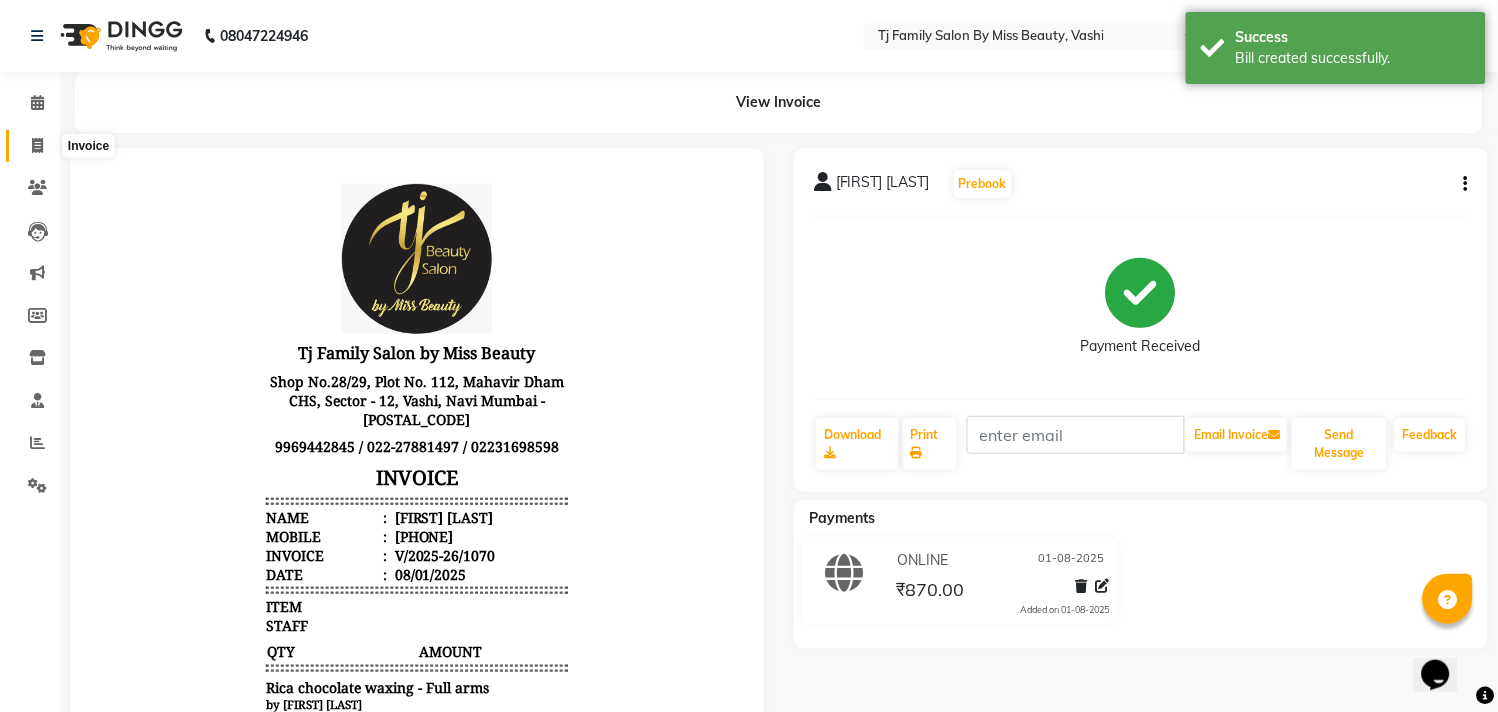 click 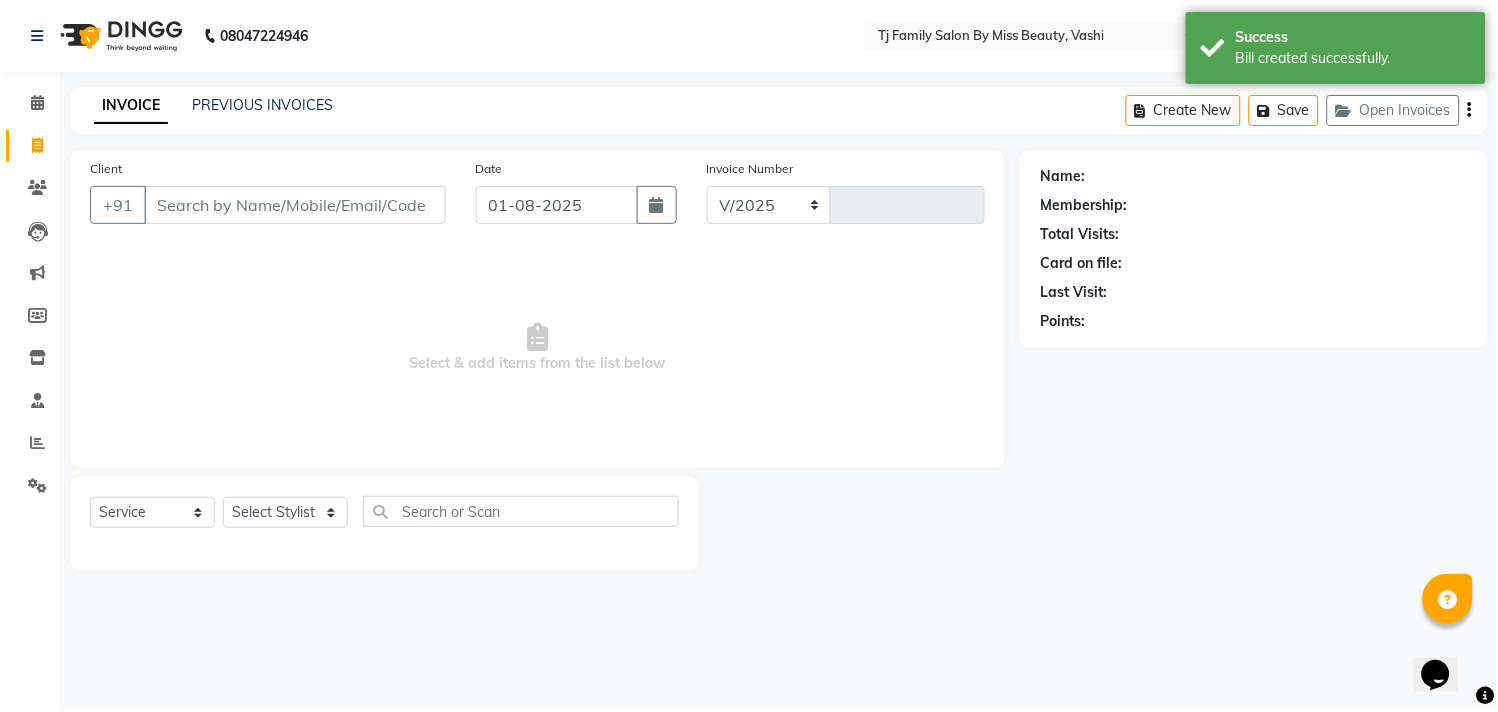 select on "703" 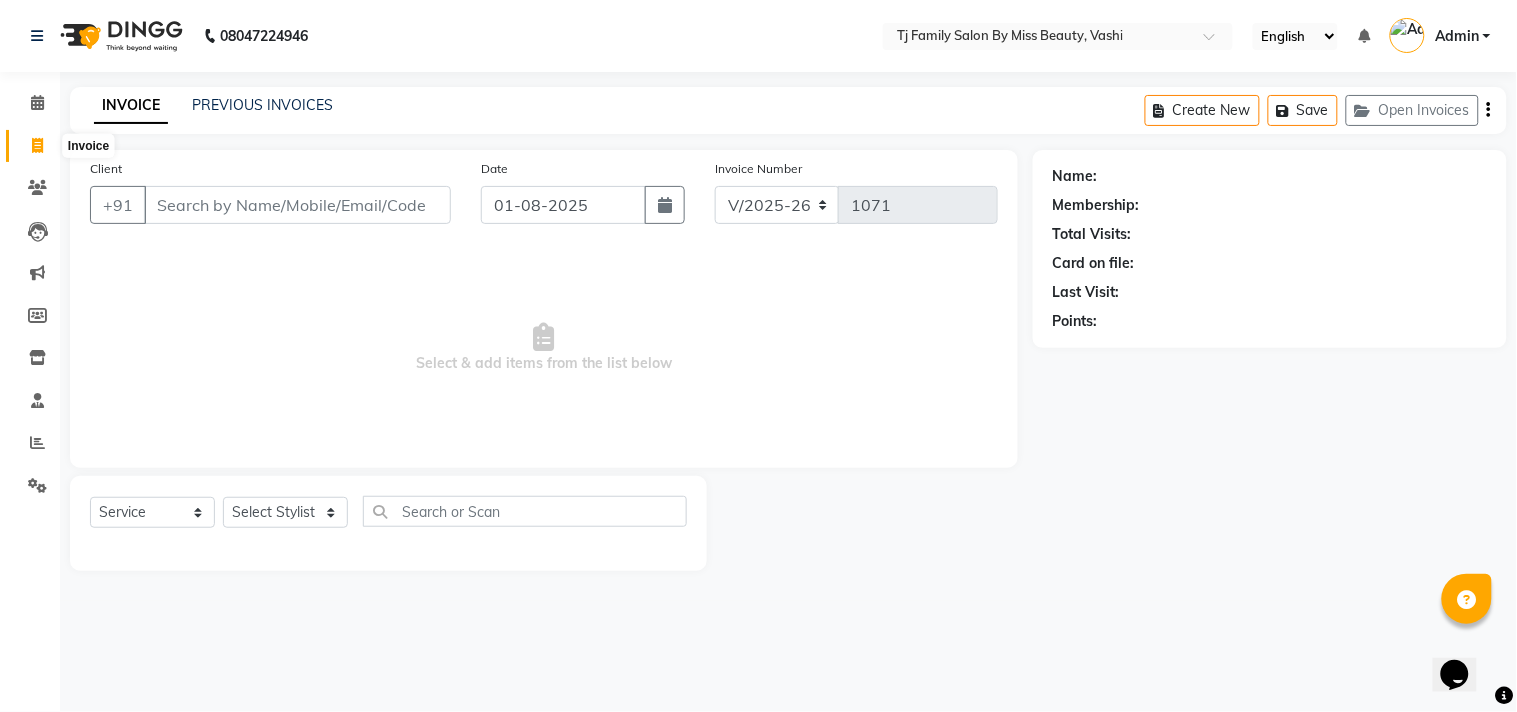 click 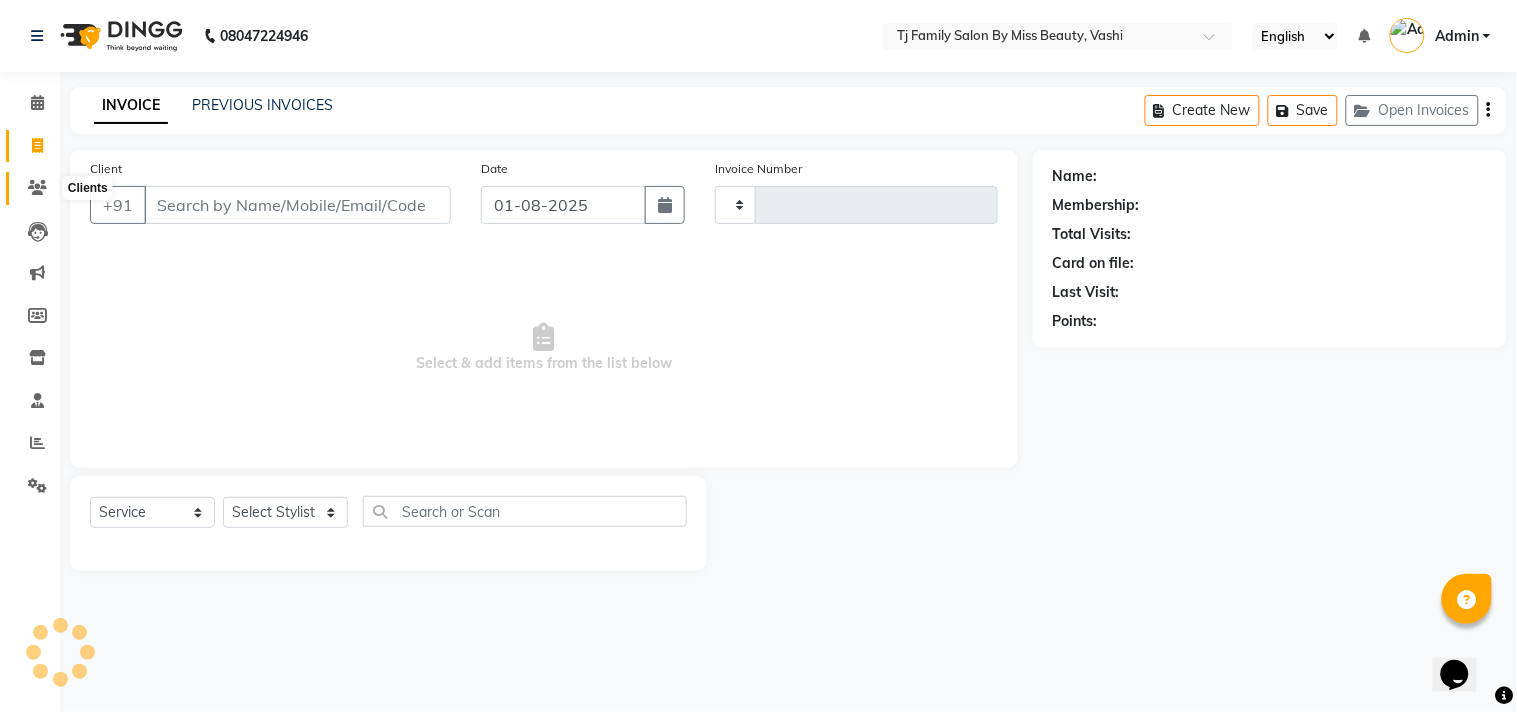 click 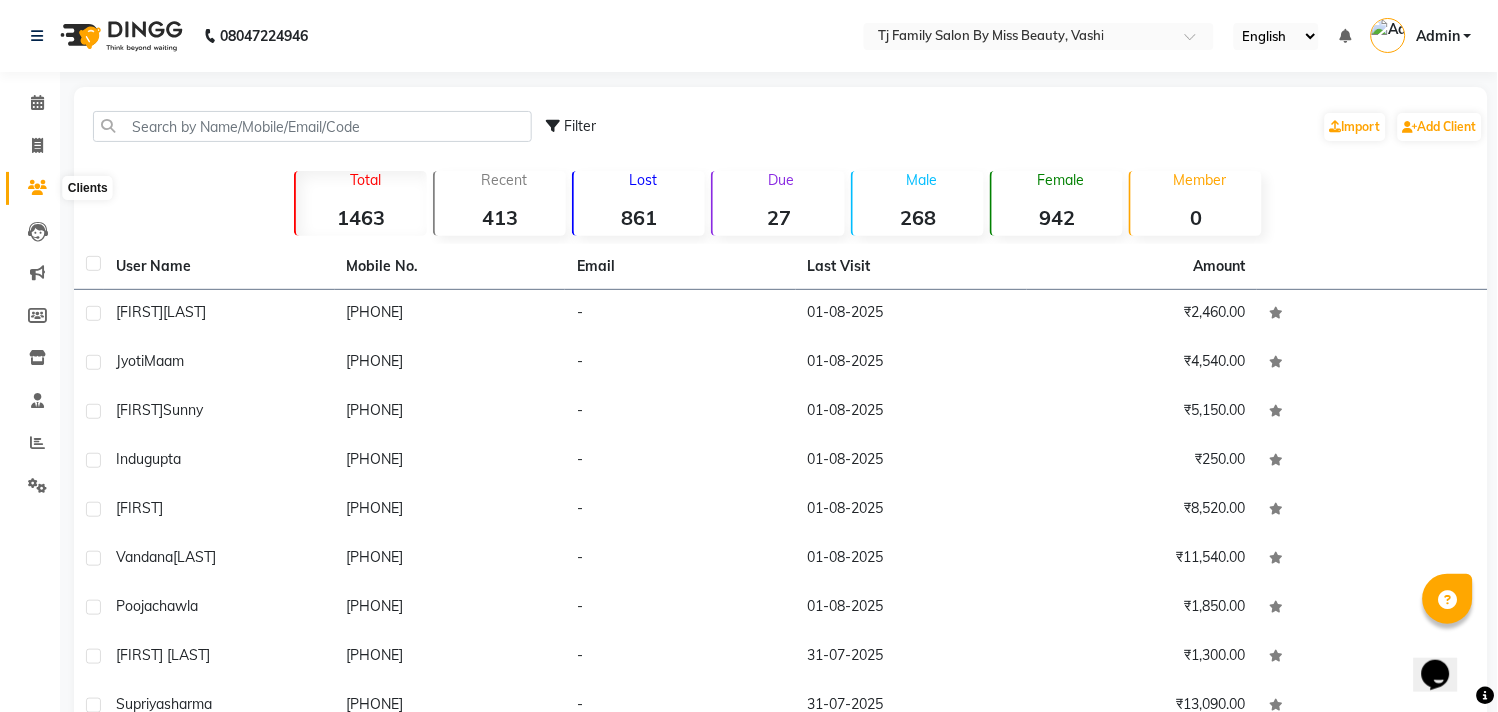 click 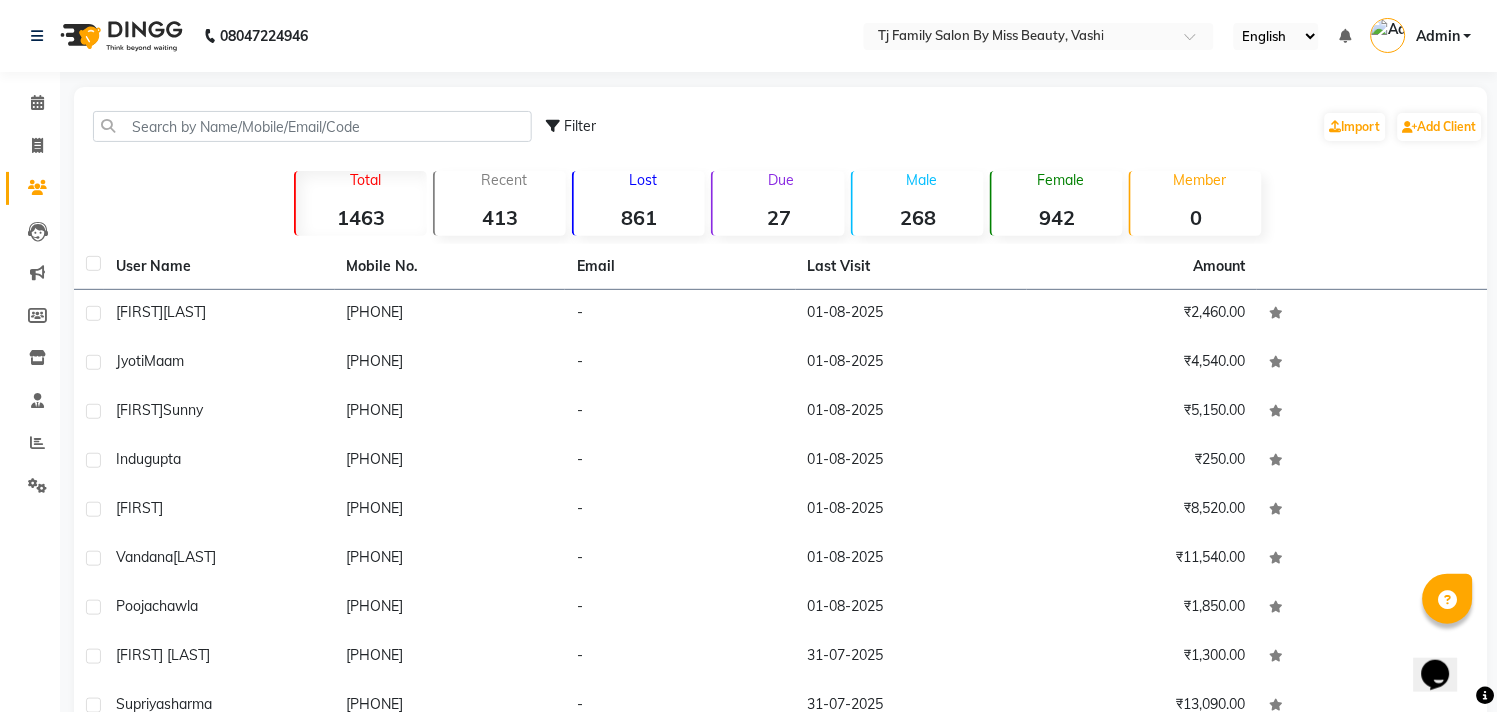 scroll, scrollTop: 111, scrollLeft: 0, axis: vertical 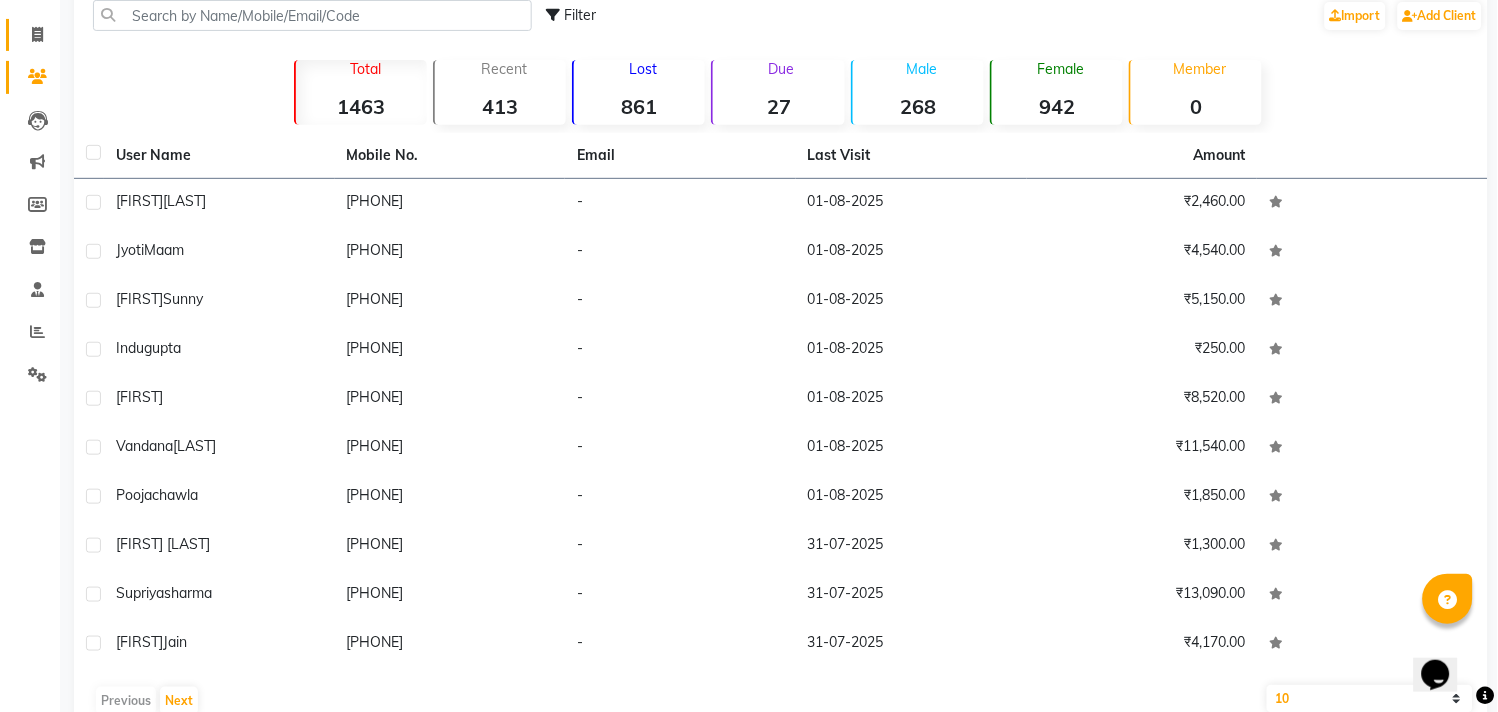 click on "Invoice" 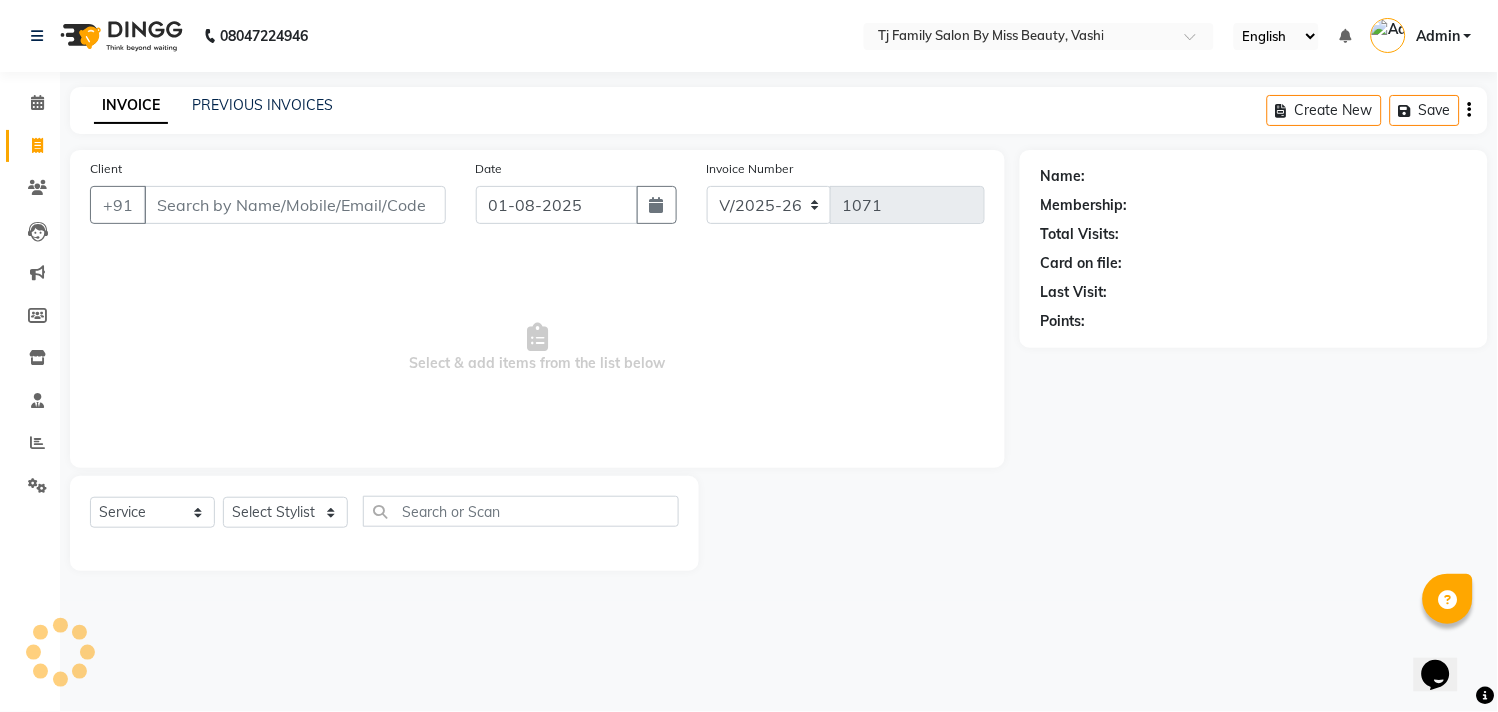 scroll, scrollTop: 0, scrollLeft: 0, axis: both 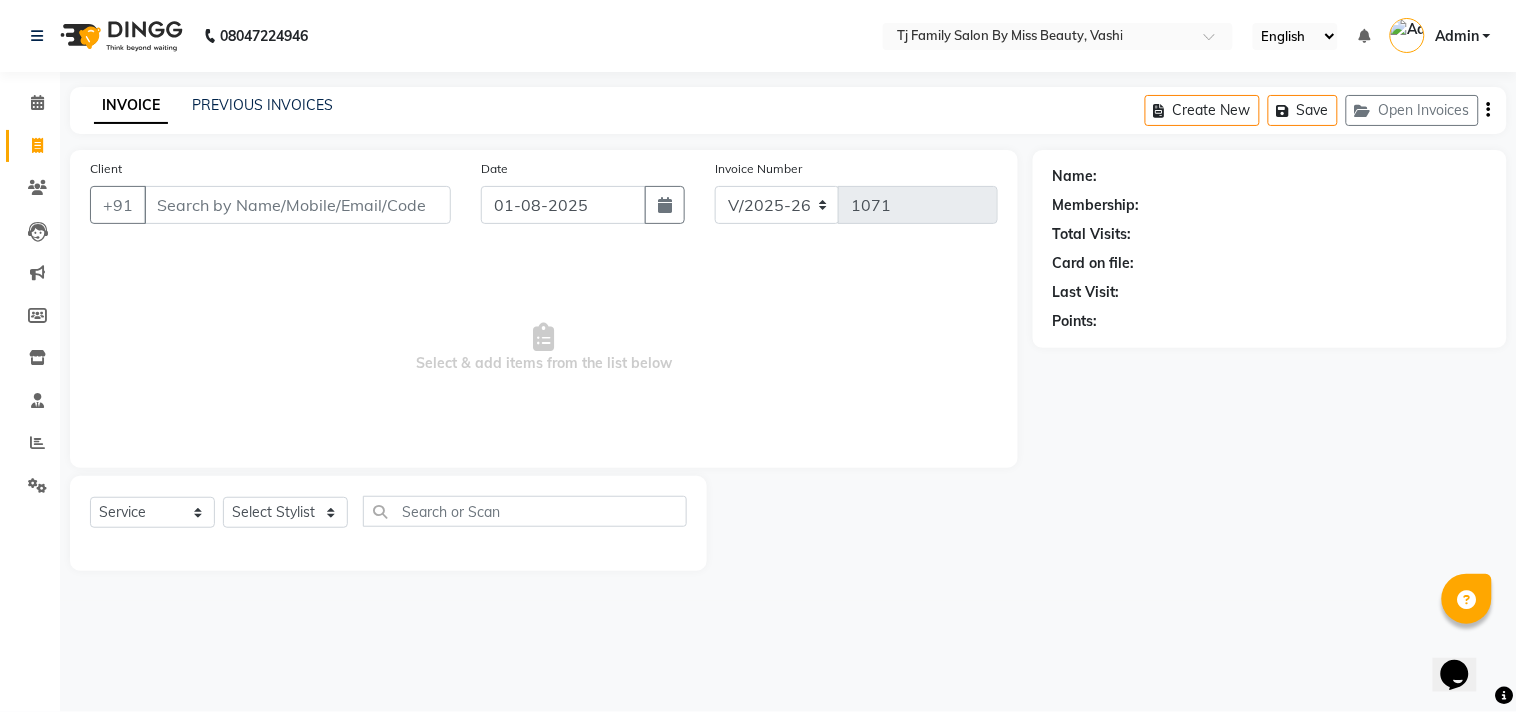 type on "8" 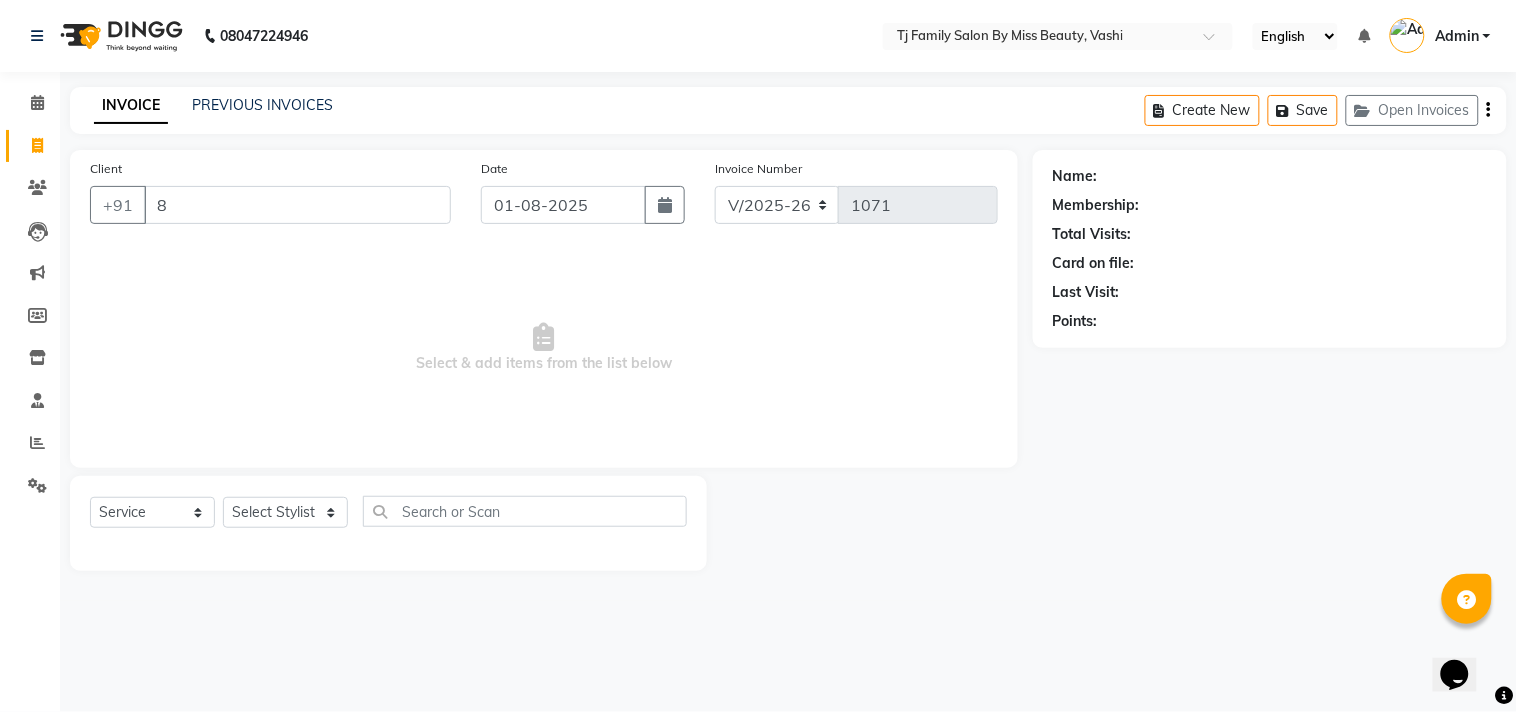 click on "8" at bounding box center [297, 205] 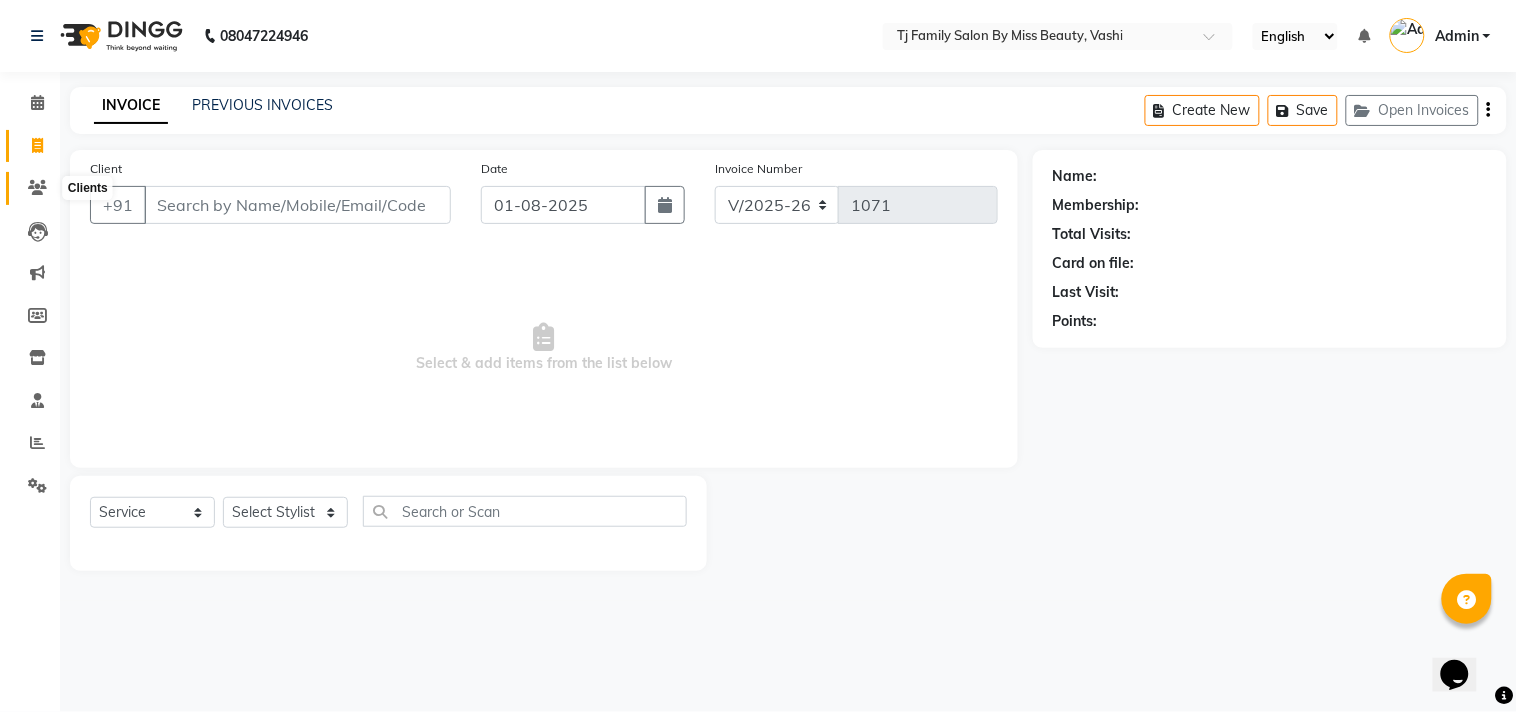 click 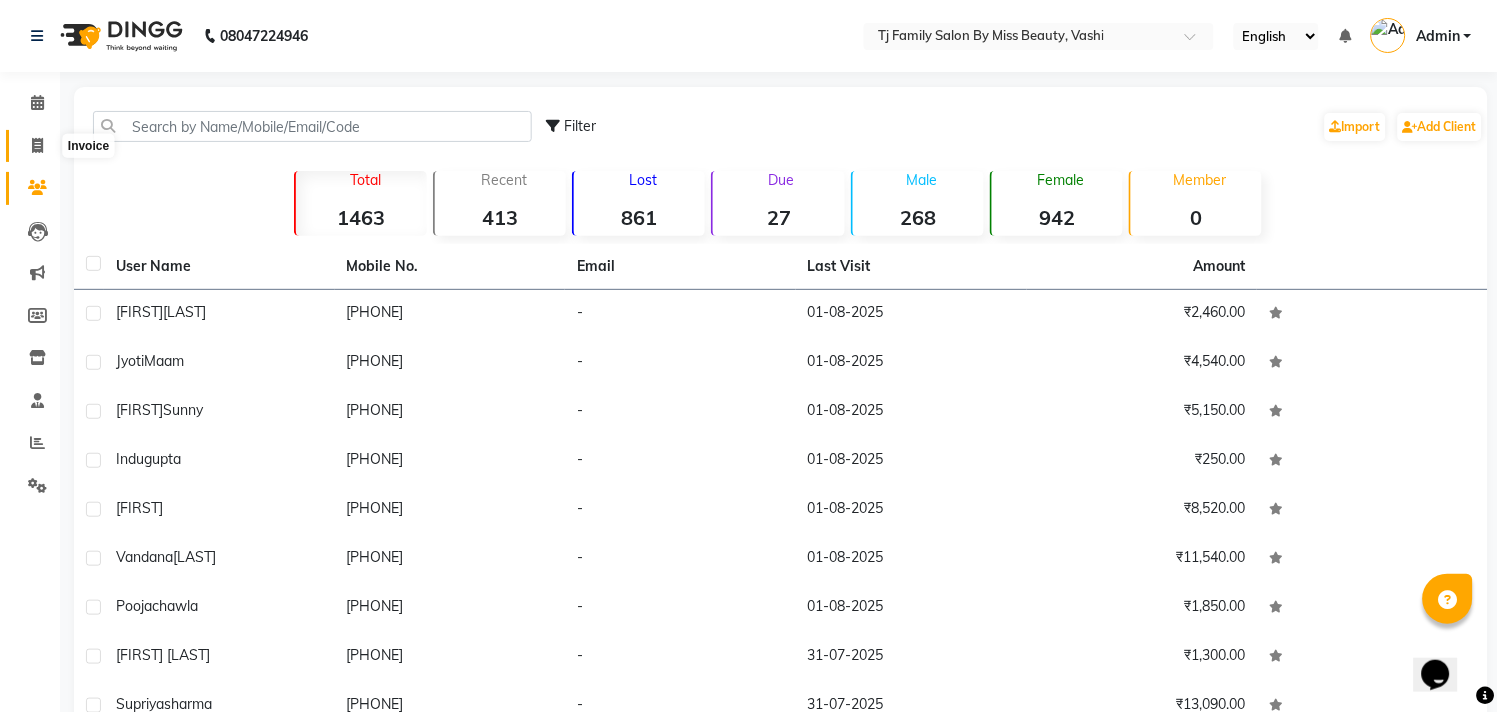click 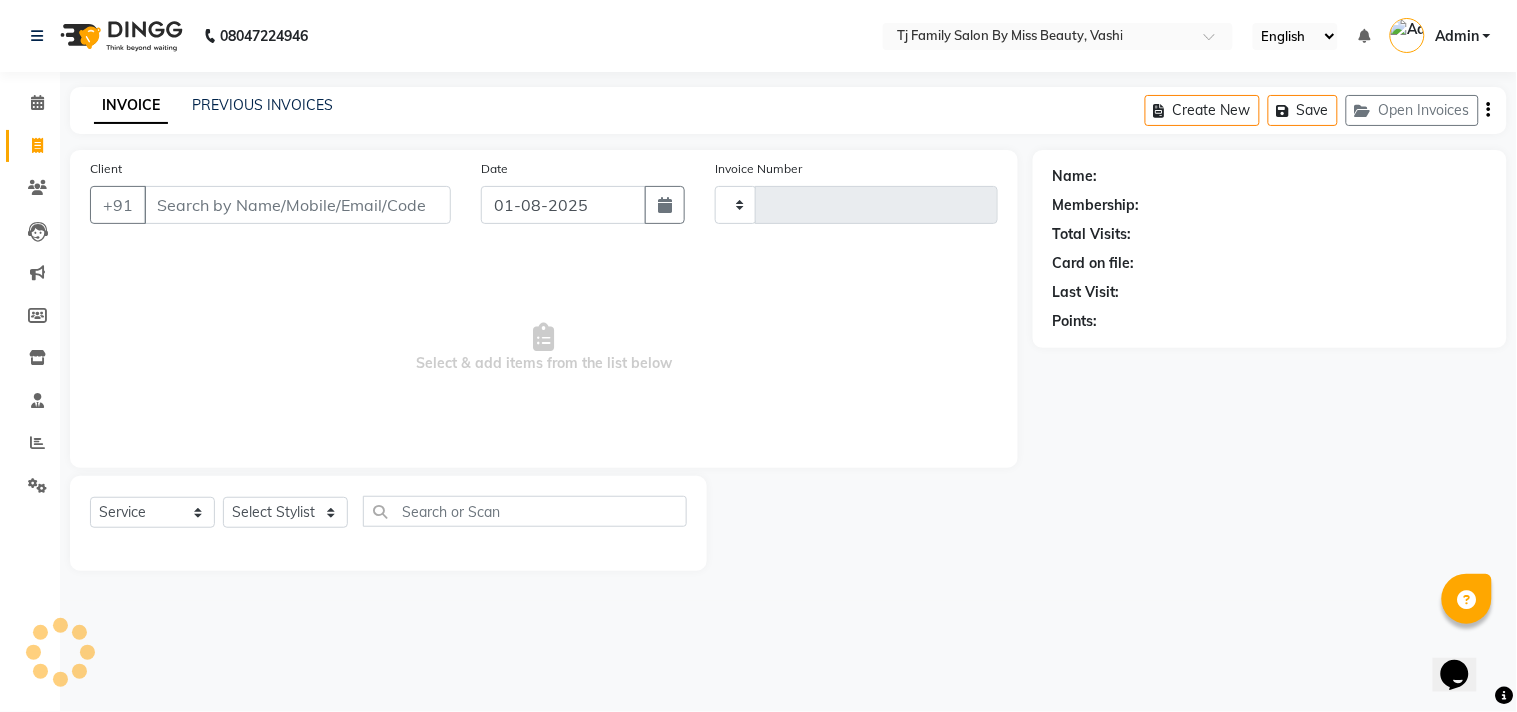 type on "1071" 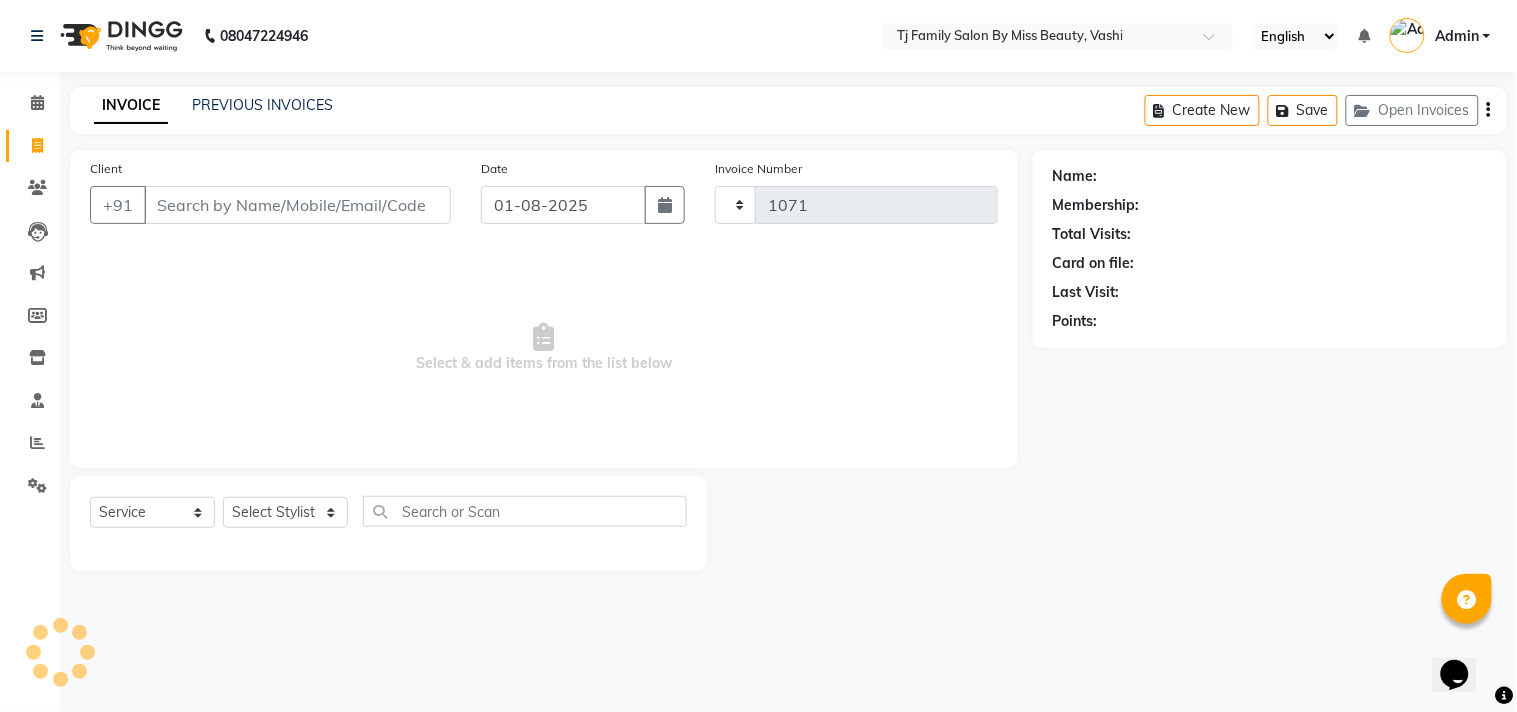 select on "703" 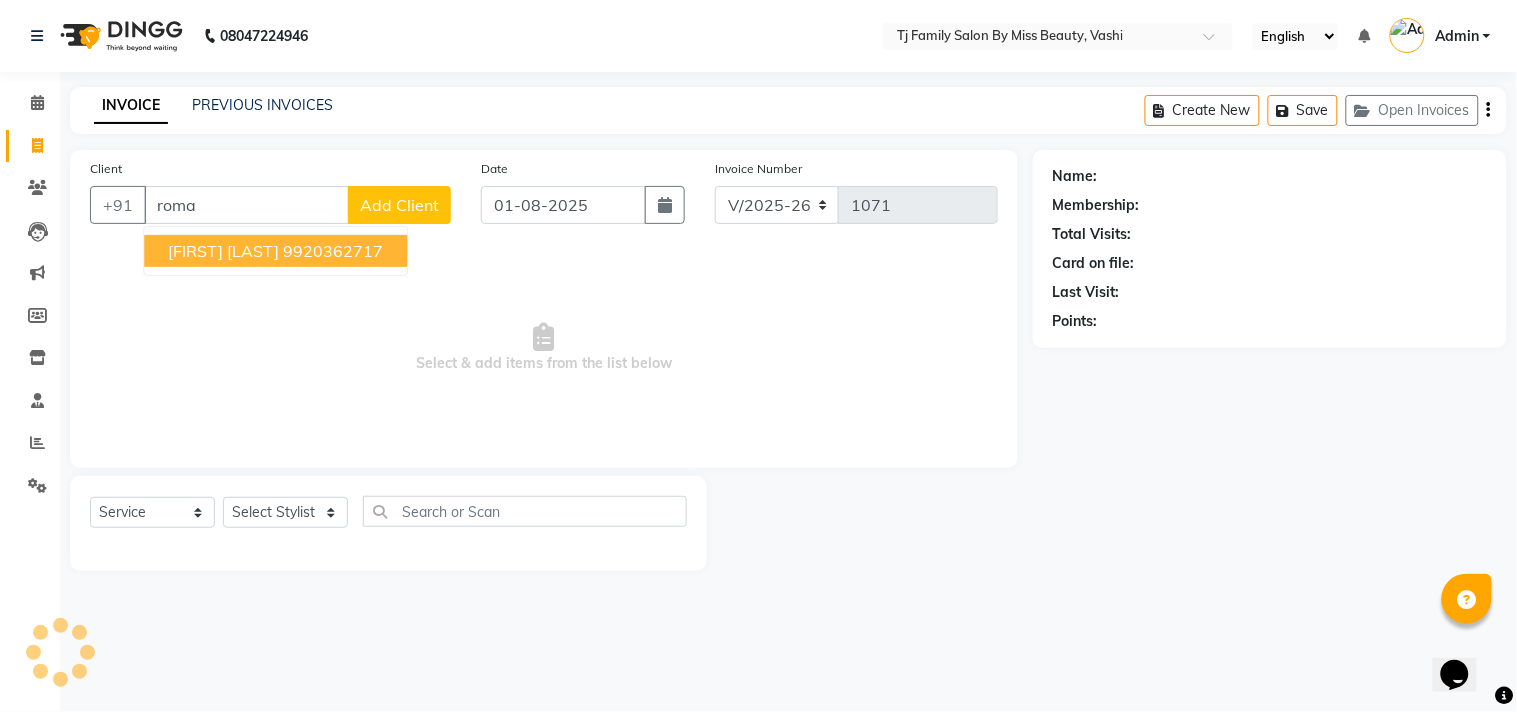 click on "[FIRST] [LAST]" at bounding box center (223, 251) 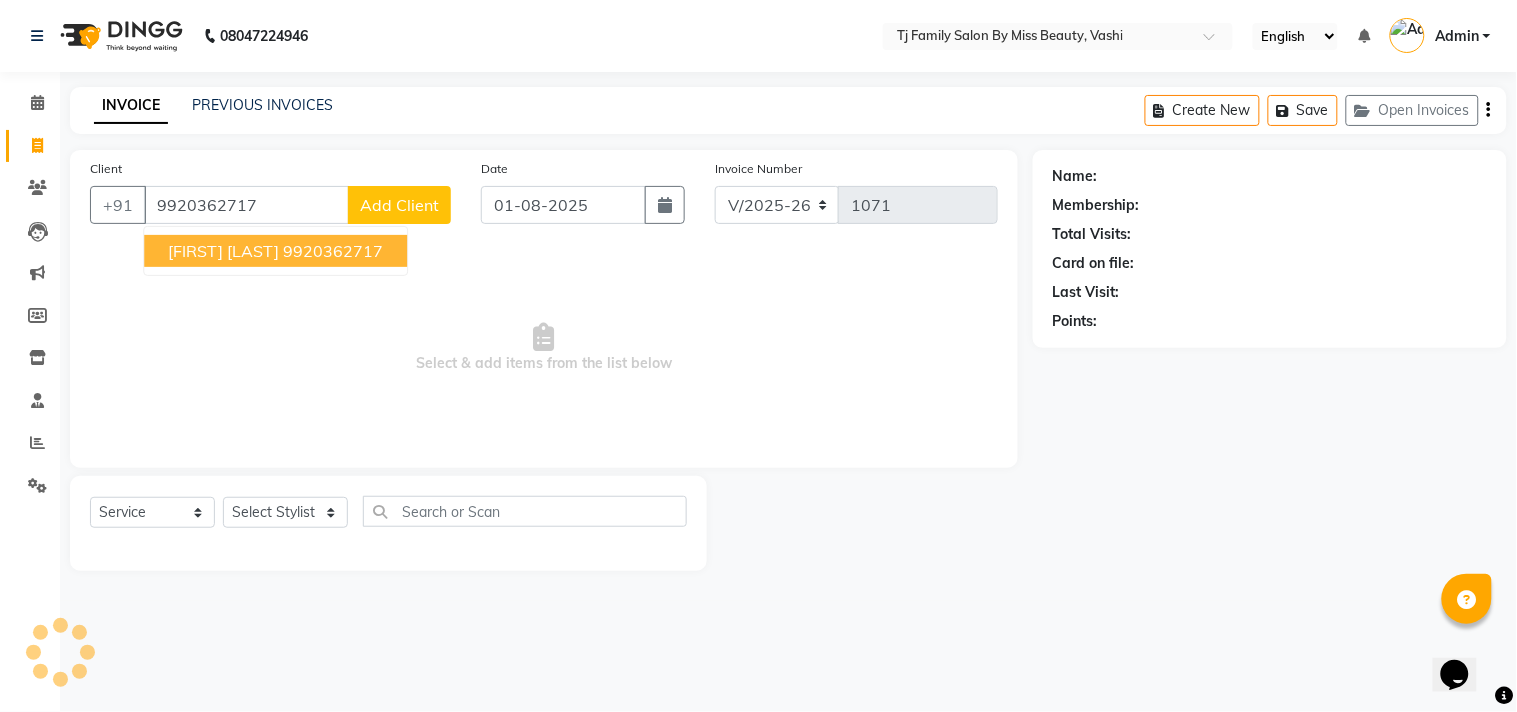 type on "9920362717" 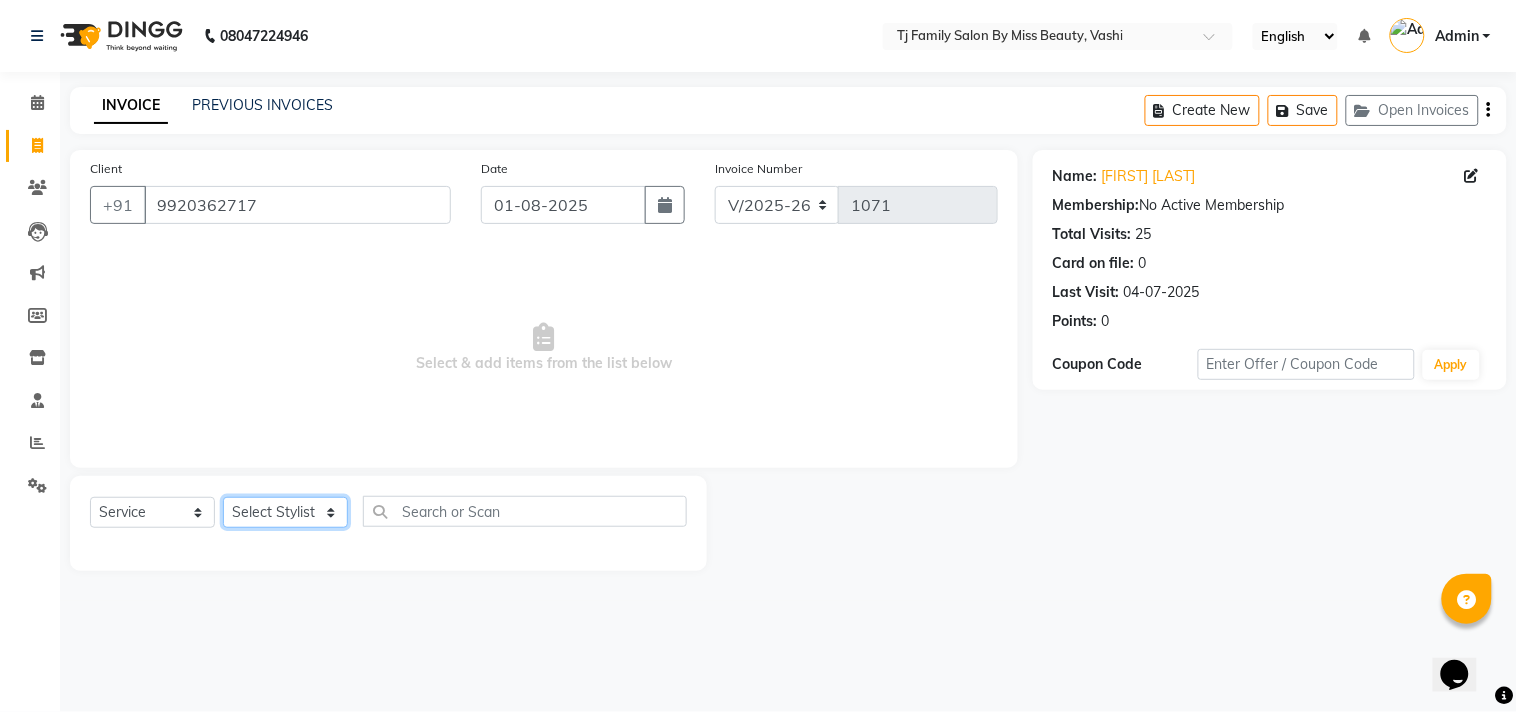 click on "Select Stylist [FIRST] [LAST] [FIRST] [LAST] [FIRST] [LAST] [FIRST] [LAST] [FIRST] [LAST] [FIRST]" 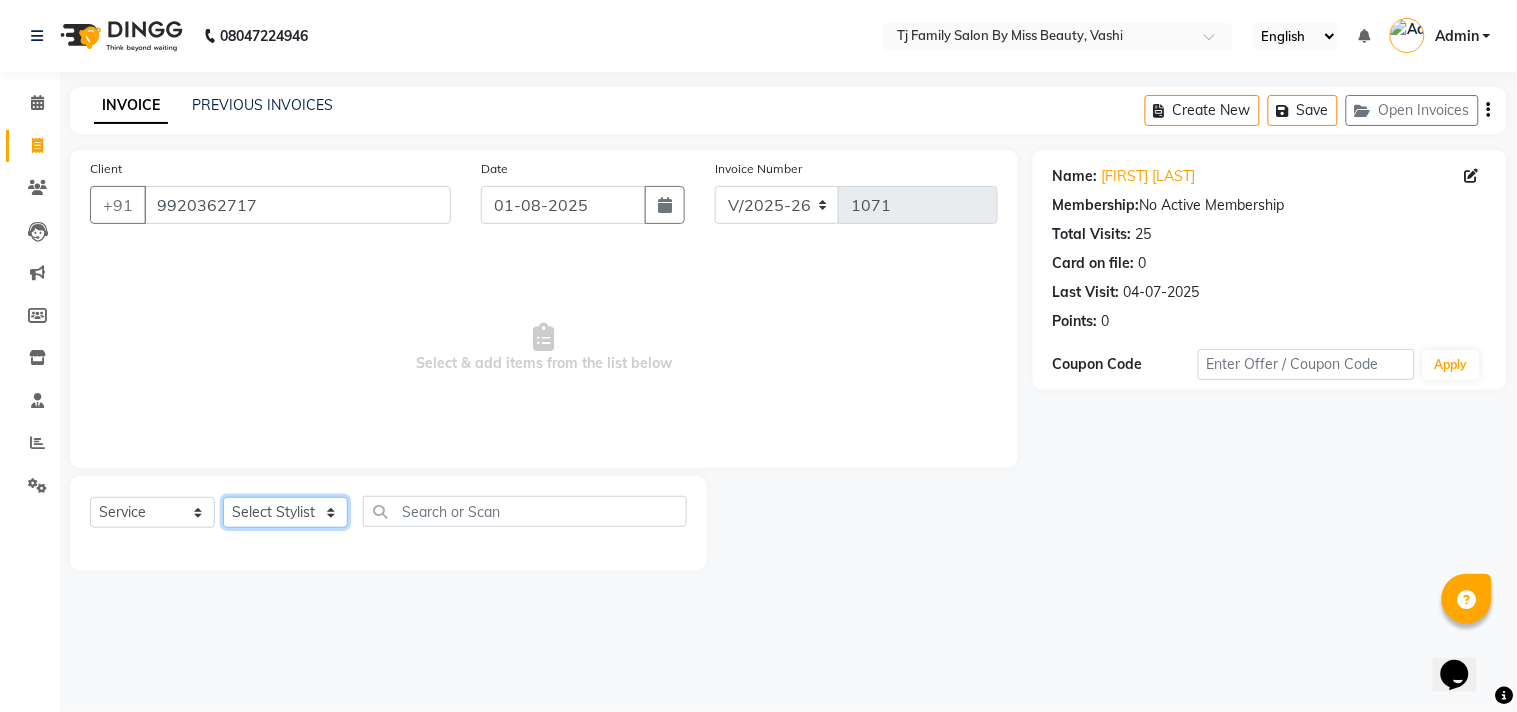 select on "83441" 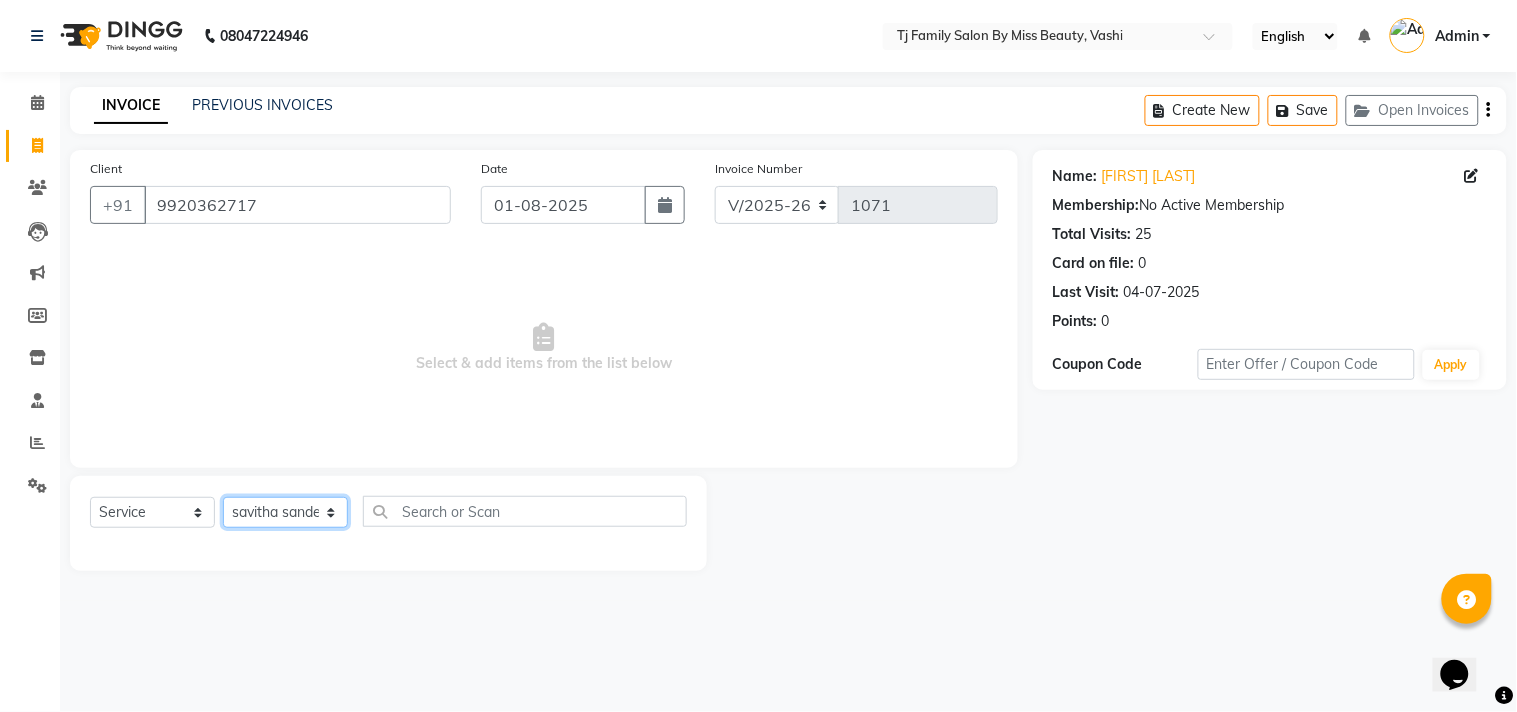 click on "Select Stylist [FIRST] [LAST] [FIRST] [LAST] [FIRST] [LAST] [FIRST] [LAST] [FIRST] [LAST] [FIRST]" 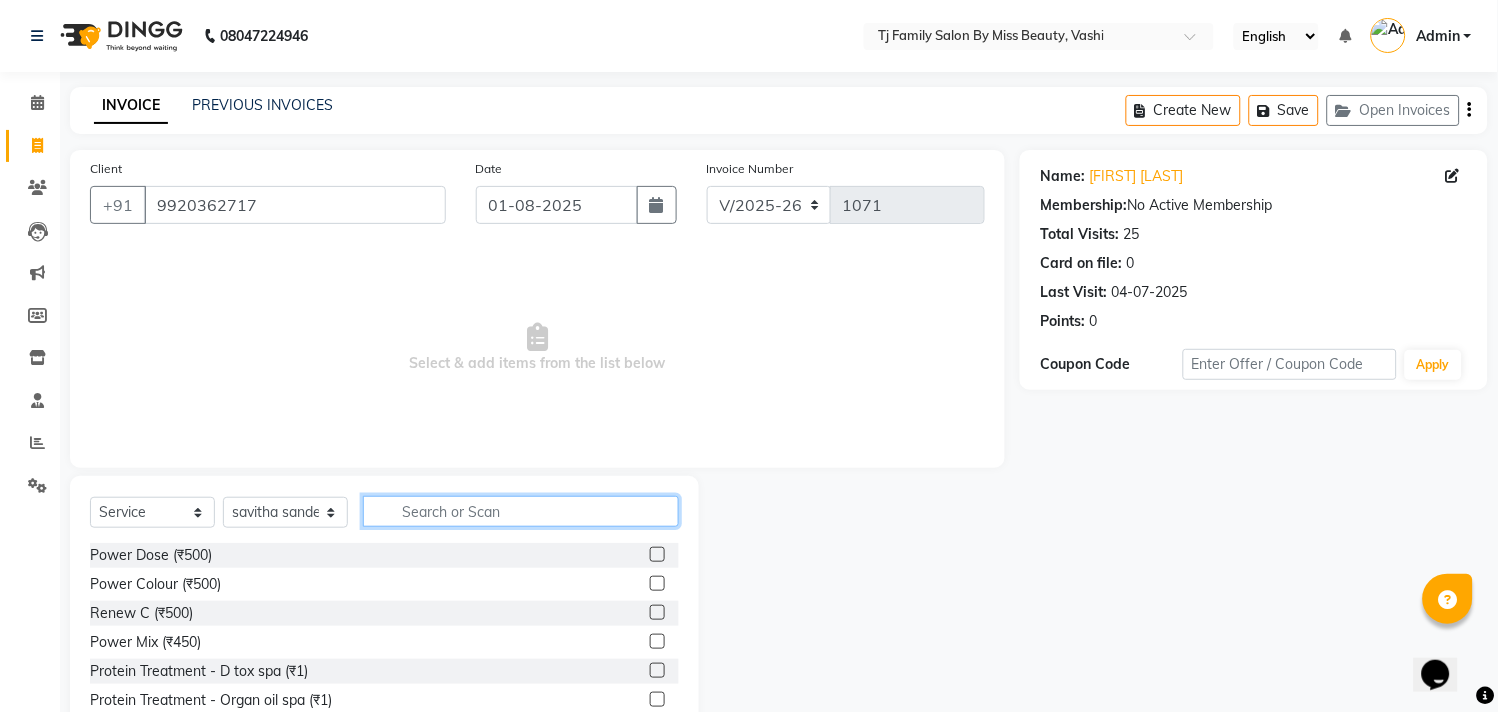 click 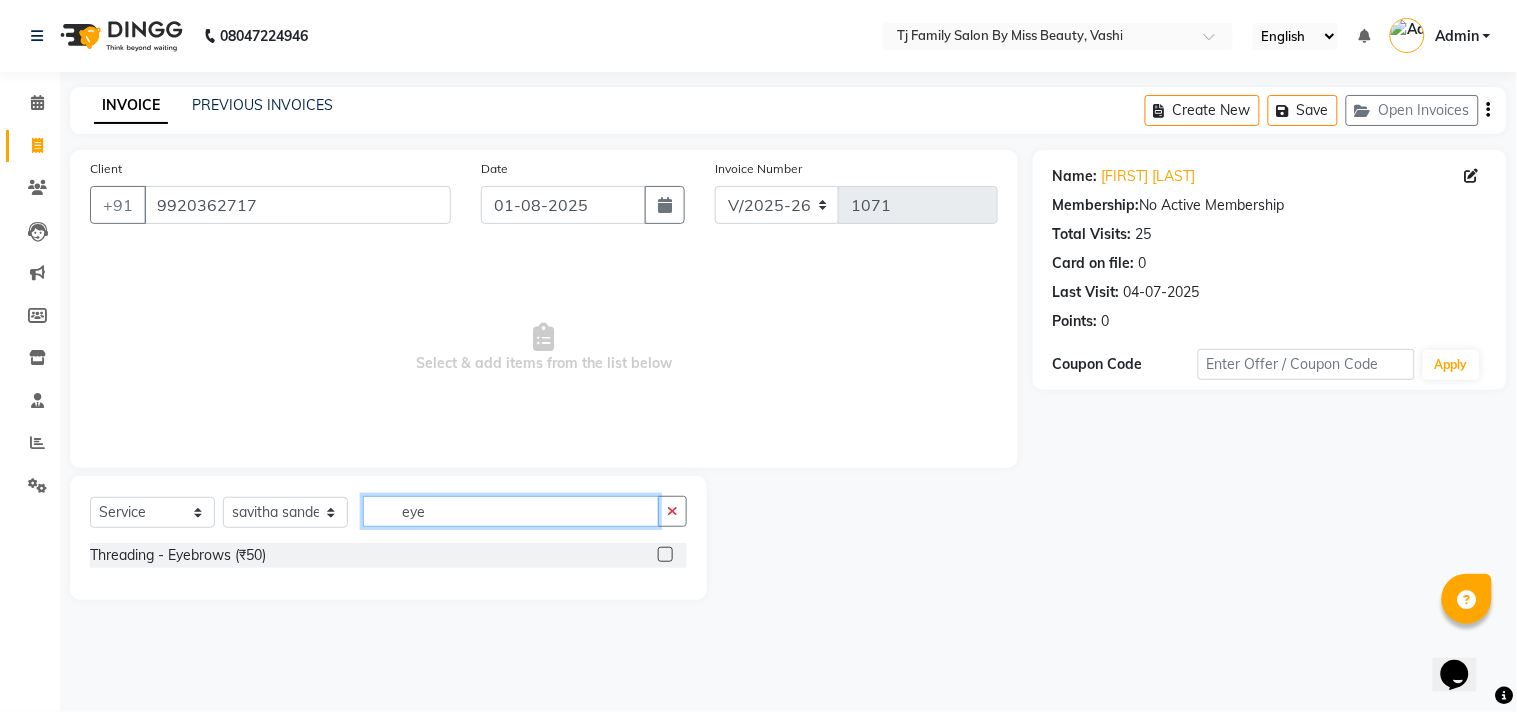 type on "eye" 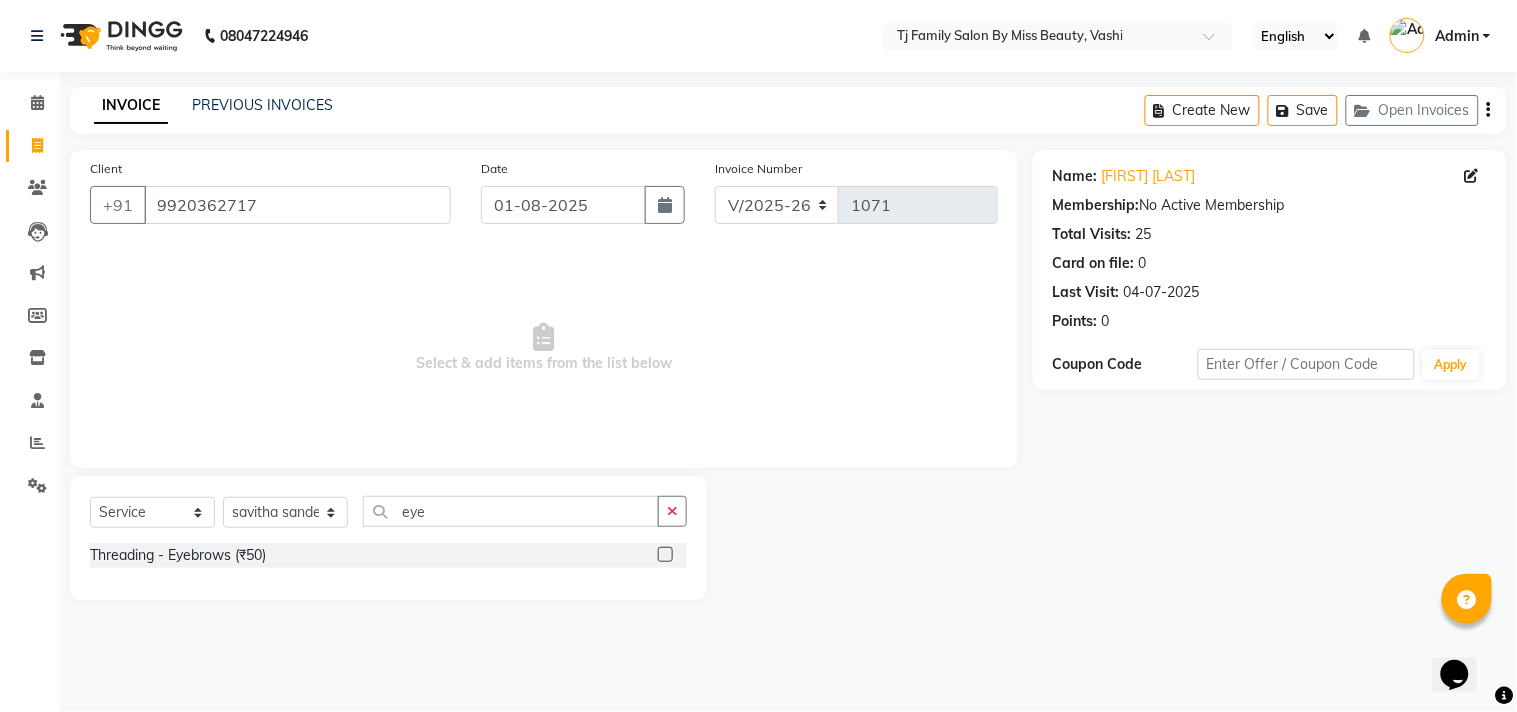click 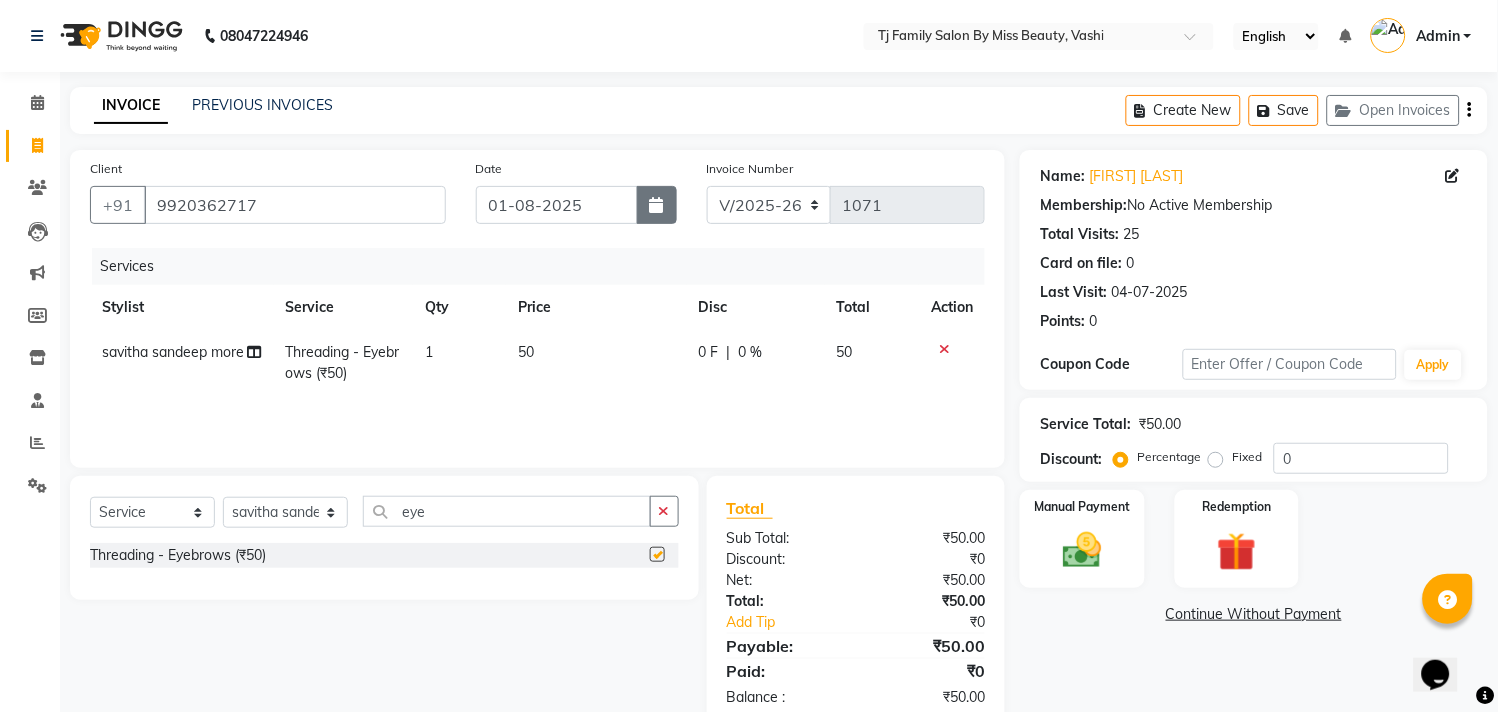 checkbox on "false" 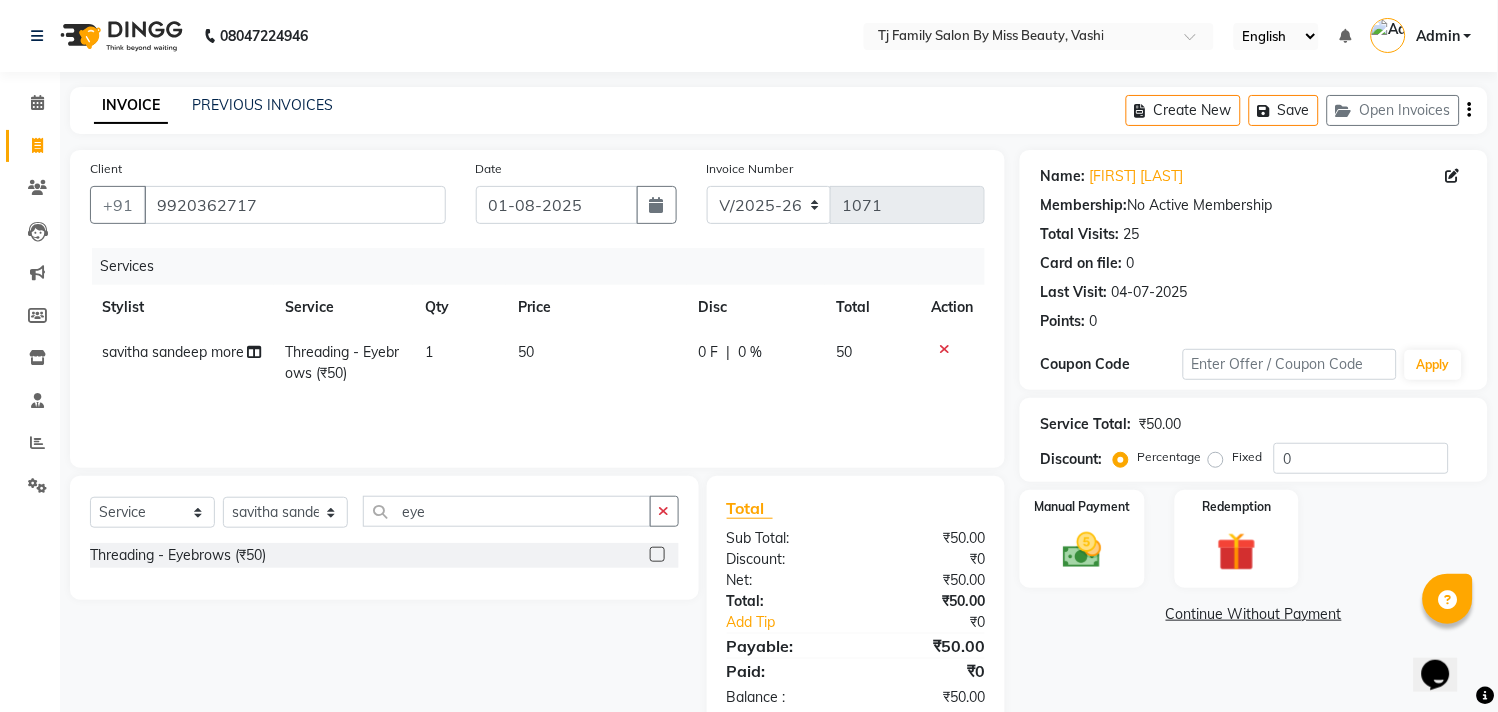 click on "50" 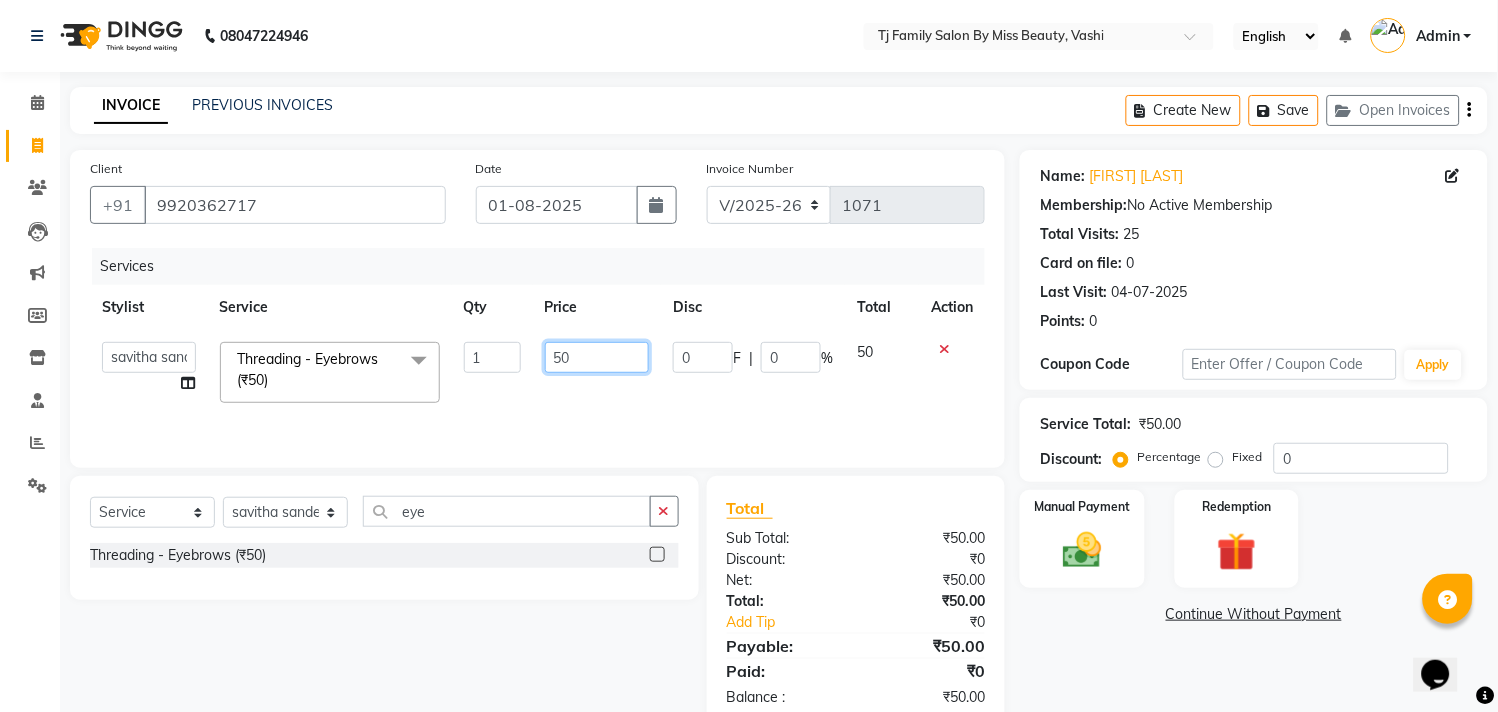 click on "50" 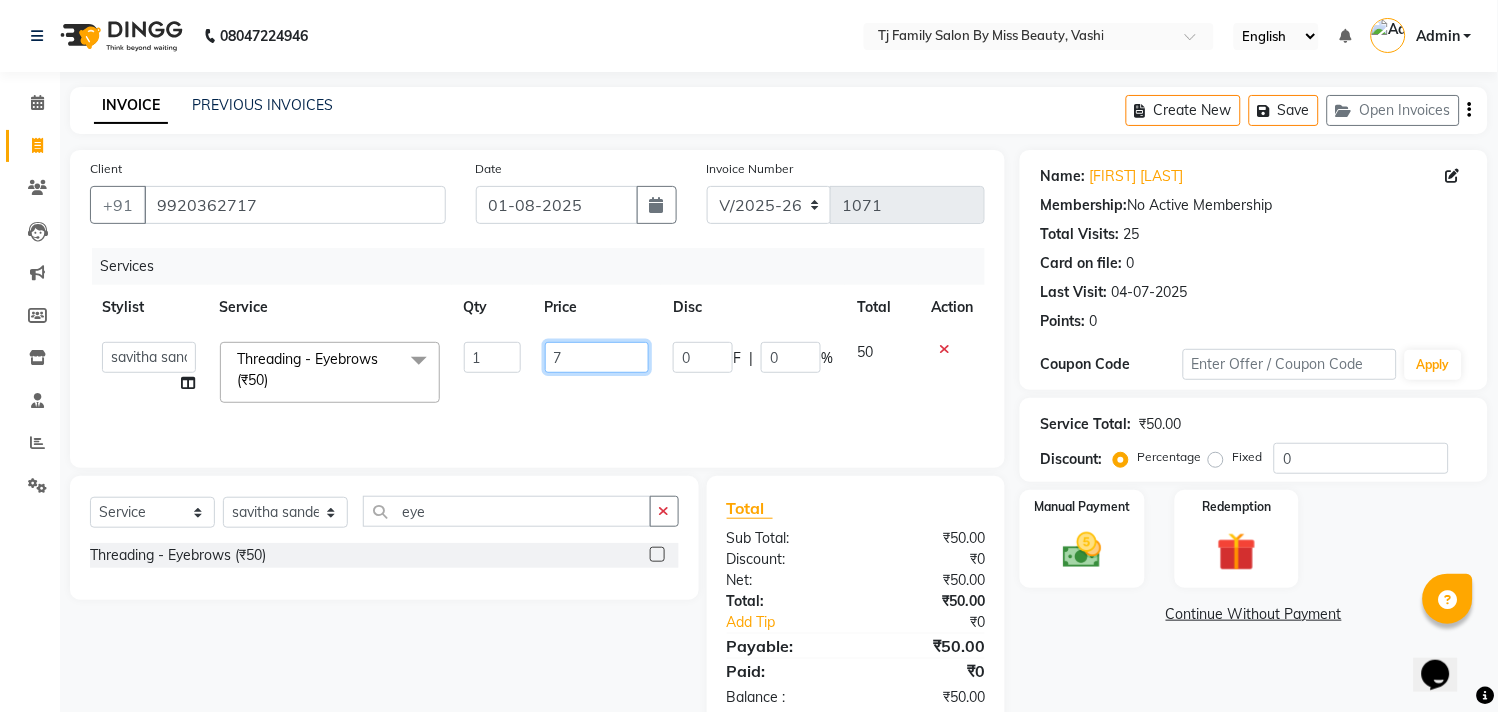 type on "70" 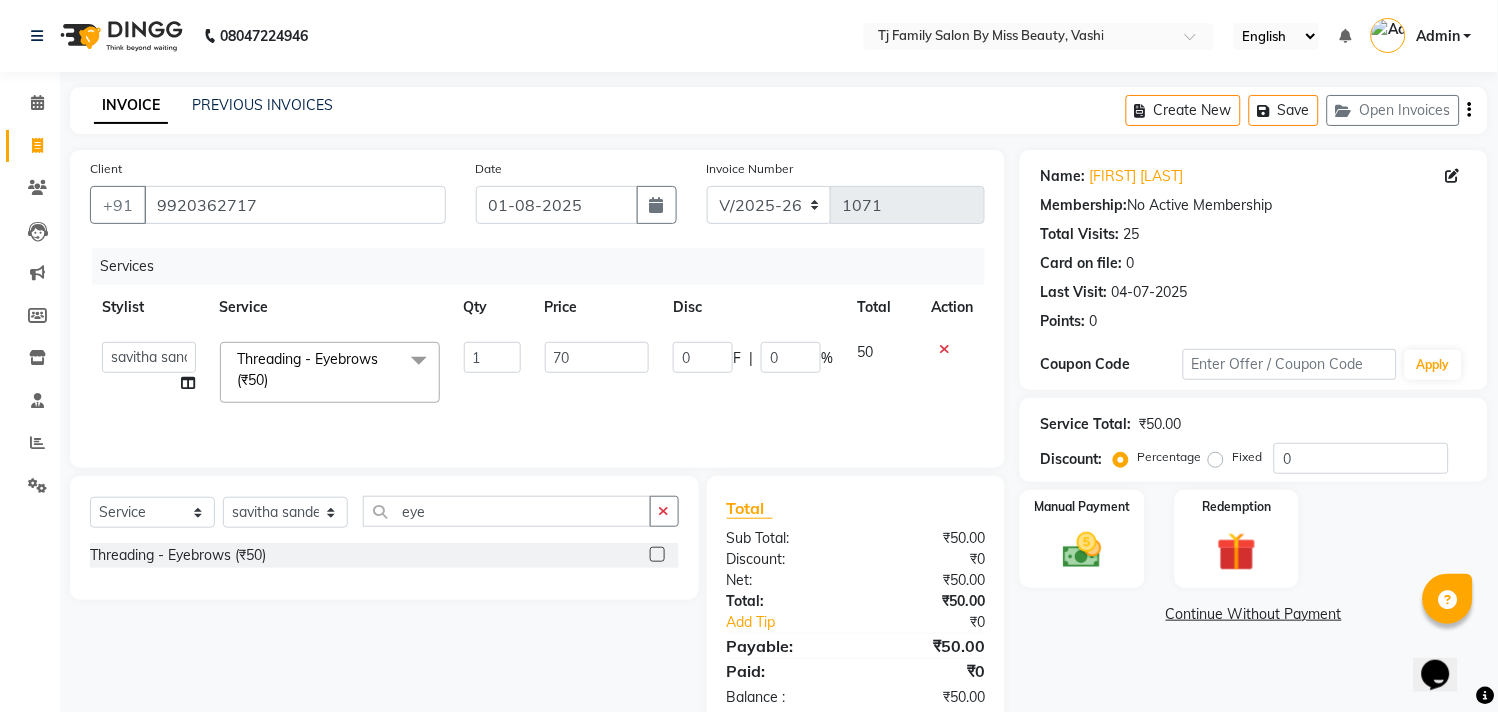 click on "50" 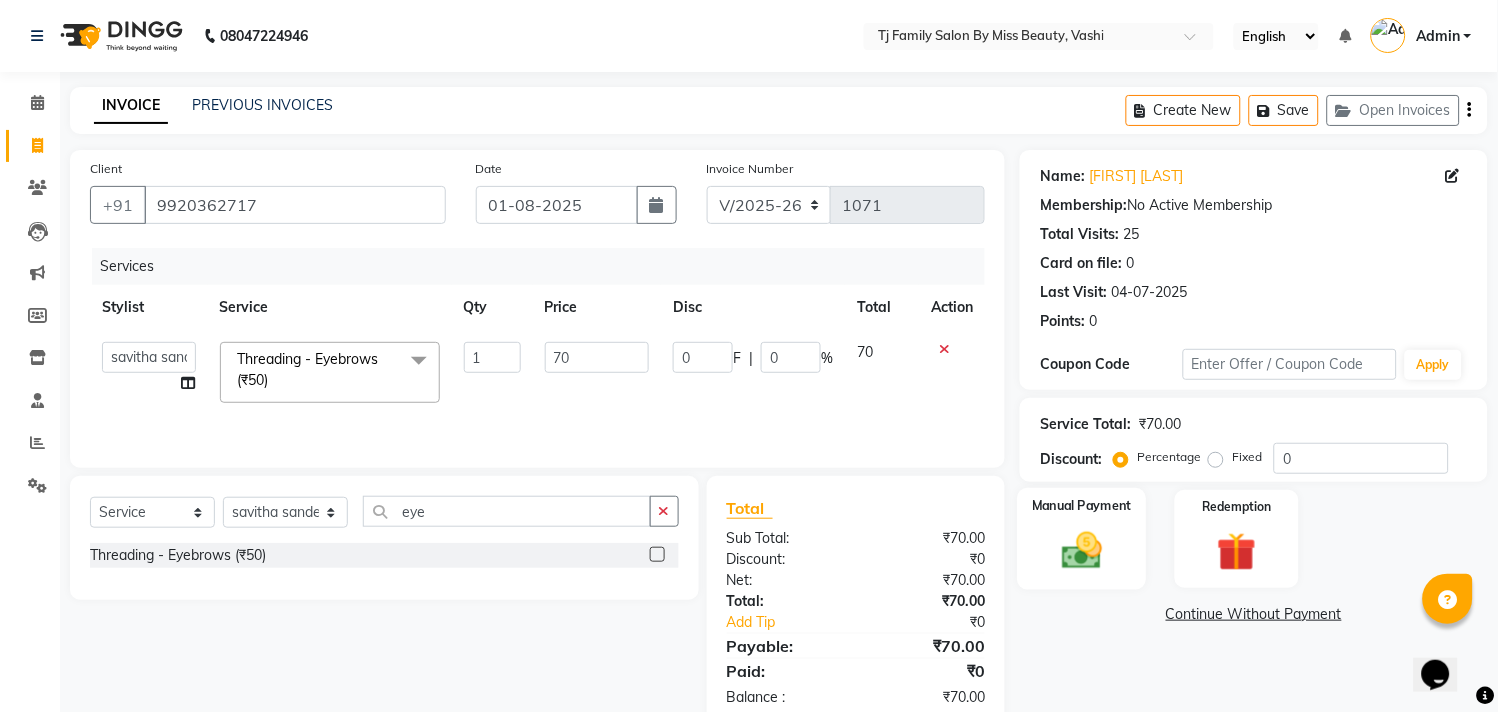 click 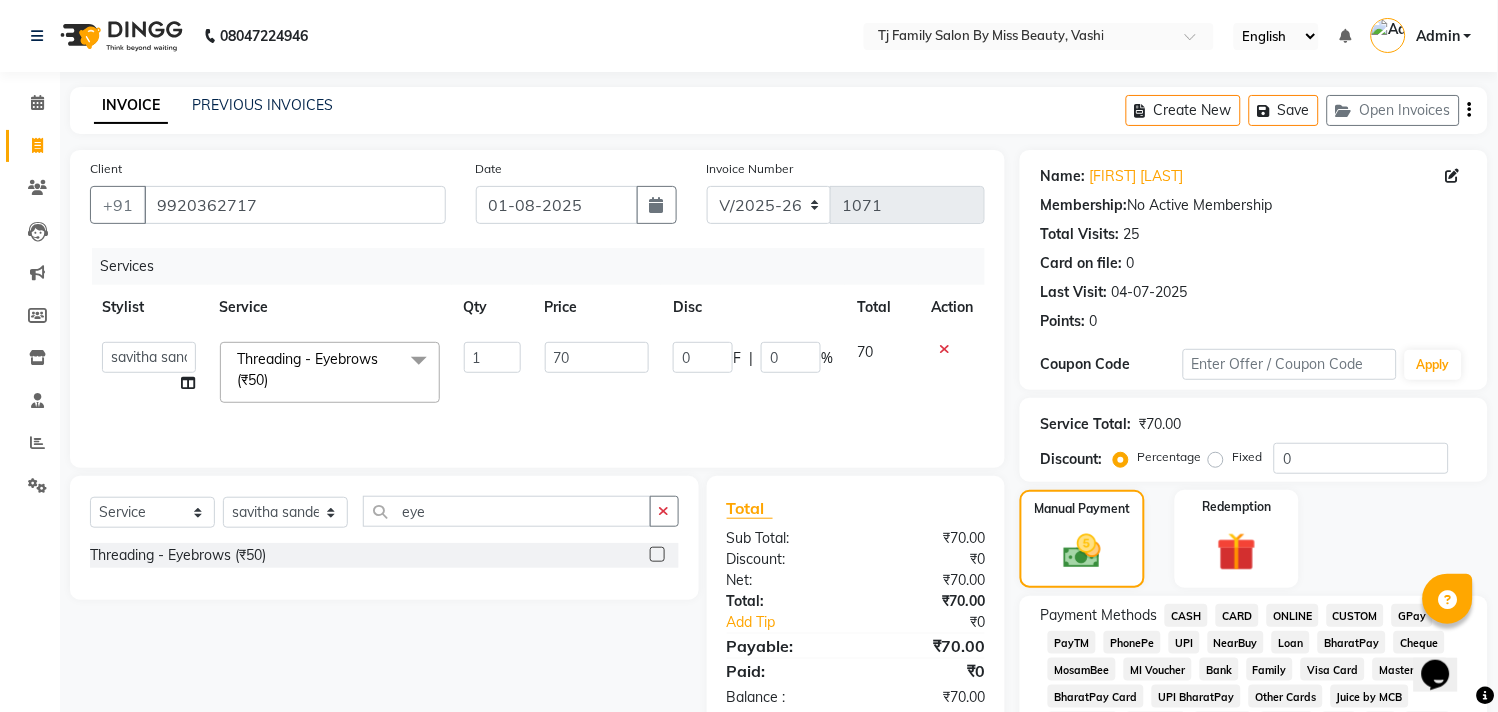 click on "CASH" 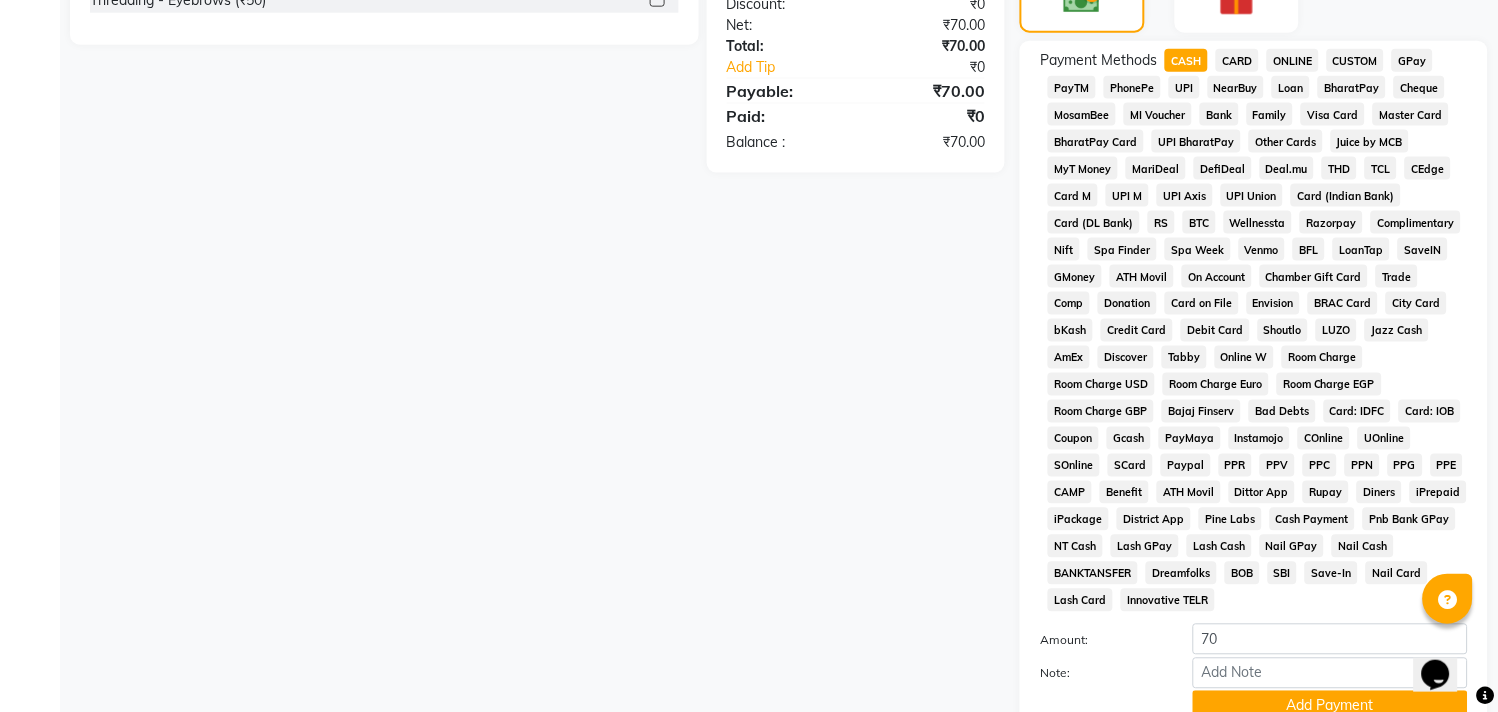 scroll, scrollTop: 698, scrollLeft: 0, axis: vertical 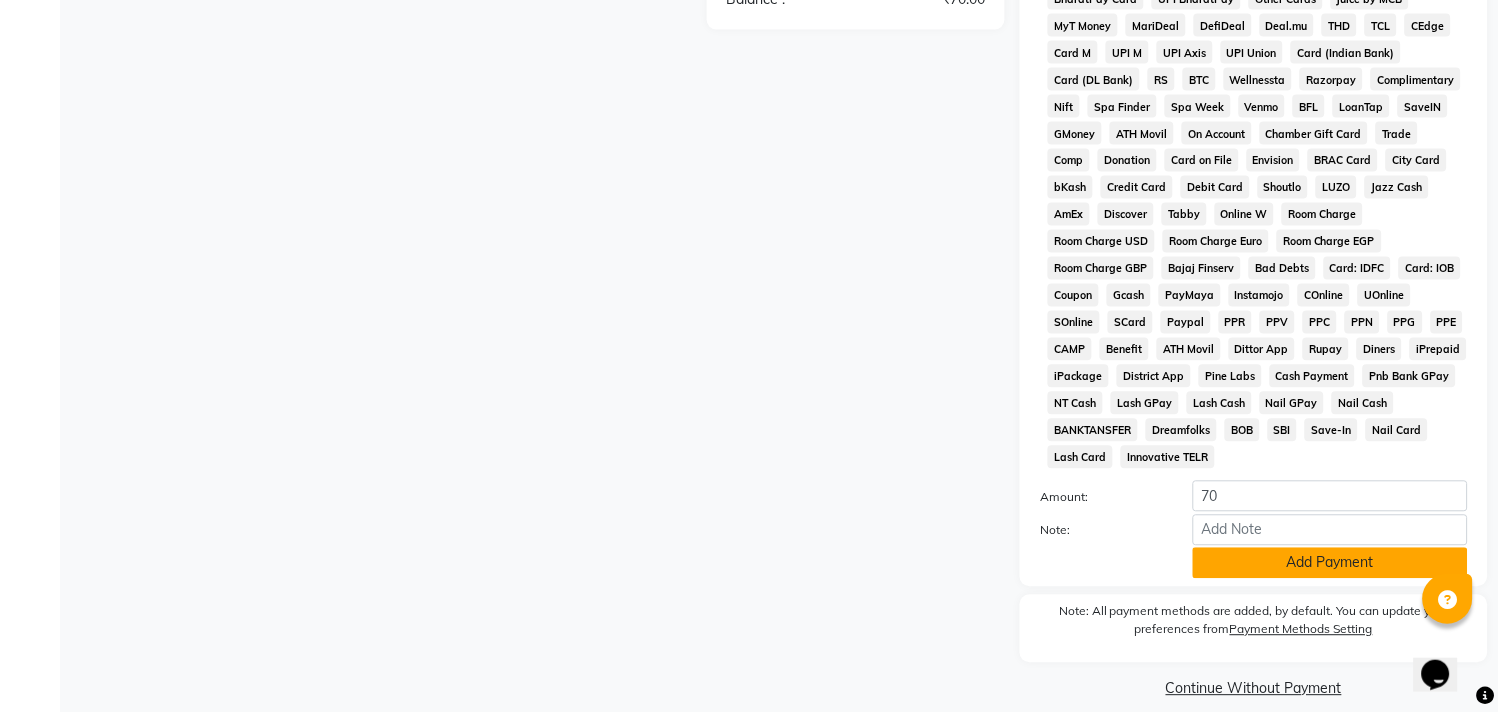 click on "Add Payment" 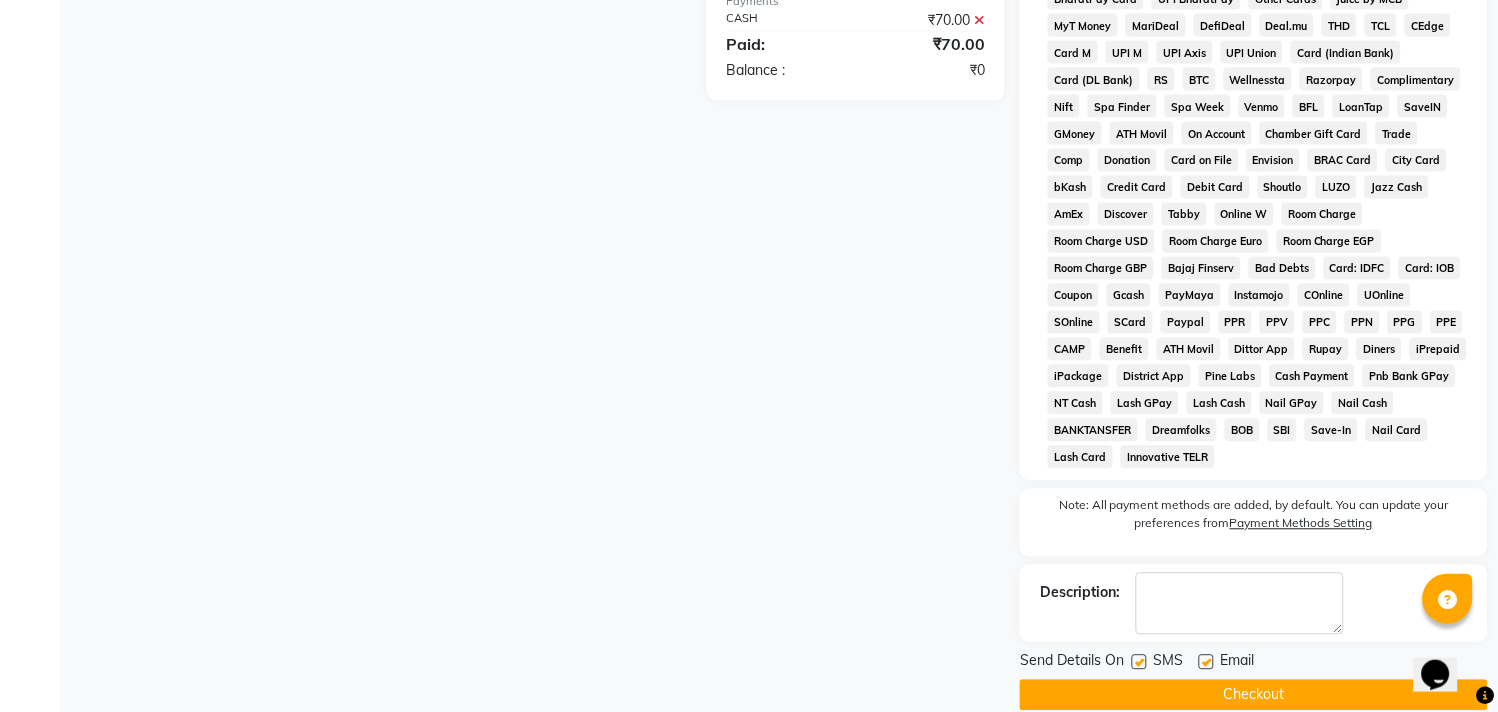 click on "Checkout" 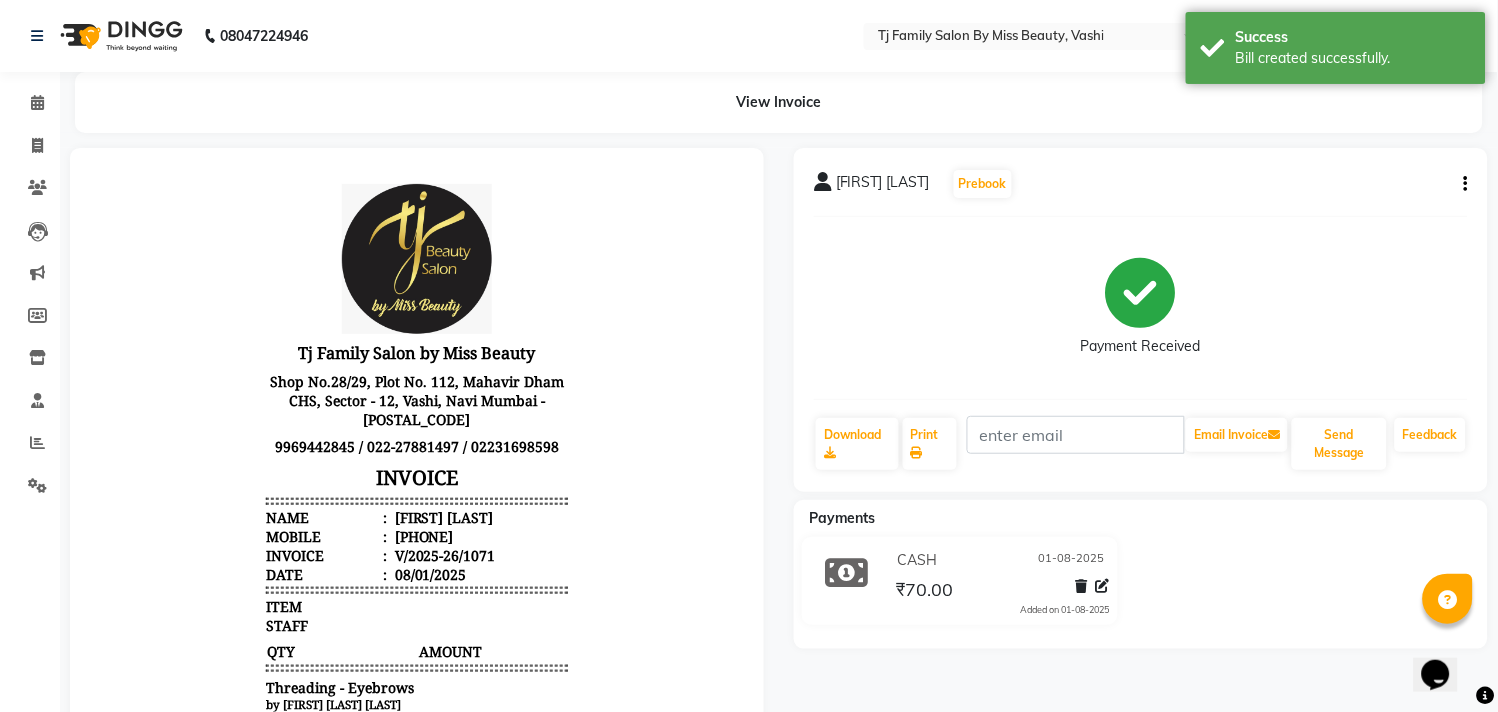 scroll, scrollTop: 0, scrollLeft: 0, axis: both 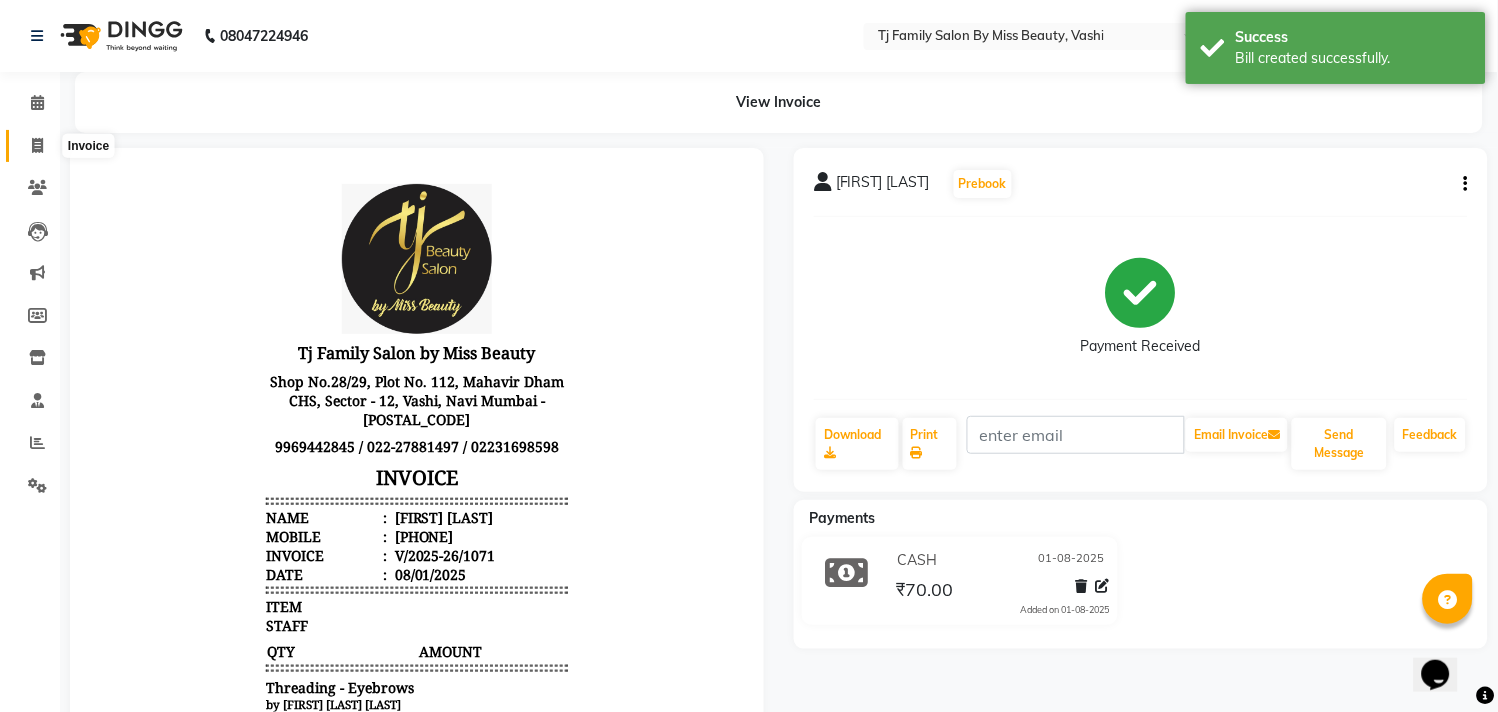 click 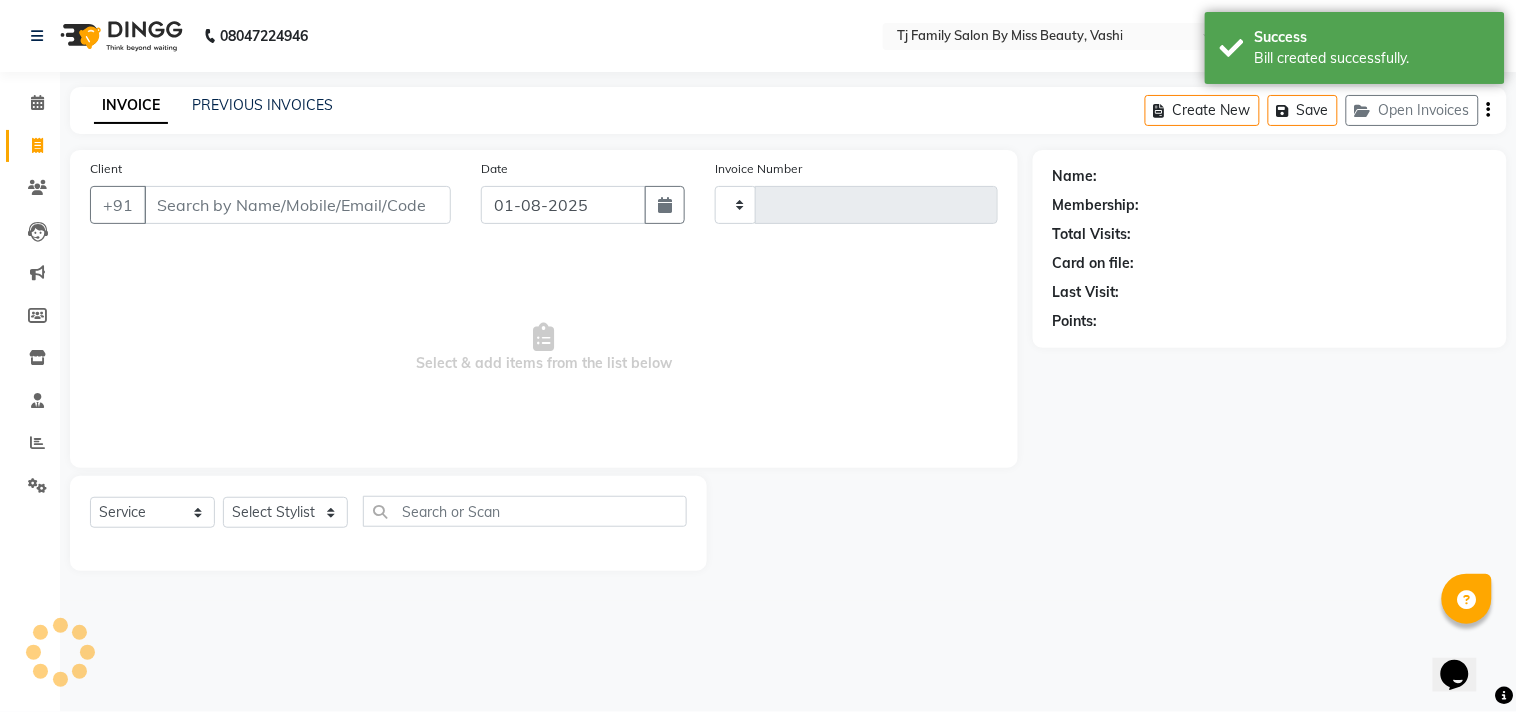 type on "1072" 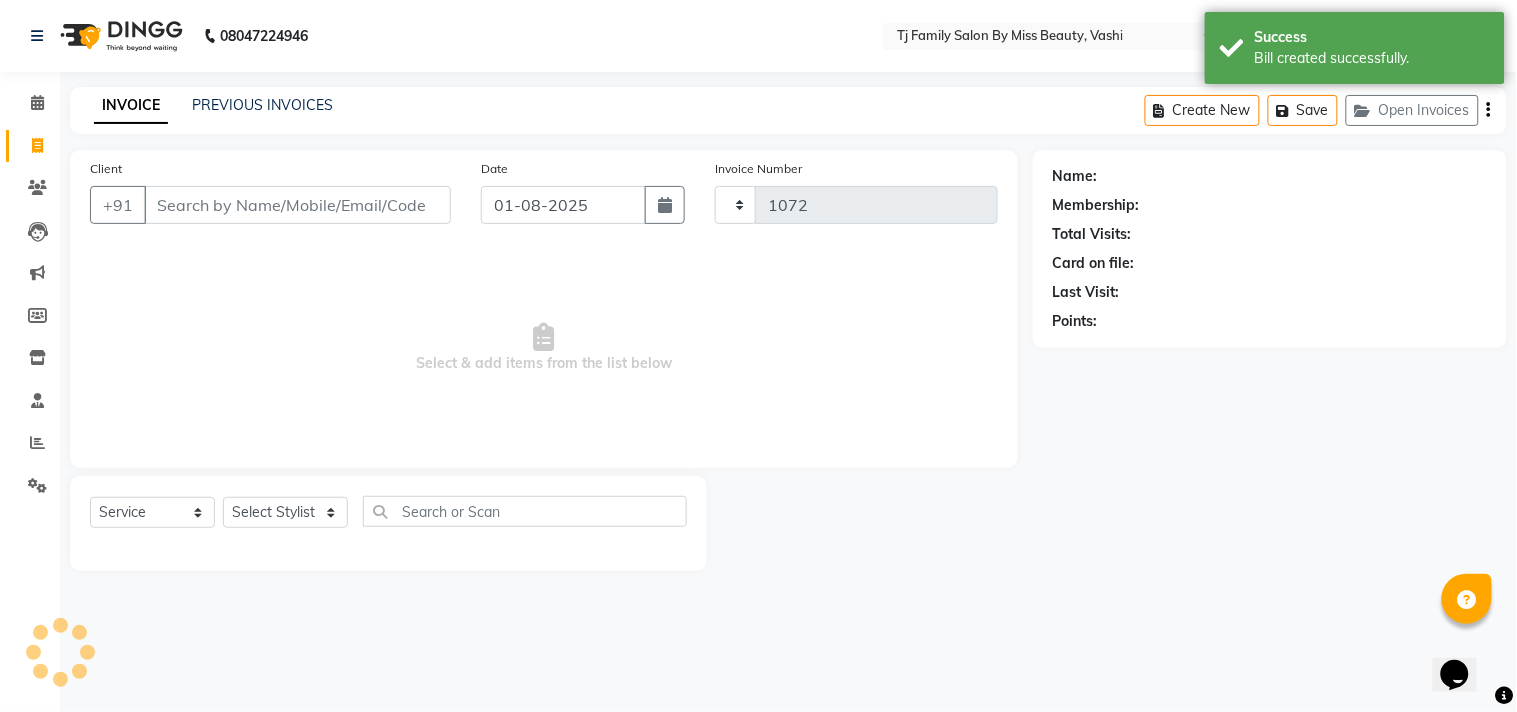 select on "703" 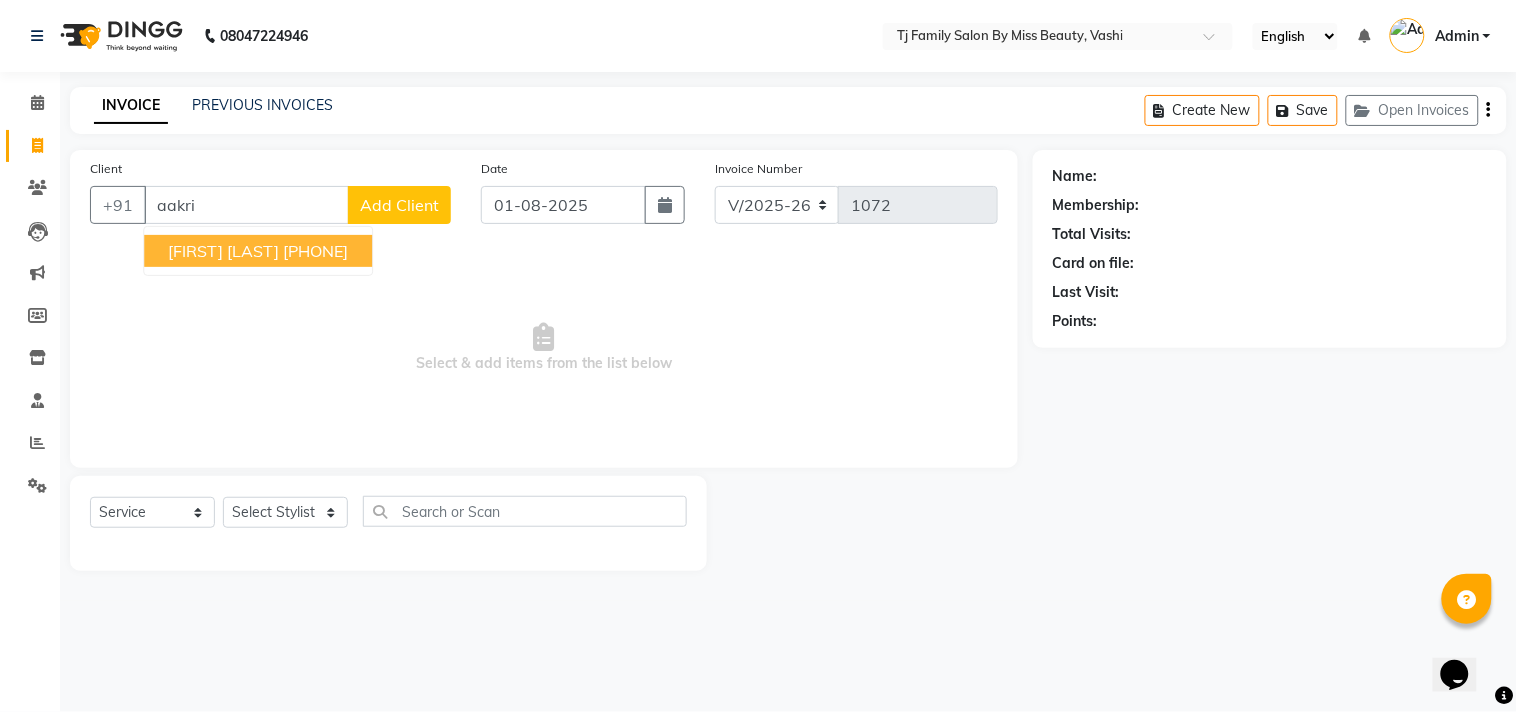 click on "[PHONE]" at bounding box center (315, 251) 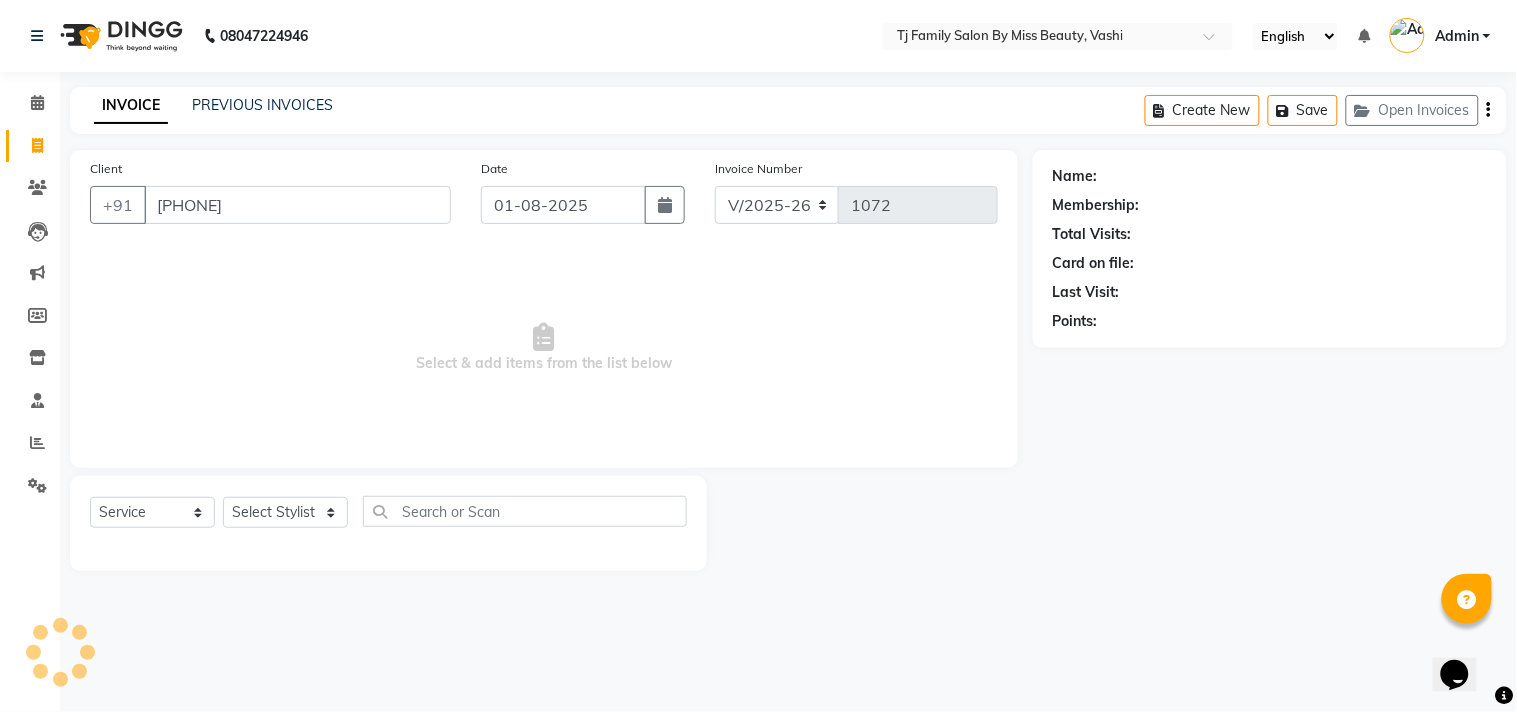 type on "[PHONE]" 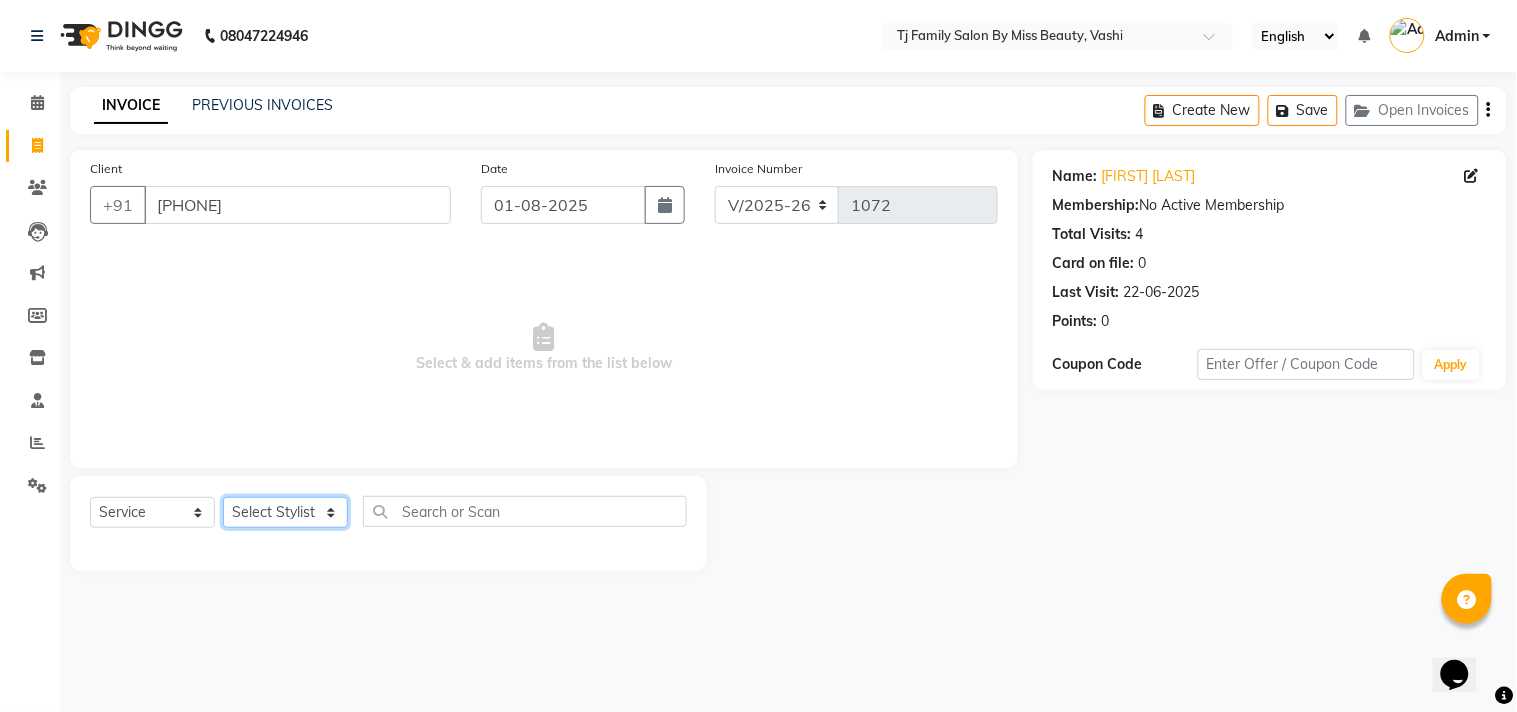 click on "Select Stylist [FIRST] [LAST] [FIRST] [LAST] [FIRST] [LAST] [FIRST] [LAST] [FIRST] [LAST] [FIRST]" 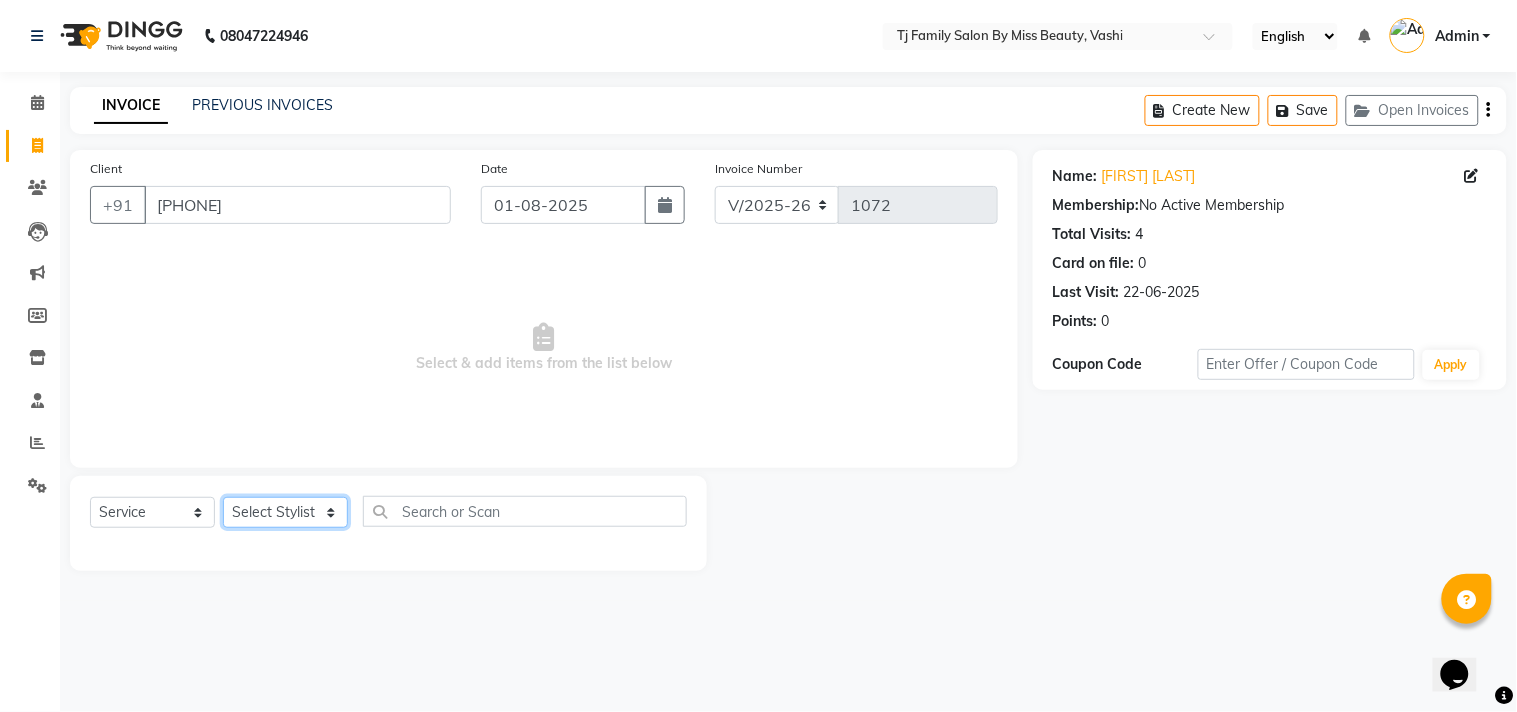 select on "83441" 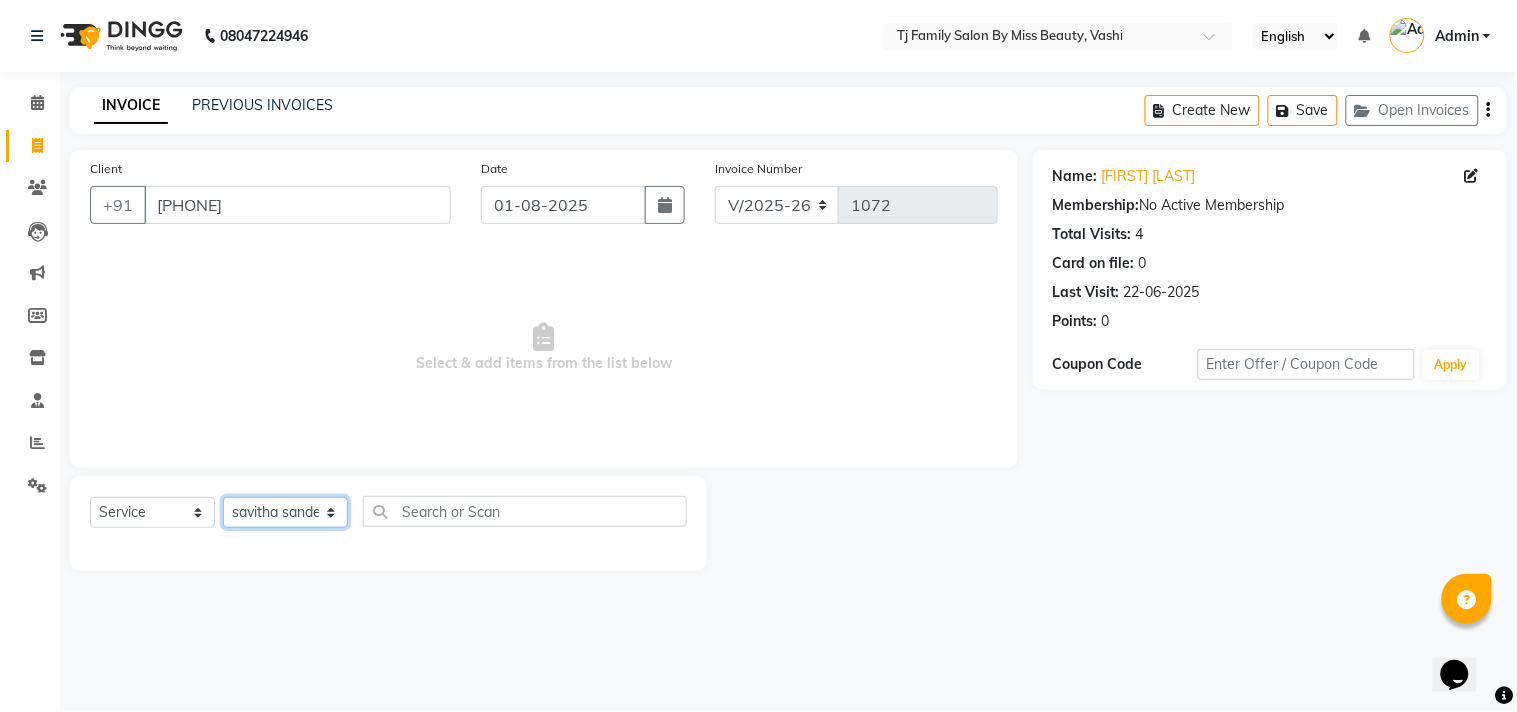 click on "Select Stylist [FIRST] [LAST] [FIRST] [LAST] [FIRST] [LAST] [FIRST] [LAST] [FIRST] [LAST] [FIRST]" 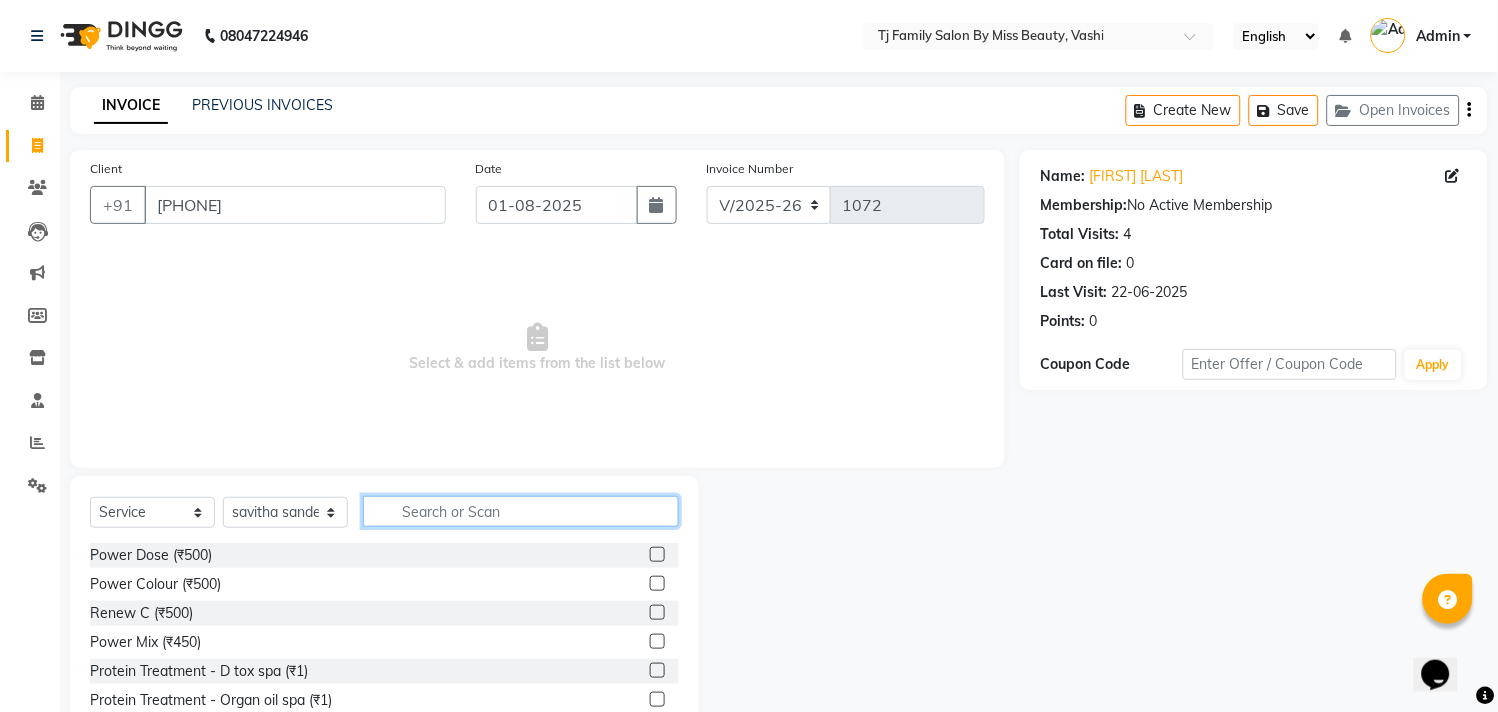 click 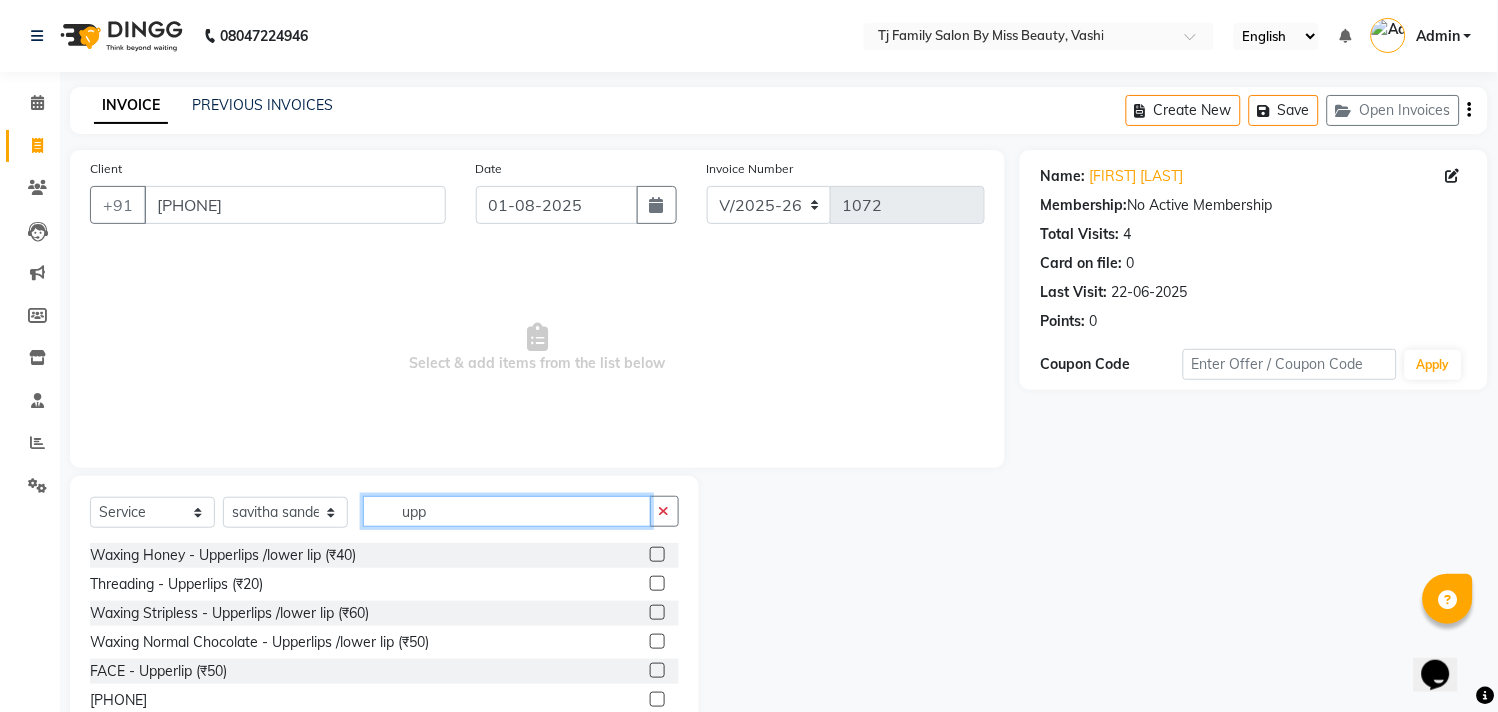 type on "upp" 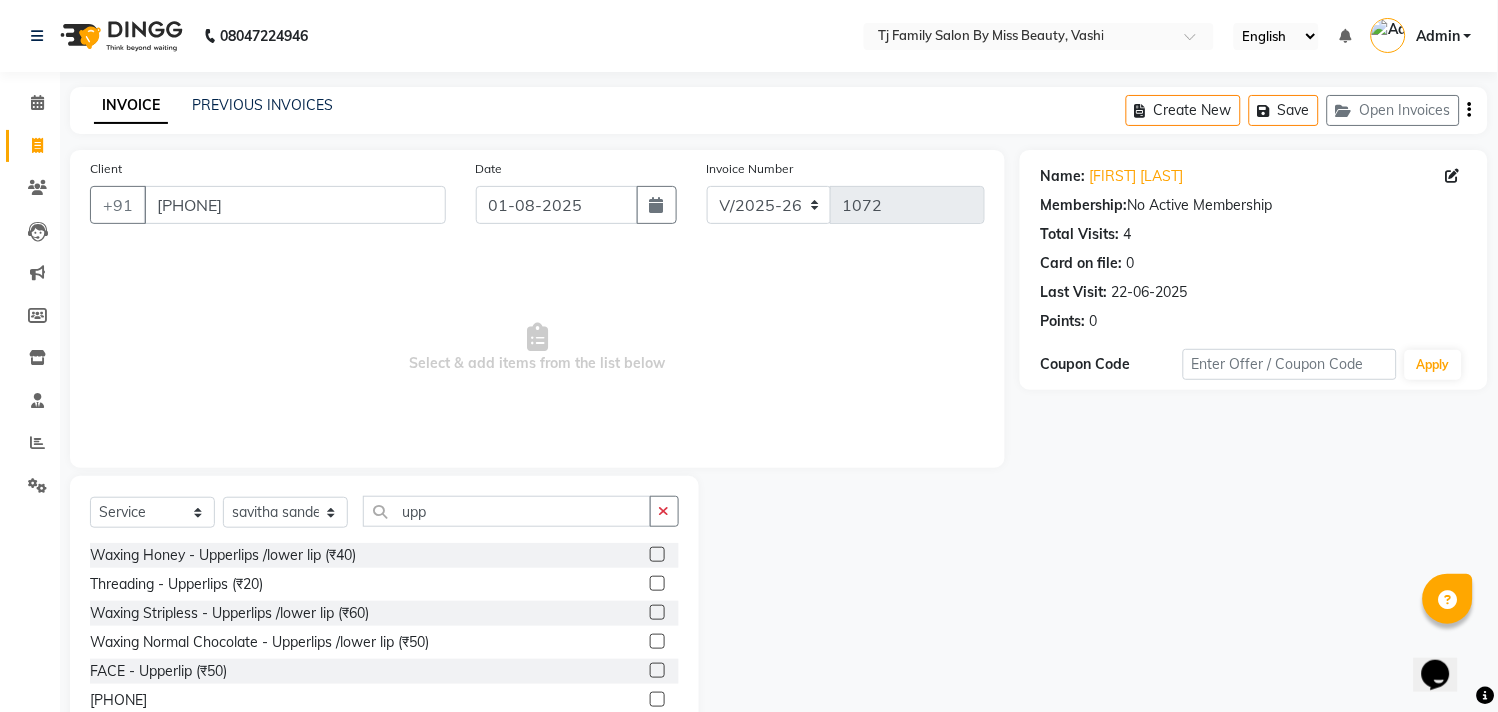 click 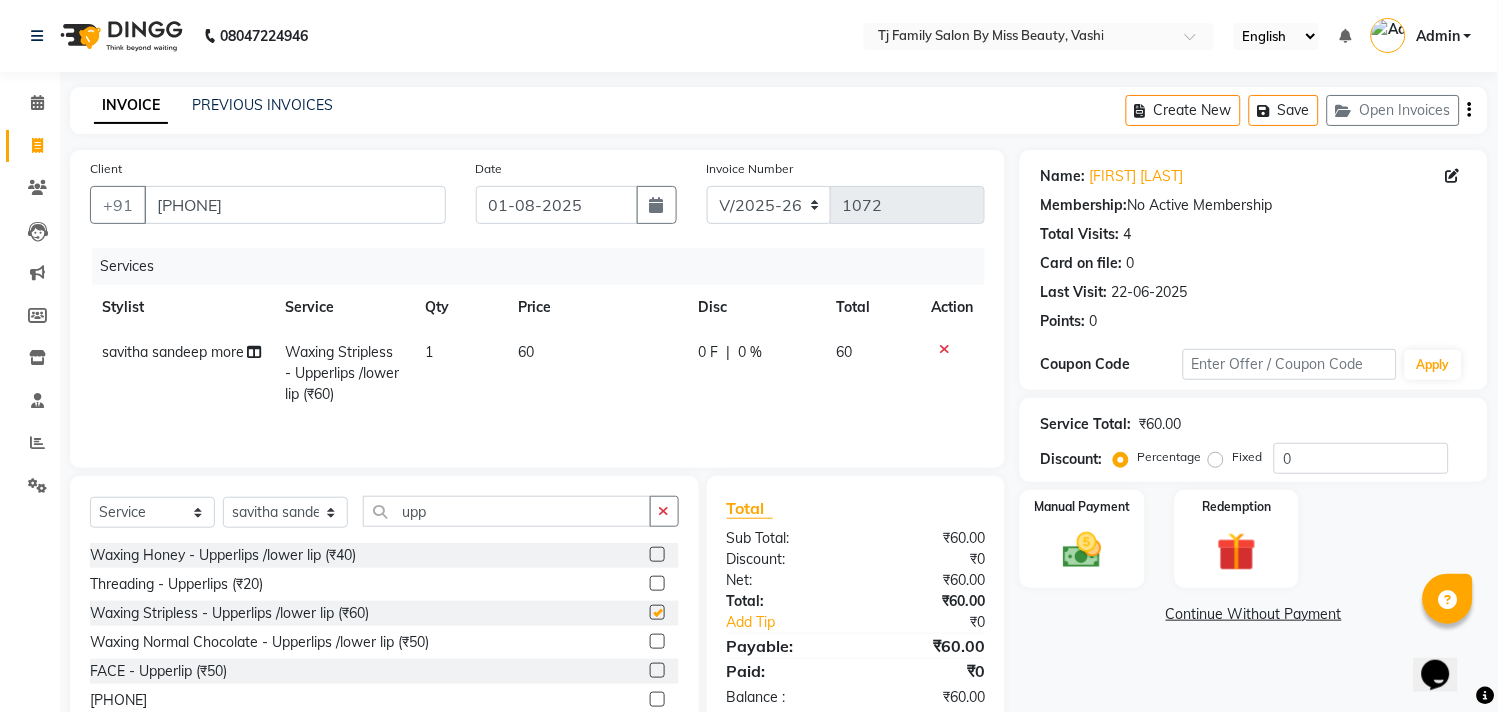 checkbox on "false" 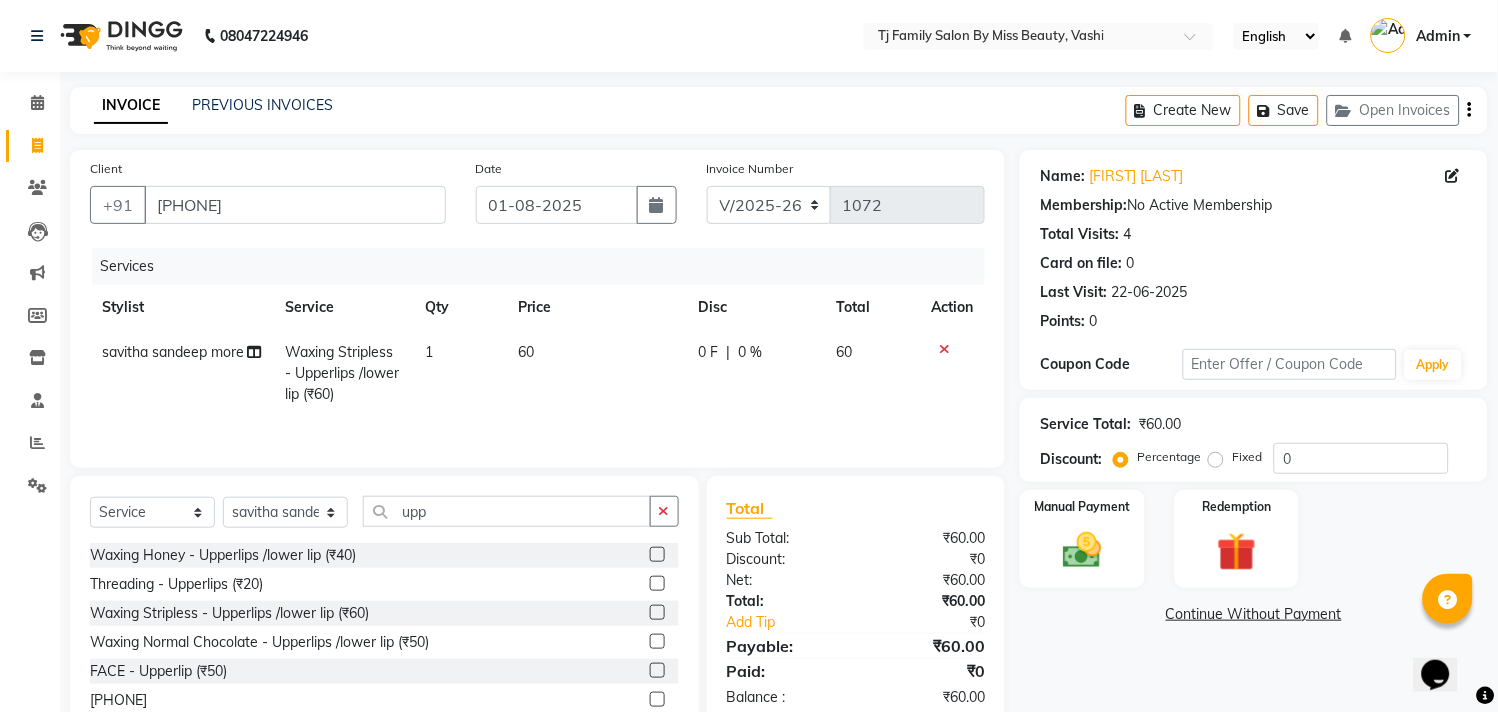 click on "60" 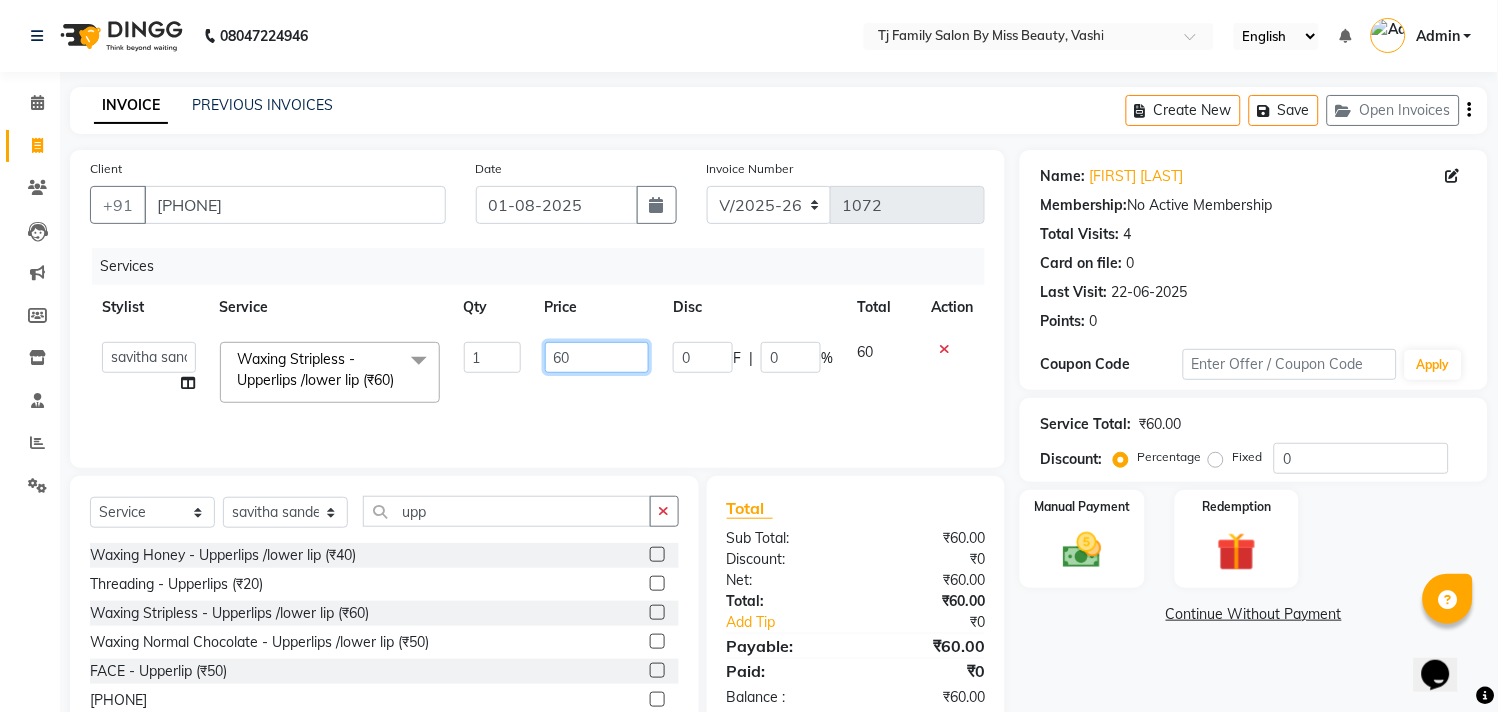 click on "60" 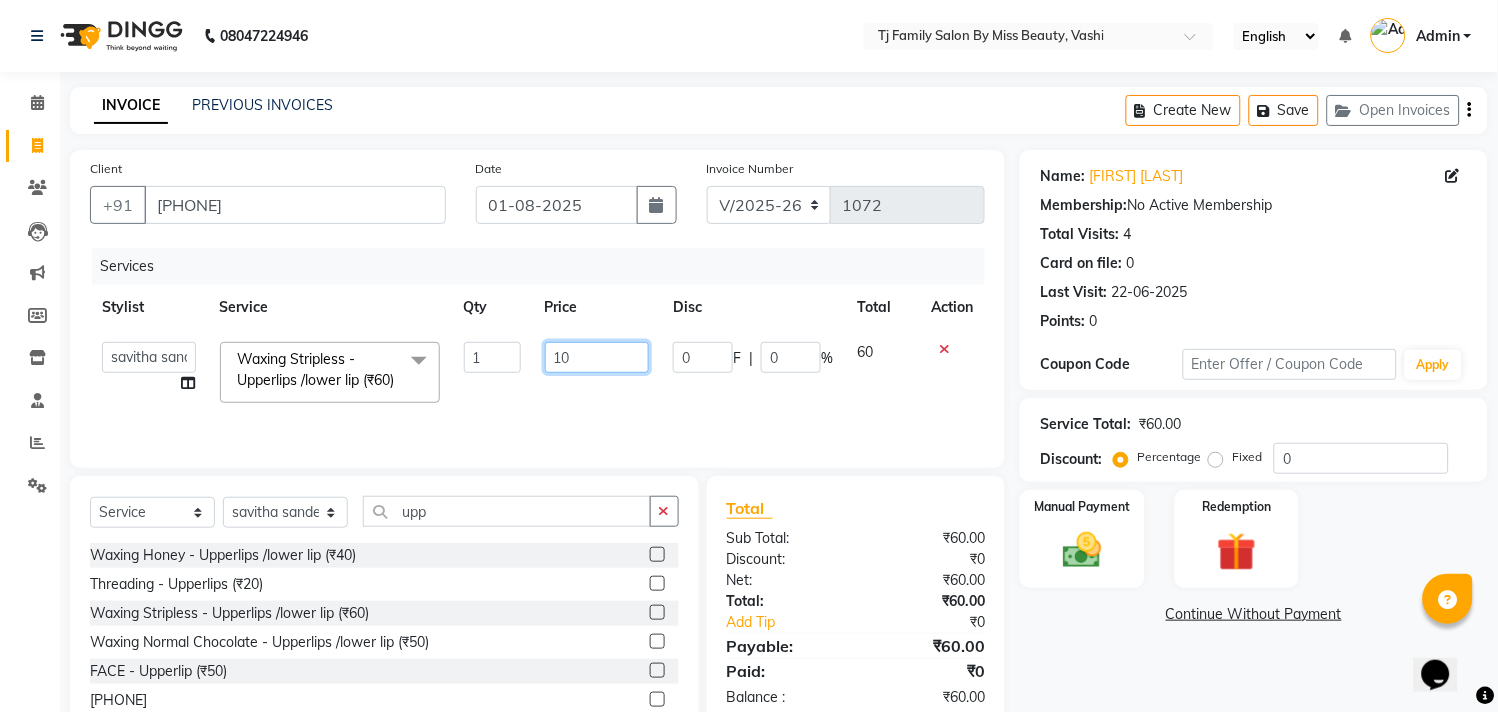 type on "100" 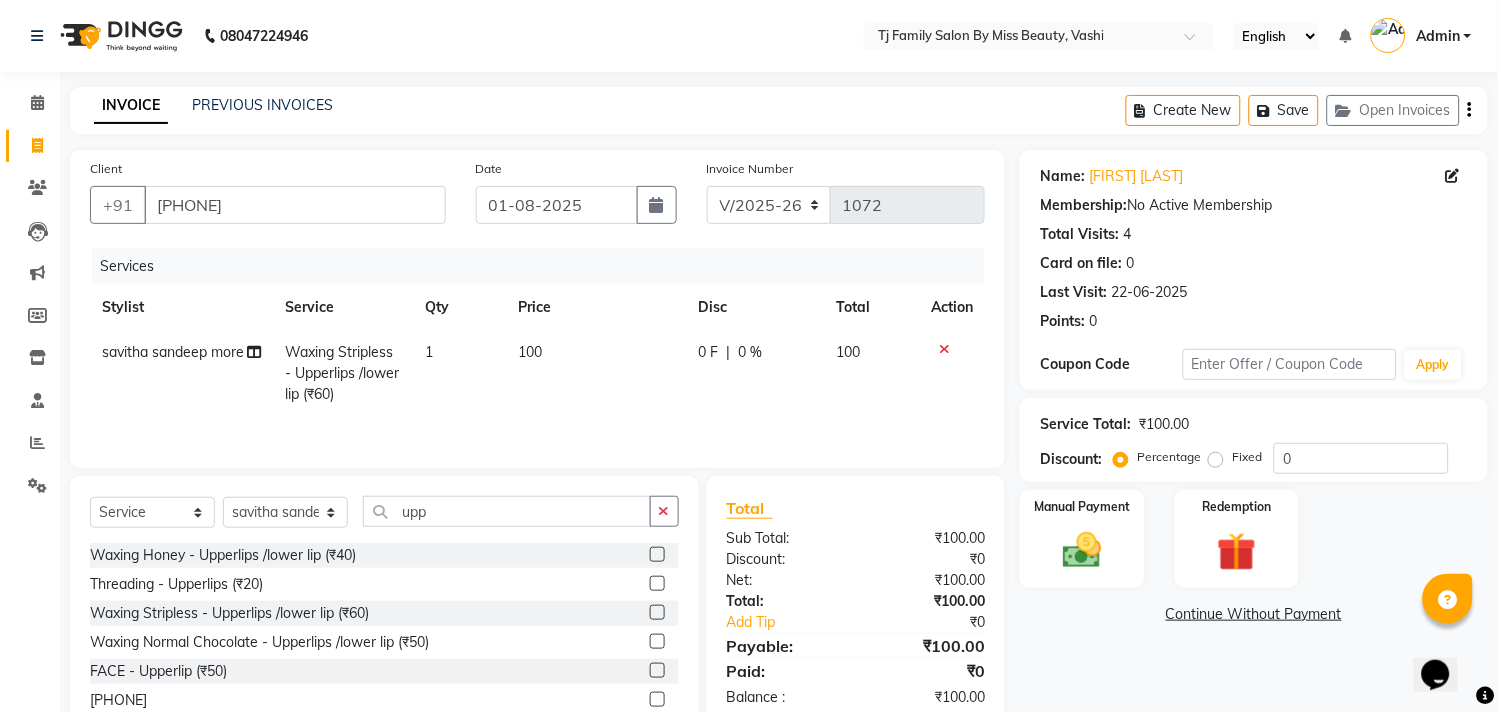 click on "100" 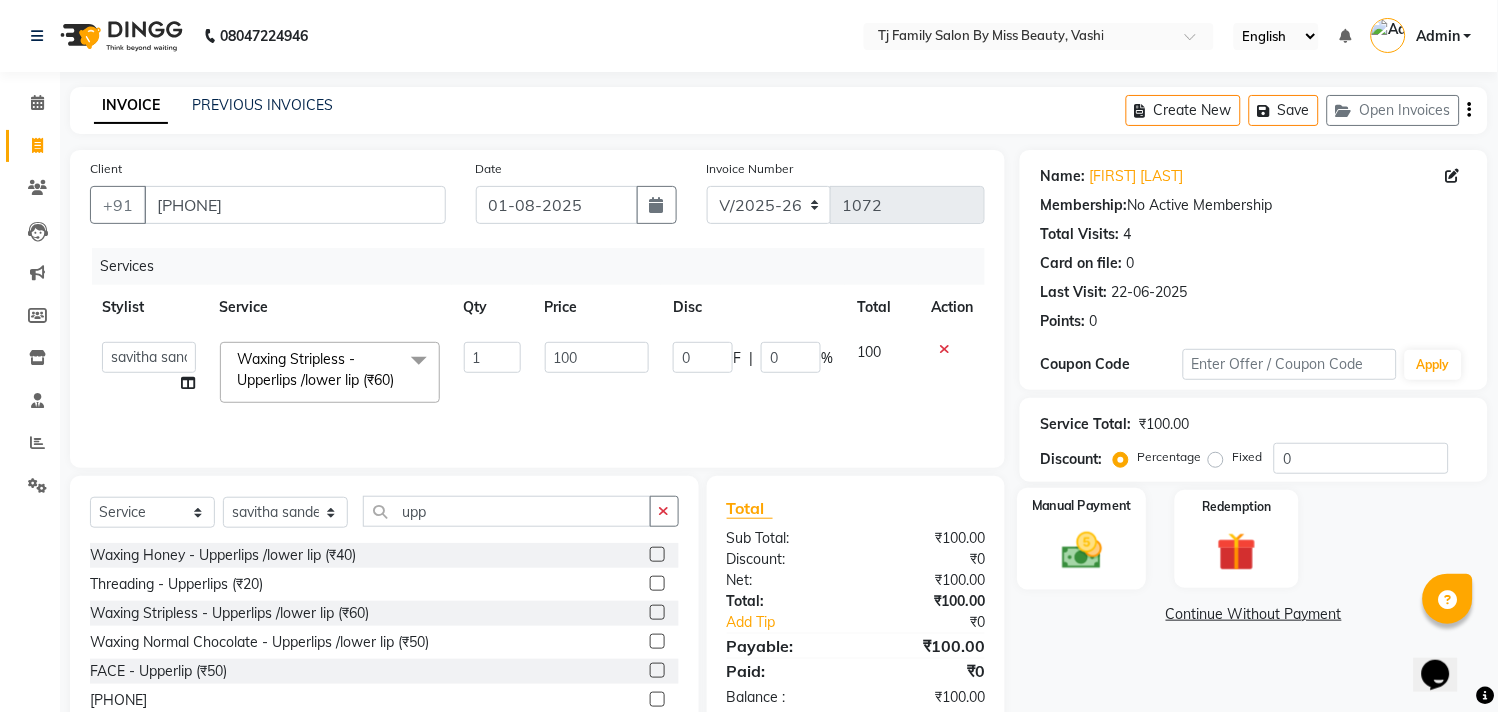 click 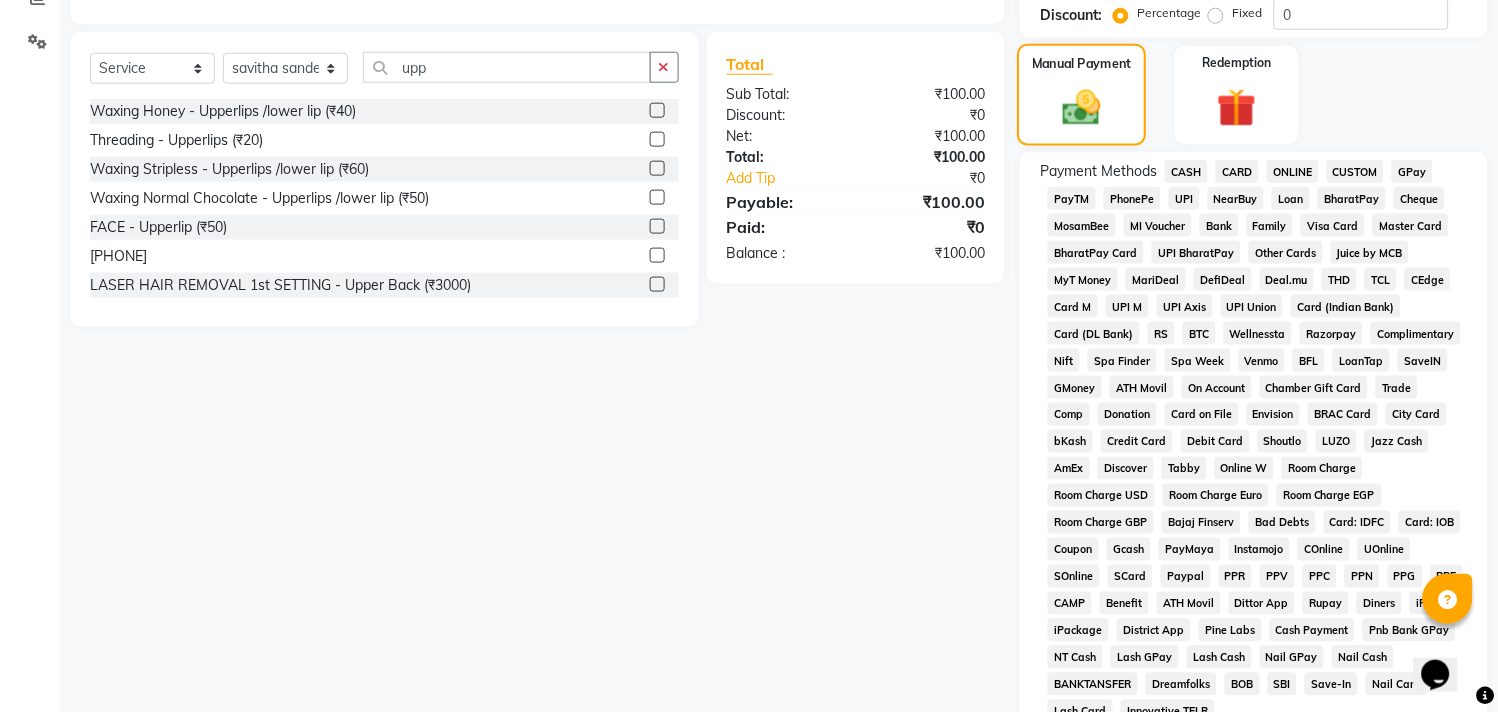 scroll, scrollTop: 555, scrollLeft: 0, axis: vertical 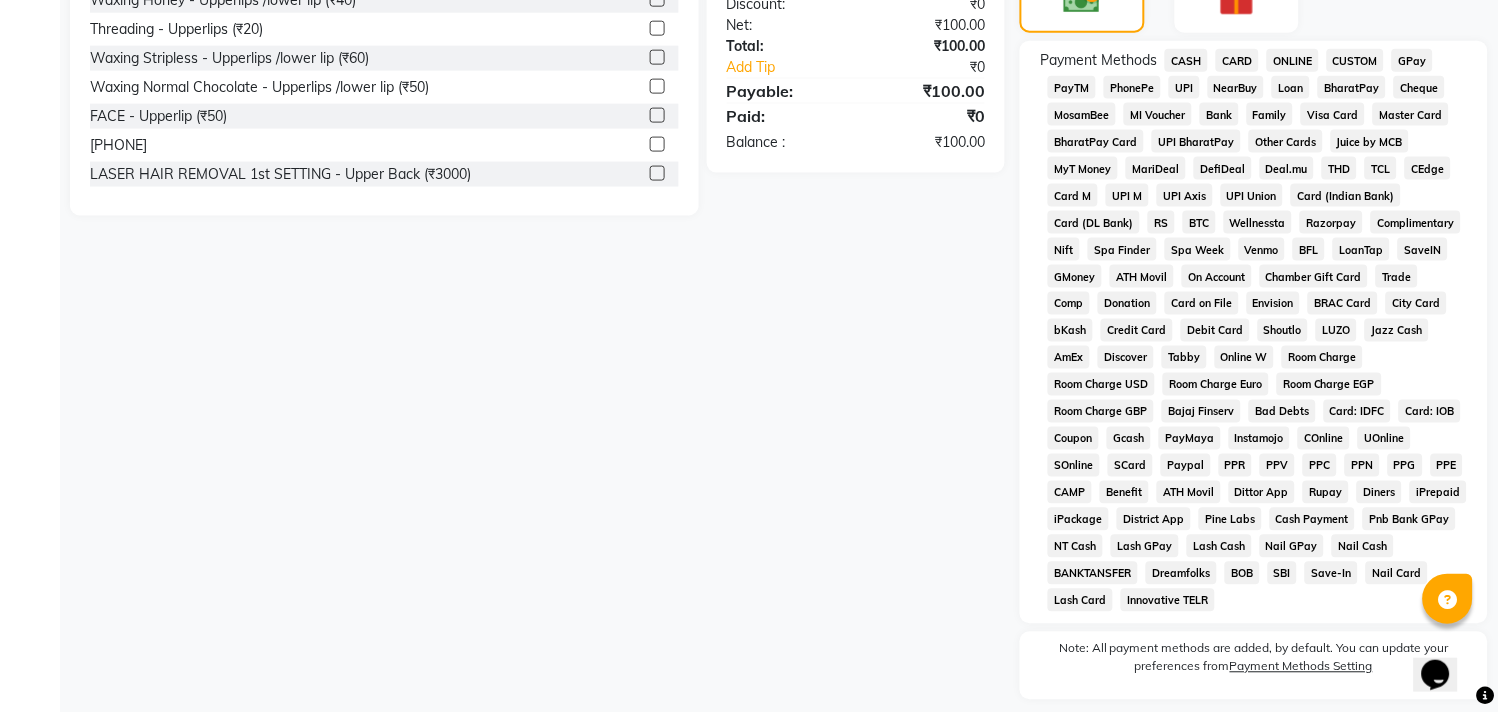 click on "ONLINE" 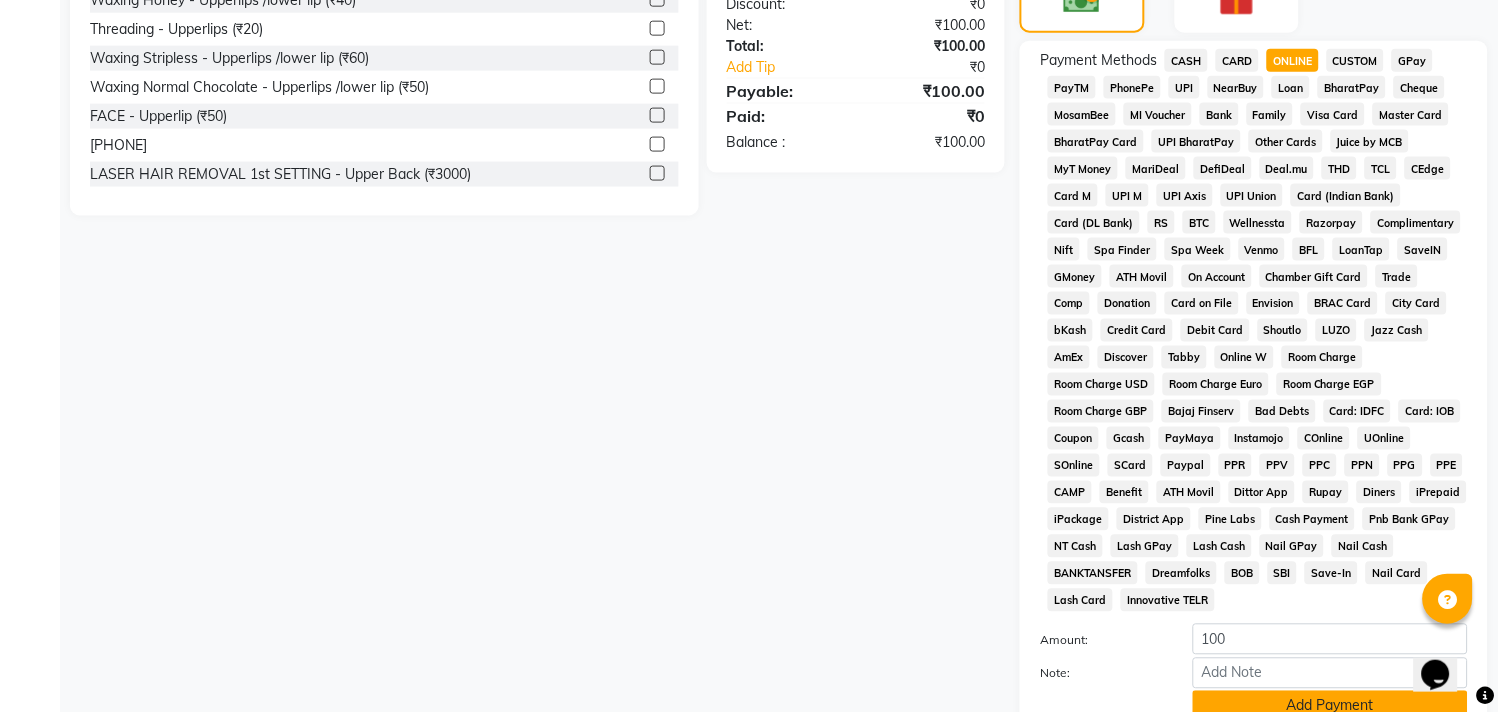 click on "Add Payment" 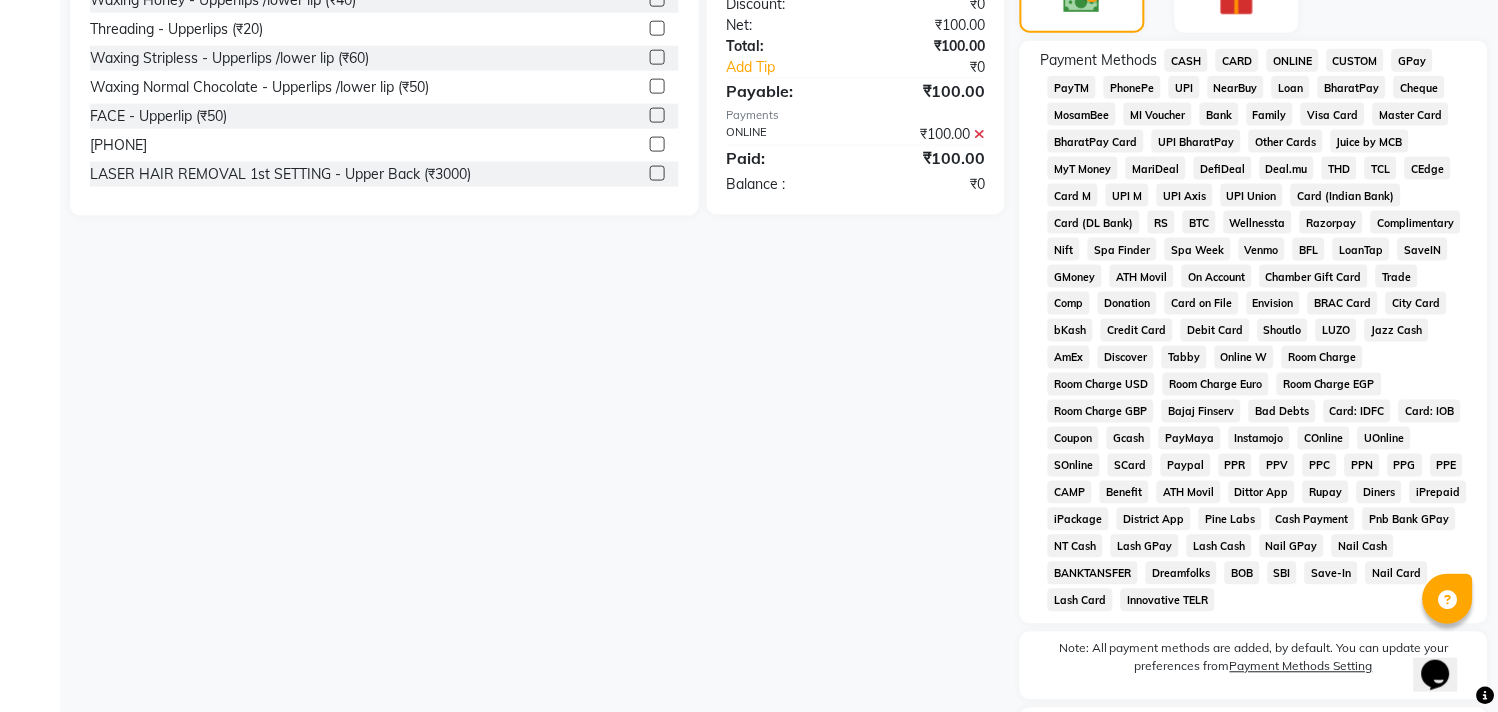 scroll, scrollTop: 705, scrollLeft: 0, axis: vertical 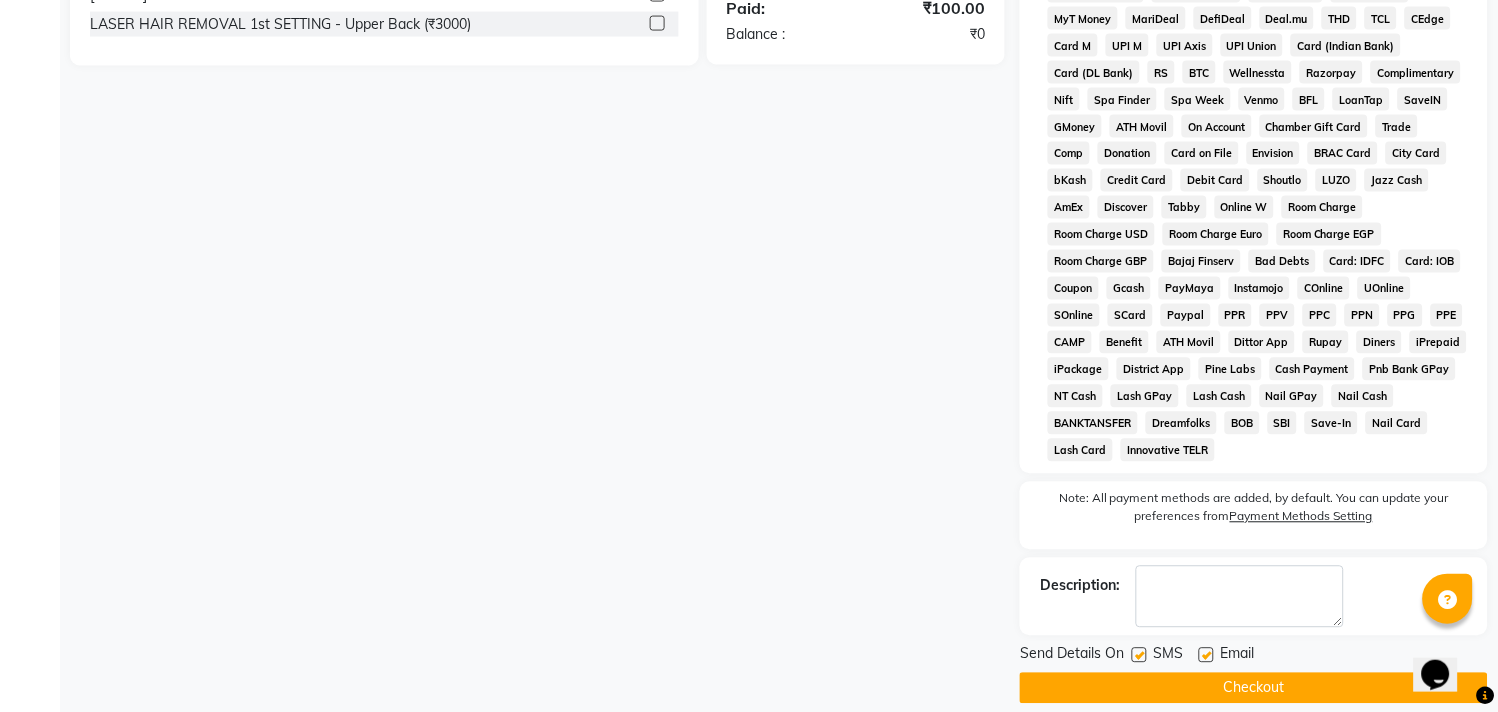 click on "Checkout" 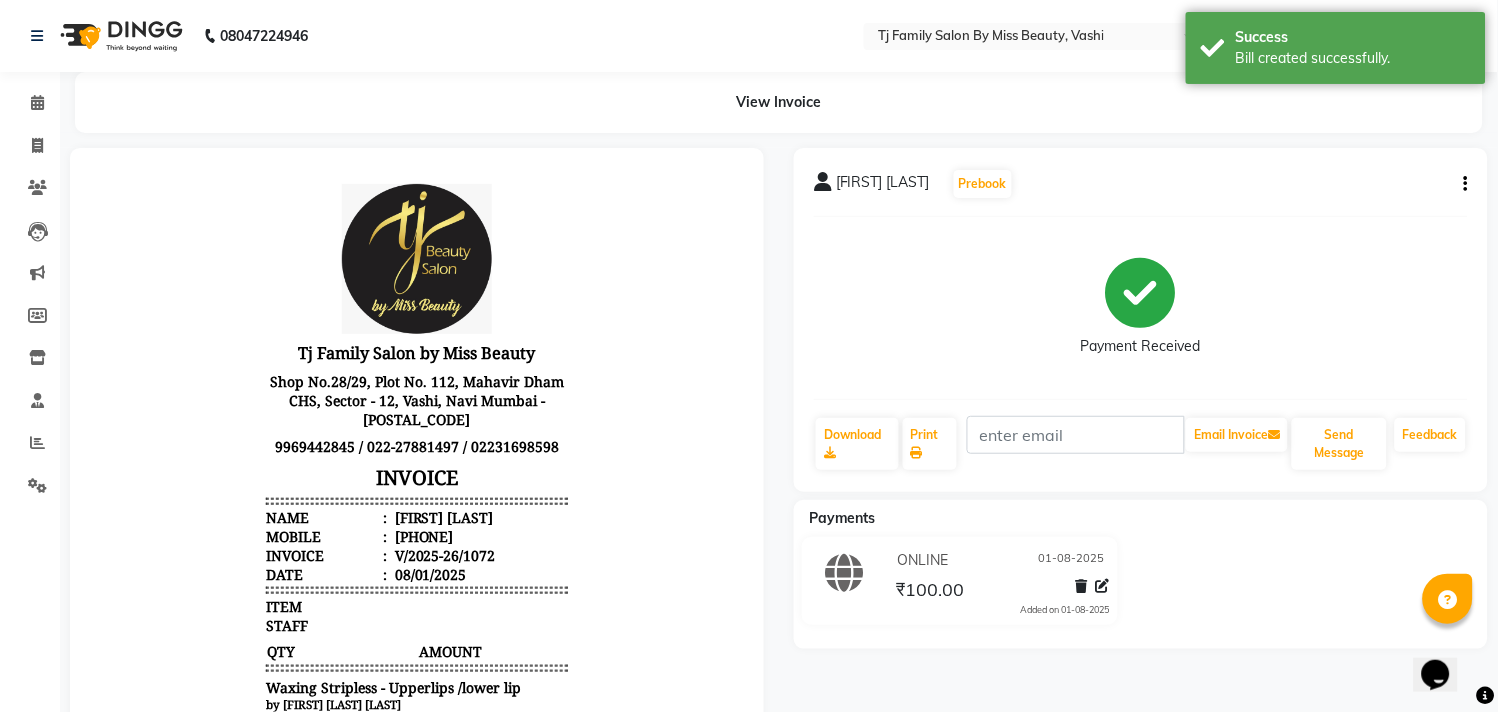 scroll, scrollTop: 0, scrollLeft: 0, axis: both 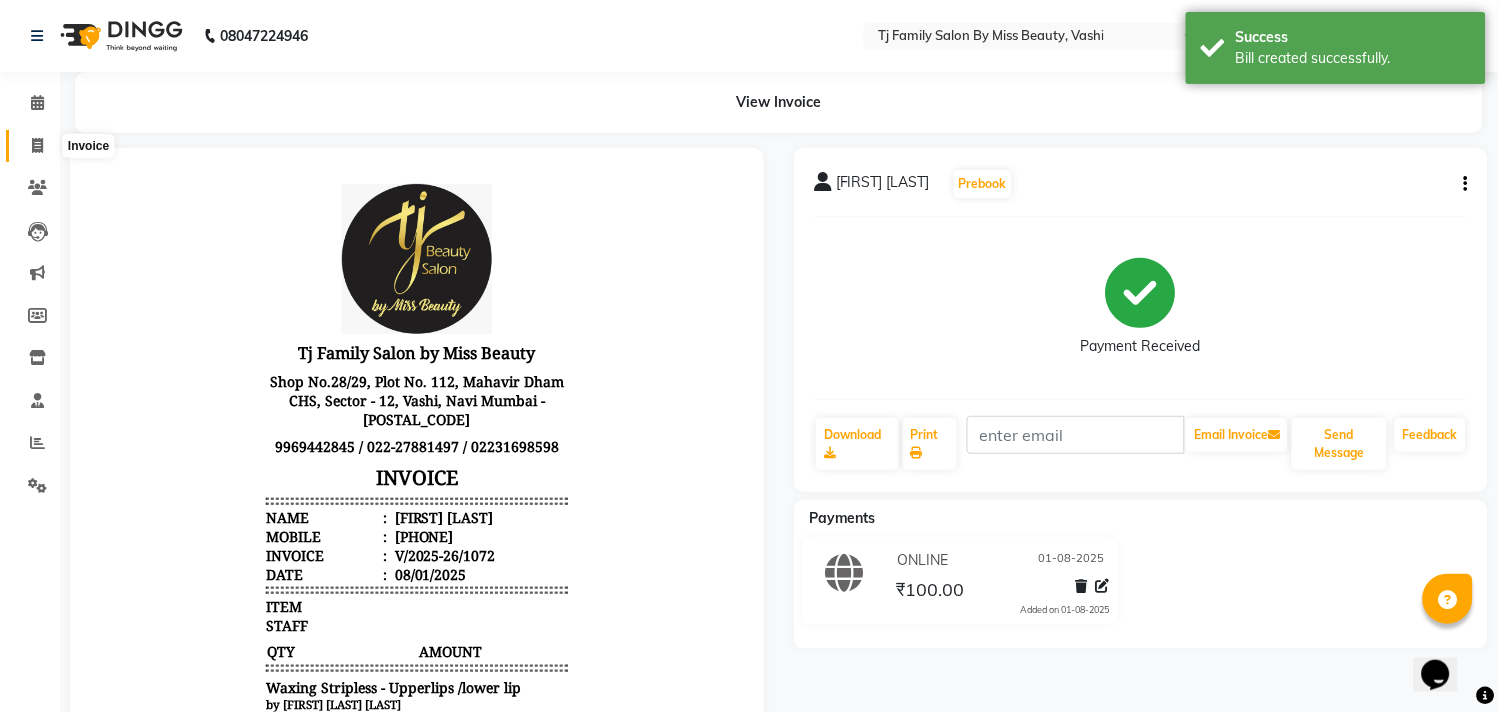 click 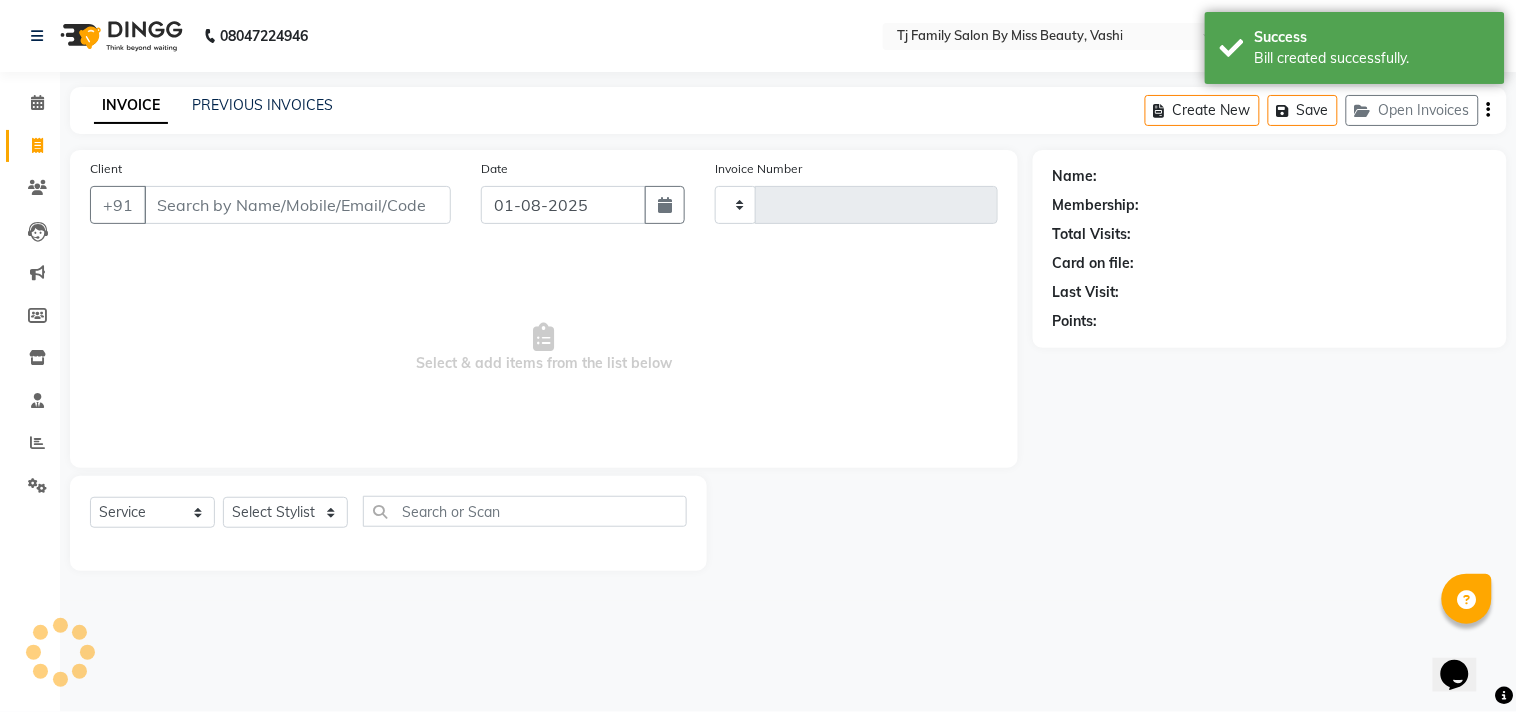 type on "1073" 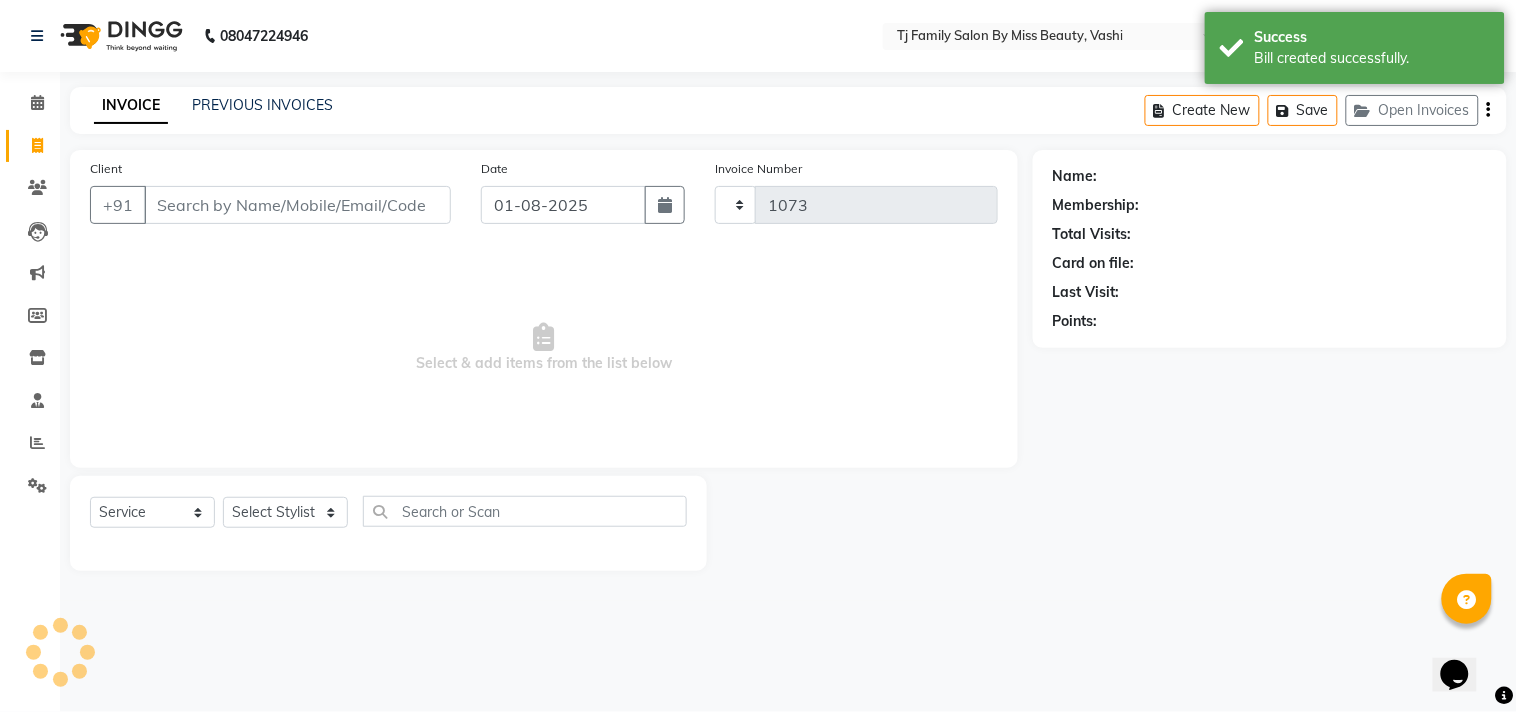 select on "703" 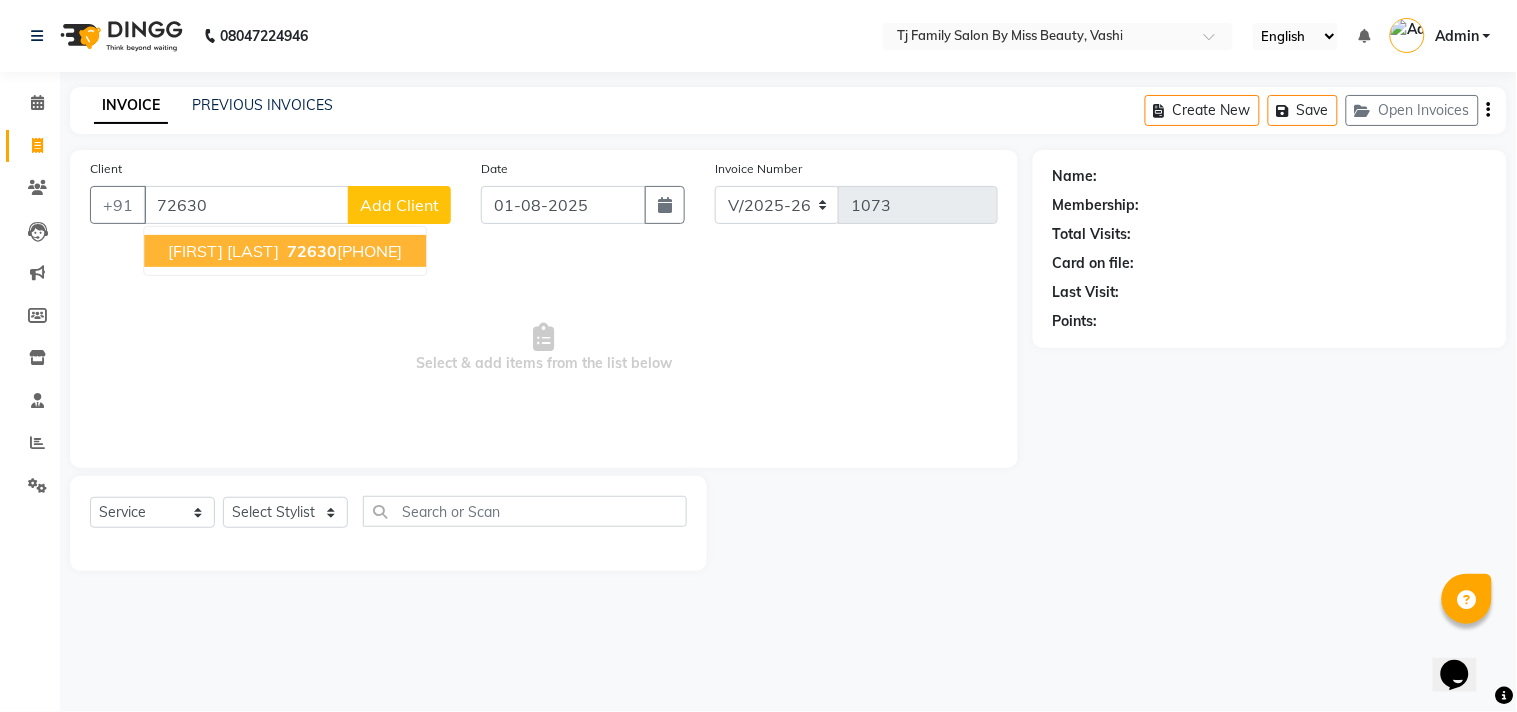 click on "72630" at bounding box center [312, 251] 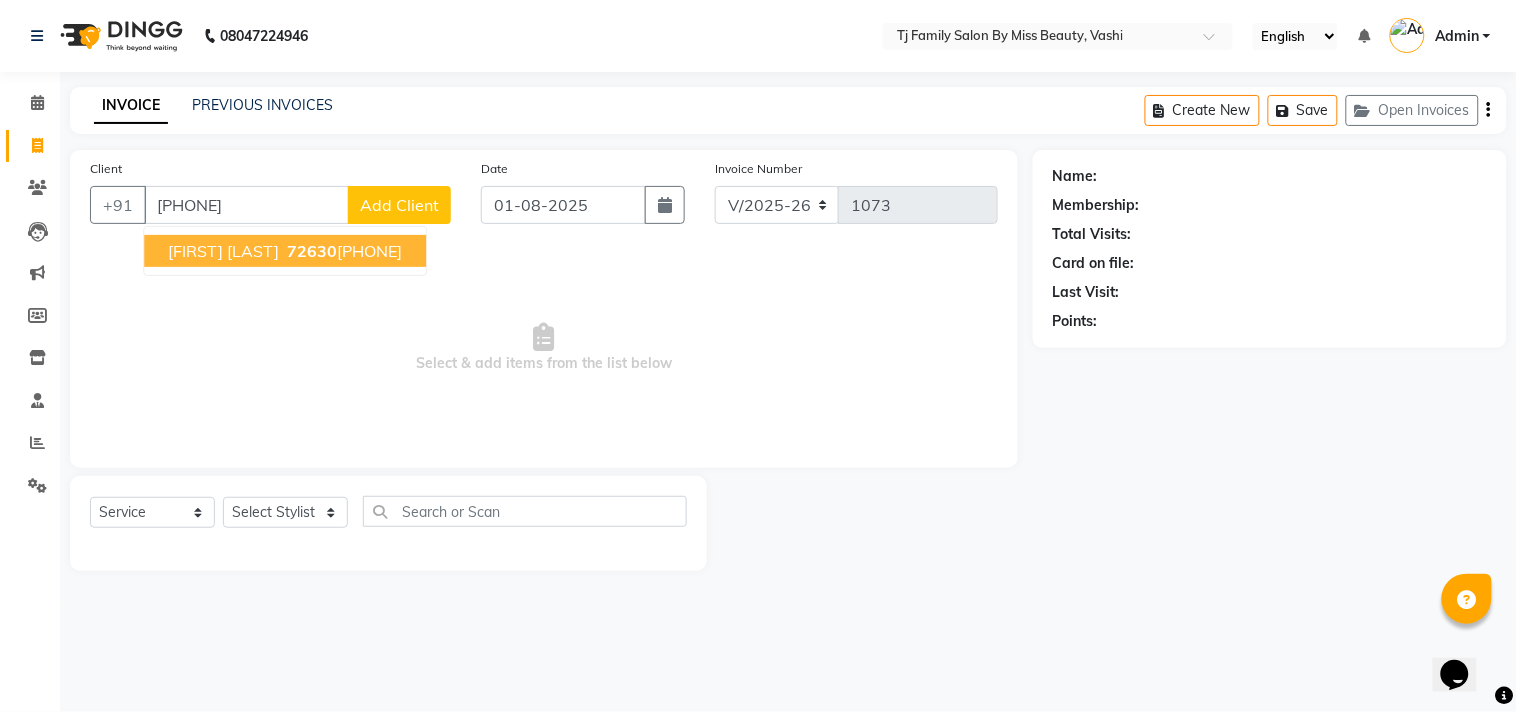 type on "[PHONE]" 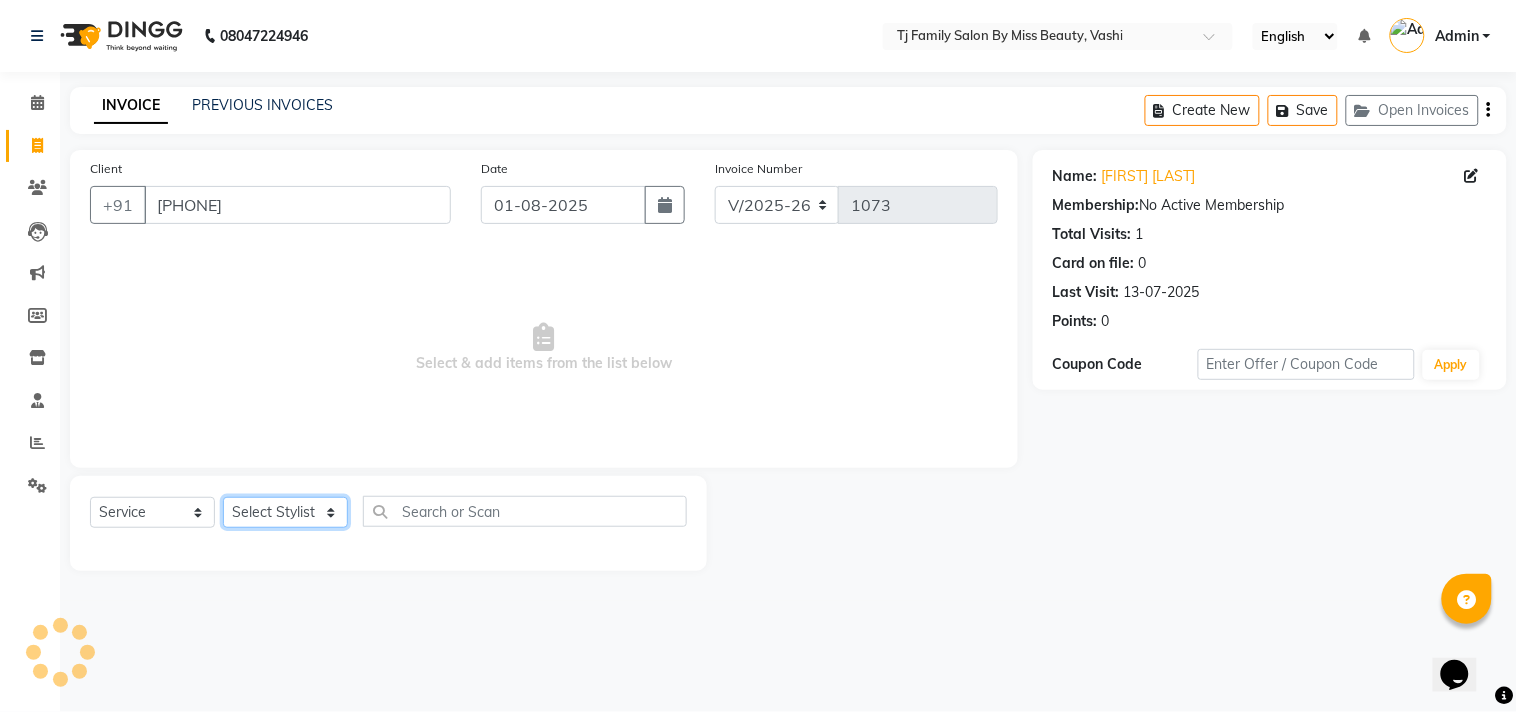 click on "Select Stylist [FIRST] [LAST] [FIRST] [LAST] [FIRST] [LAST] [FIRST] [LAST] [FIRST] [LAST] [FIRST]" 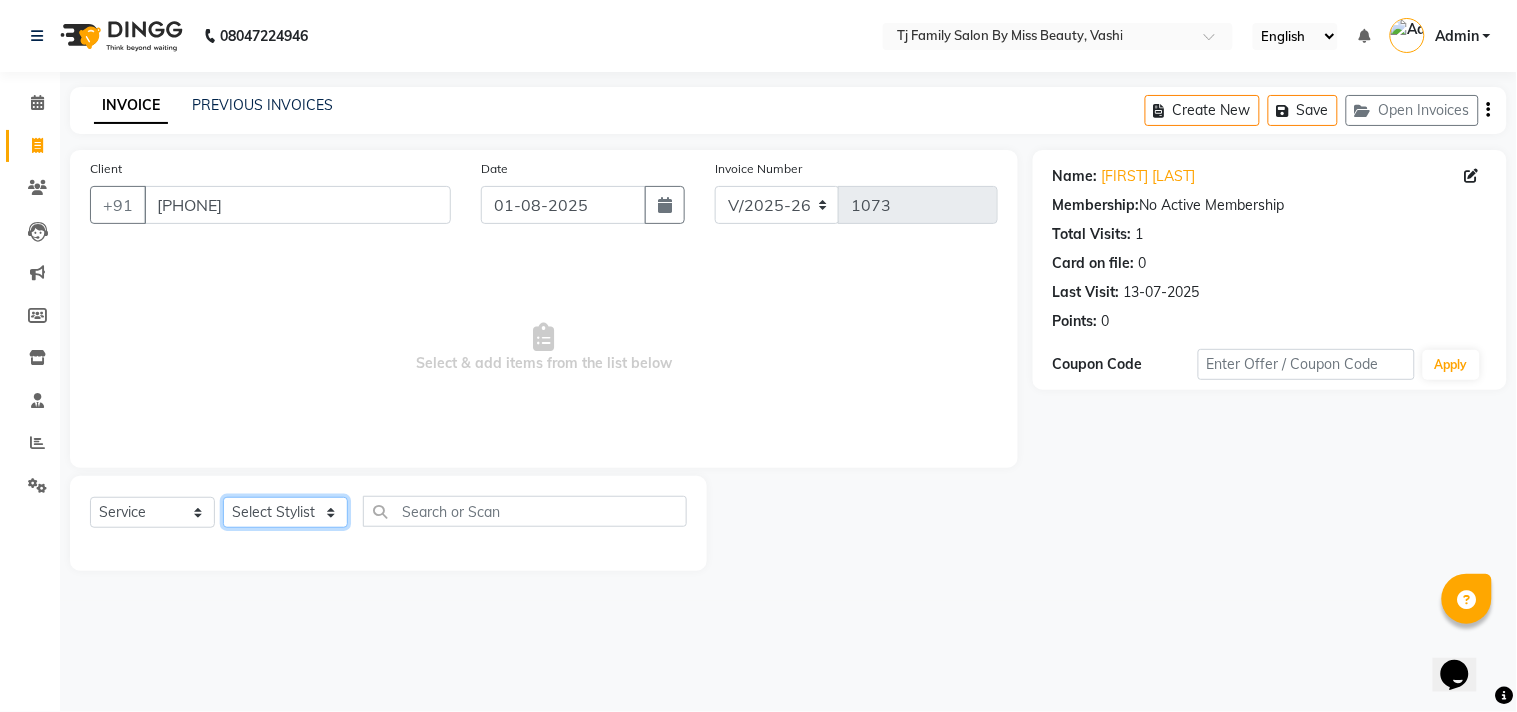 select on "65907" 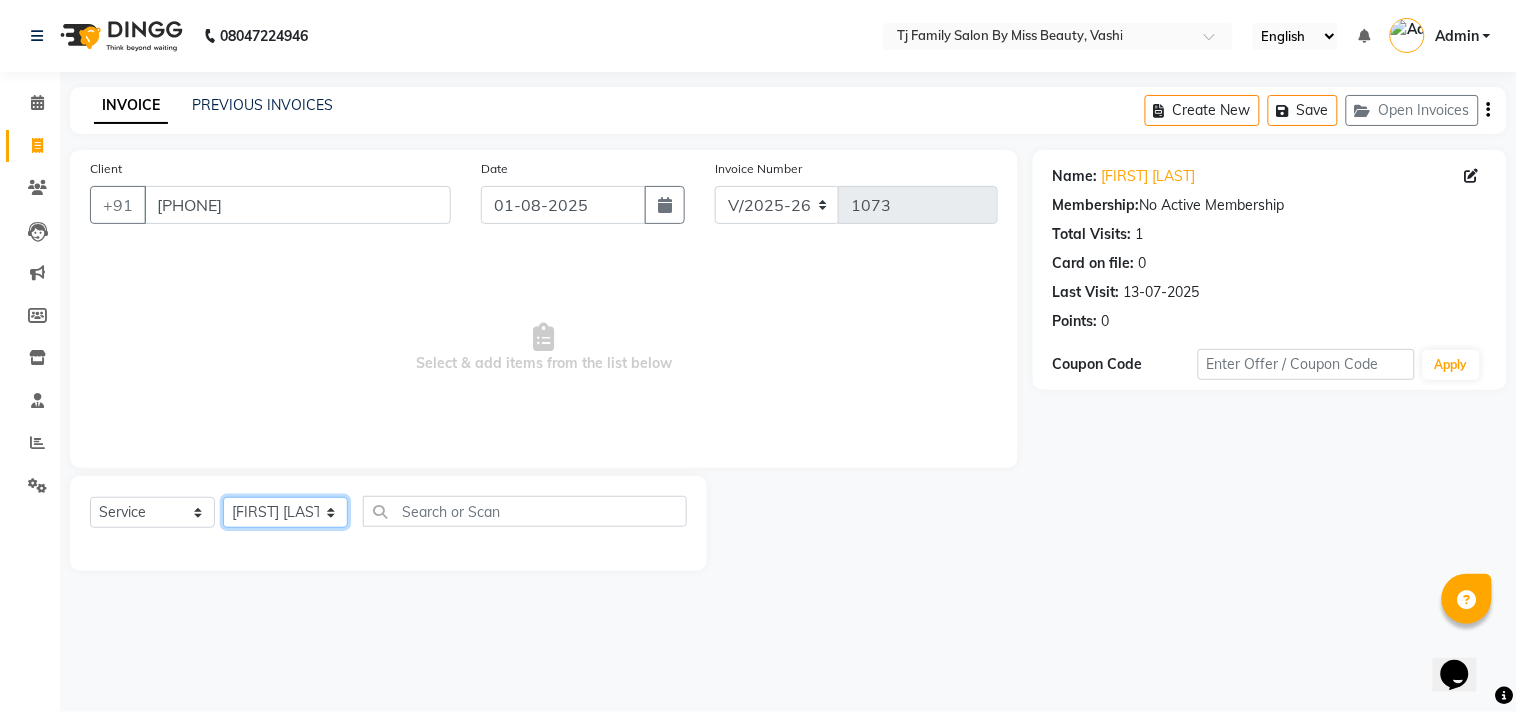 click on "Select Stylist [FIRST] [LAST] [FIRST] [LAST] [FIRST] [LAST] [FIRST] [LAST] [FIRST] [LAST] [FIRST]" 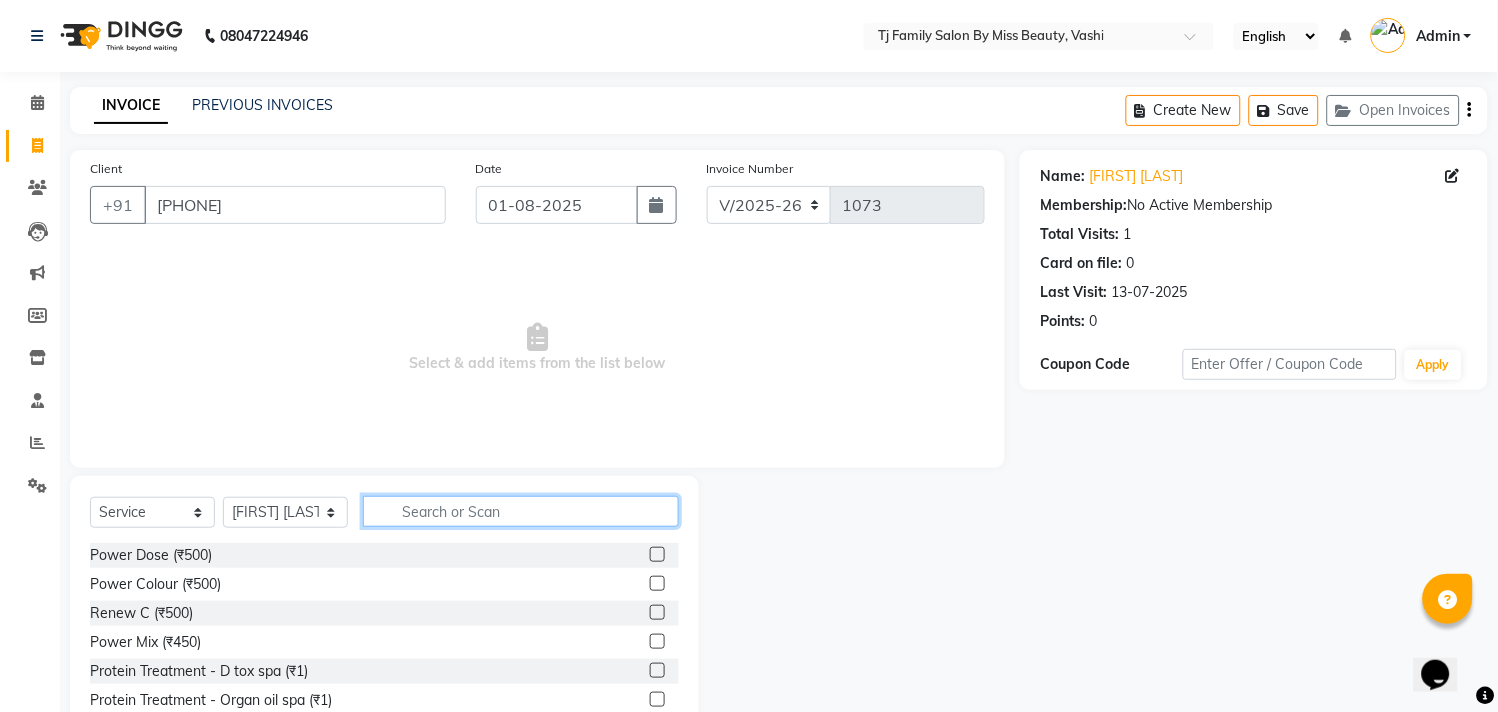click 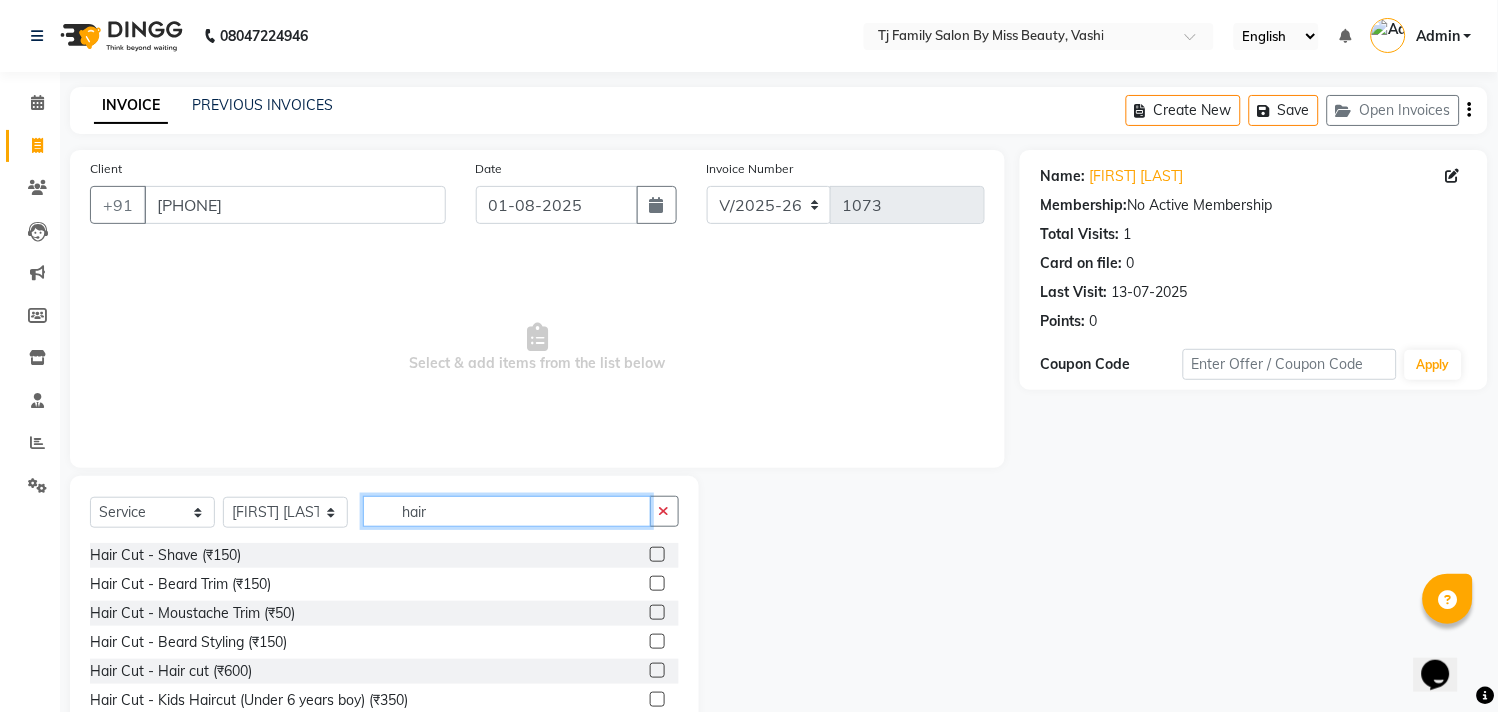 type on "hair" 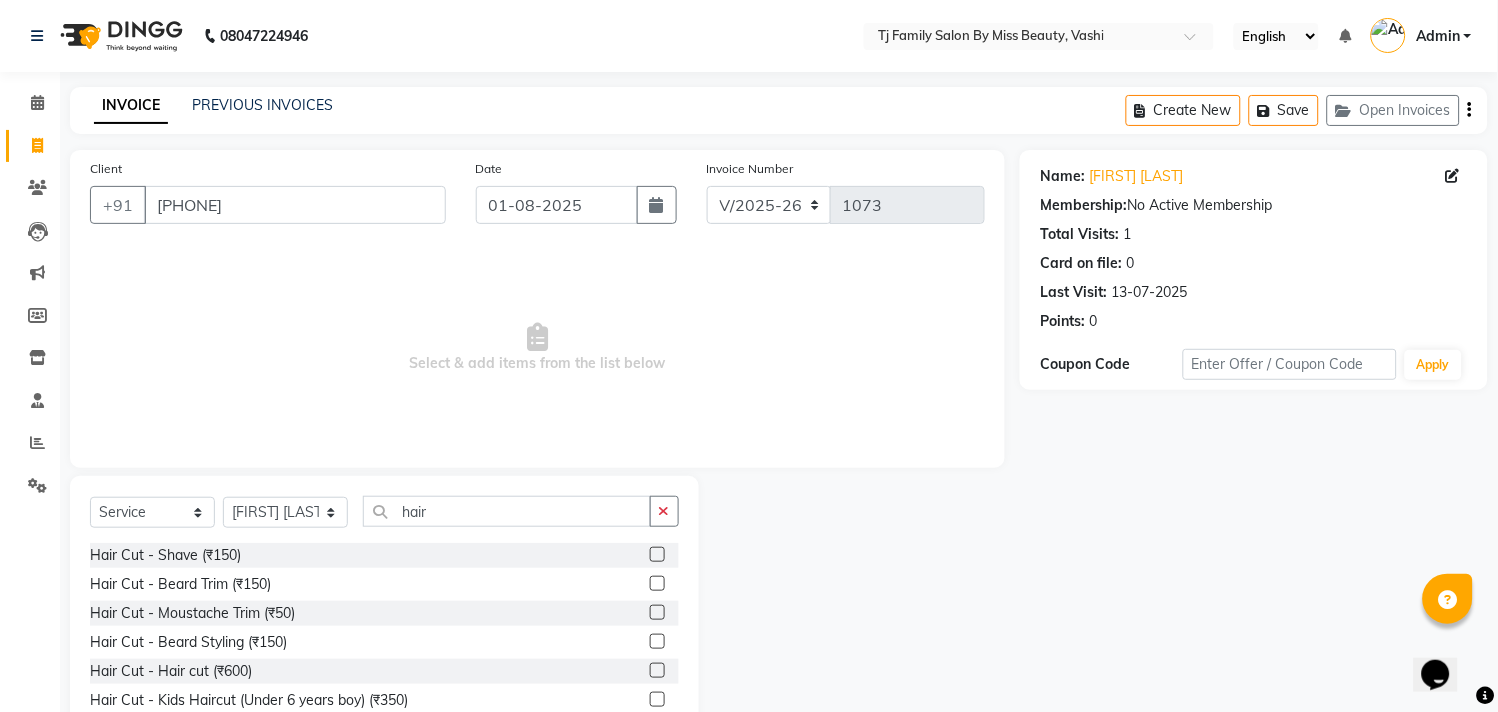click 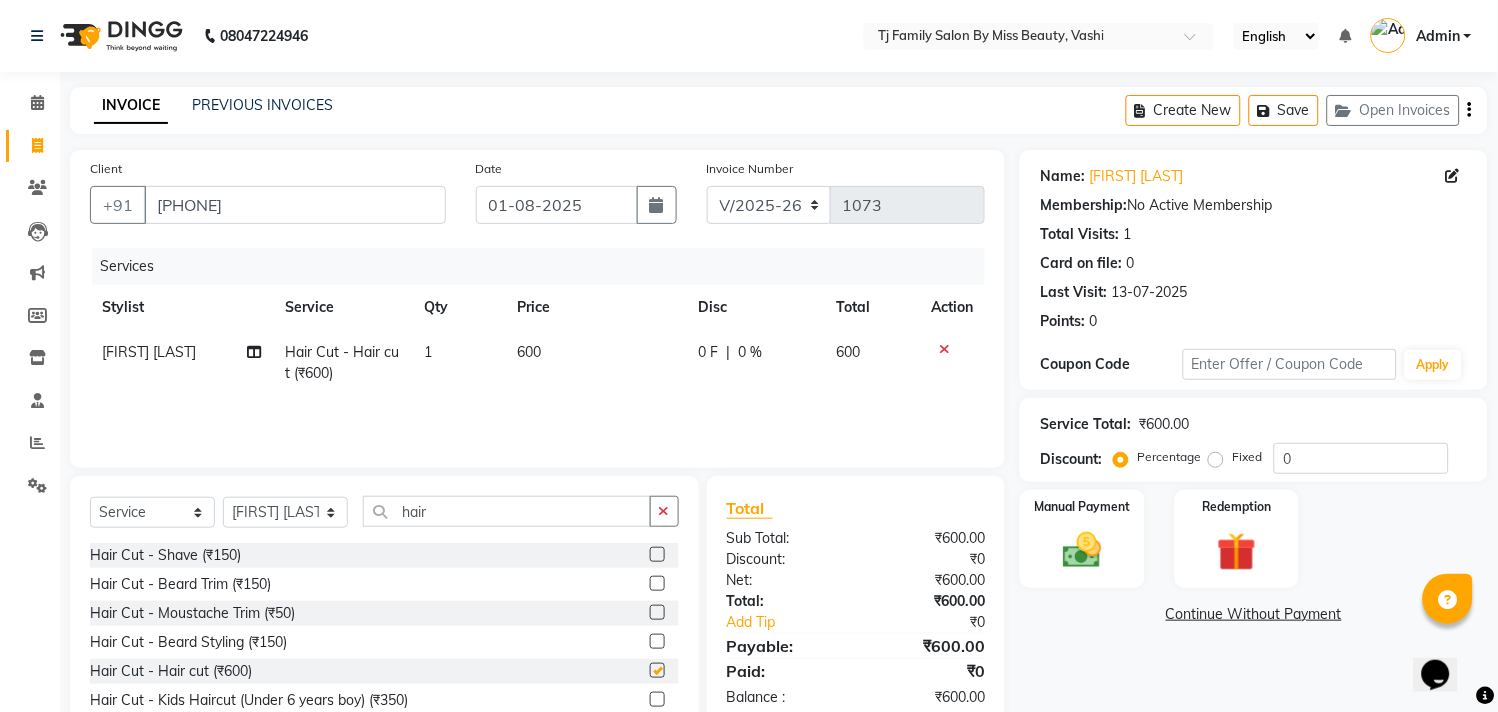 checkbox on "false" 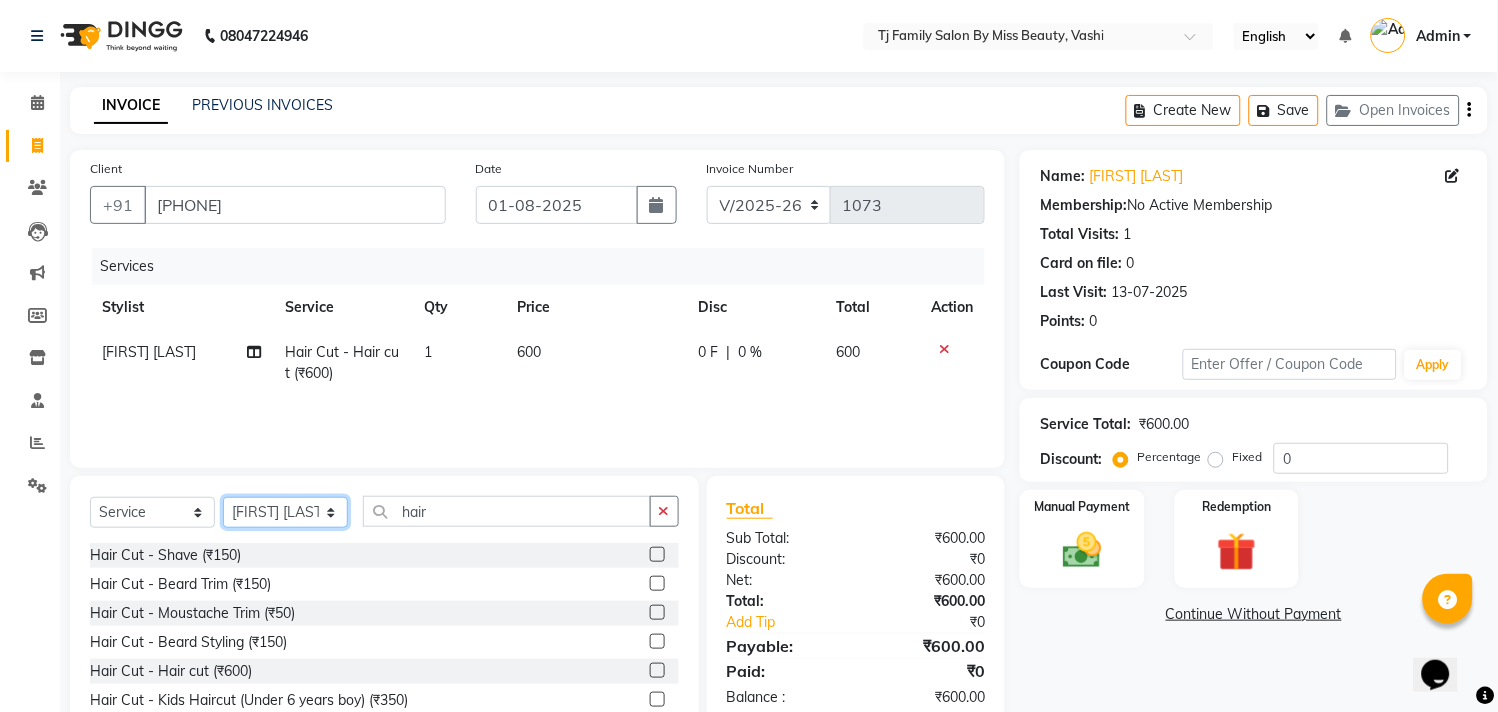 click on "Select Stylist [FIRST] [LAST] [FIRST] [LAST] [FIRST] [LAST] [FIRST] [LAST] [FIRST] [LAST] [FIRST]" 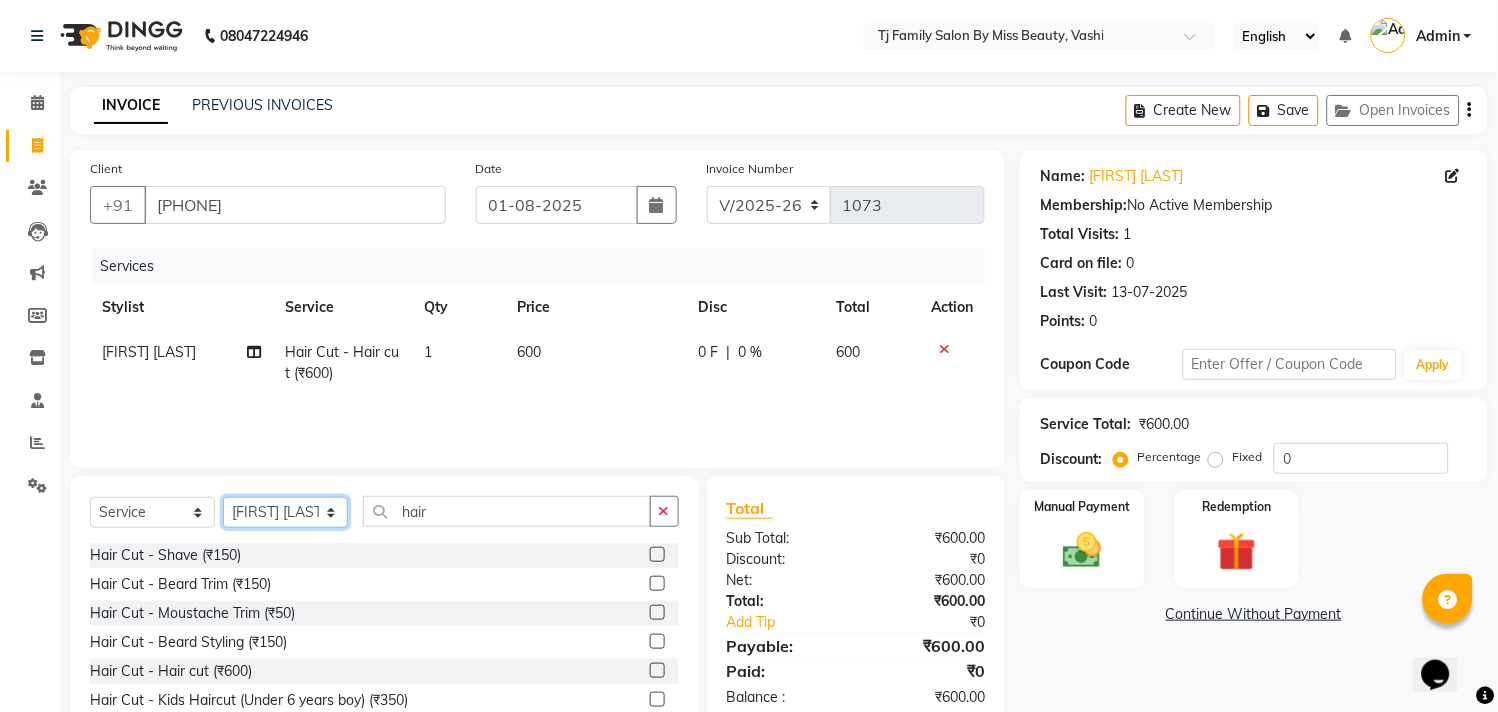 click on "Select Stylist [FIRST] [LAST] [FIRST] [LAST] [FIRST] [LAST] [FIRST] [LAST] [FIRST] [LAST] [FIRST]" 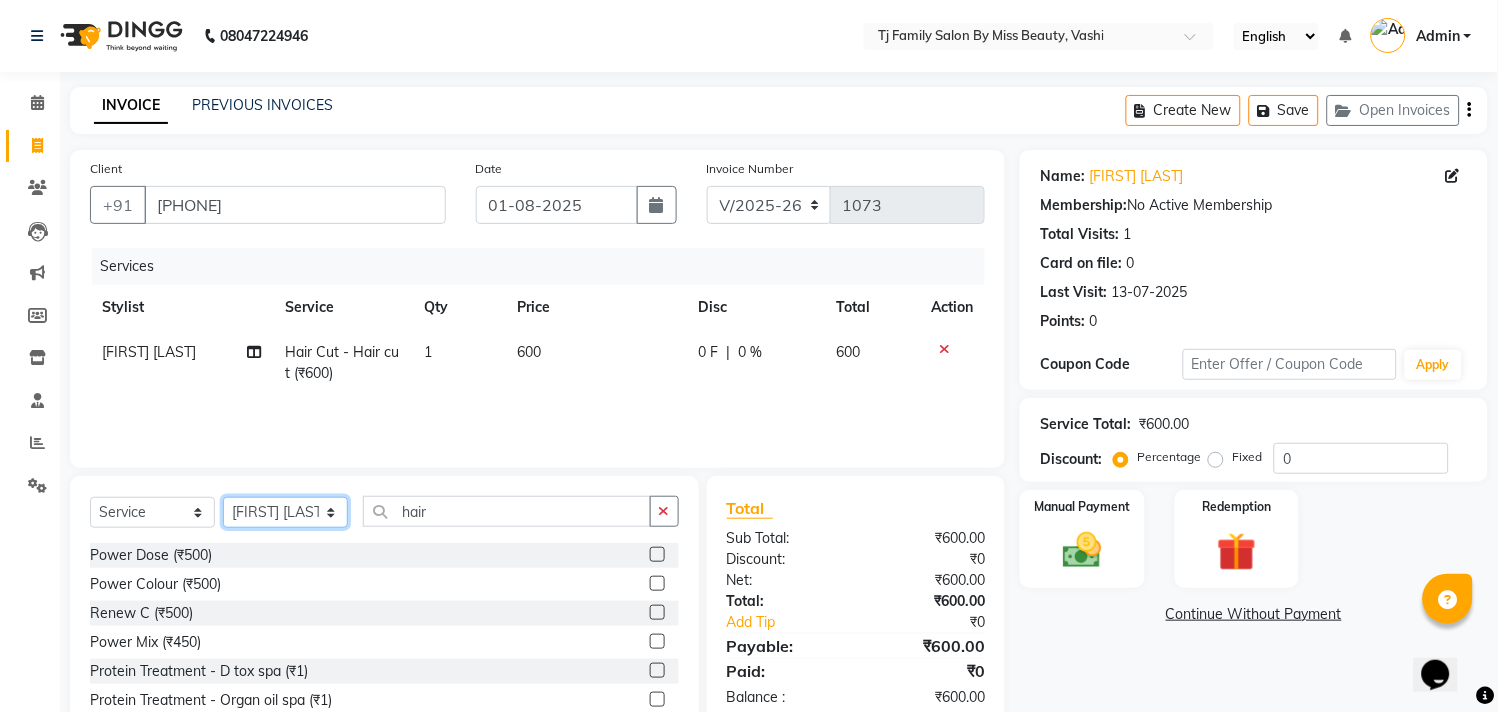 click on "Select Stylist [FIRST] [LAST] [FIRST] [LAST] [FIRST] [LAST] [FIRST] [LAST] [FIRST] [LAST] [FIRST]" 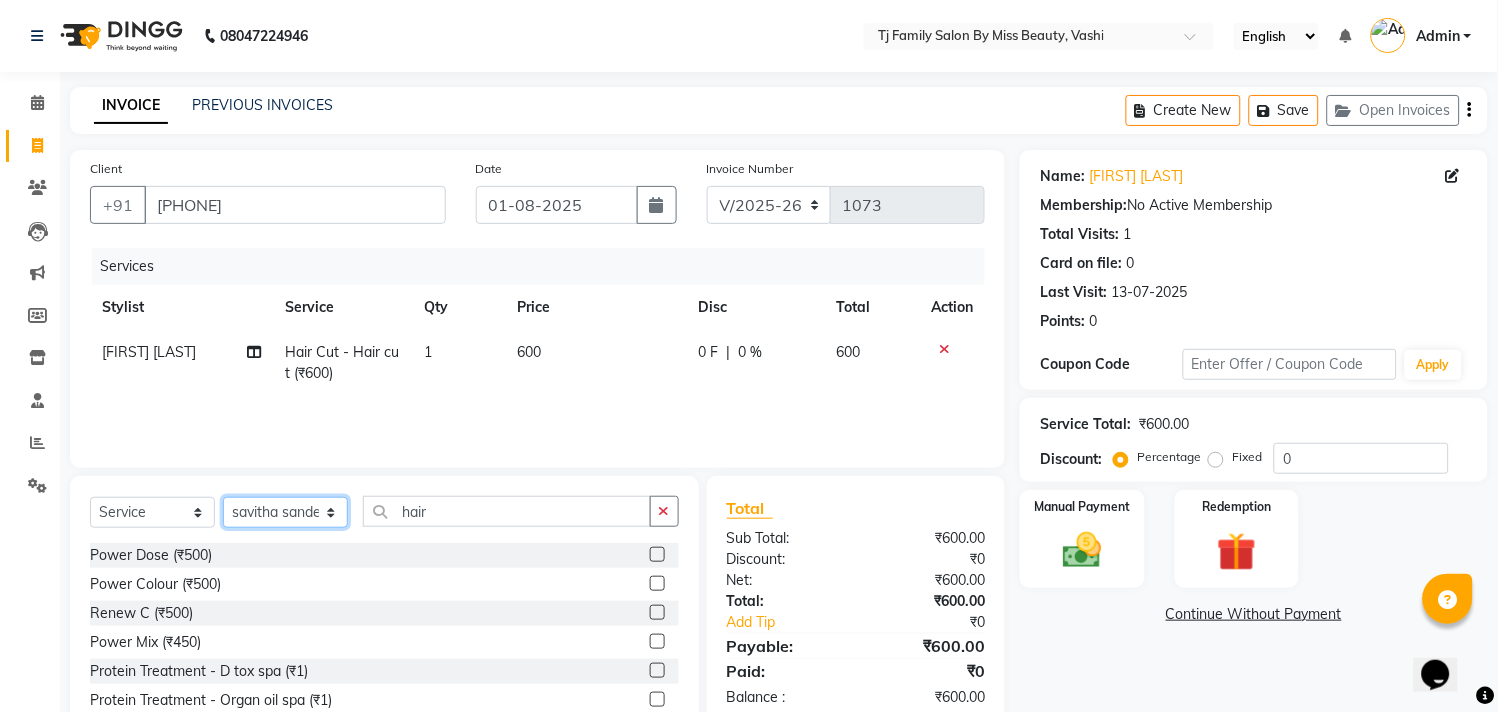click on "Select Stylist [FIRST] [LAST] [FIRST] [LAST] [FIRST] [LAST] [FIRST] [LAST] [FIRST] [LAST] [FIRST]" 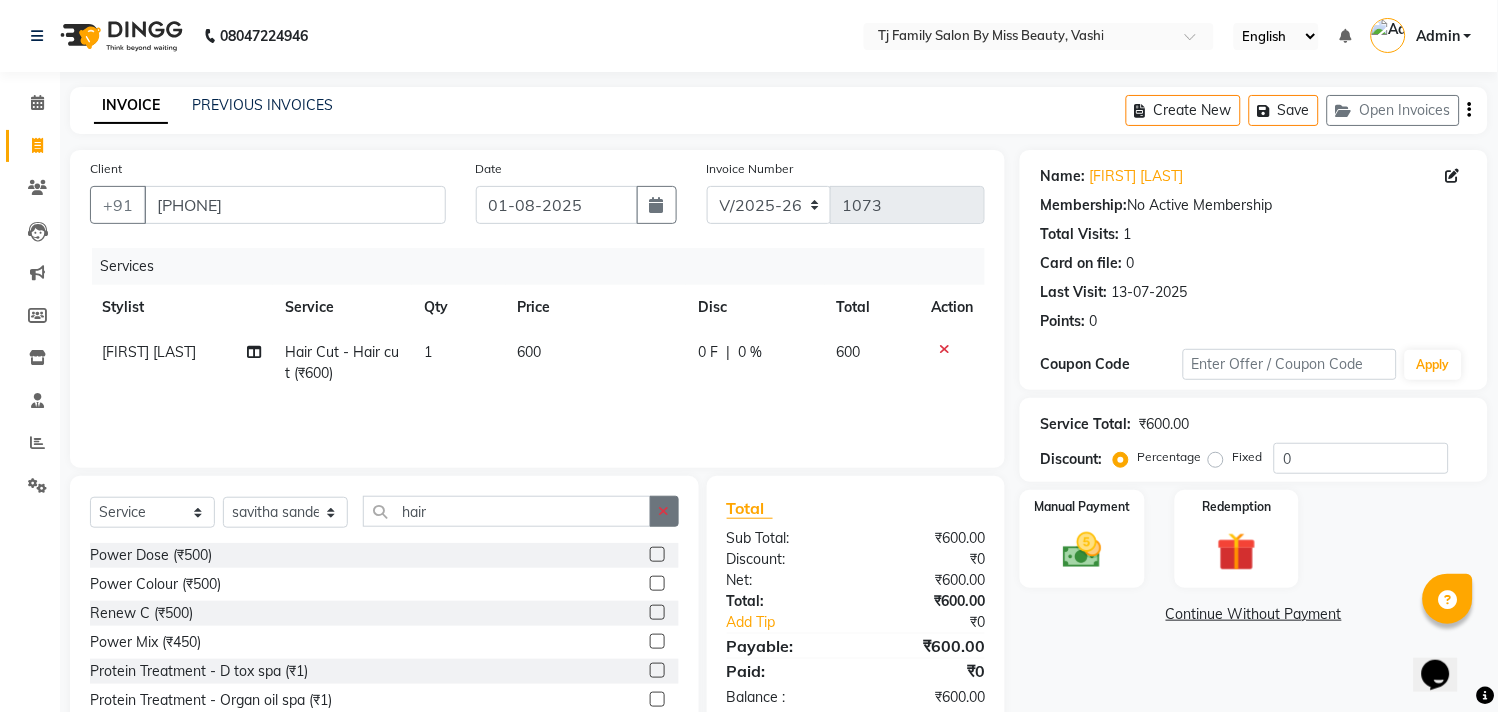 click 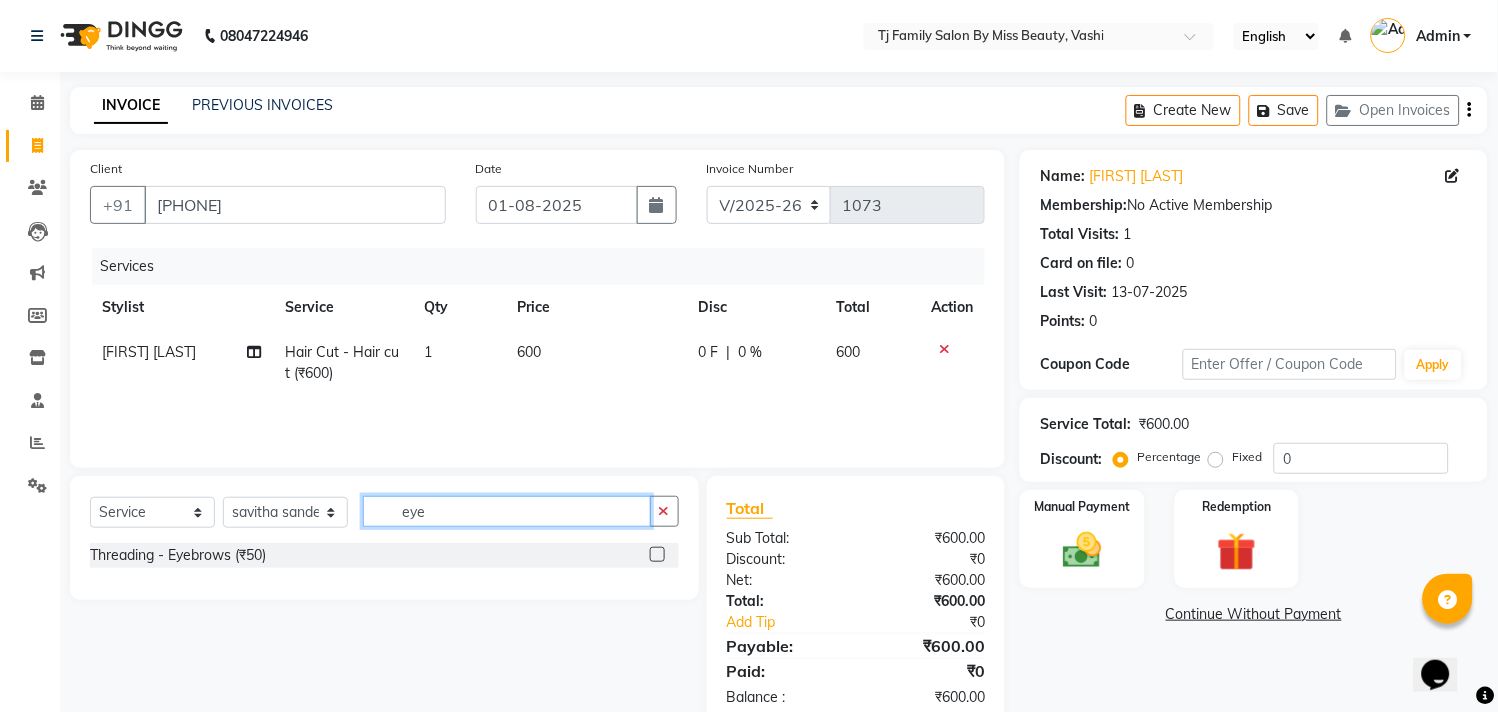type on "eye" 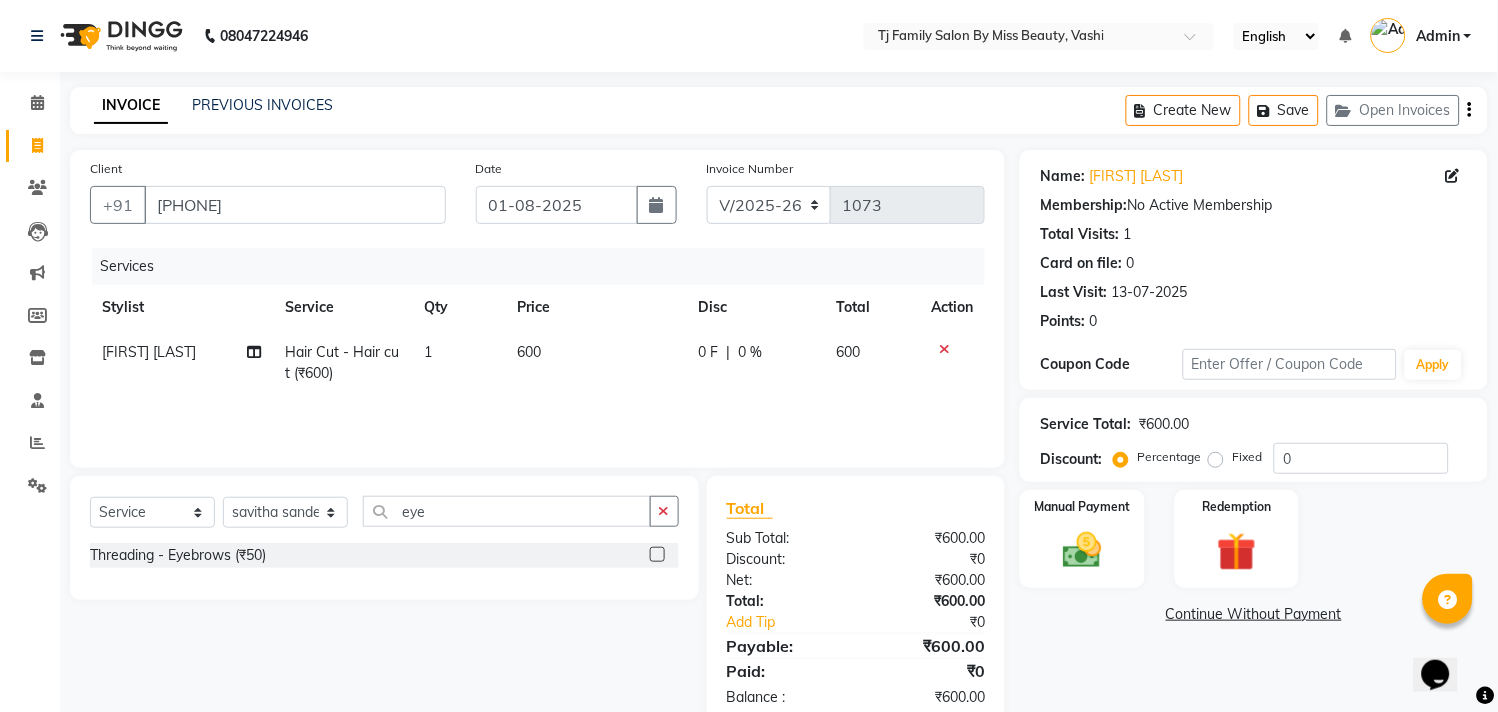 click 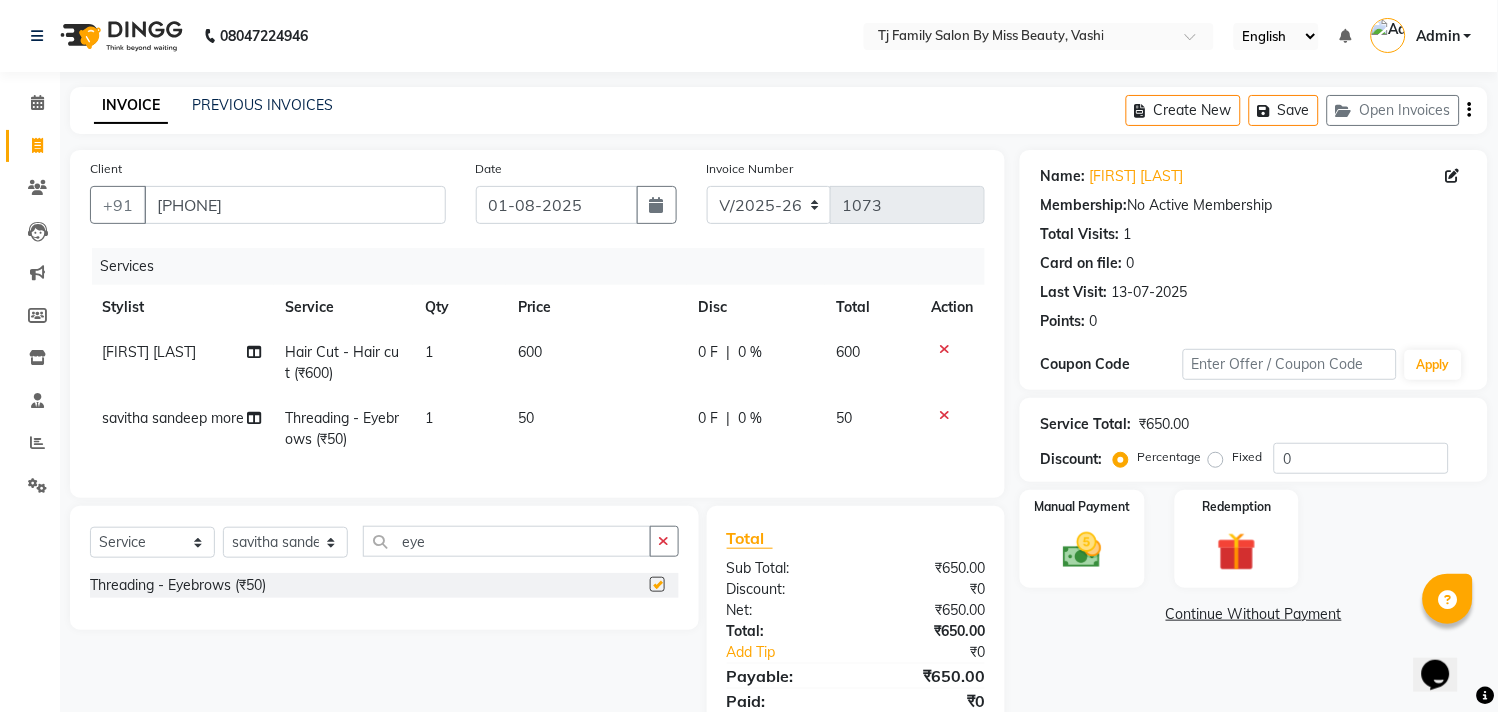 checkbox on "false" 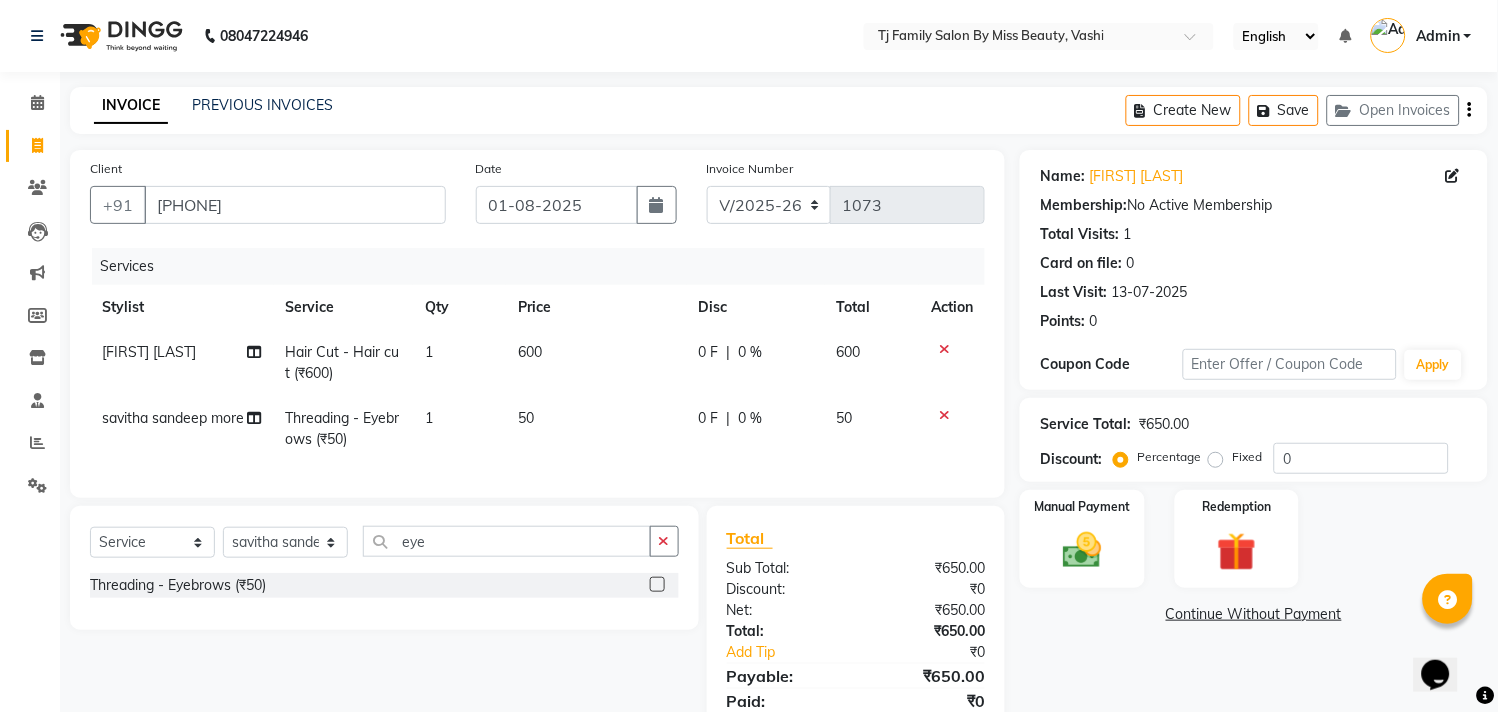 click on "50" 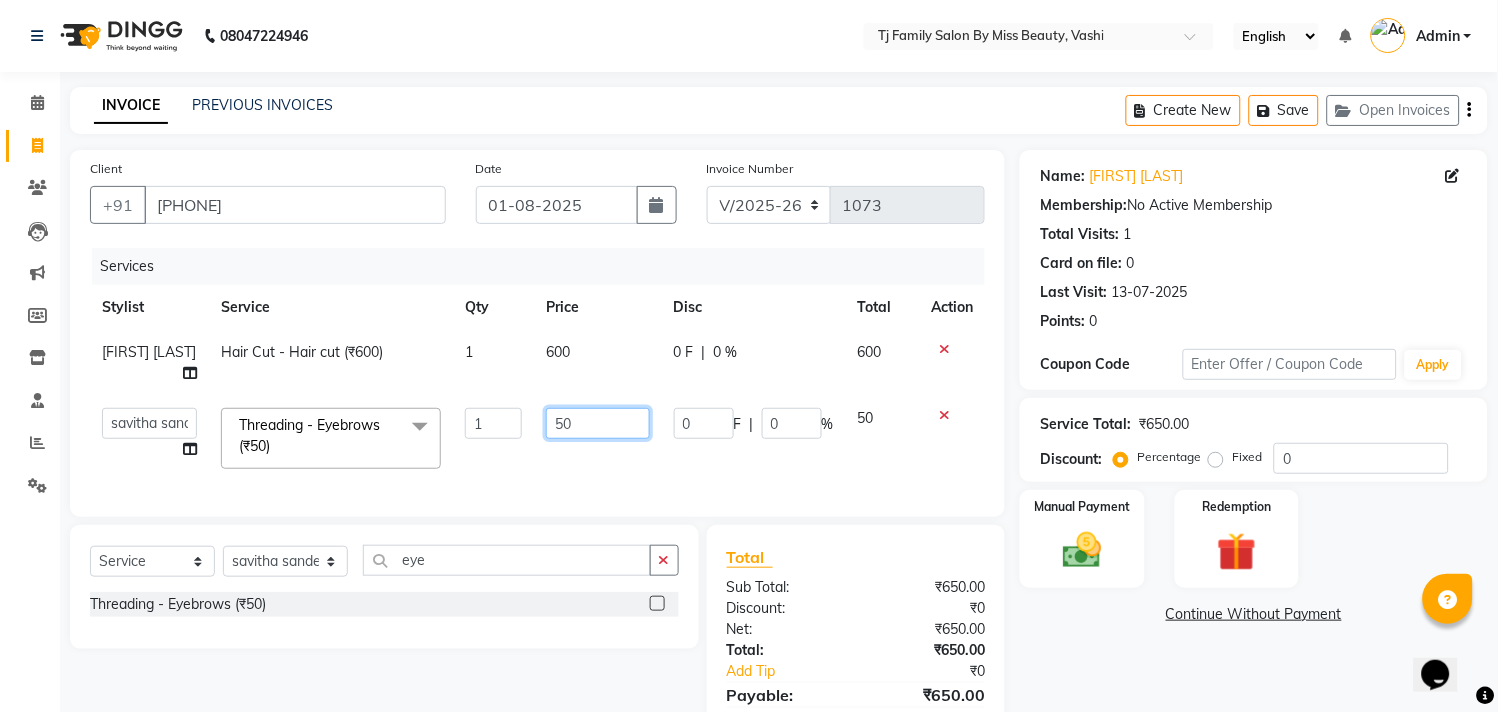 click on "50" 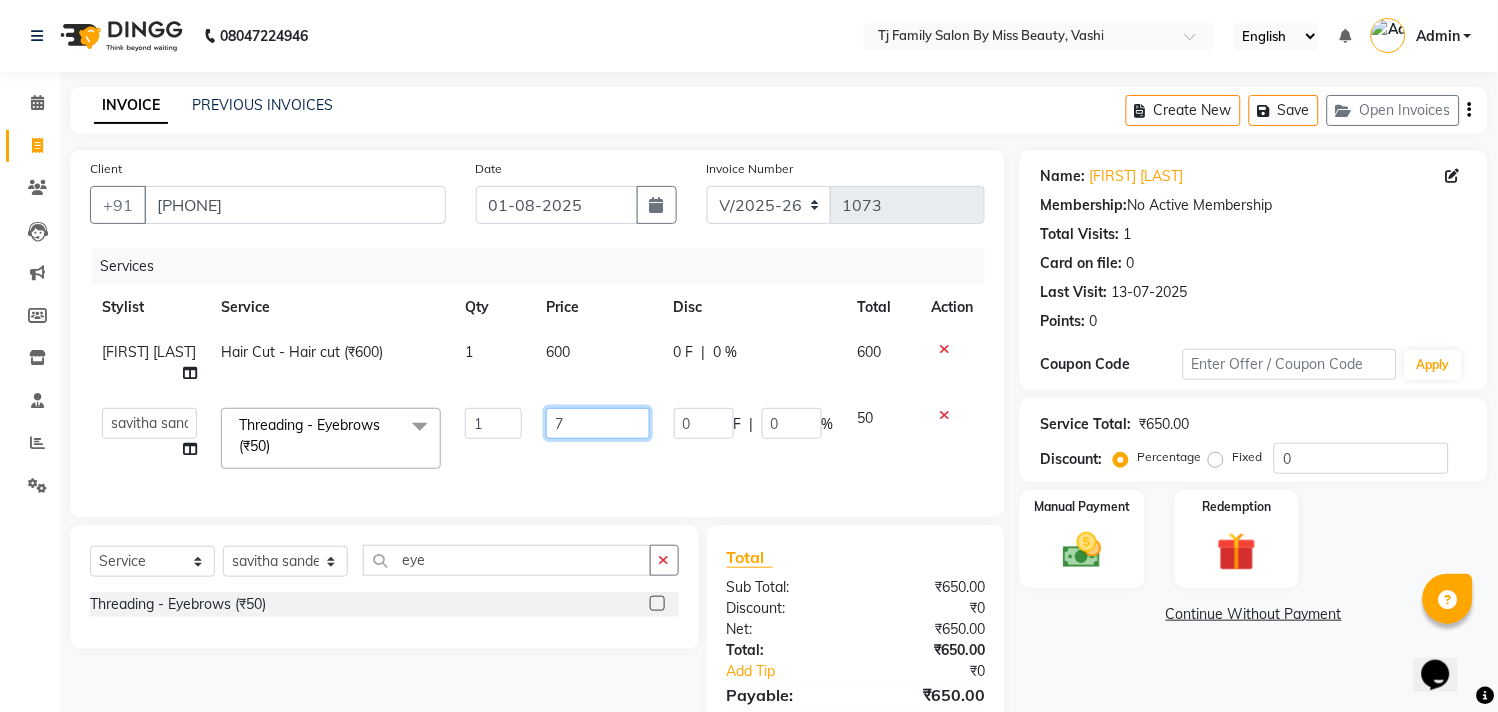 type on "70" 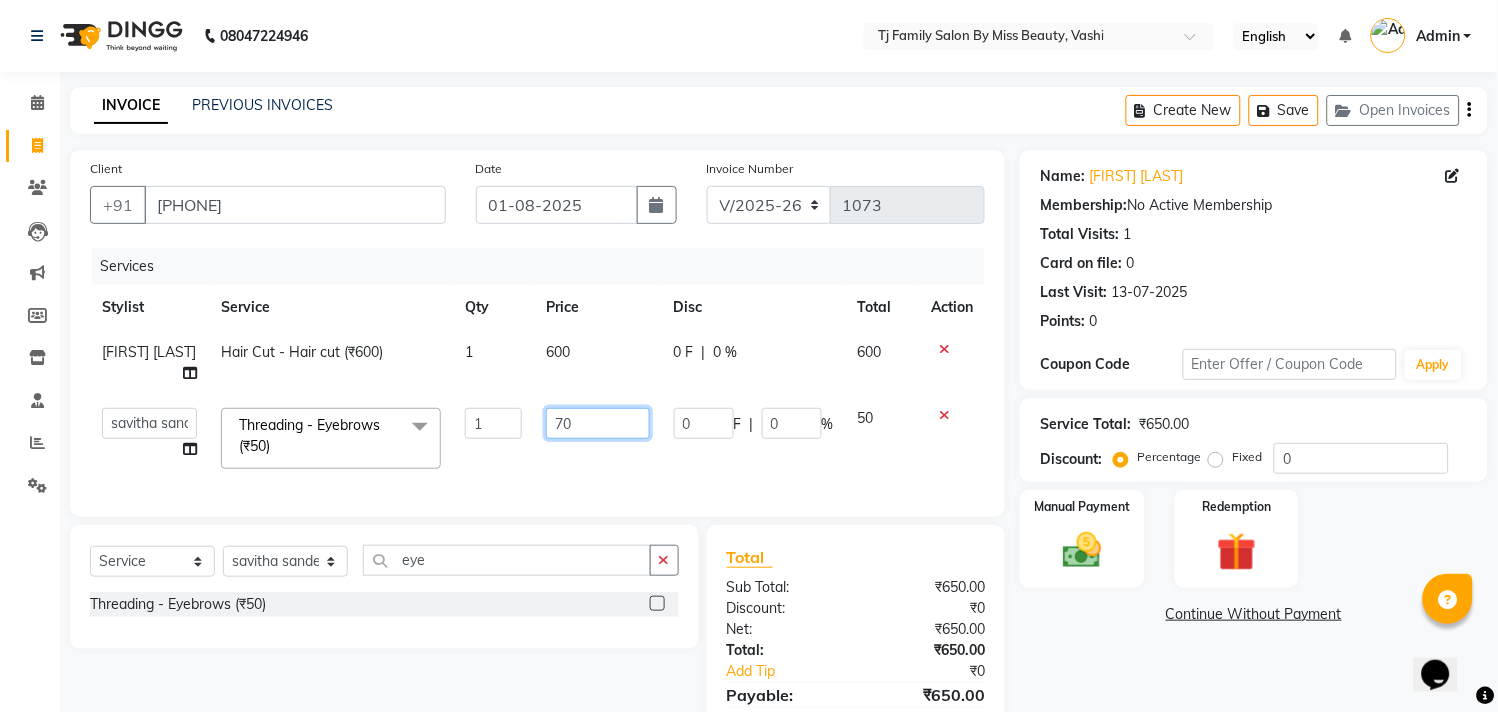 scroll, scrollTop: 111, scrollLeft: 0, axis: vertical 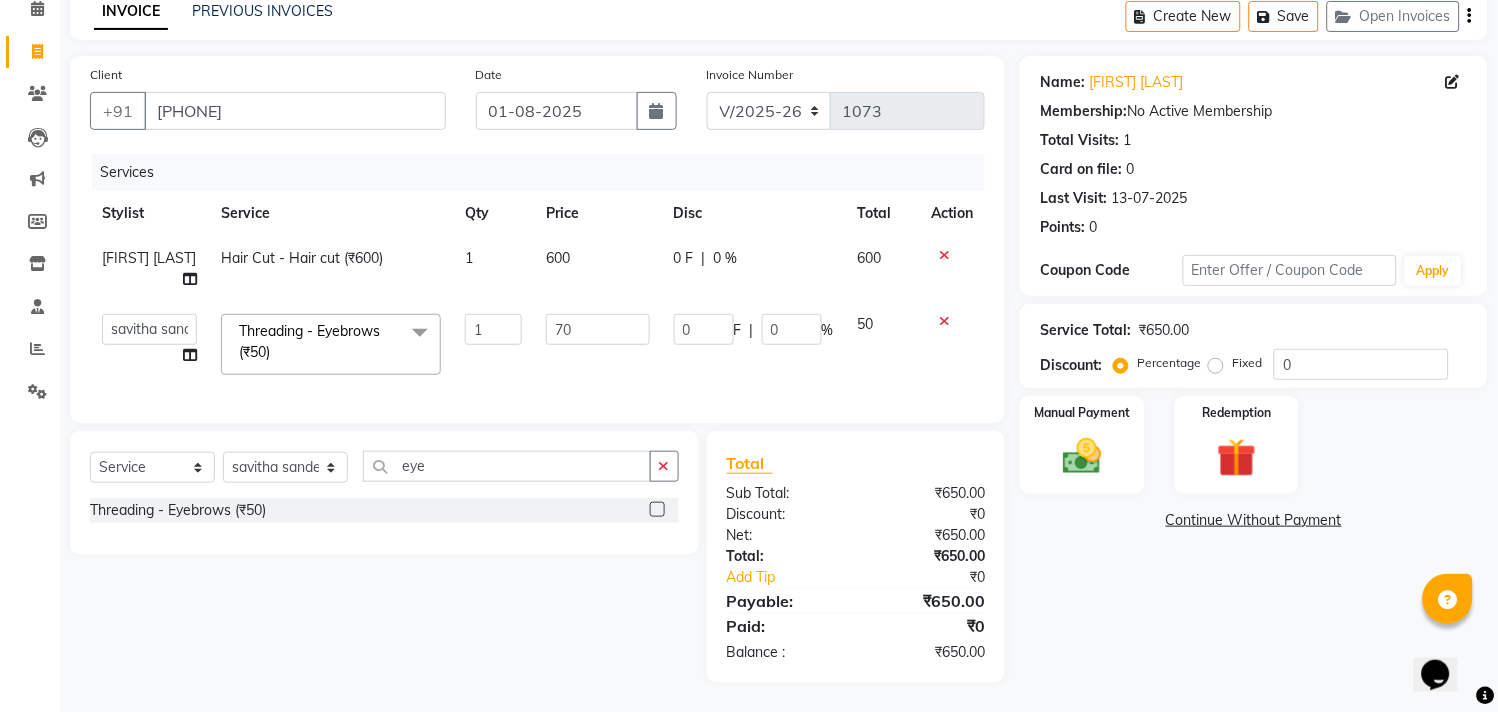 click on "Hair Cut - Hair cut (₹600) 1 600 0 F | 0 % 600  [FIRST] [LAST]   [FIRST] [LAST]   [FIRST] [LAST]   [FIRST] [LAST]   [FIRST] [LAST]   [FIRST]  Threading  - Eyebrows (₹50)  x Power Dose (₹500) Power Colour (₹500) Renew C (₹500) Power Mix (₹450) Protein Treatment  - D tox spa (₹1) Protein Treatment  - Organ oil spa (₹1) Protein Treatment  - Keratin spa (₹1) Protein Treatment  - Hydra spa (₹1) Moisture Plus (₹700) Youth Essential (₹800) Antitan (₹1000) Insta Glow (₹1200) Oily Aqua Marine (₹1500) Clear Difance (₹1600) Sara Gold Facial (₹3000) Anti - tan Facial (₹1500) Vitamin C Facial (₹2000) Fairness Photo Therapy (₹2200) Aroma Facial (₹2500) Anti Ageing Collagen Booster (₹4000) Ainhoa Facial (₹5000) Skin Regime - Moisture plus (₹700) Skin Regime - Youth Essential (₹800) Skin Regime - Anti tan (₹1000) Skin Regime - Nail tip extension (₹1199) Skin Regime - Nail Extension (₹1800) Skin Regime - Overlays + Gel polish (₹999) 1 70 0 F | 0 %" 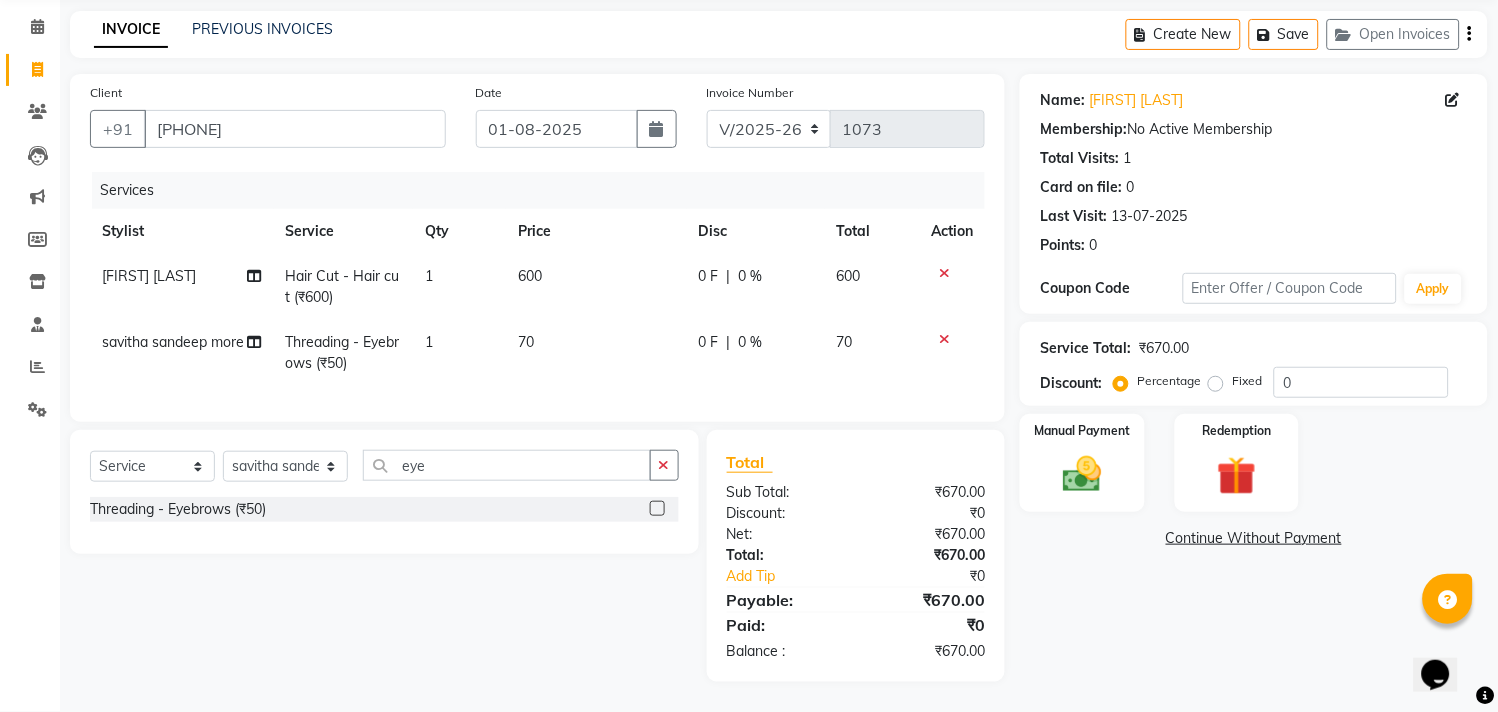 click on "600" 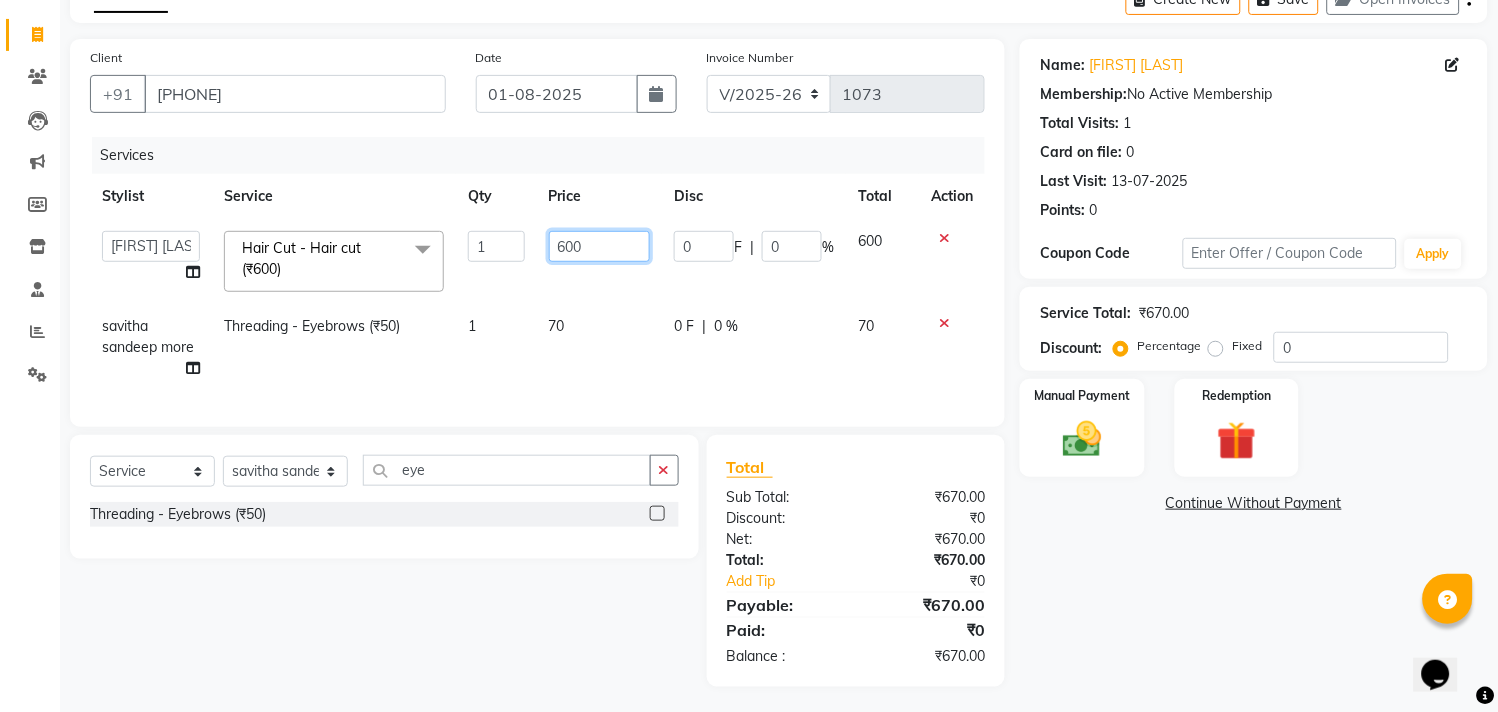 click on "600" 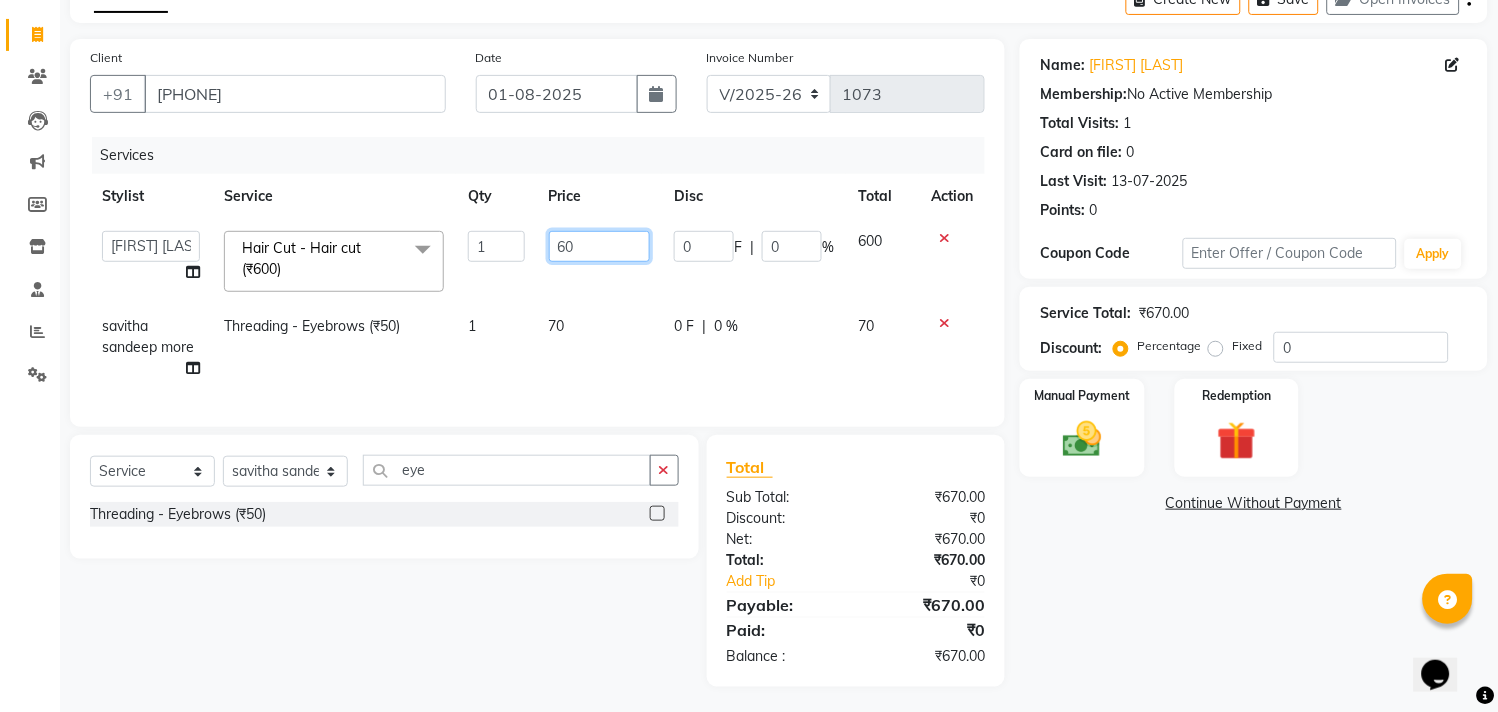 type on "6" 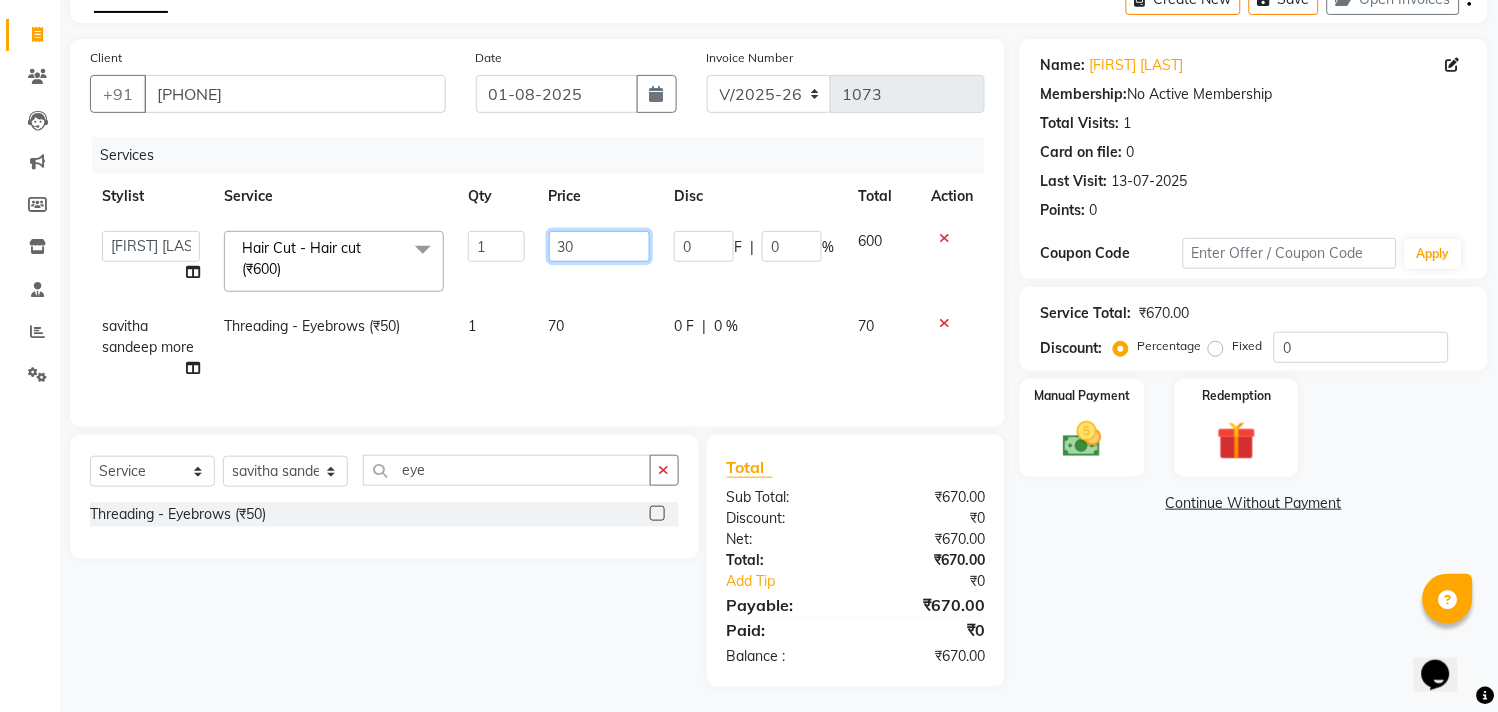 type on "300" 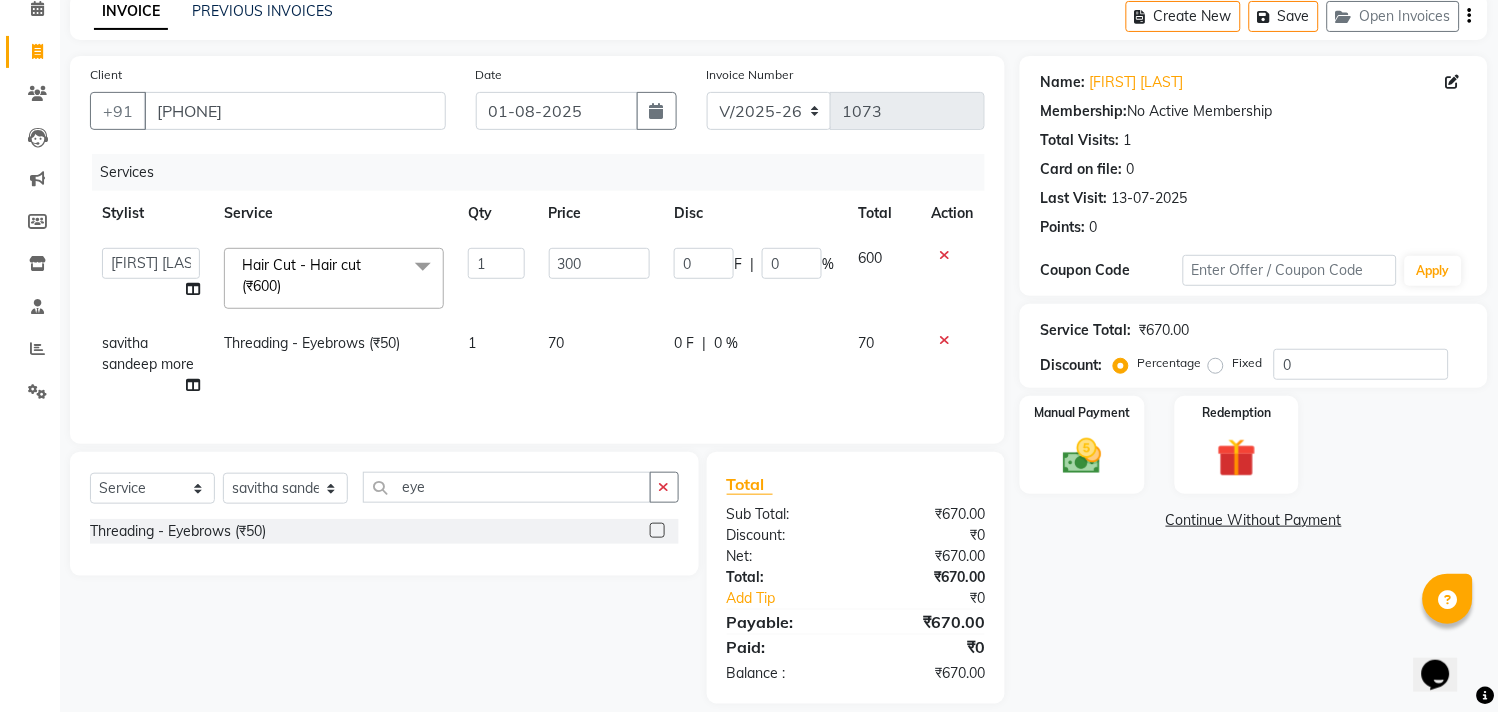 click on "600" 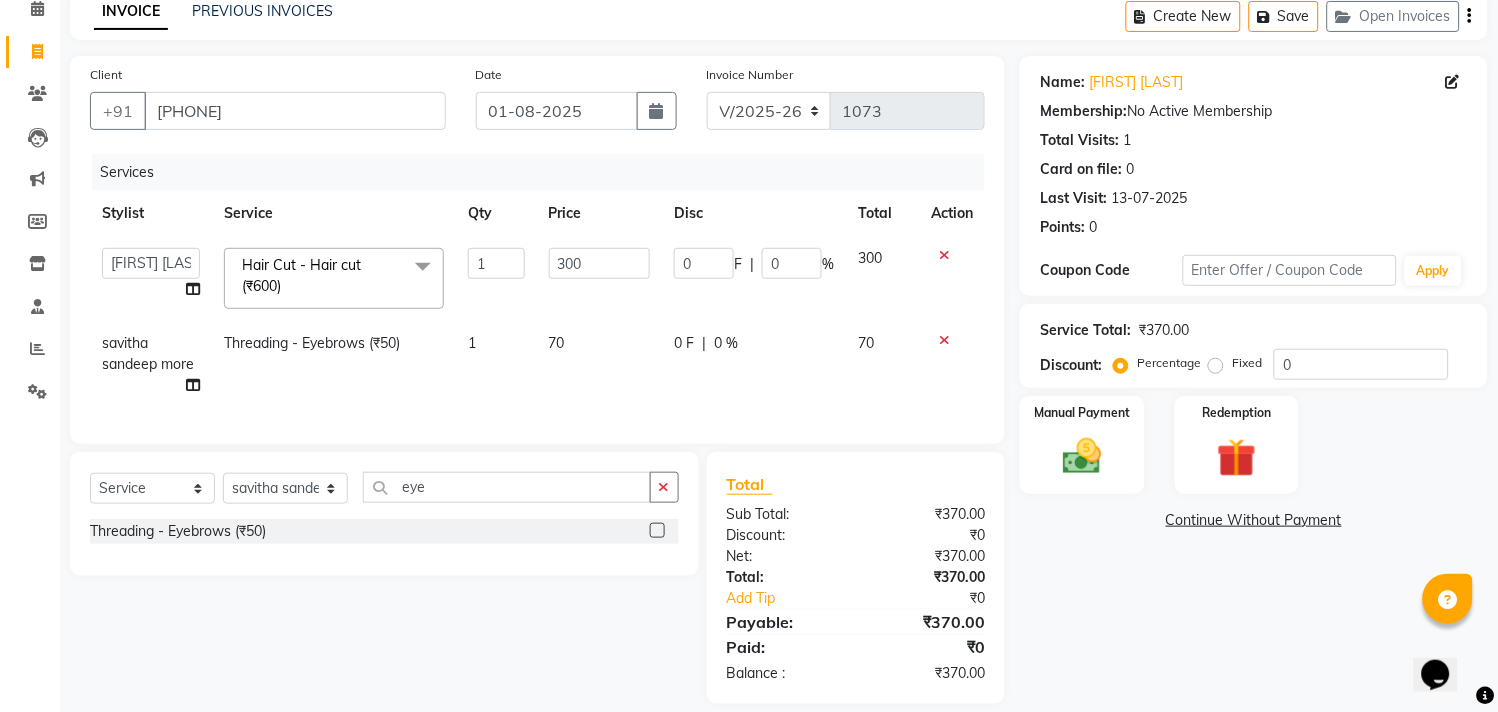scroll, scrollTop: 111, scrollLeft: 0, axis: vertical 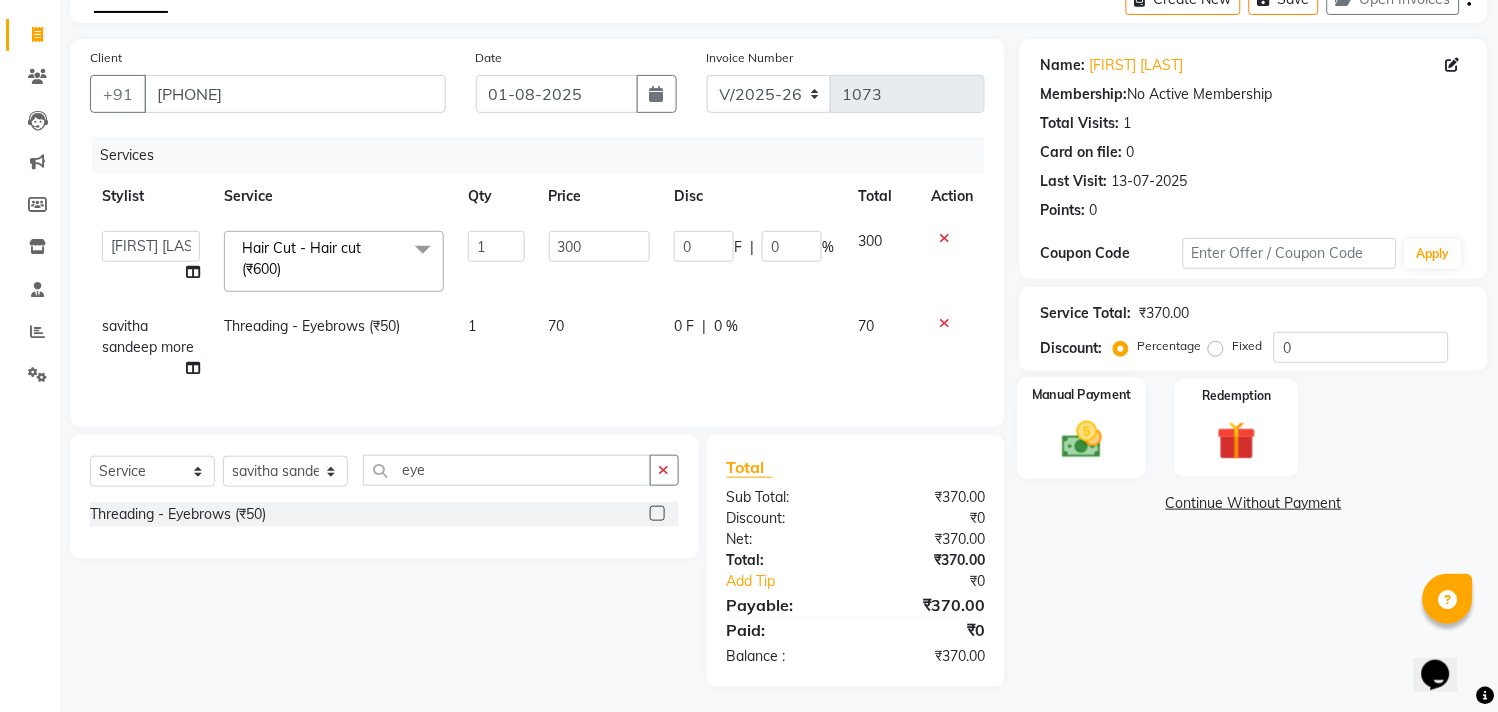 click 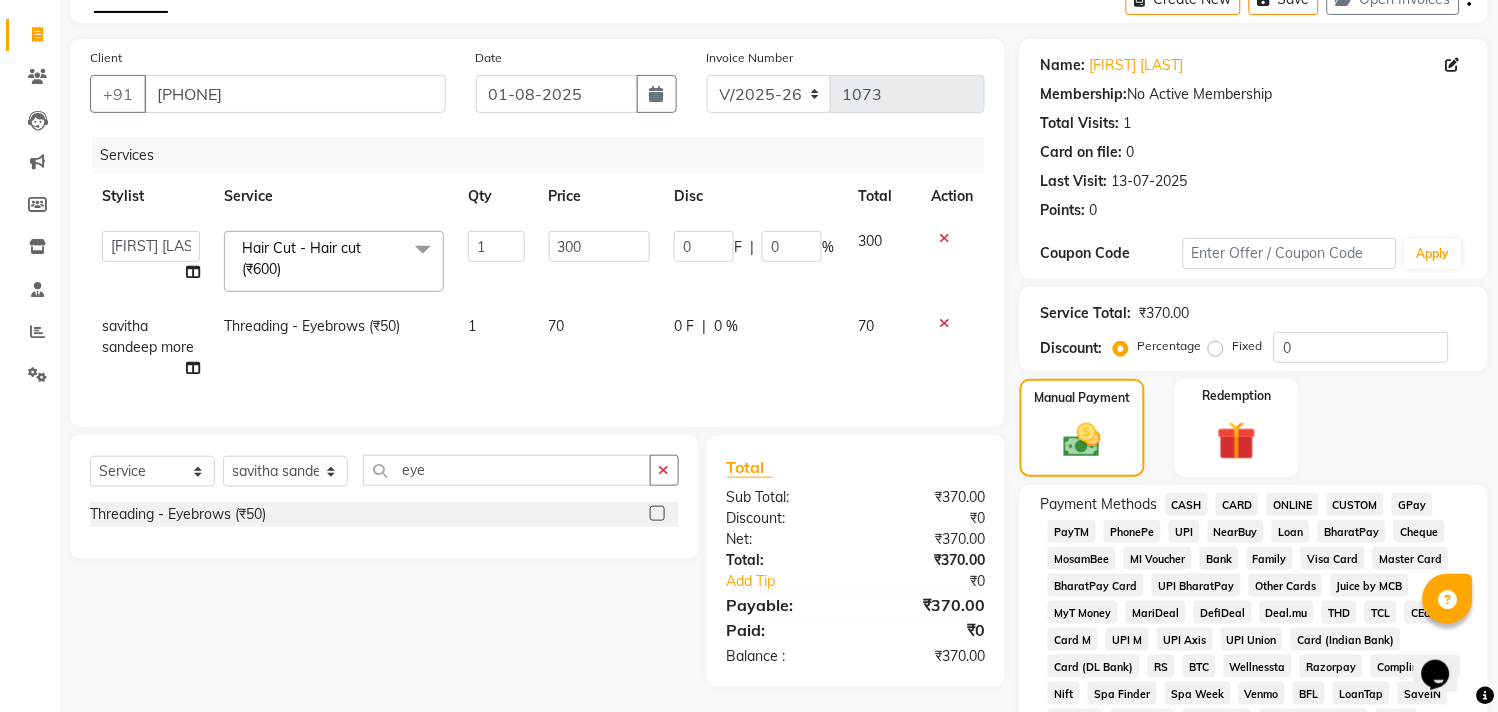 click on "ONLINE" 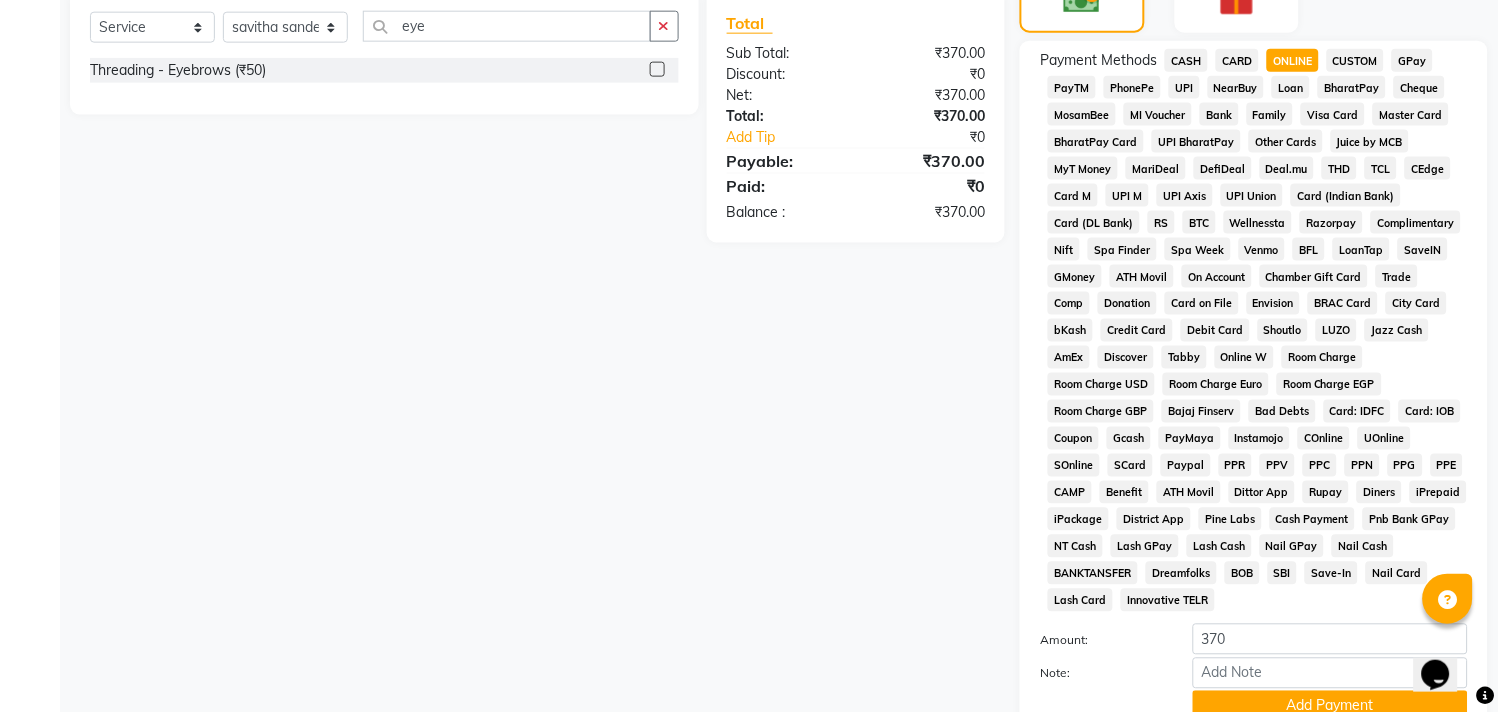 scroll, scrollTop: 698, scrollLeft: 0, axis: vertical 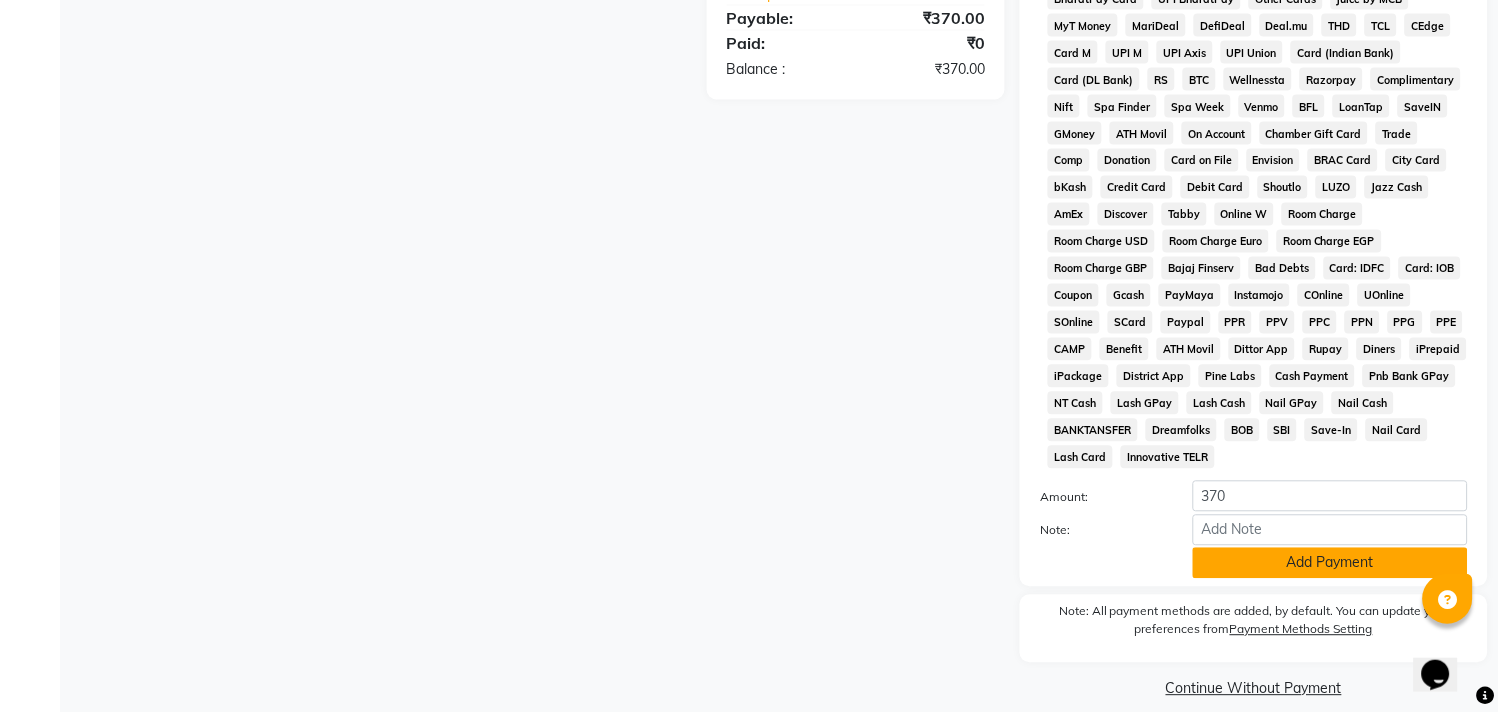 click on "Add Payment" 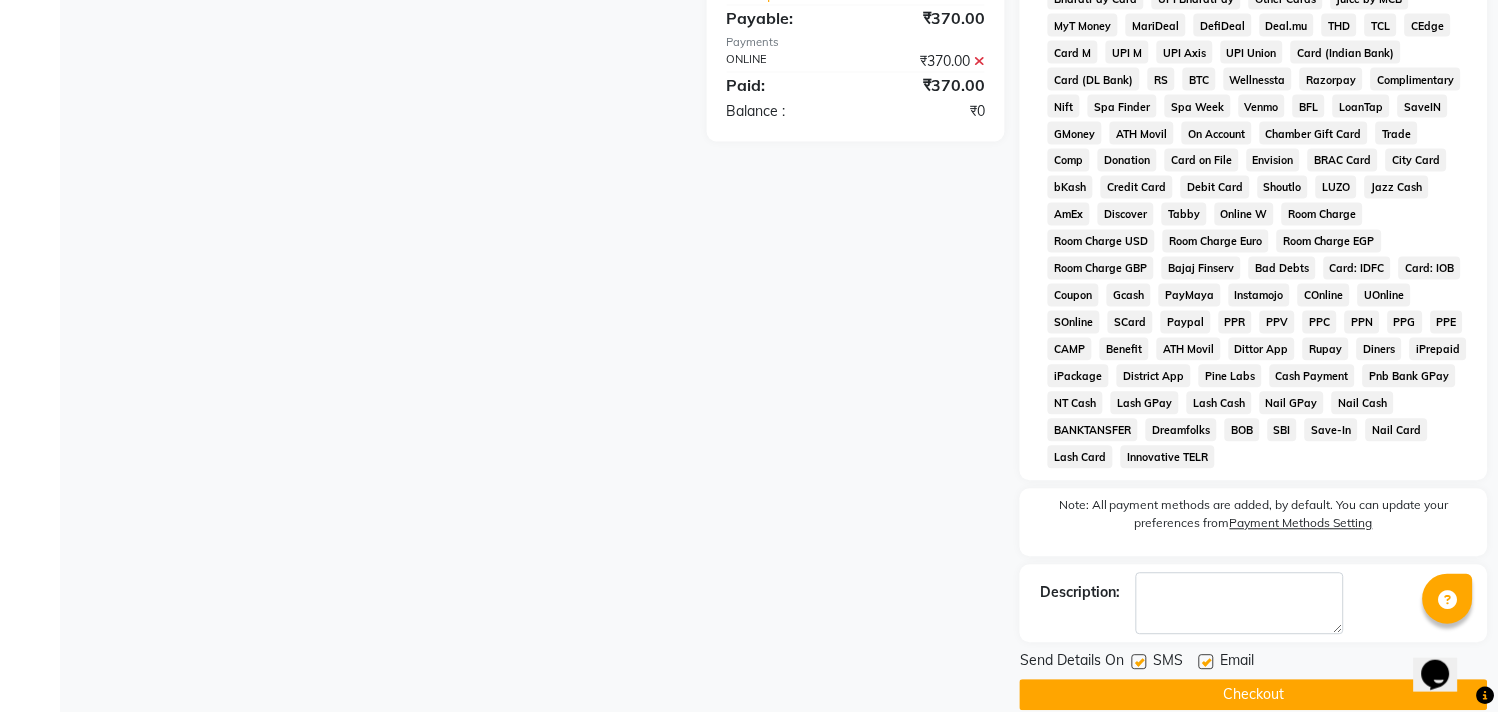 click on "Checkout" 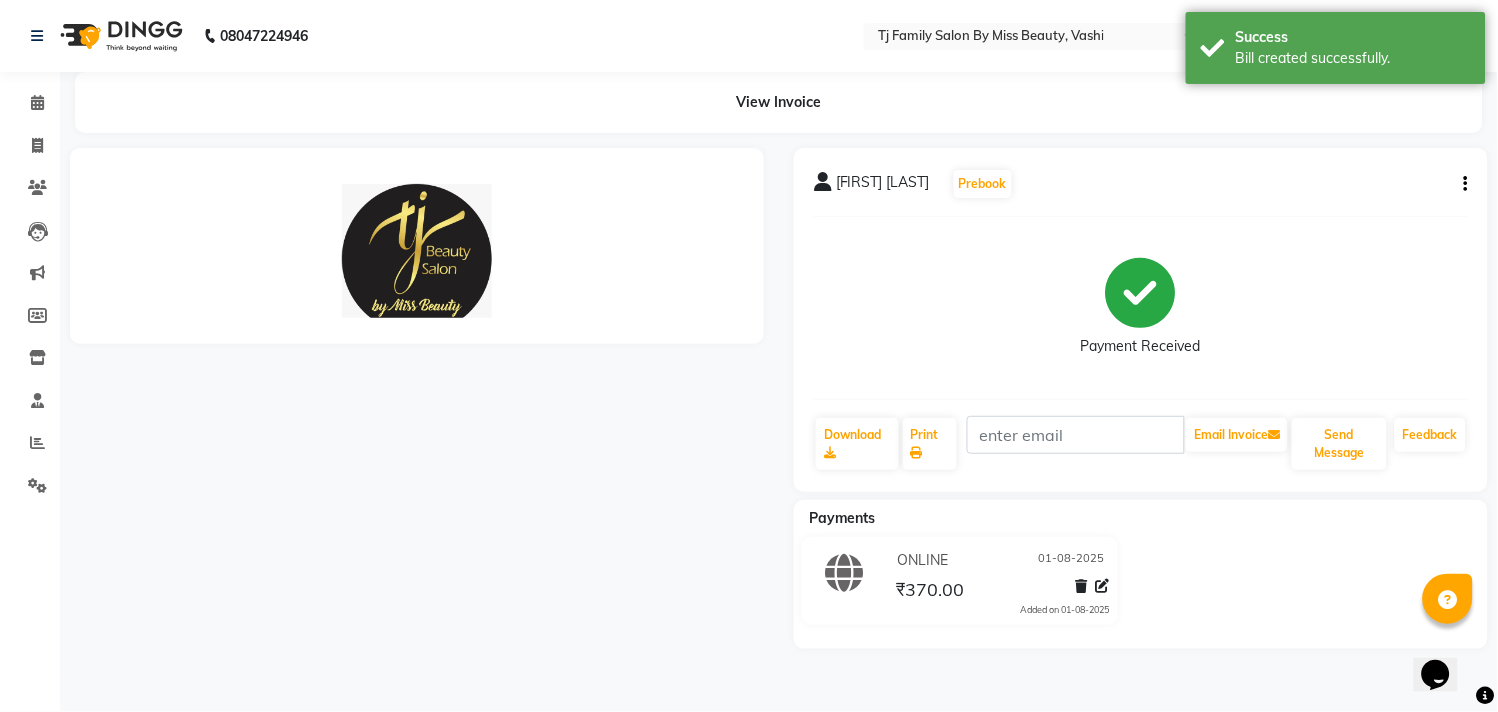 scroll, scrollTop: 0, scrollLeft: 0, axis: both 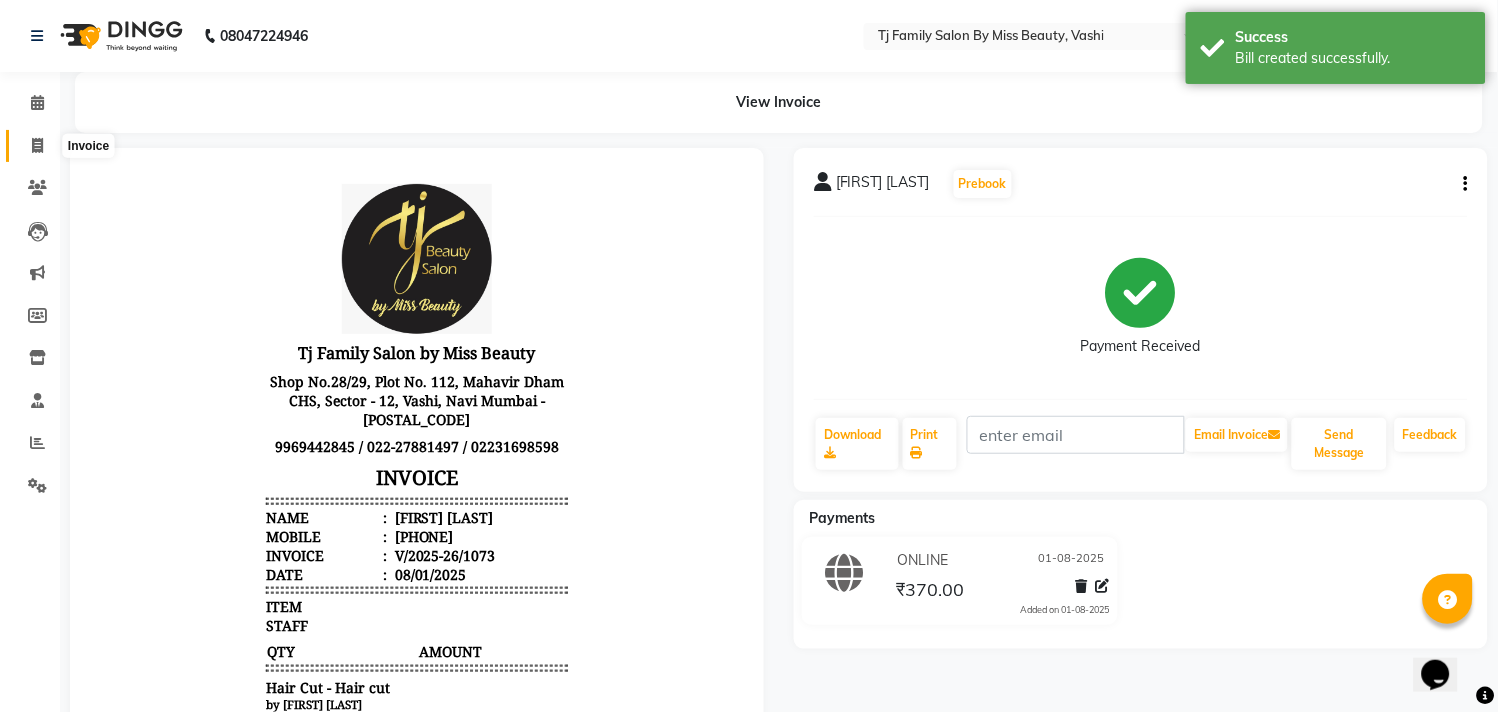 click 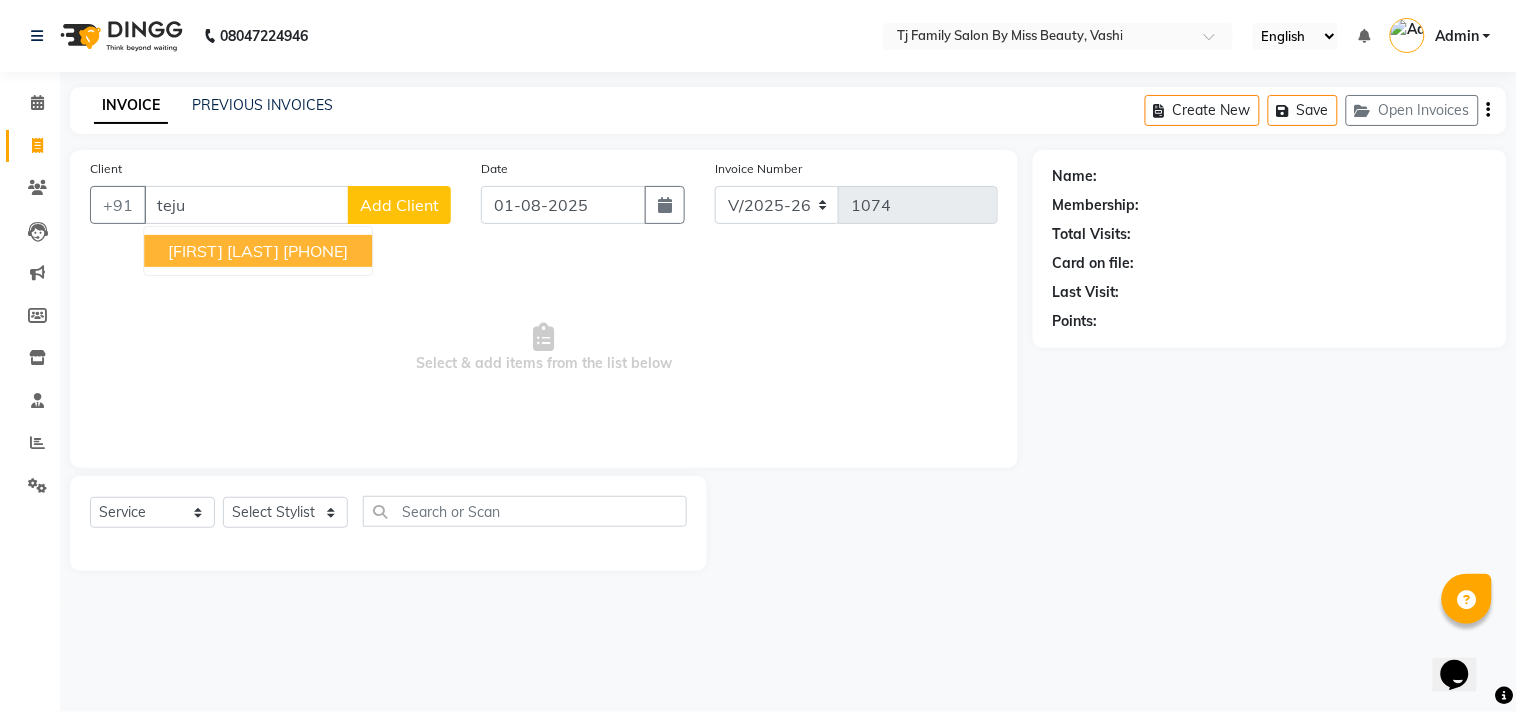 click on "[PHONE]" at bounding box center [315, 251] 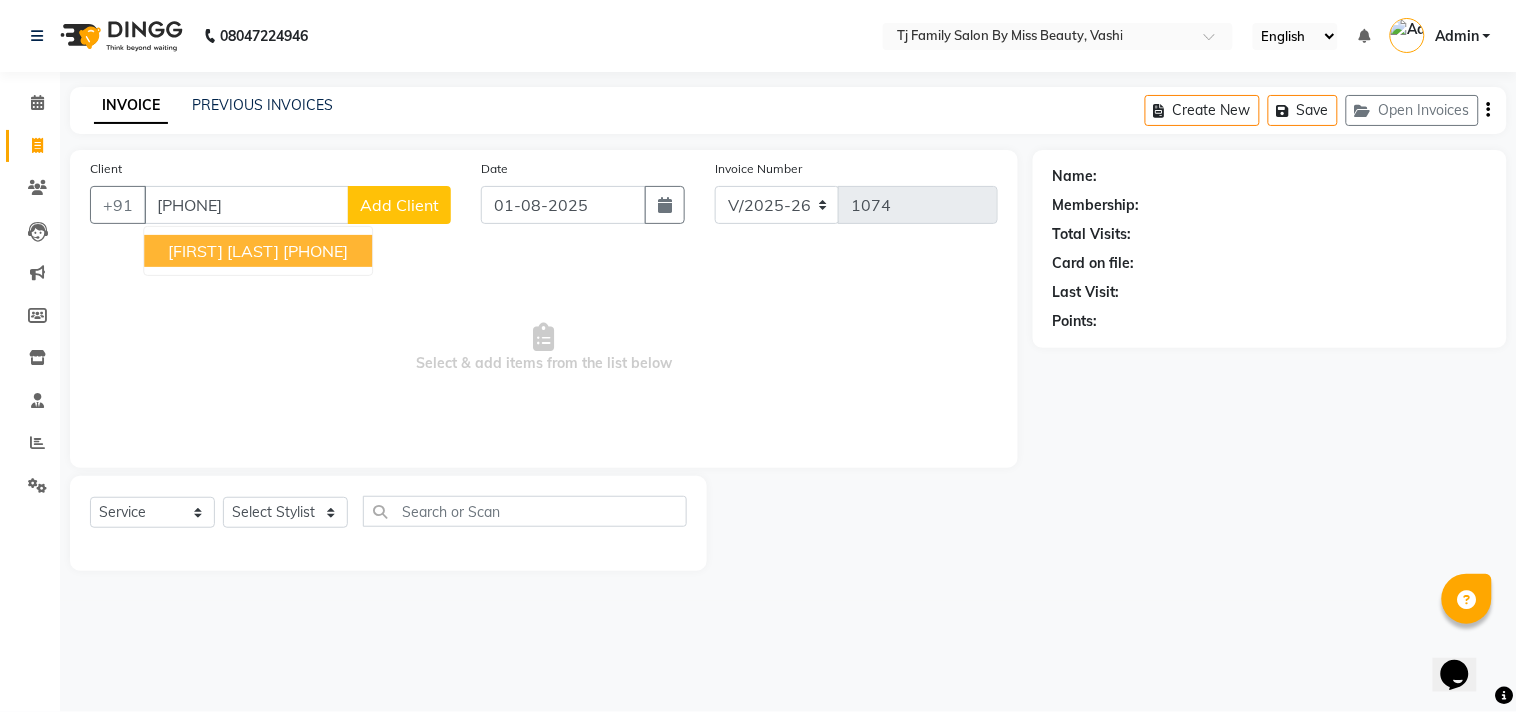 type on "[PHONE]" 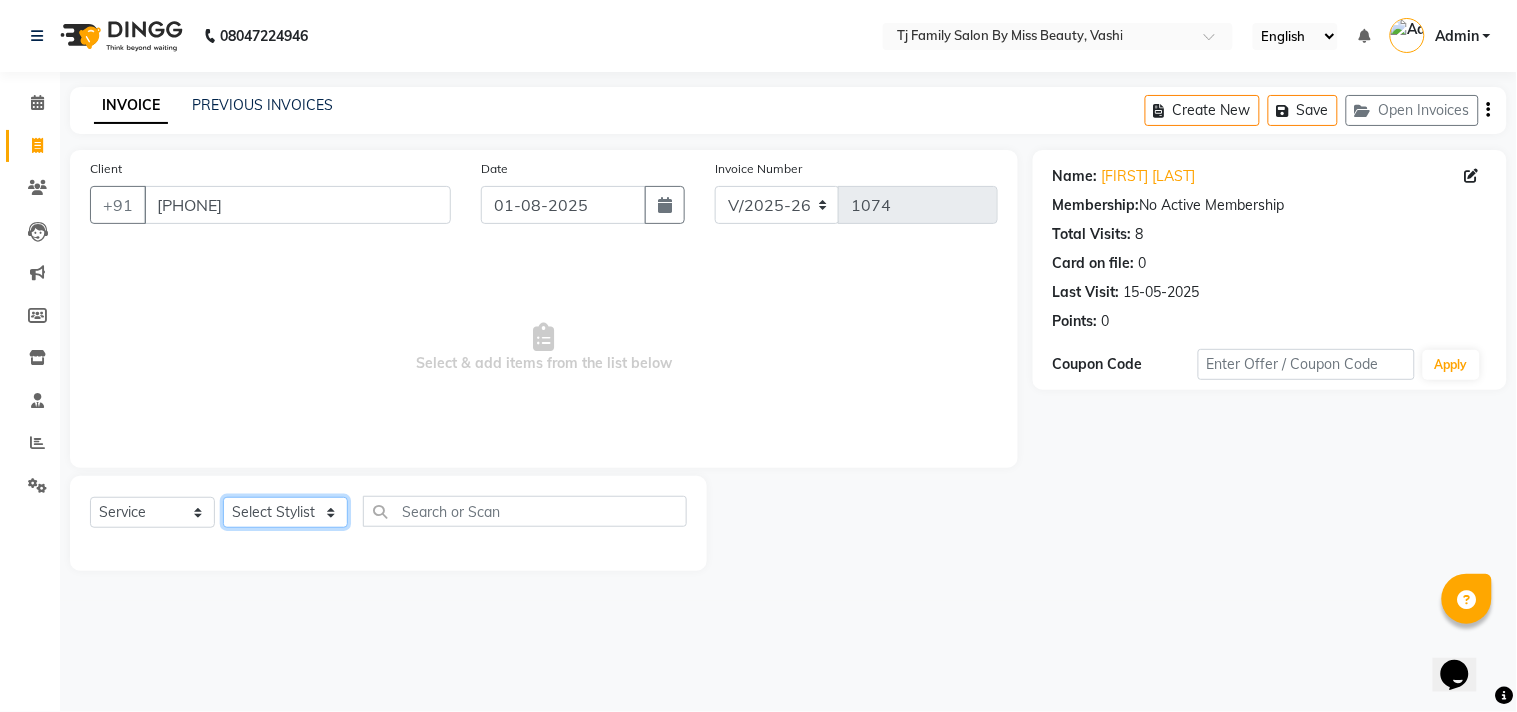 click on "Select Stylist [FIRST] [LAST] [FIRST] [LAST] [FIRST] [LAST] [FIRST] [LAST] [FIRST] [LAST] [FIRST]" 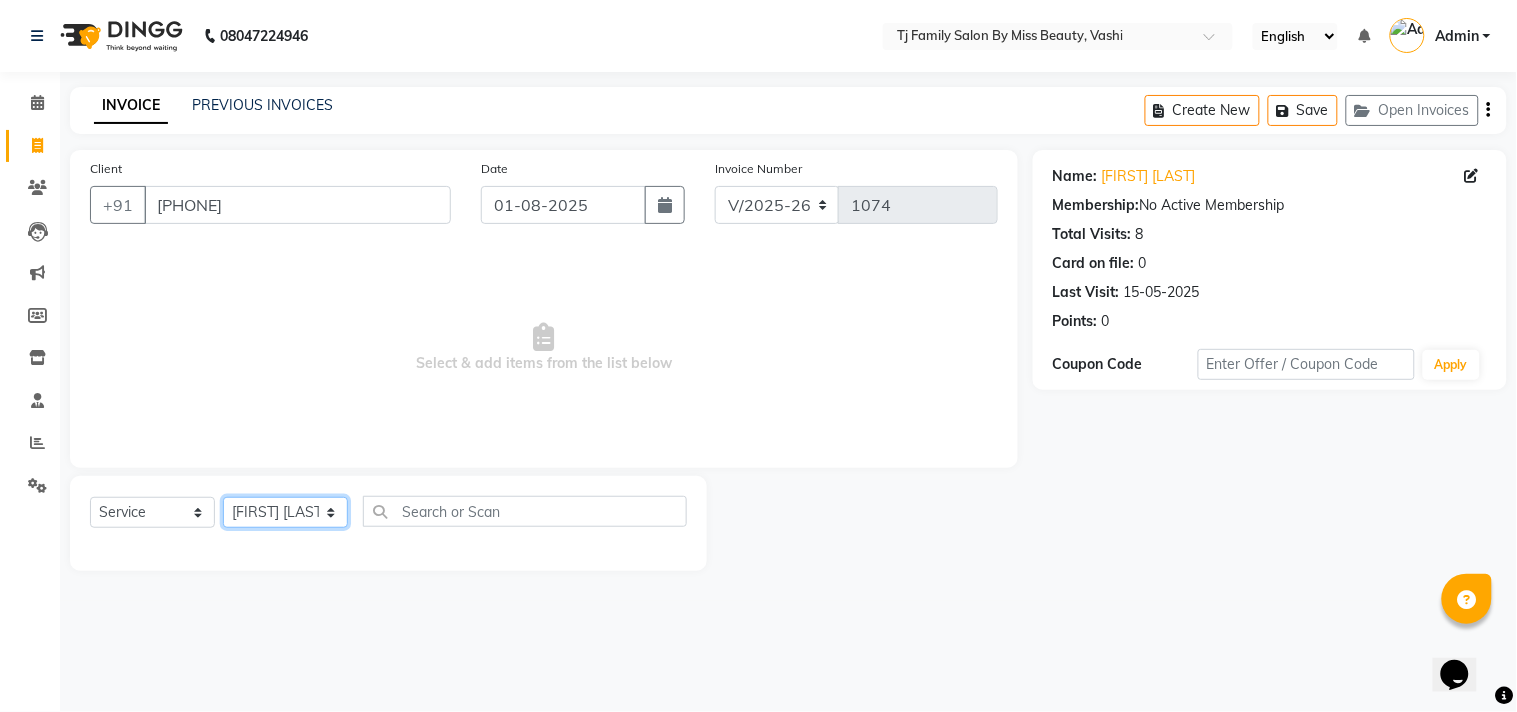 click on "Select Stylist [FIRST] [LAST] [FIRST] [LAST] [FIRST] [LAST] [FIRST] [LAST] [FIRST] [LAST] [FIRST]" 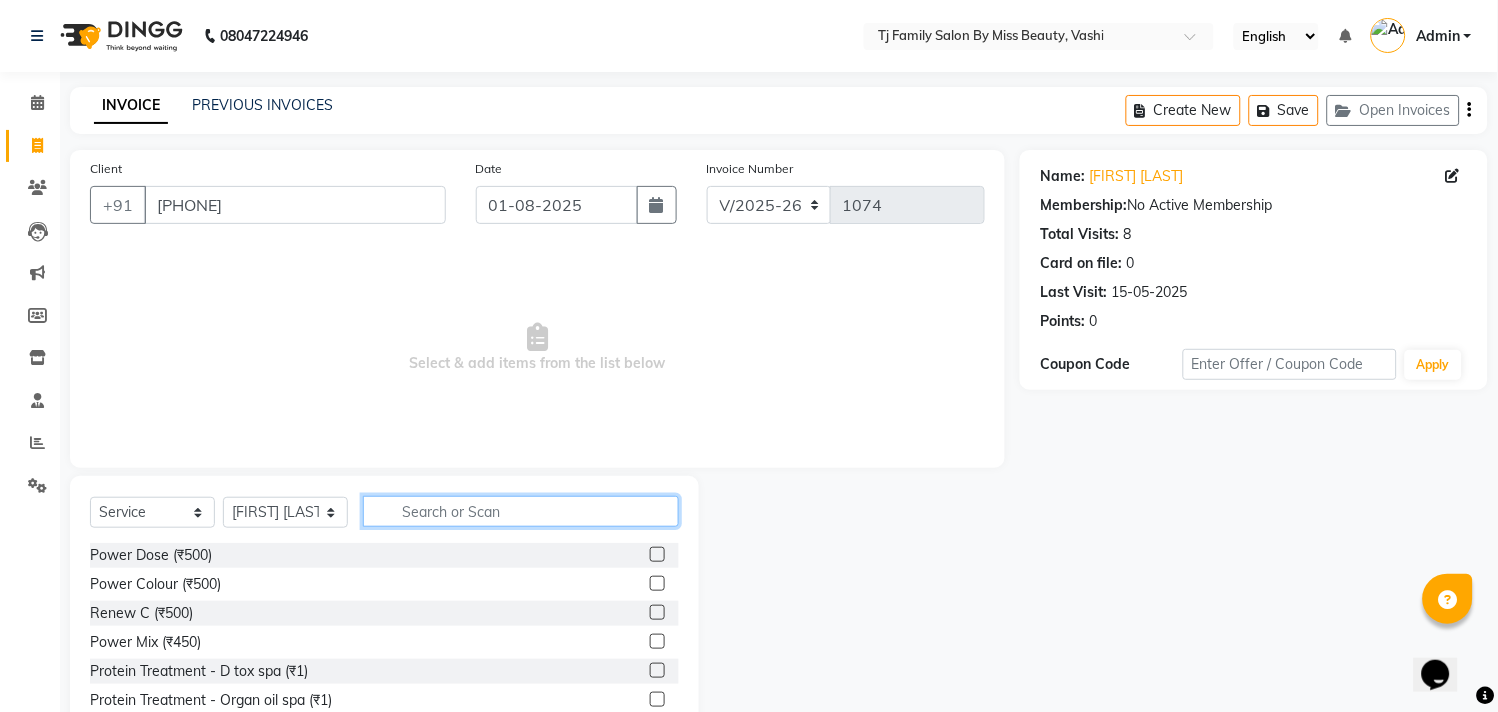 click 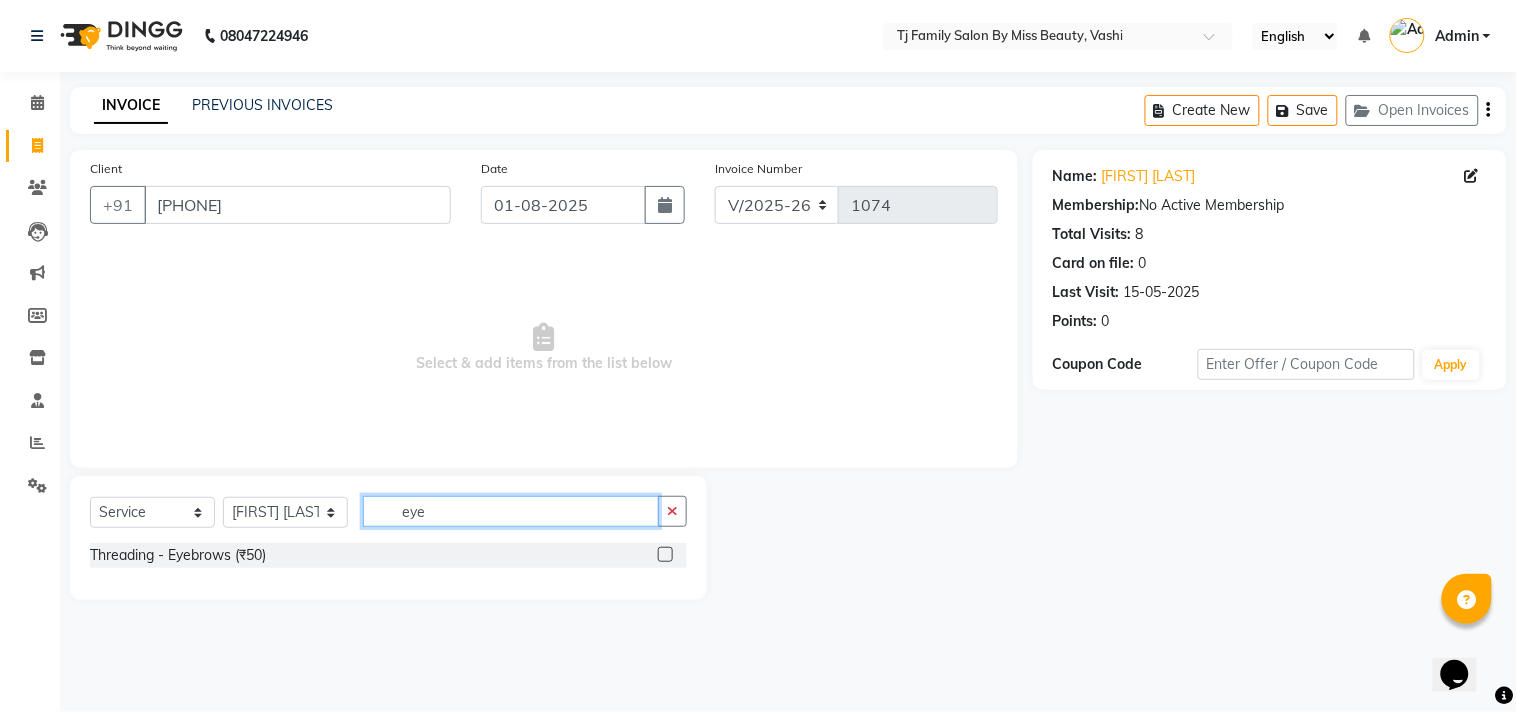 type on "eye" 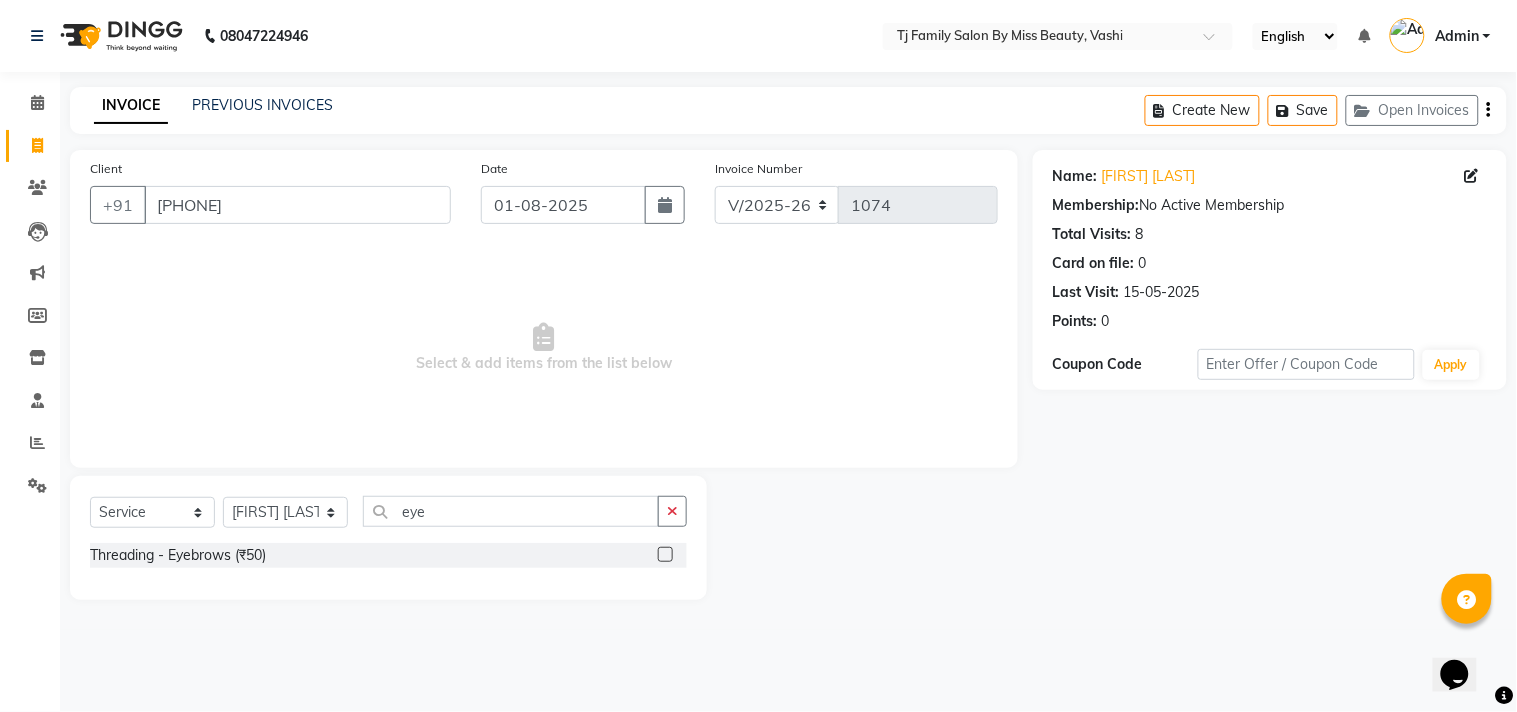 click 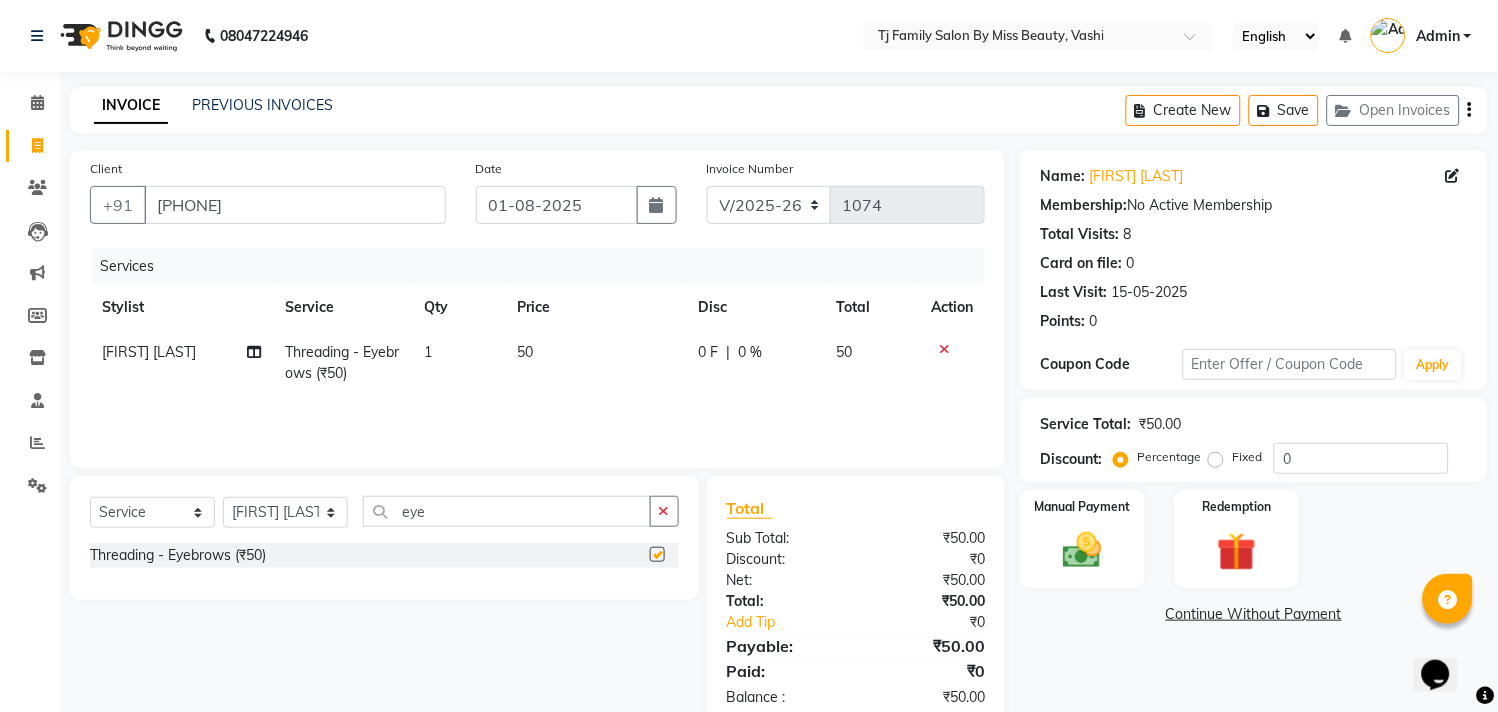 checkbox on "false" 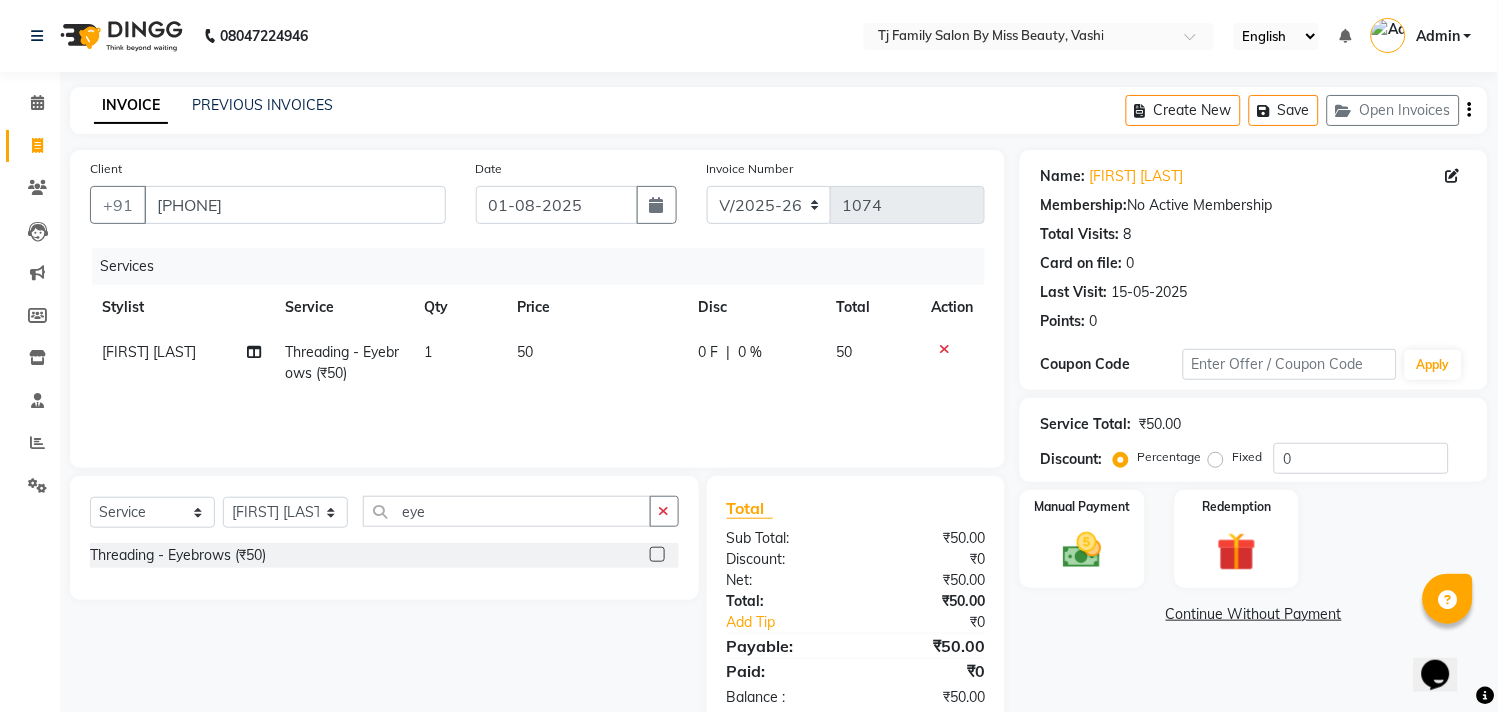 click on "50" 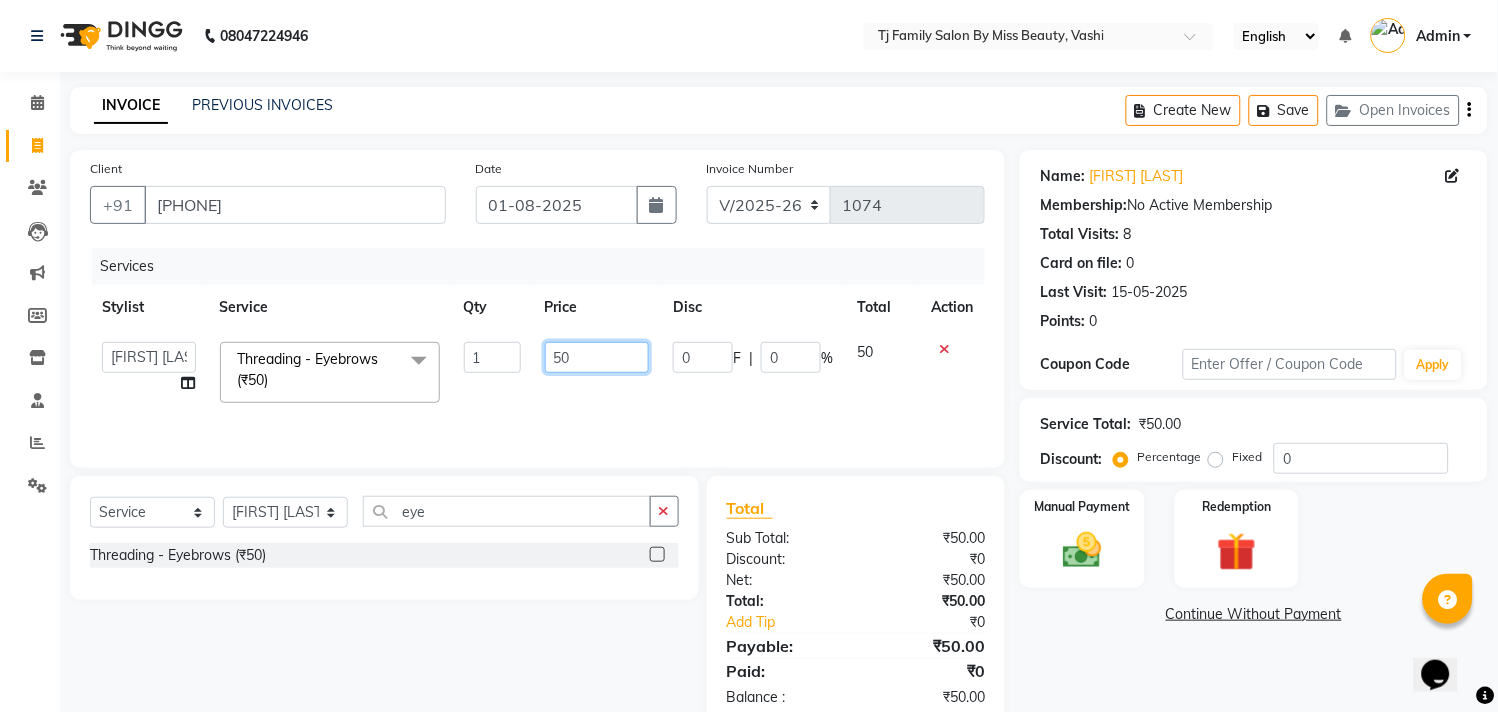 click on "50" 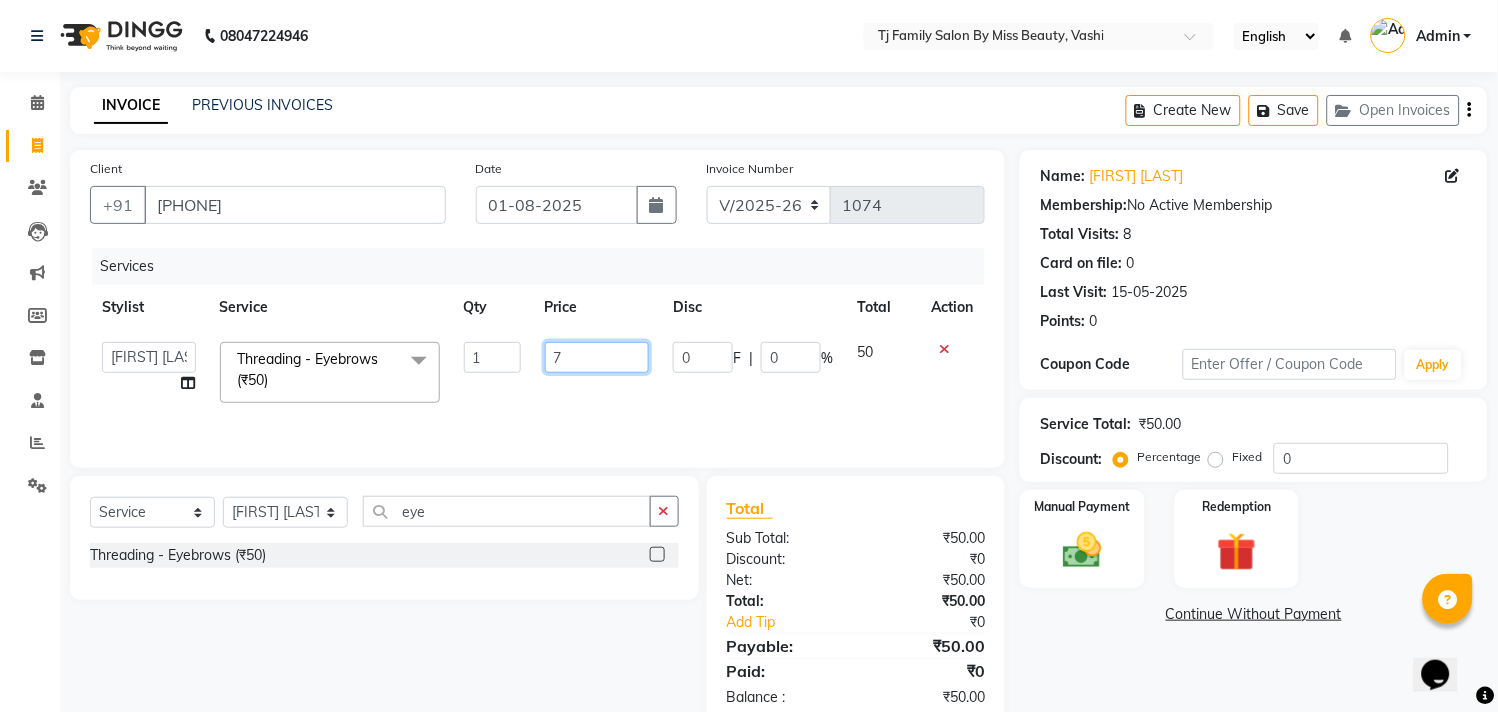 type on "70" 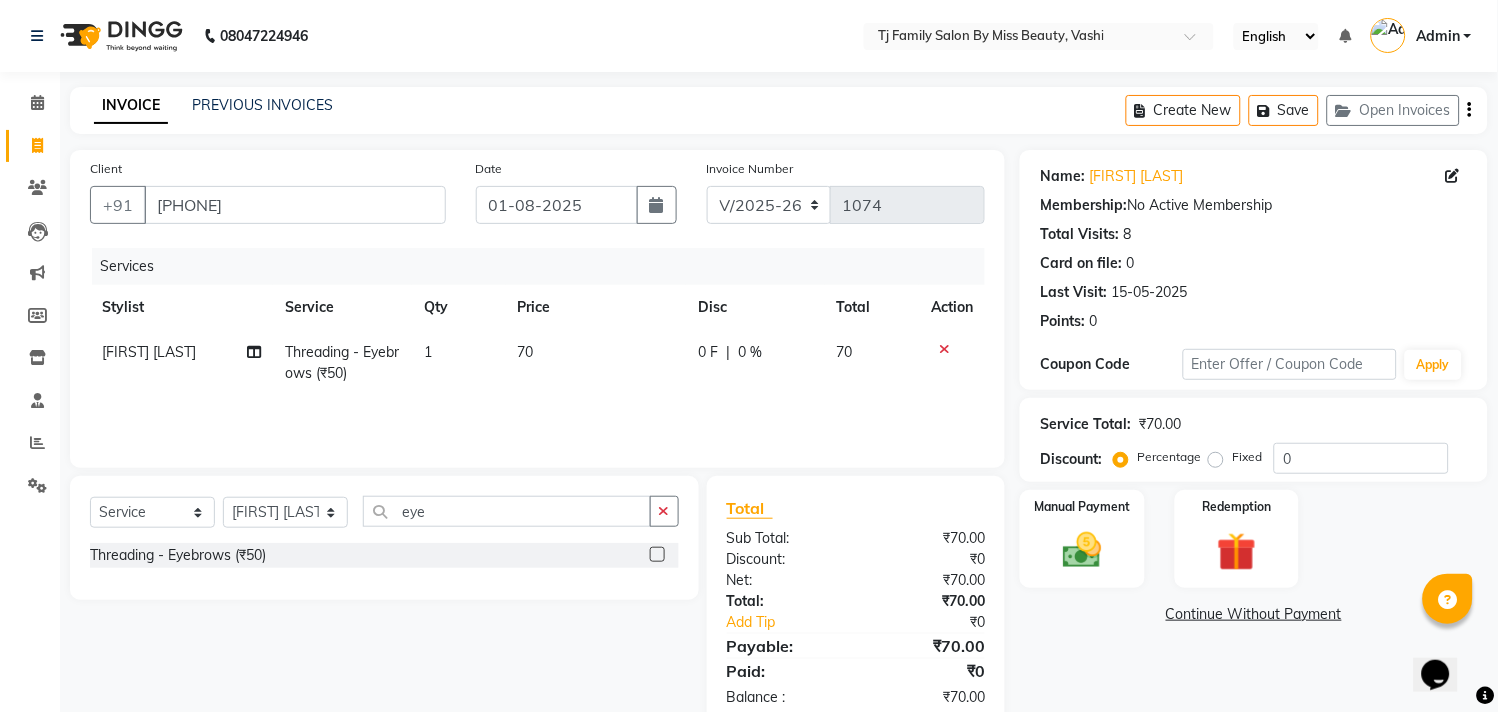 click on "70" 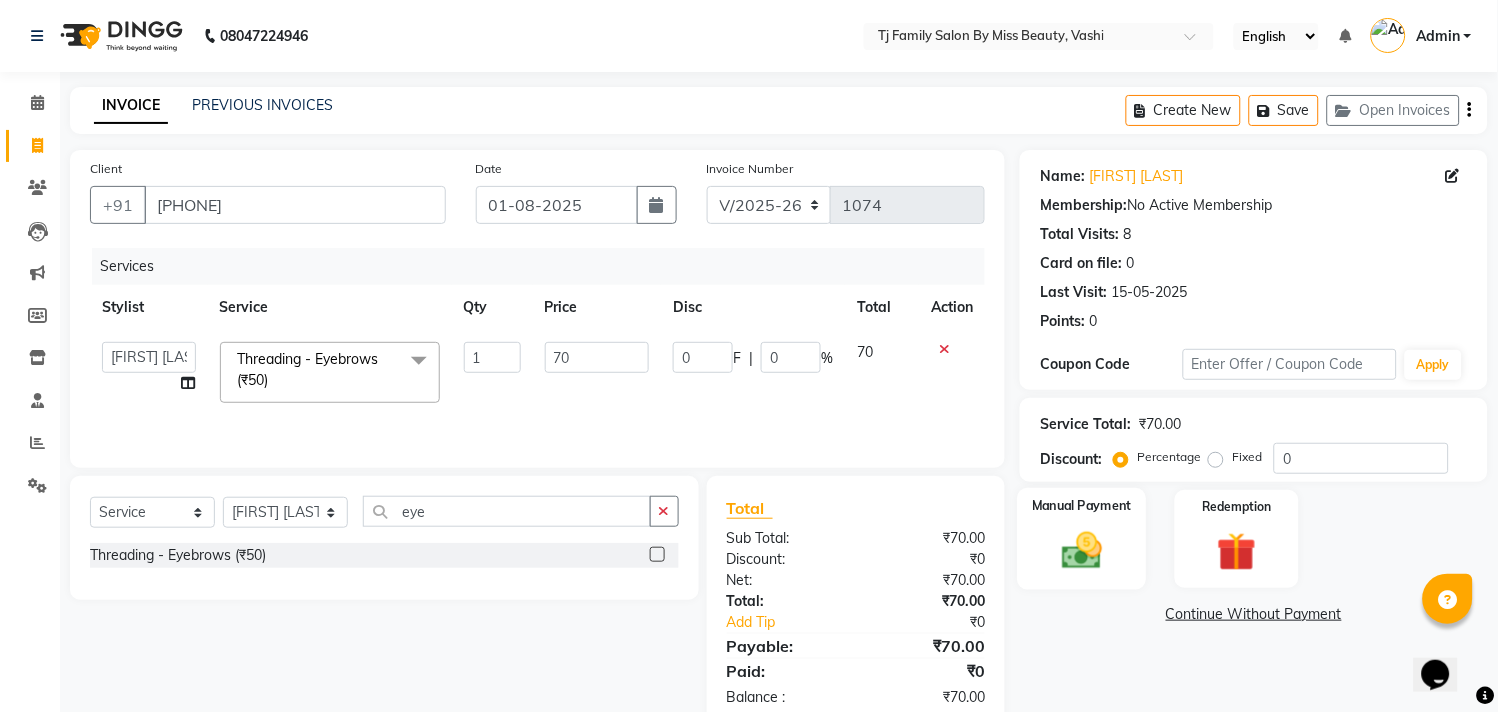 click 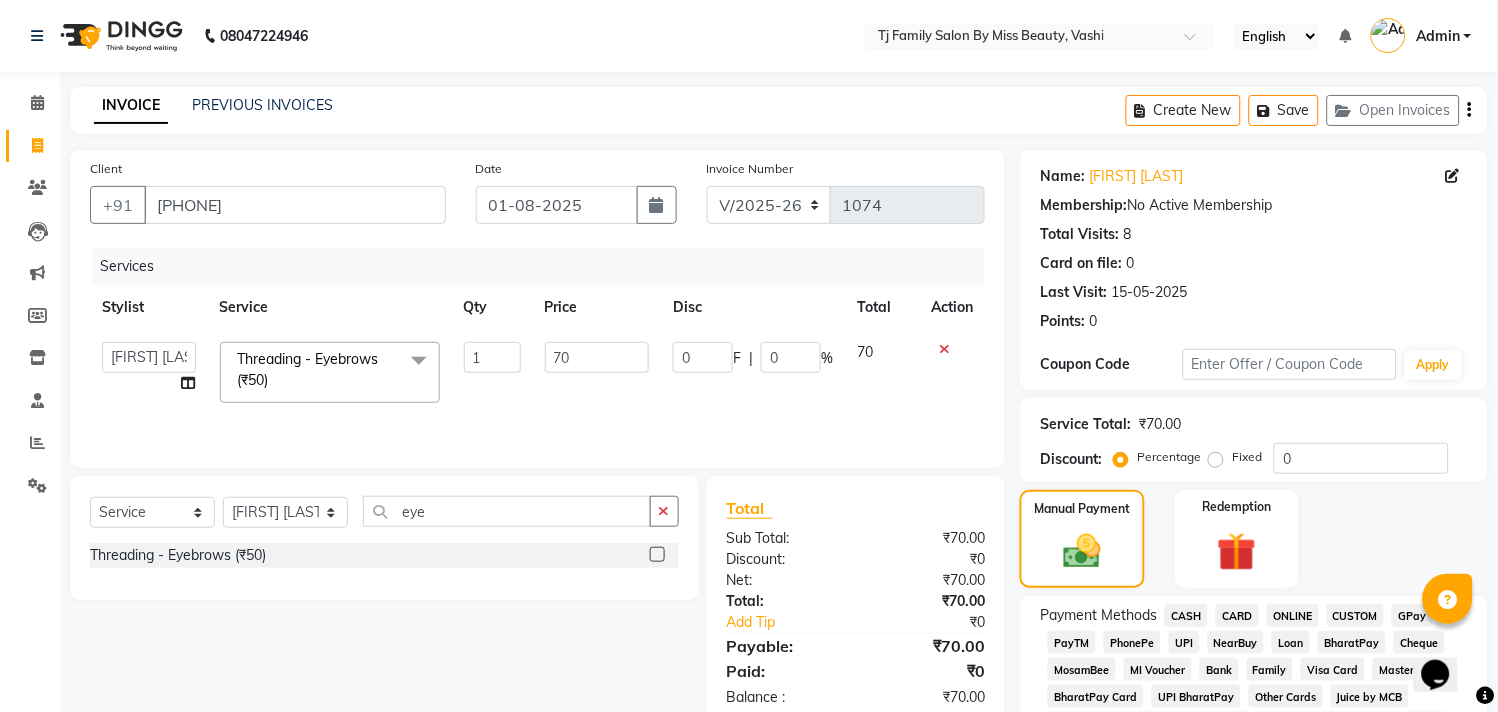click on "CASH" 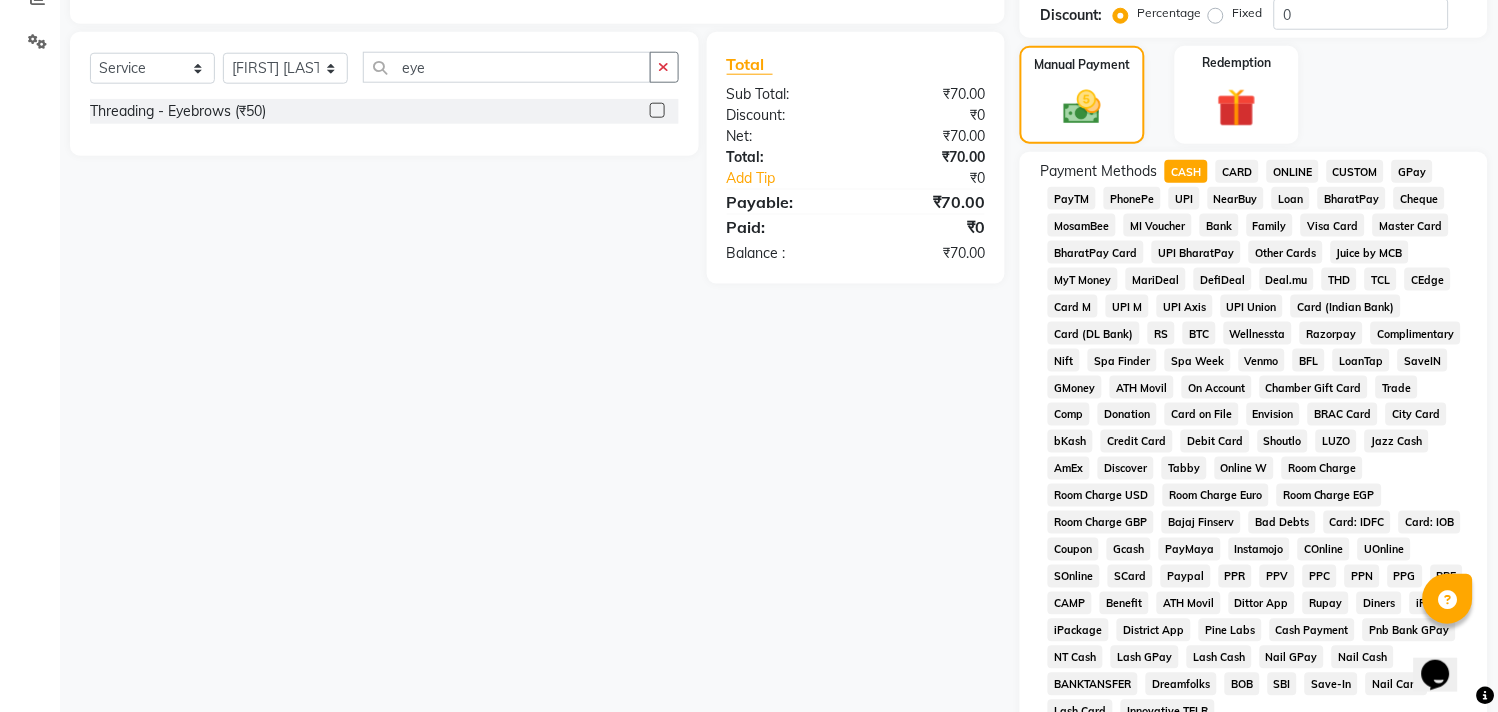 scroll, scrollTop: 587, scrollLeft: 0, axis: vertical 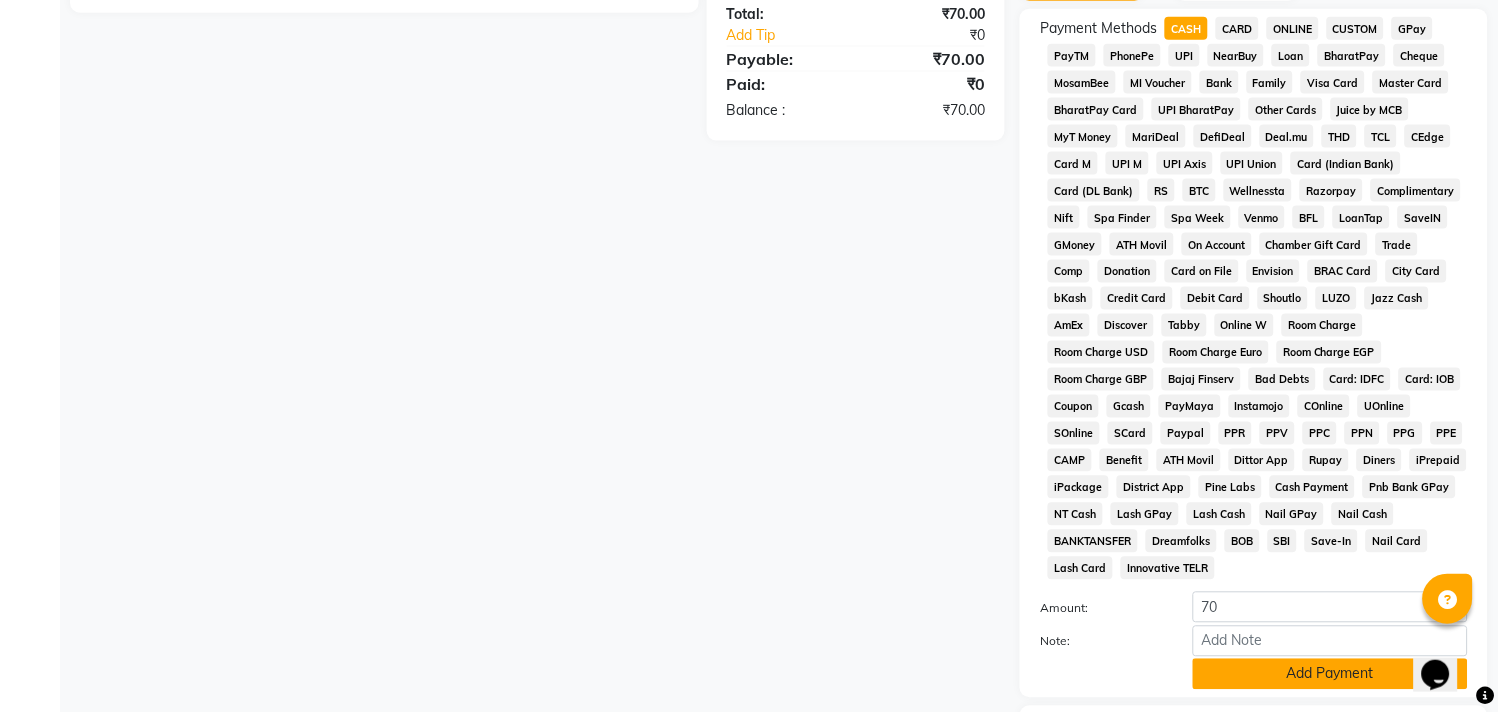 click on "Add Payment" 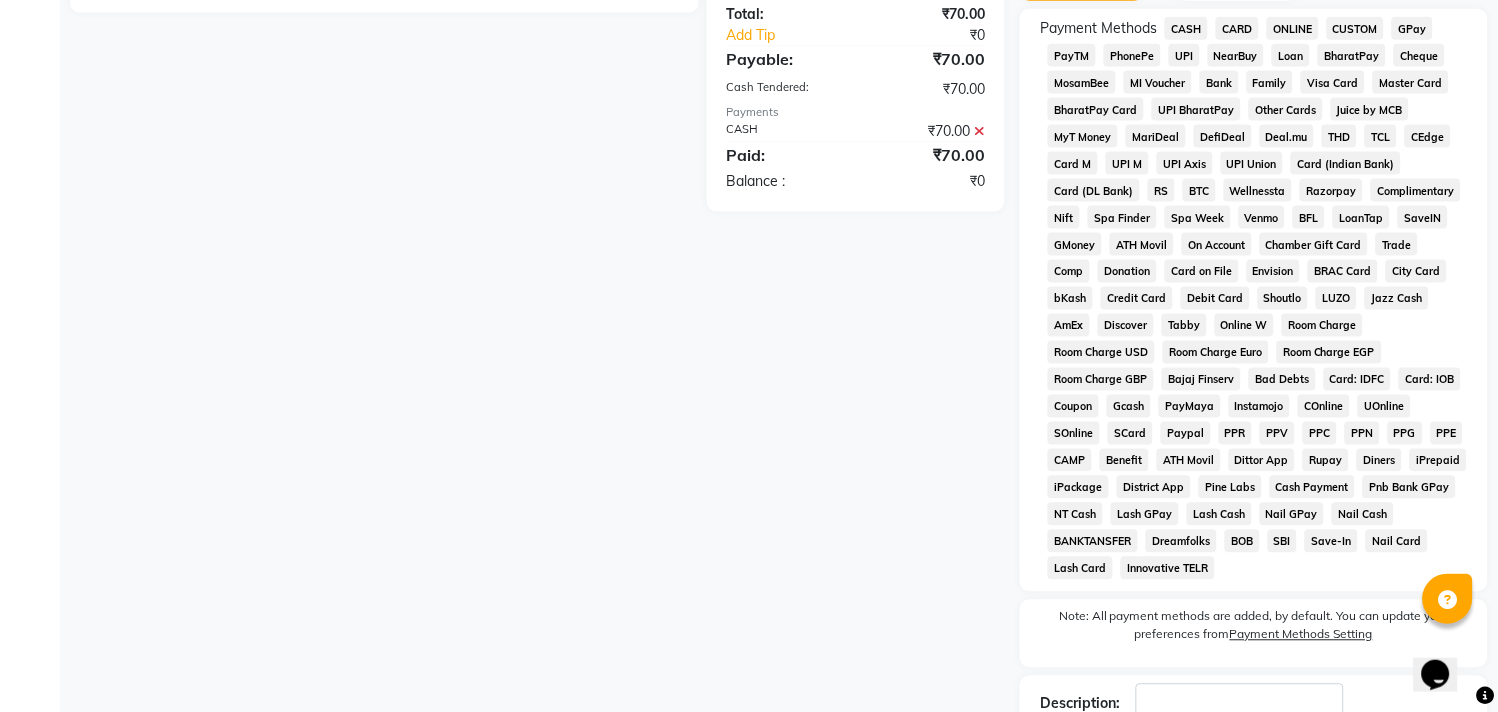 scroll, scrollTop: 705, scrollLeft: 0, axis: vertical 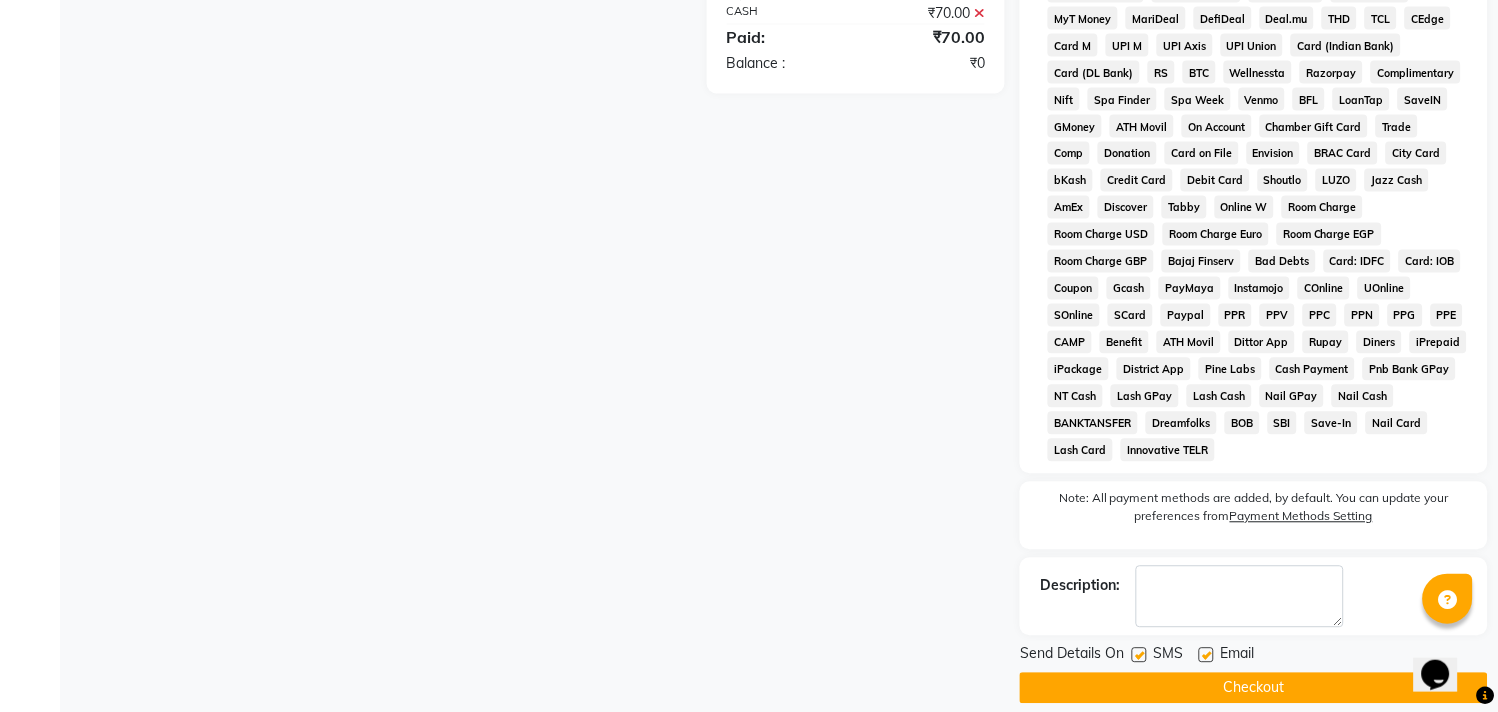 click on "Checkout" 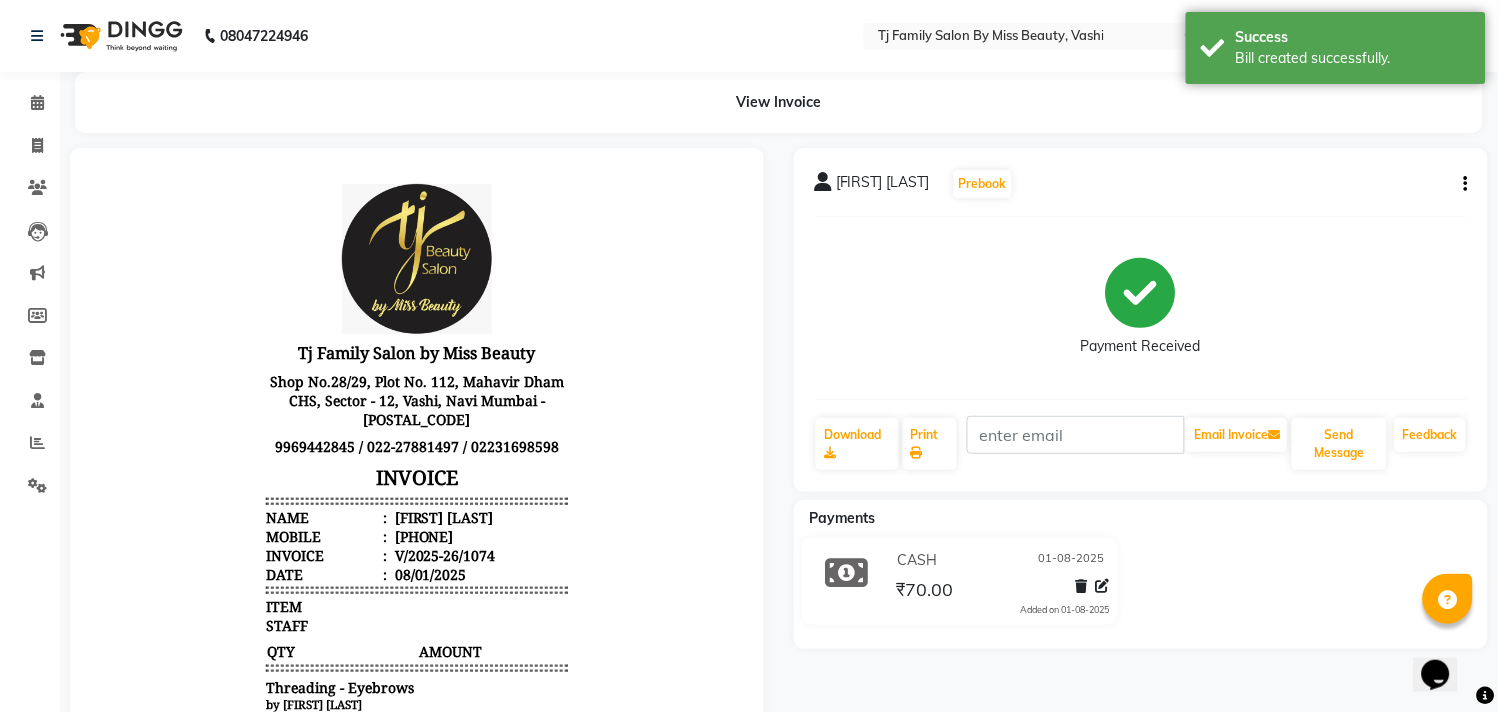 scroll, scrollTop: 0, scrollLeft: 0, axis: both 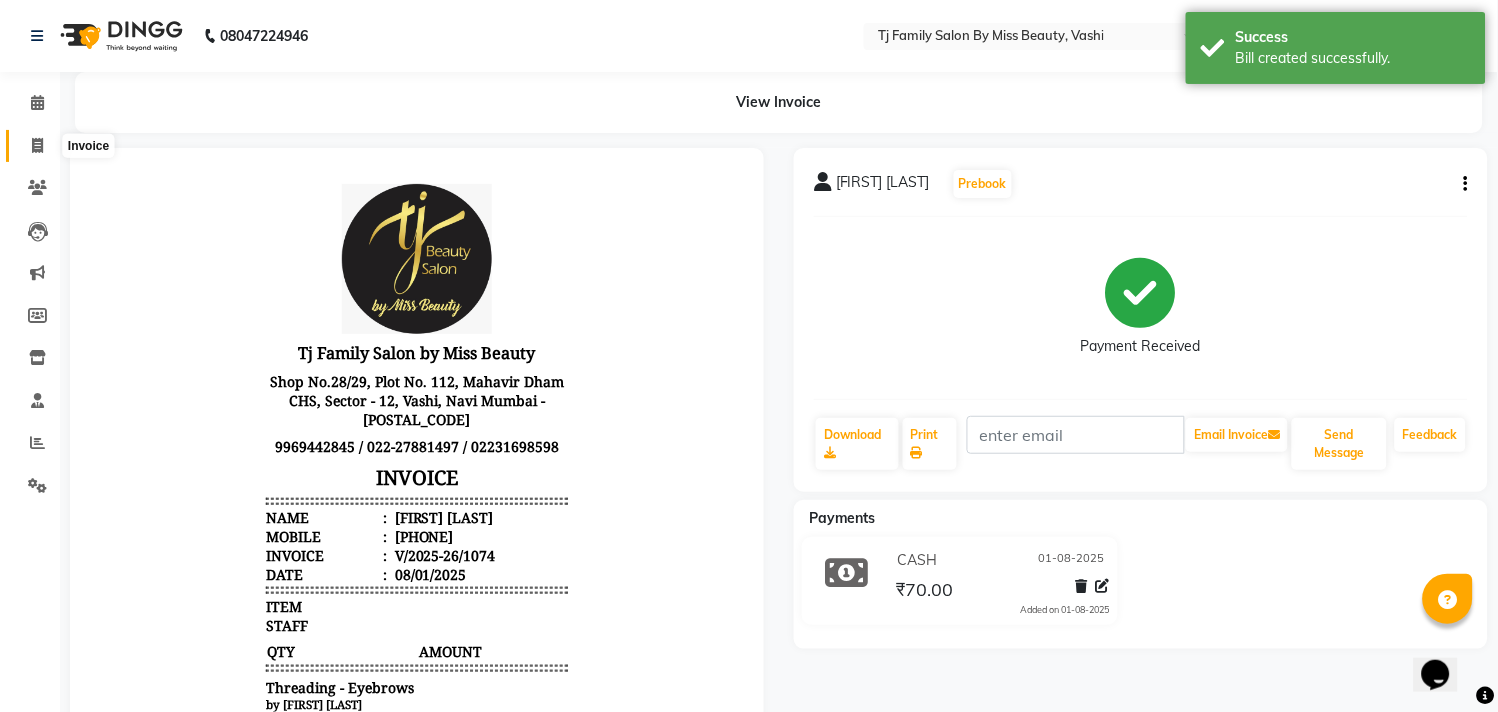 click 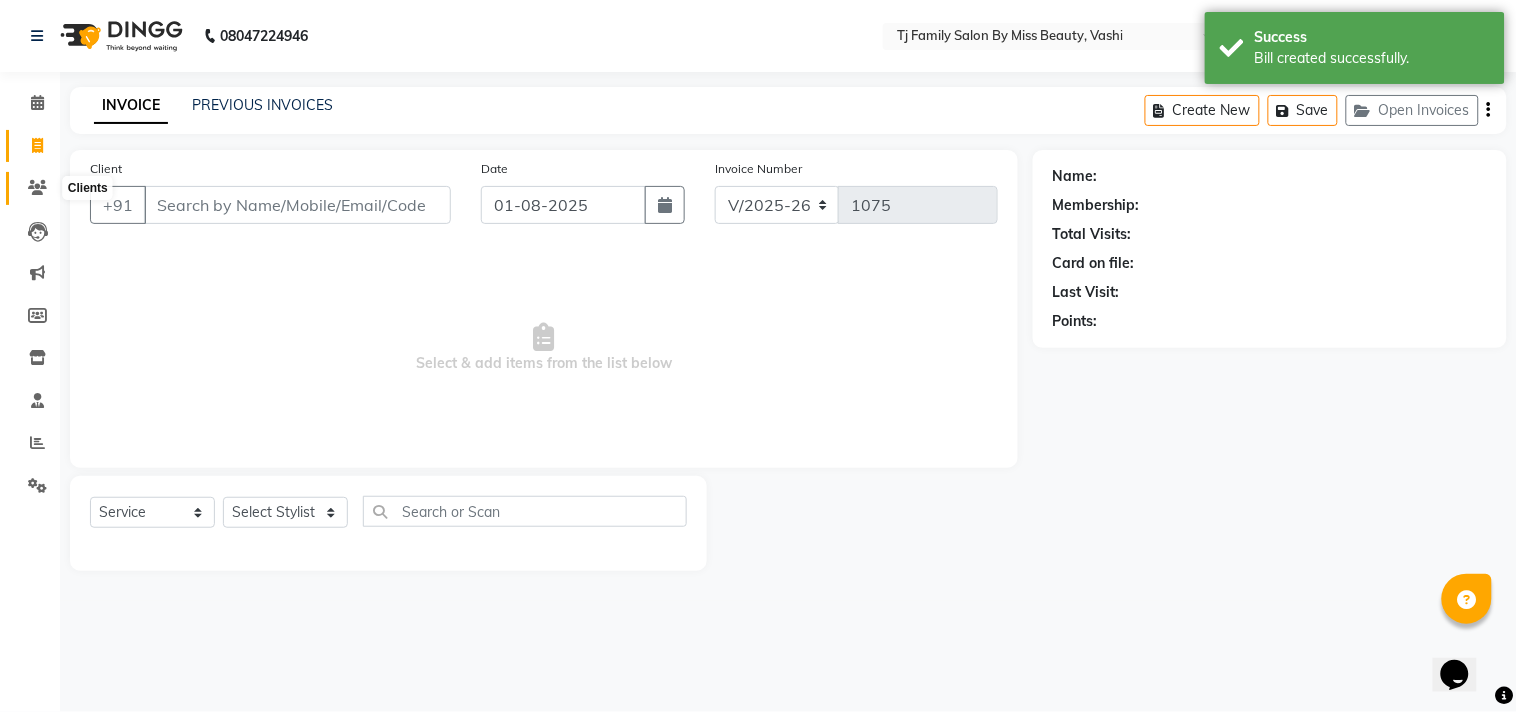 click 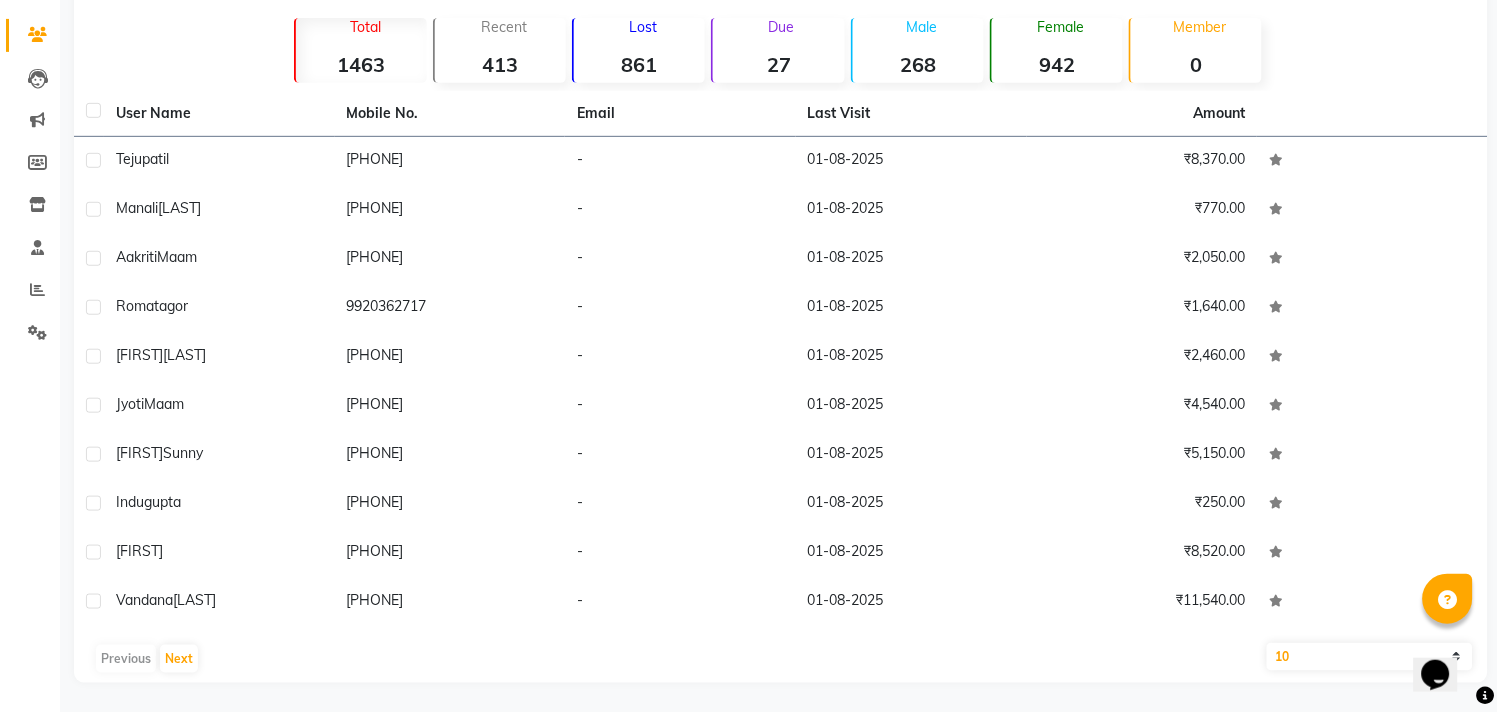 scroll, scrollTop: 0, scrollLeft: 0, axis: both 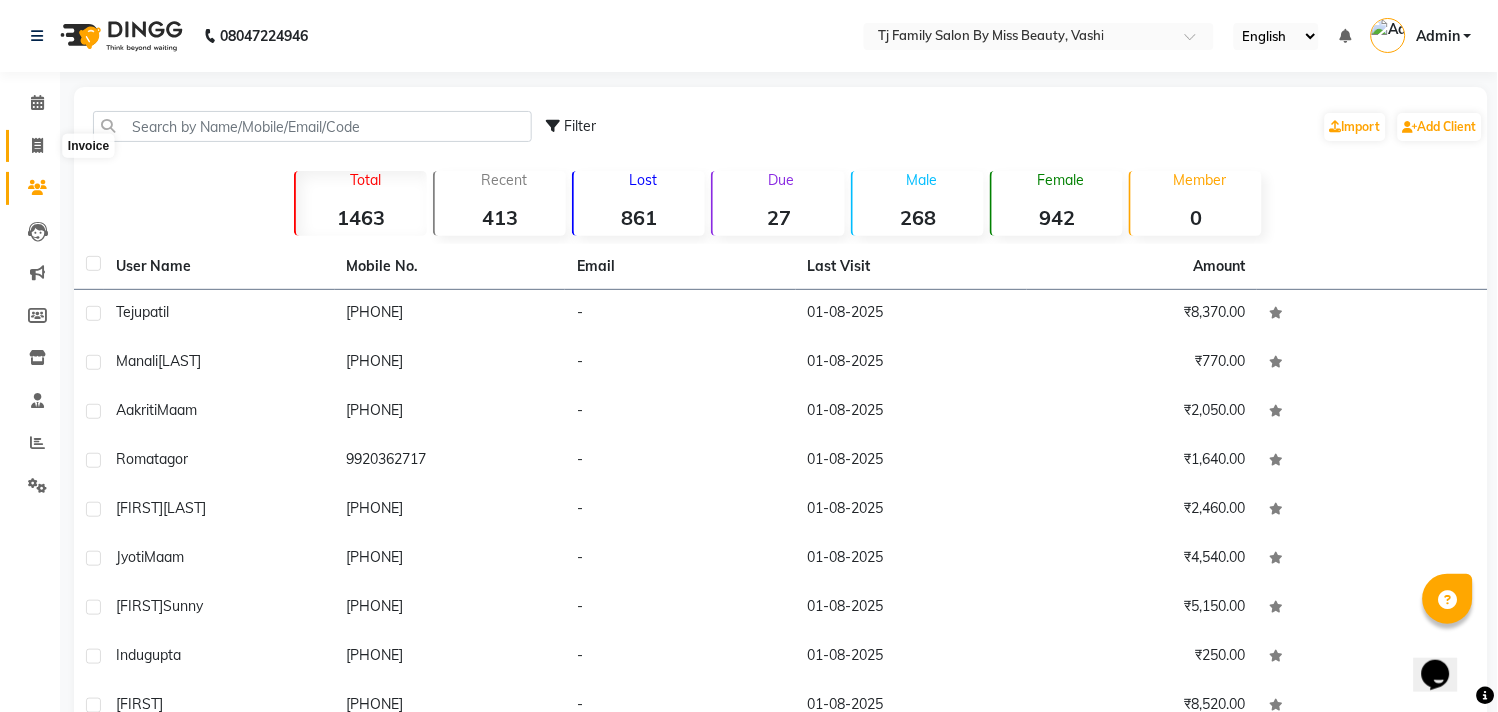 click 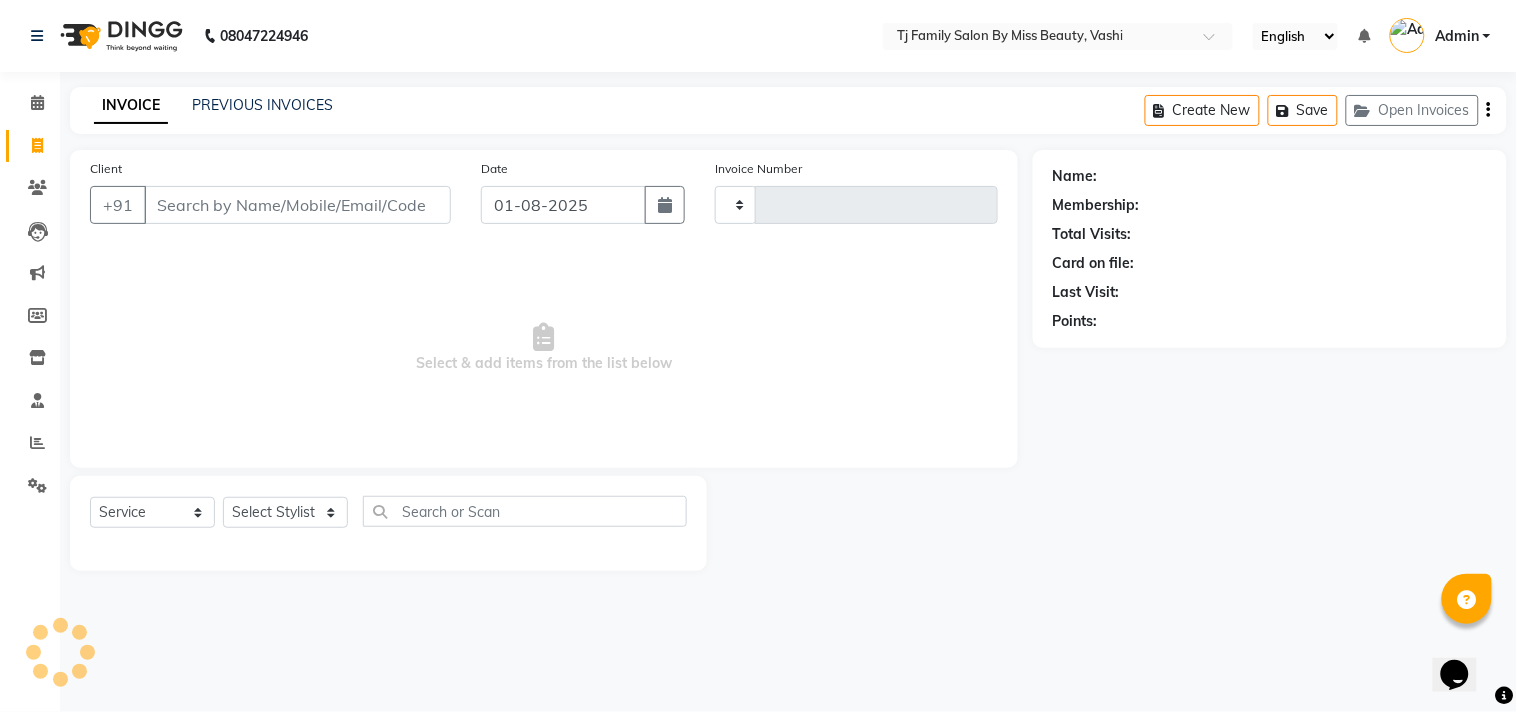type on "1075" 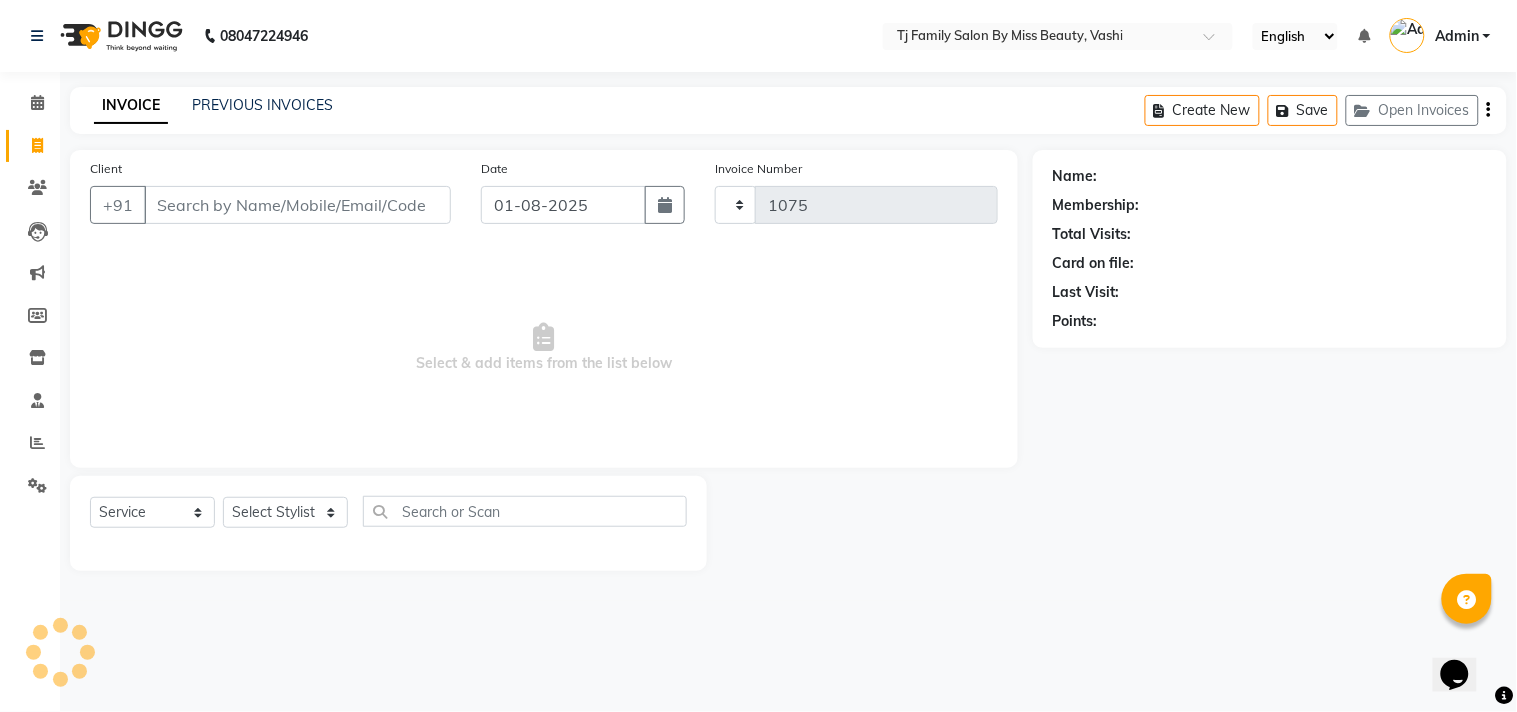 select on "703" 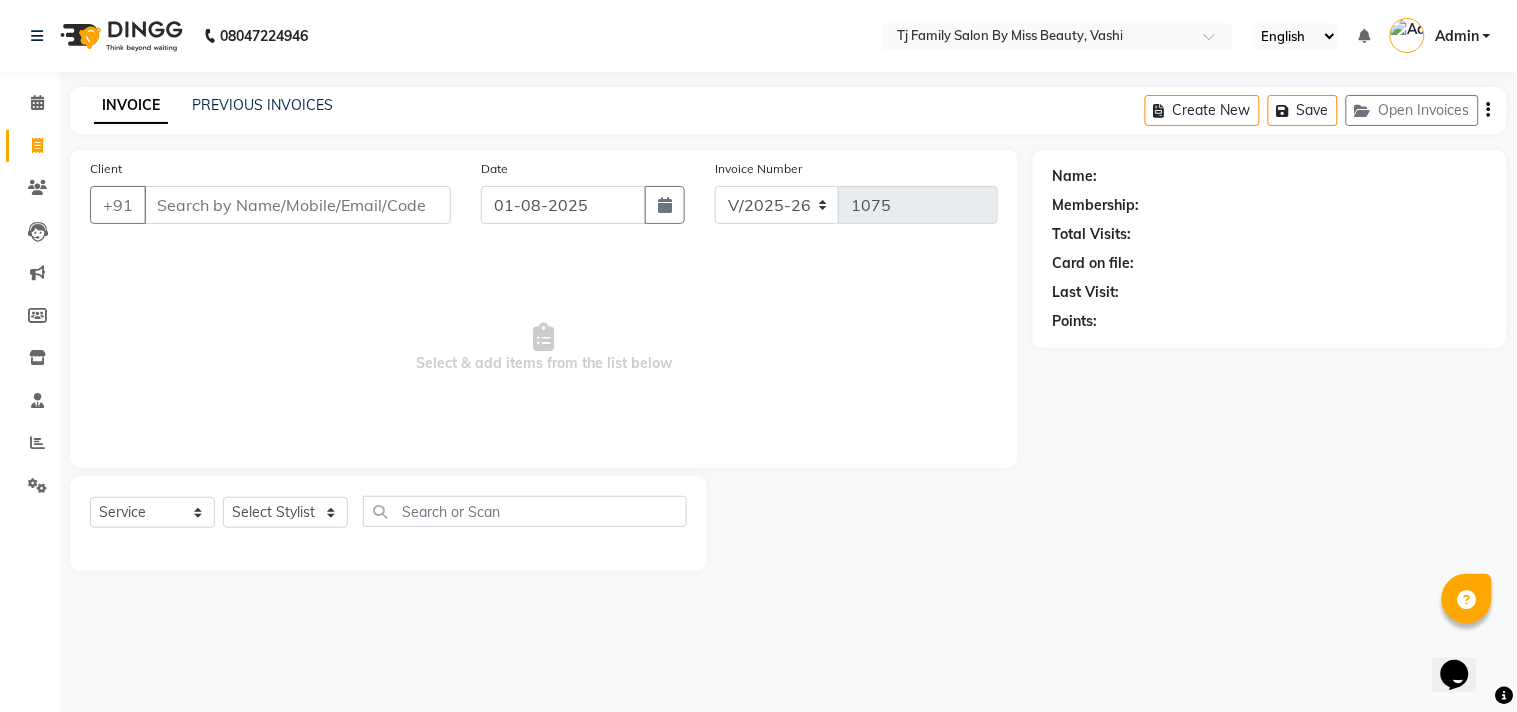 click on "Client" at bounding box center [297, 205] 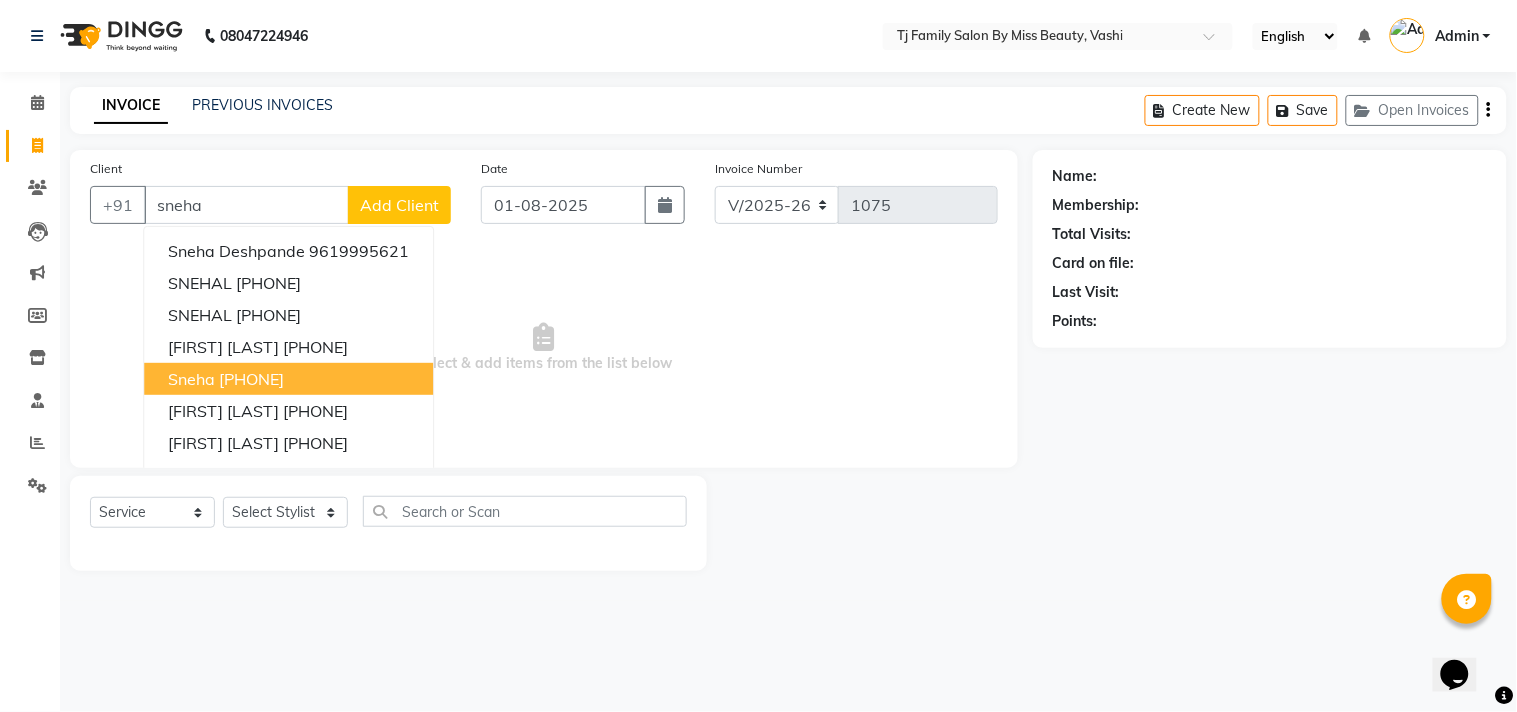 click on "[PHONE]" at bounding box center (251, 379) 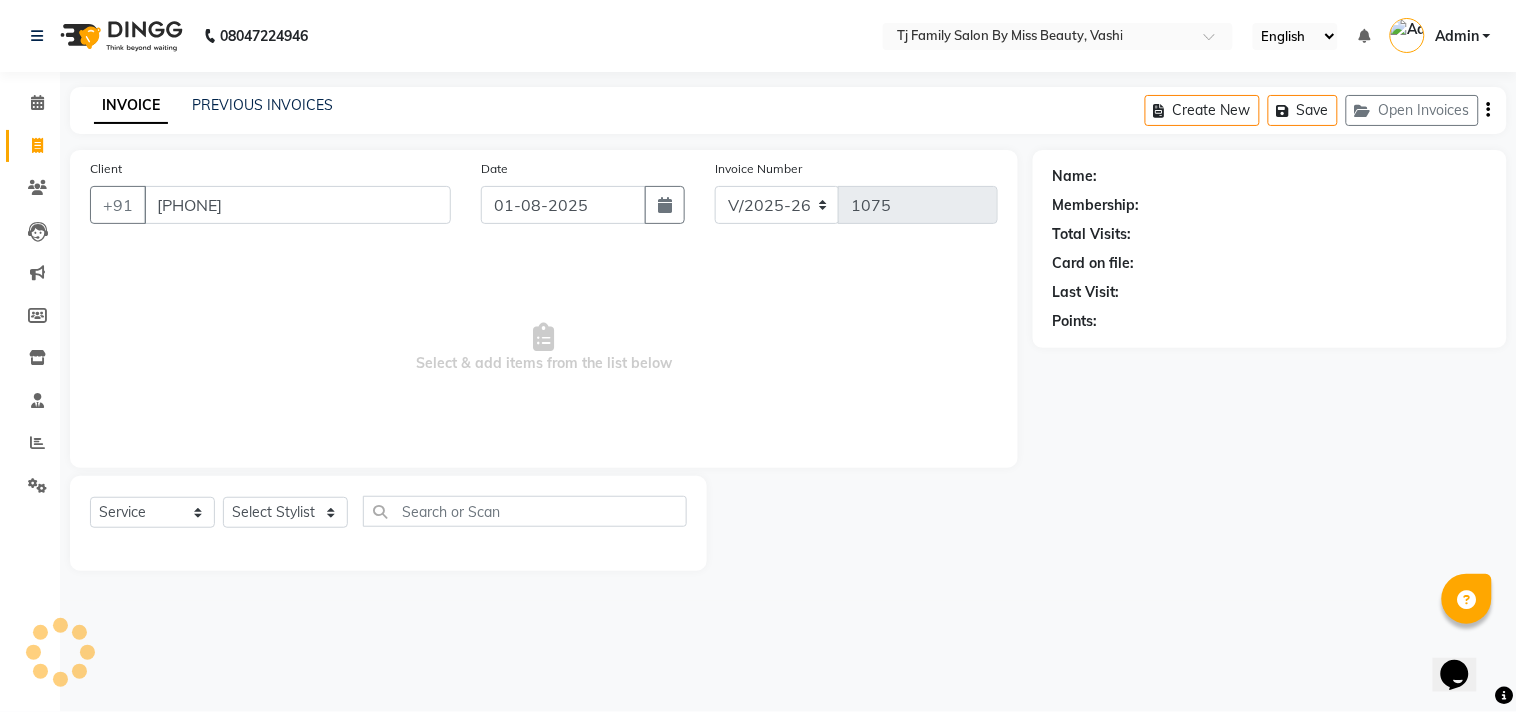 type on "[PHONE]" 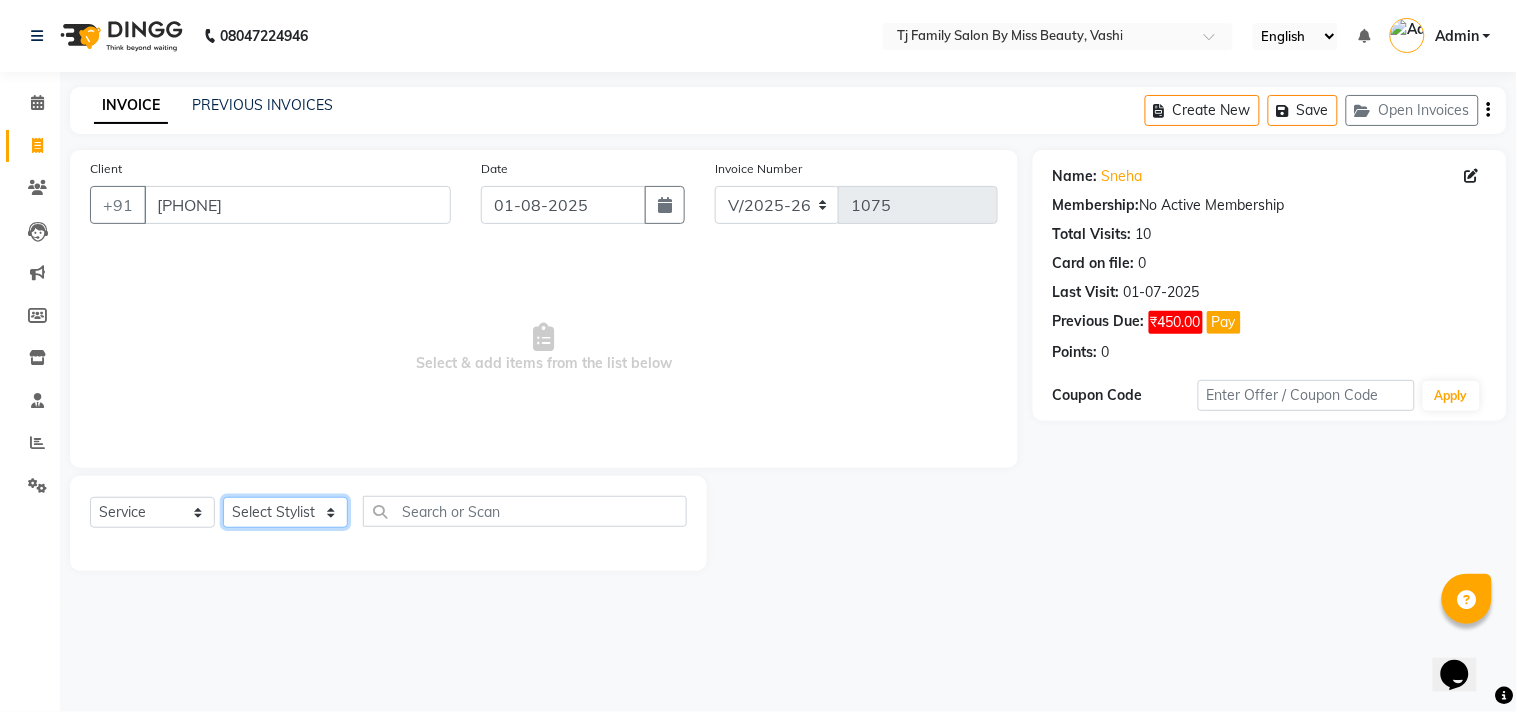 click on "Select Stylist [FIRST] [LAST] [FIRST] [LAST] [FIRST] [LAST] [FIRST] [LAST] [FIRST] [LAST] [FIRST]" 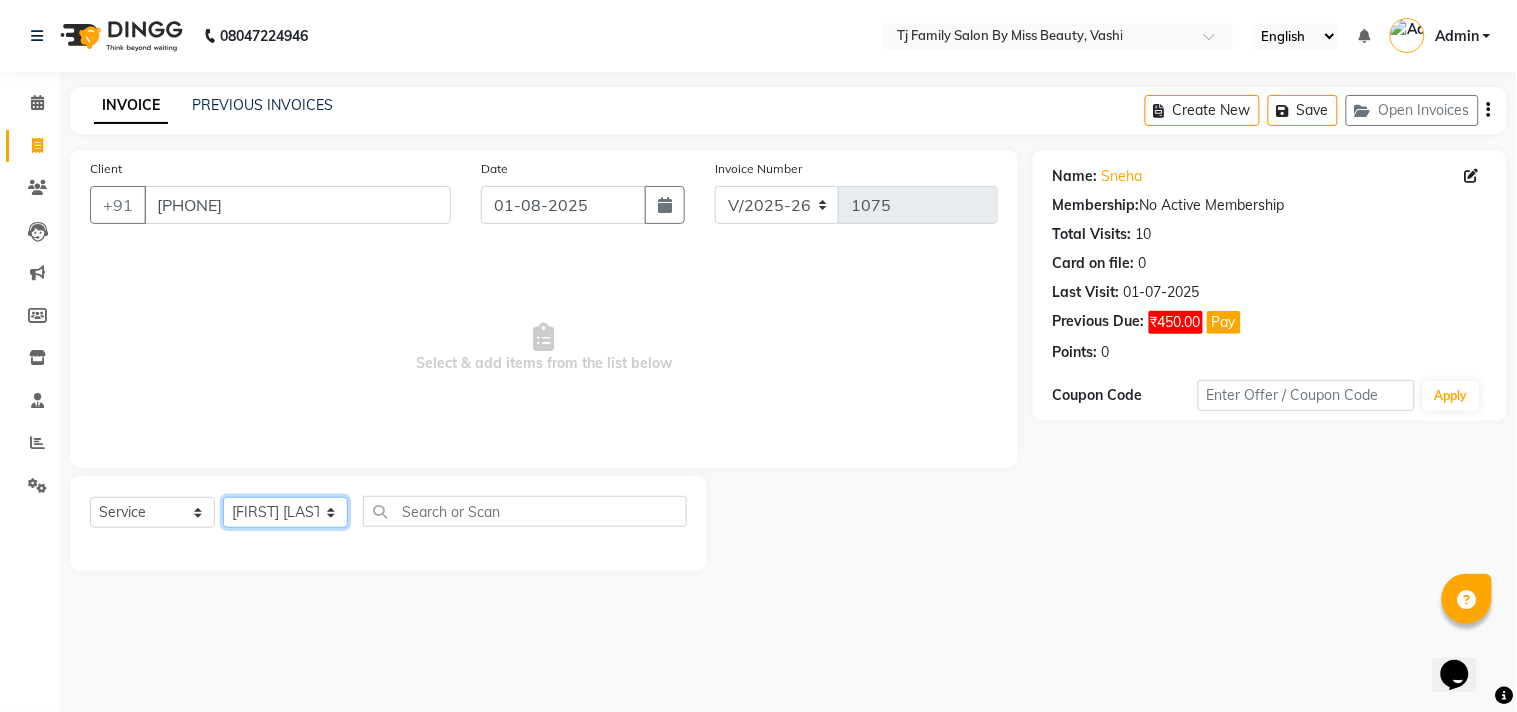 click on "Select Stylist [FIRST] [LAST] [FIRST] [LAST] [FIRST] [LAST] [FIRST] [LAST] [FIRST] [LAST] [FIRST]" 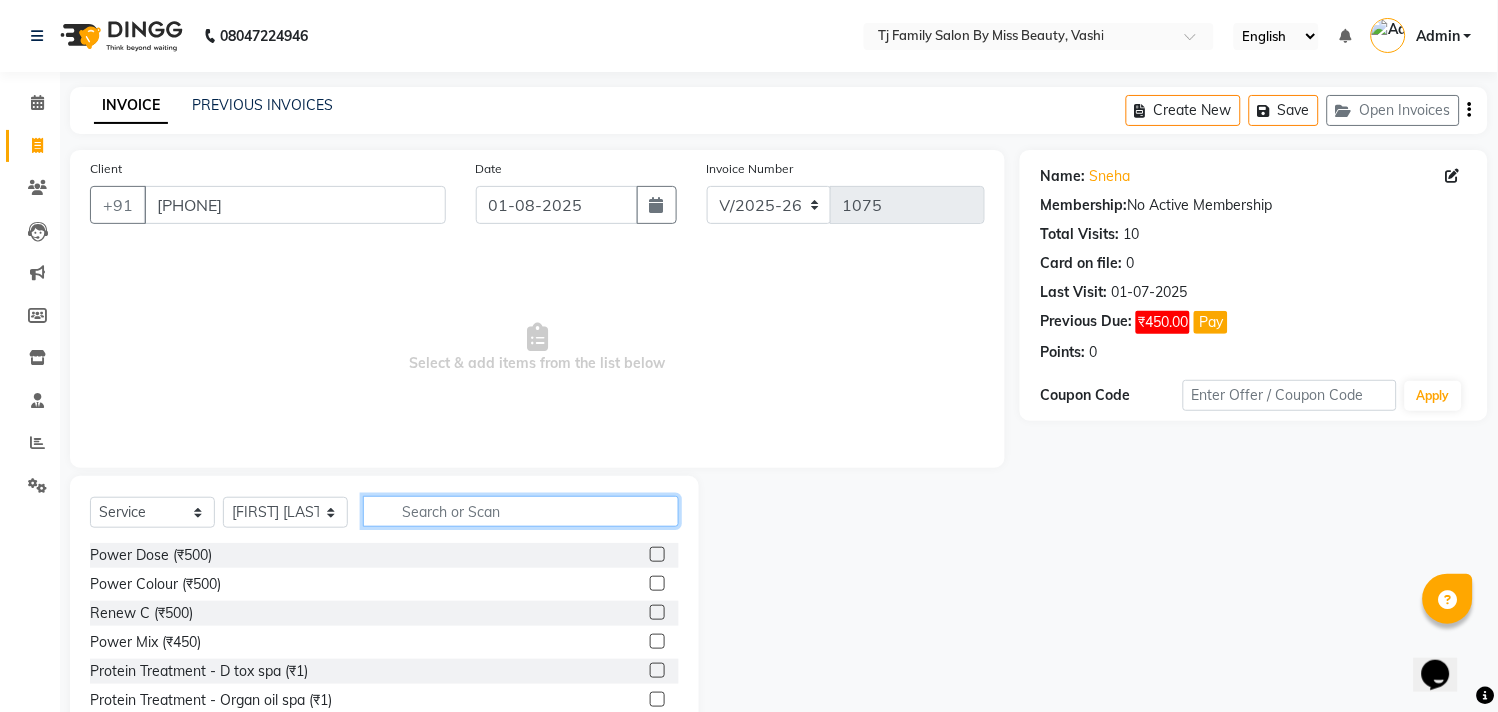 click 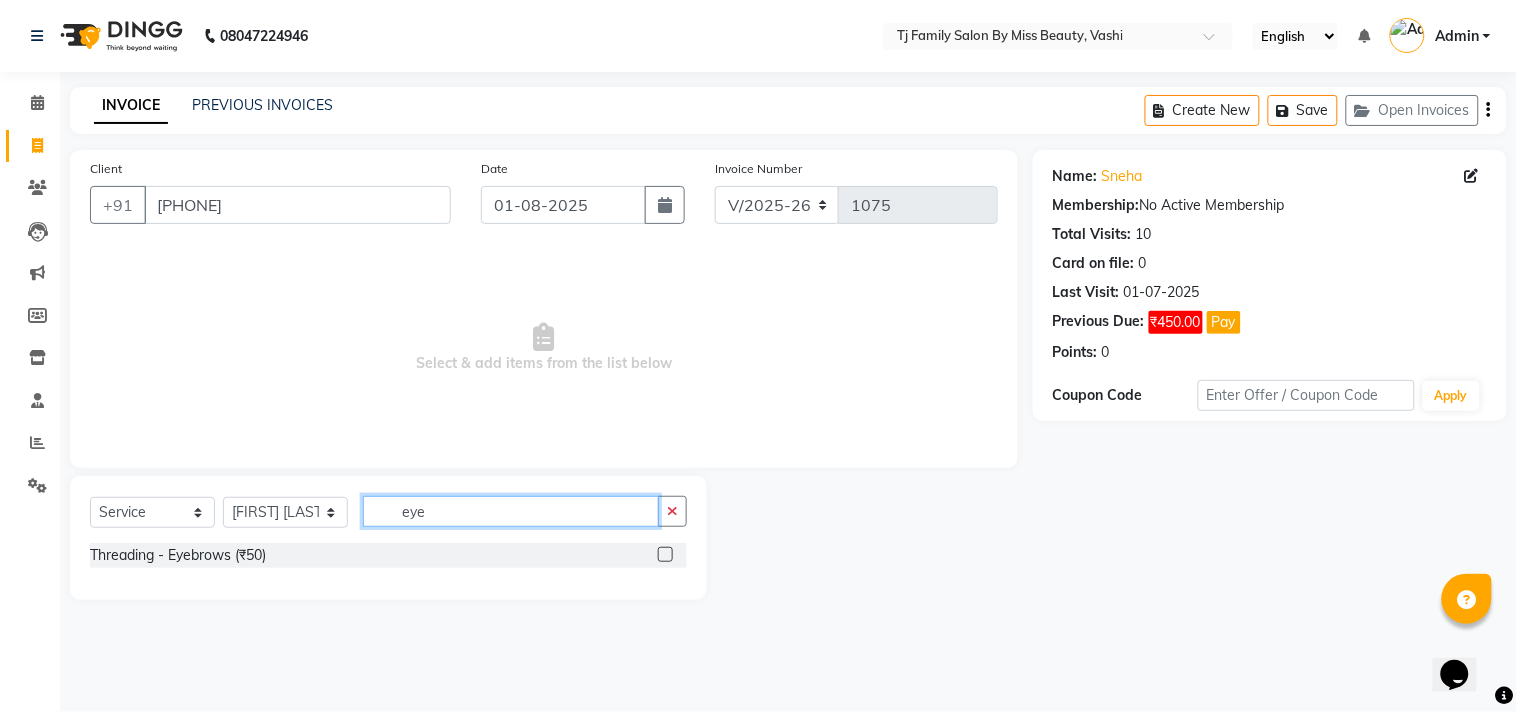 type on "eye" 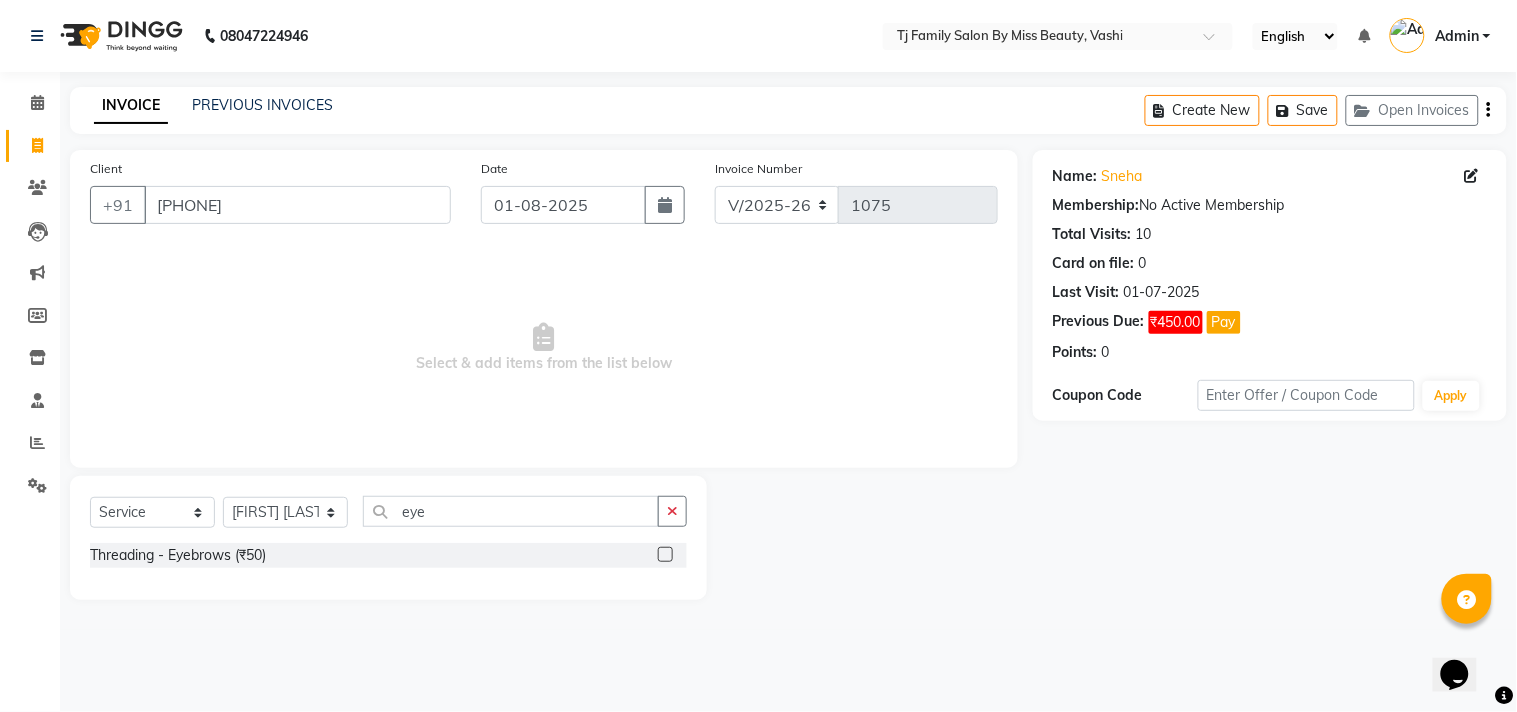 click 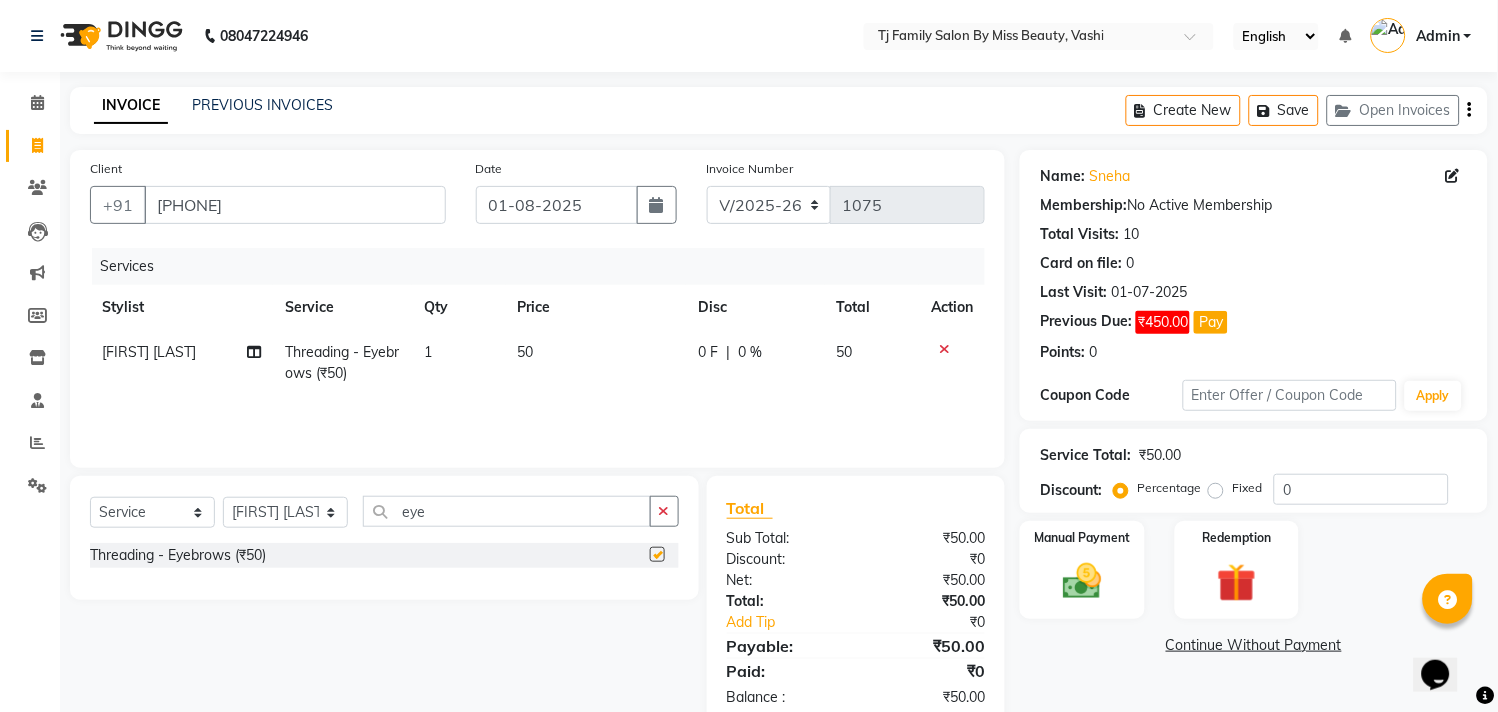 checkbox on "false" 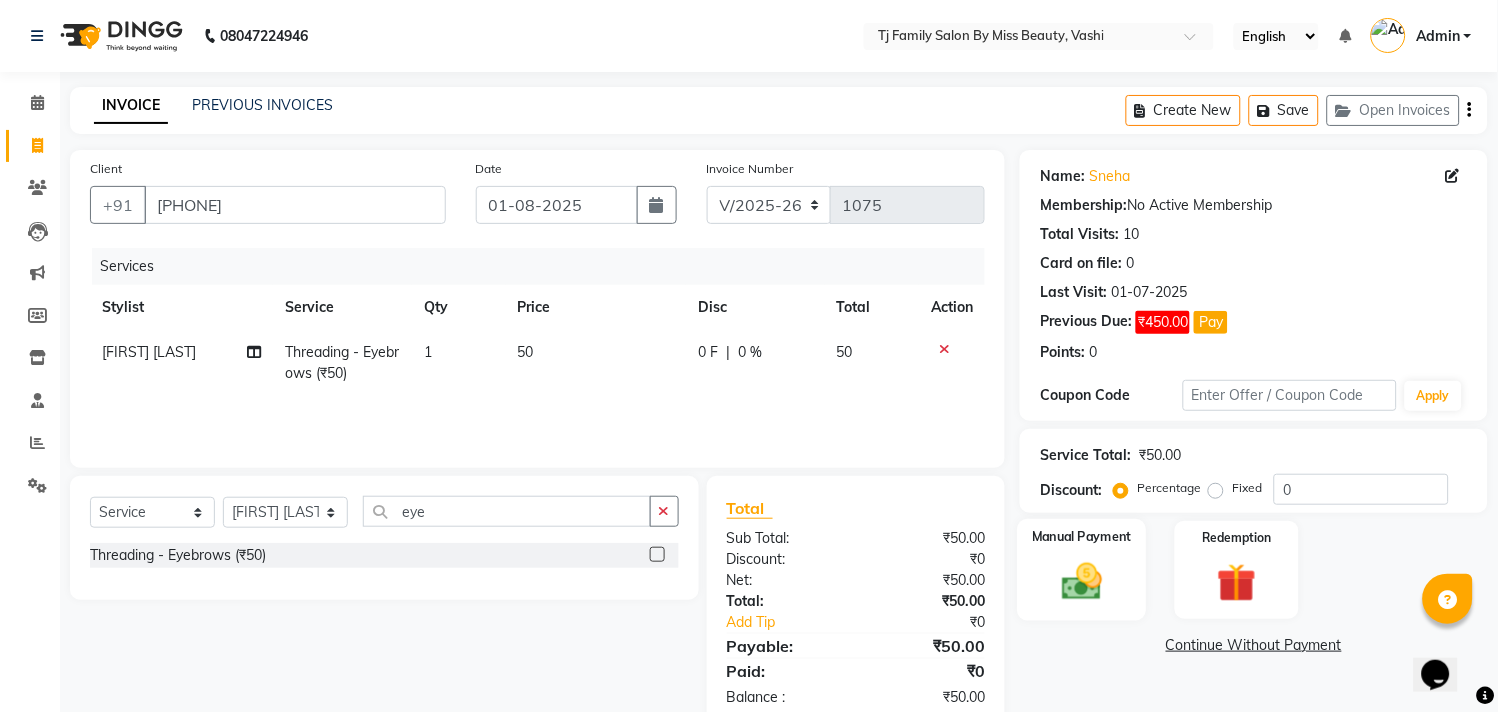 click 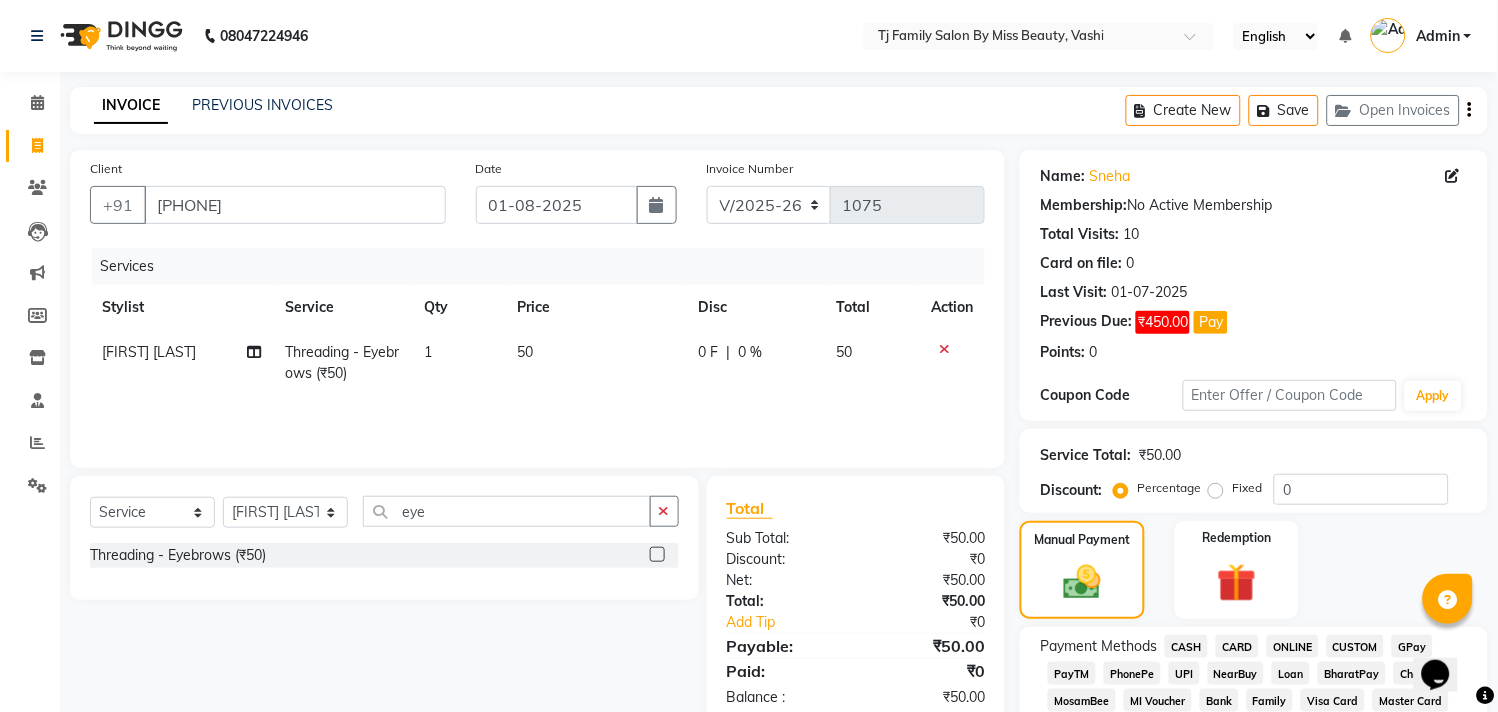 click on "ONLINE" 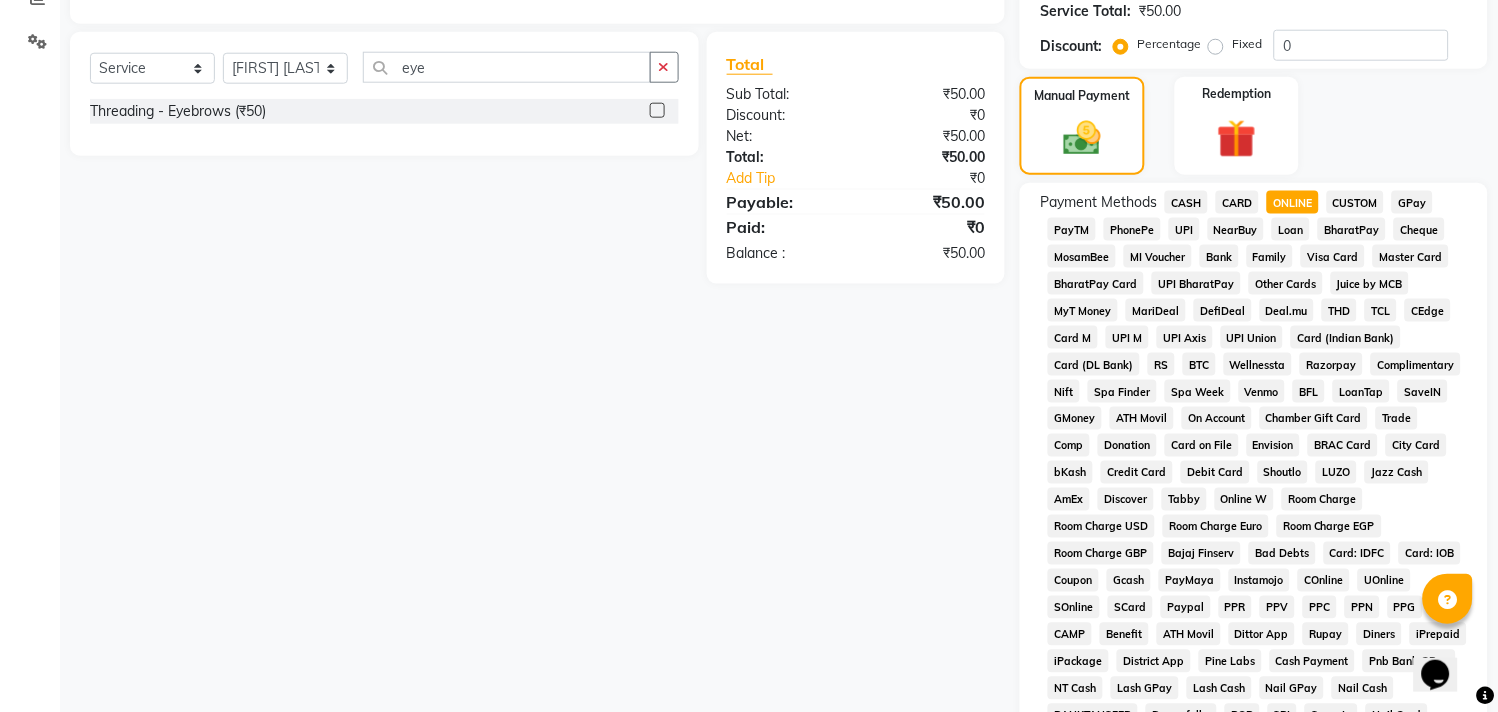 scroll, scrollTop: 730, scrollLeft: 0, axis: vertical 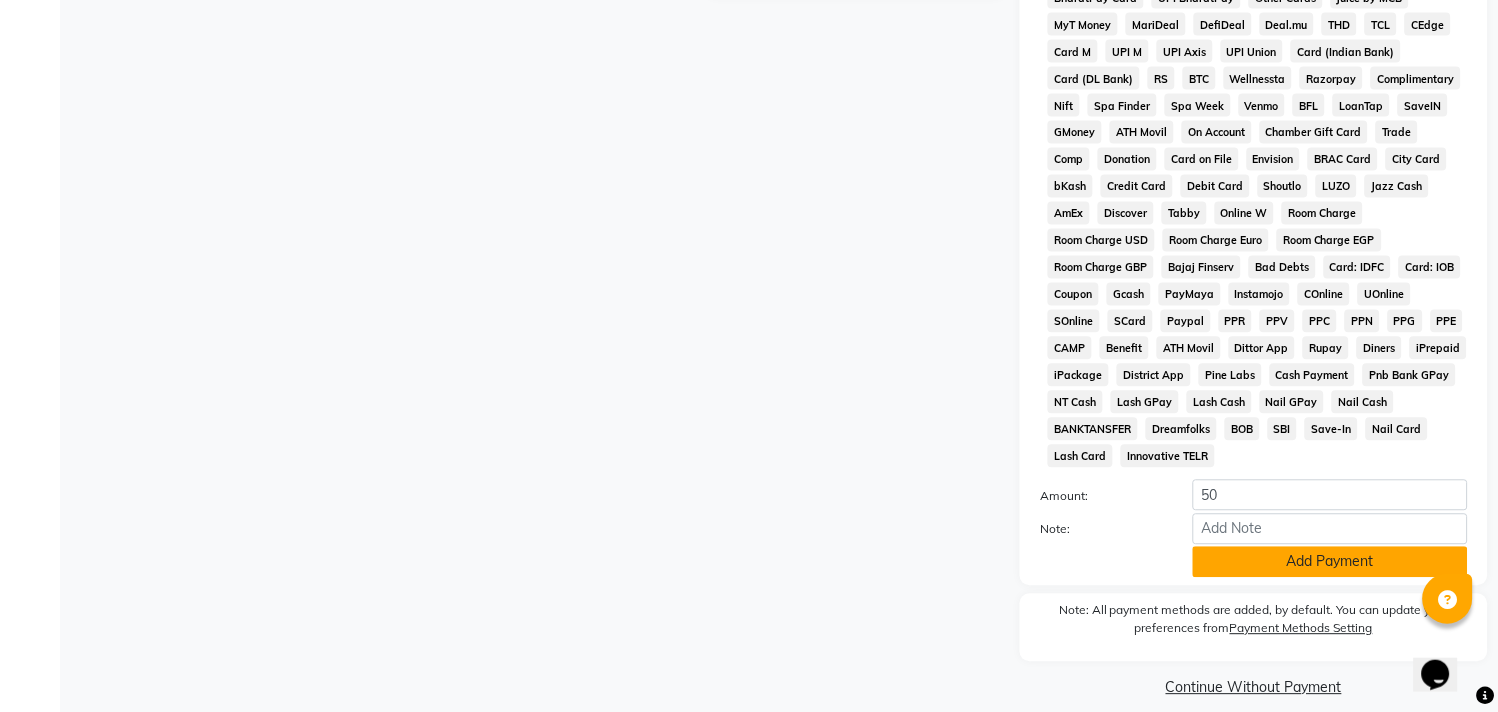 click on "Add Payment" 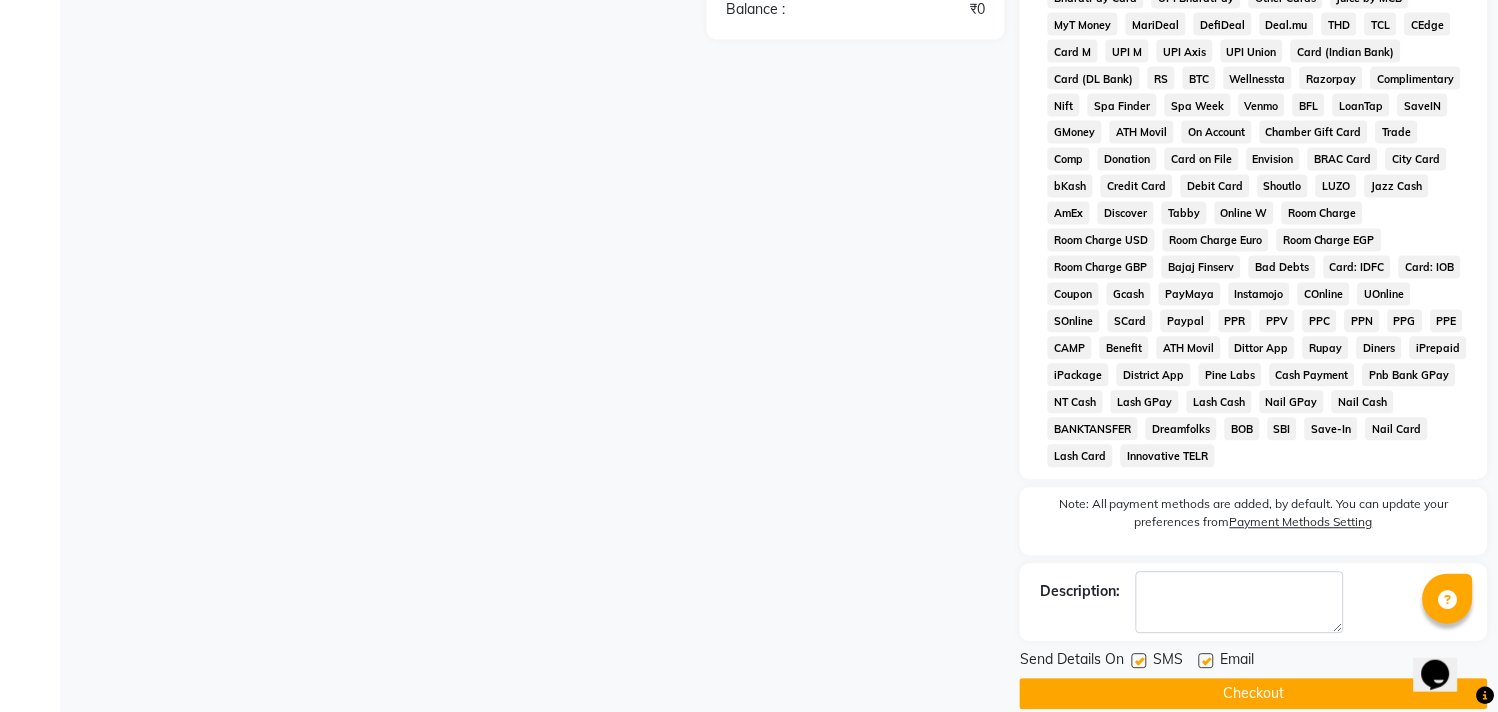 click on "Checkout" 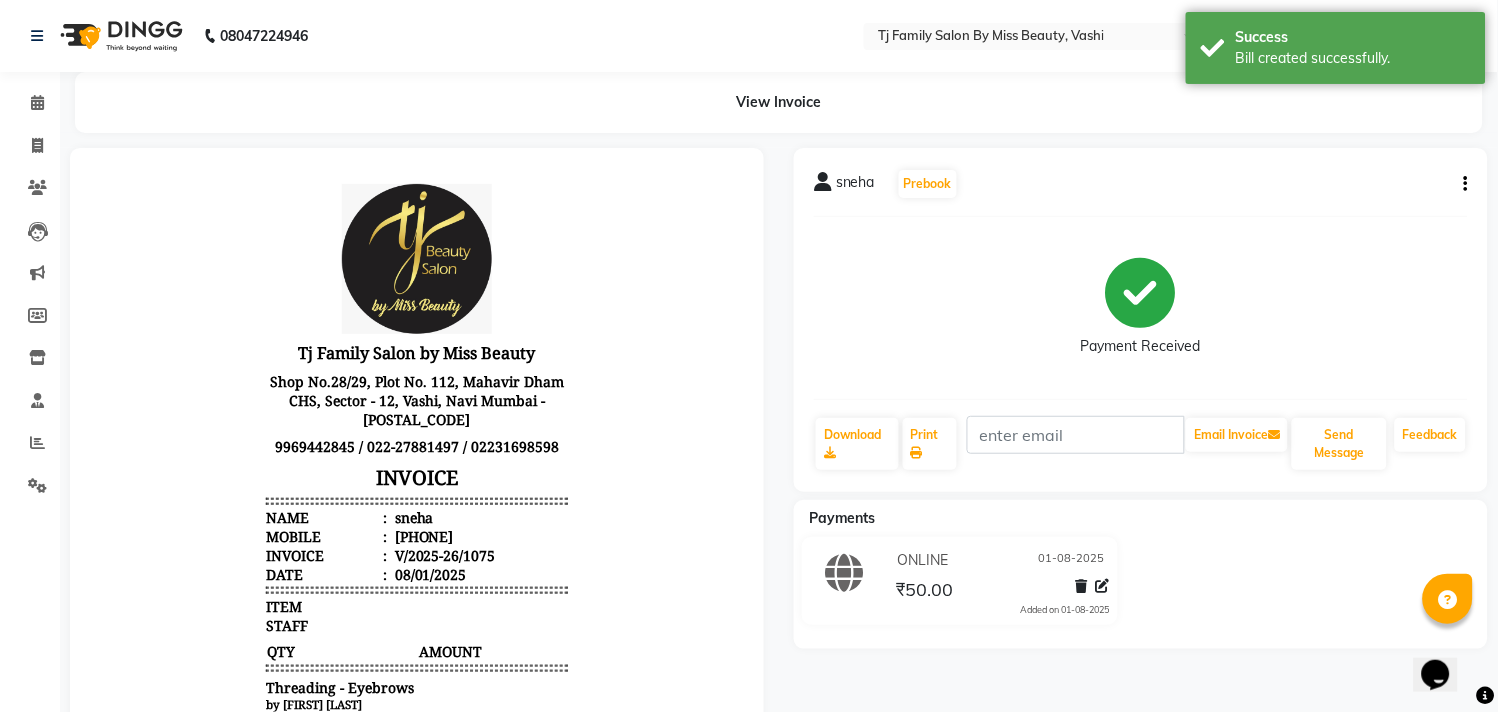 scroll, scrollTop: 0, scrollLeft: 0, axis: both 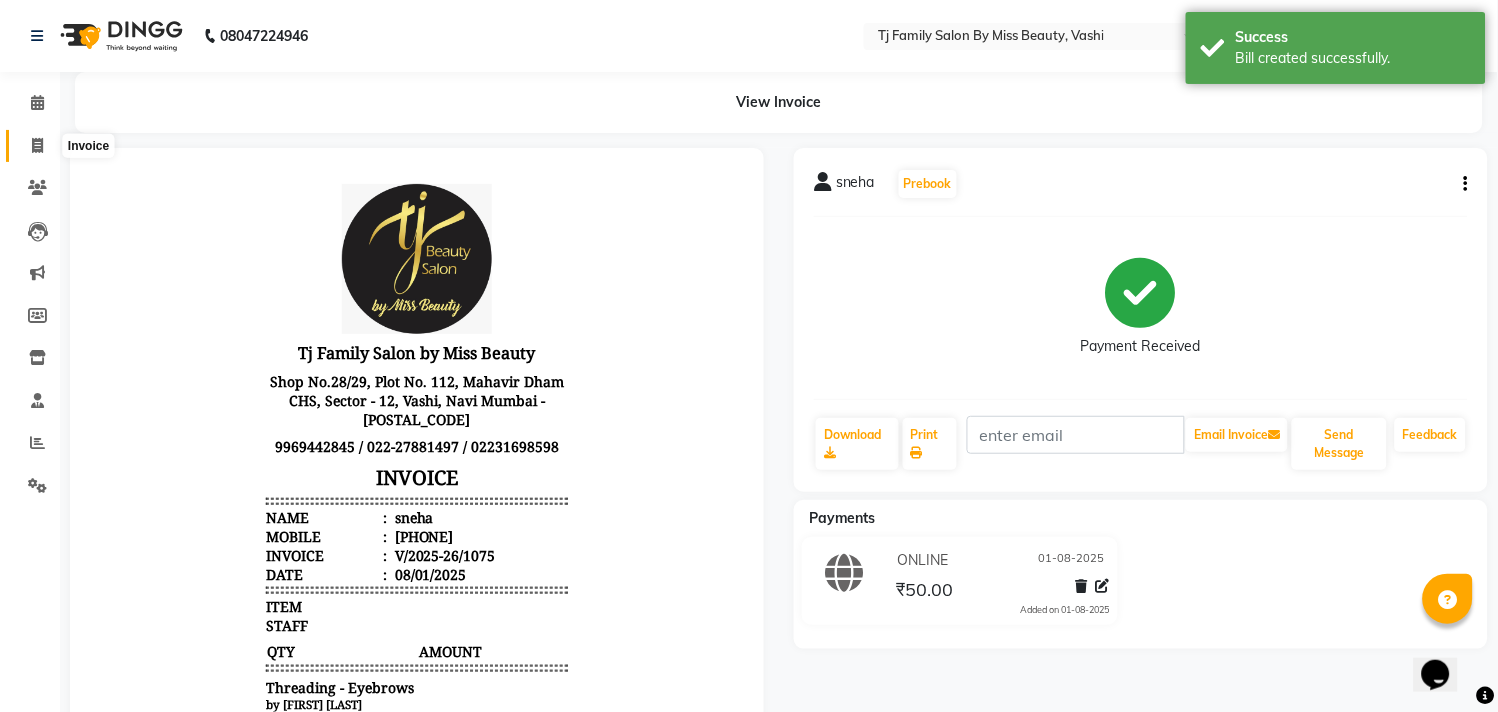 click 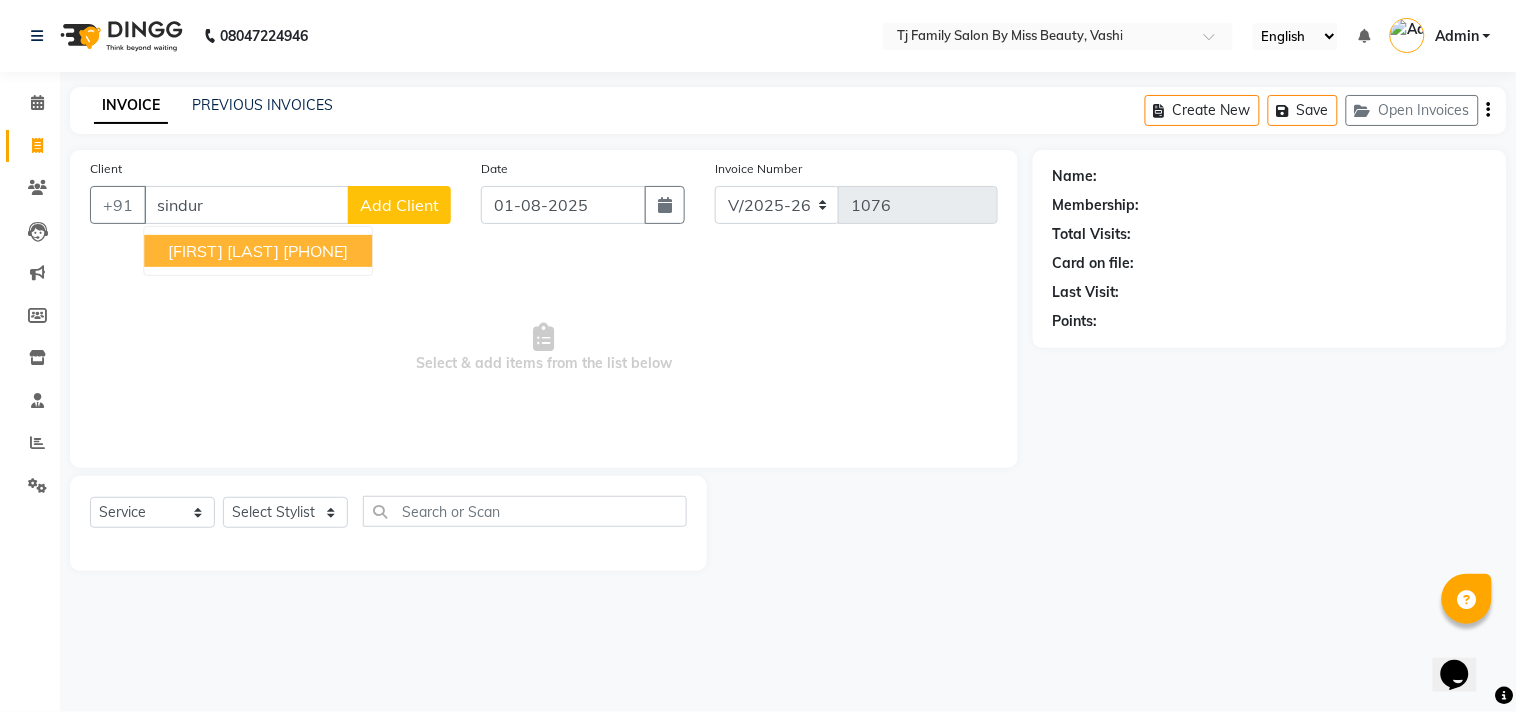 click on "[PHONE]" at bounding box center (315, 251) 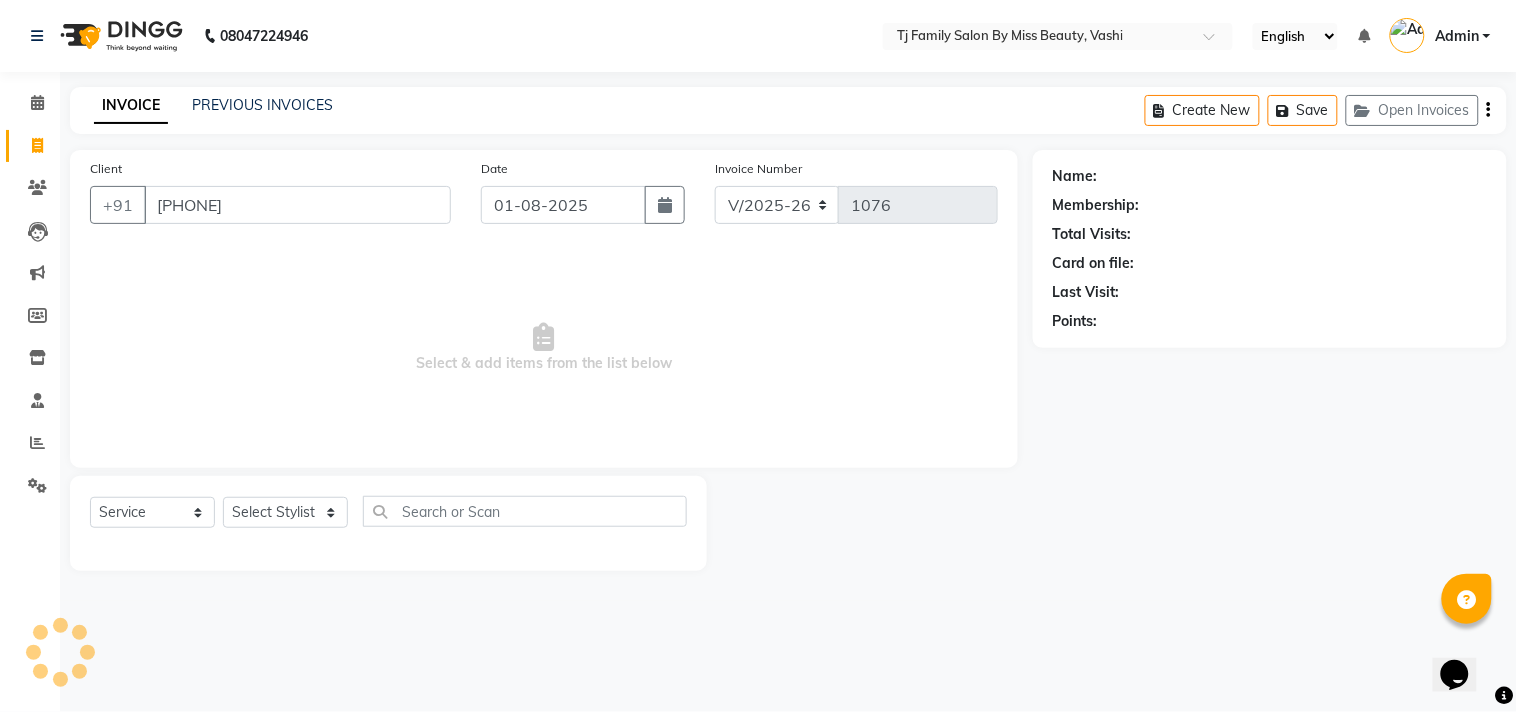 type on "[PHONE]" 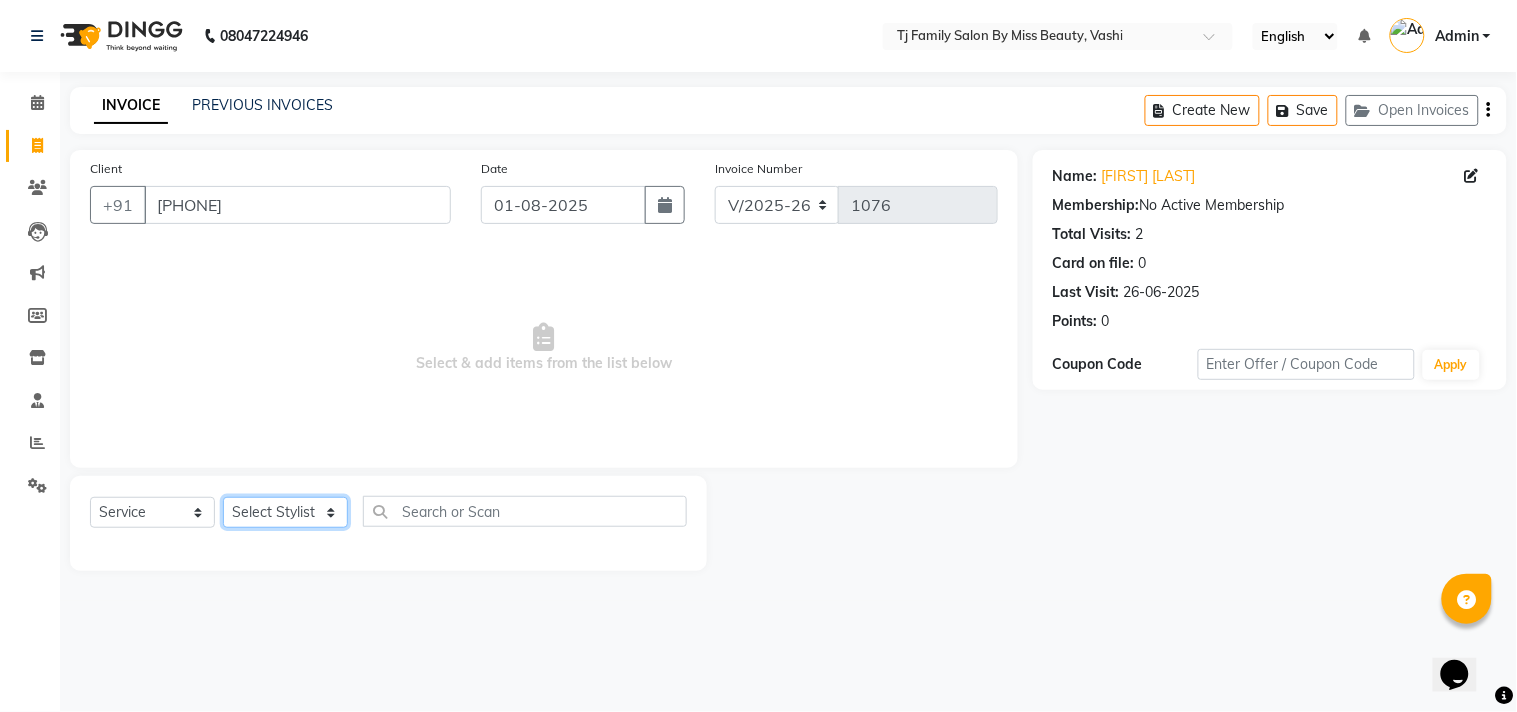 click on "Select Stylist [FIRST] [LAST] [FIRST] [LAST] [FIRST] [LAST] [FIRST] [LAST] [FIRST] [LAST] [FIRST]" 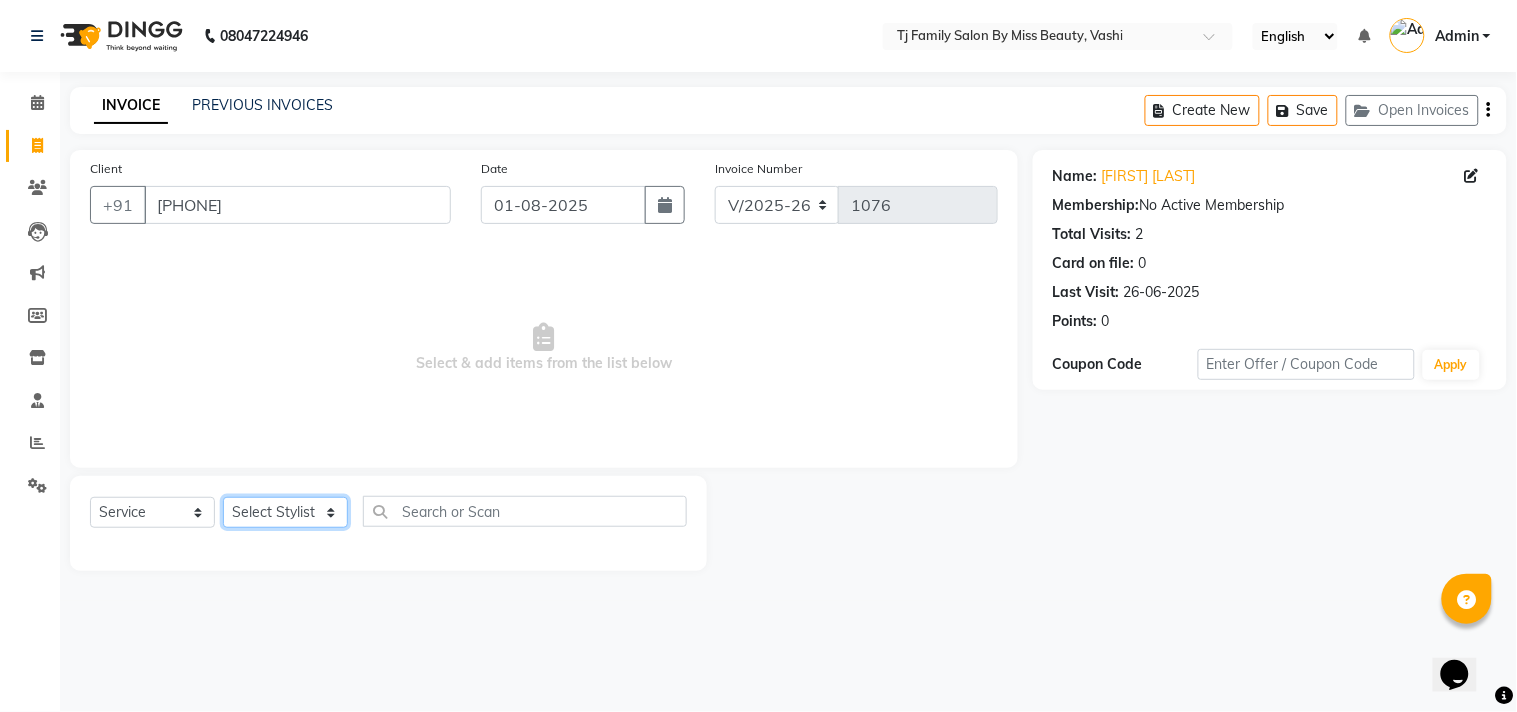 select on "31844" 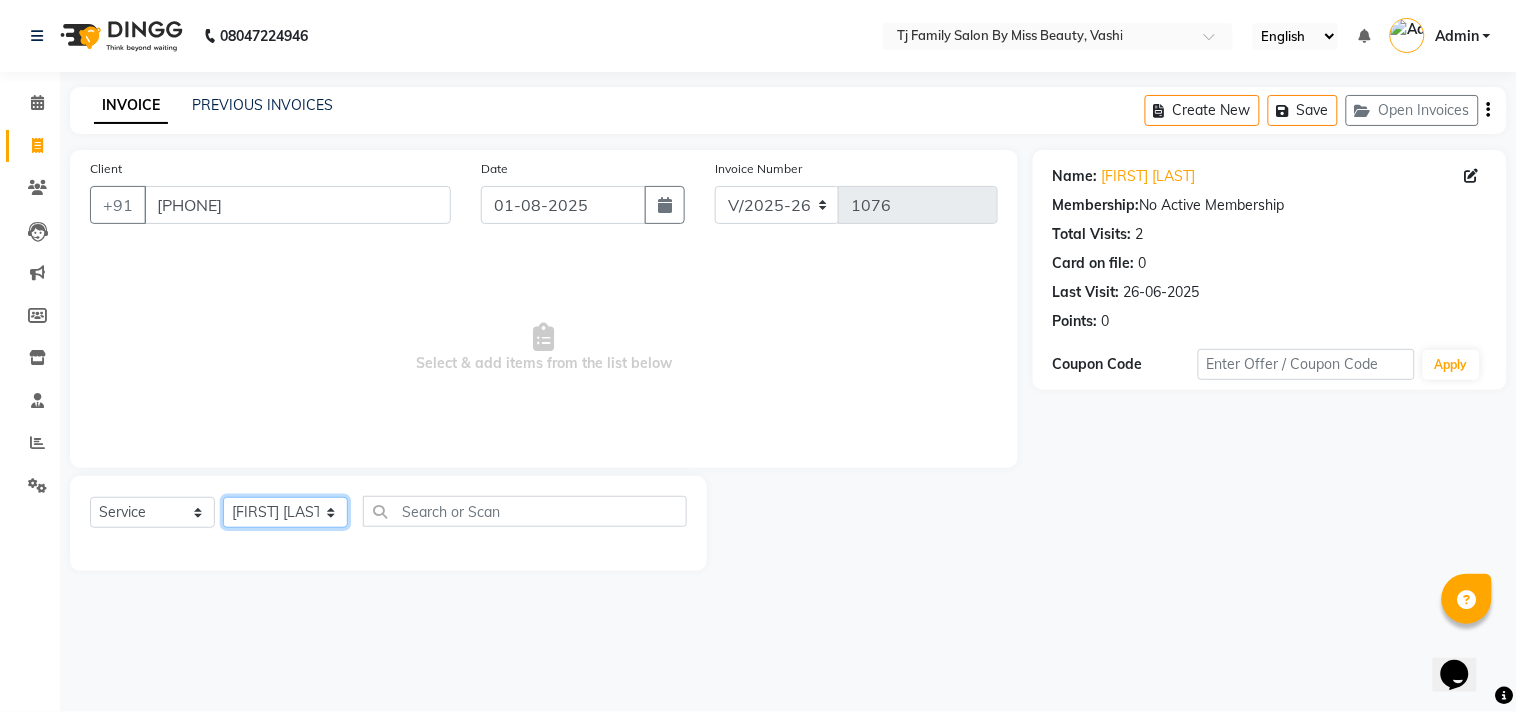 click on "Select Stylist [FIRST] [LAST] [FIRST] [LAST] [FIRST] [LAST] [FIRST] [LAST] [FIRST] [LAST] [FIRST]" 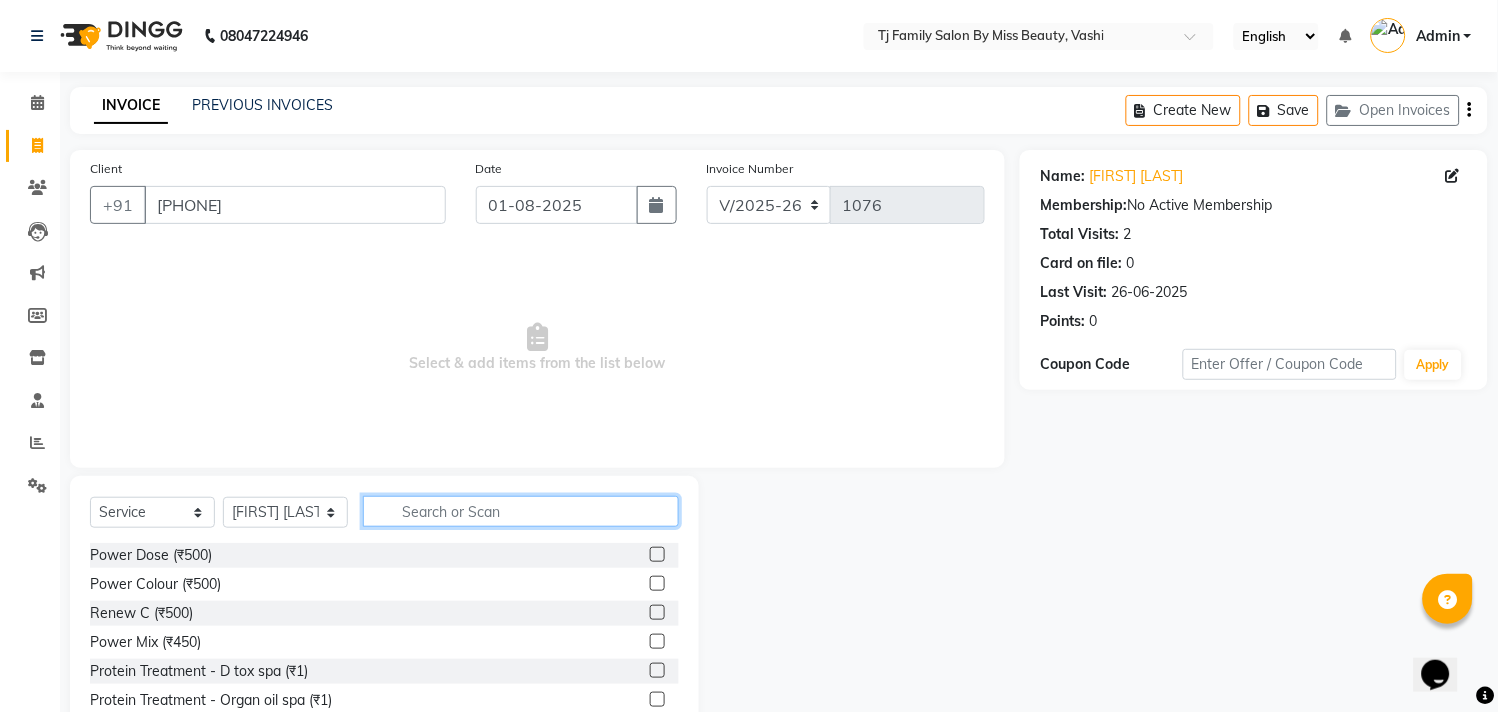 click 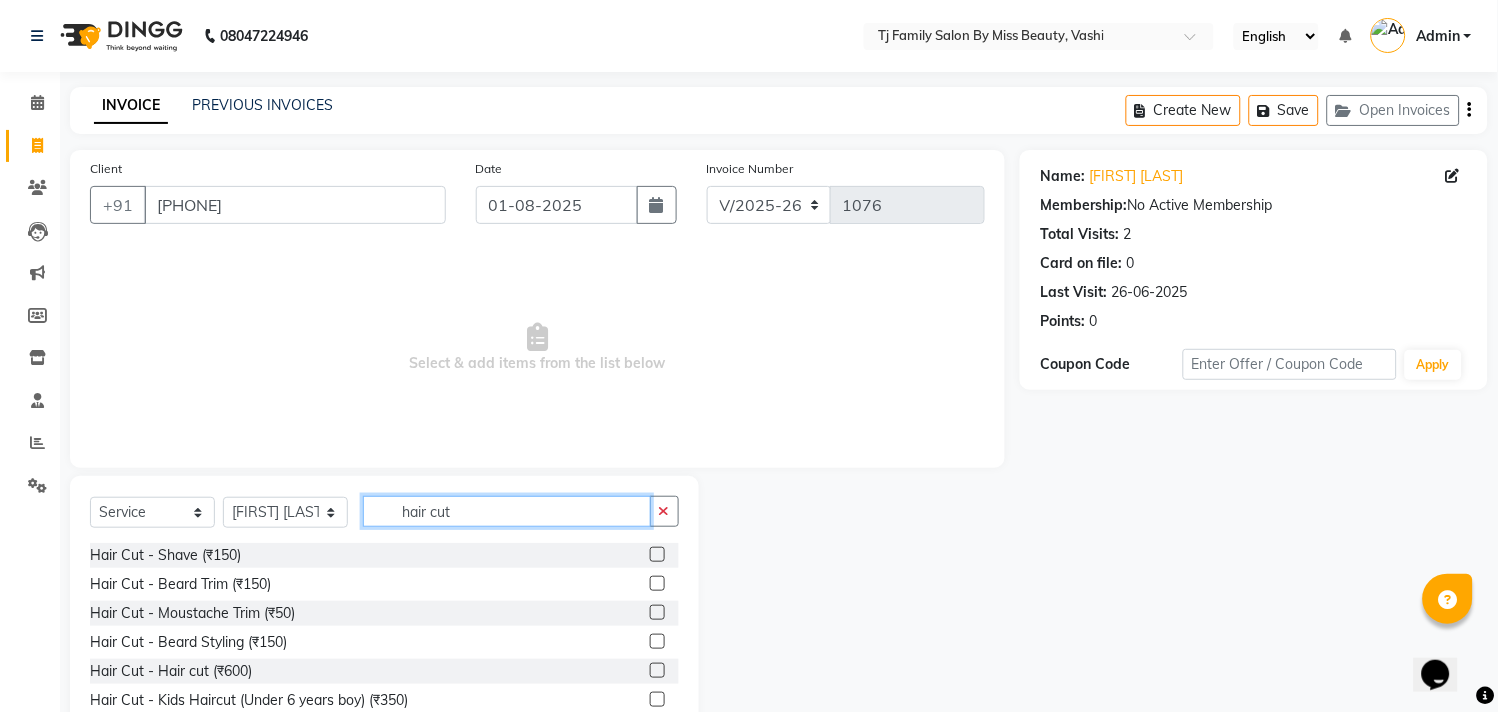 scroll, scrollTop: 61, scrollLeft: 0, axis: vertical 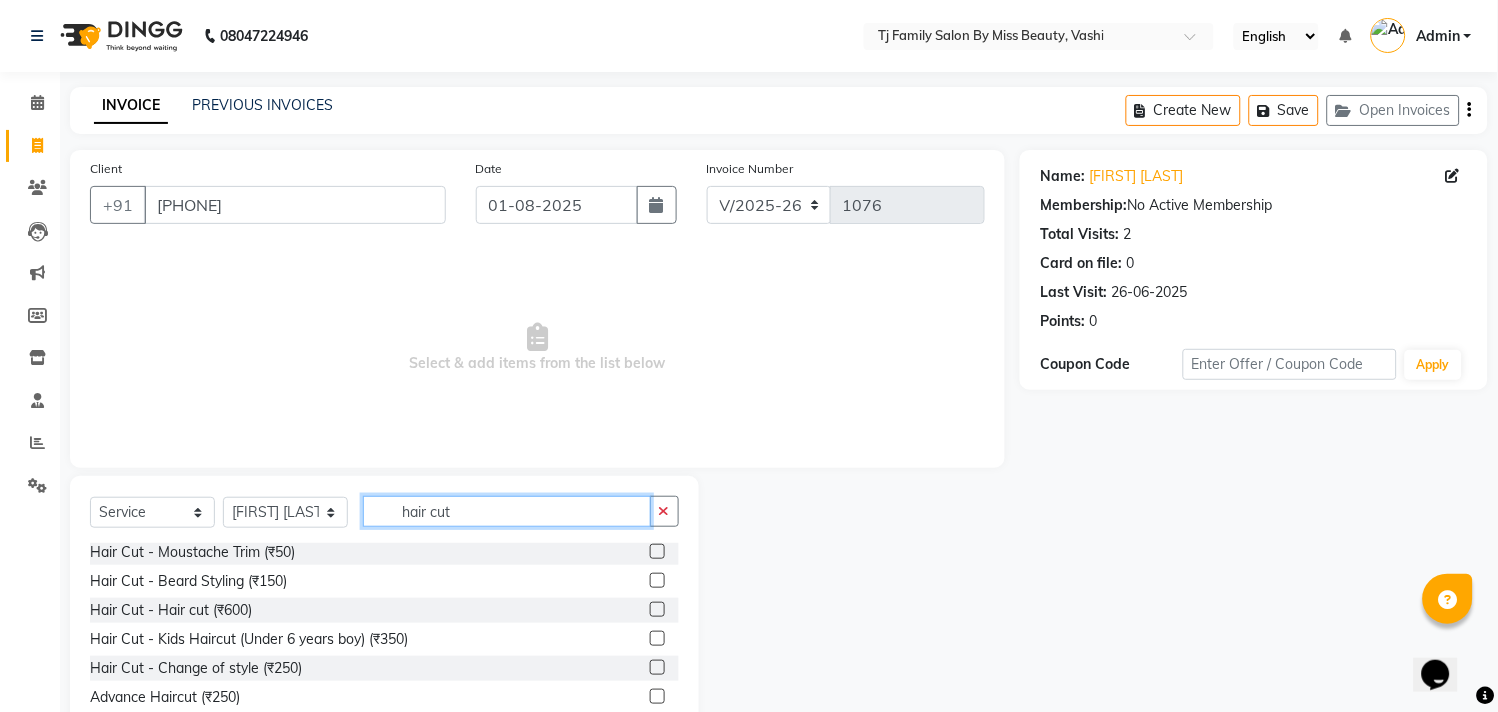 type on "hair cut" 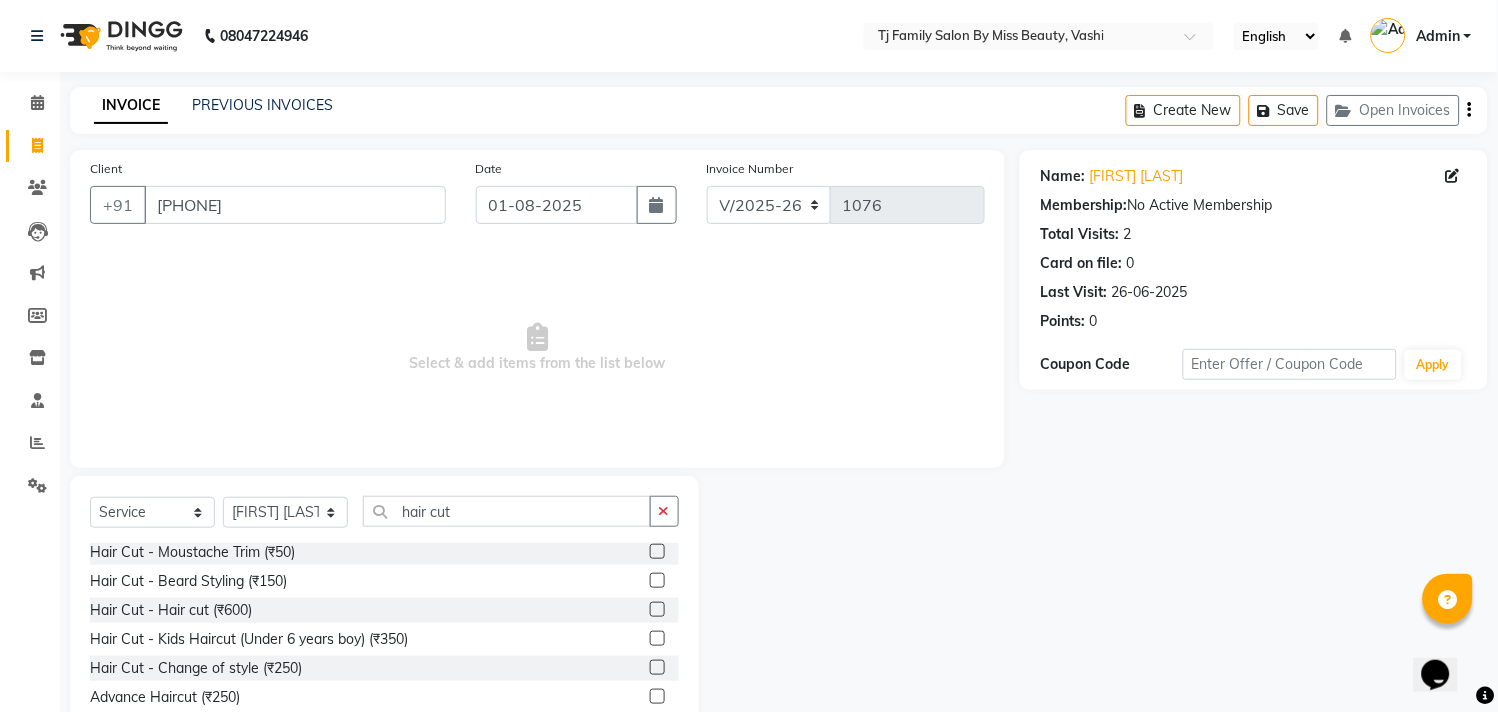 click 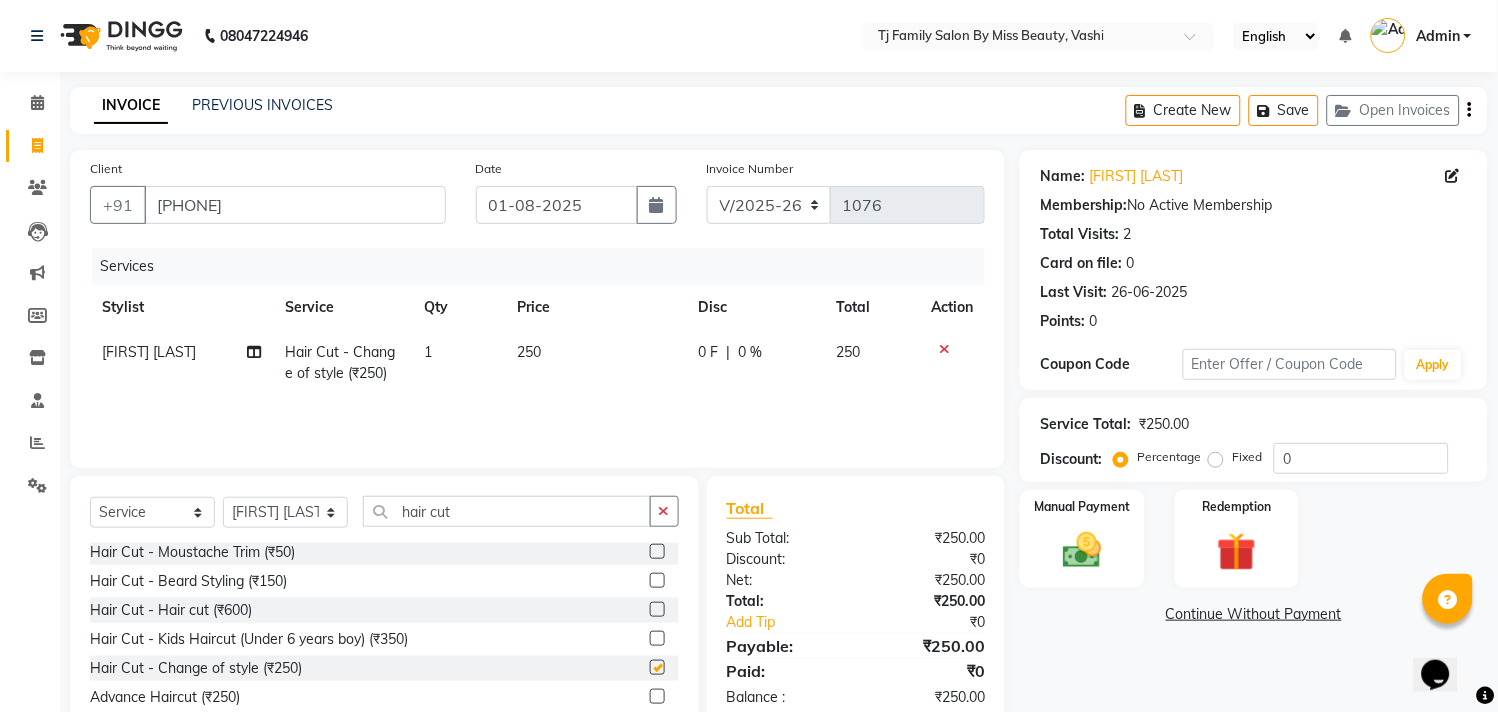 type 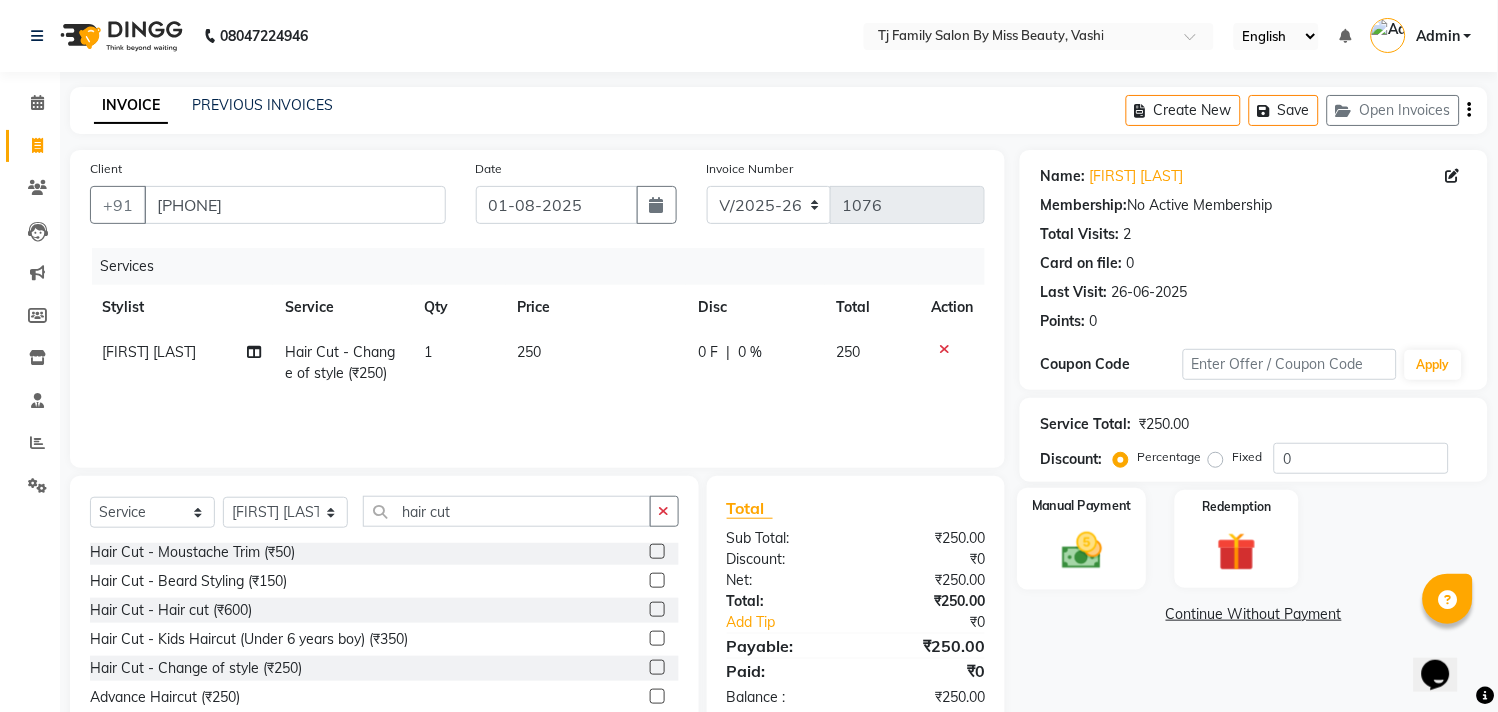 click 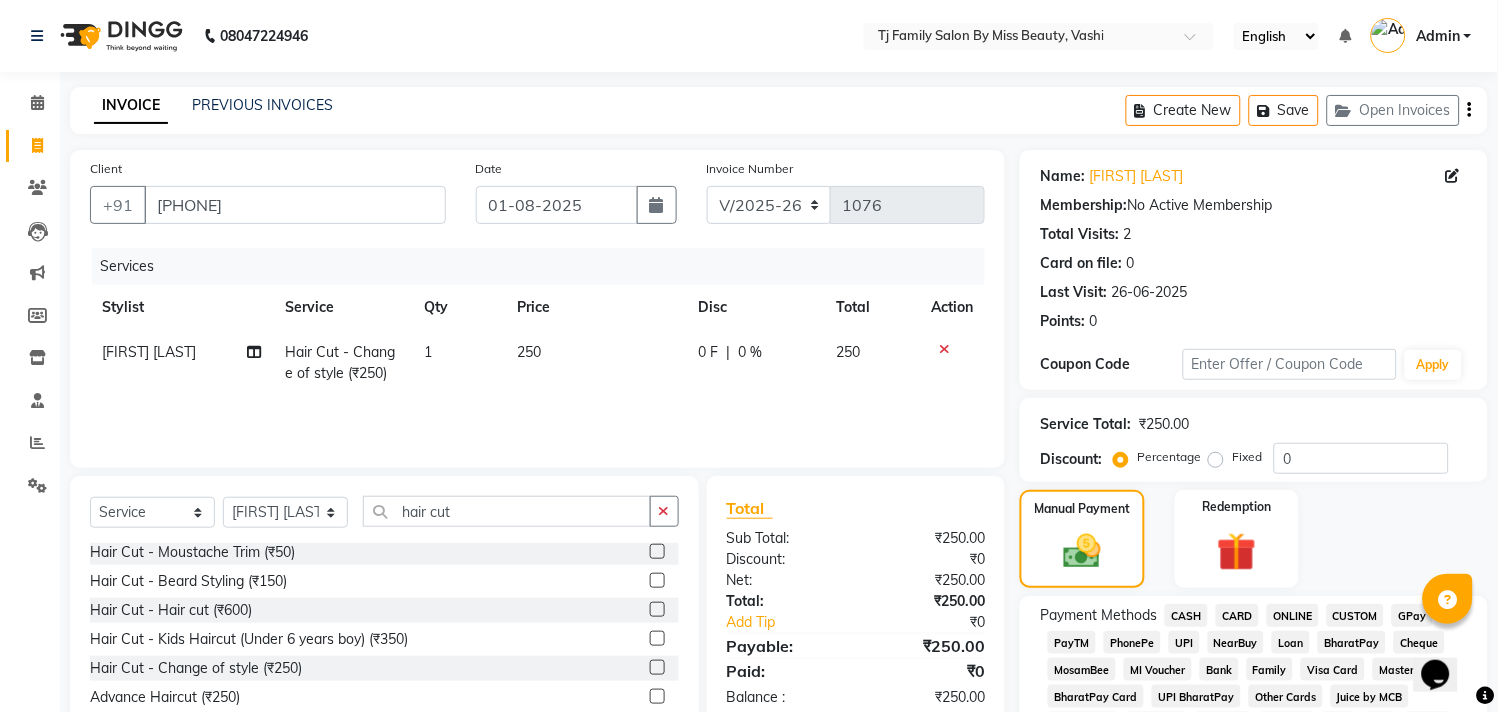 click on "ONLINE" 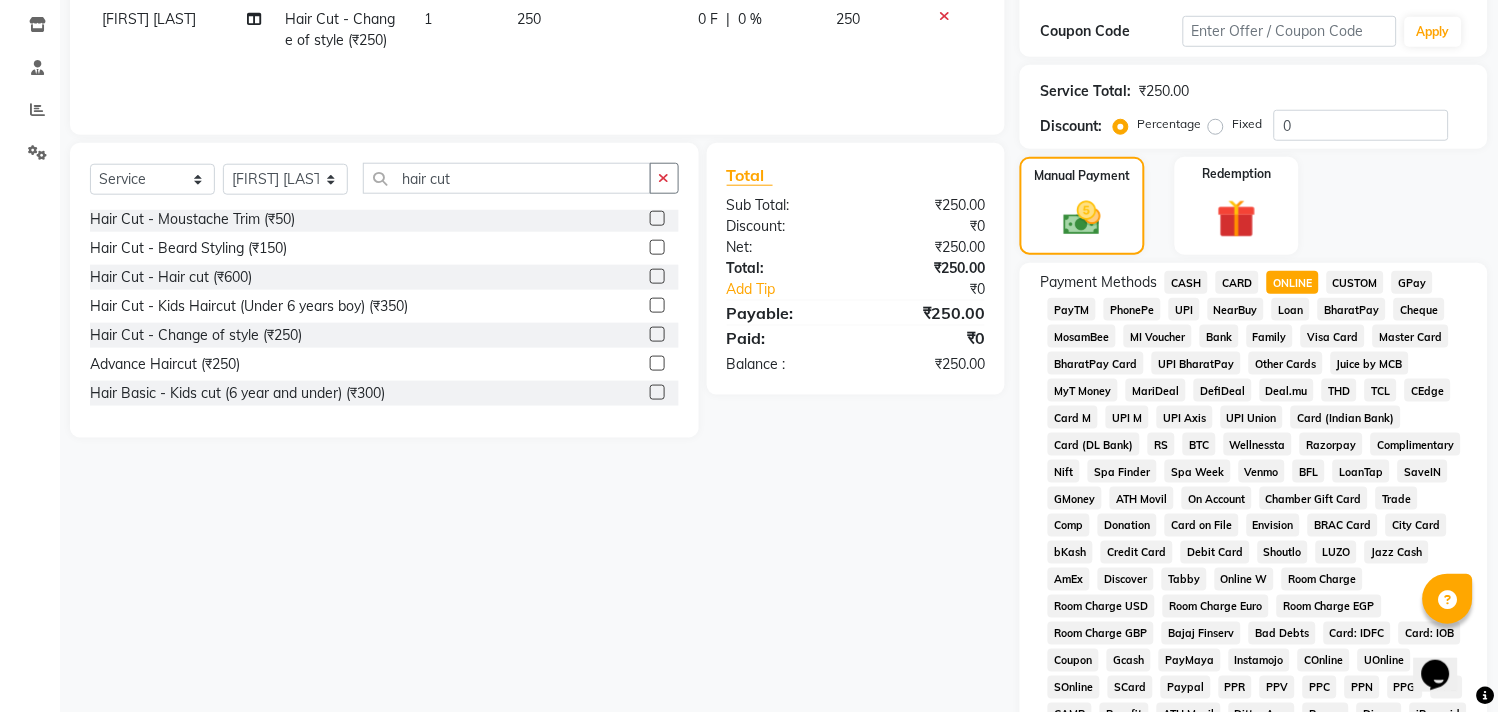 scroll, scrollTop: 666, scrollLeft: 0, axis: vertical 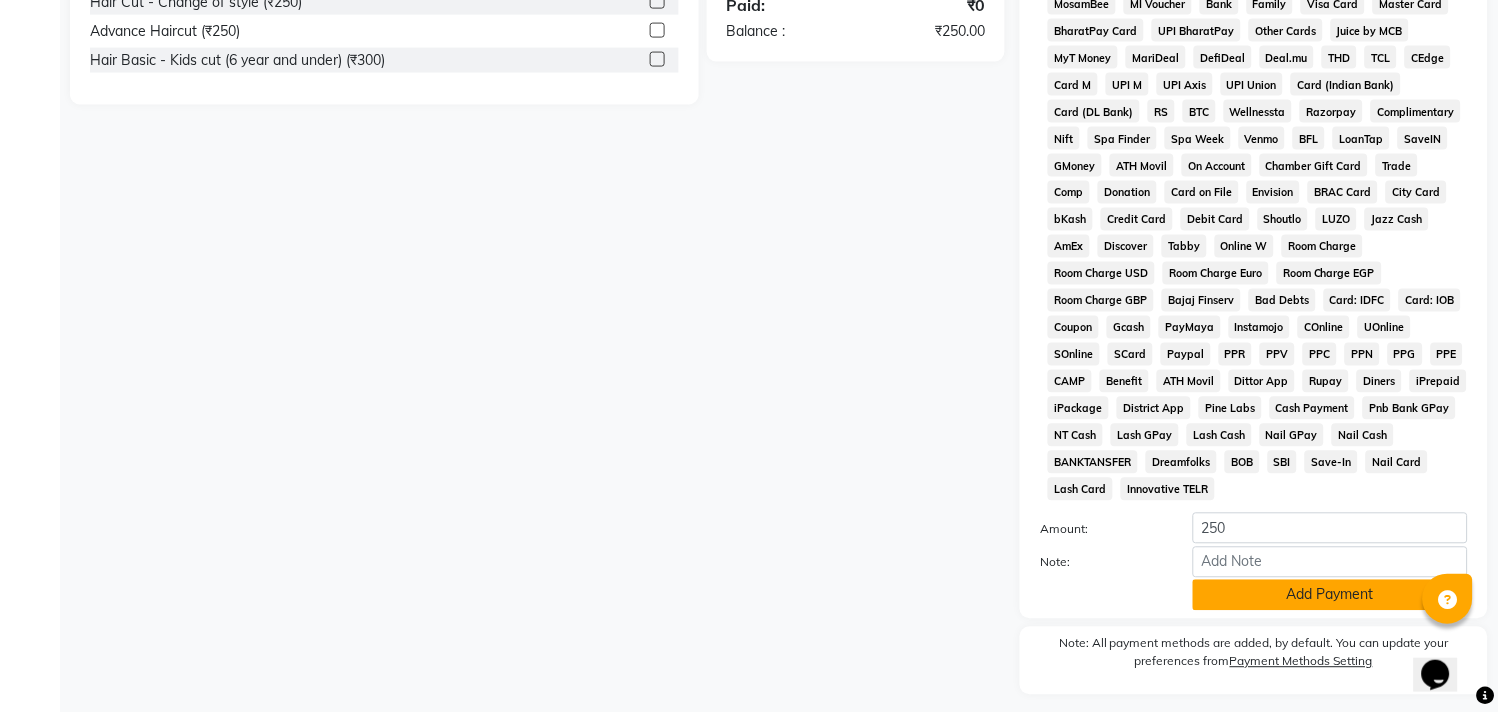 click on "Add Payment" 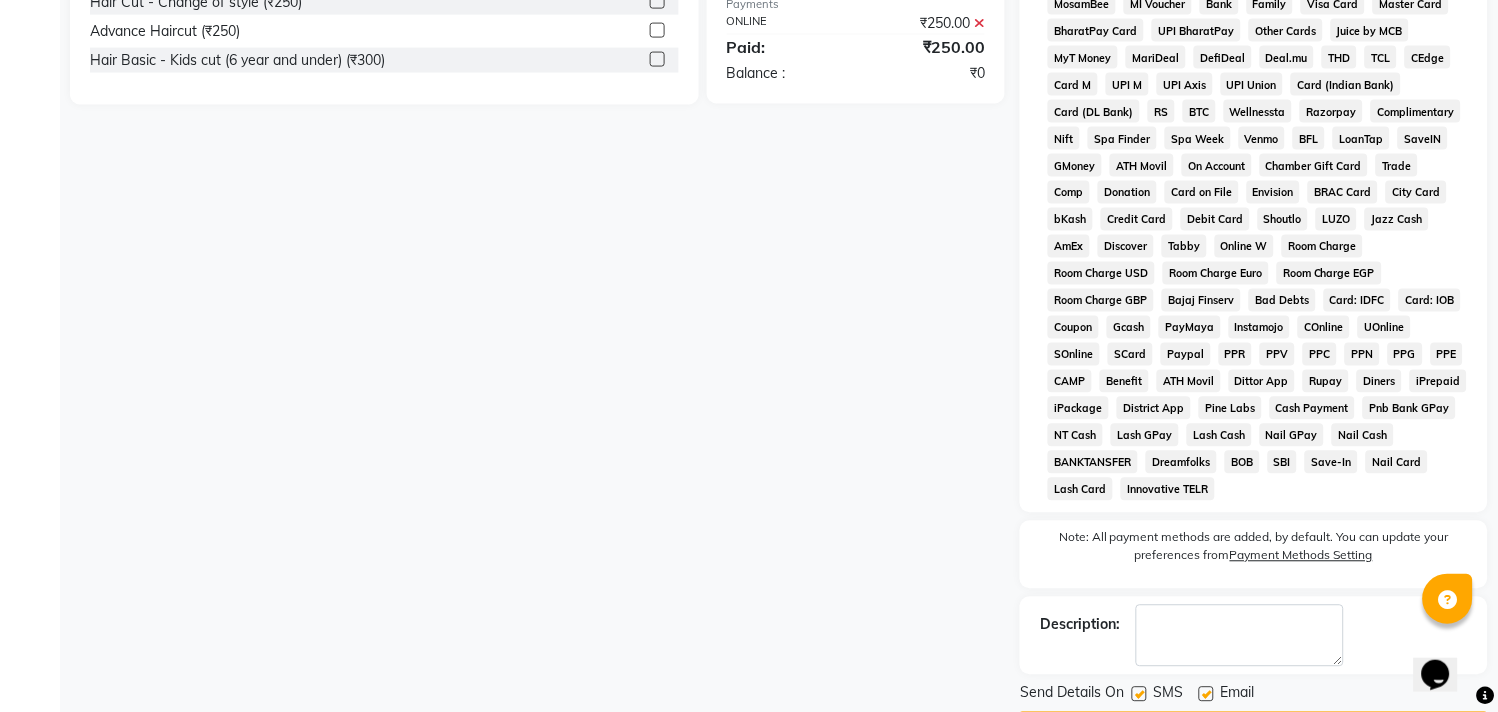 click on "Checkout" 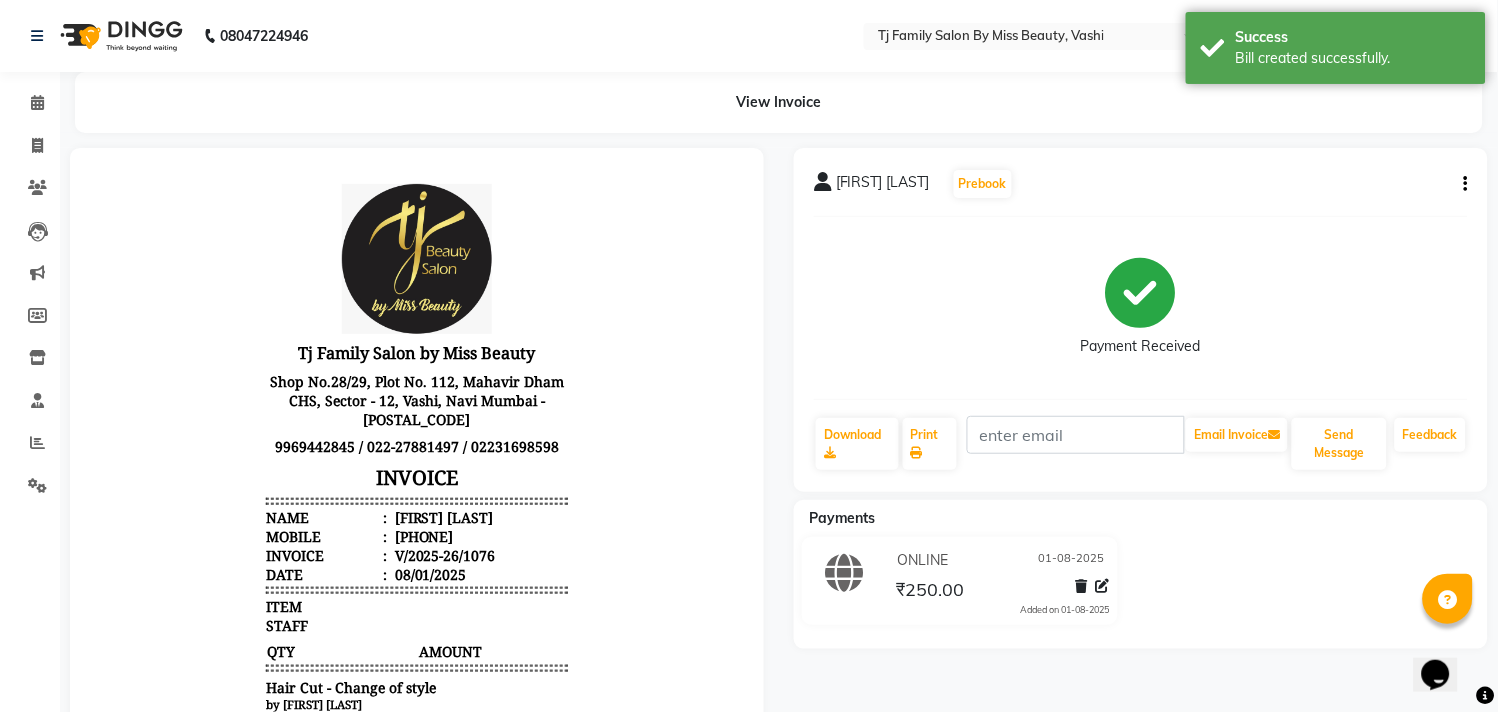 scroll, scrollTop: 0, scrollLeft: 0, axis: both 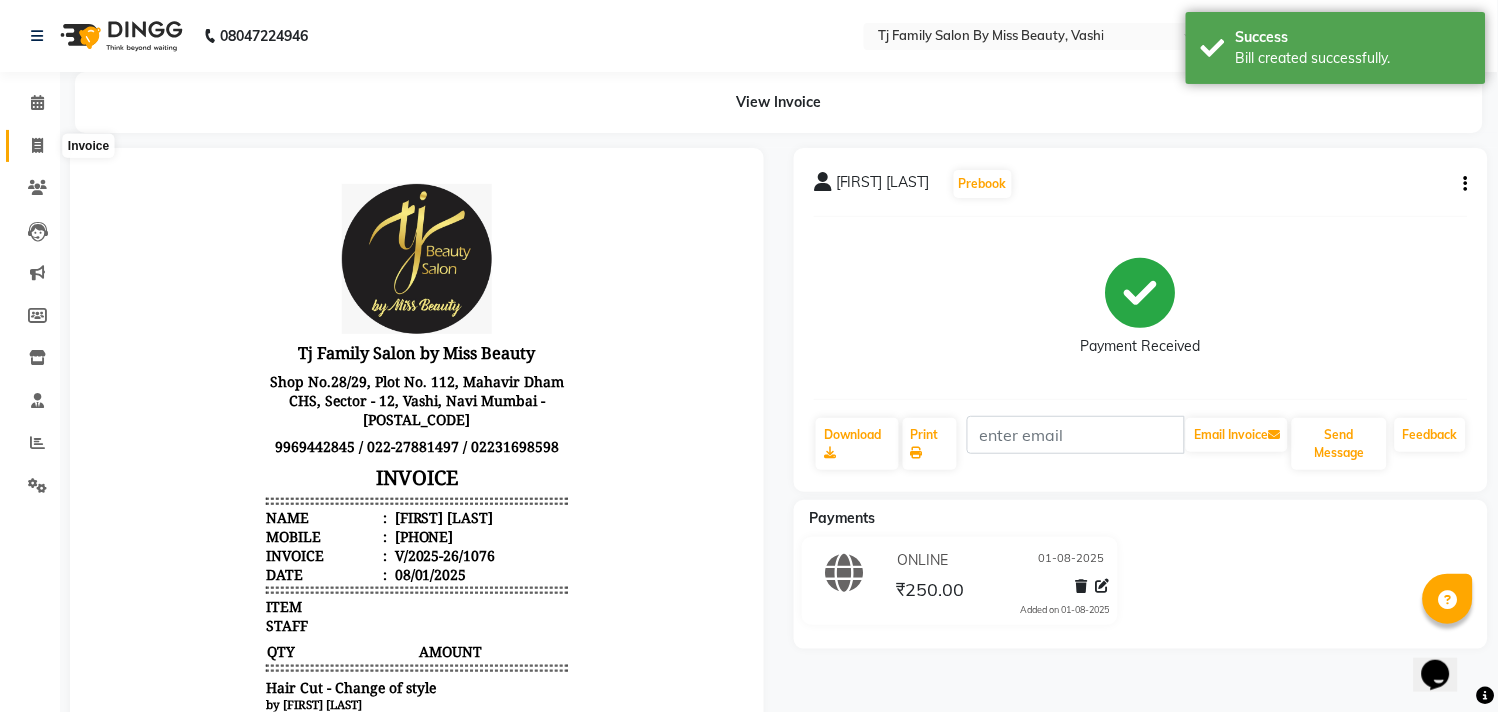 click 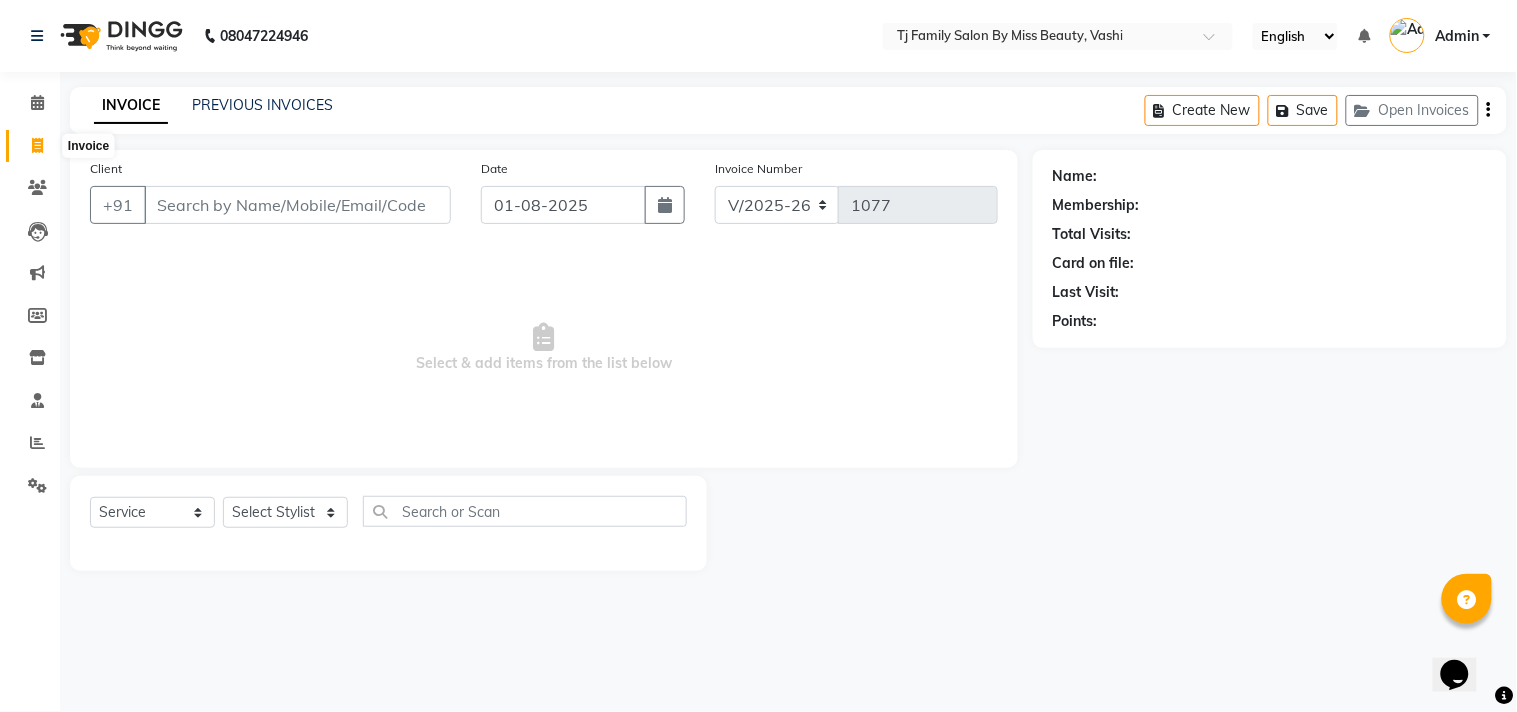 click 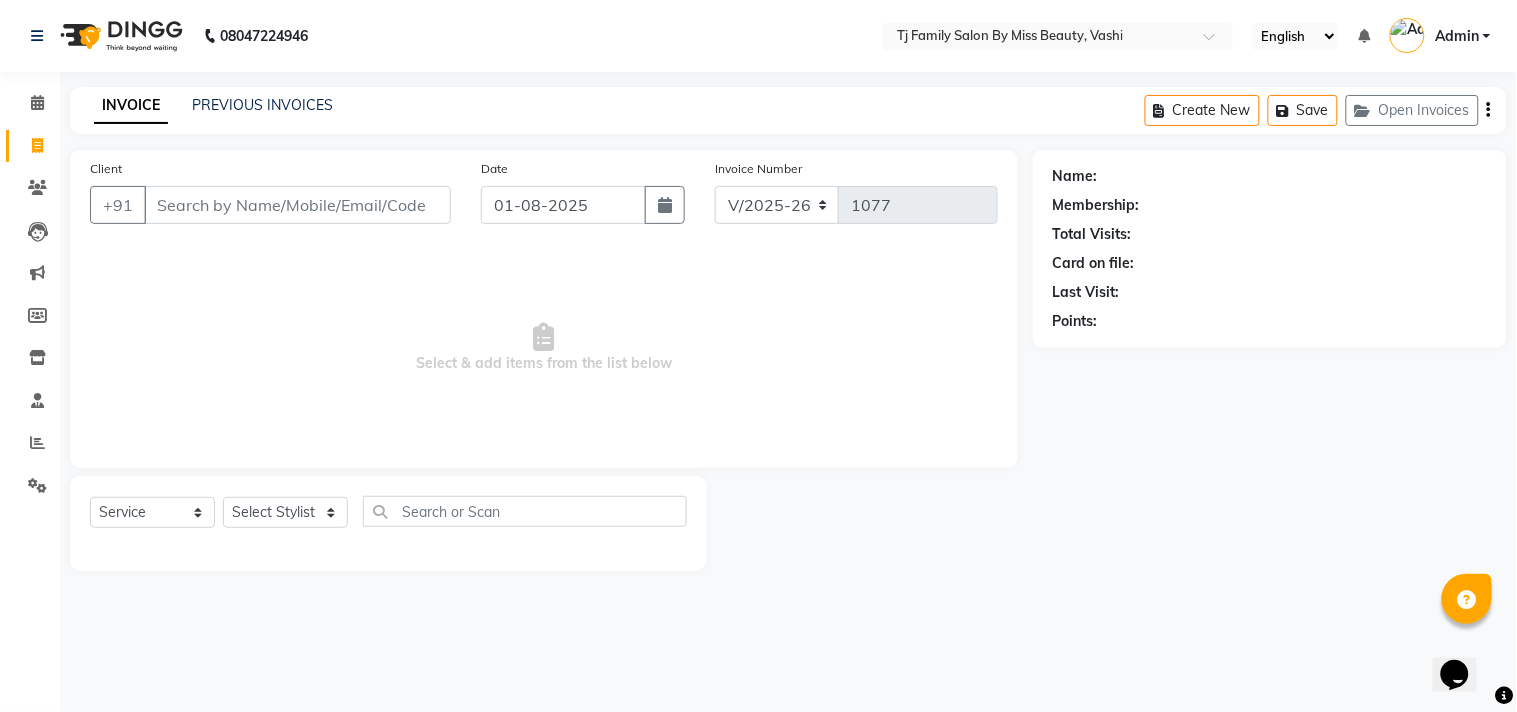click on "Client" at bounding box center [297, 205] 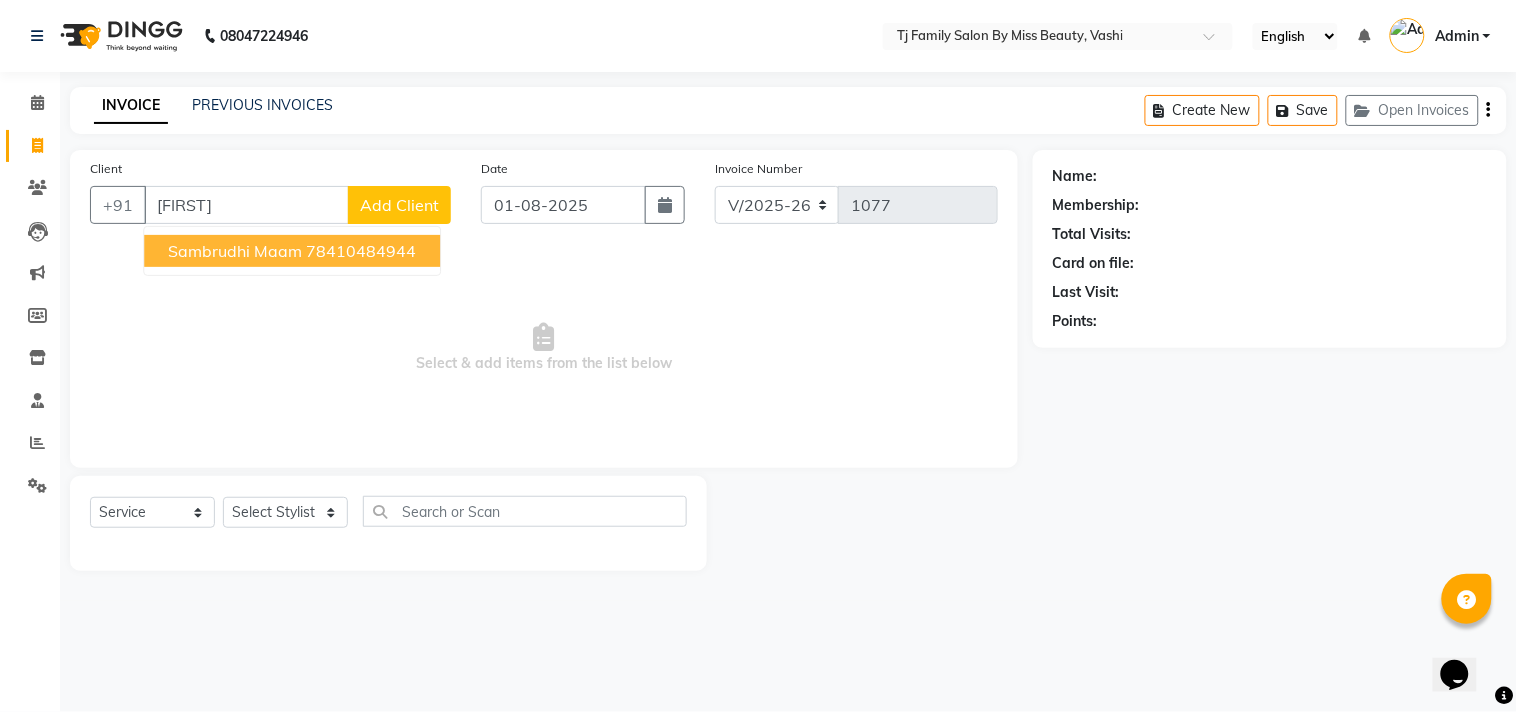 click on "78410484944" at bounding box center (361, 251) 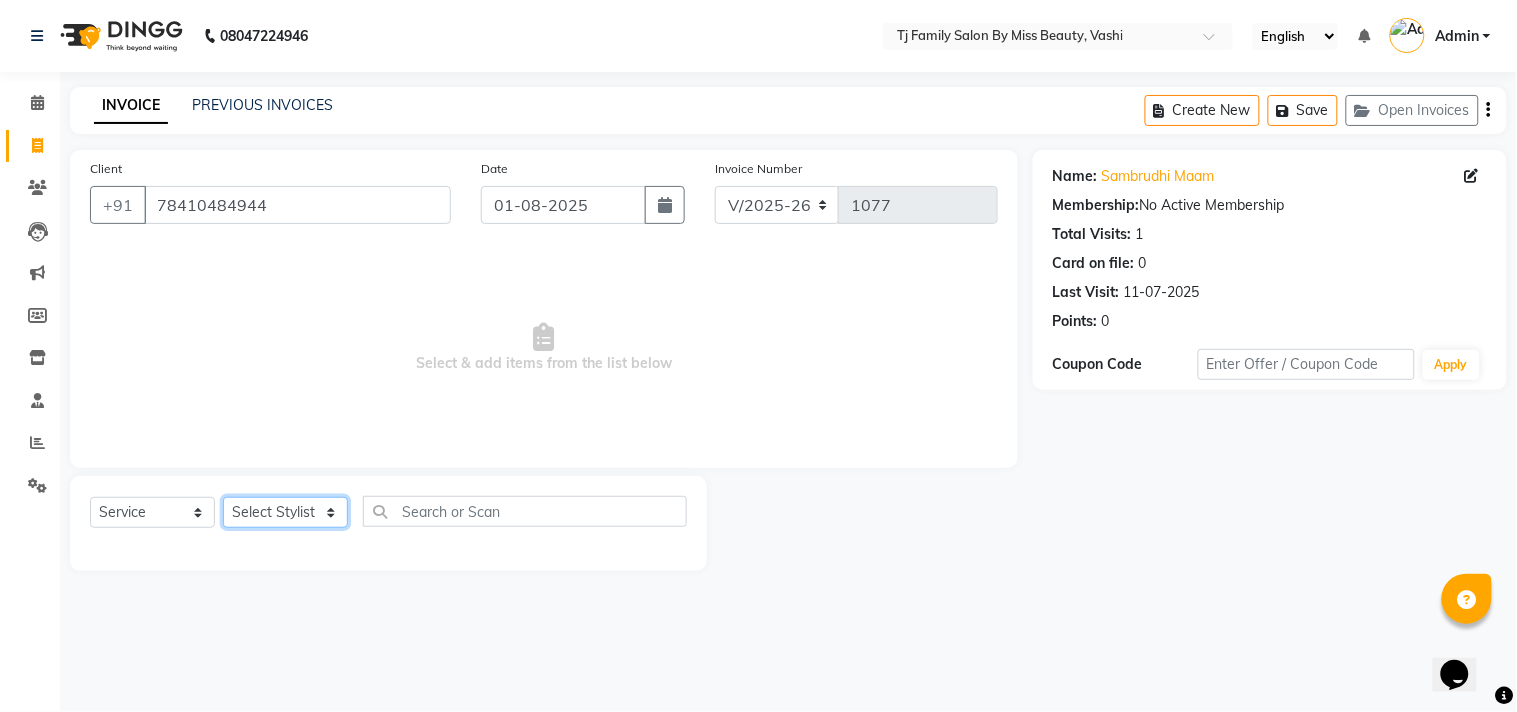 click on "Select Stylist [FIRST] [LAST] [FIRST] [LAST] [FIRST] [LAST] [FIRST] [LAST] [FIRST] [LAST] [FIRST]" 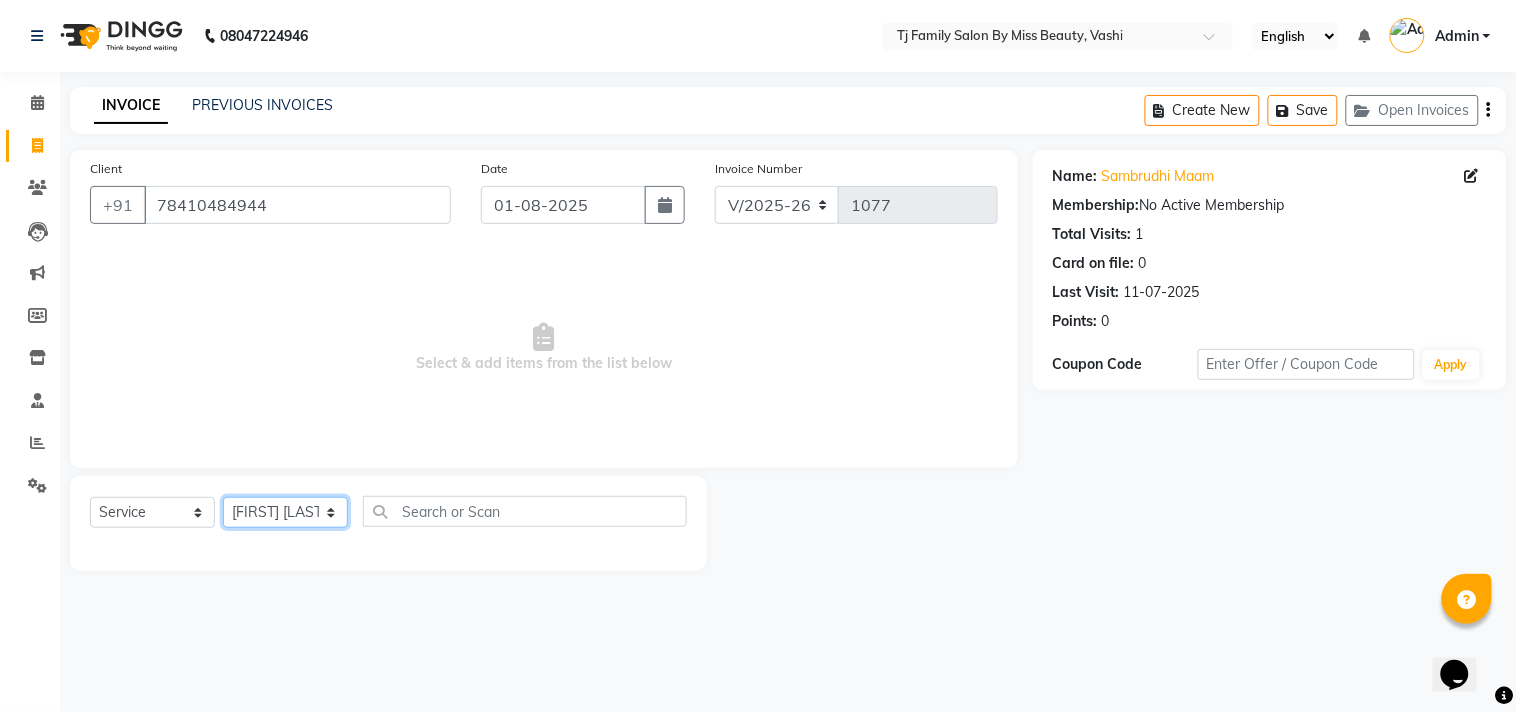 click on "Select Stylist [FIRST] [LAST] [FIRST] [LAST] [FIRST] [LAST] [FIRST] [LAST] [FIRST] [LAST] [FIRST]" 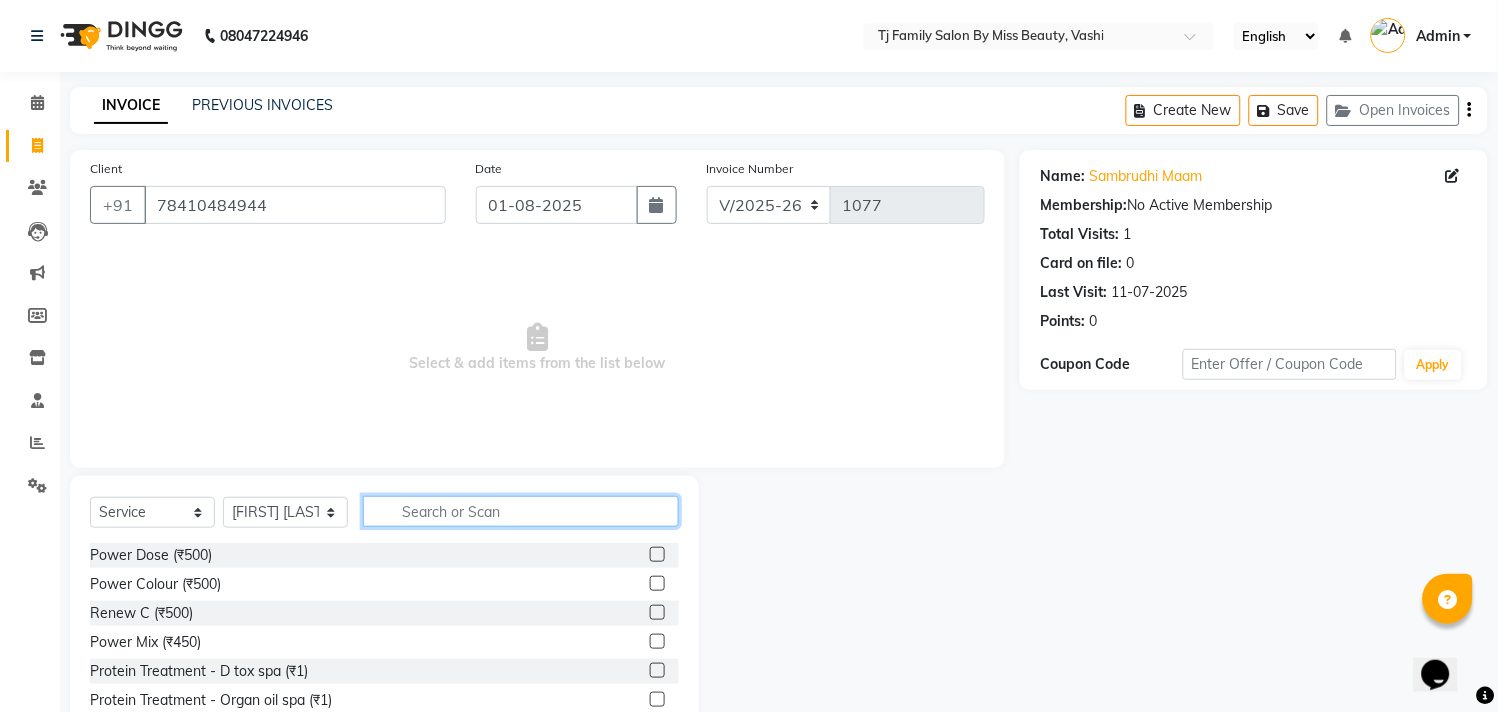 click 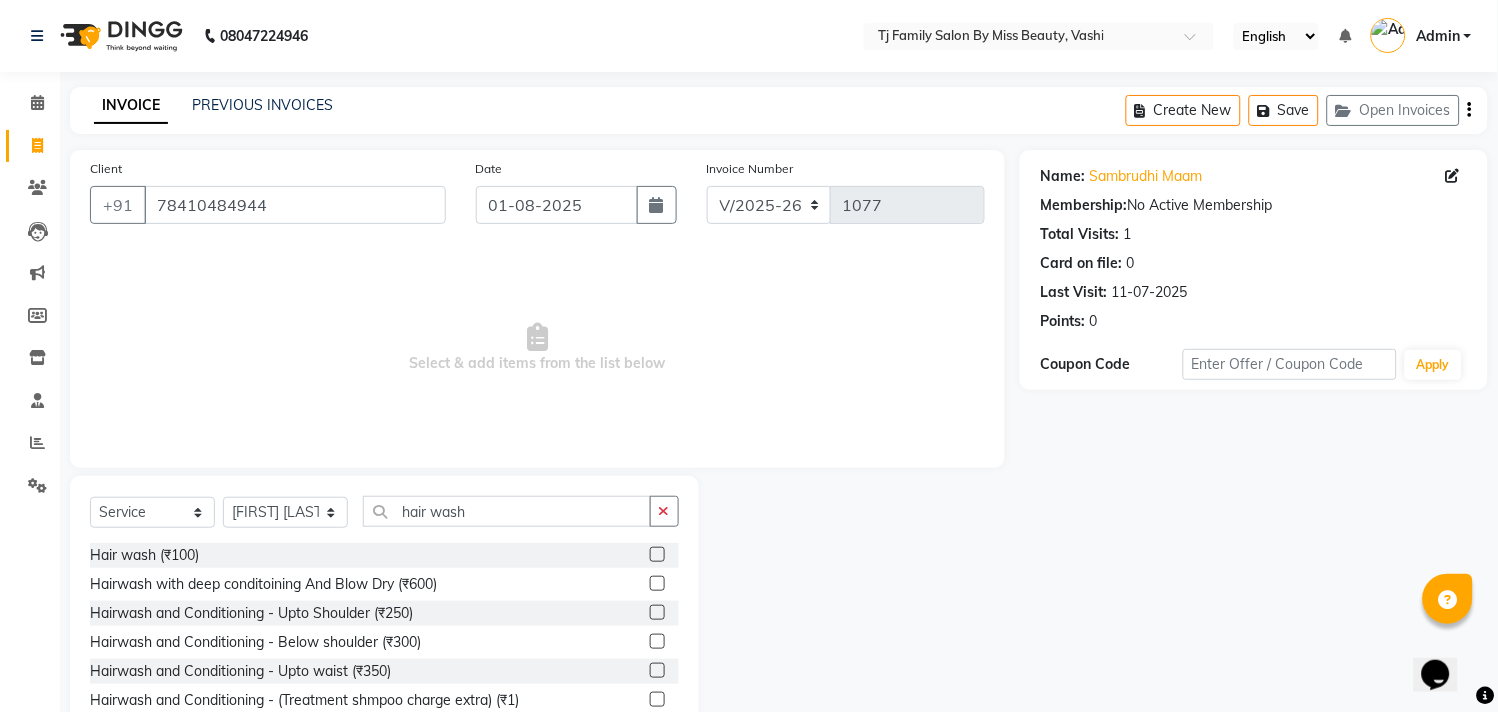 click 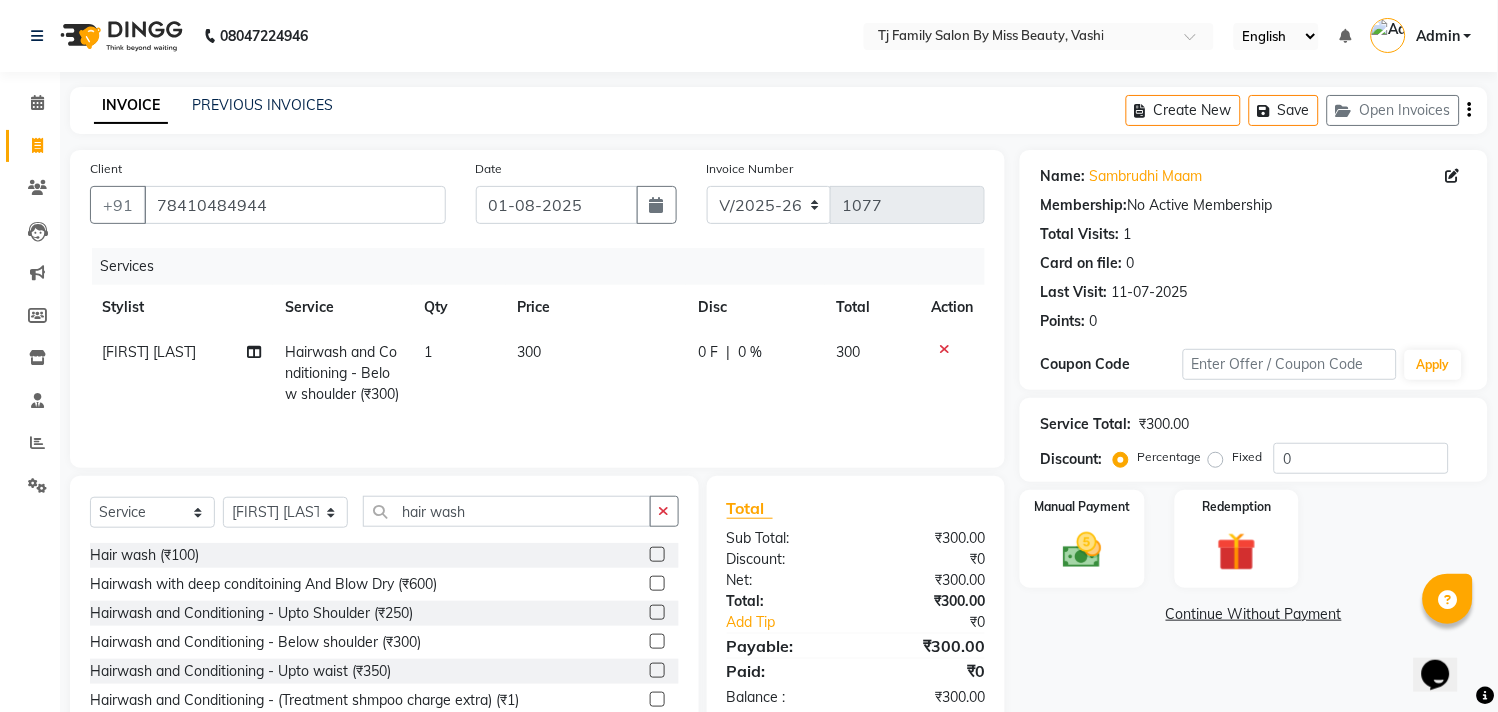 click on "300" 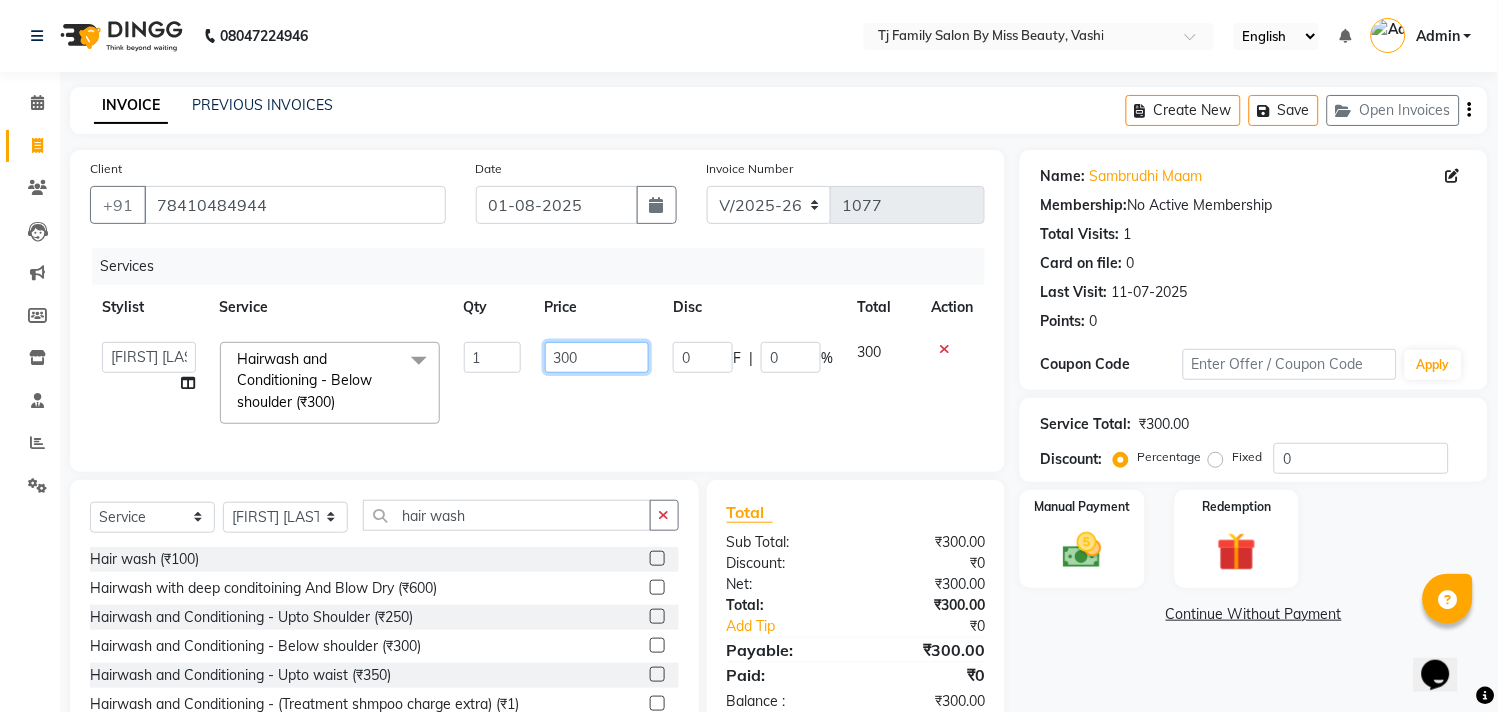 click on "300" 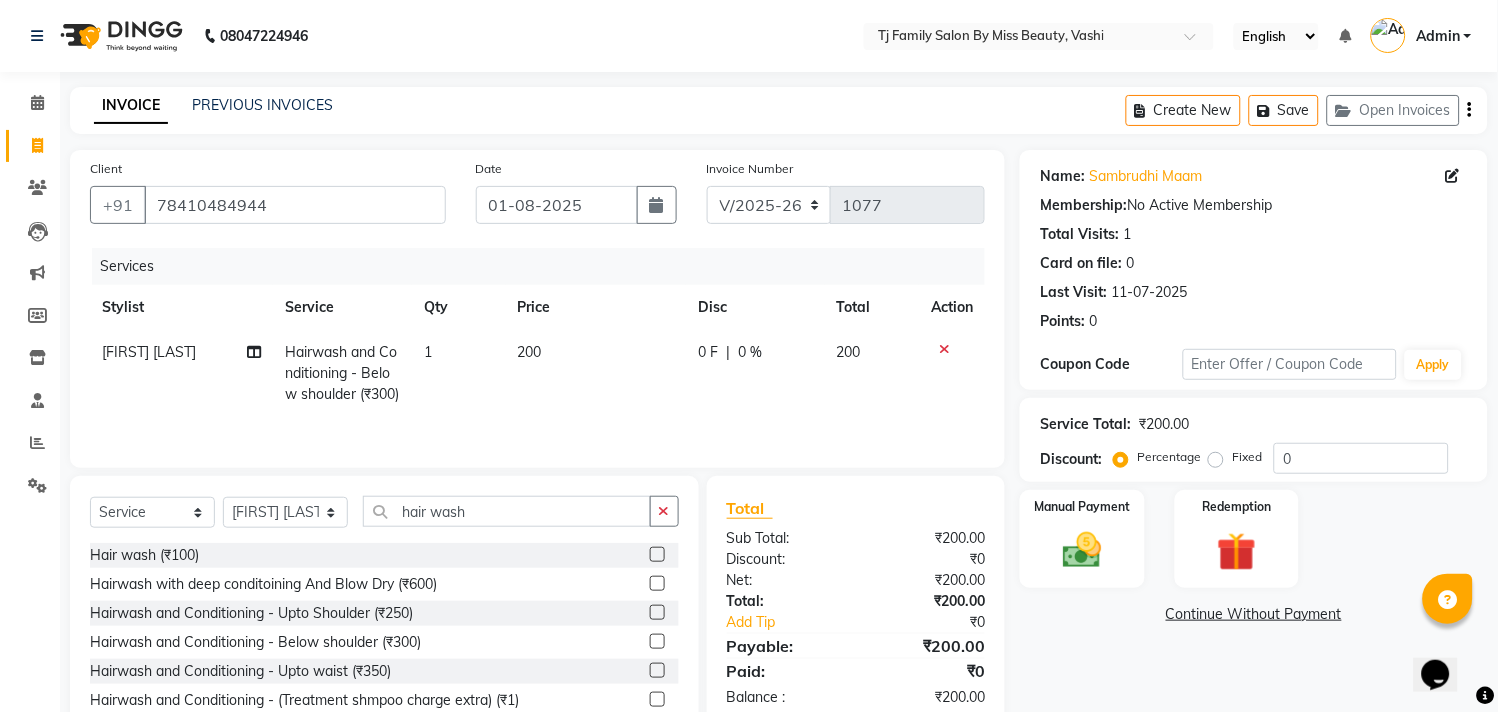 click on "200" 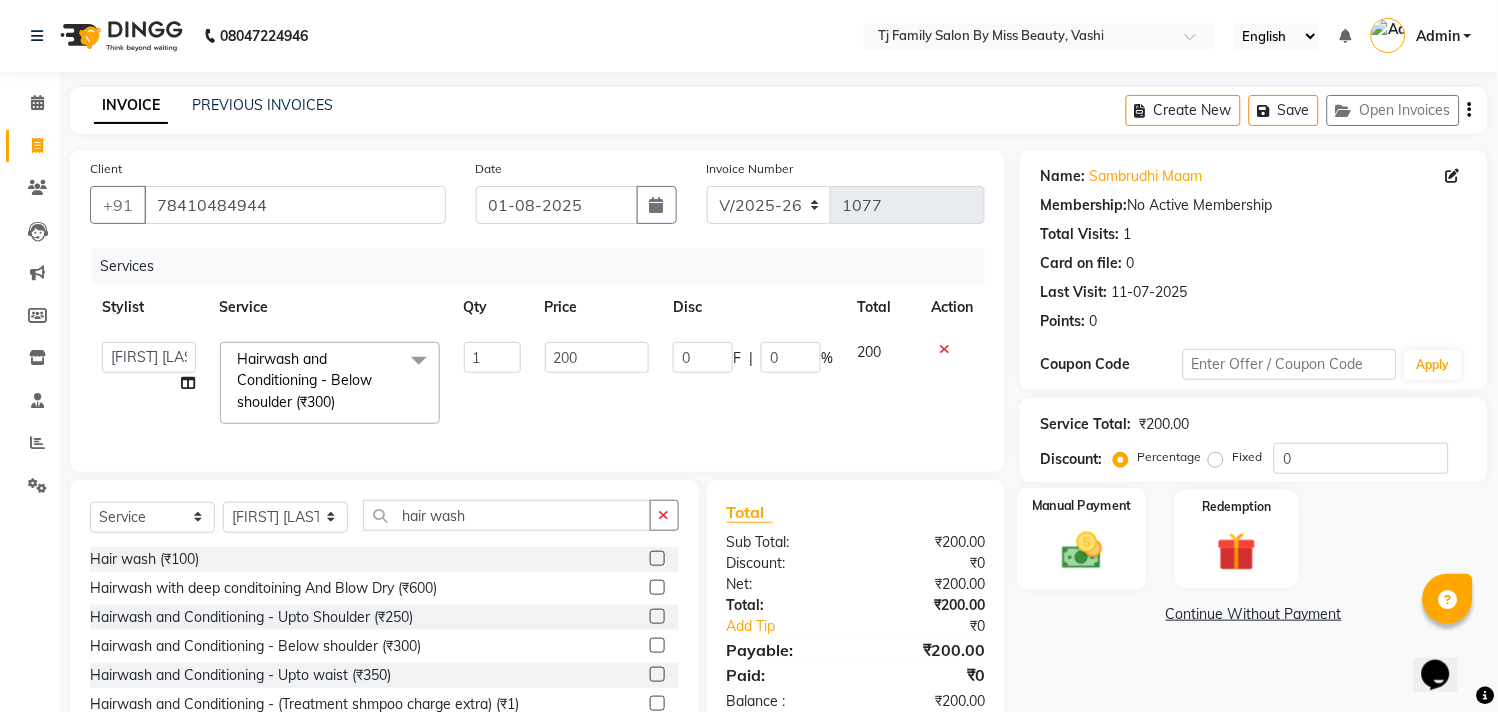 click 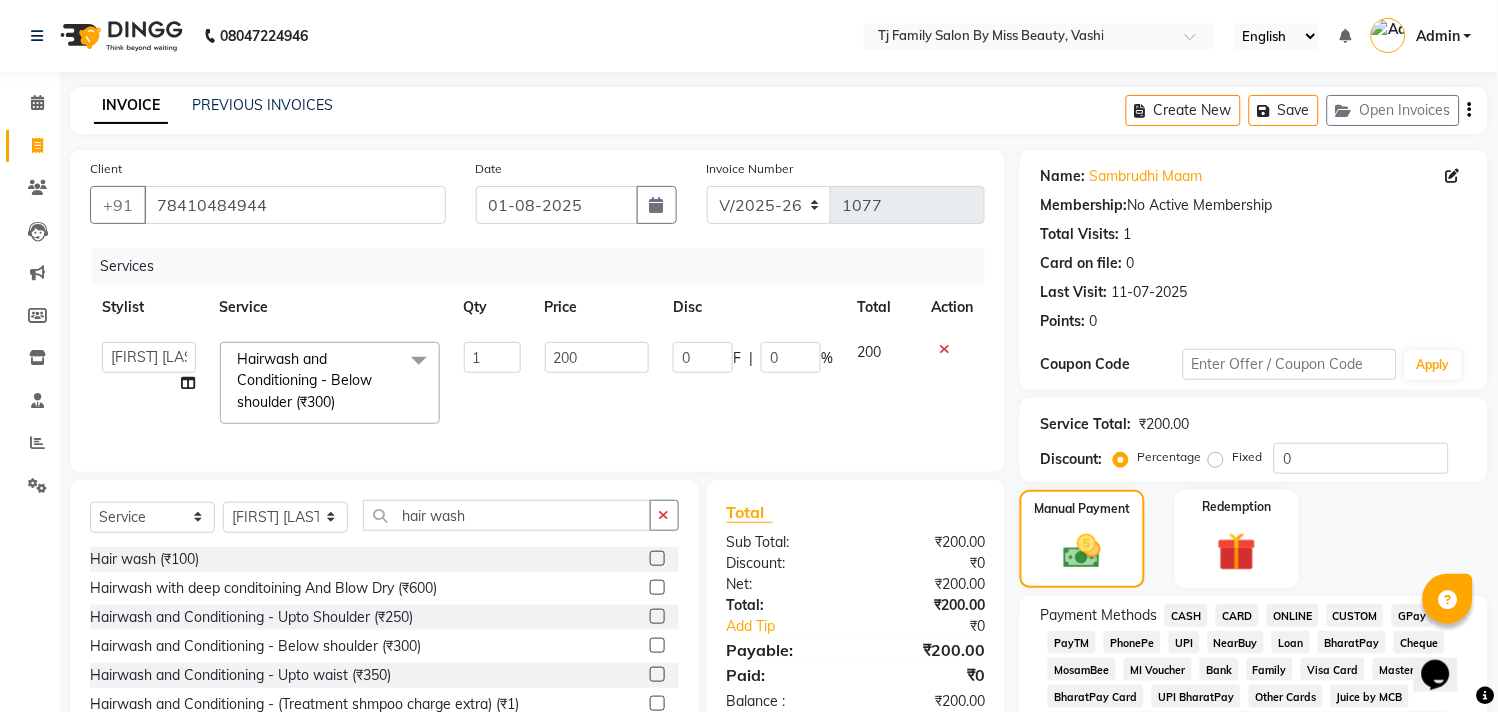click on "CASH" 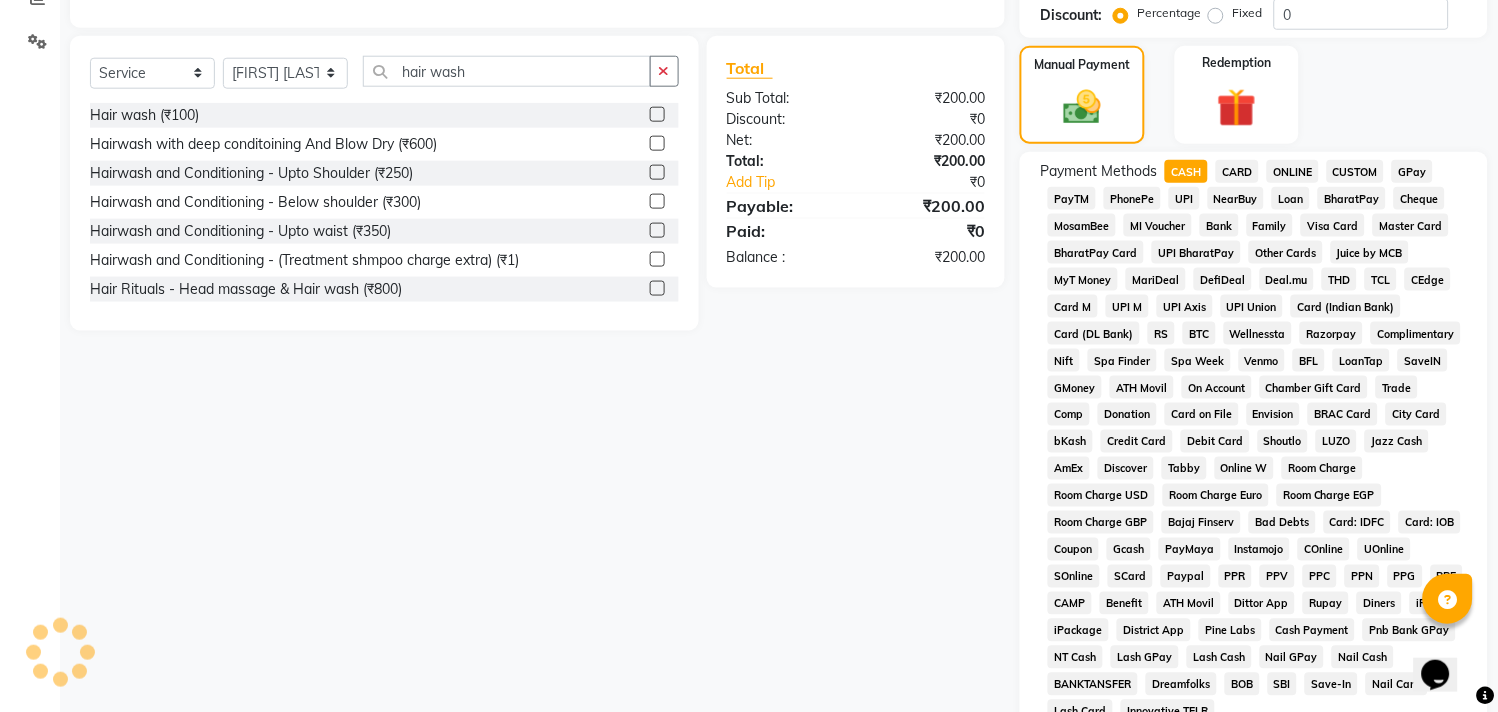 scroll, scrollTop: 698, scrollLeft: 0, axis: vertical 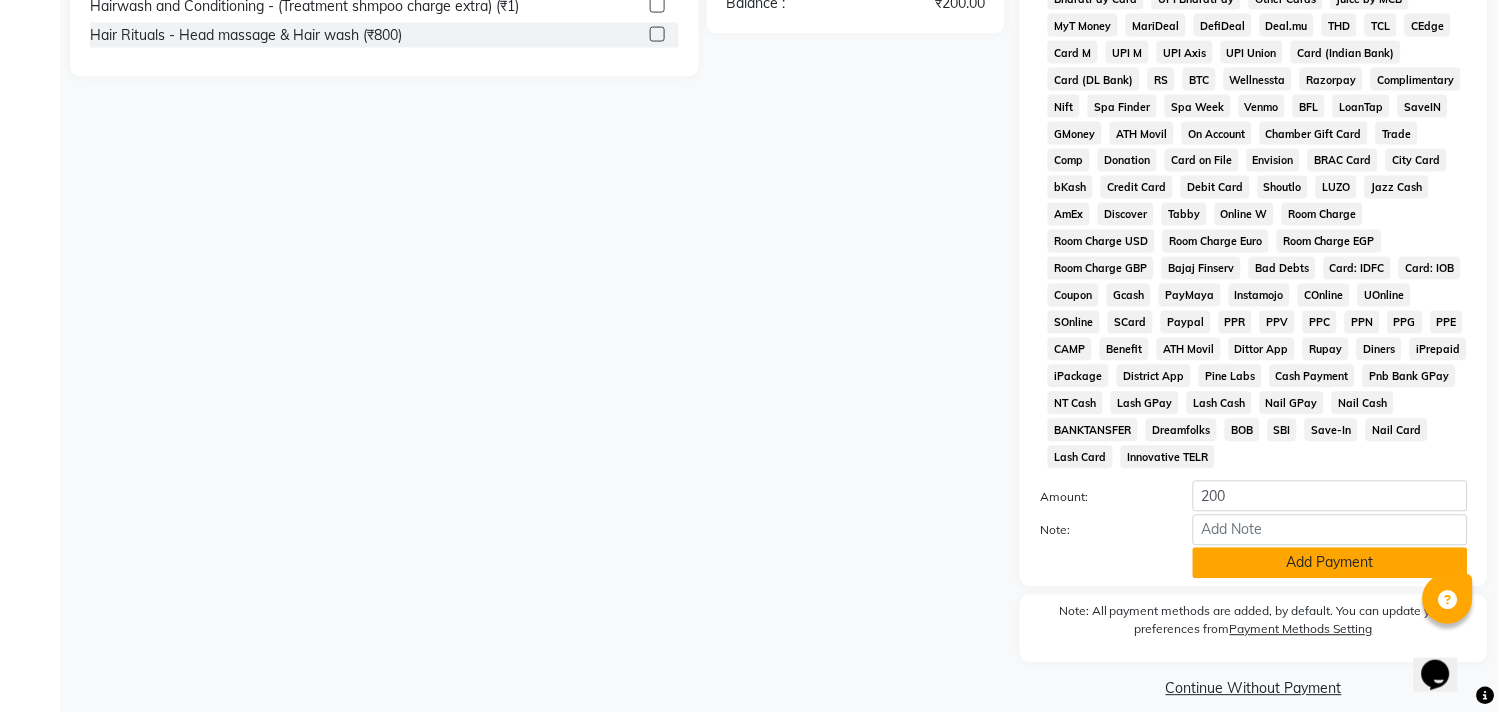 click on "Add Payment" 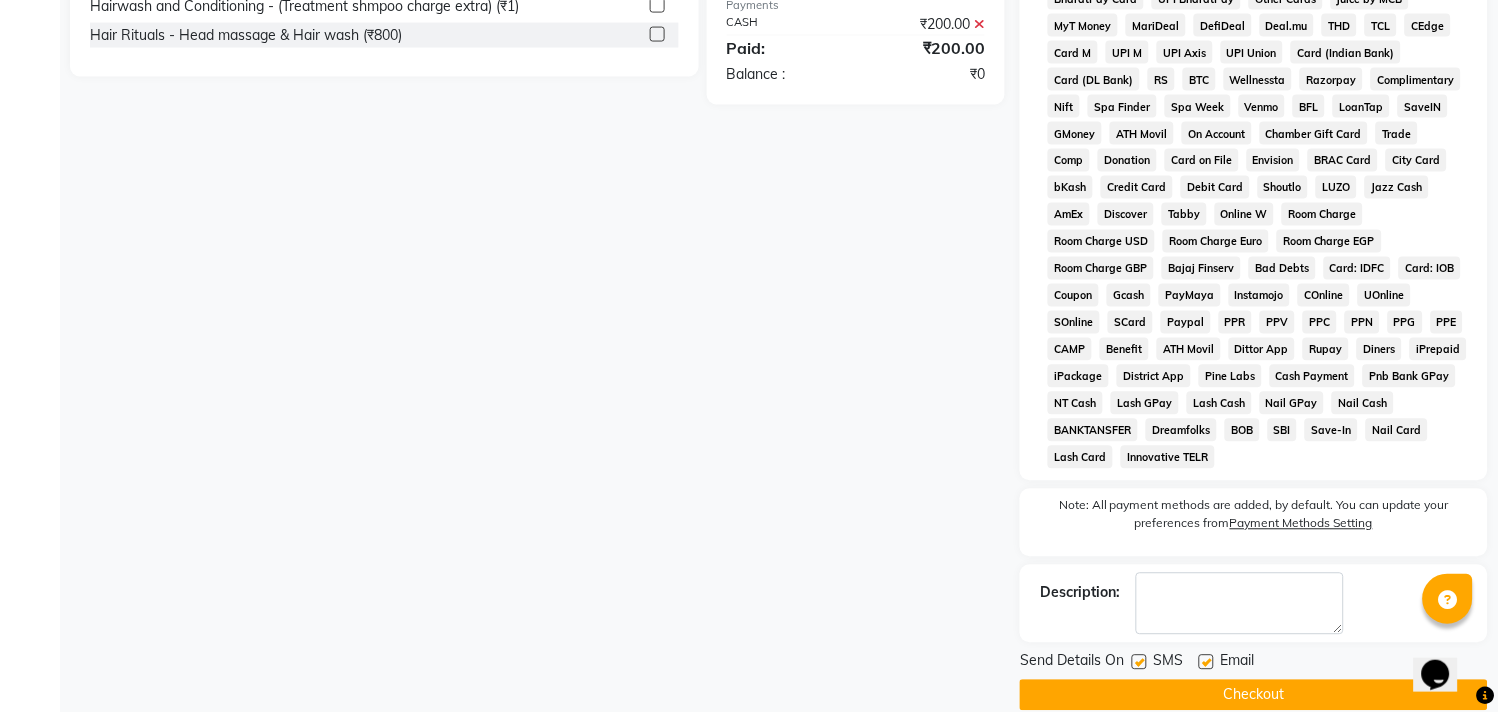 click on "Checkout" 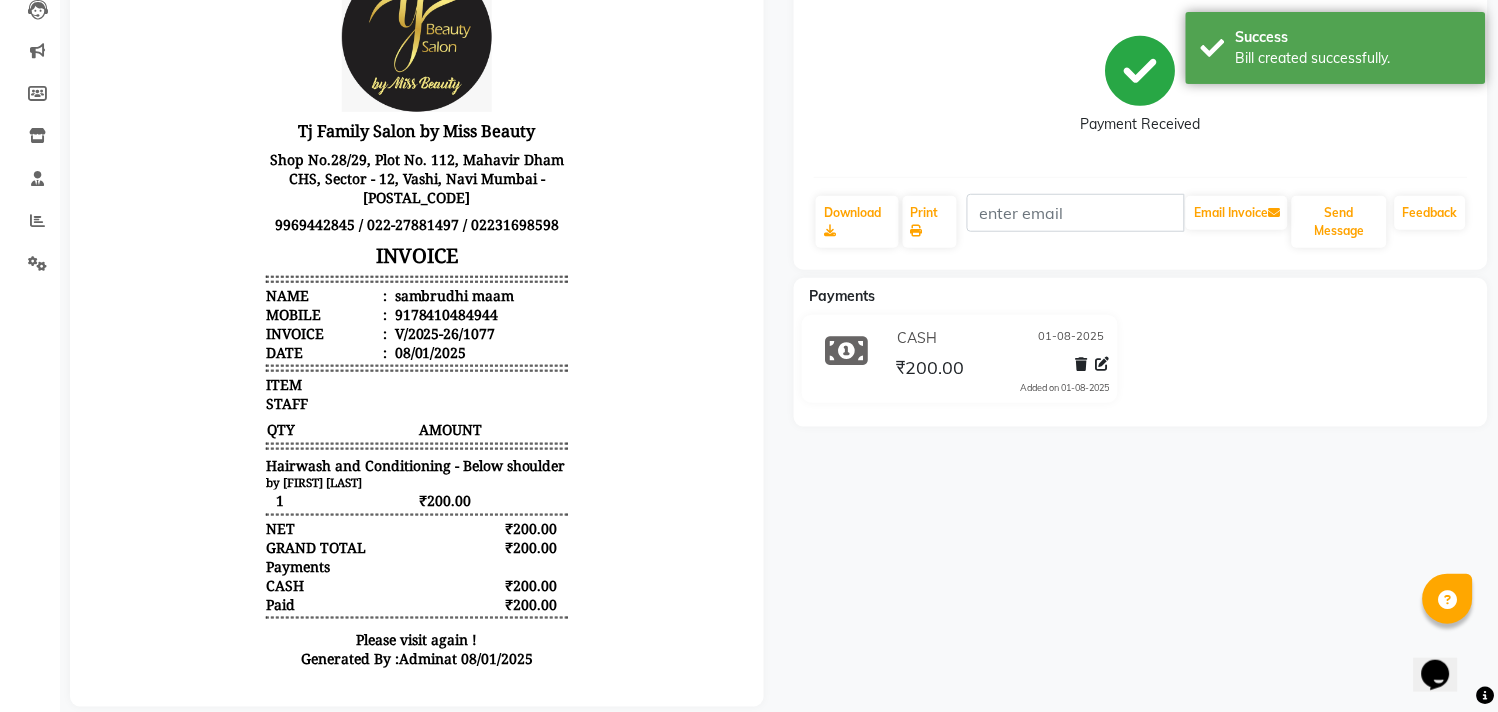 scroll, scrollTop: 0, scrollLeft: 0, axis: both 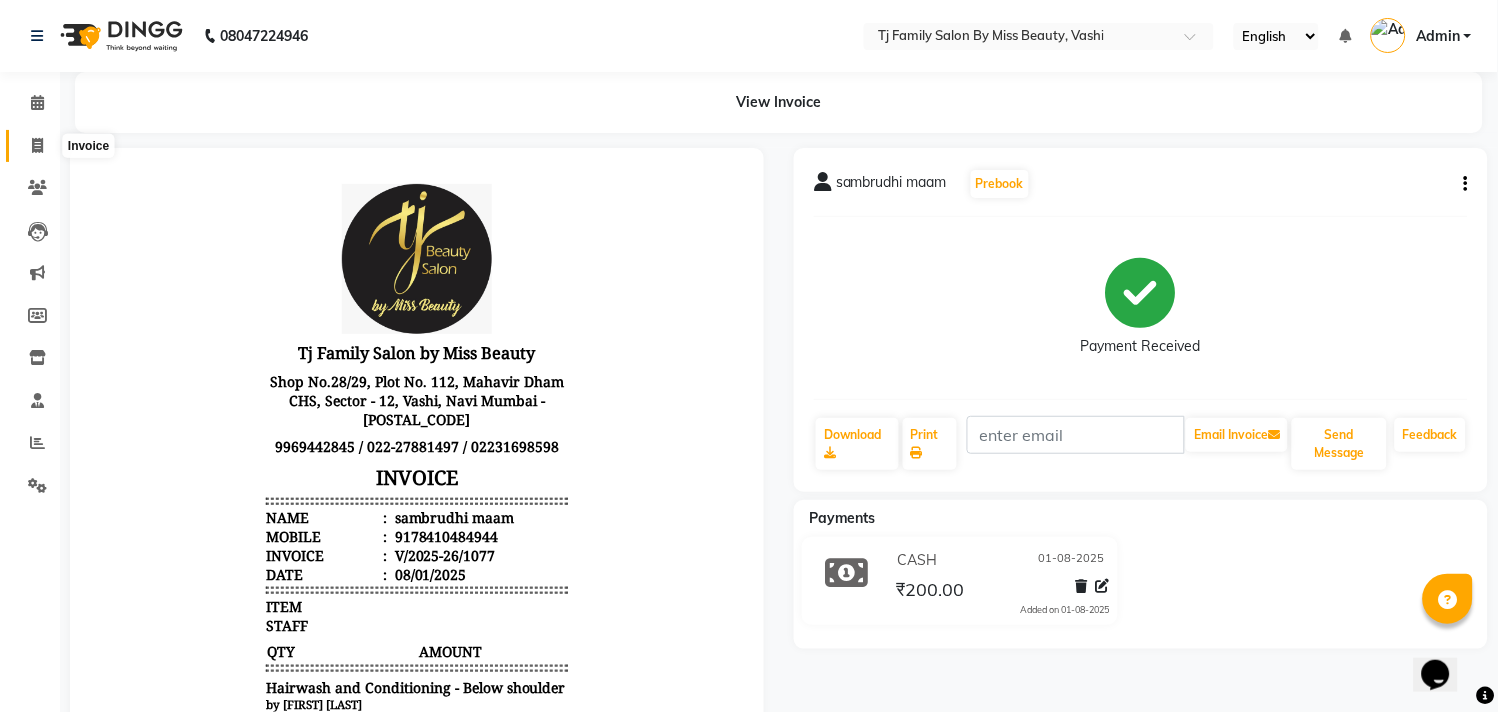 click 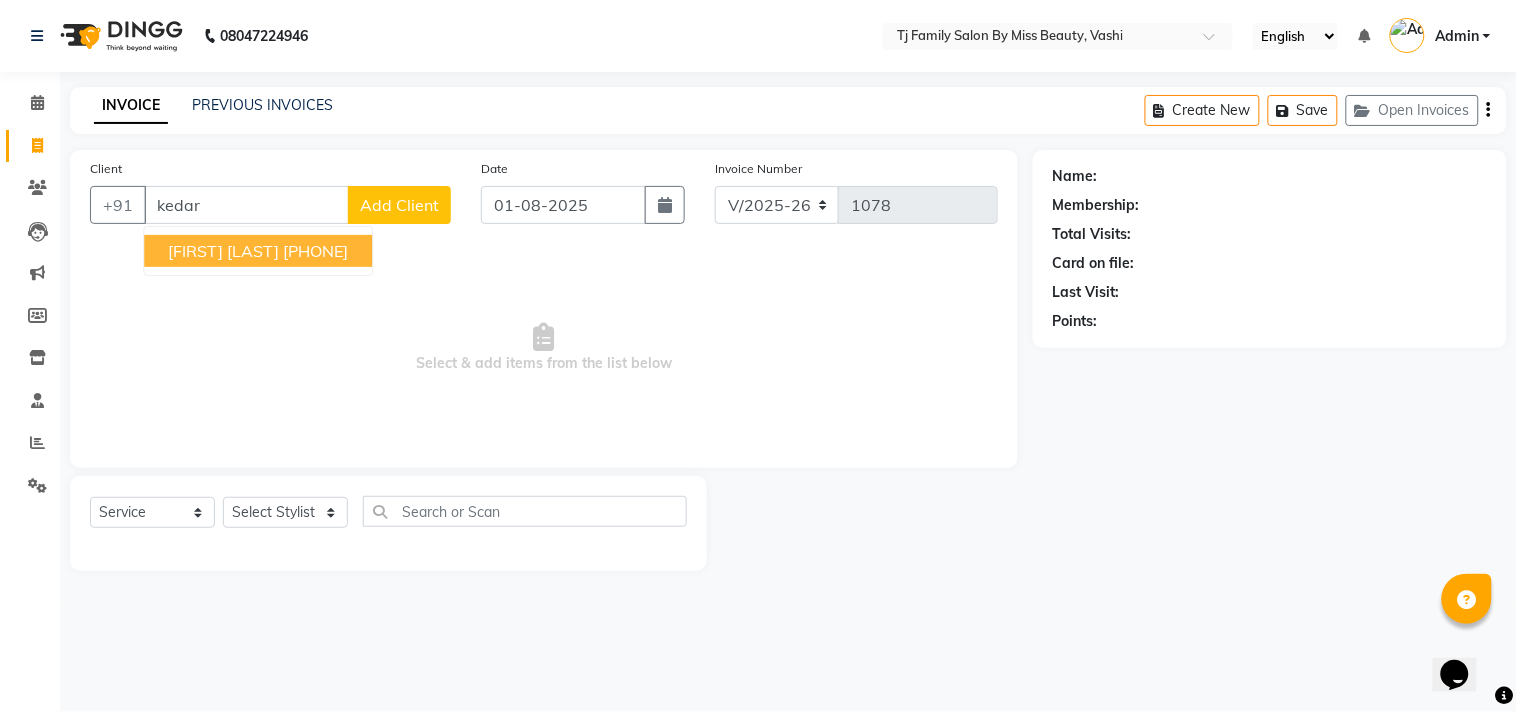 click on "[PHONE]" at bounding box center [315, 251] 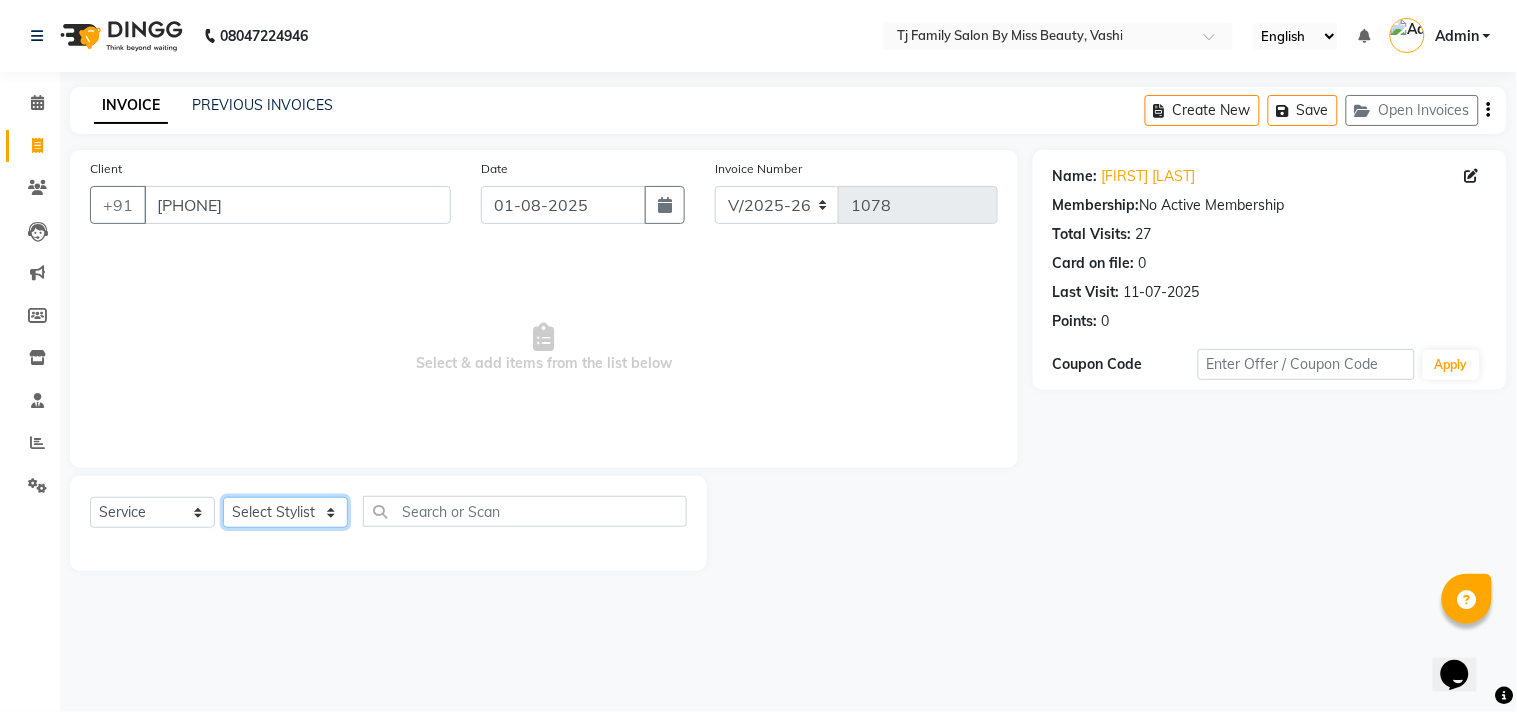 click on "Select Stylist [FIRST] [LAST] [FIRST] [LAST] [FIRST] [LAST] [FIRST] [LAST] [FIRST] [LAST] [FIRST]" 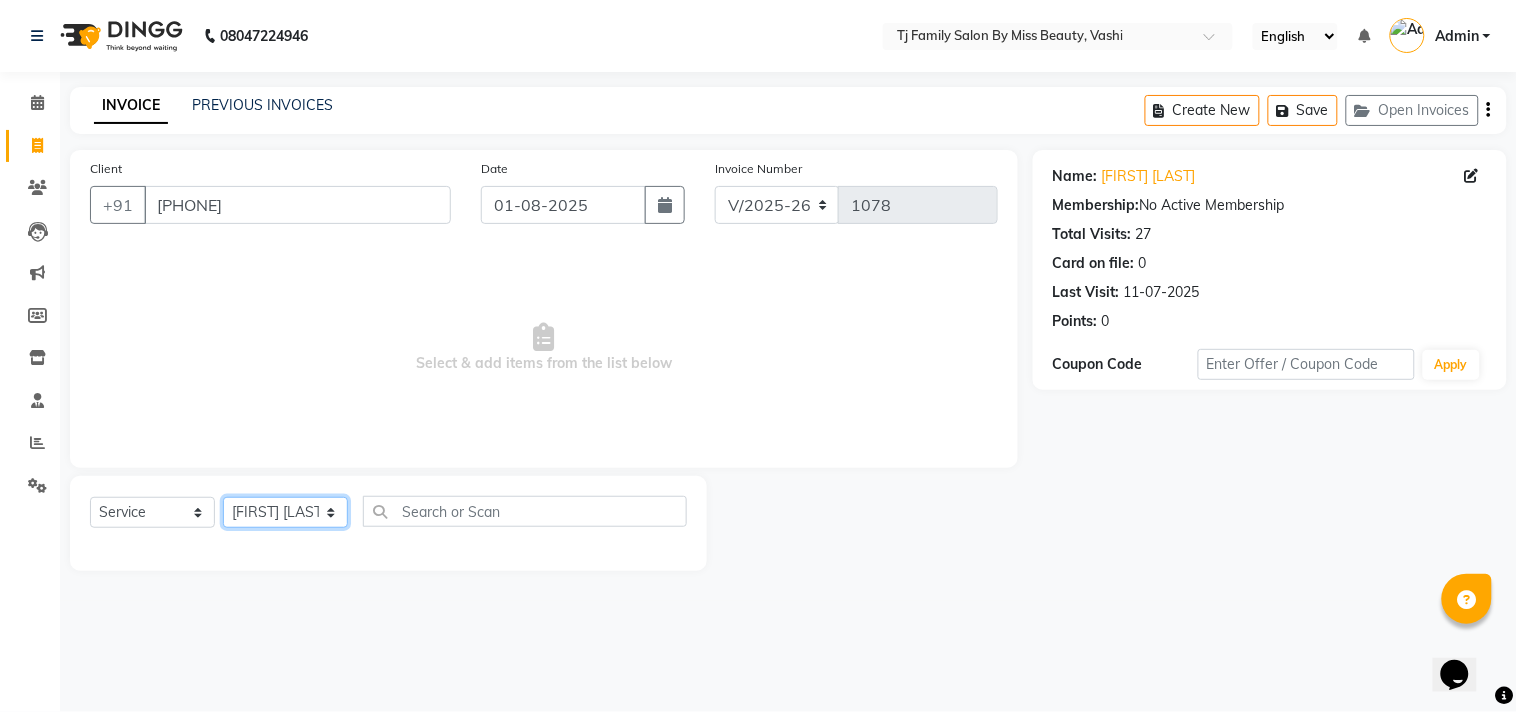 click on "Select Stylist [FIRST] [LAST] [FIRST] [LAST] [FIRST] [LAST] [FIRST] [LAST] [FIRST] [LAST] [FIRST]" 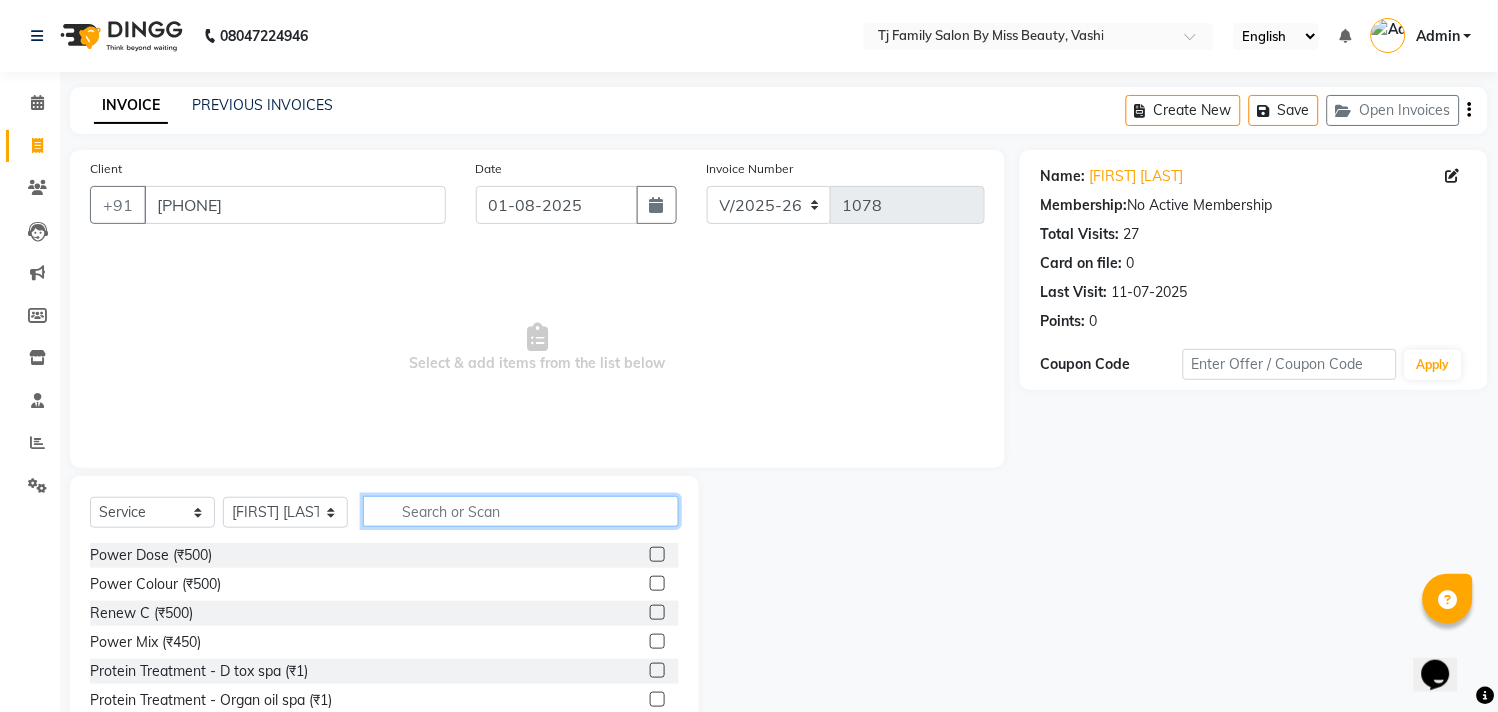 click 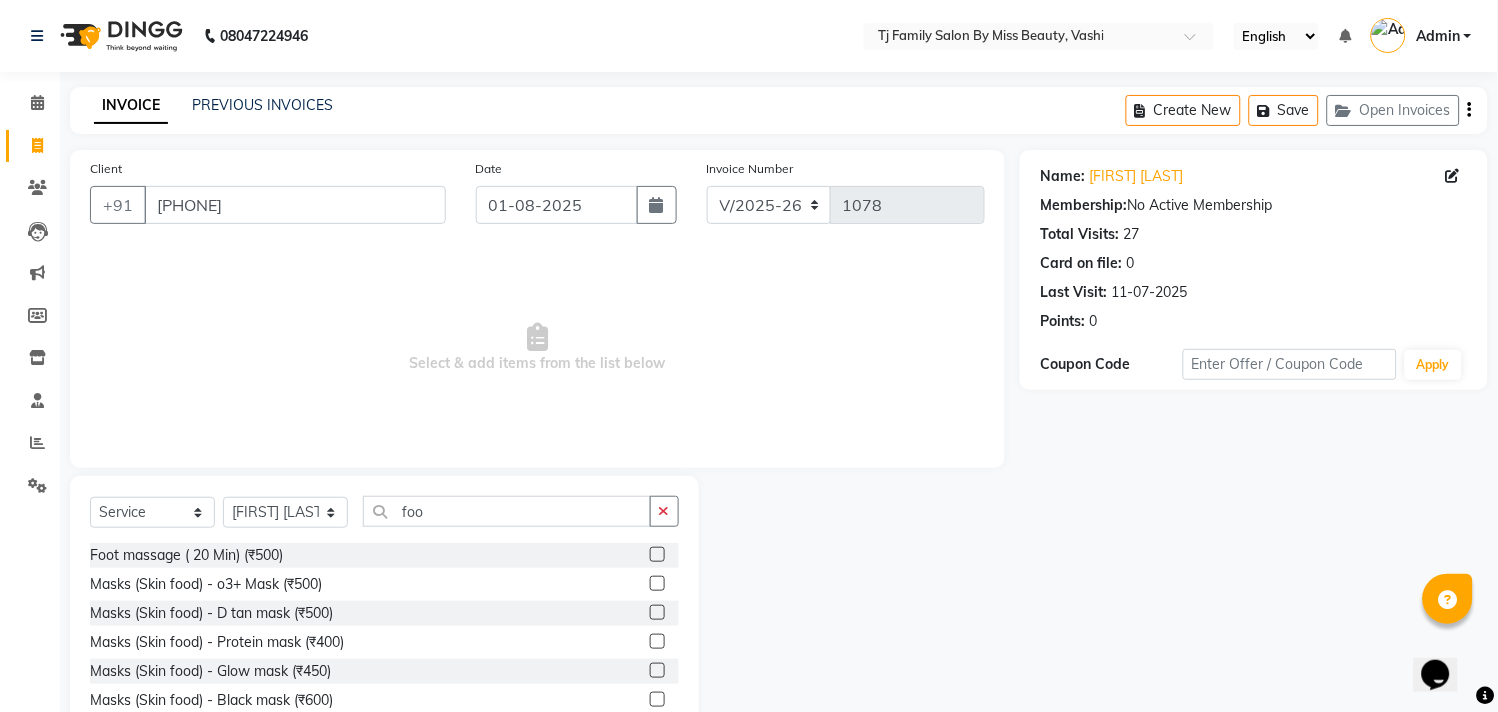 click 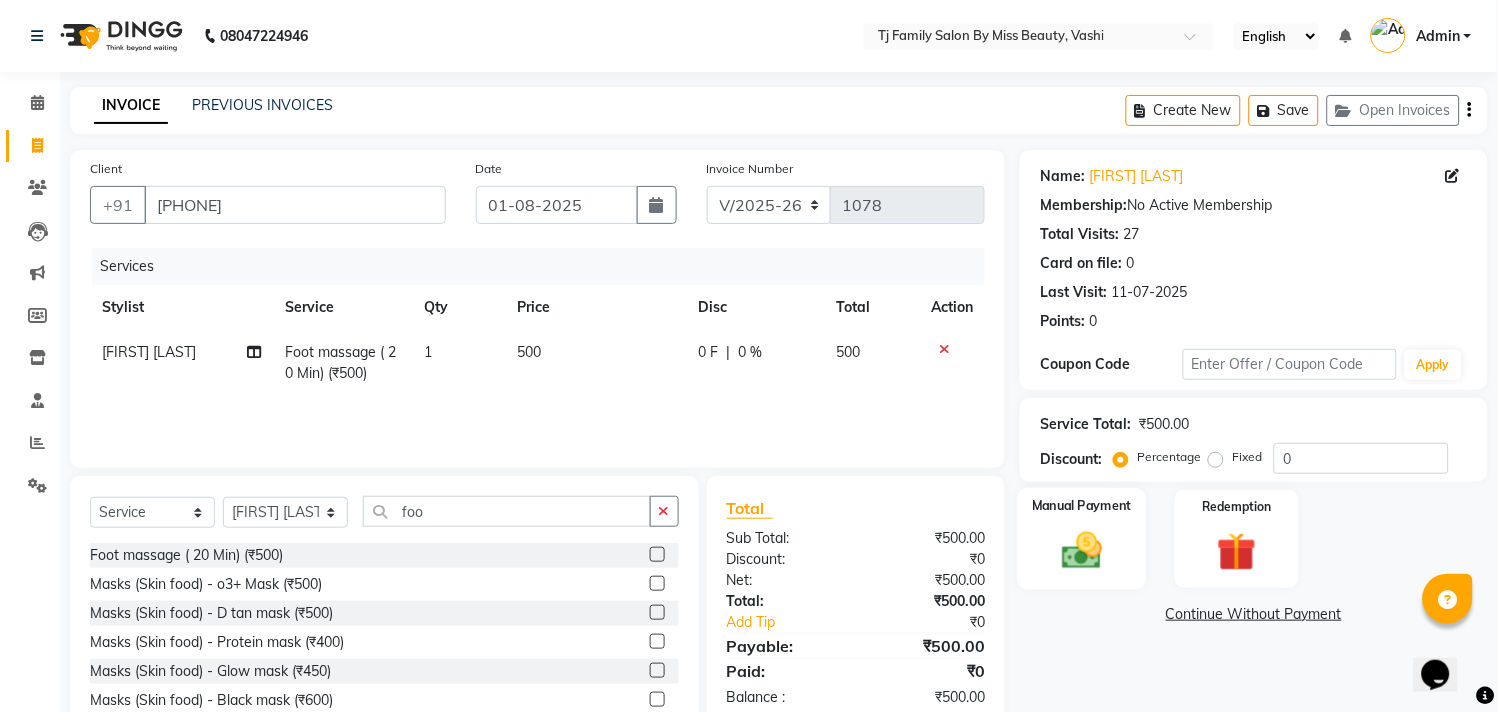 click 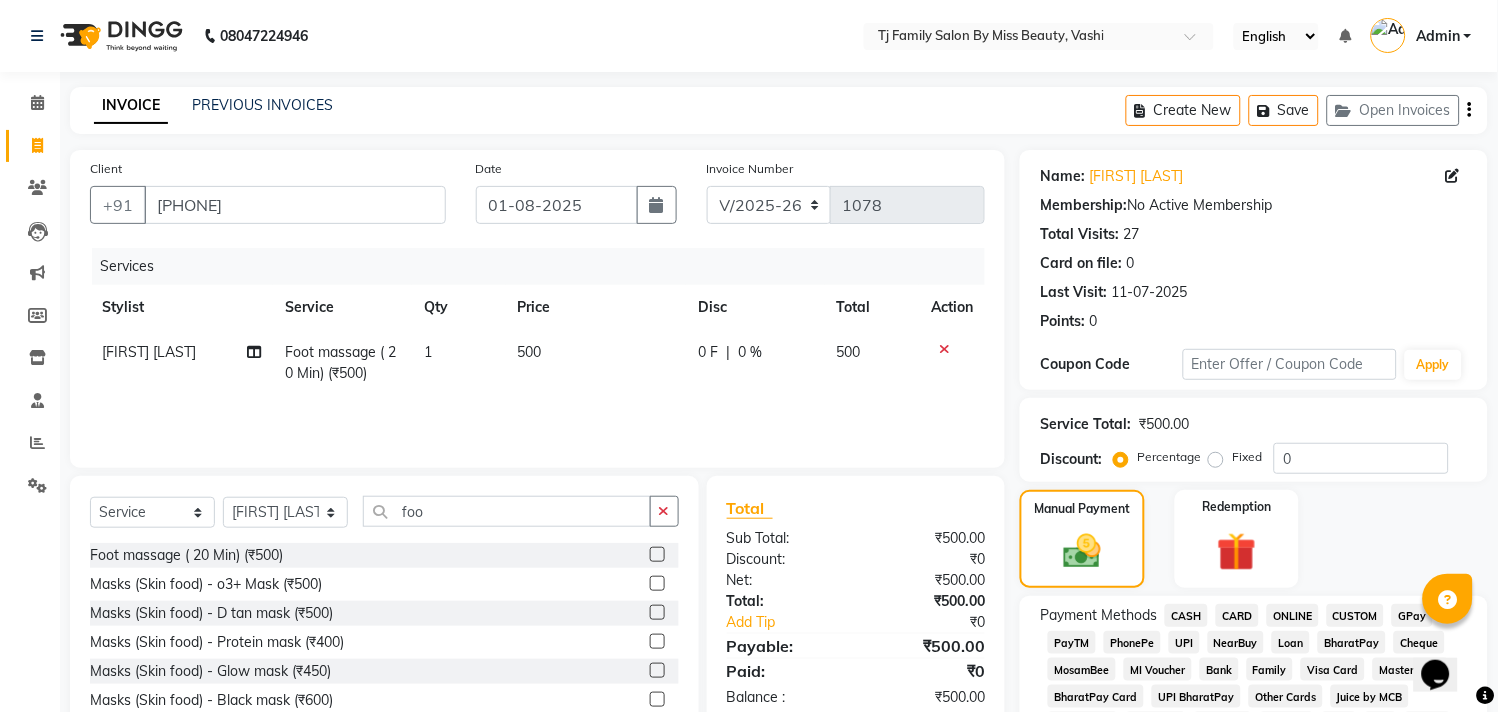 click on "CASH" 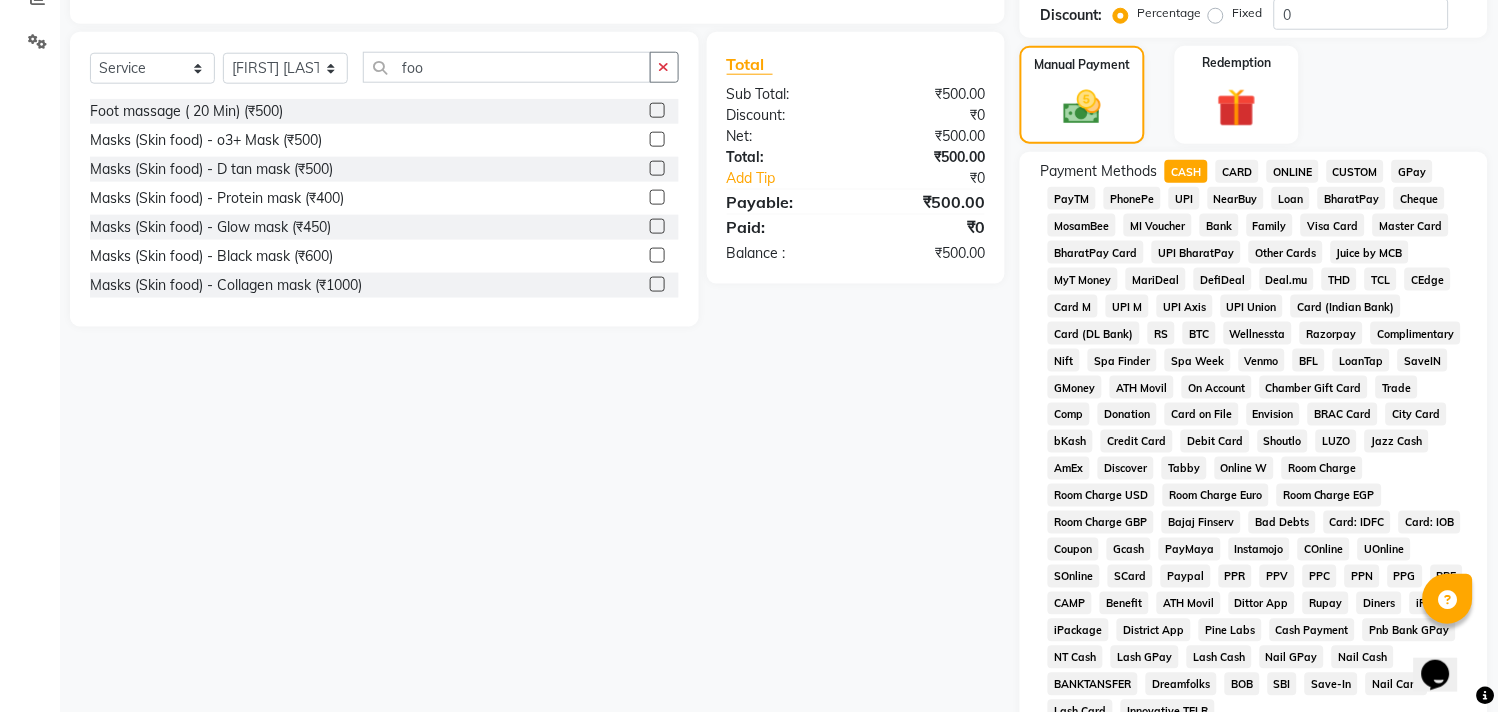 scroll, scrollTop: 666, scrollLeft: 0, axis: vertical 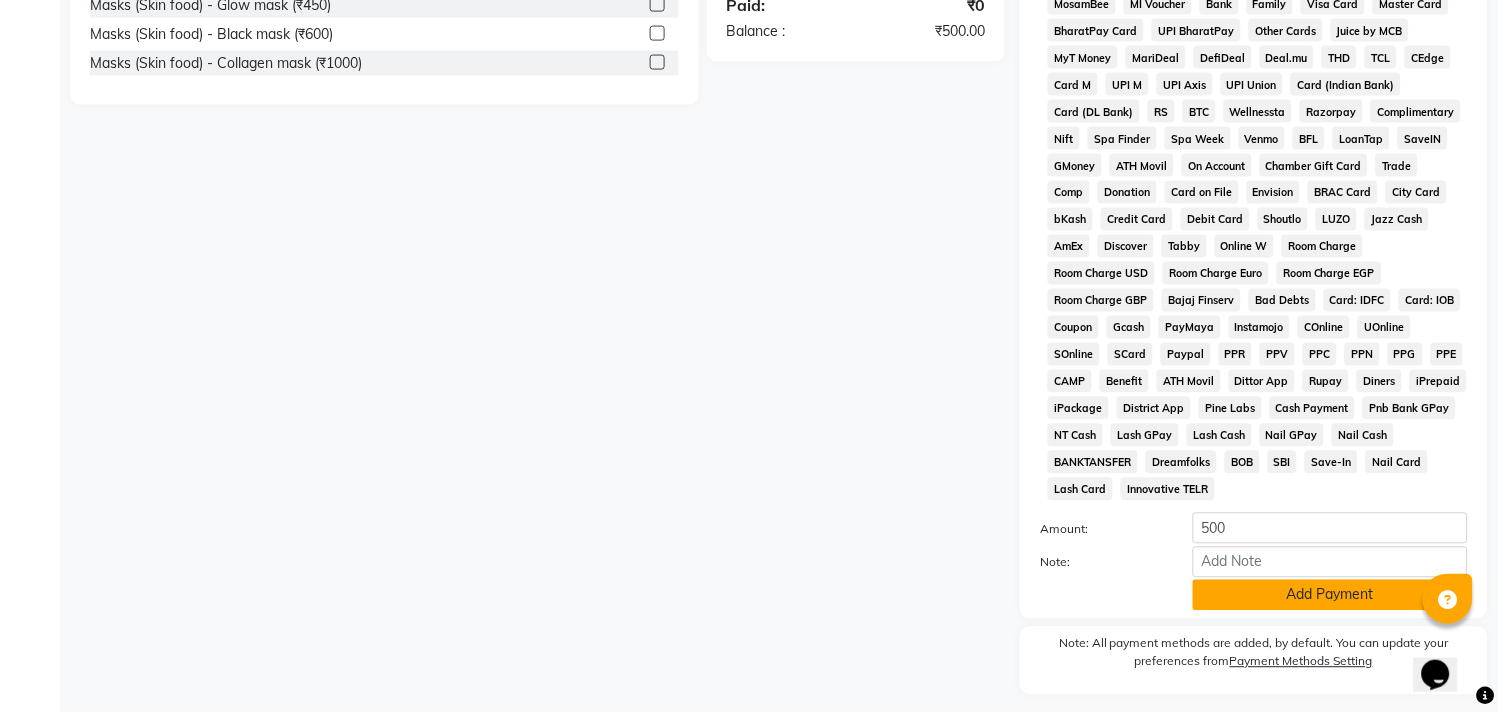click on "Add Payment" 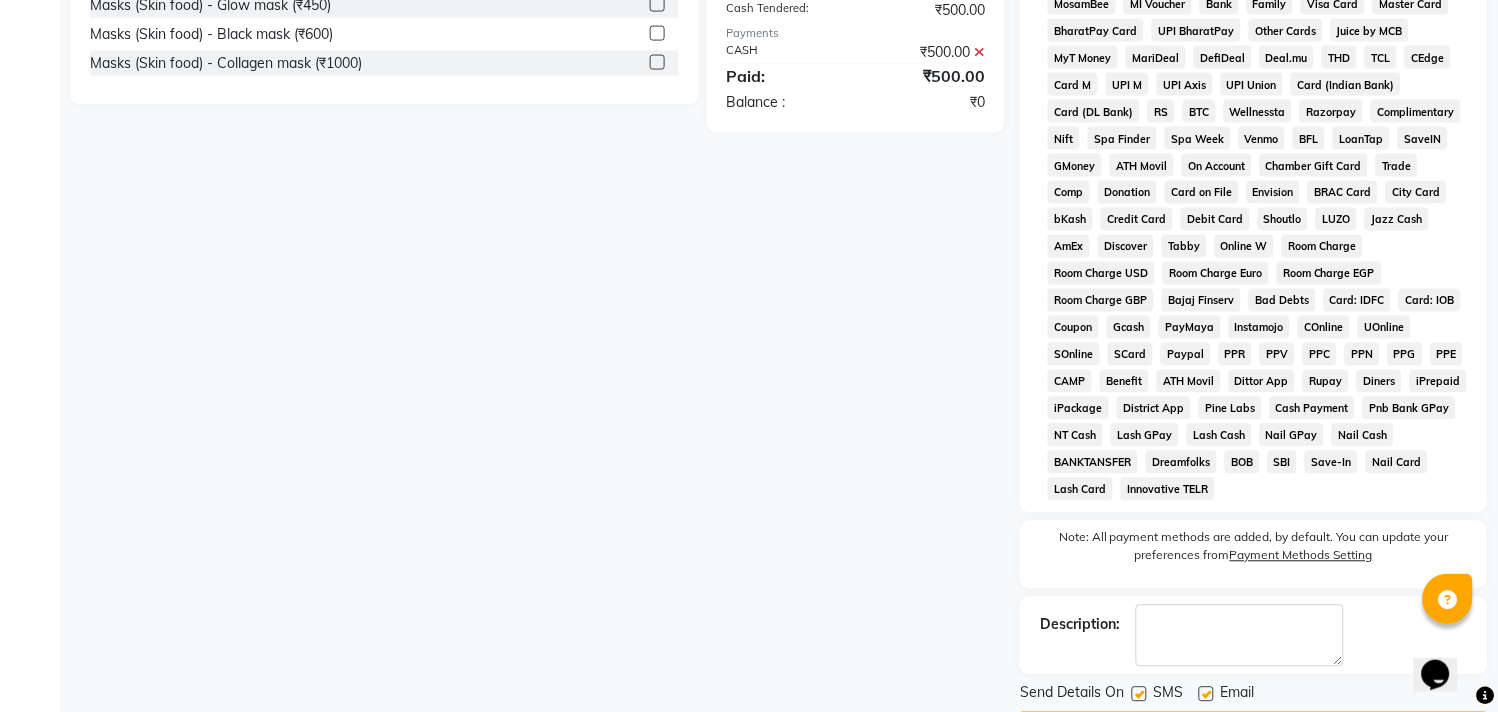 click on "Checkout" 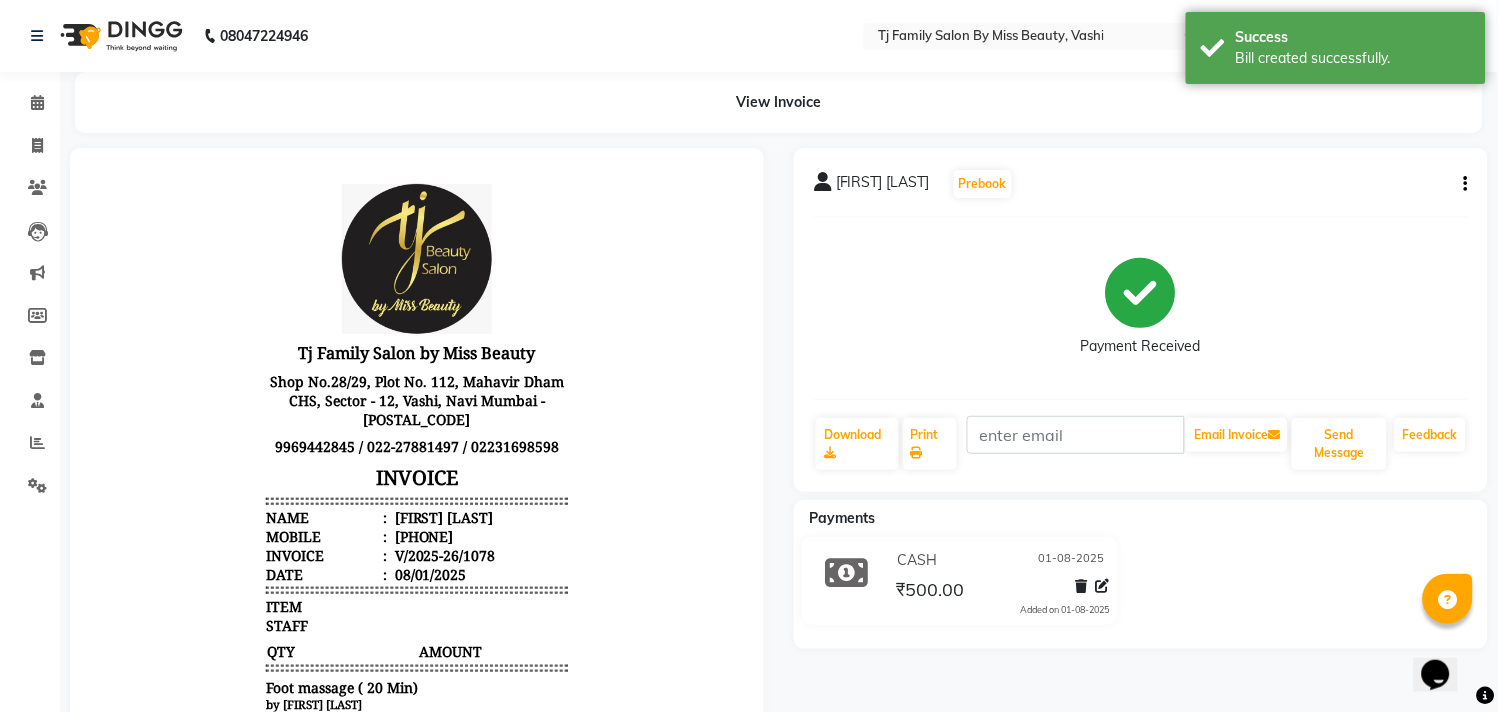 scroll, scrollTop: 0, scrollLeft: 0, axis: both 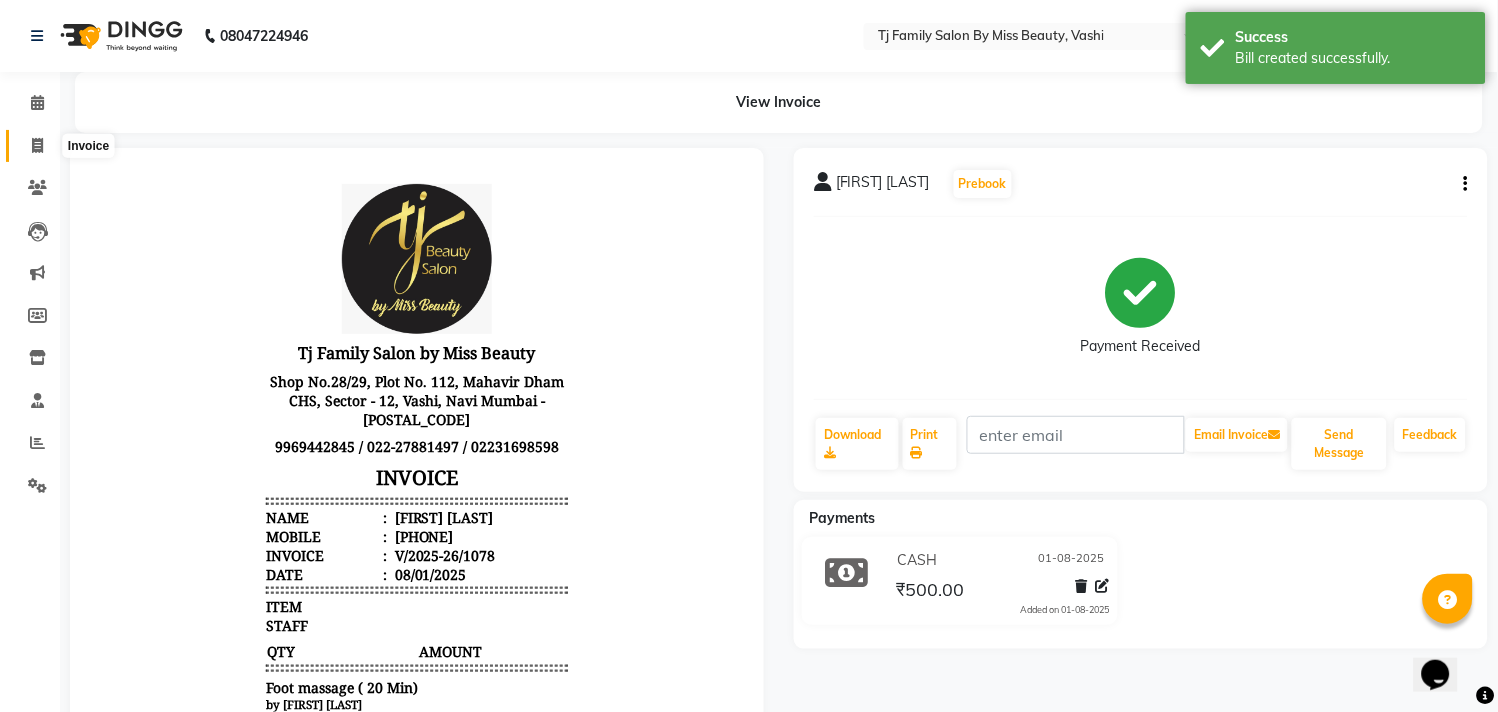 click 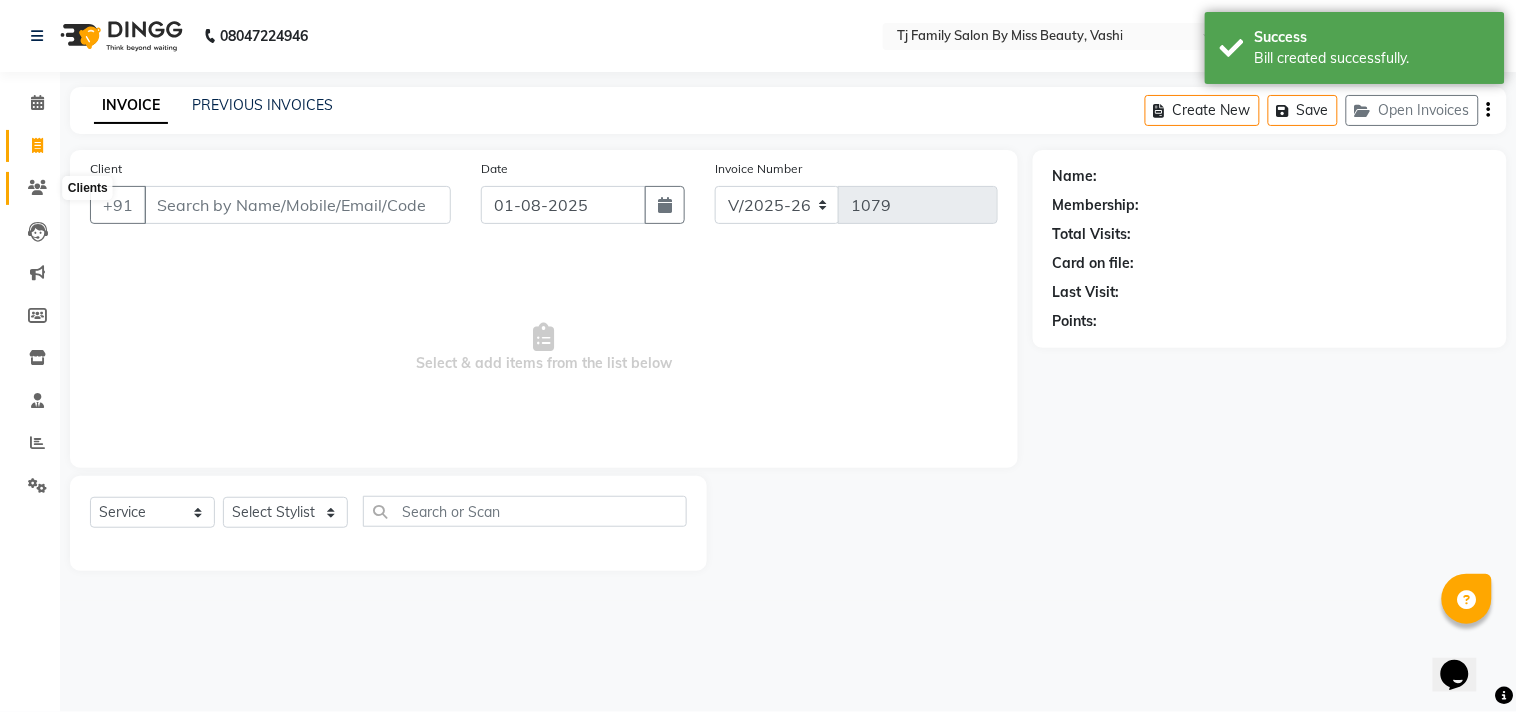 click 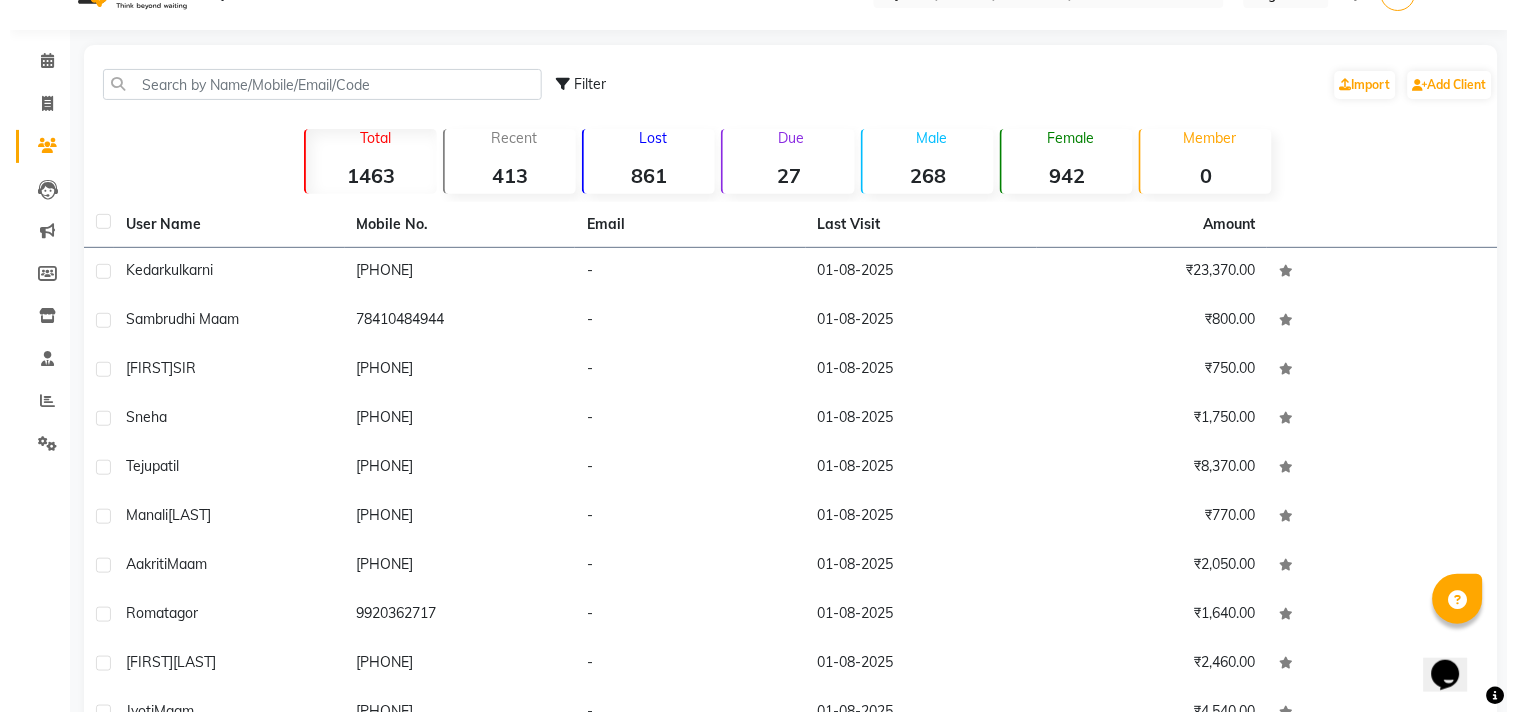 scroll, scrollTop: 0, scrollLeft: 0, axis: both 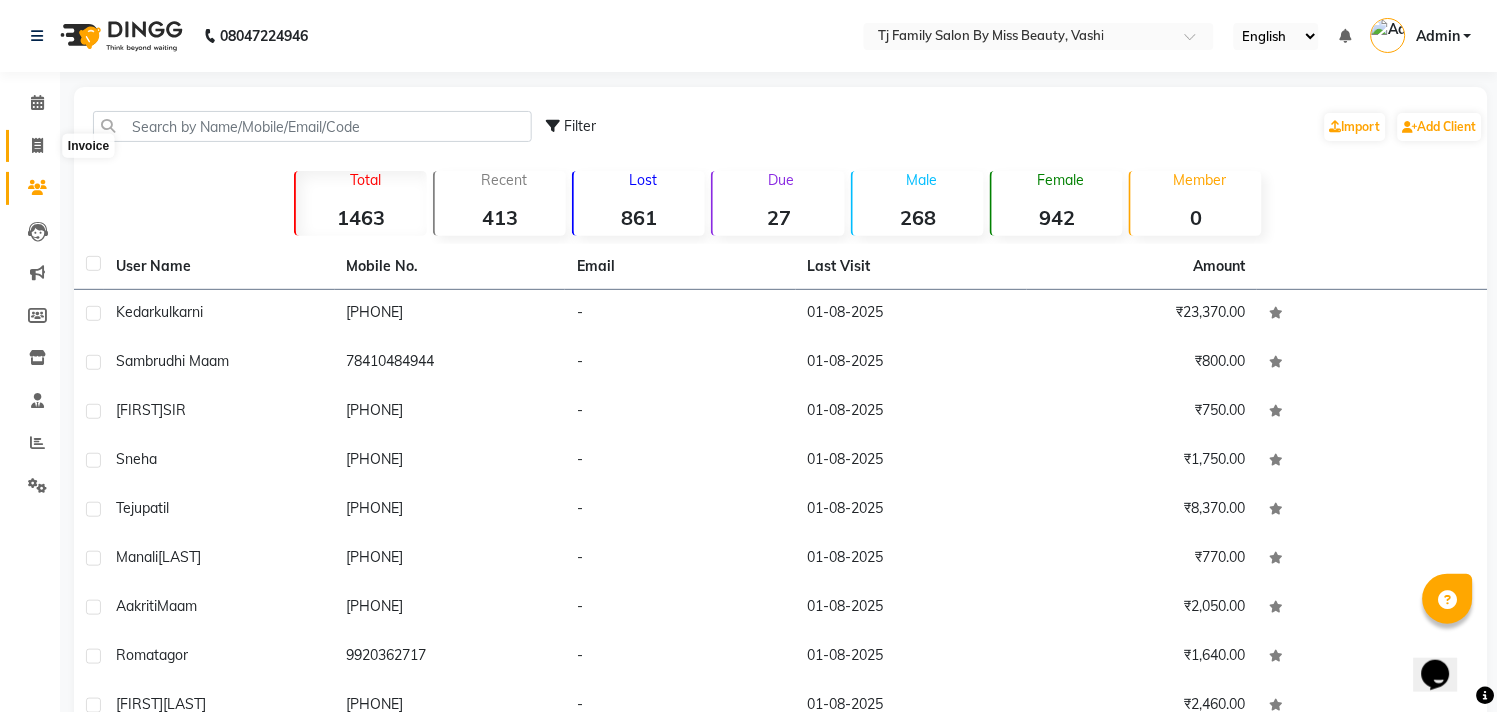 click 